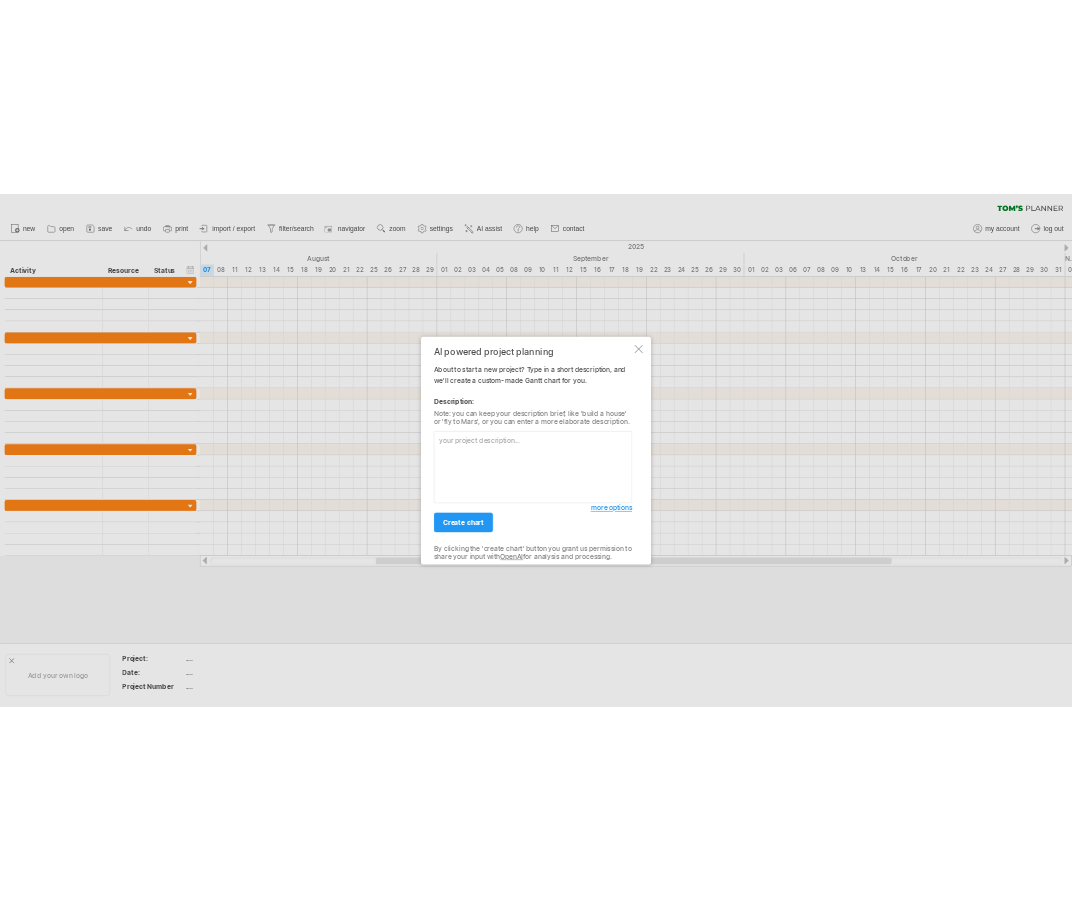 scroll, scrollTop: 0, scrollLeft: 0, axis: both 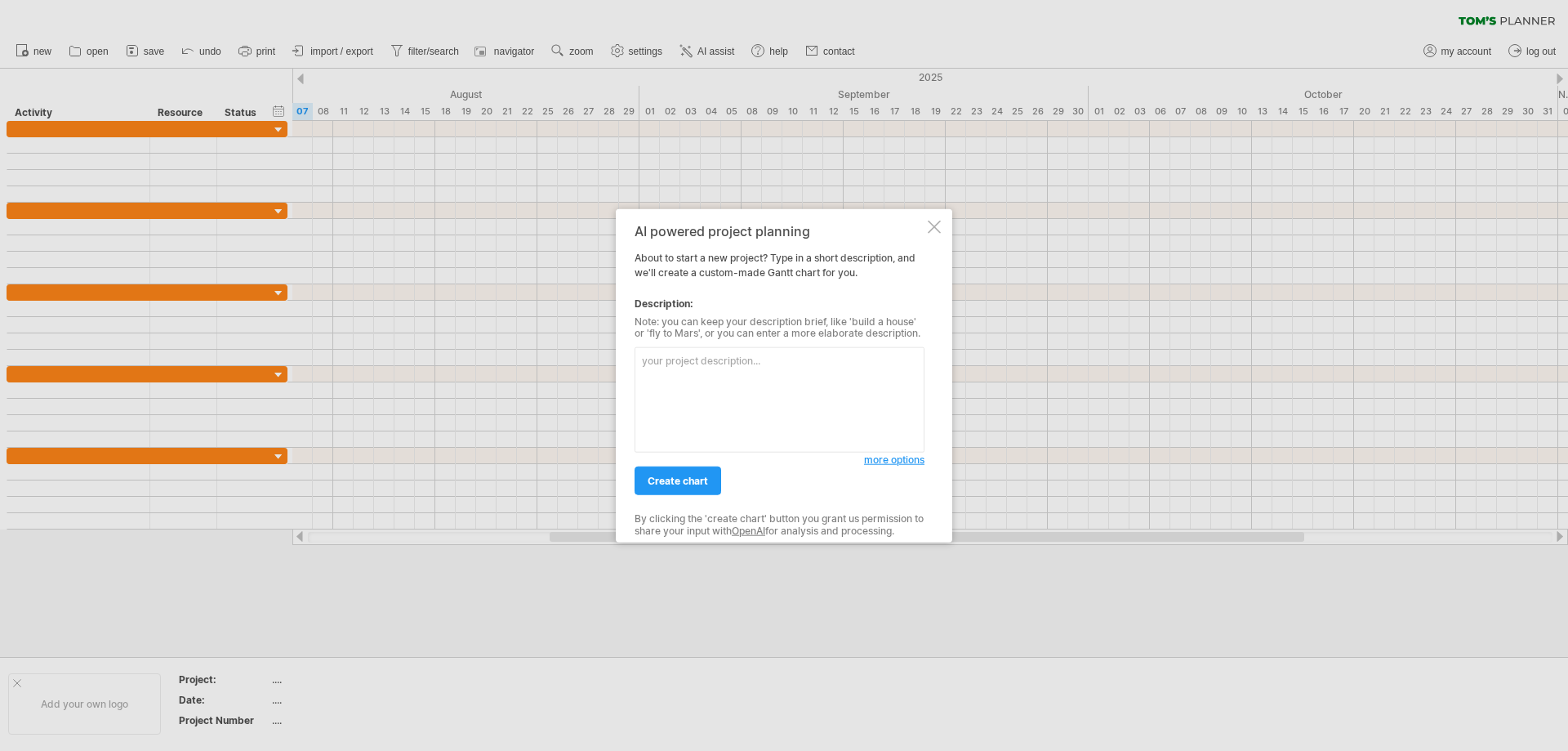 click at bounding box center [779, 400] 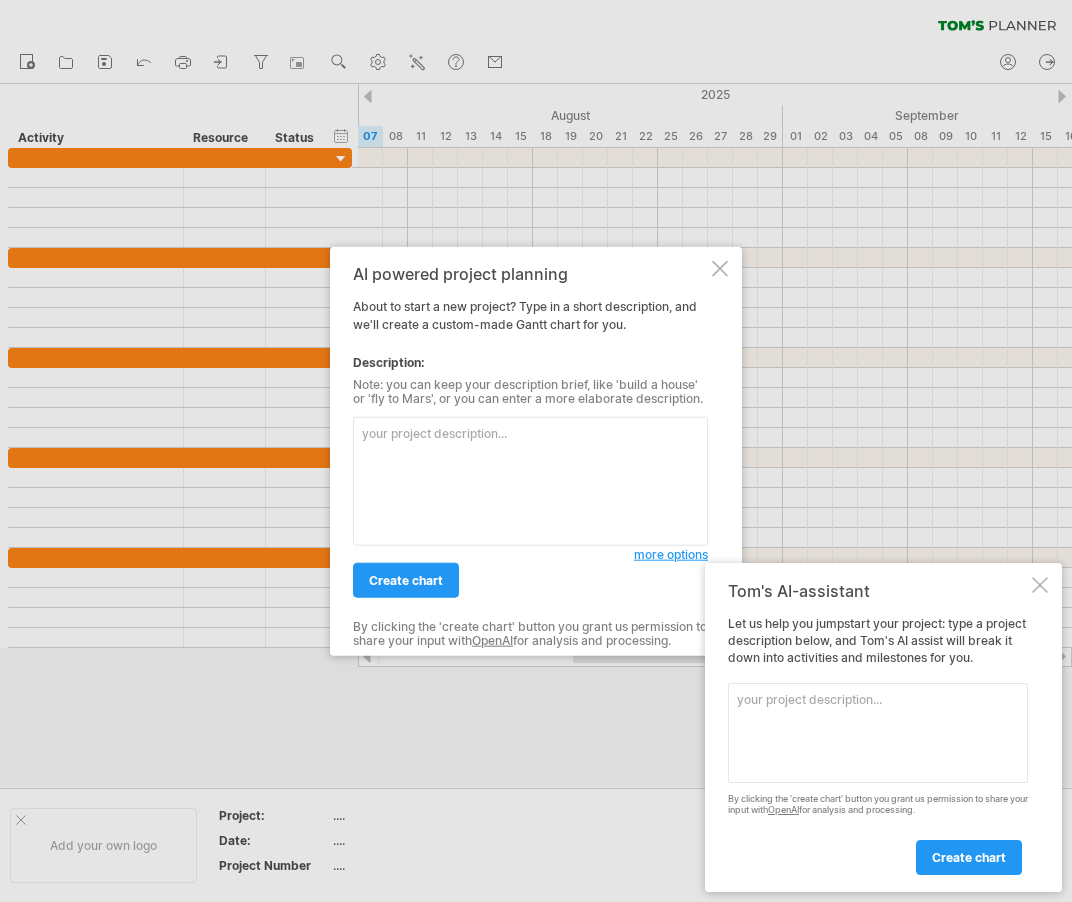 click at bounding box center (530, 481) 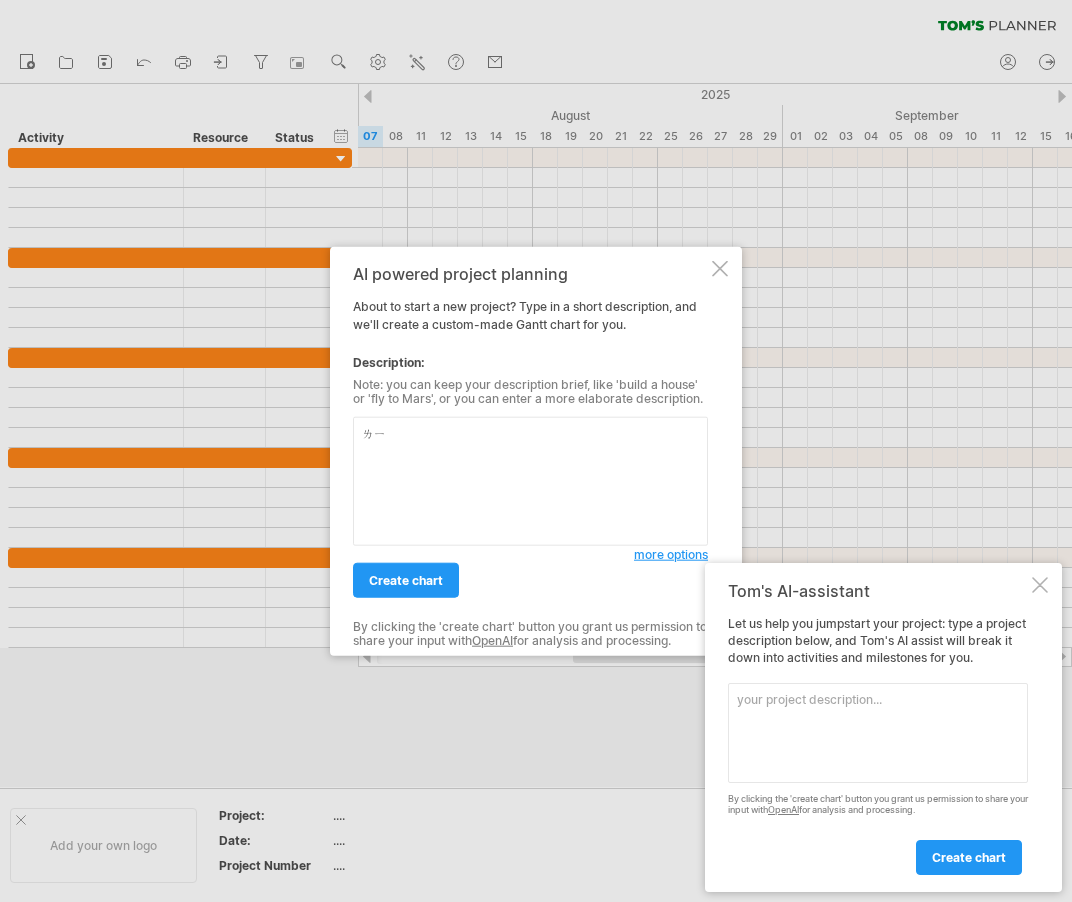 type on "立" 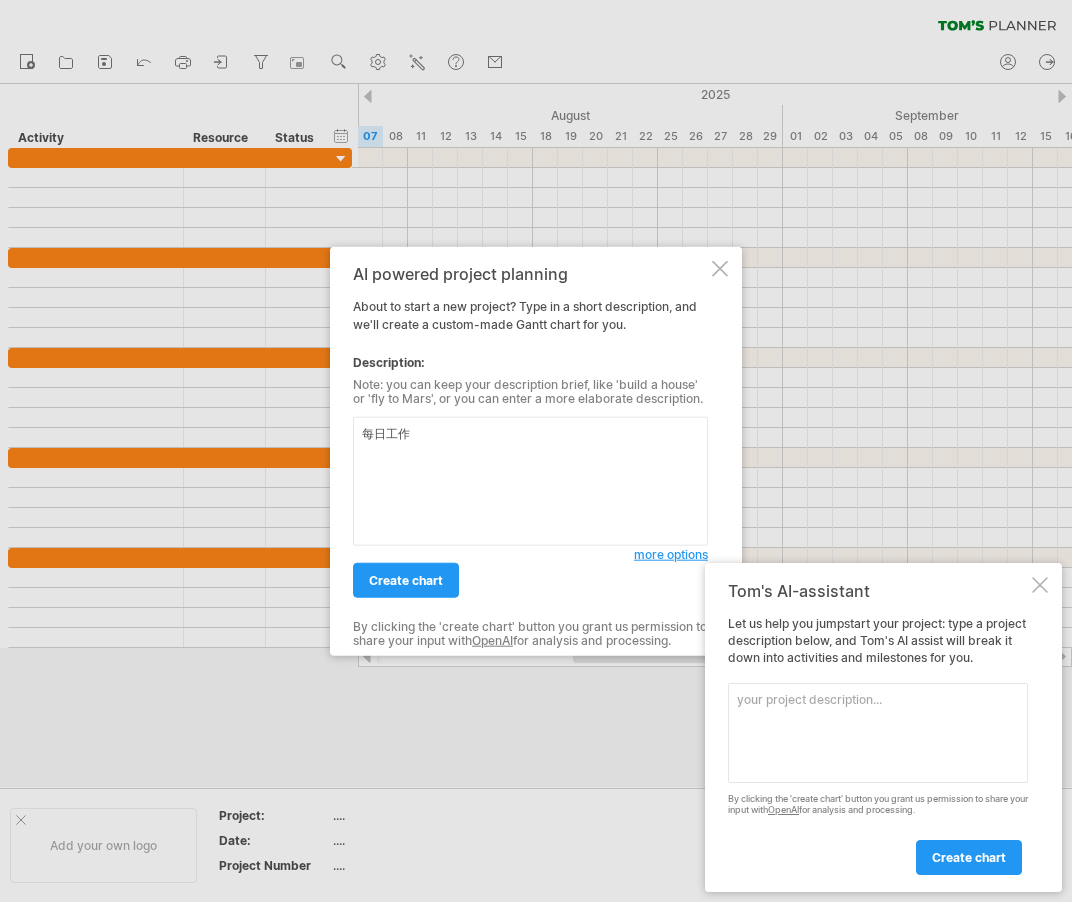 click on "每日工作" at bounding box center [530, 481] 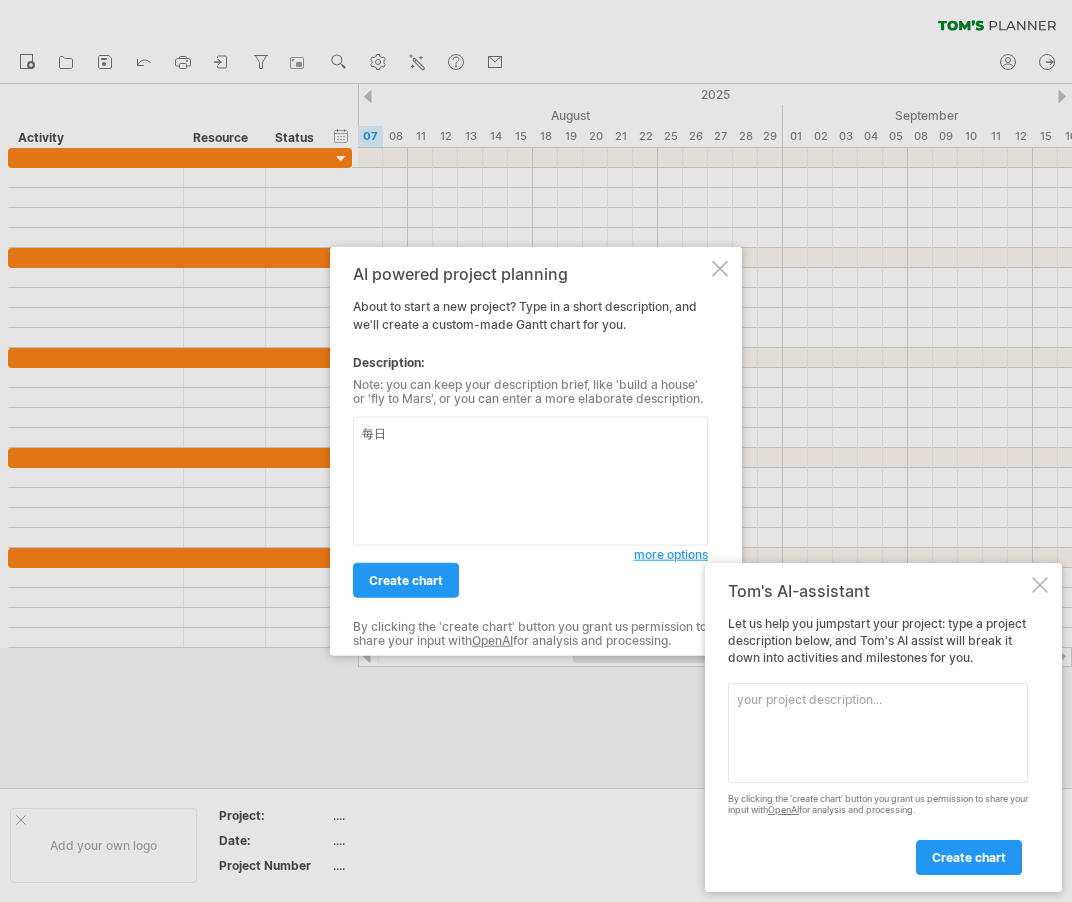 type on "每" 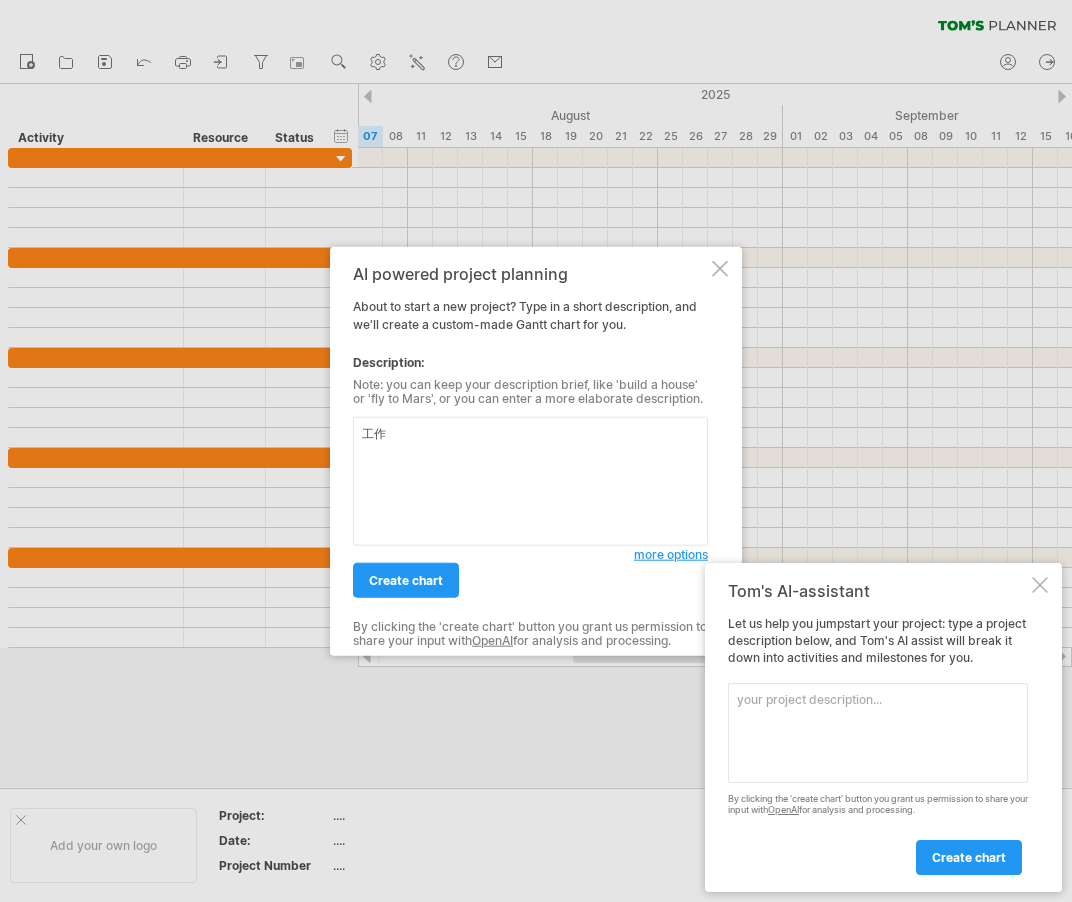 type on "公" 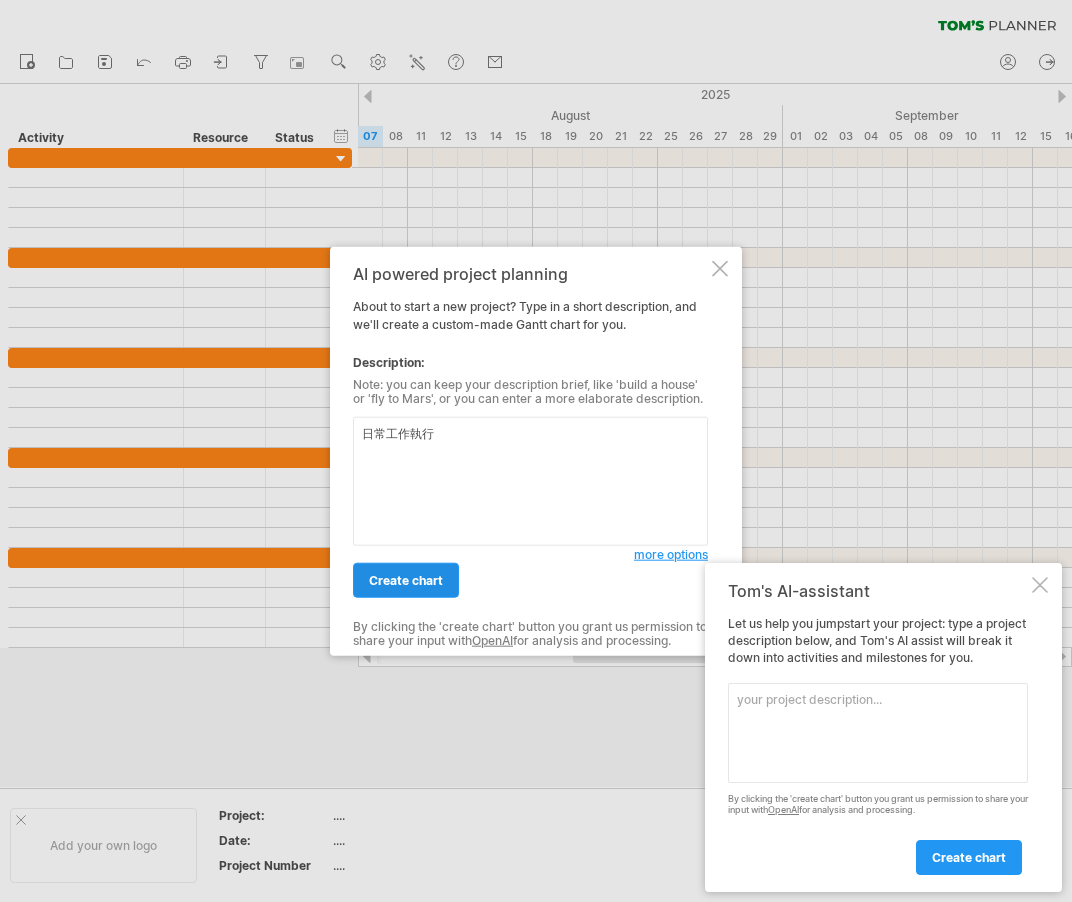 click on "create chart" at bounding box center [406, 580] 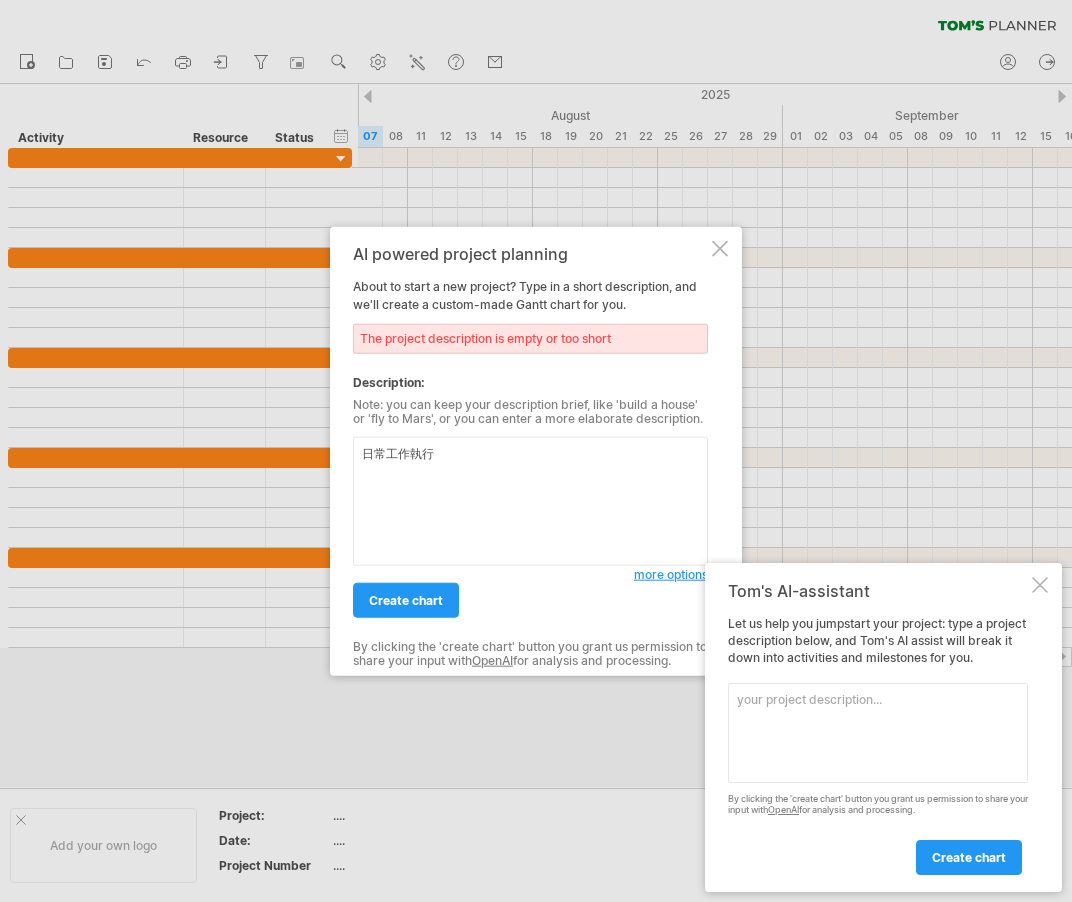 click on "日常工作執行" at bounding box center [530, 501] 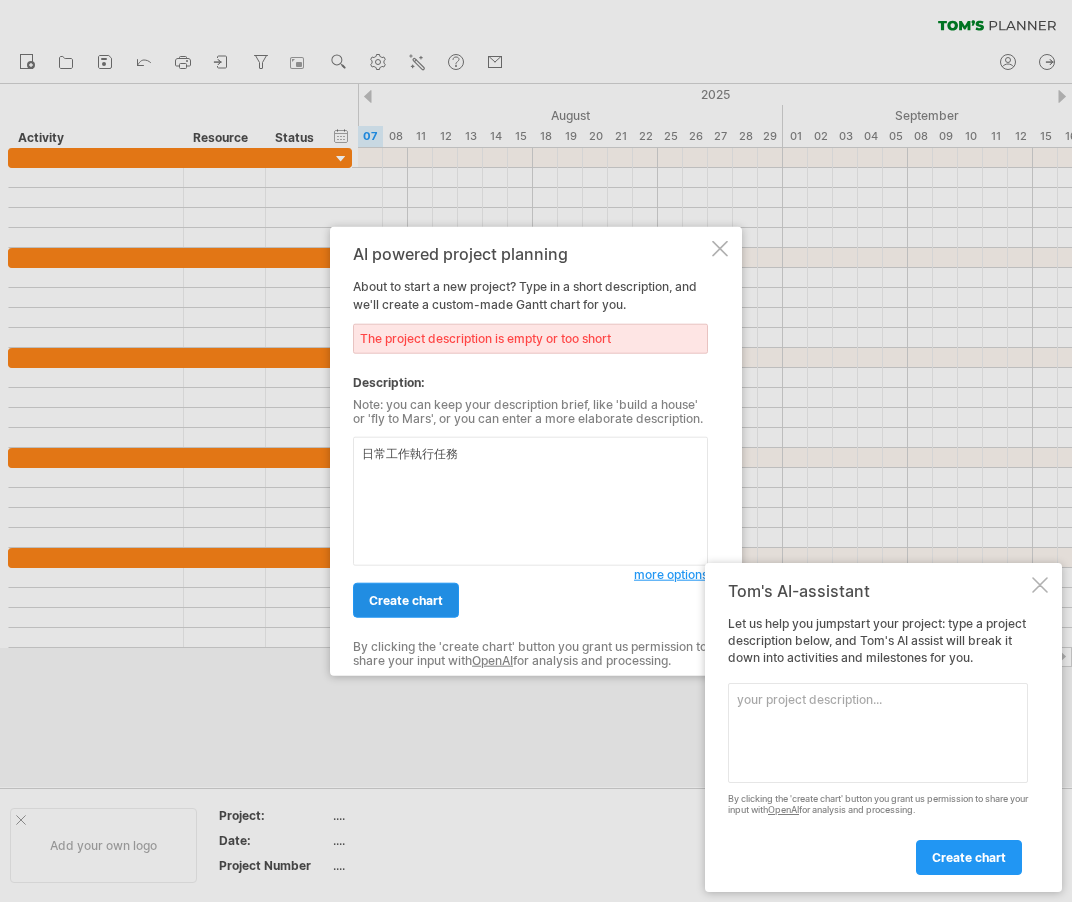 click on "create chart" at bounding box center [406, 600] 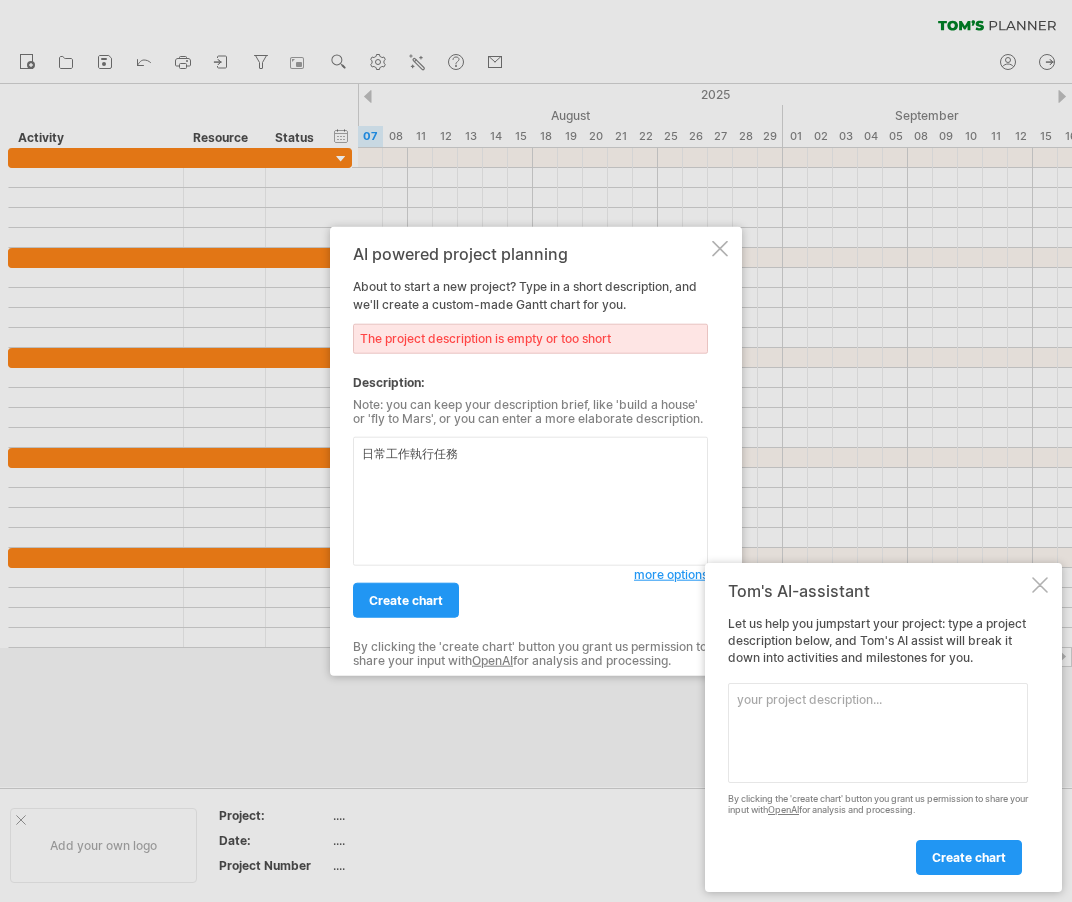 click on "日常工作執行任務" at bounding box center [530, 501] 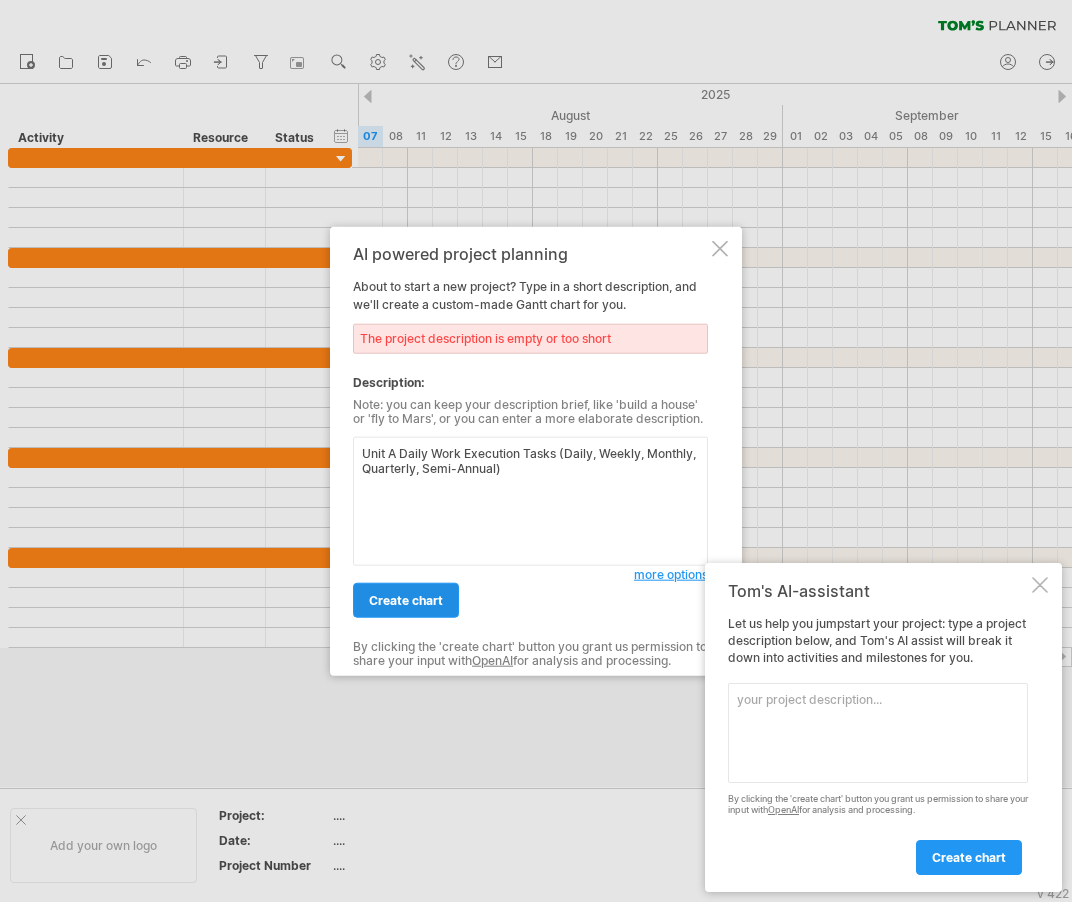 type on "Unit A Daily Work Execution Tasks (Daily, Weekly, Monthly, Quarterly, Semi-Annual)" 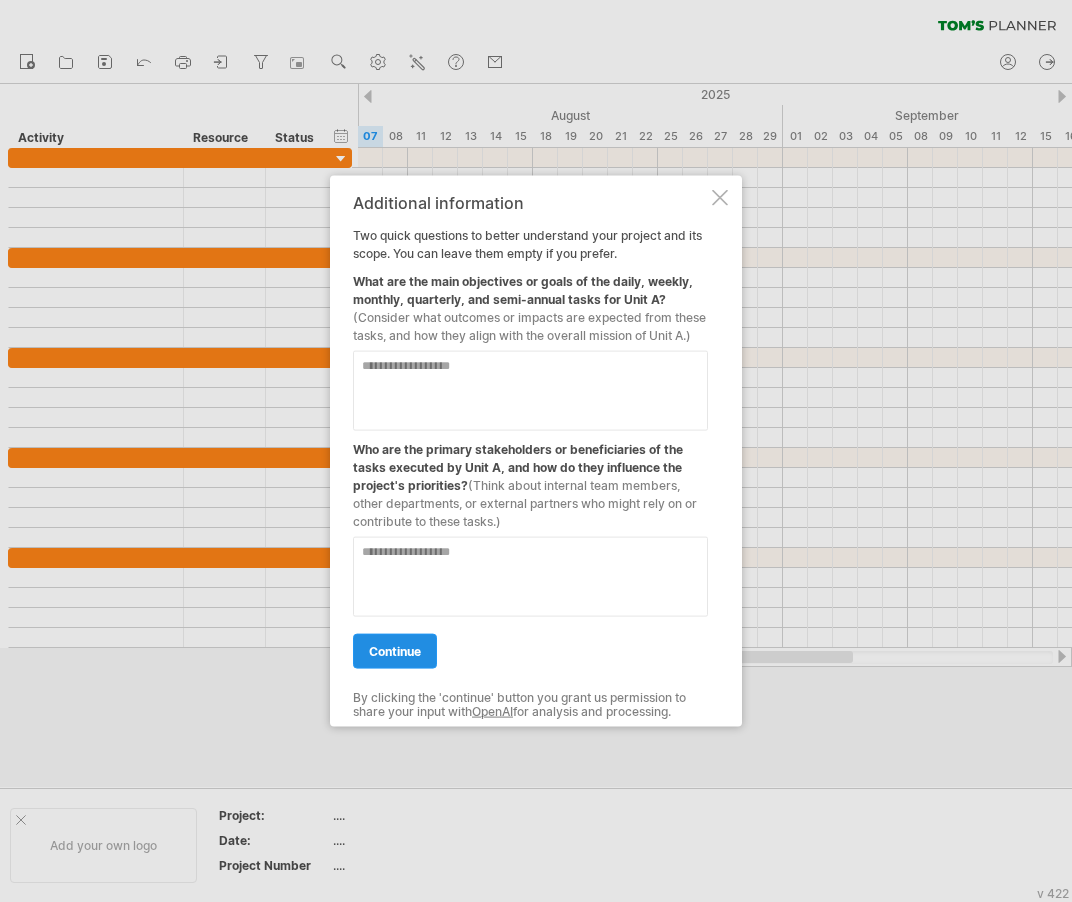 click on "continue" at bounding box center [395, 651] 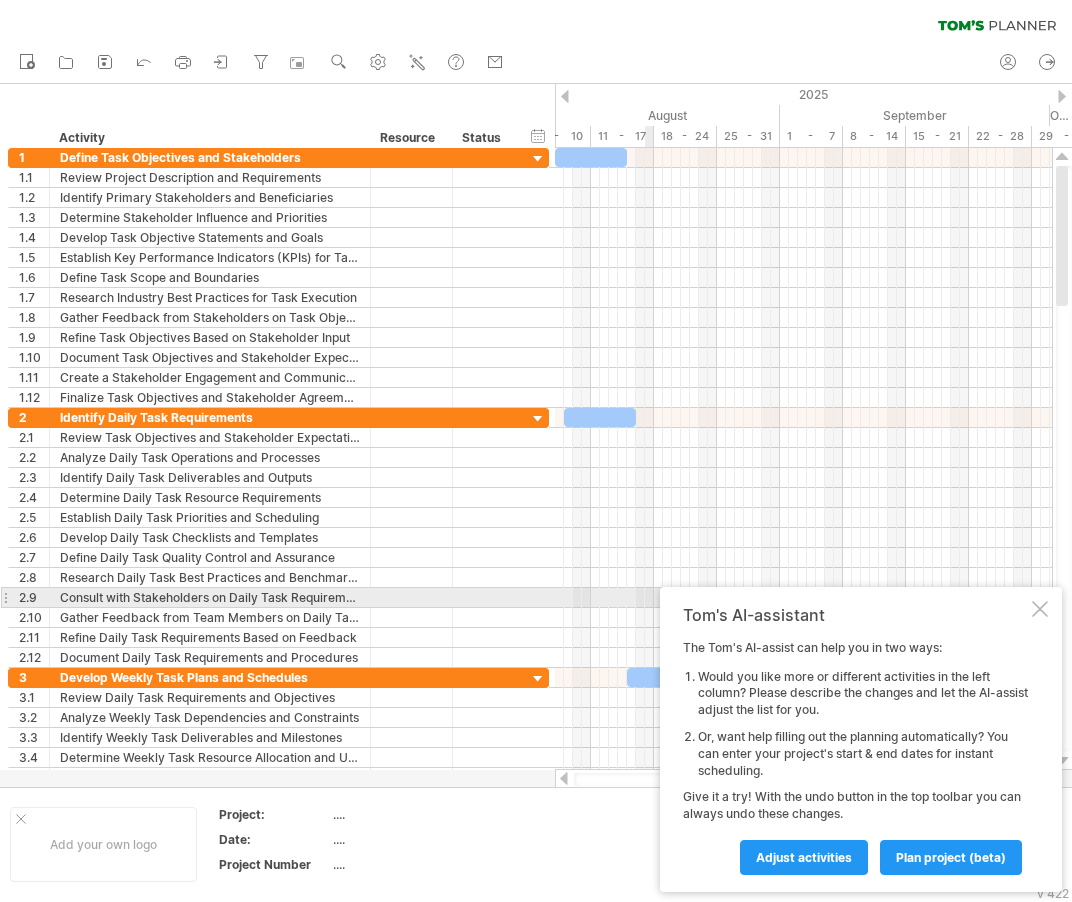 click at bounding box center [1040, 609] 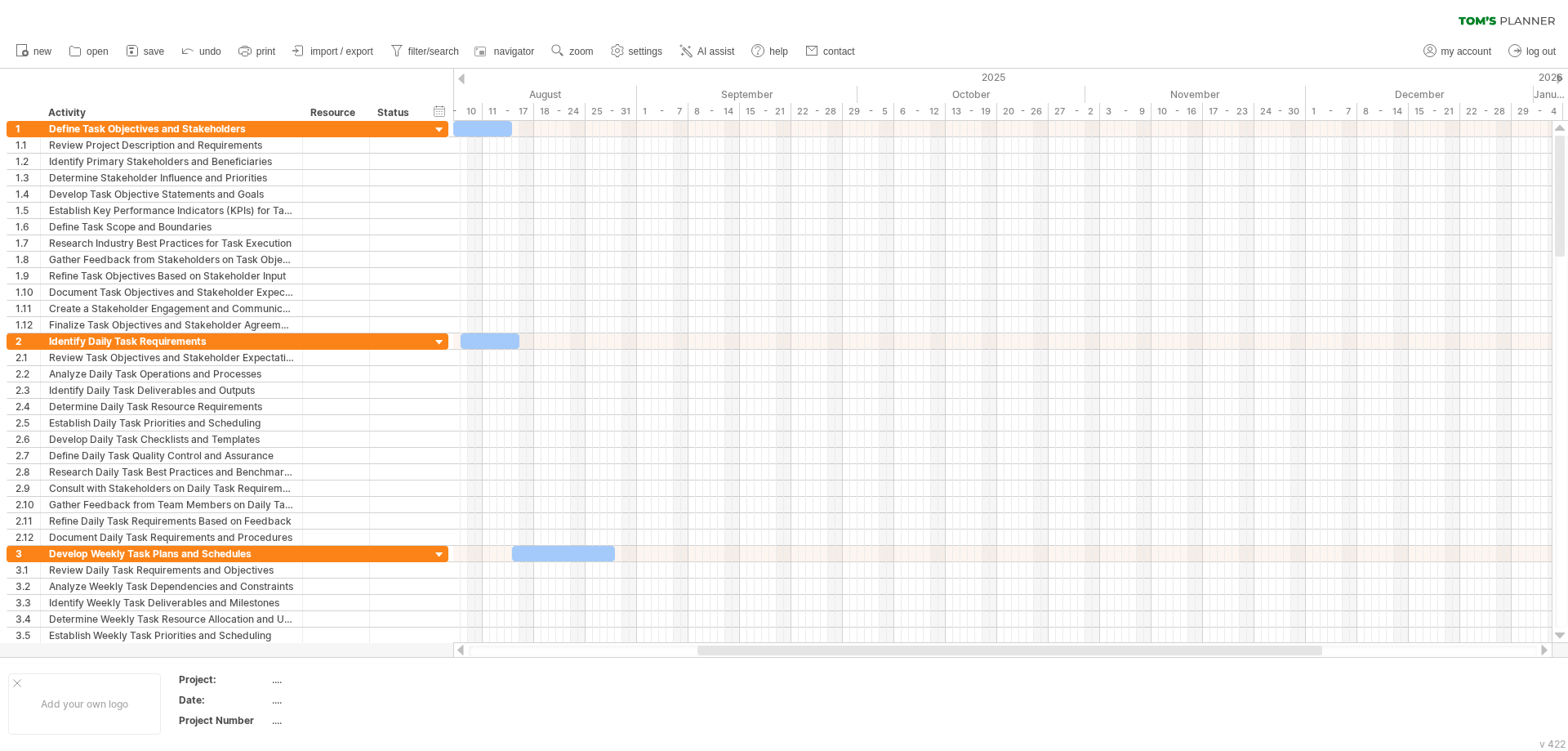 click on "import / export" at bounding box center (341, 51) 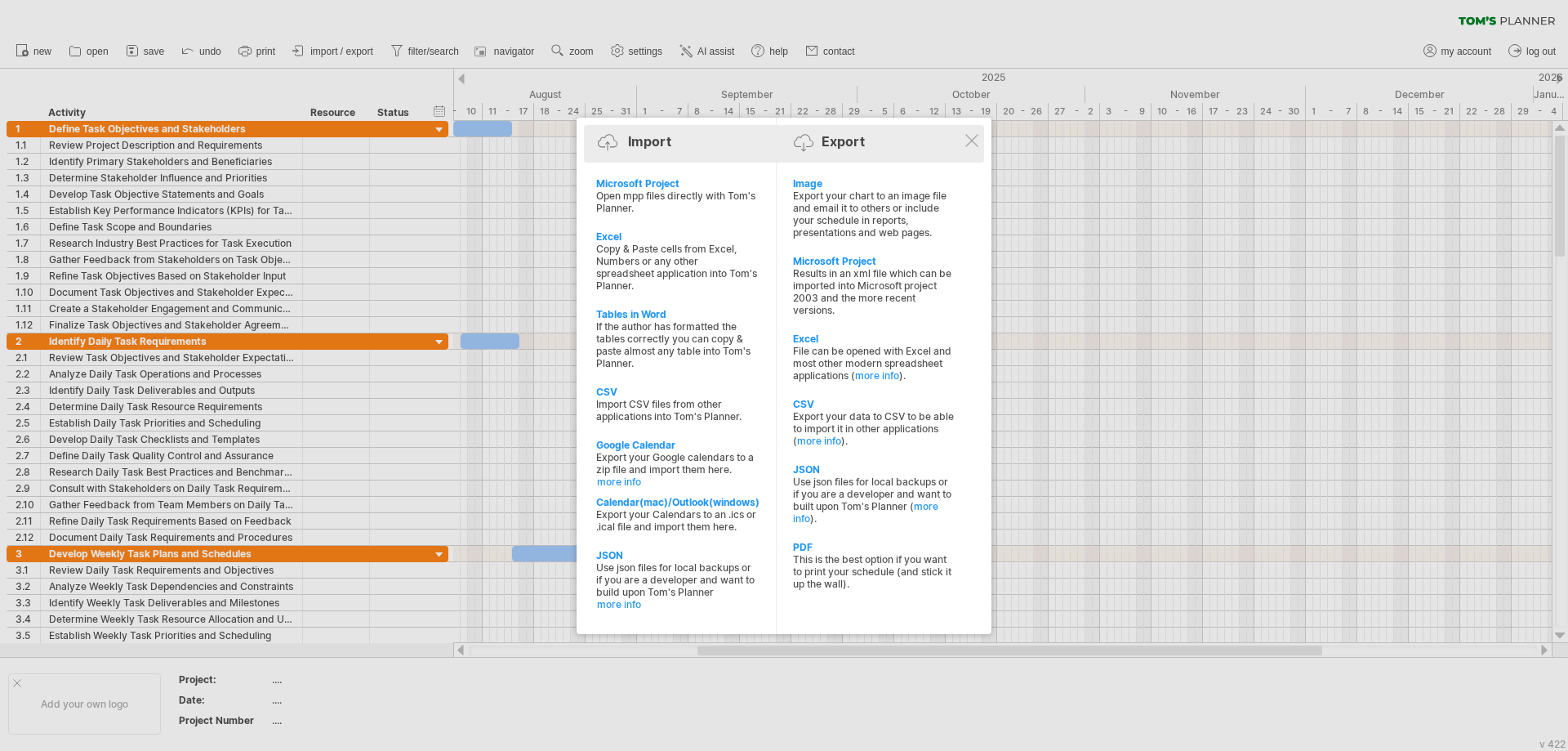 click at bounding box center [611, 148] 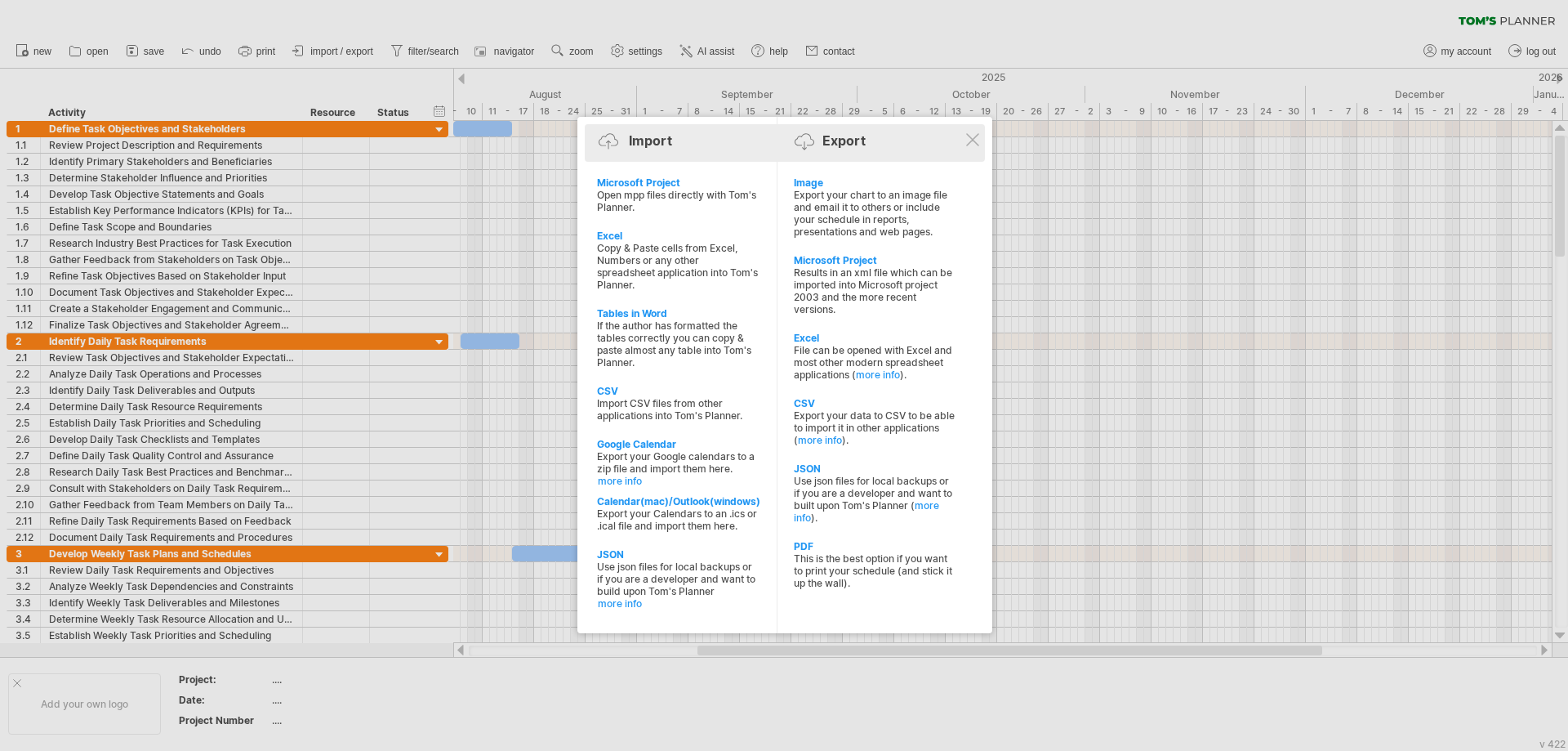 click on "Import
Export" at bounding box center (785, 144) 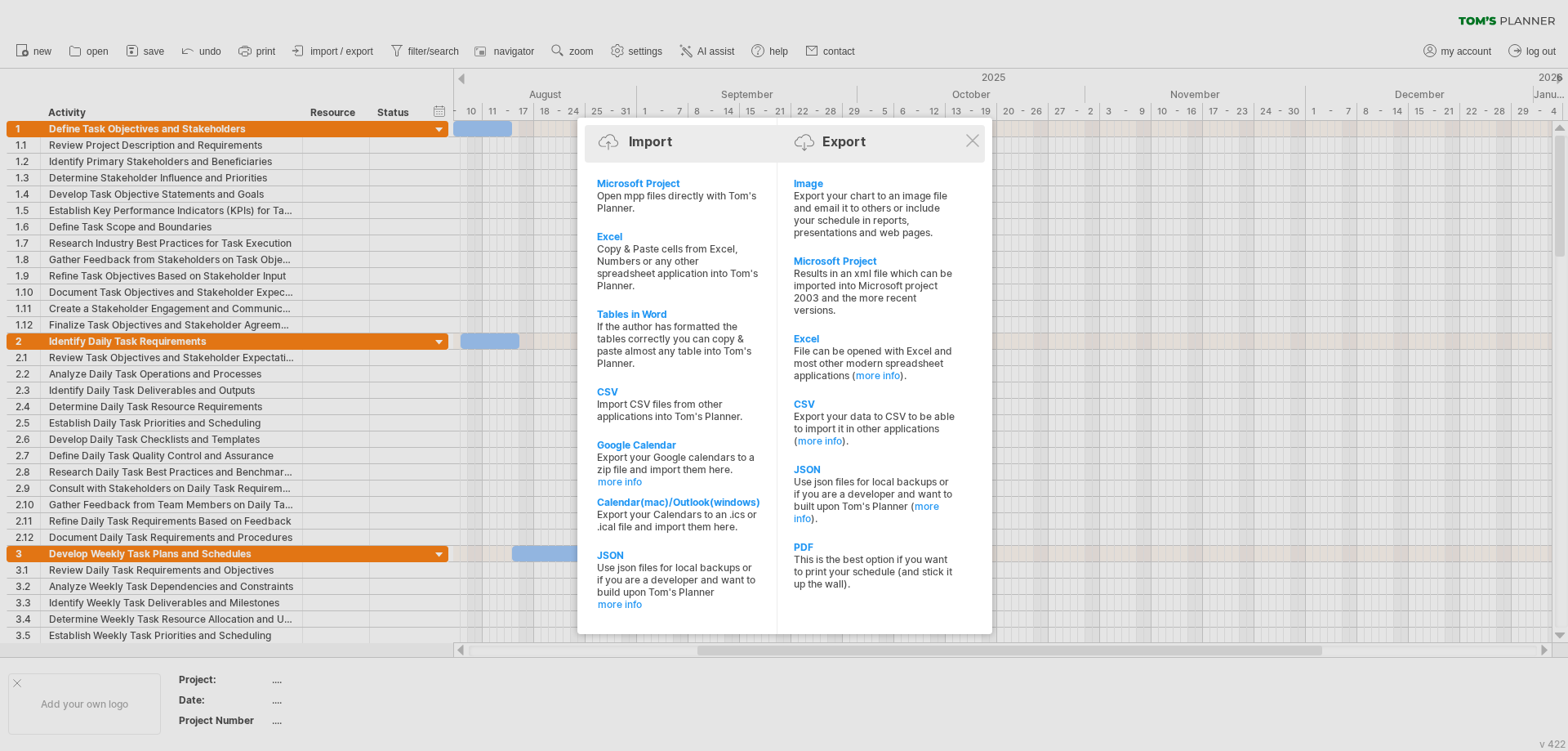 click on "Import
Export" at bounding box center [785, 145] 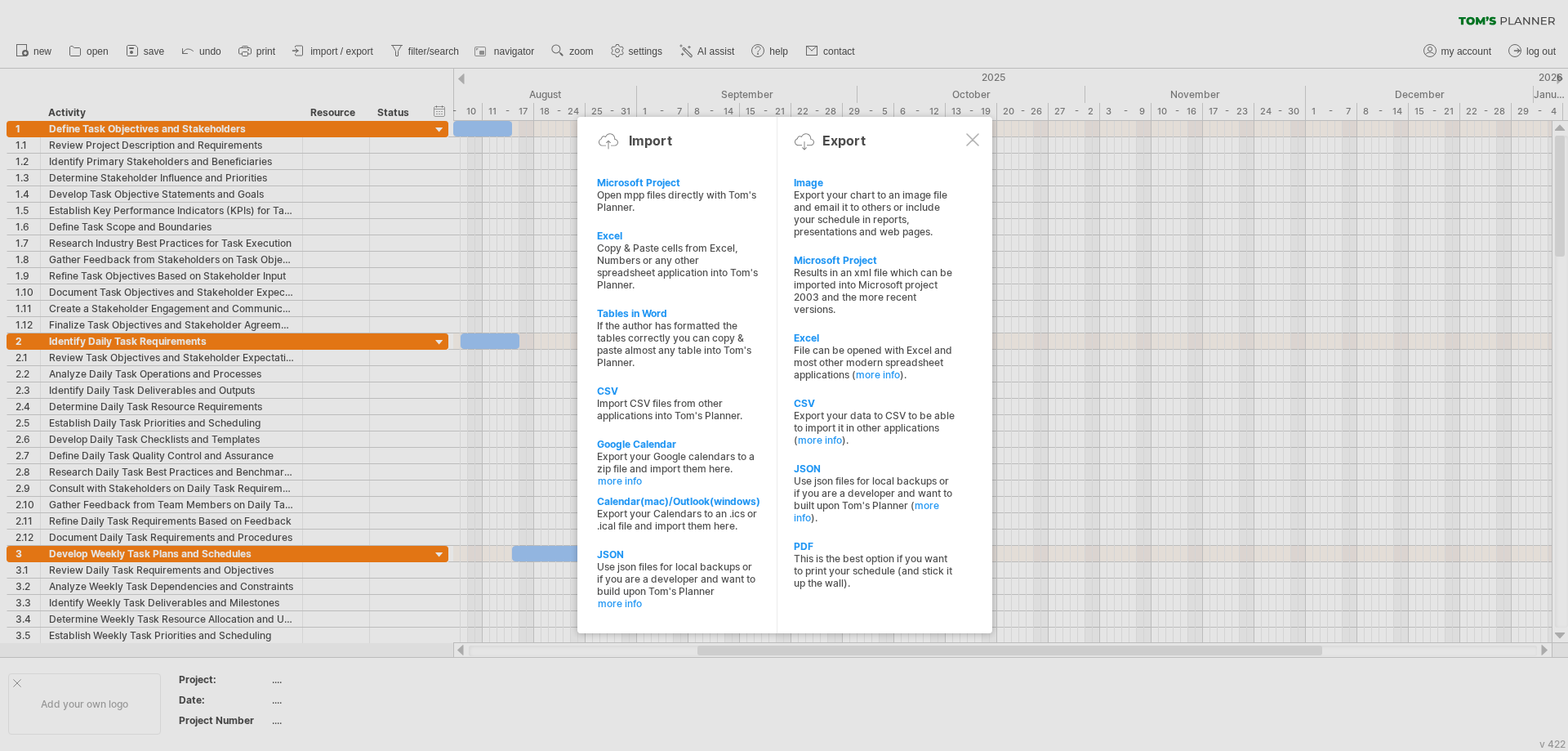 click at bounding box center (973, 140) 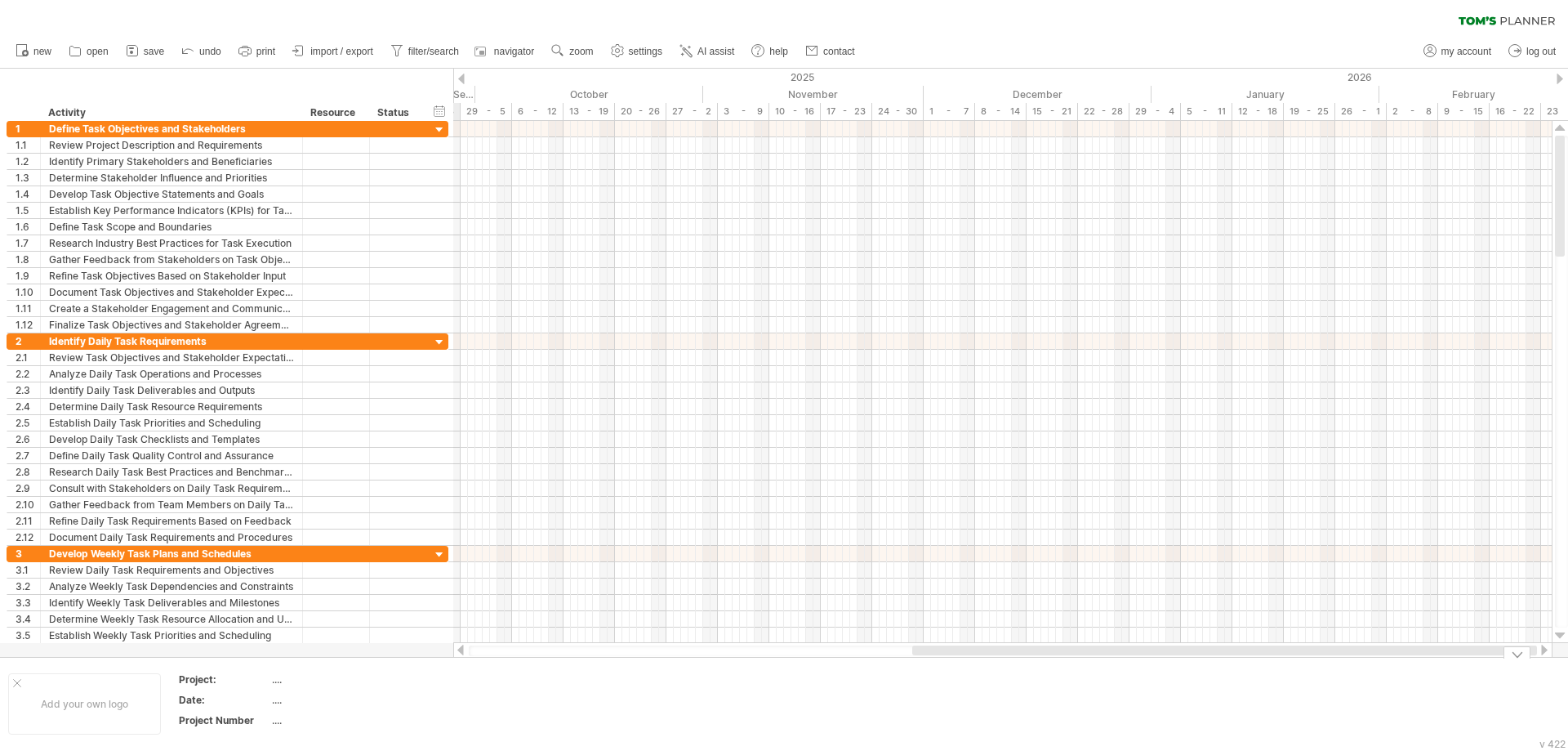 drag, startPoint x: 776, startPoint y: 650, endPoint x: 1160, endPoint y: 704, distance: 387.7783 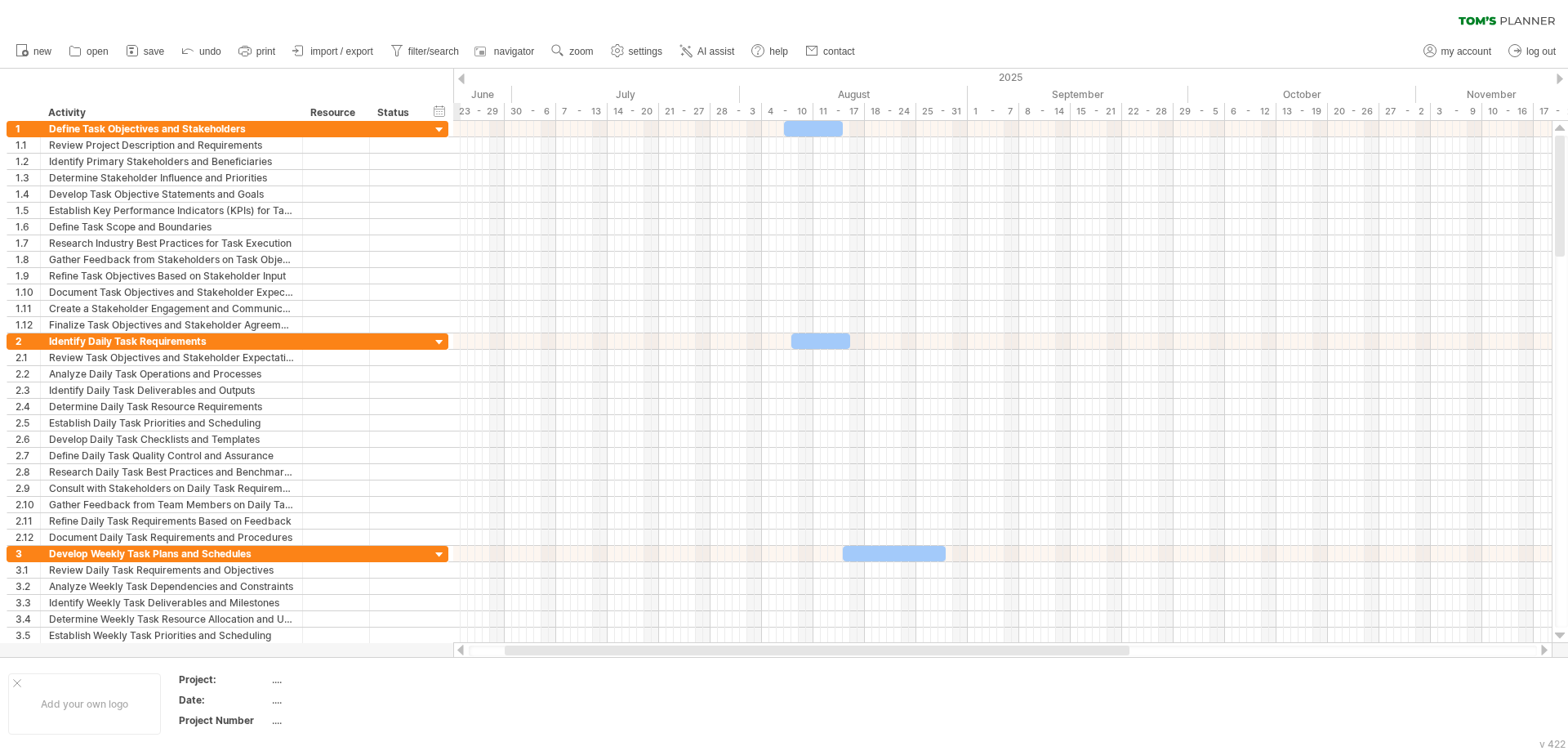 drag, startPoint x: 1061, startPoint y: 649, endPoint x: 727, endPoint y: 649, distance: 334 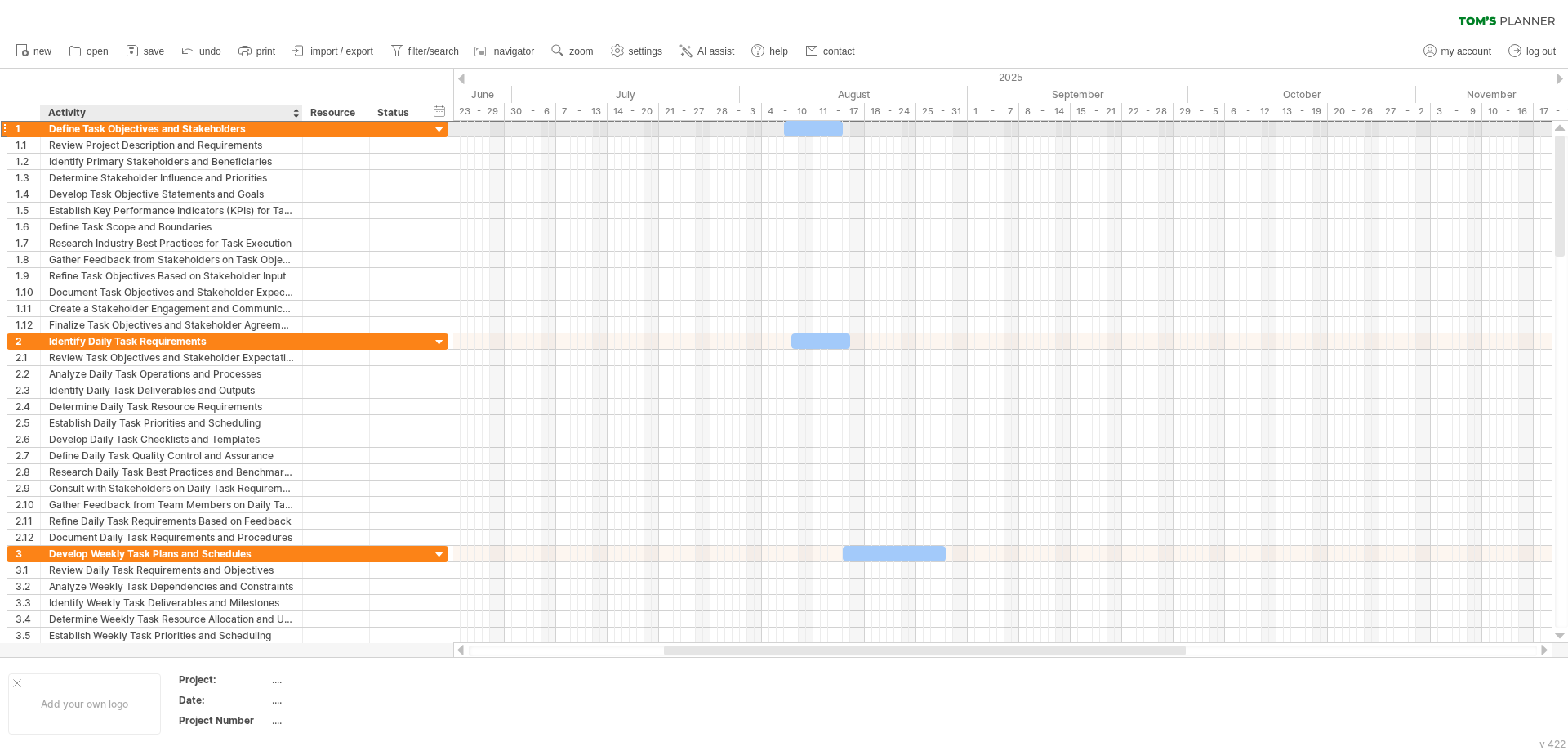 click on "Define Task Objectives and Stakeholders" at bounding box center (172, 128) 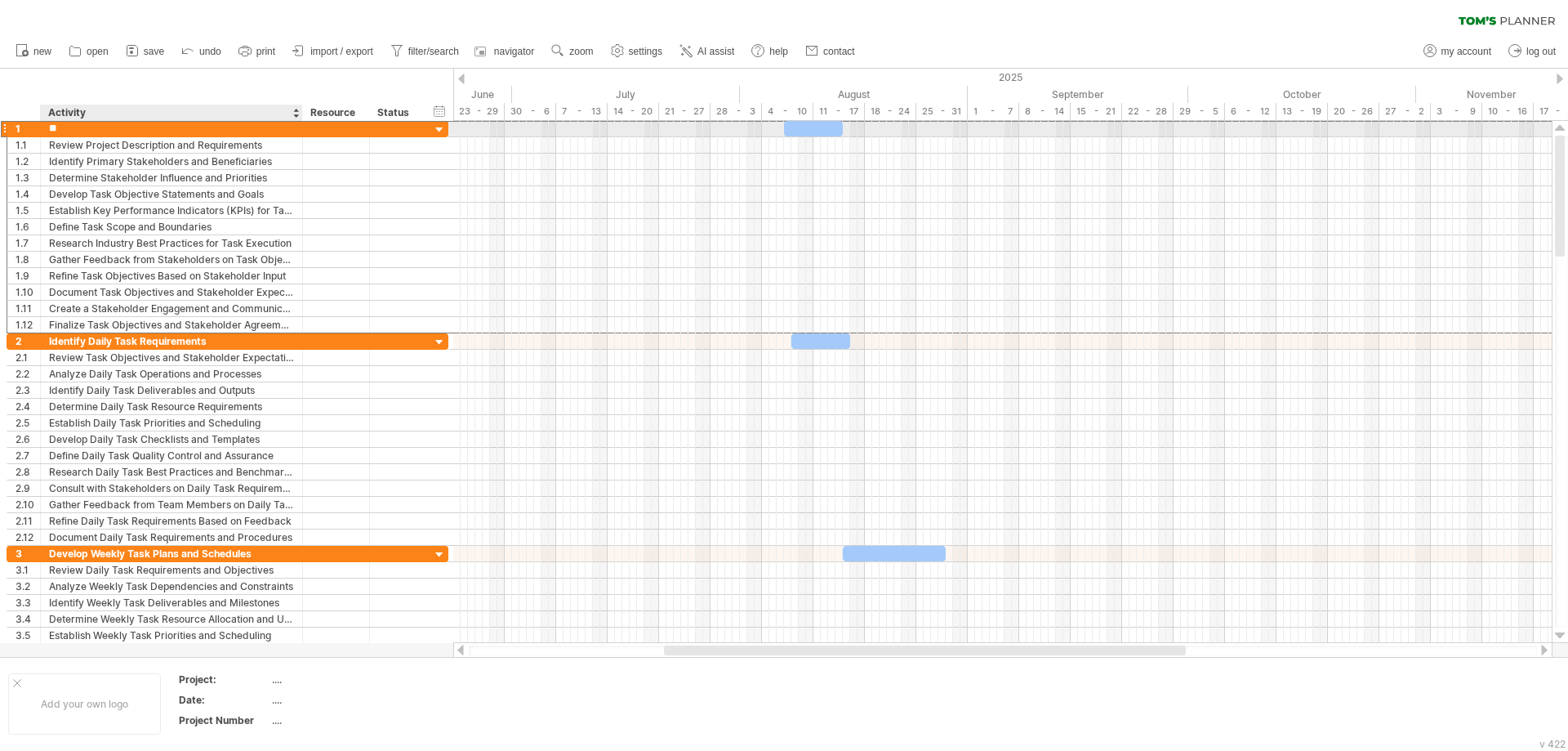 type on "*" 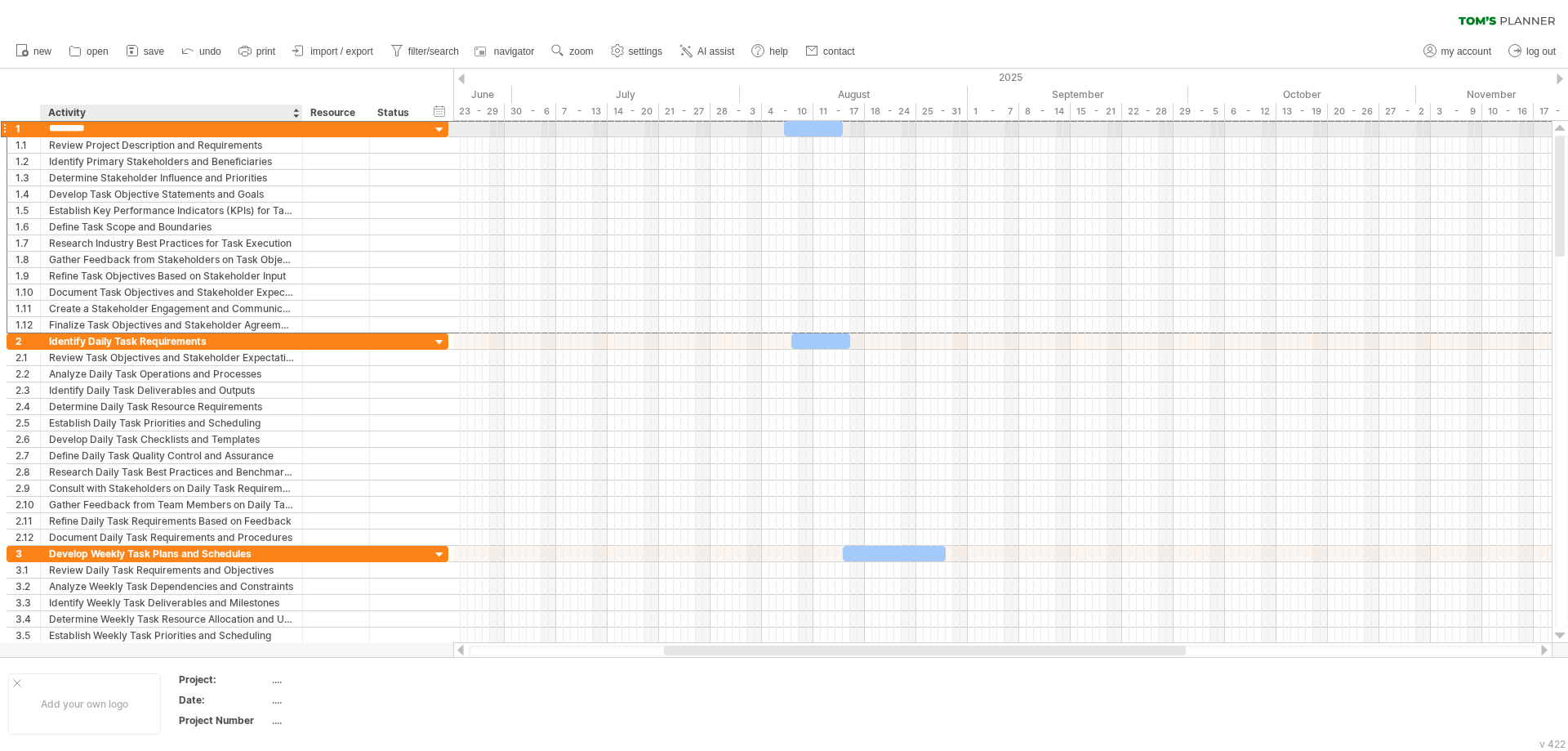 type on "*******" 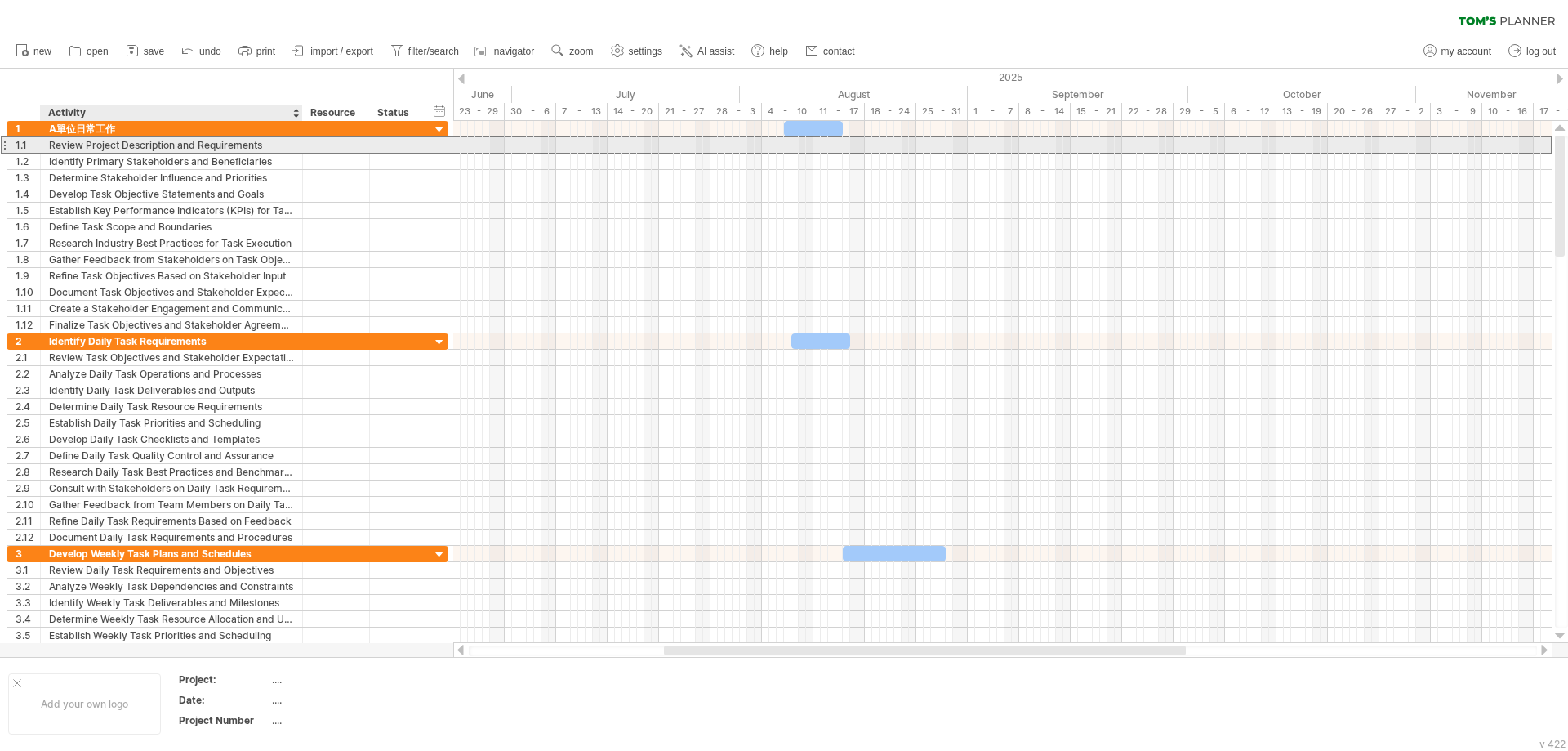 click on "Review Project Description and Requirements" at bounding box center [172, 145] 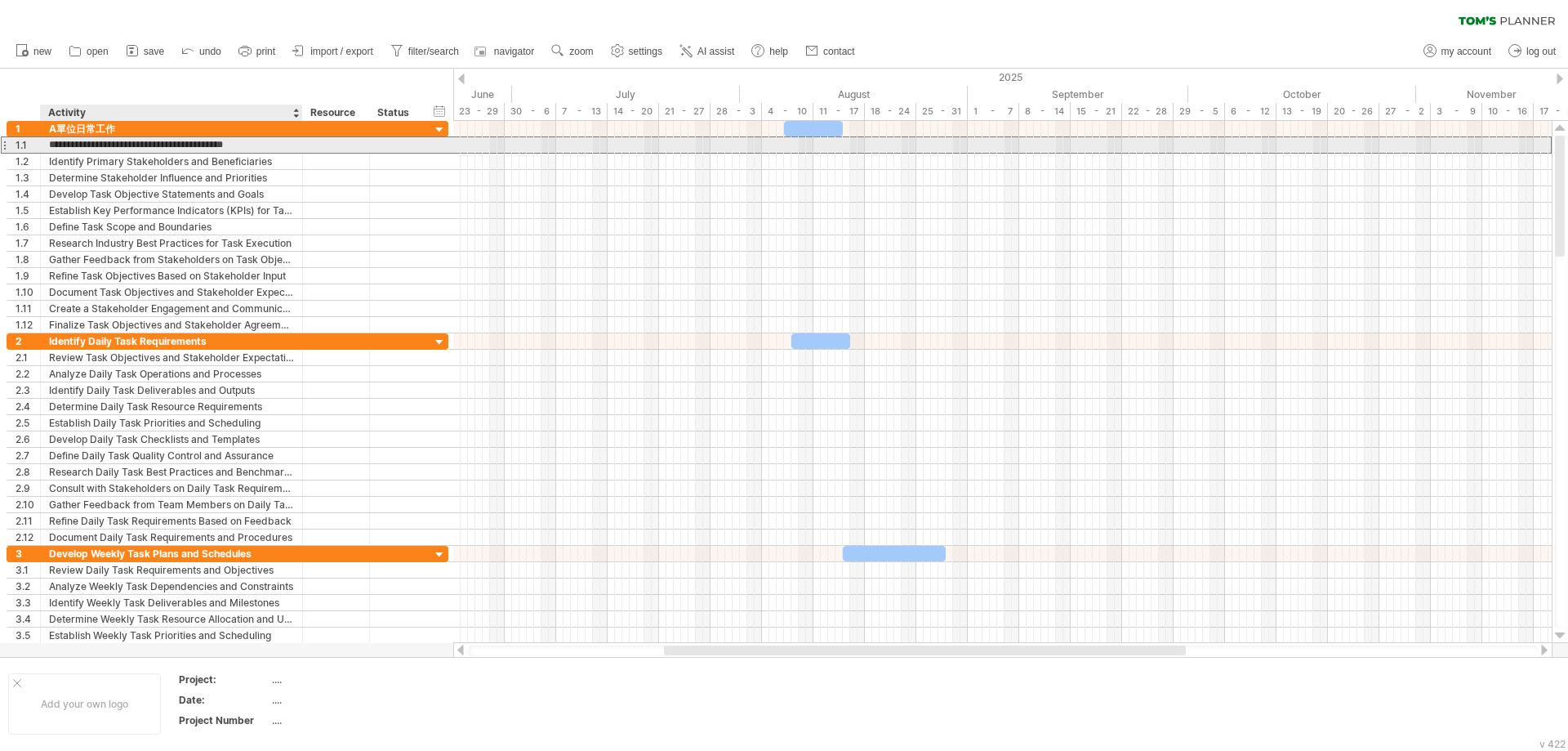 click on "**********" at bounding box center (172, 145) 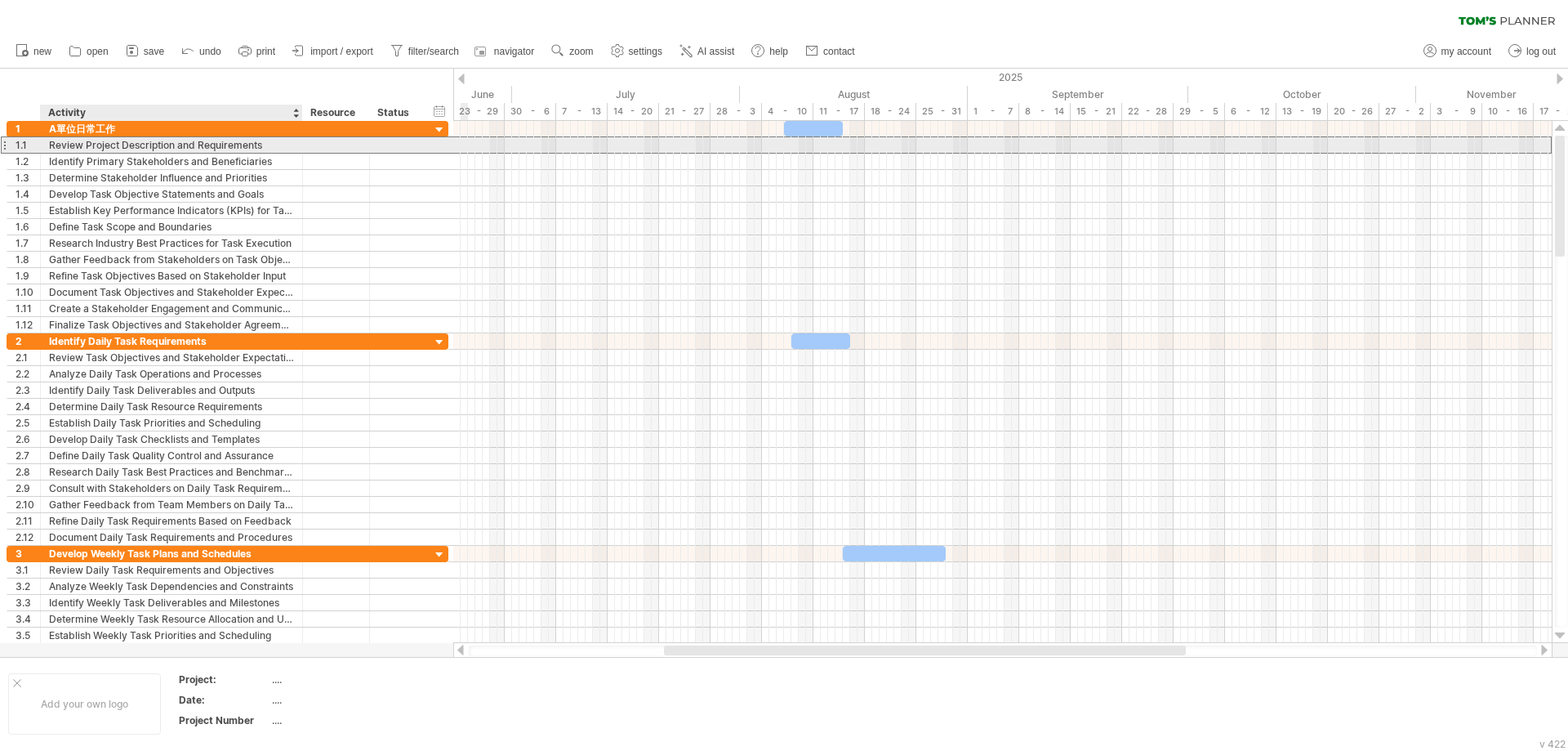 click on "Review Project Description and Requirements" at bounding box center [172, 145] 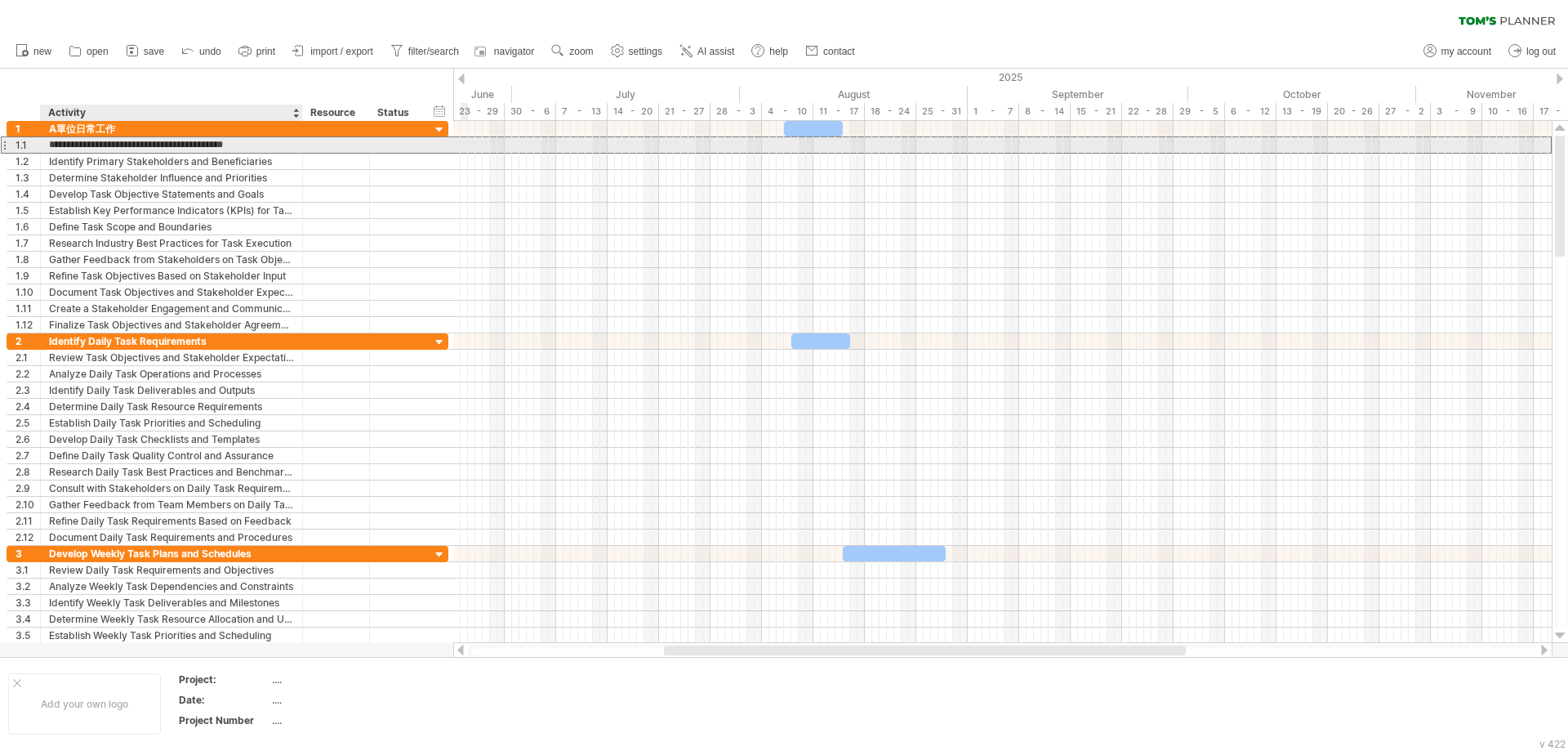 click on "**********" at bounding box center [172, 145] 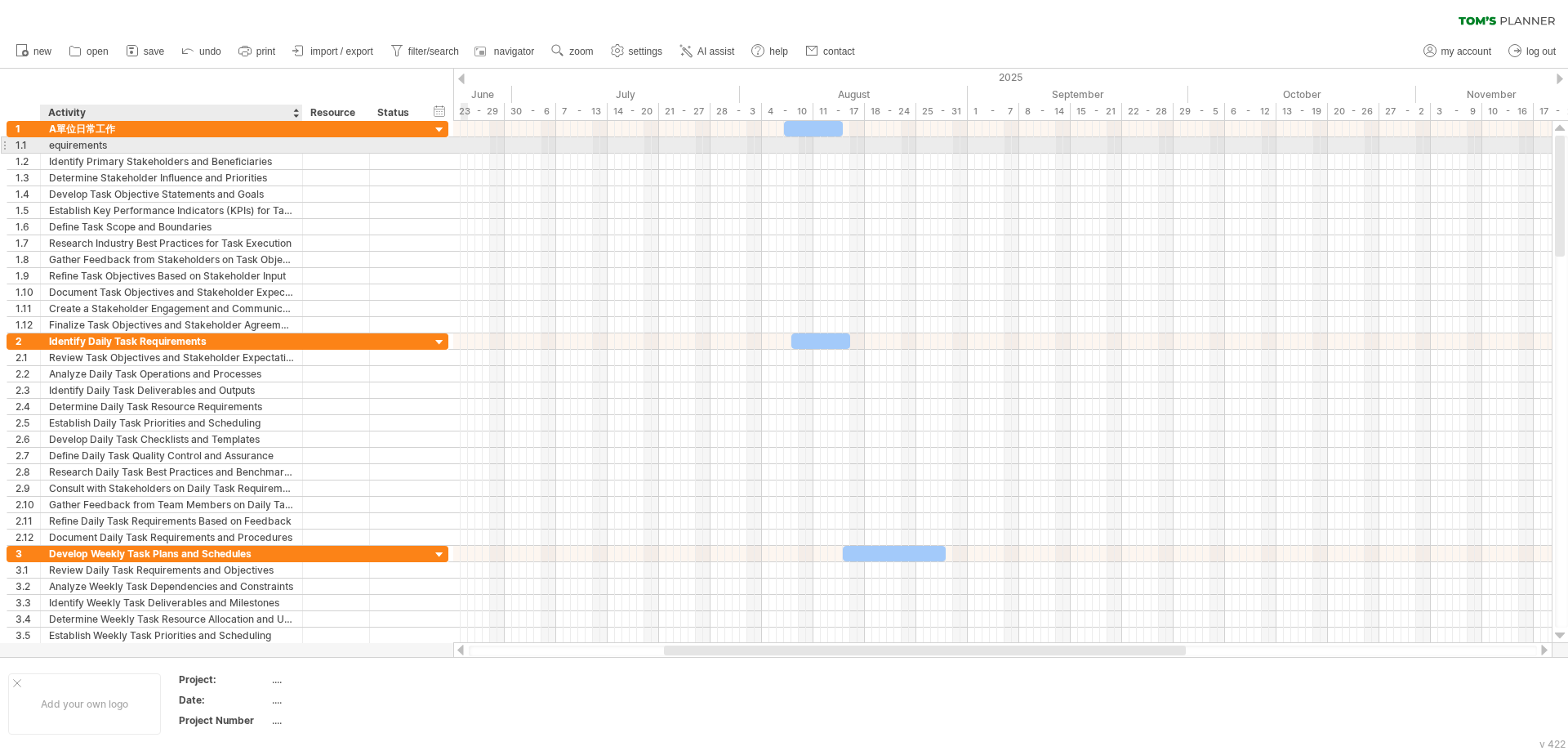 click on "equirements" at bounding box center (172, 145) 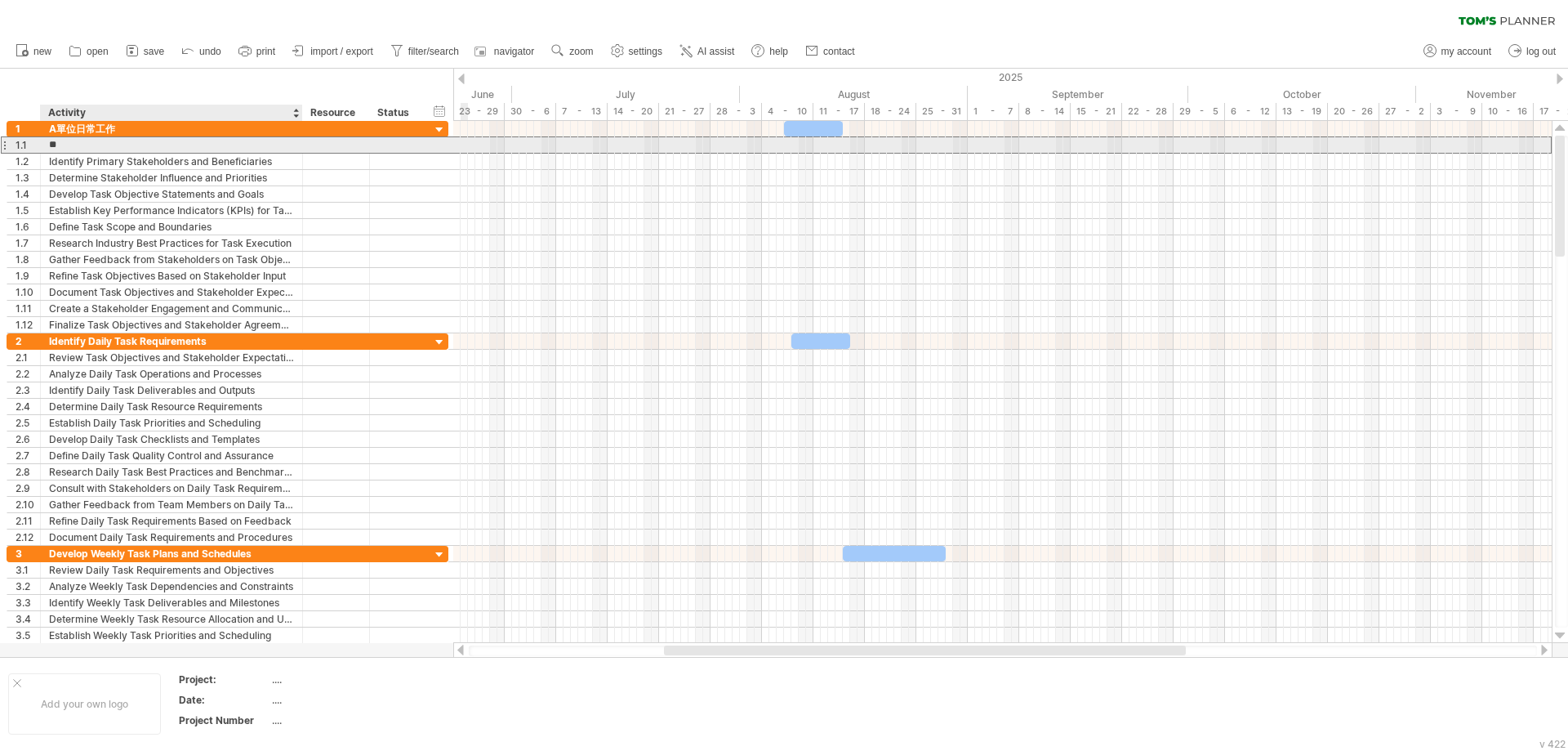 type on "*" 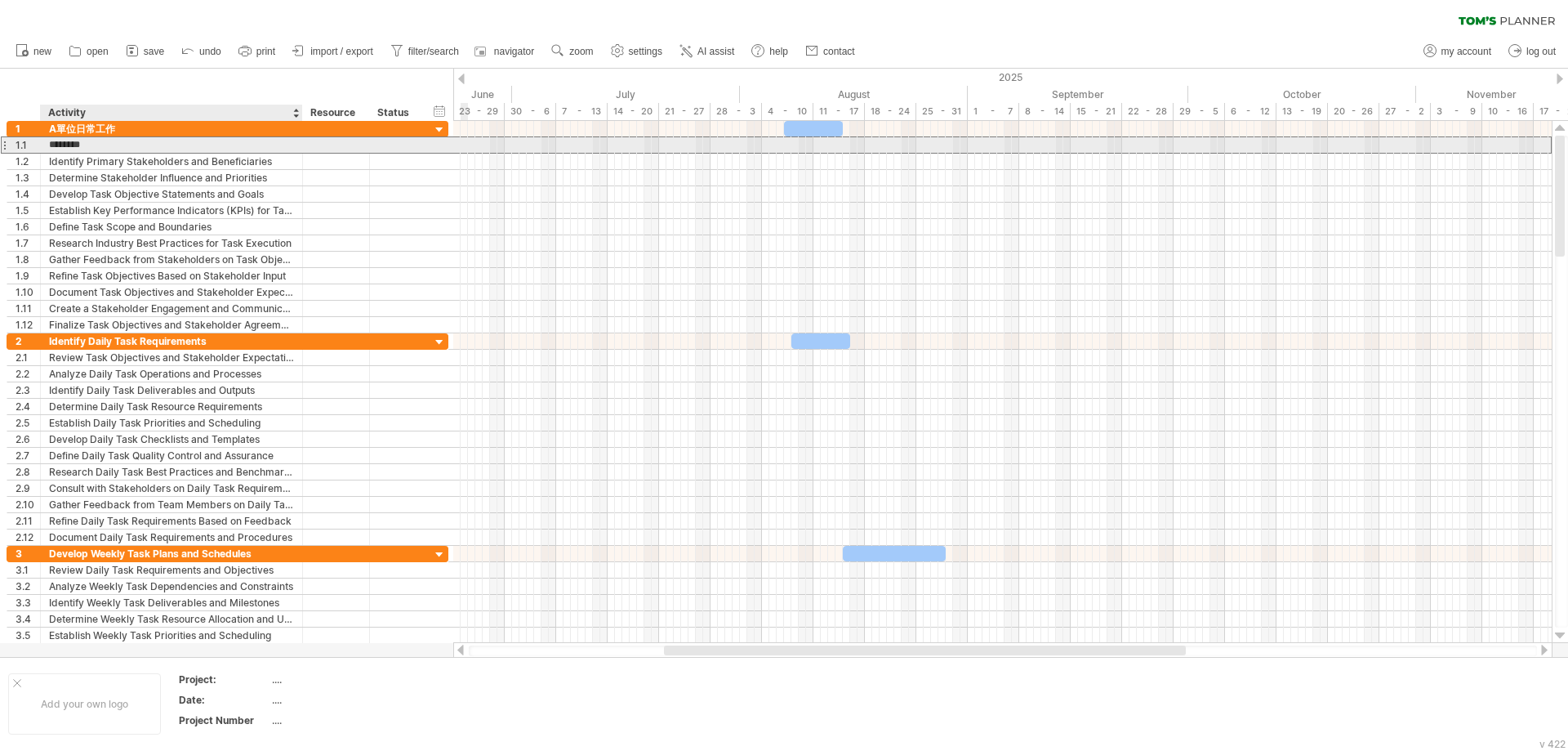 type on "******" 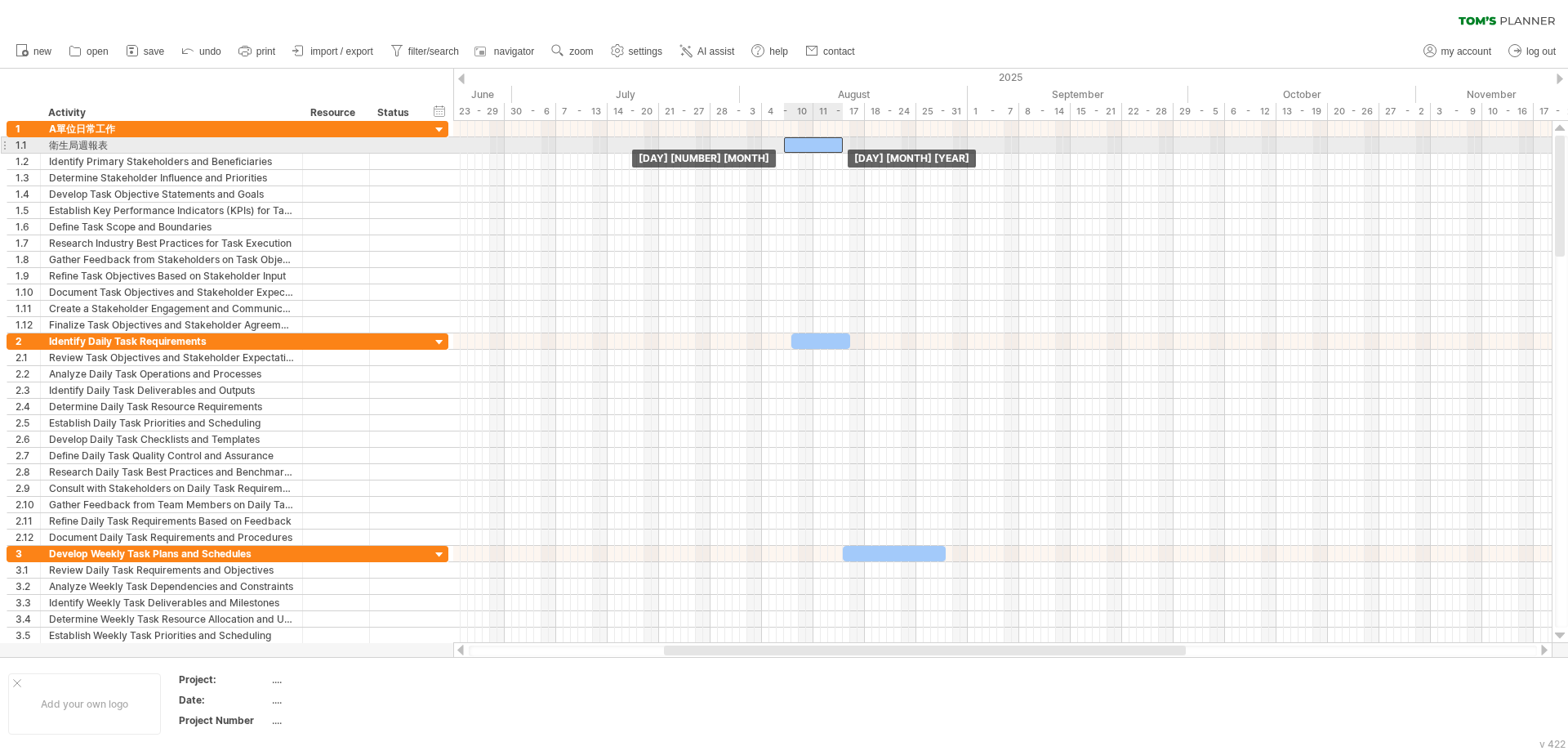 drag, startPoint x: 806, startPoint y: 128, endPoint x: 808, endPoint y: 141, distance: 13.152946 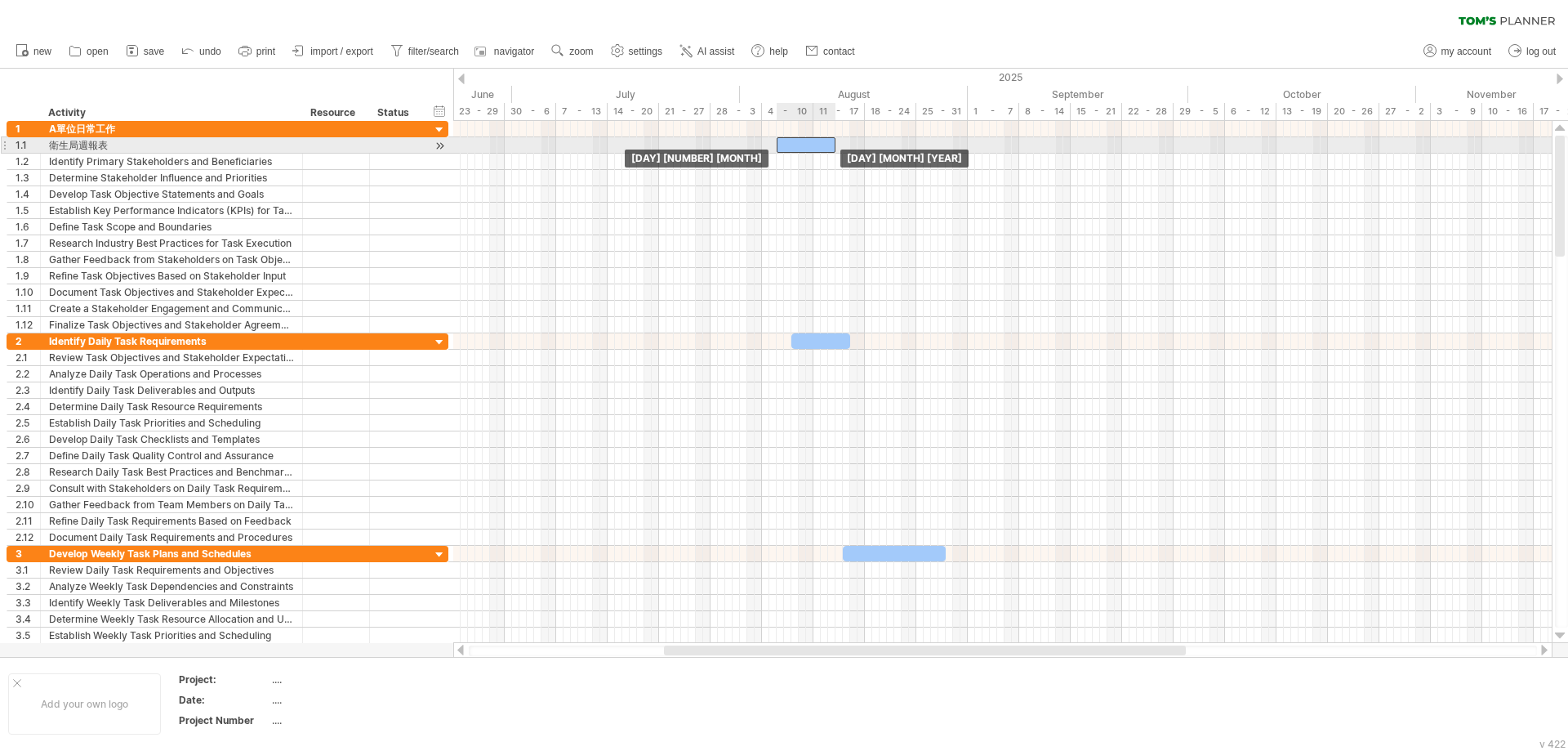 drag, startPoint x: 805, startPoint y: 144, endPoint x: 796, endPoint y: 145, distance: 9.05539 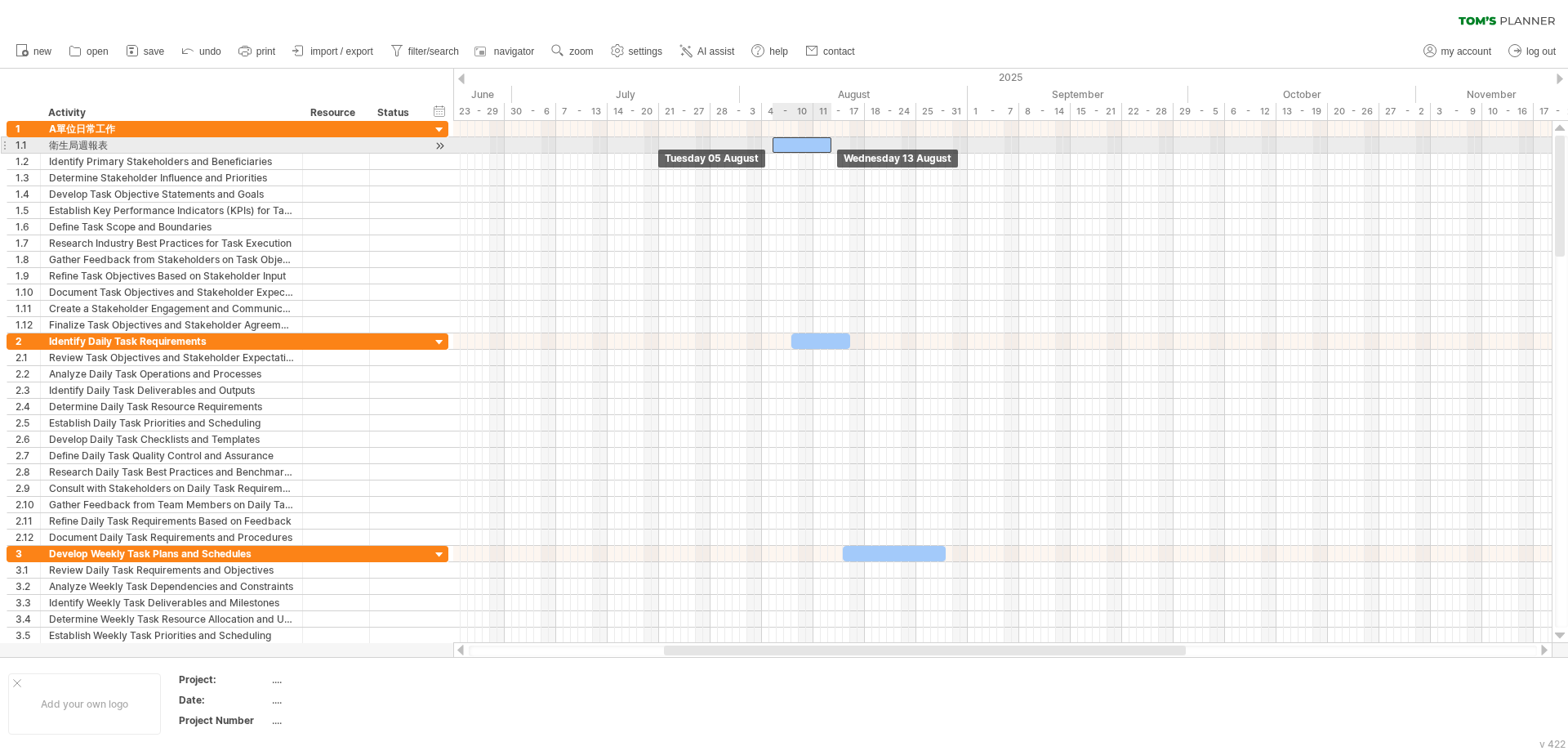 click at bounding box center (802, 145) 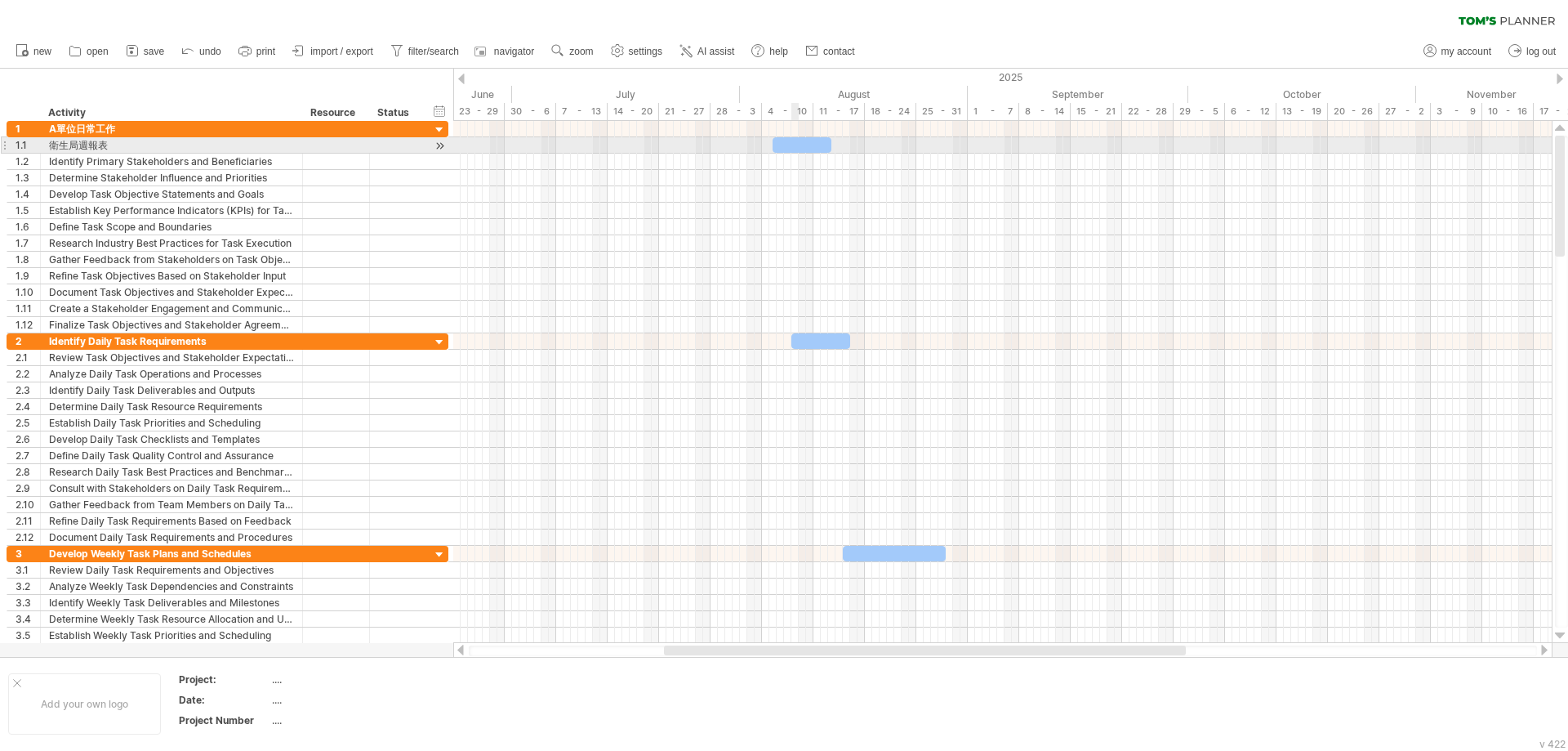click at bounding box center (802, 145) 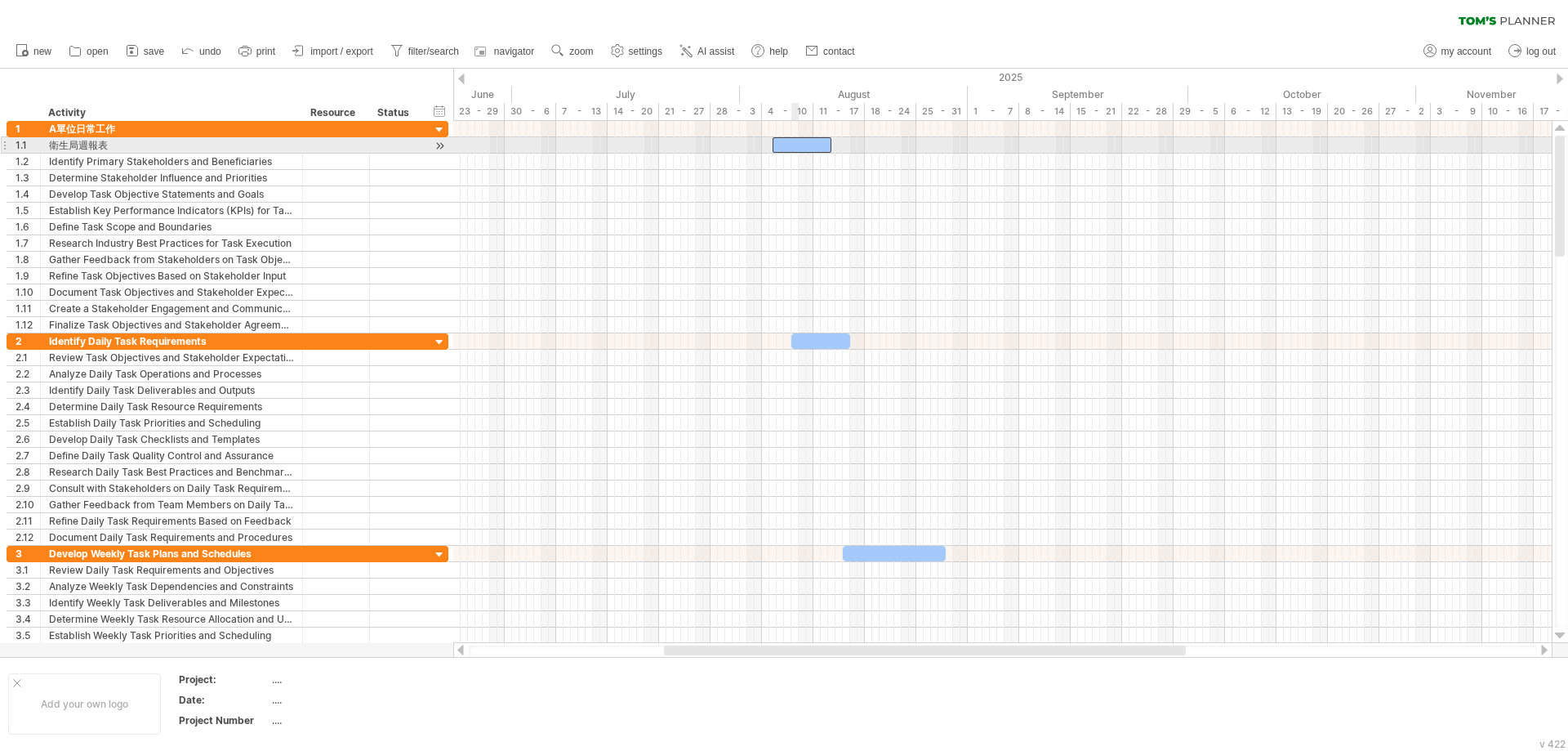 type 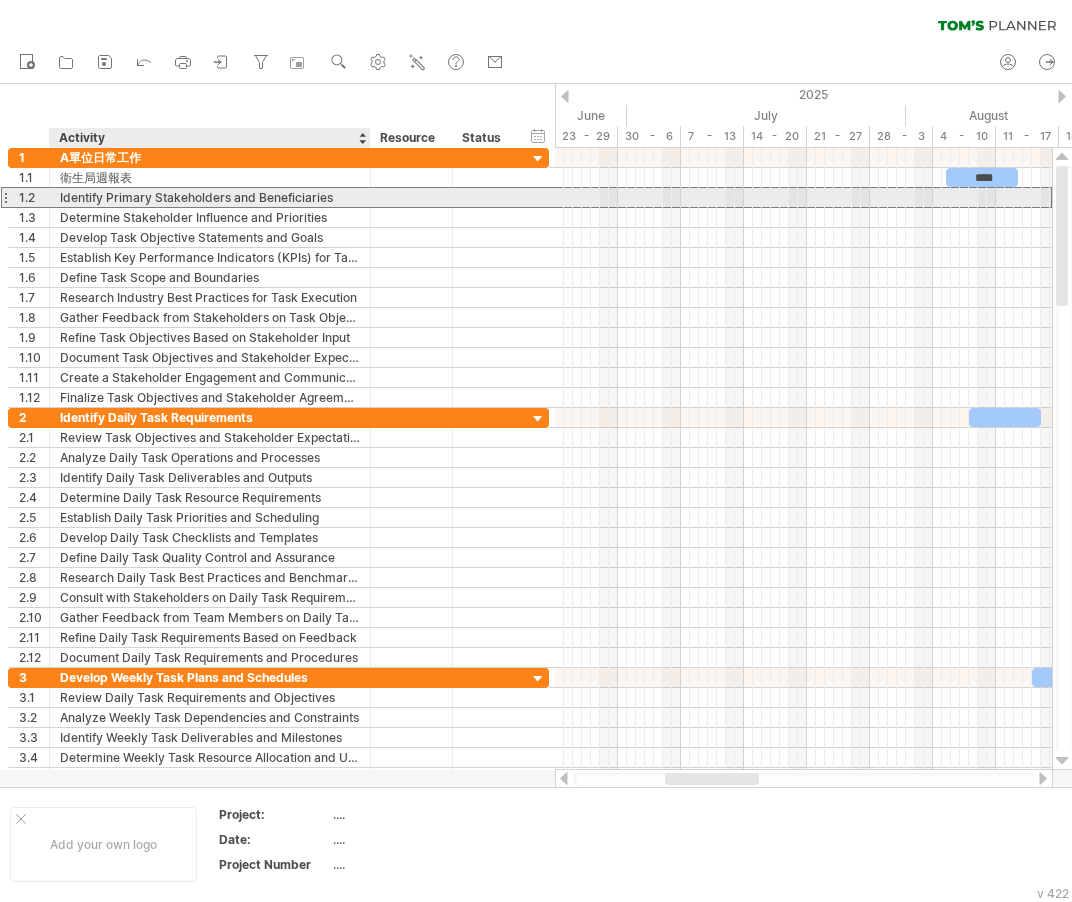 click on "Identify Primary Stakeholders and Beneficiaries" at bounding box center [210, 197] 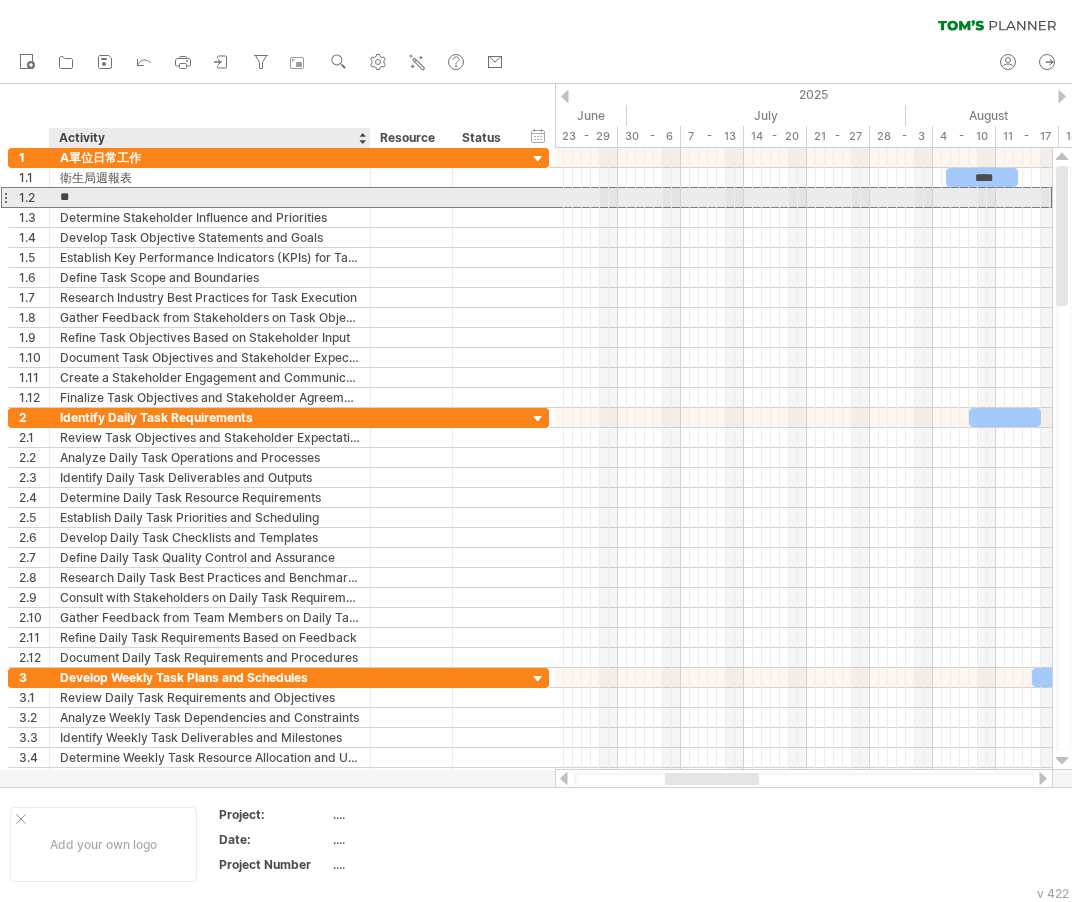 type on "*" 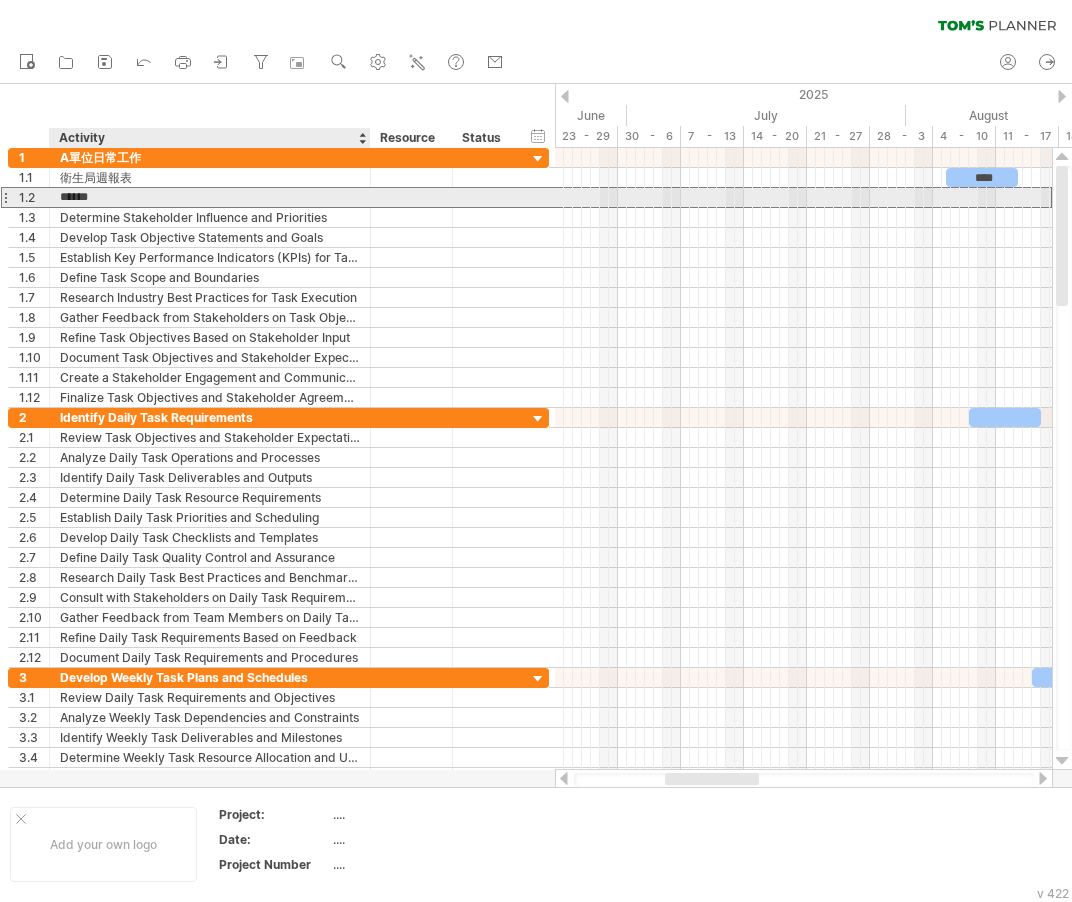 type on "*****" 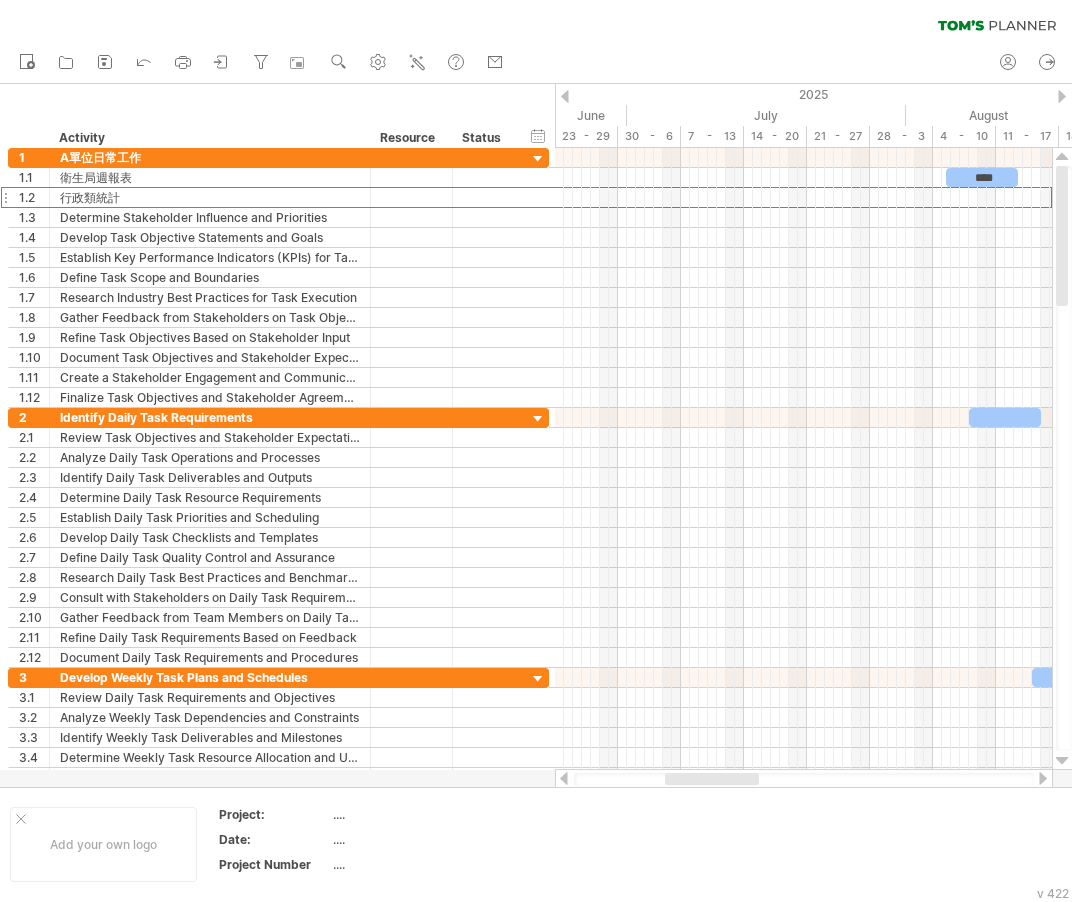 click at bounding box center (1062, 96) 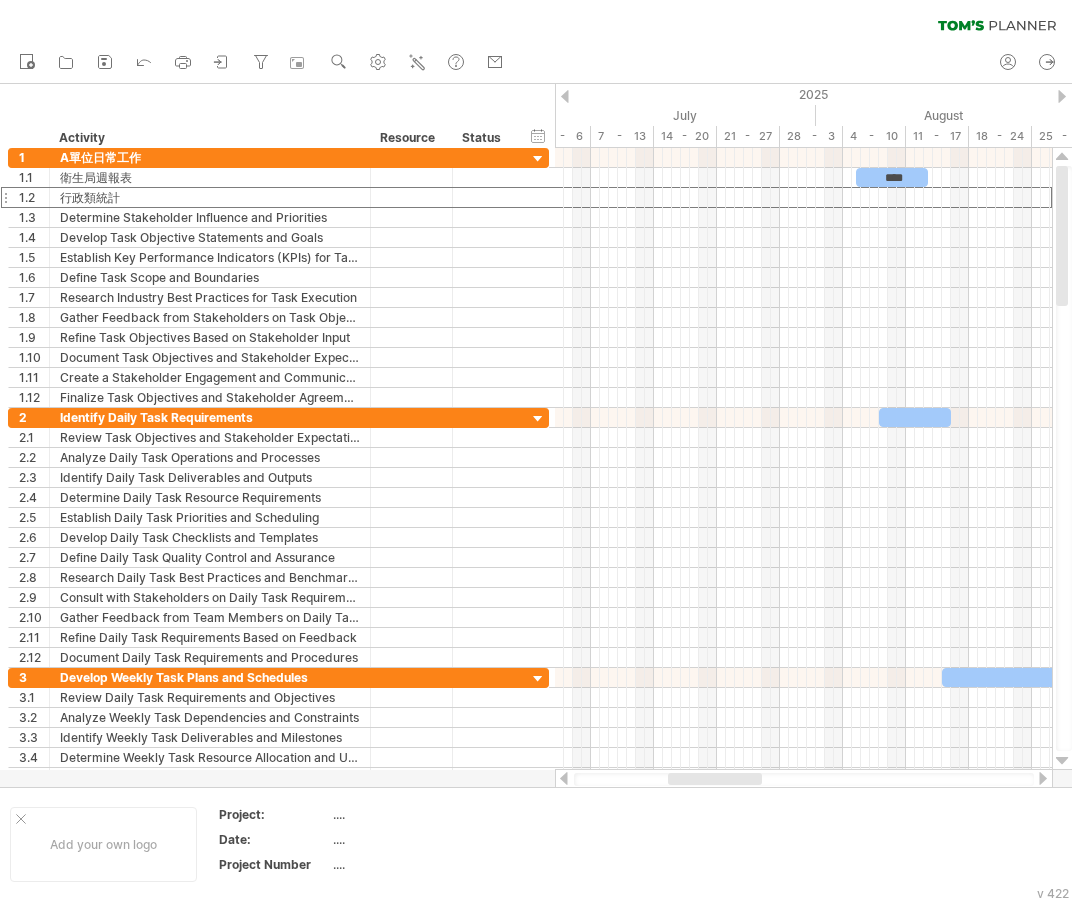 click at bounding box center [1062, 96] 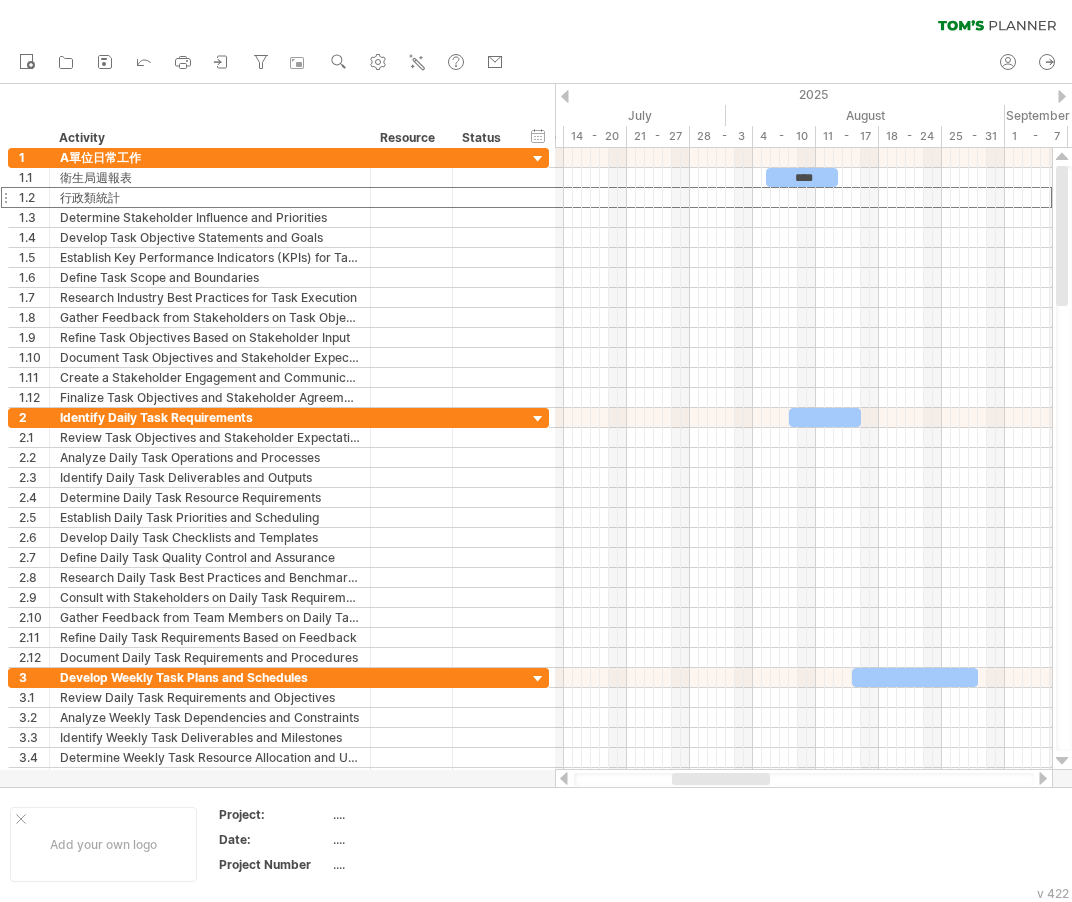 click at bounding box center [1062, 96] 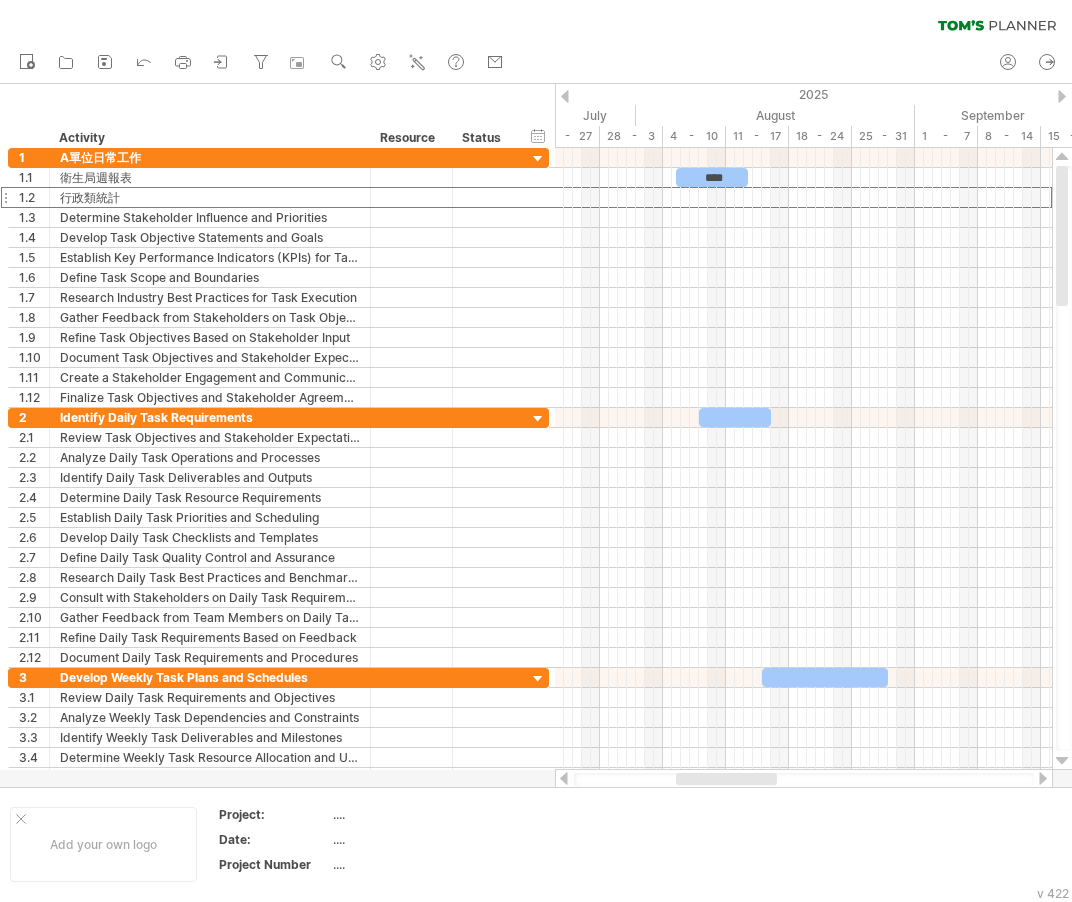 click at bounding box center (1062, 96) 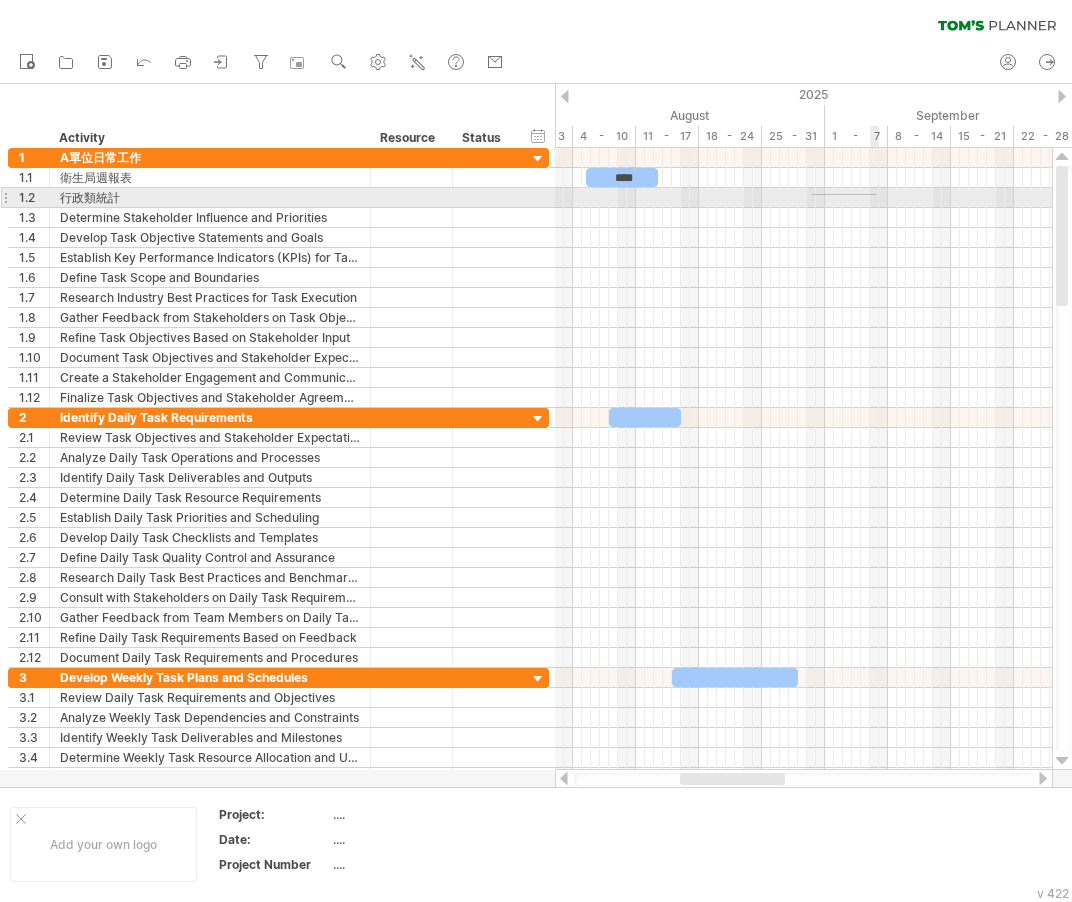 drag, startPoint x: 812, startPoint y: 195, endPoint x: 876, endPoint y: 194, distance: 64.00781 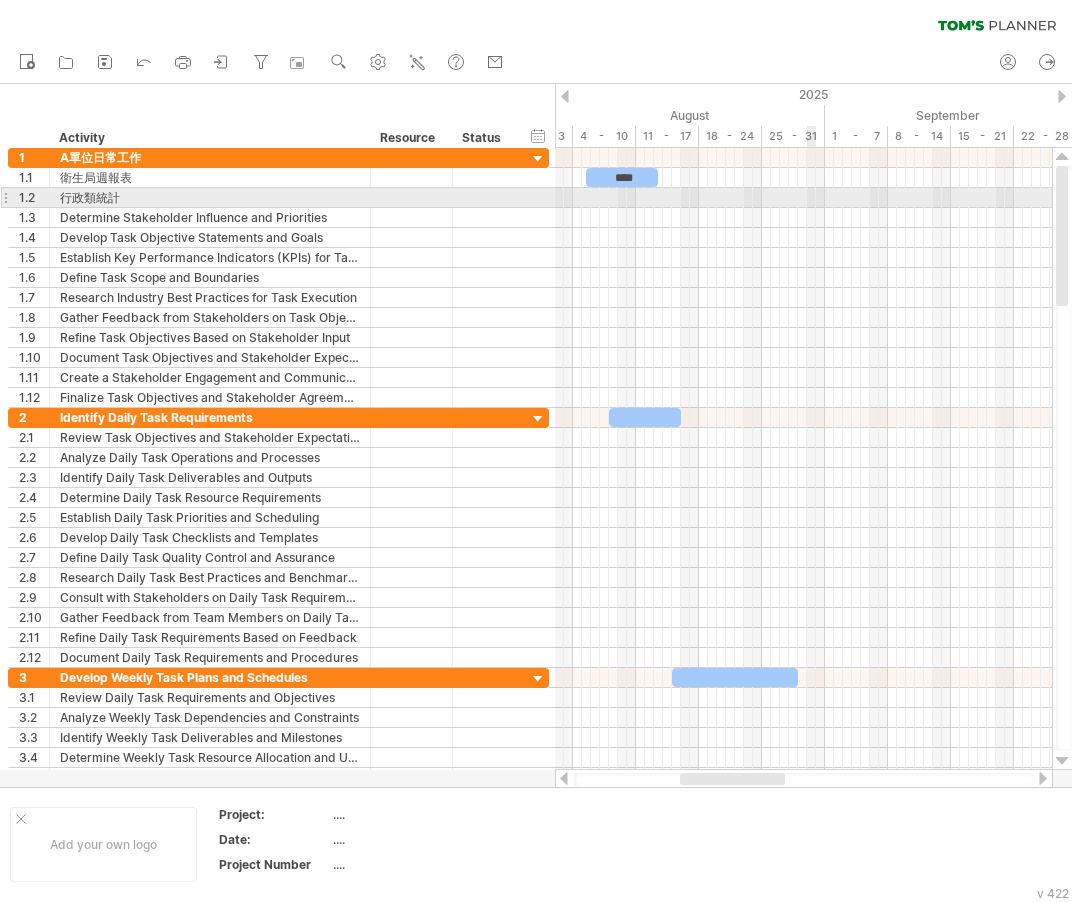 click at bounding box center (803, 198) 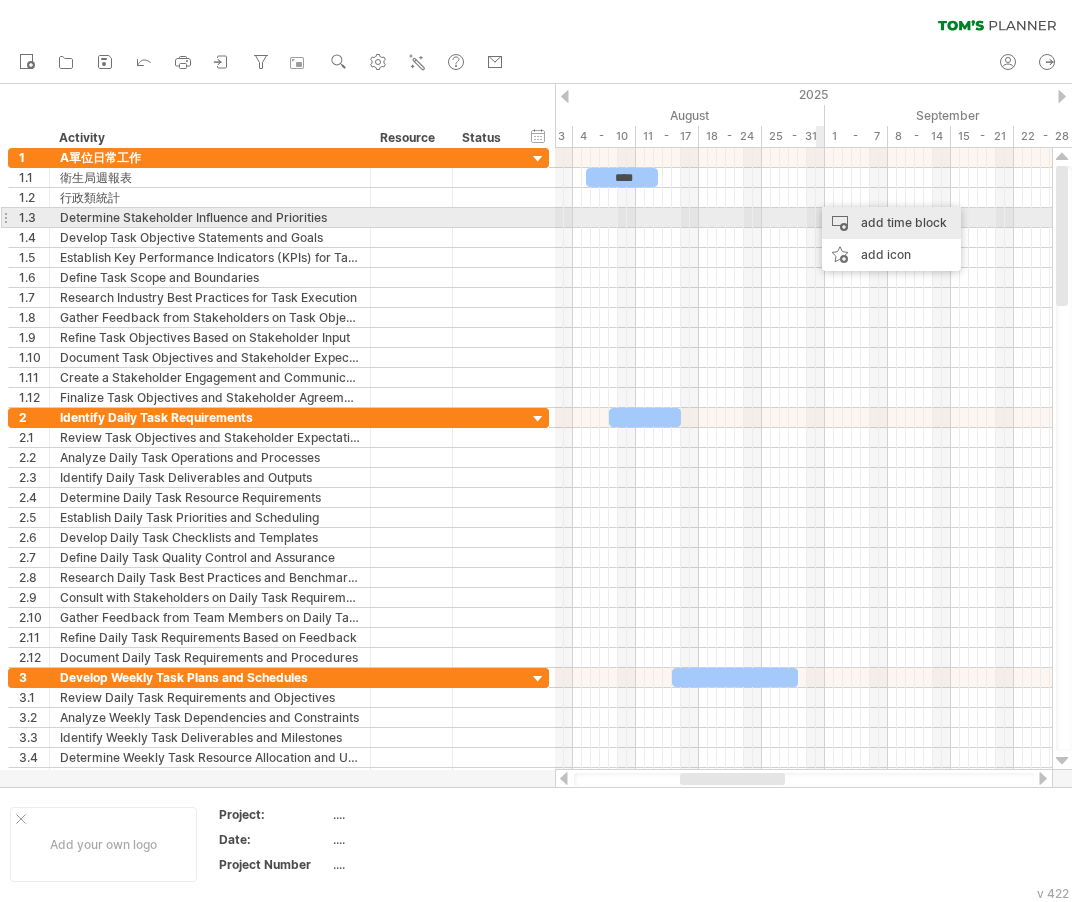 click on "add time block" at bounding box center (891, 223) 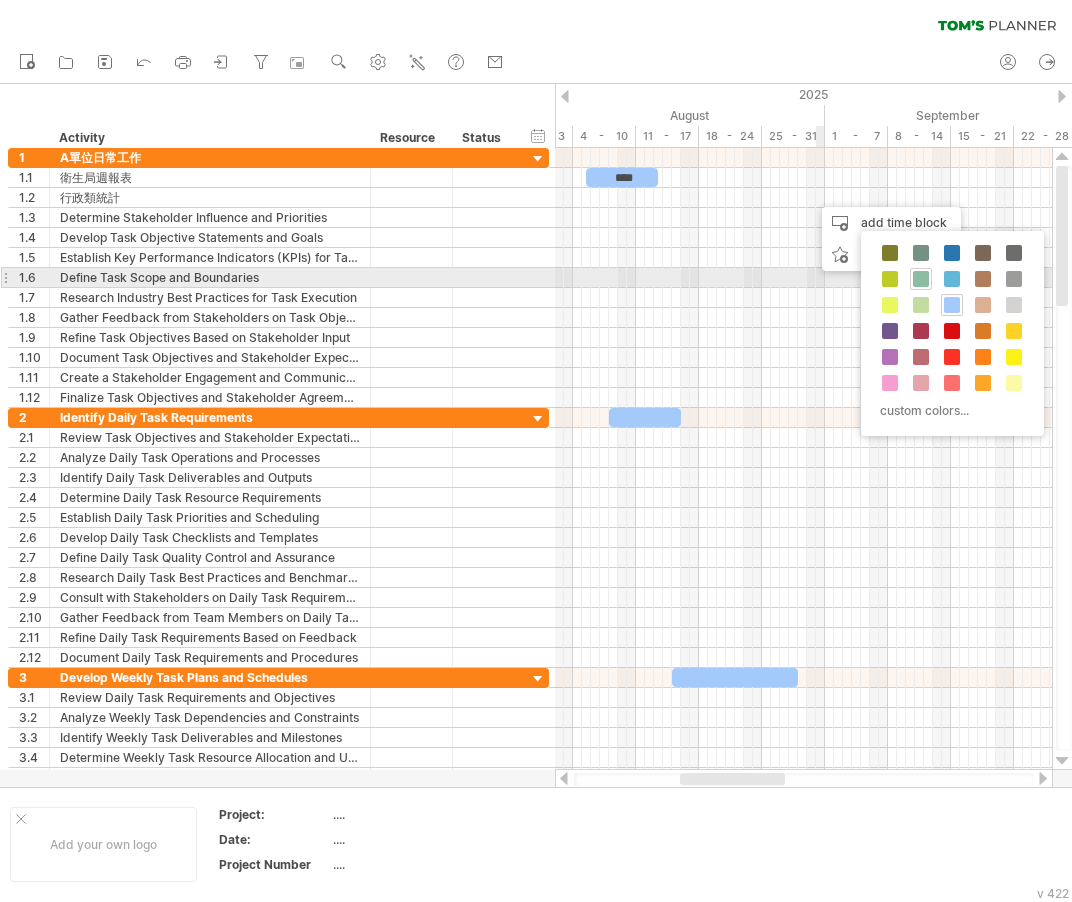 click at bounding box center [921, 279] 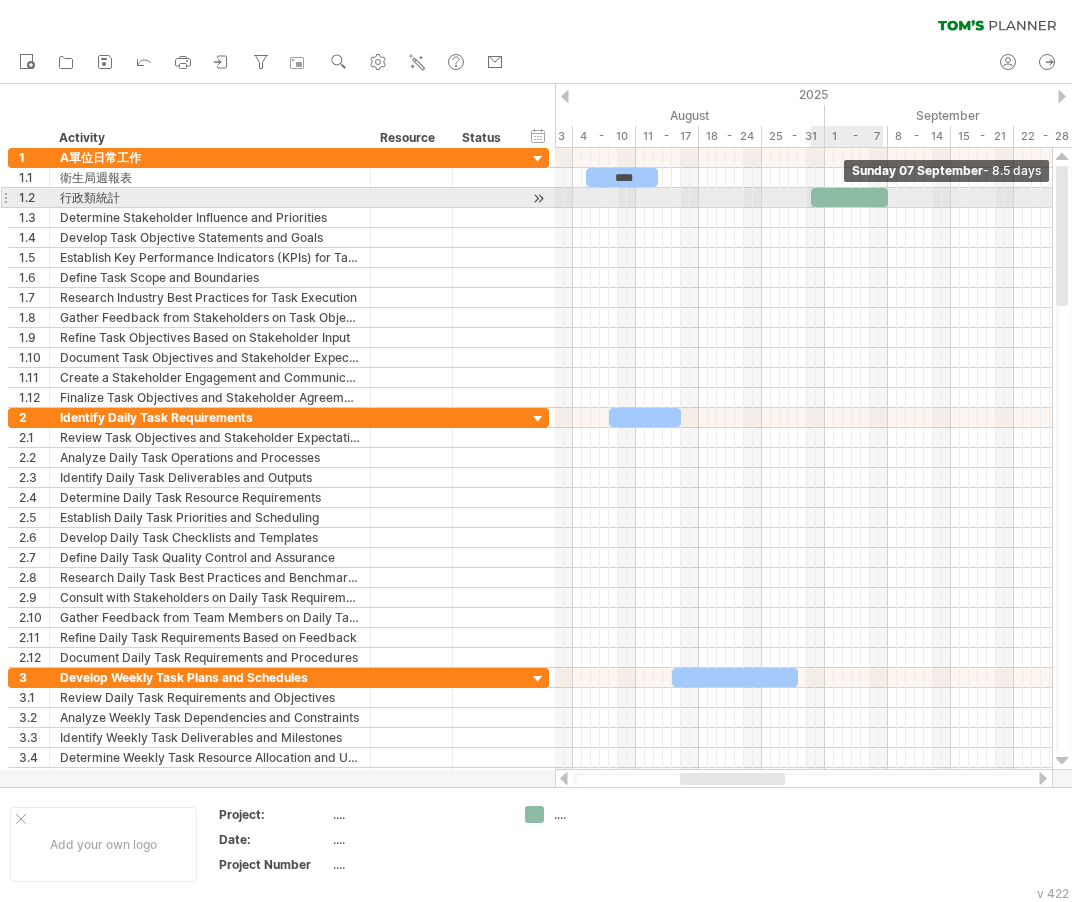 drag, startPoint x: 820, startPoint y: 195, endPoint x: 886, endPoint y: 193, distance: 66.0303 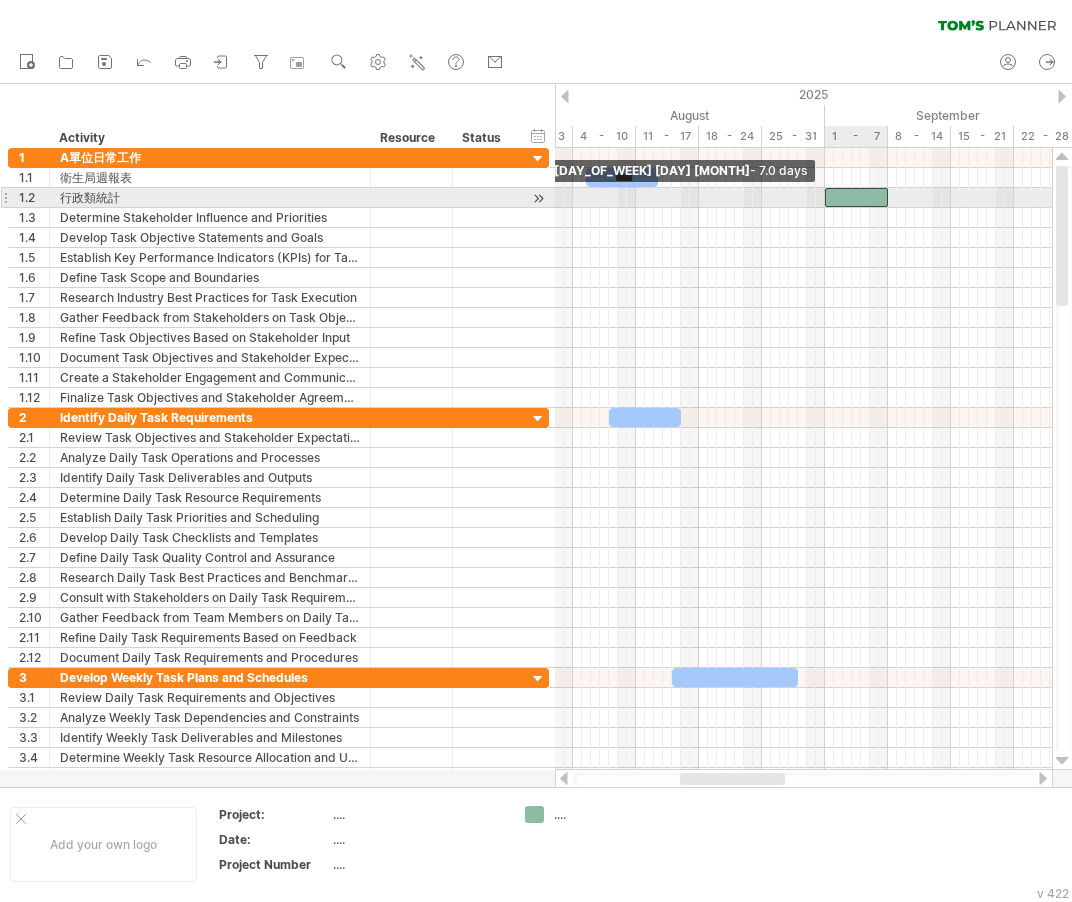 drag, startPoint x: 812, startPoint y: 200, endPoint x: 826, endPoint y: 200, distance: 14 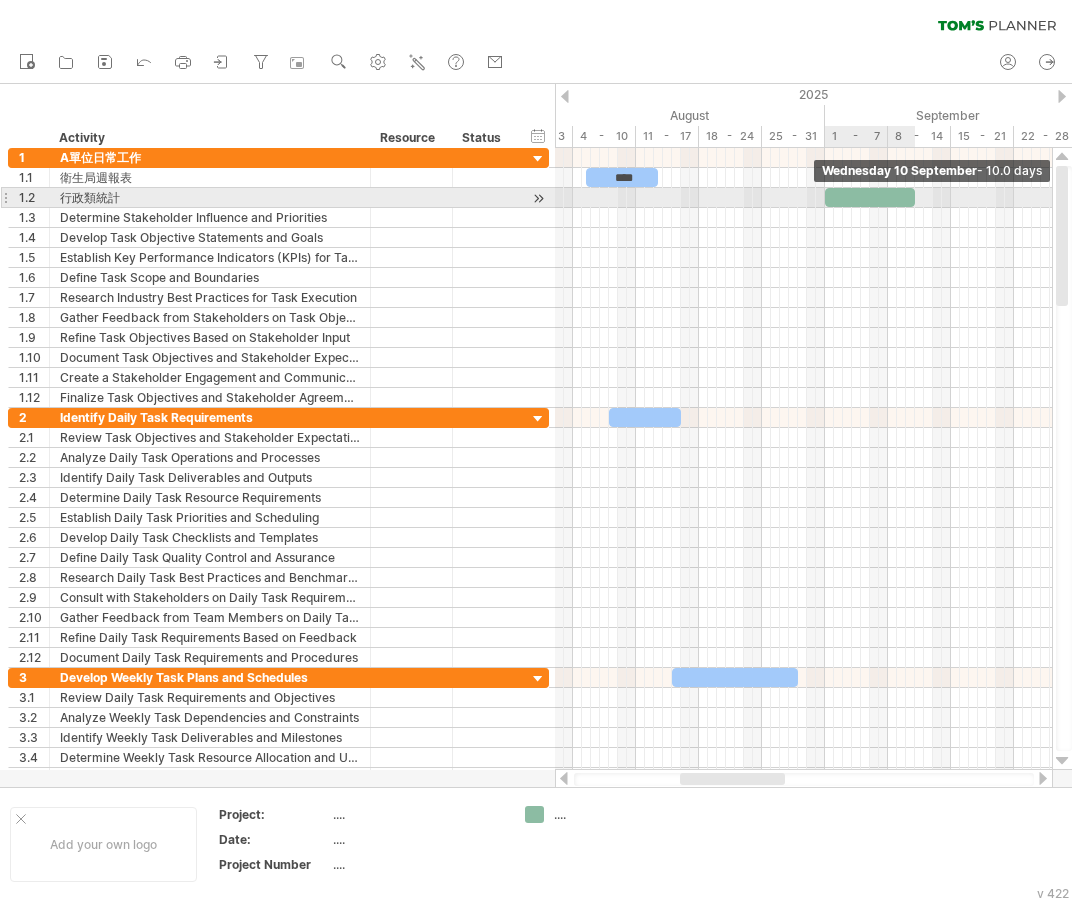 drag, startPoint x: 886, startPoint y: 201, endPoint x: 915, endPoint y: 198, distance: 29.15476 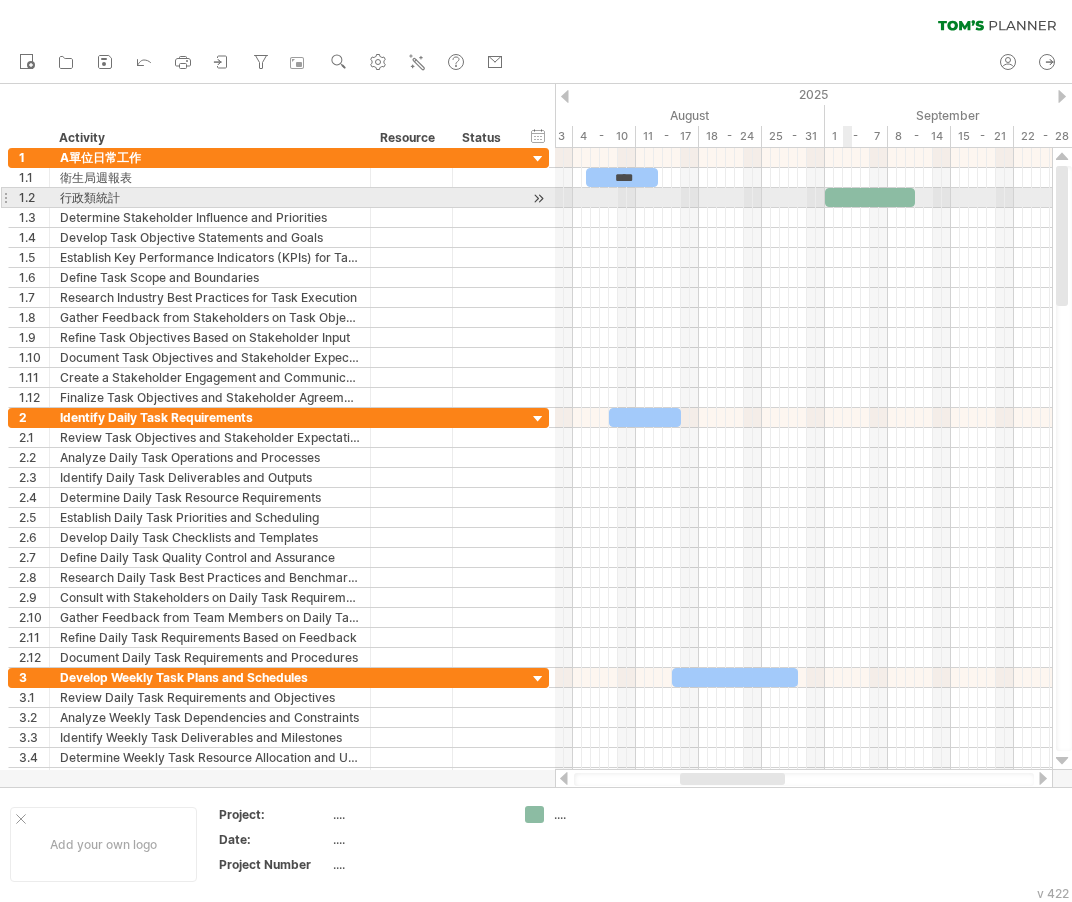 click at bounding box center [870, 197] 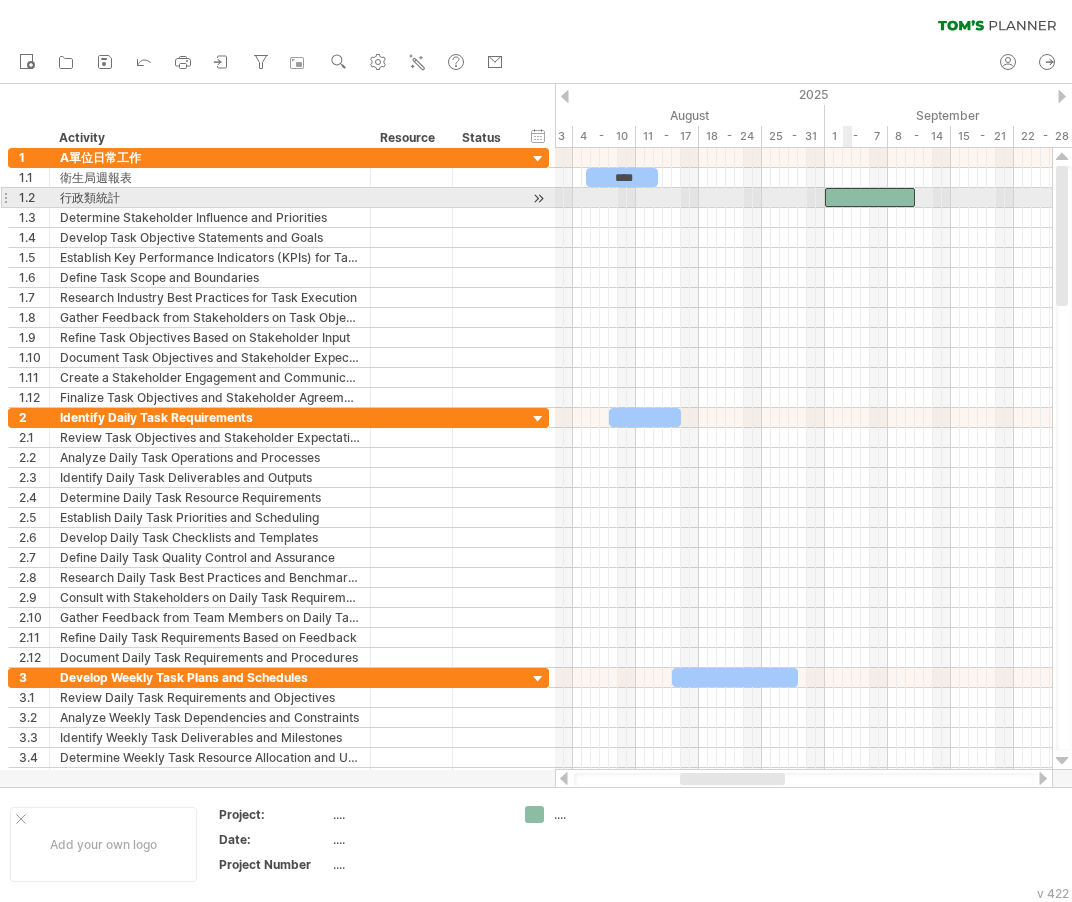 type 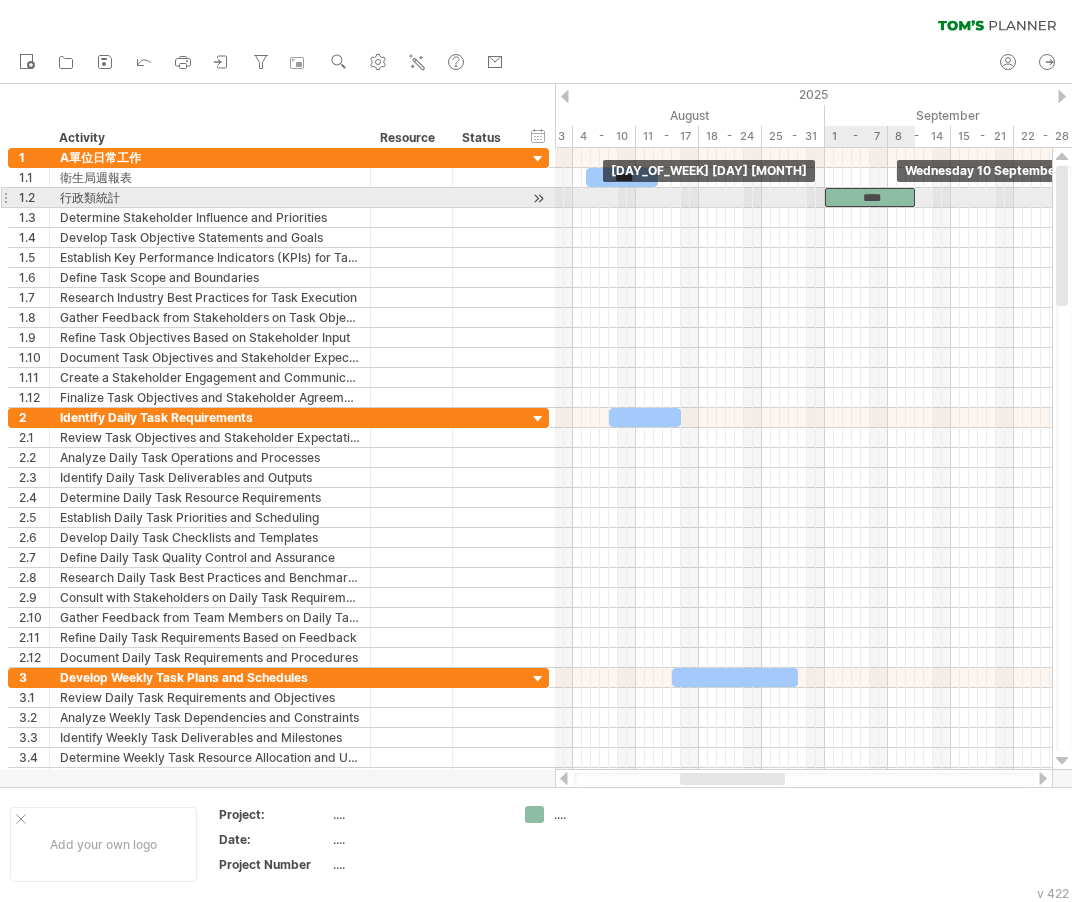 click on "****" at bounding box center (870, 197) 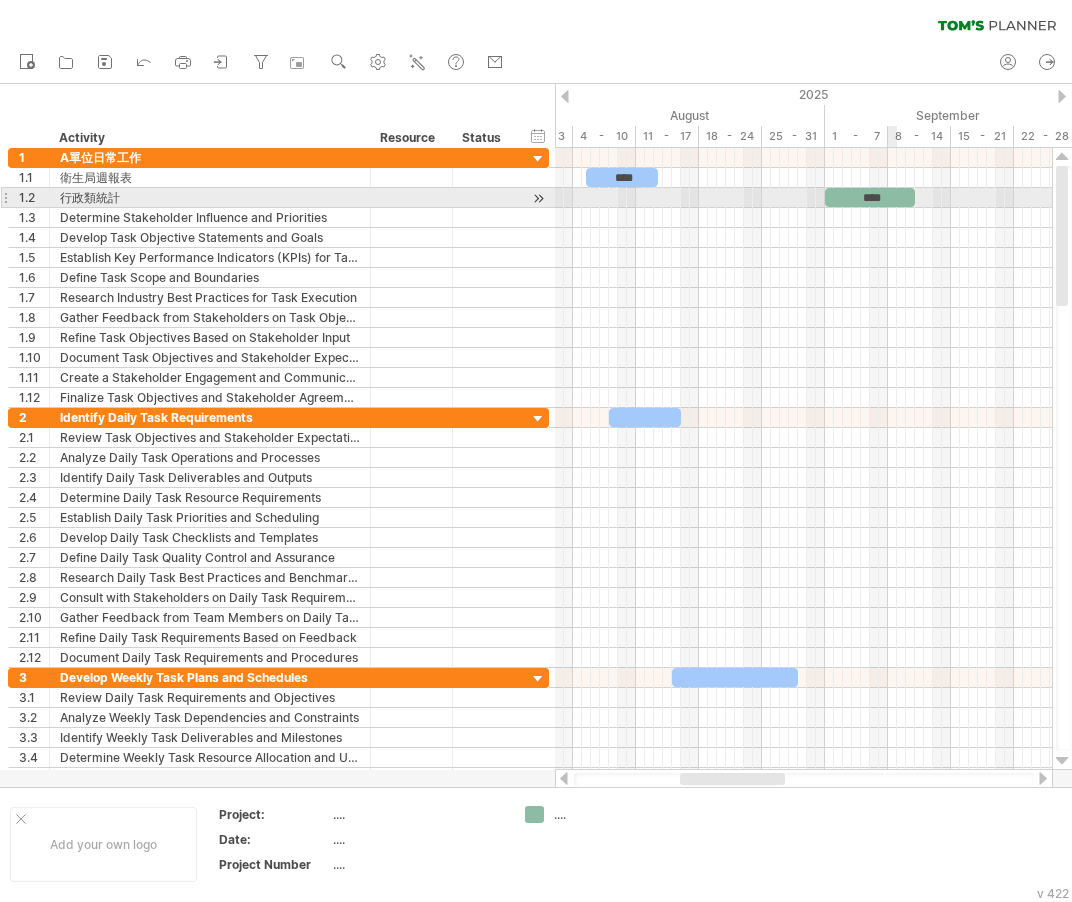 click on "****" at bounding box center (870, 197) 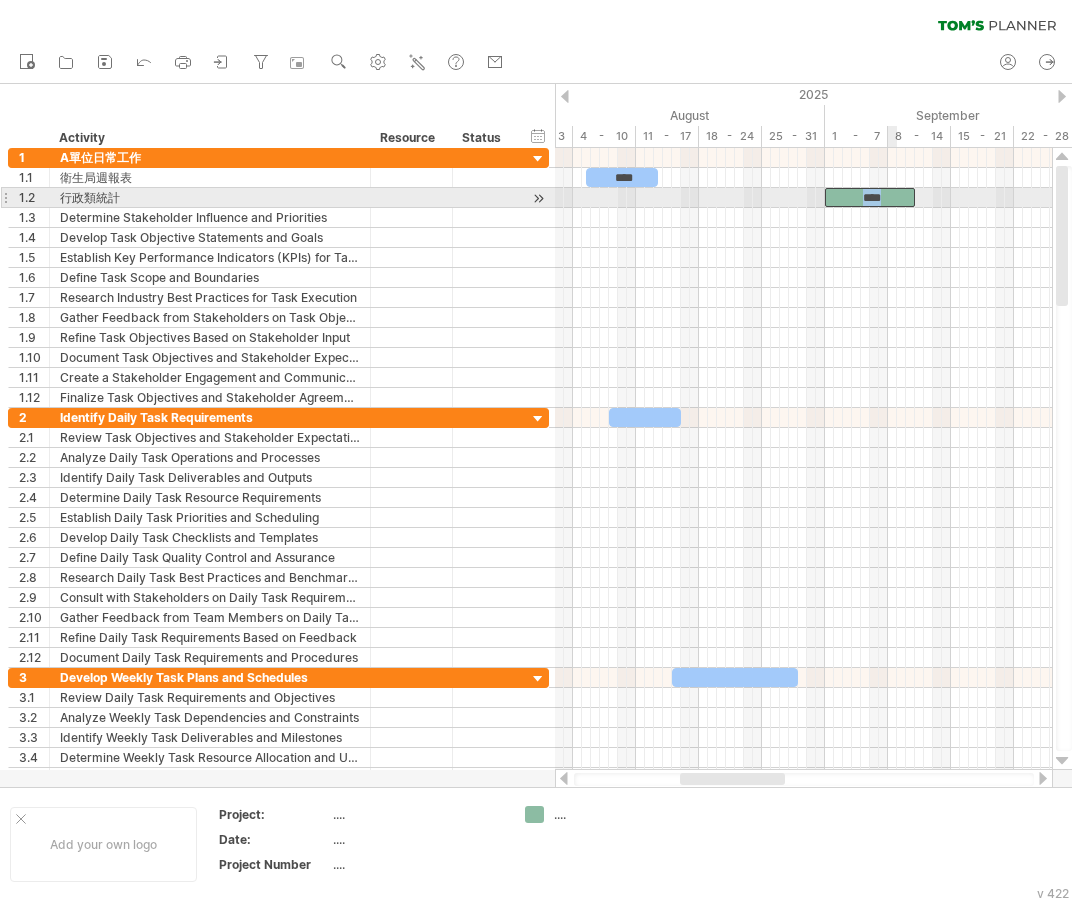 click on "****" at bounding box center (870, 197) 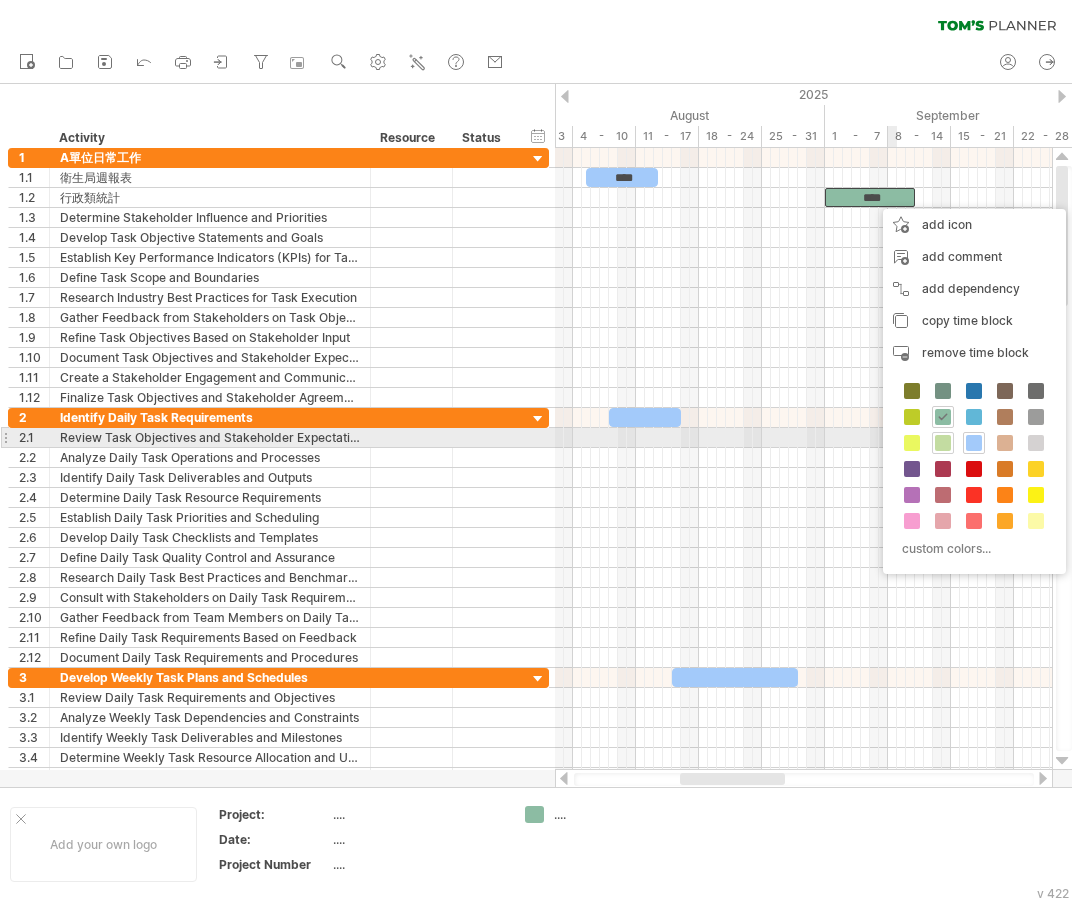click at bounding box center [943, 443] 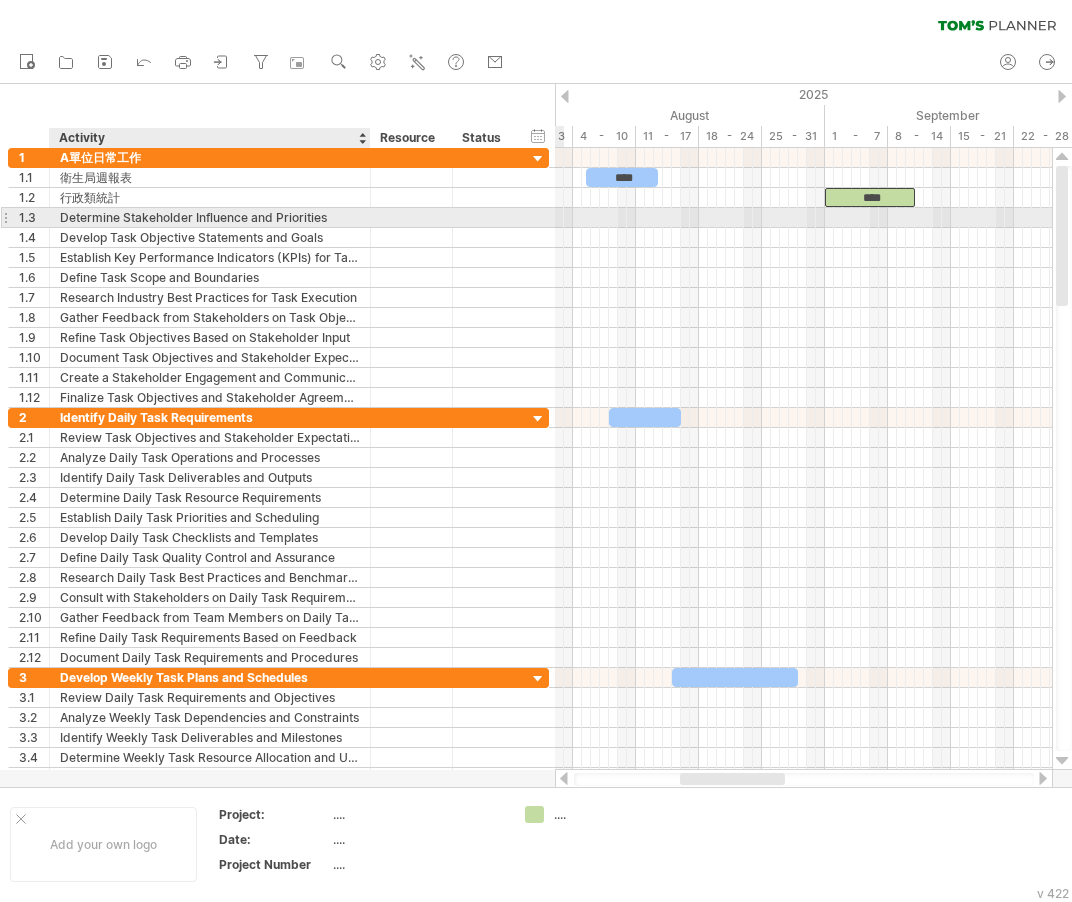 click on "Determine Stakeholder Influence and Priorities" at bounding box center [210, 217] 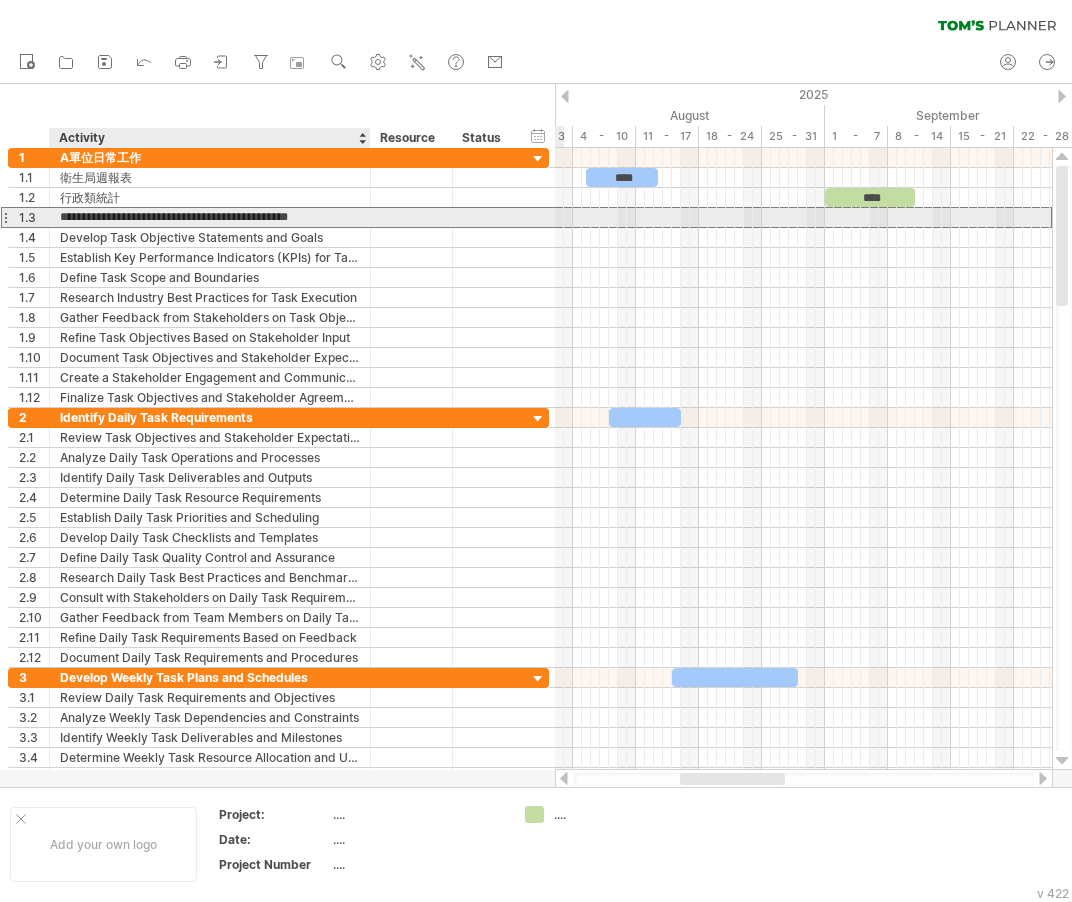 click on "**********" at bounding box center [210, 217] 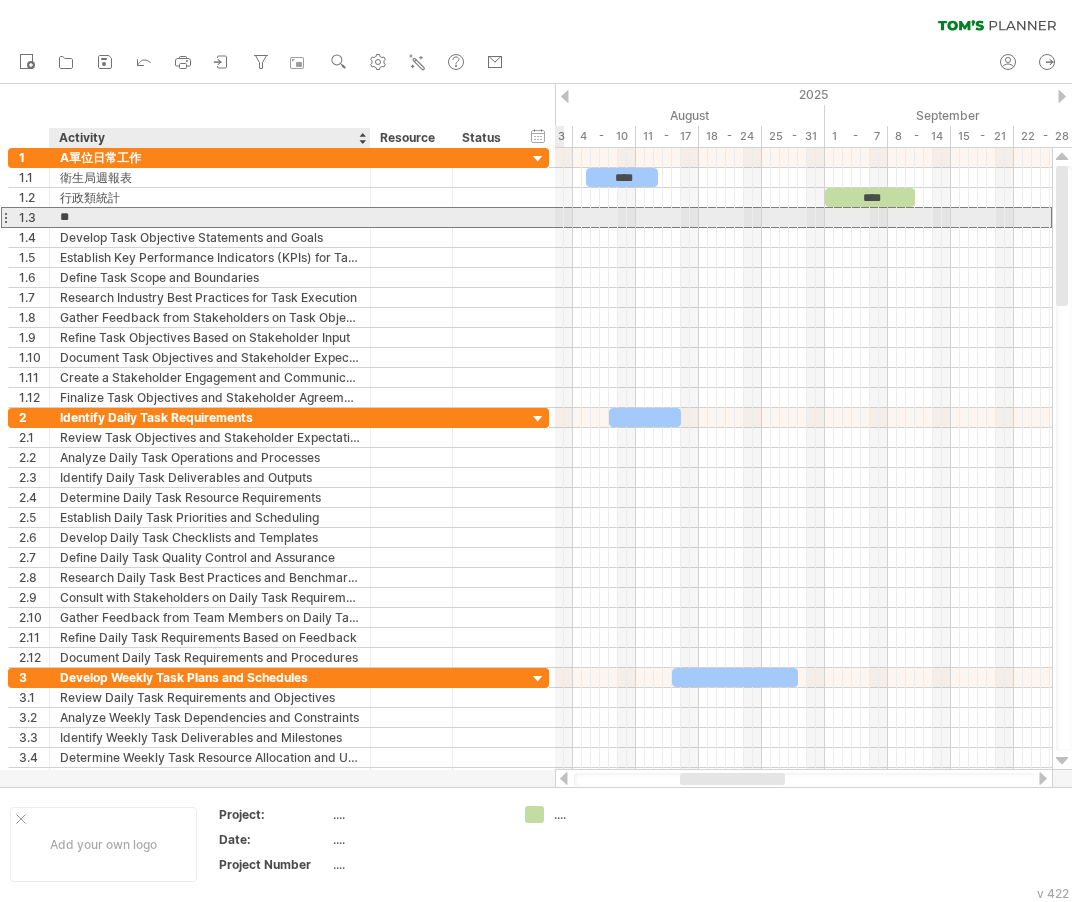 type on "*" 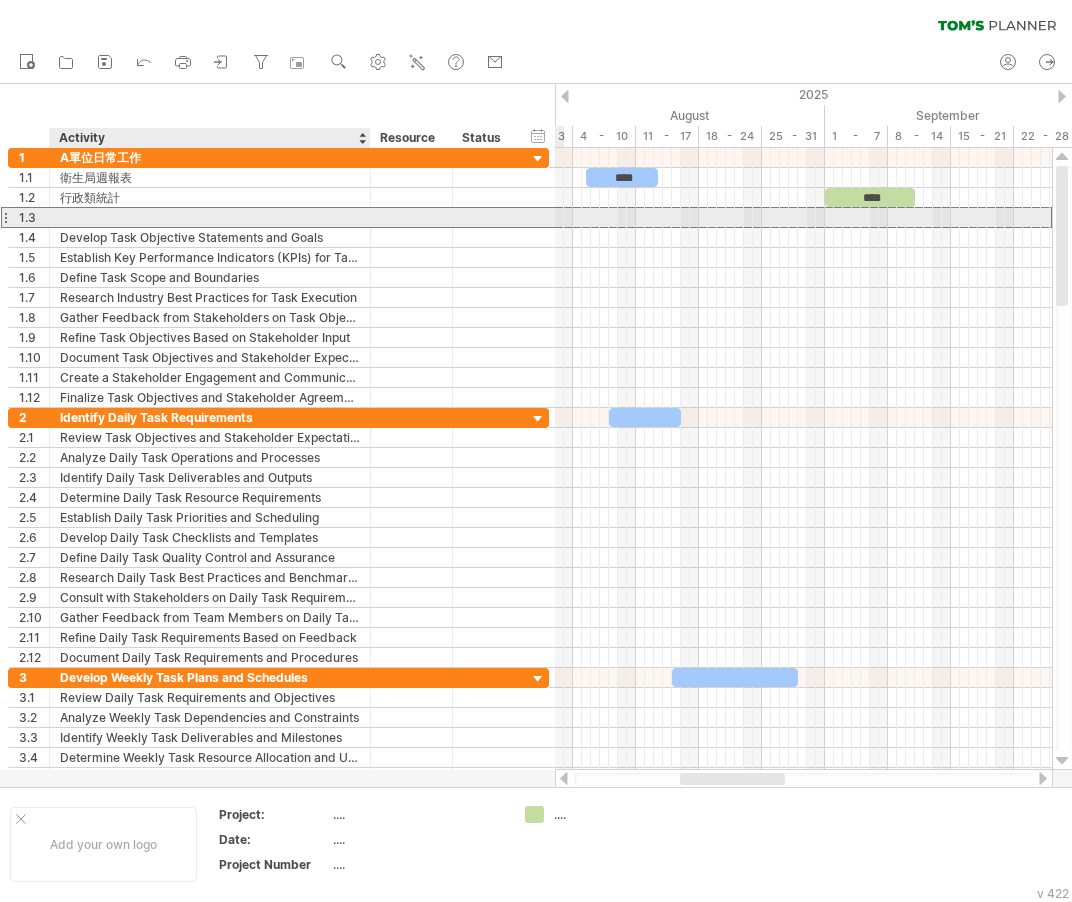 paste on "**********" 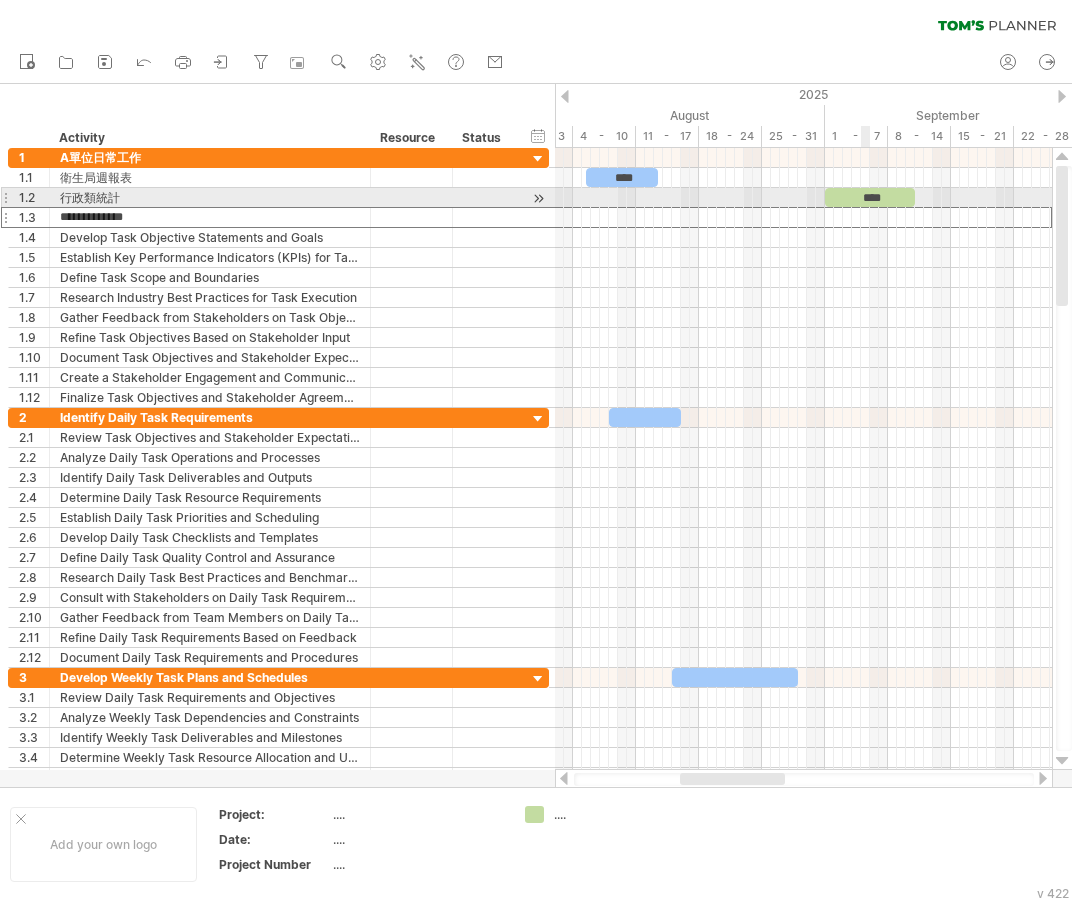 click on "****" at bounding box center (870, 197) 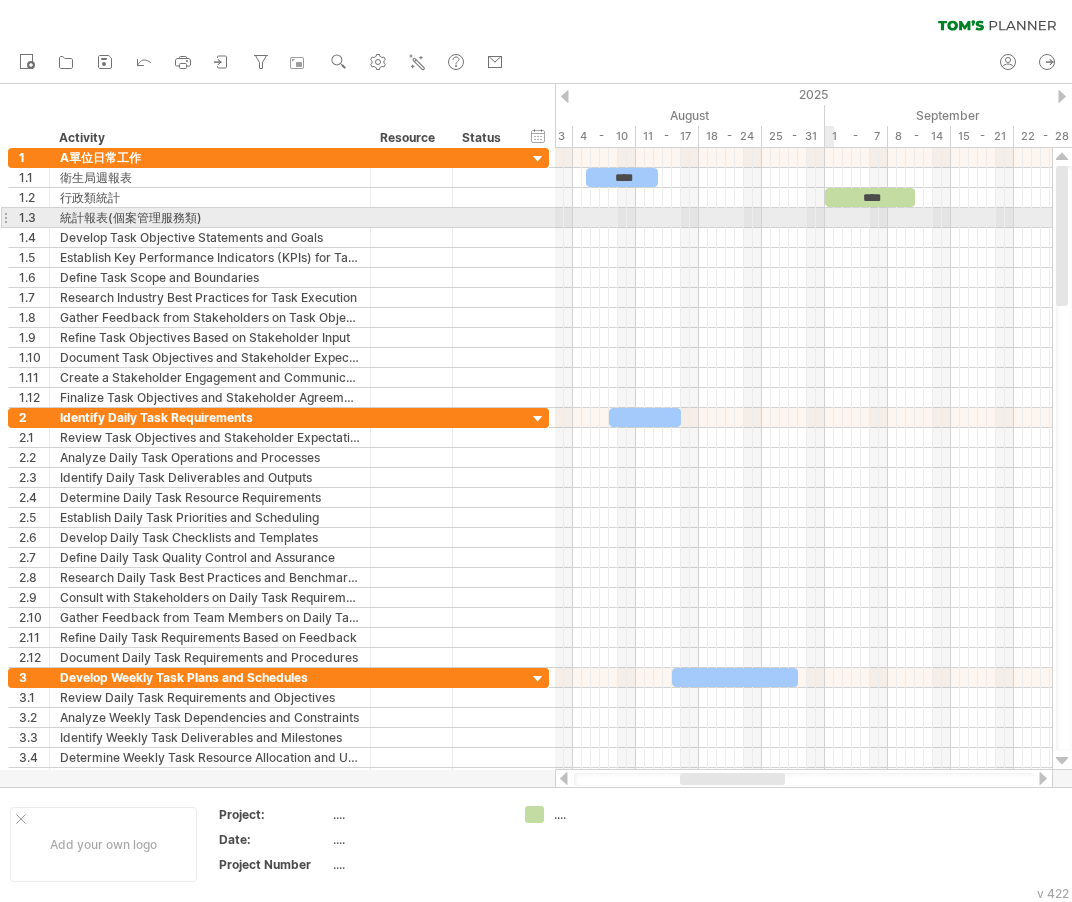 click at bounding box center [803, 218] 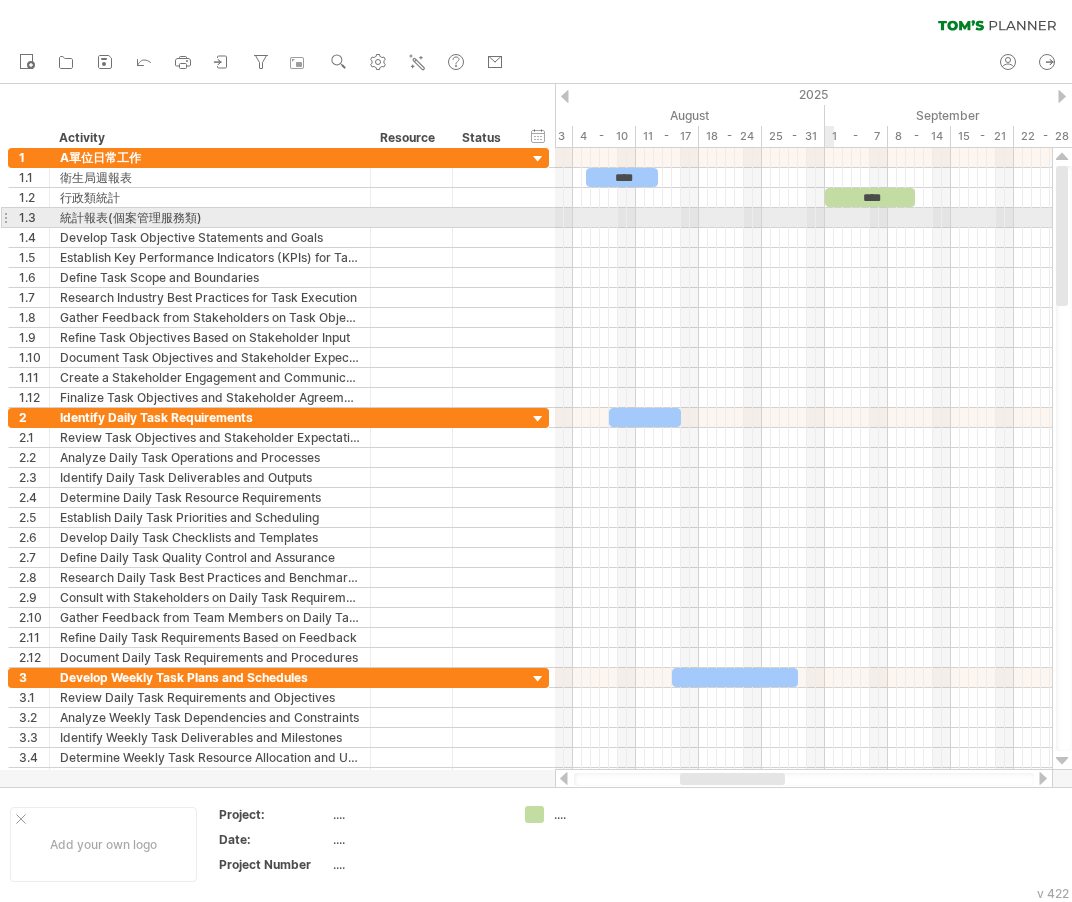 click at bounding box center (803, 218) 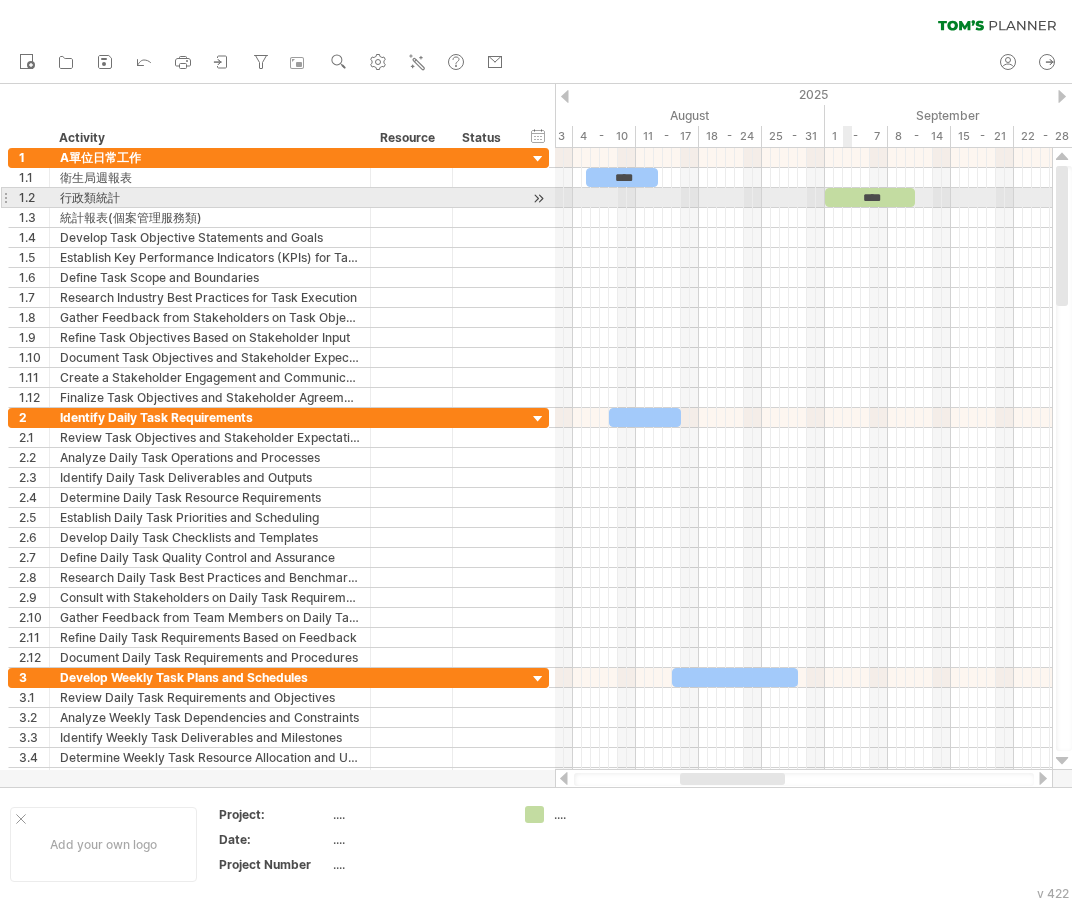 click on "****" at bounding box center (870, 197) 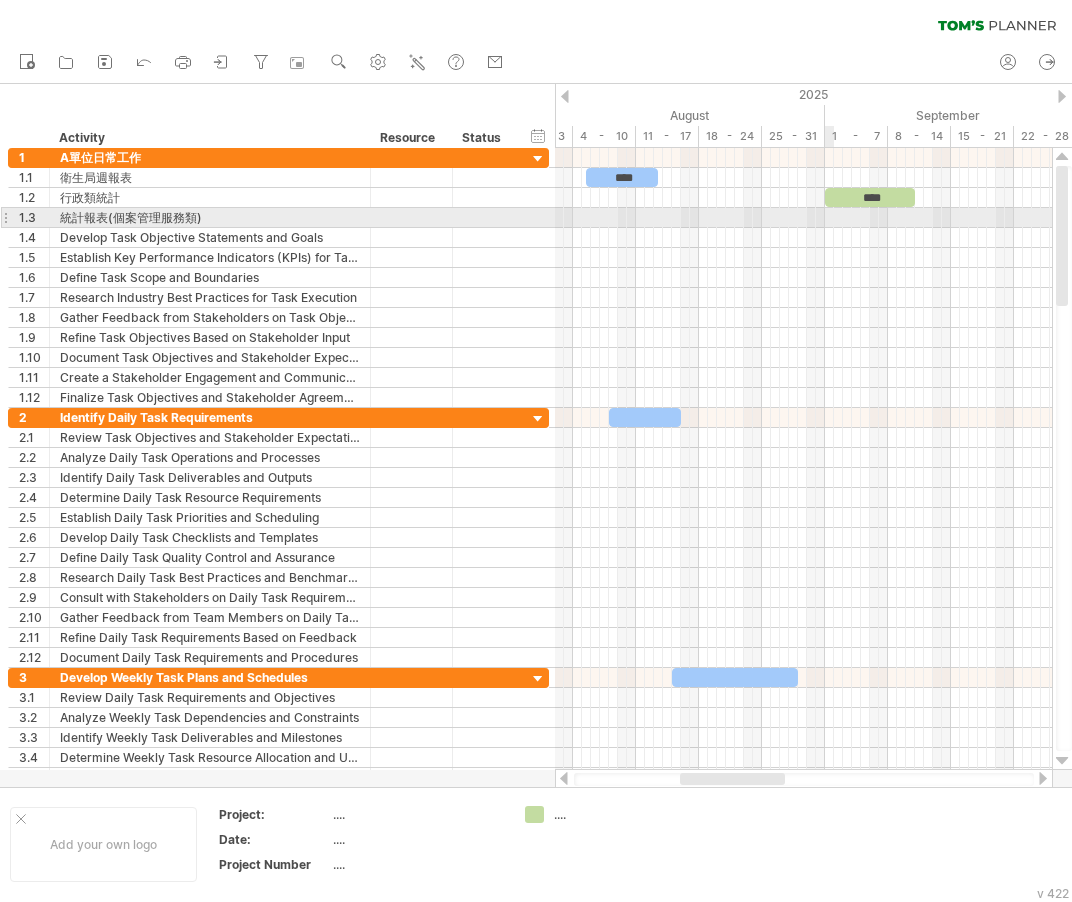 click at bounding box center [803, 218] 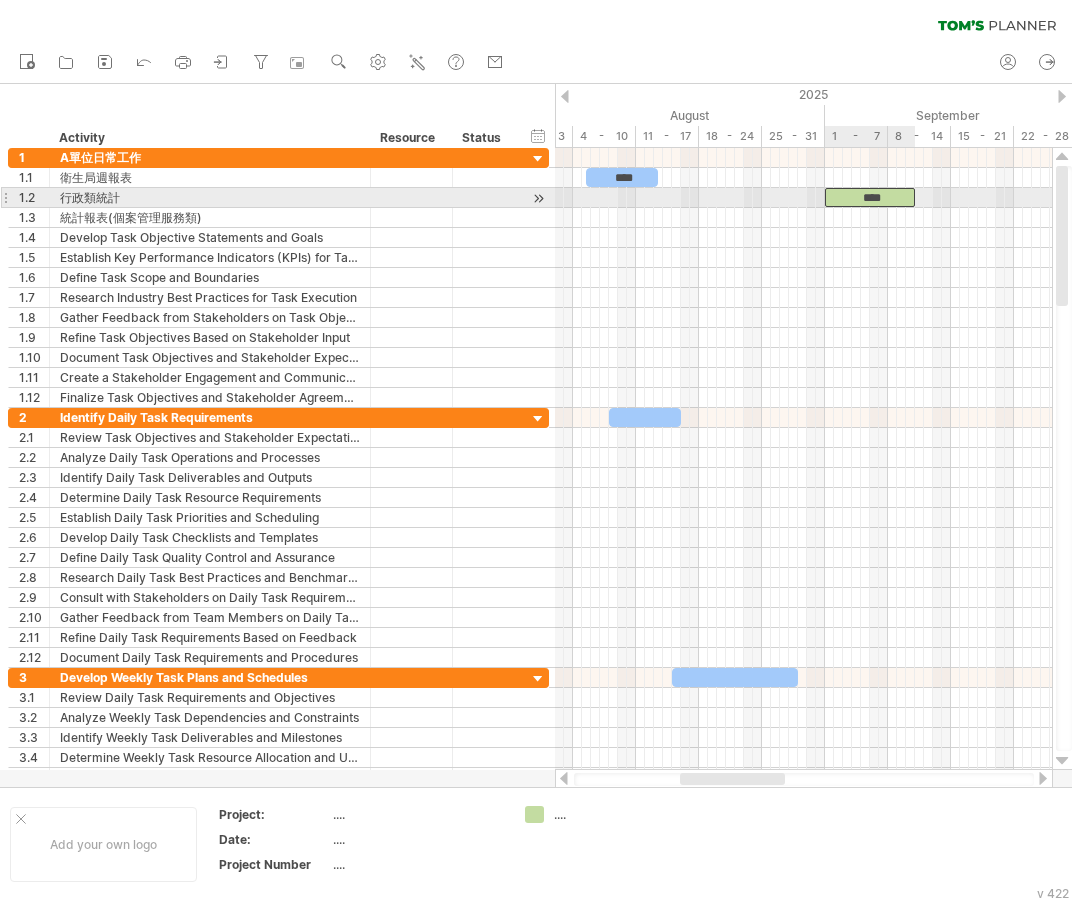 click on "****" at bounding box center [870, 197] 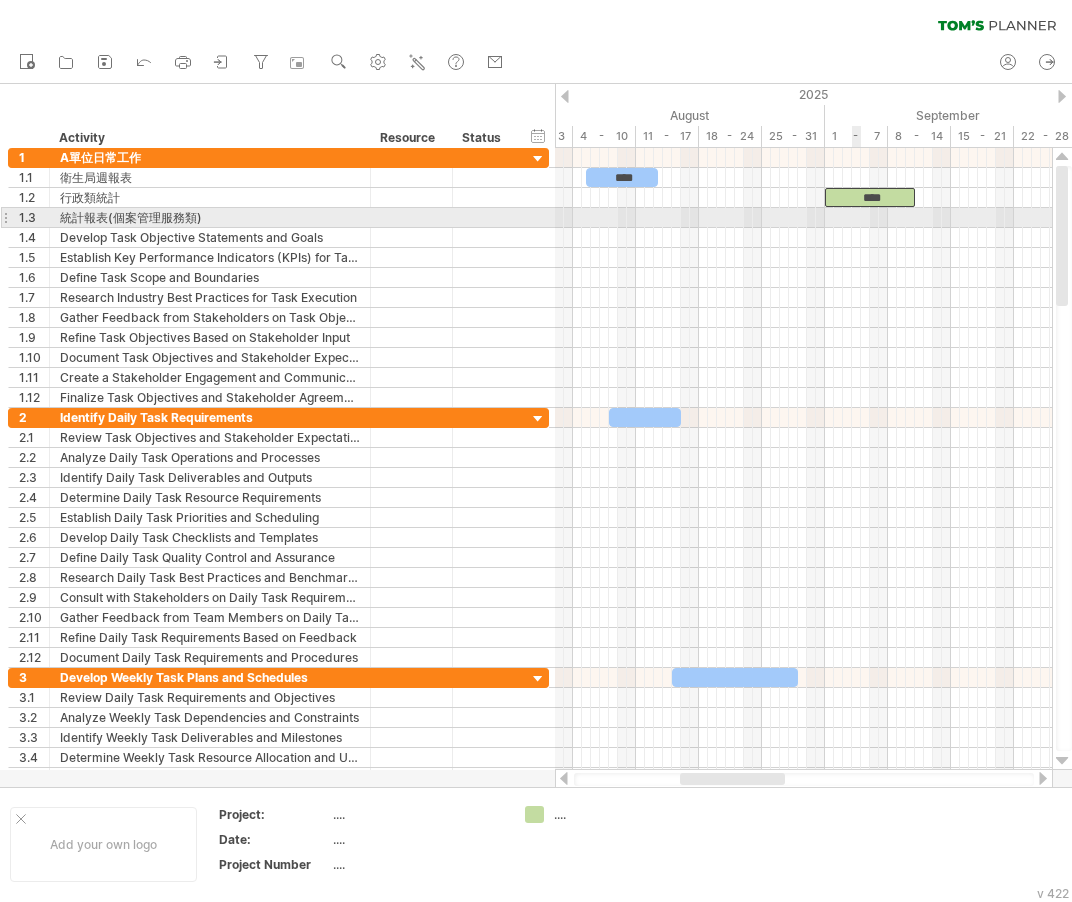 drag, startPoint x: 855, startPoint y: 195, endPoint x: 854, endPoint y: 215, distance: 20.024984 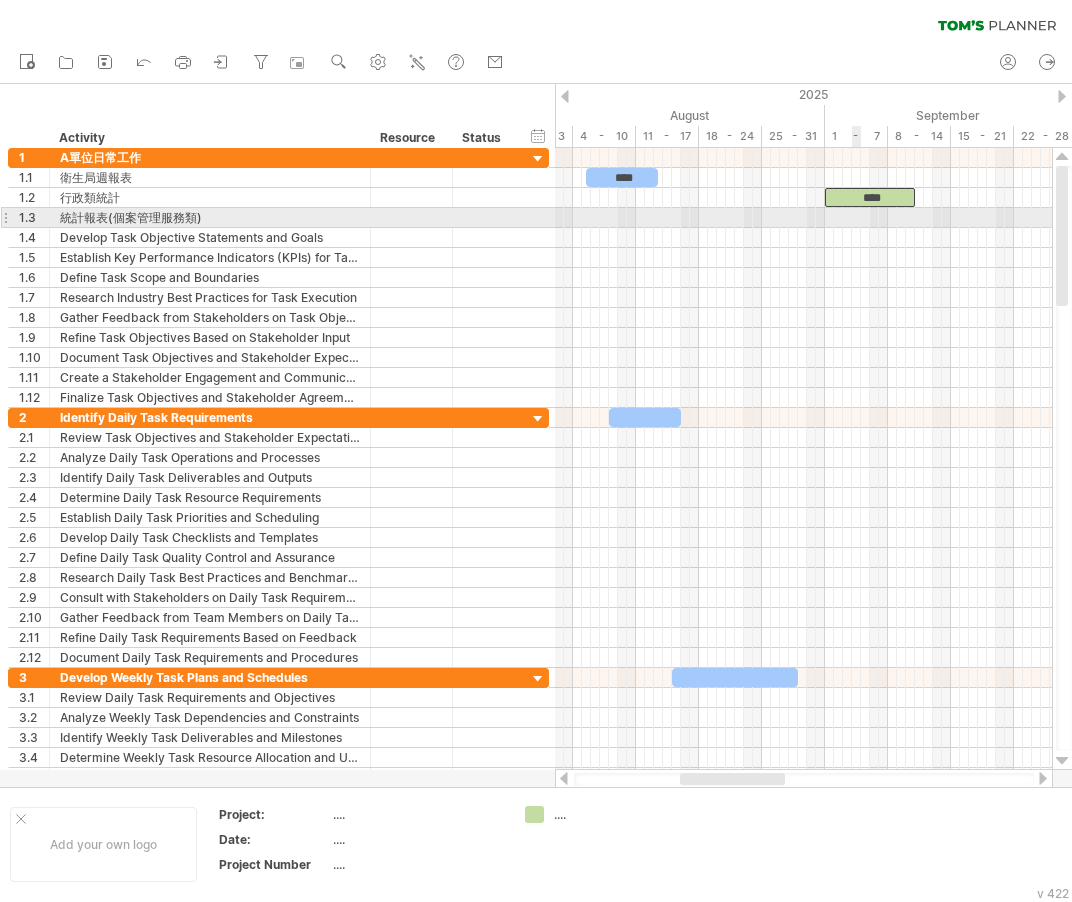 click on "**** ****
[DAY_OF_WEEK] [DAY] [MONTH]
[DAY_OF_WEEK] [DAY] [MONTH]" at bounding box center [803, 459] 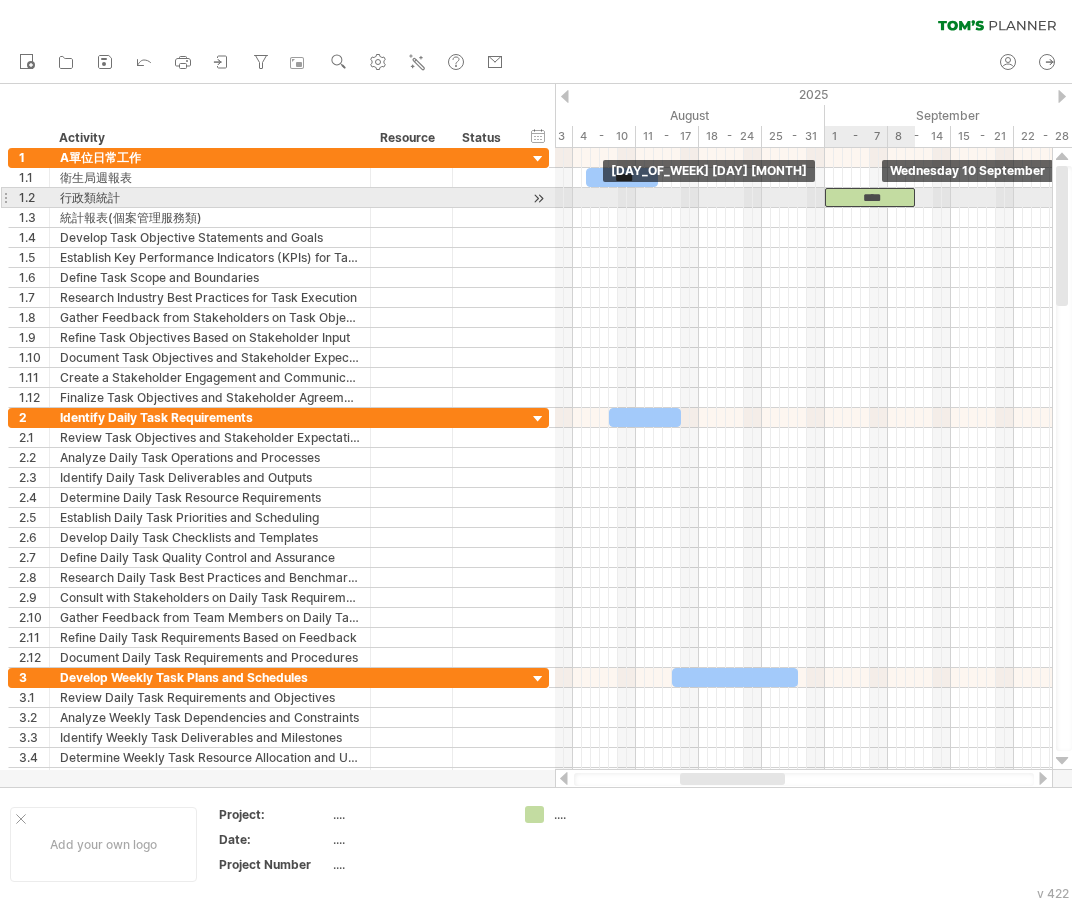 click on "****" at bounding box center (870, 197) 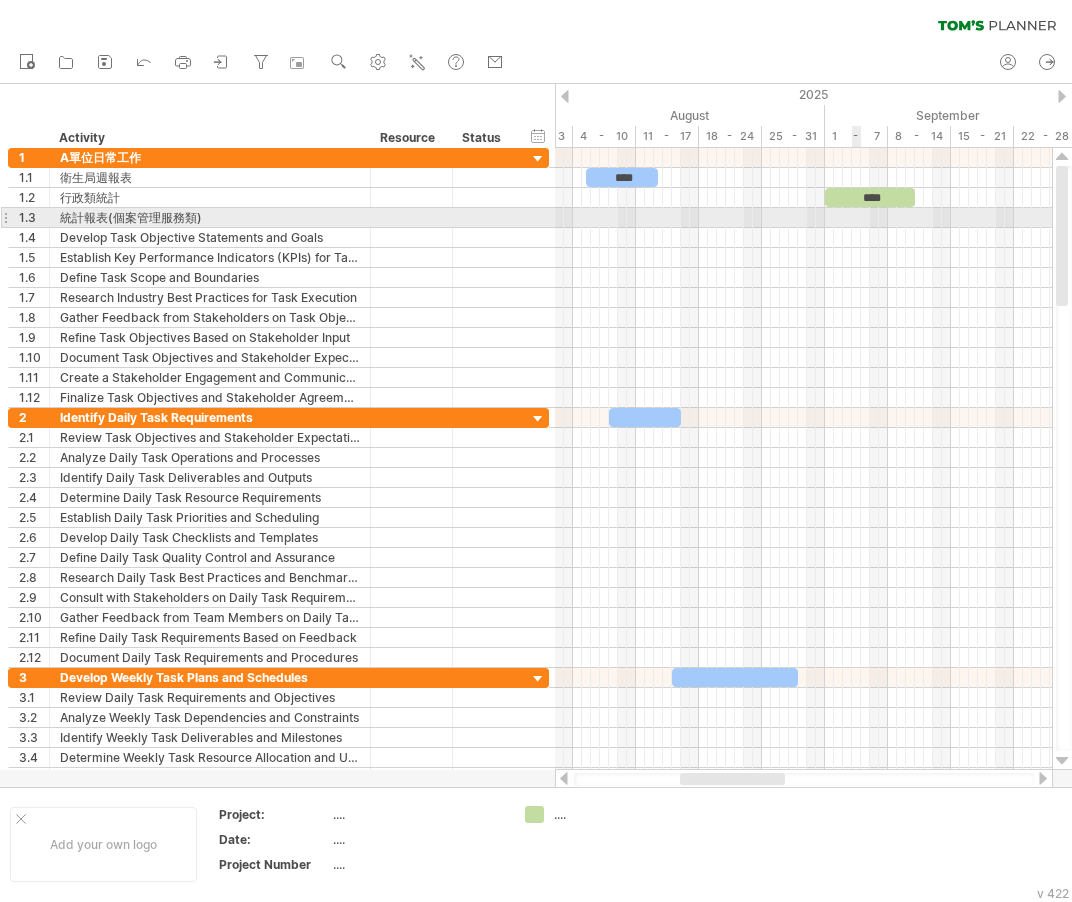 click at bounding box center (803, 218) 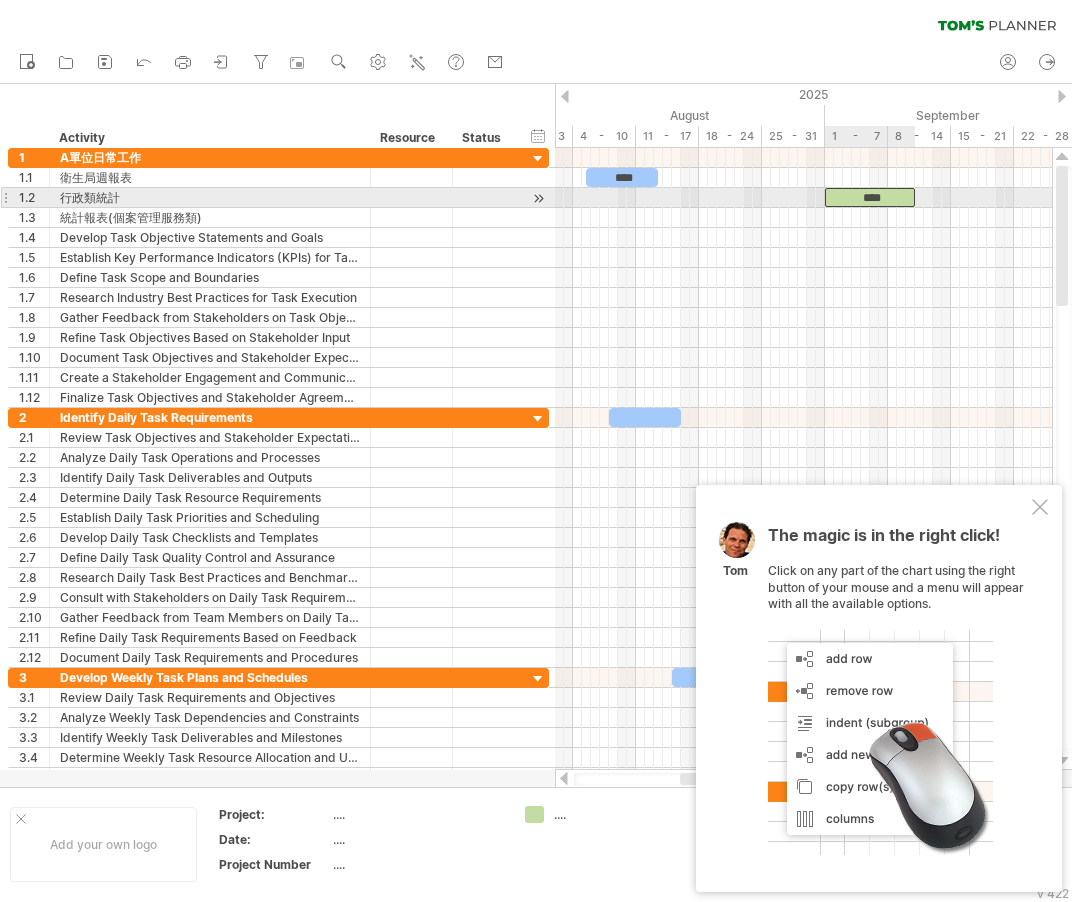 click on "****" at bounding box center (870, 197) 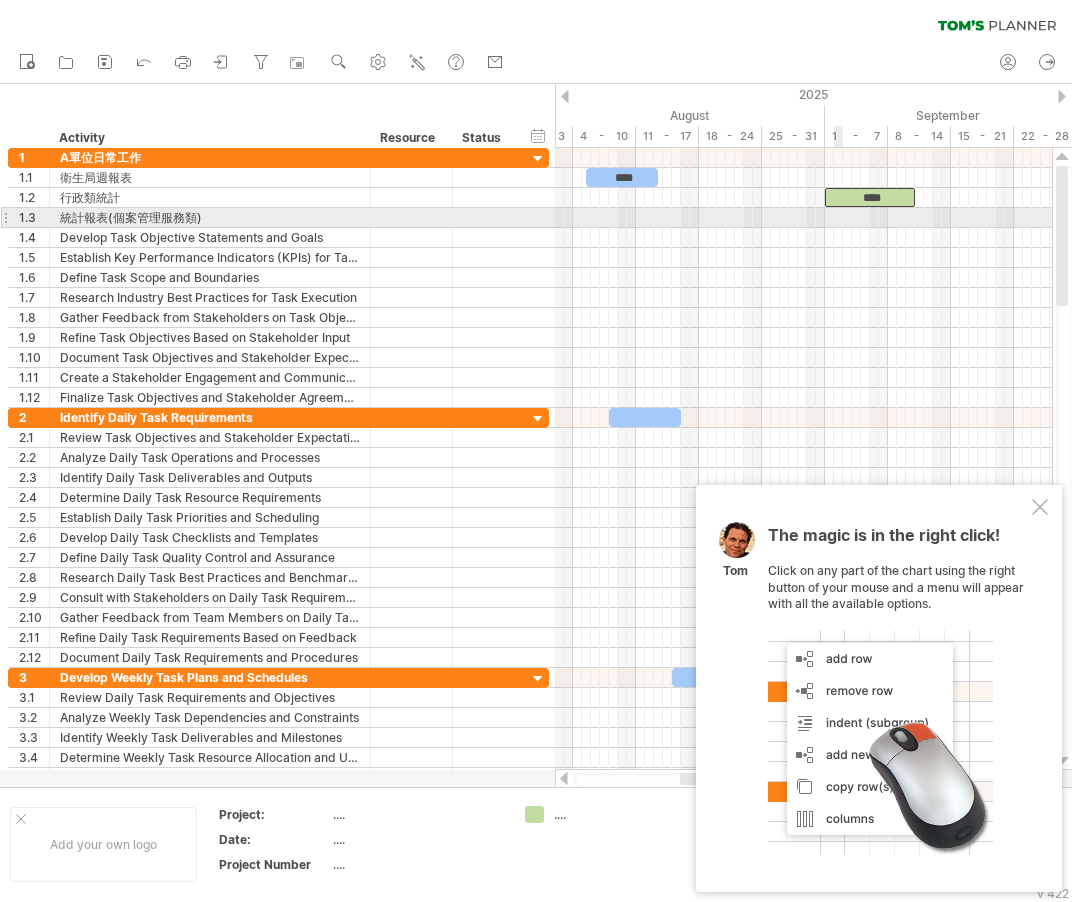 click at bounding box center [803, 218] 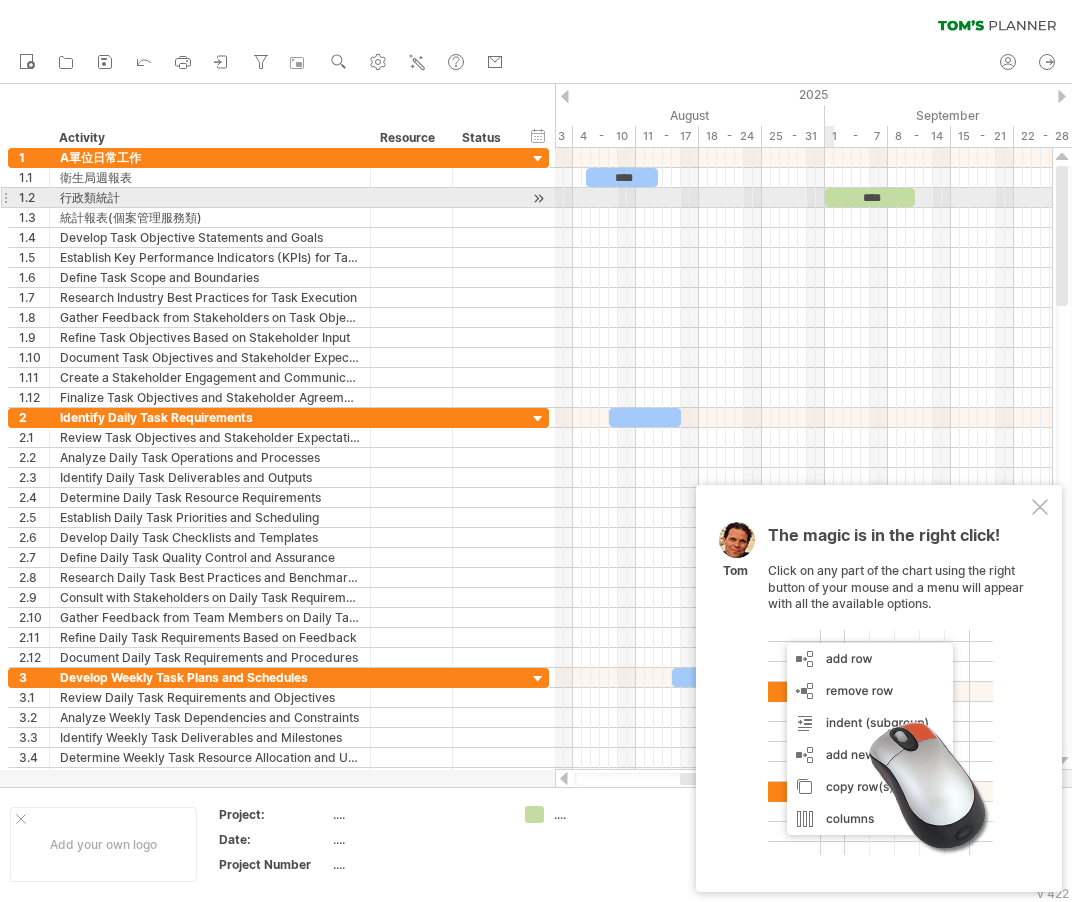 click on "****" at bounding box center [870, 197] 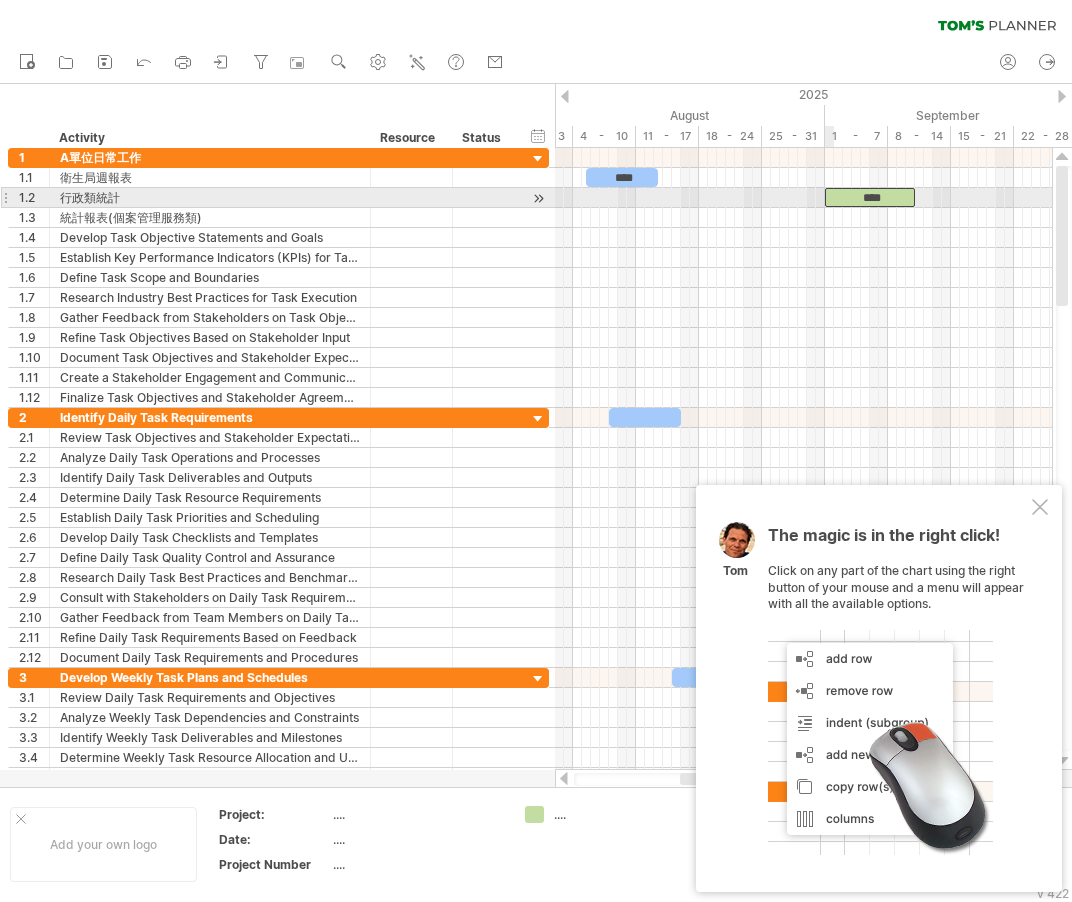 click on "****" at bounding box center (870, 197) 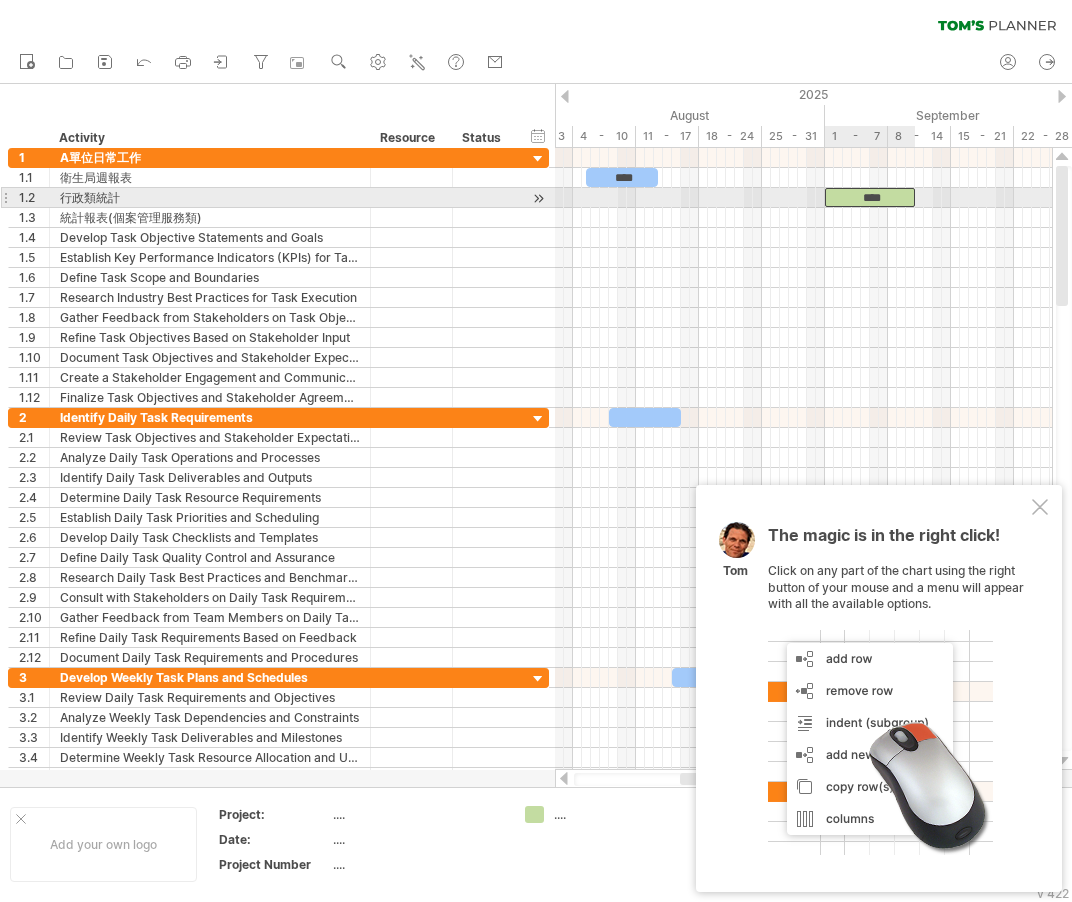 click on "****" at bounding box center [870, 197] 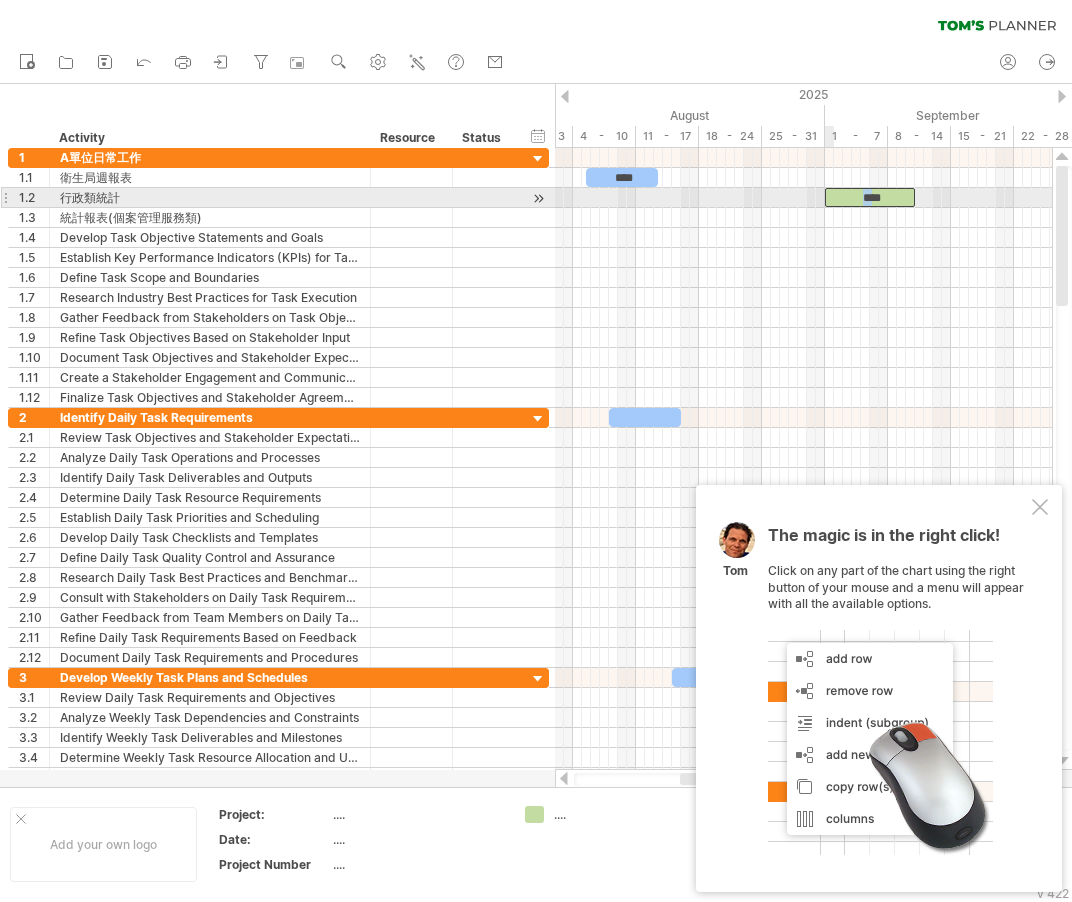 click on "****" at bounding box center [870, 197] 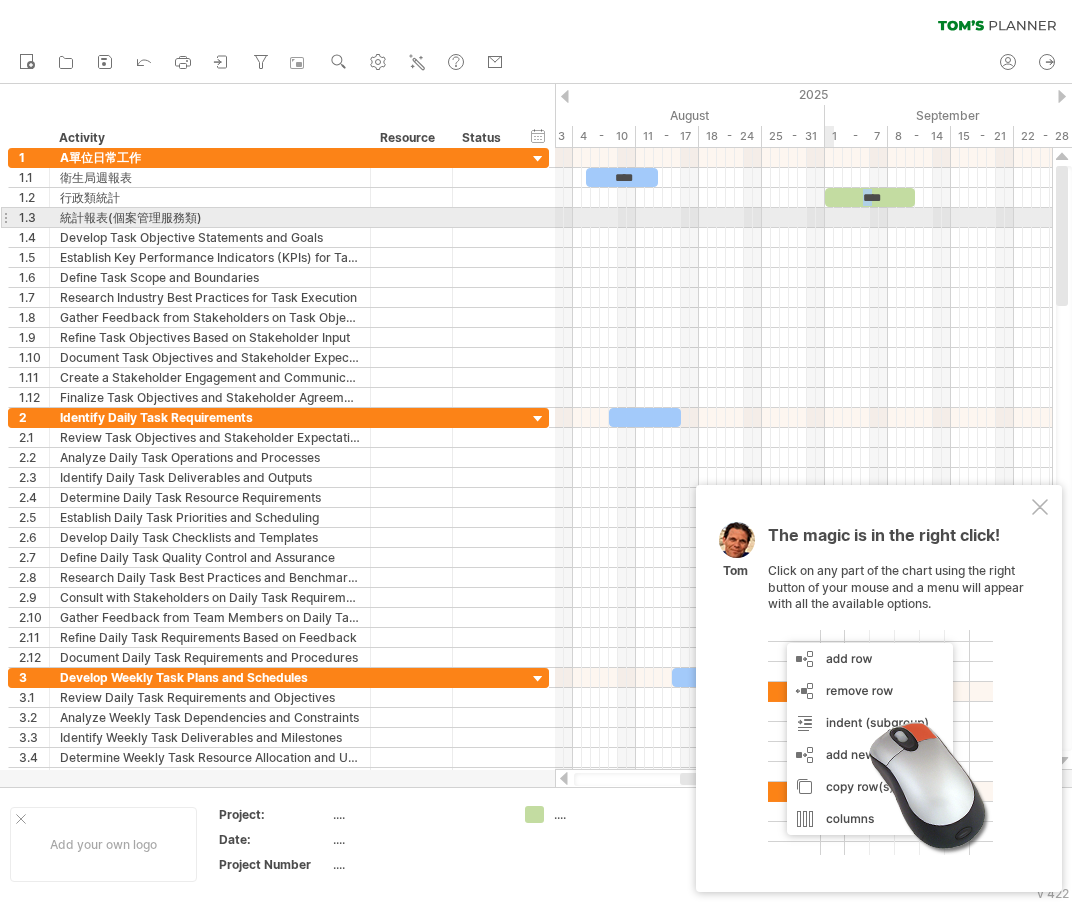 click at bounding box center [803, 218] 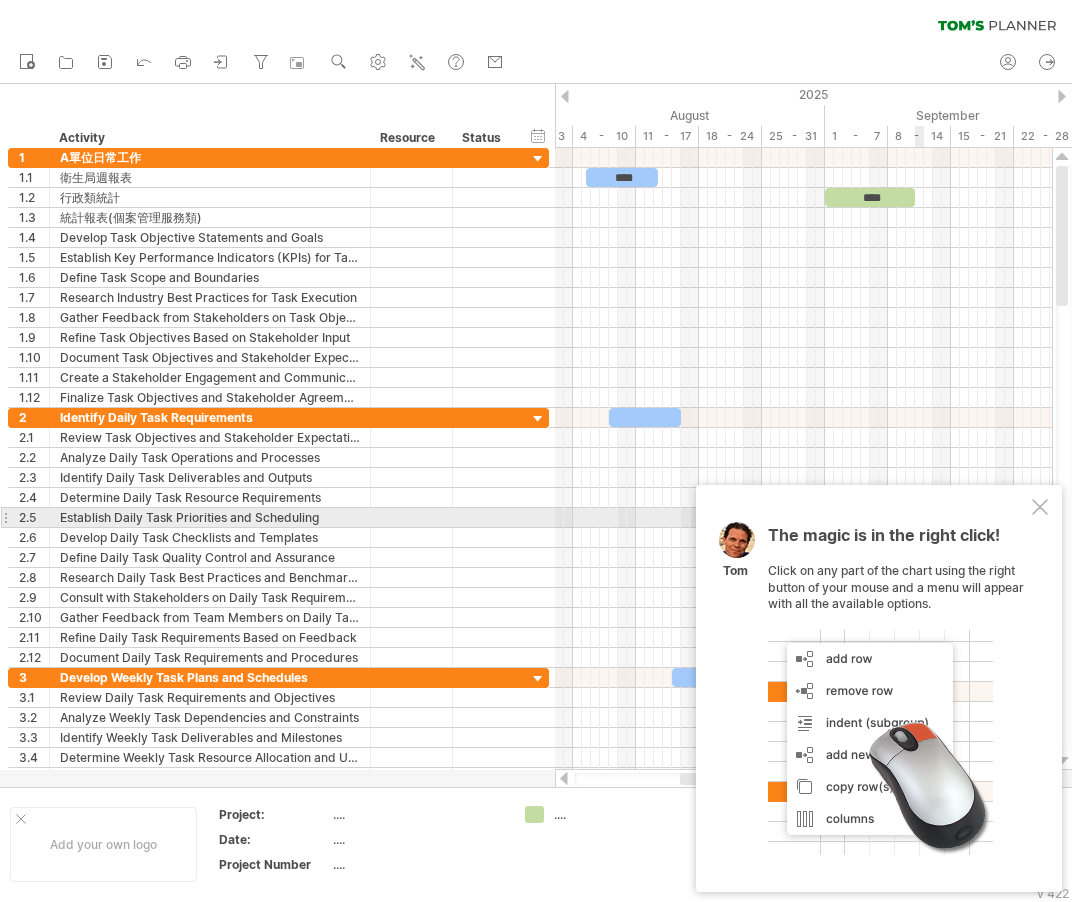 click at bounding box center (1040, 507) 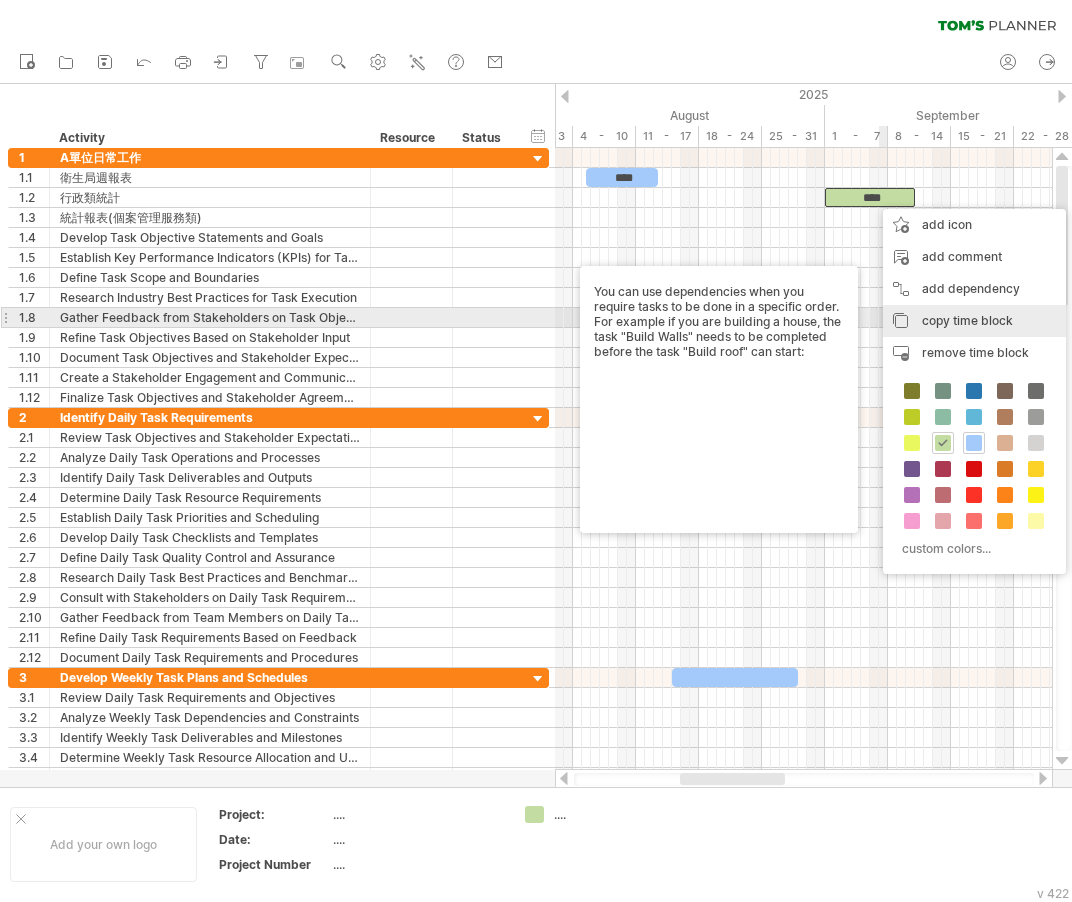 click on "copy time block" at bounding box center [967, 320] 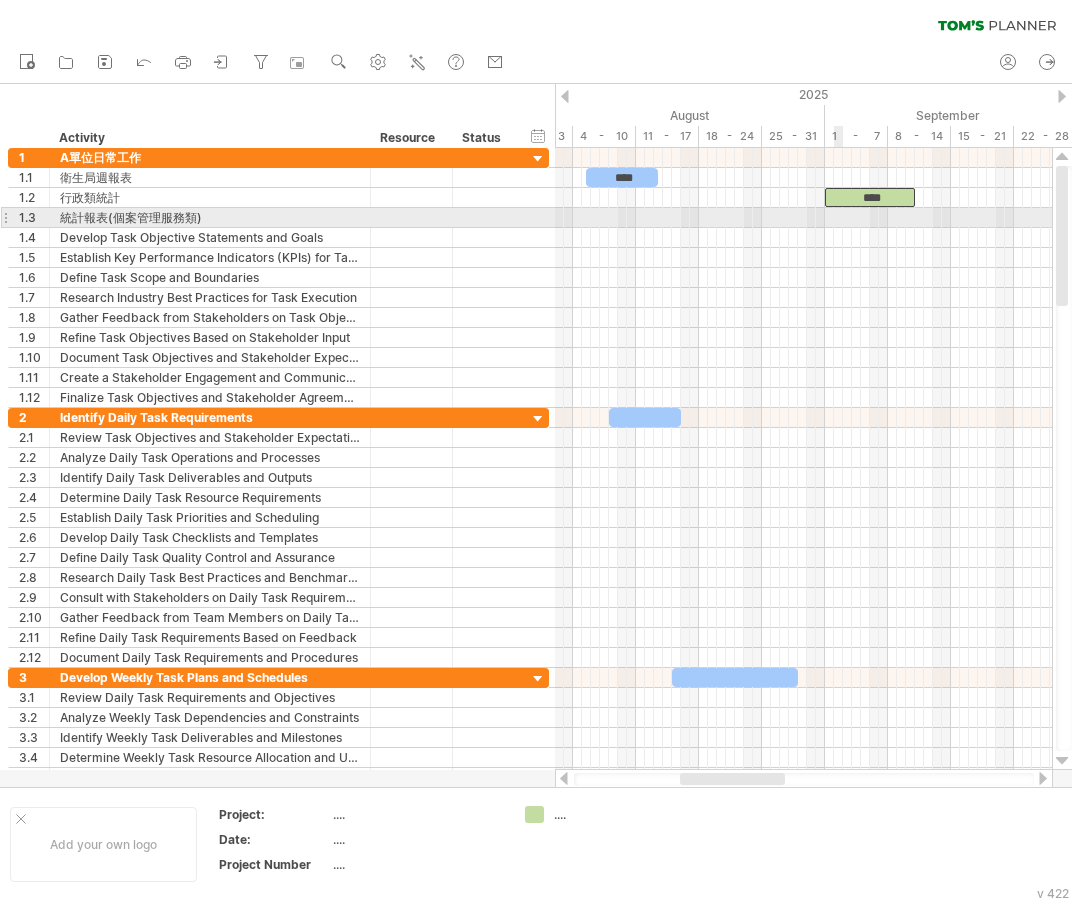click at bounding box center (803, 218) 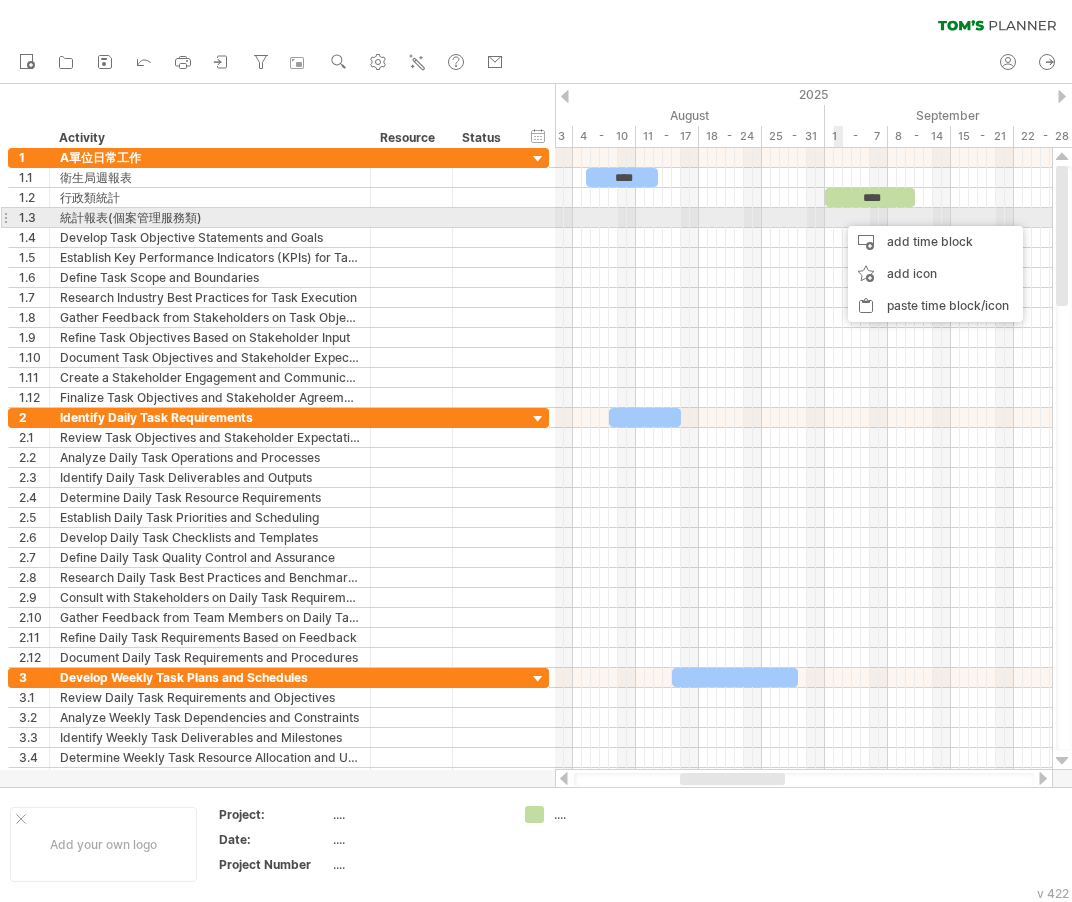 click at bounding box center [803, 218] 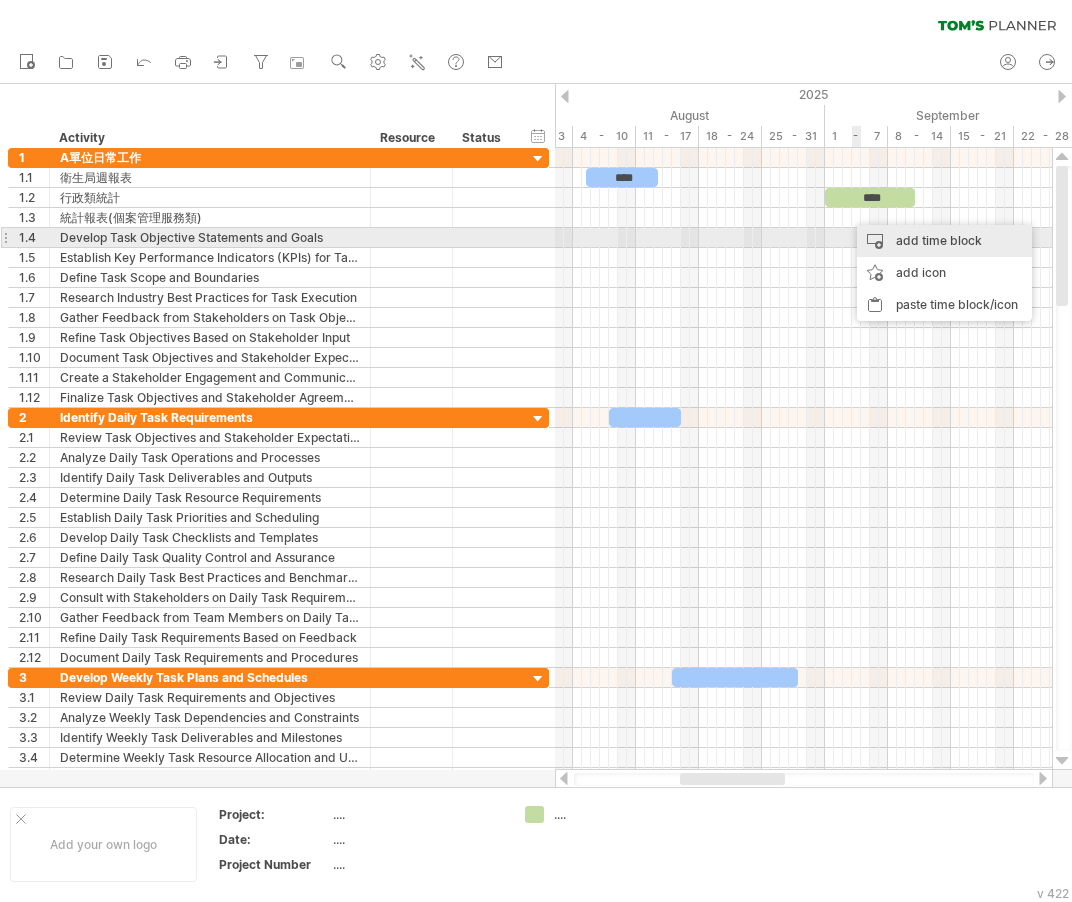 click on "add time block" at bounding box center (944, 241) 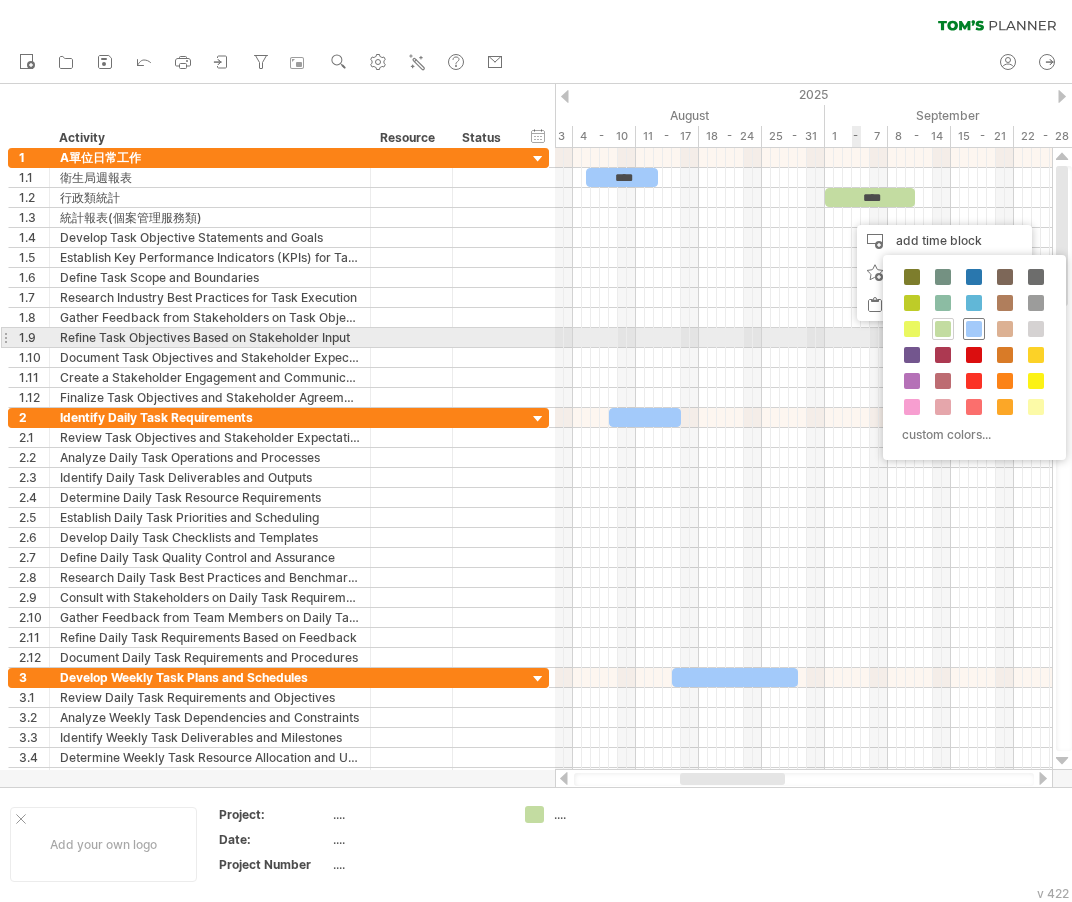 click at bounding box center (974, 329) 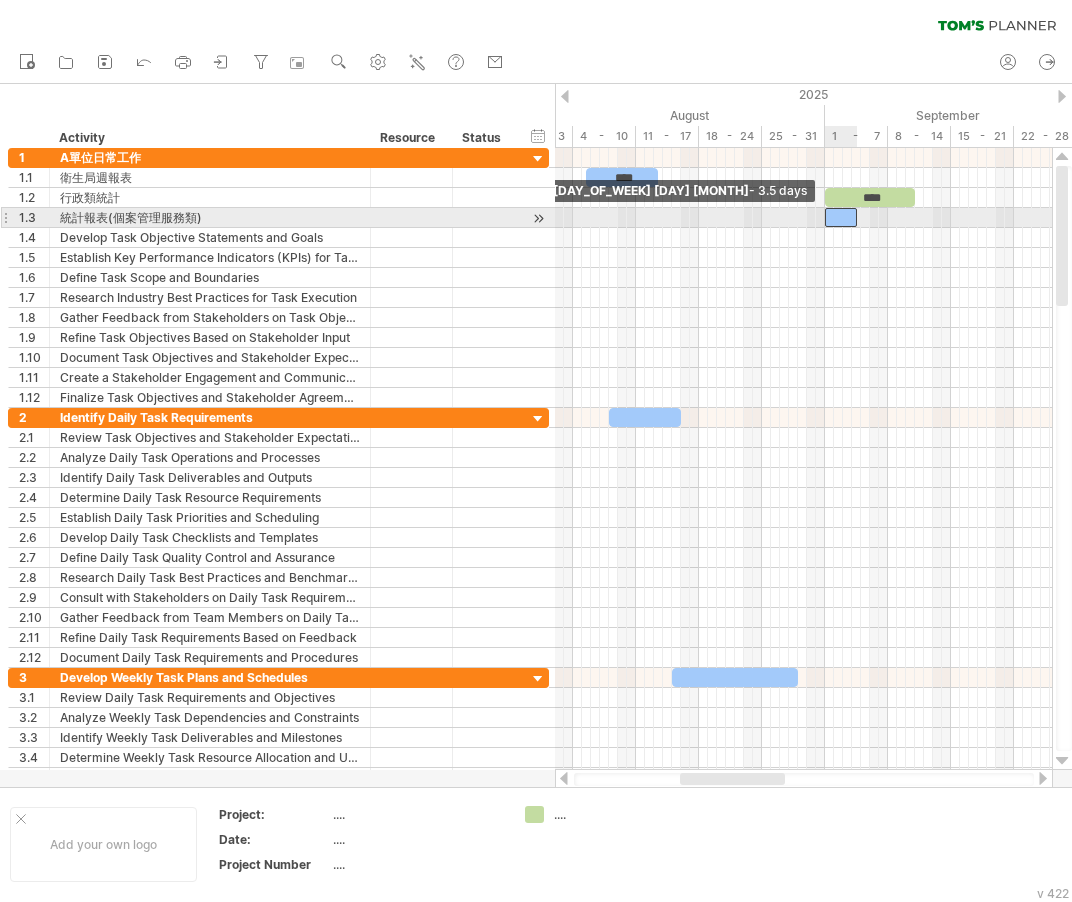 drag, startPoint x: 850, startPoint y: 221, endPoint x: 829, endPoint y: 220, distance: 21.023796 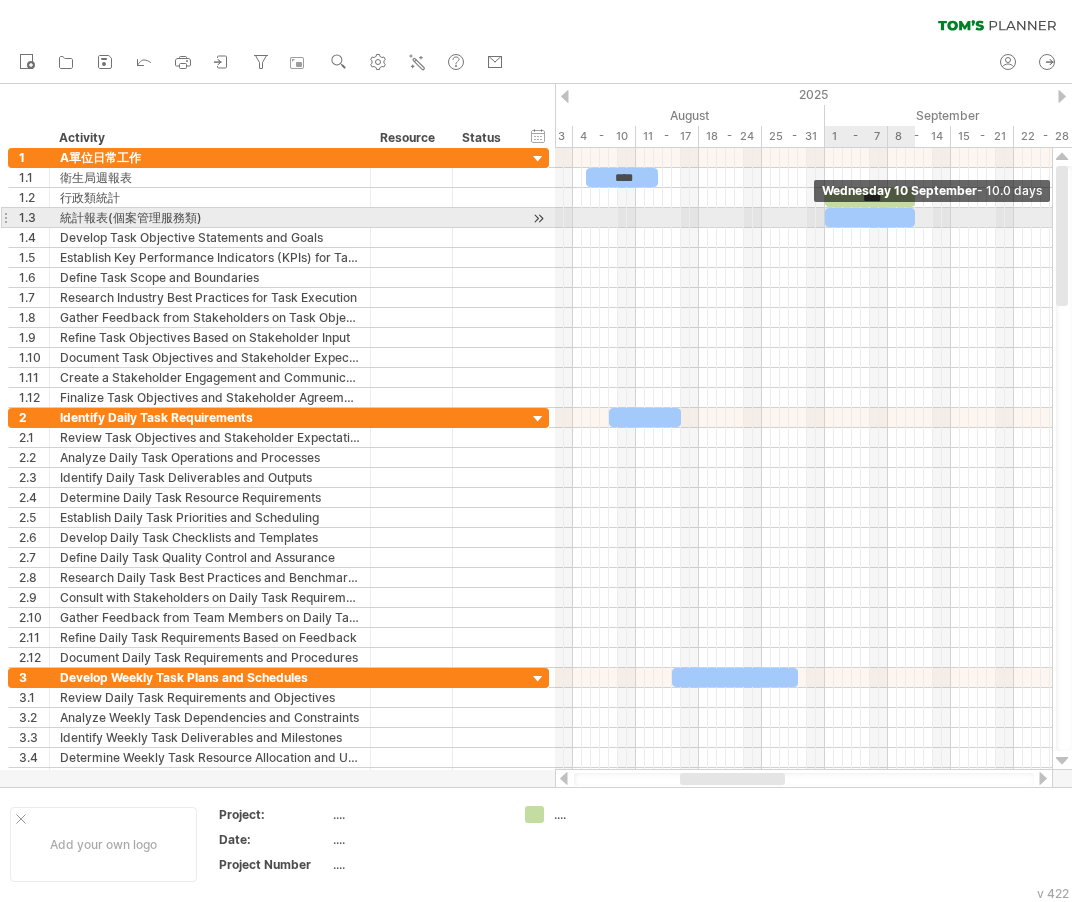 drag, startPoint x: 855, startPoint y: 219, endPoint x: 914, endPoint y: 217, distance: 59.03389 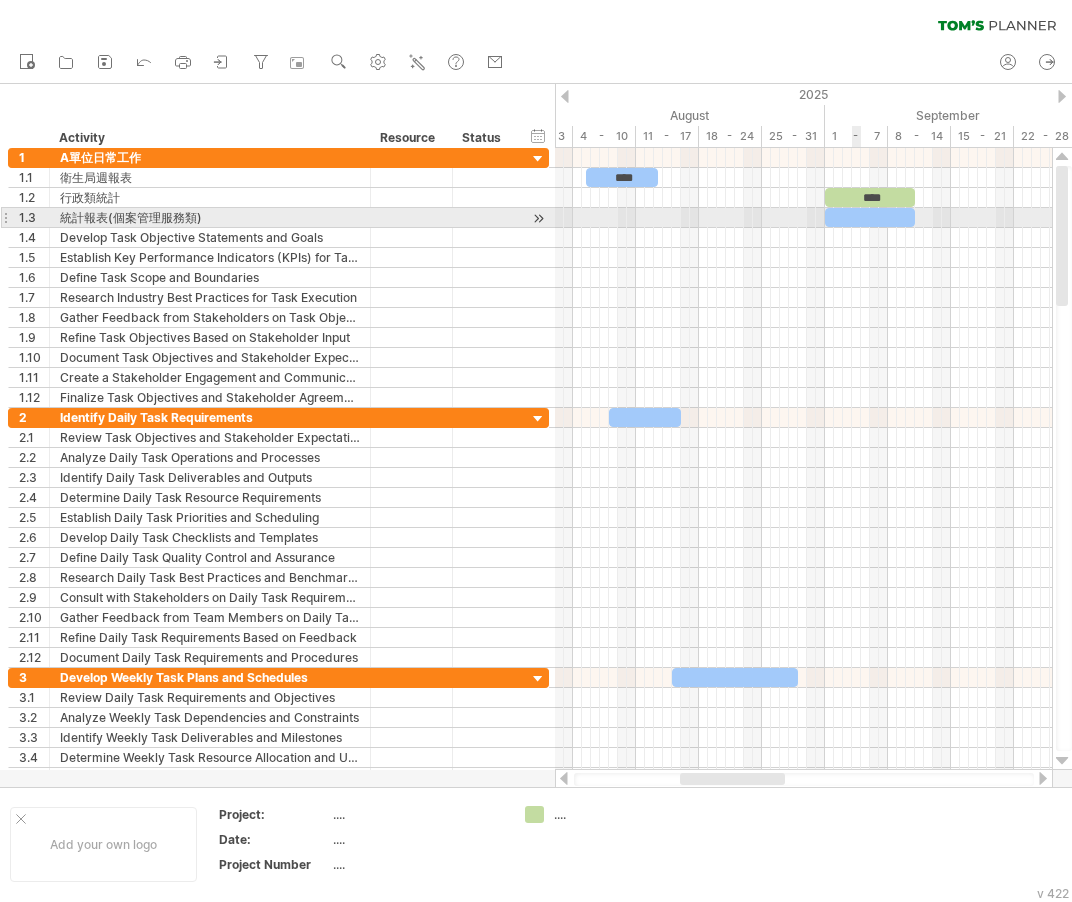 click at bounding box center [870, 217] 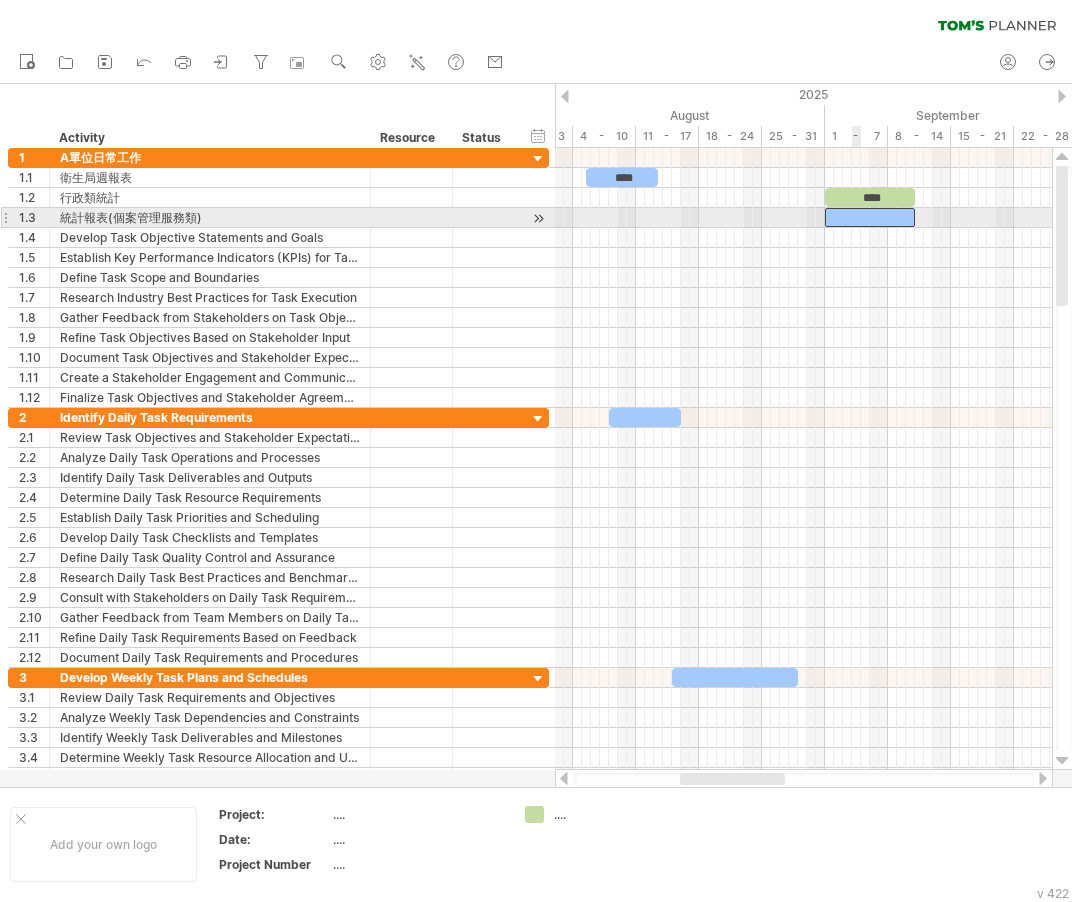 type 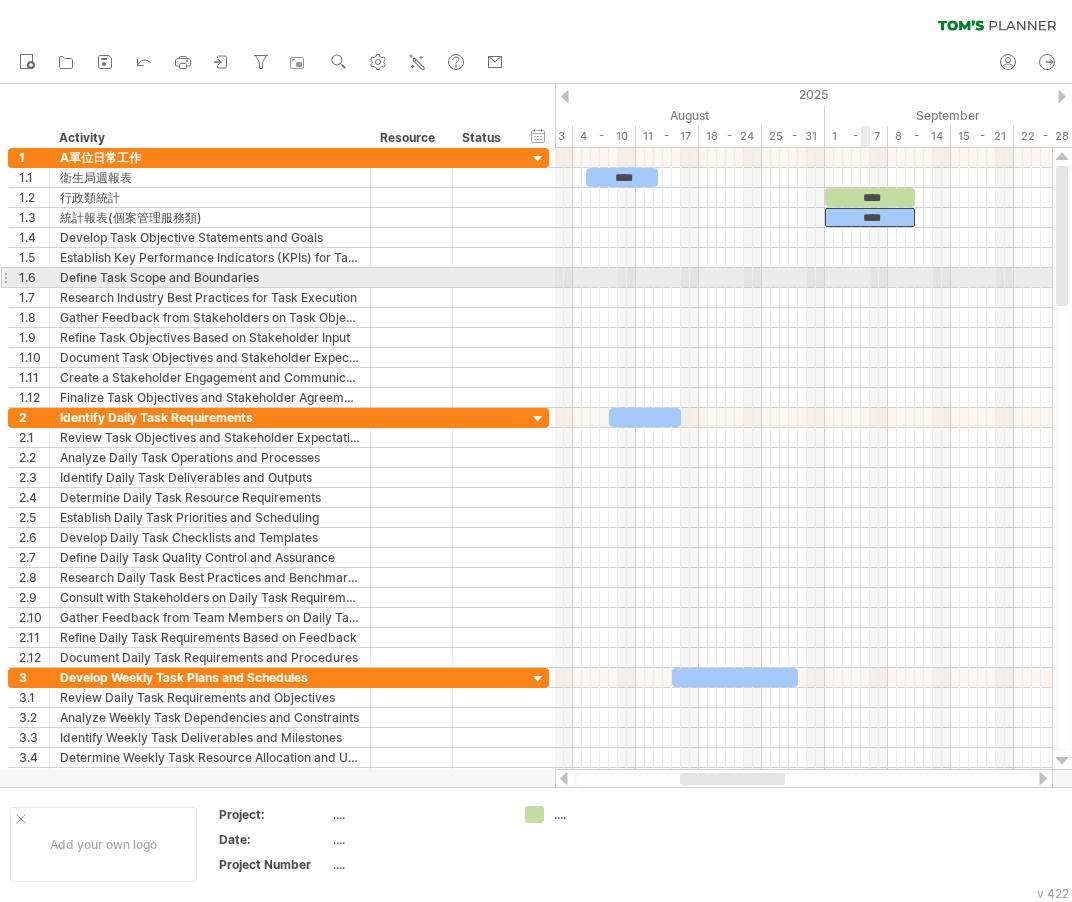 click at bounding box center [803, 298] 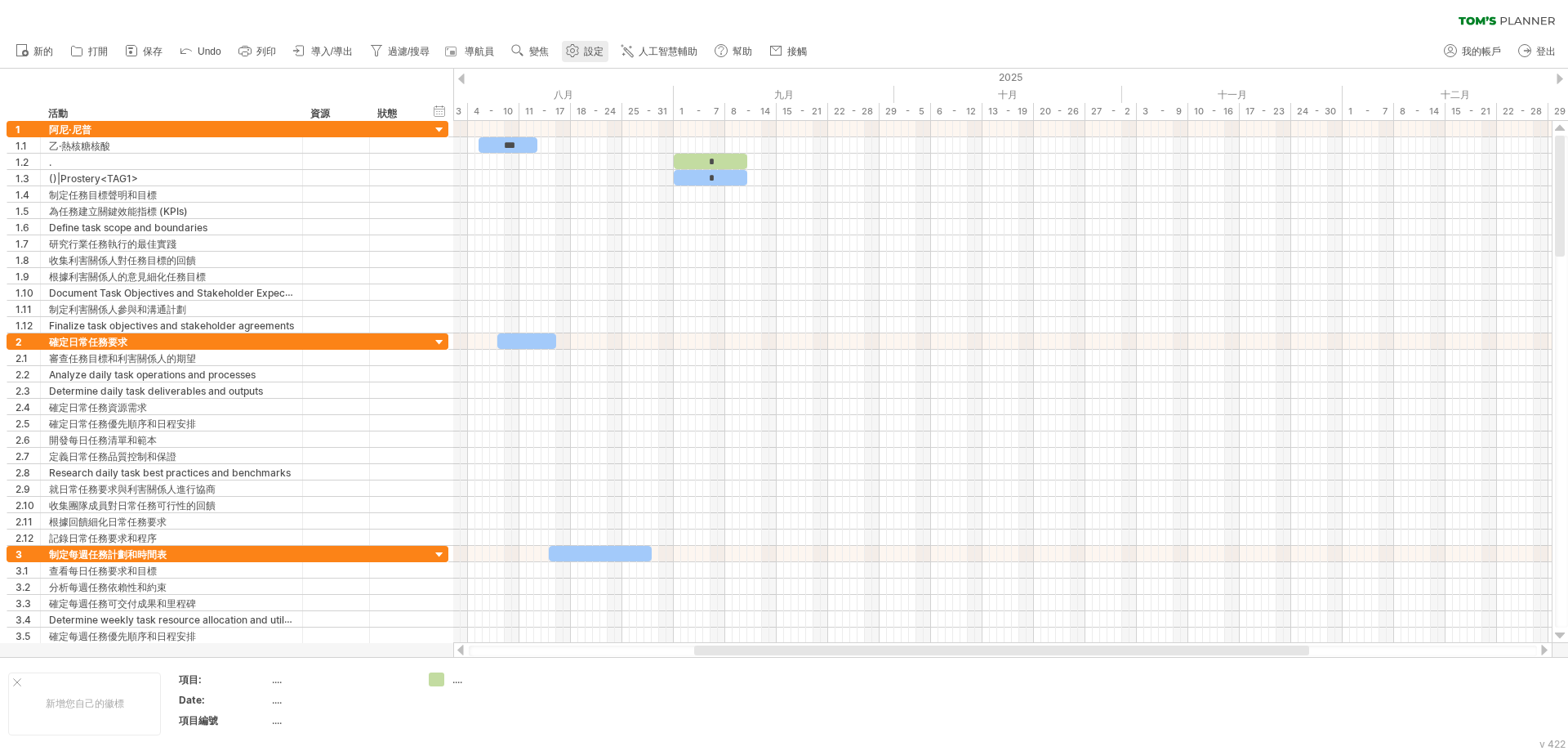 click 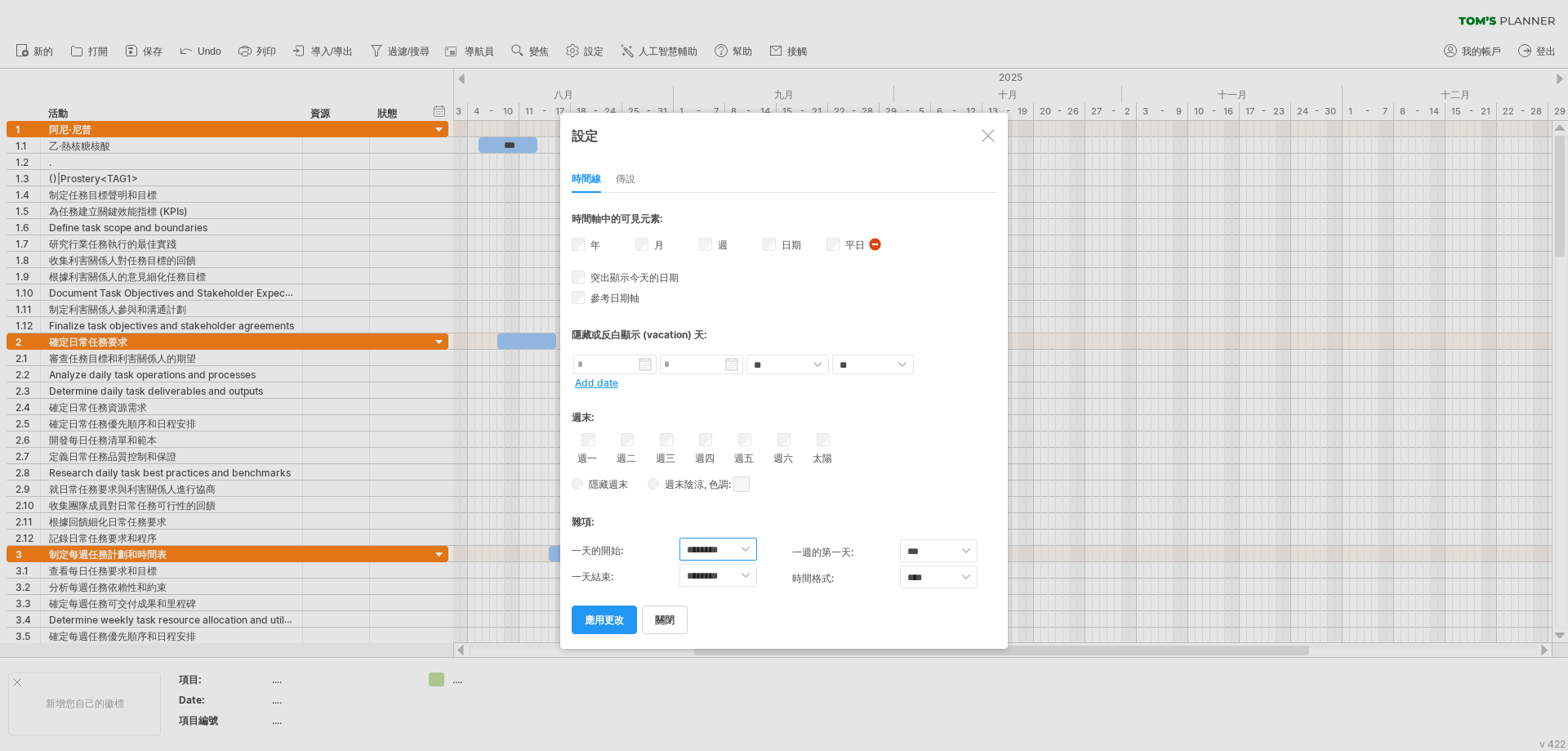 click on "********
********
********
********
********
********
********
********
********
********
********
********
********
********
********
********
********
********
******** ******** ******** ******** ********" at bounding box center (718, 549) 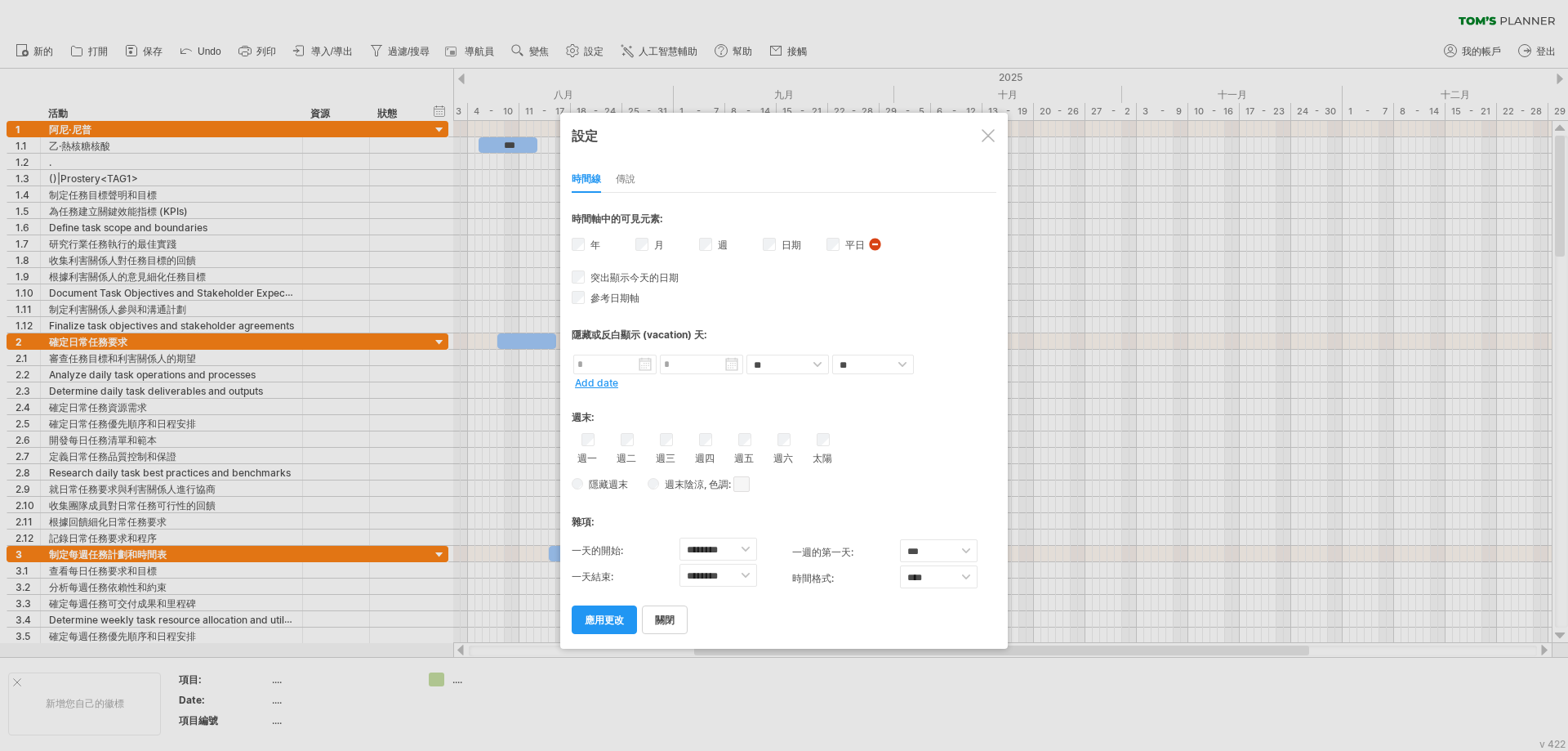 click on "[DAY_OF_WEEK]
[DAY_OF_WEEK]
[DAY_OF_WEEK]
[DAY_OF_WEEK]
[DAY_OF_WEEK]
[DAY_OF_WEEK] [DAY] [MONTH]" at bounding box center (784, 449) 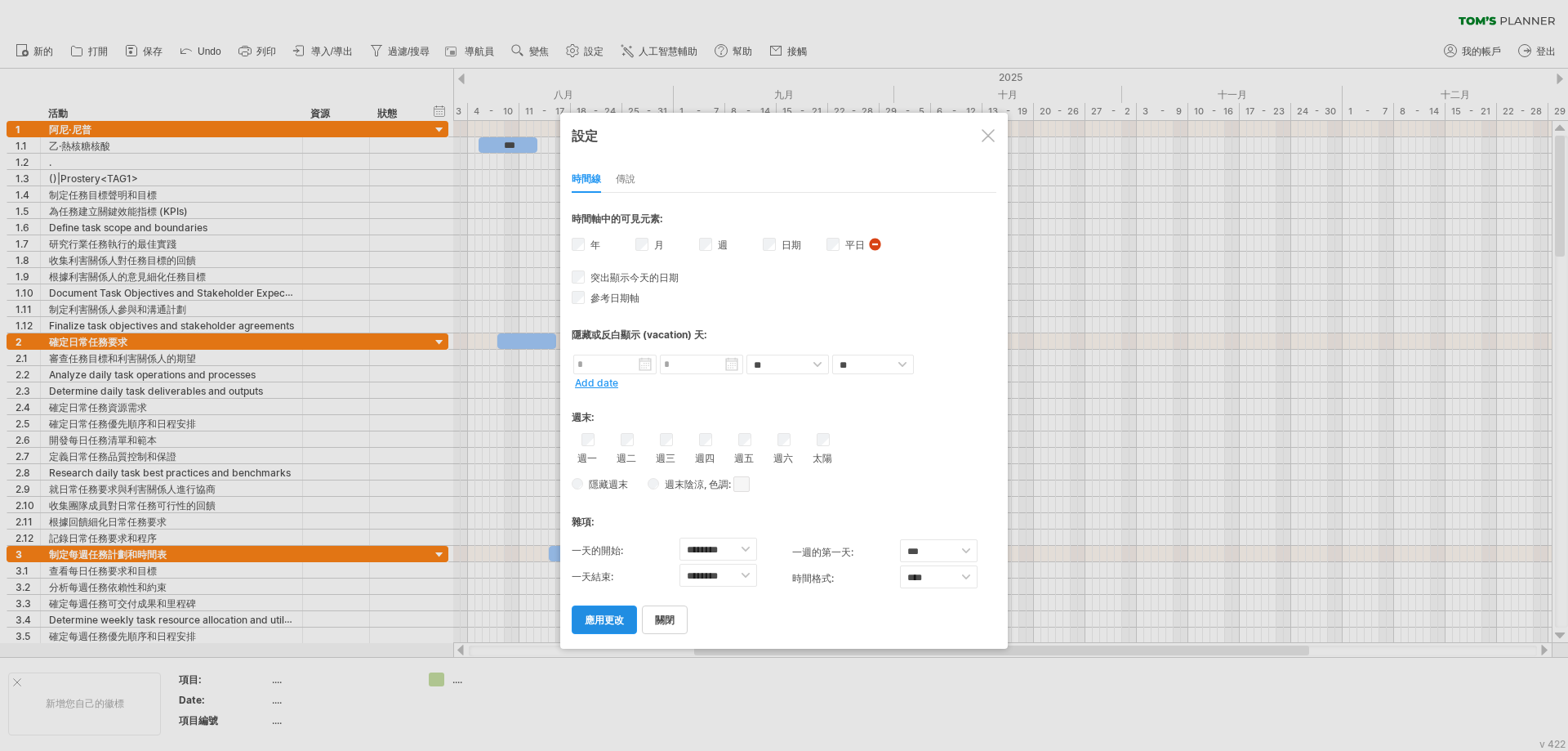 click on "應用更改" at bounding box center (604, 619) 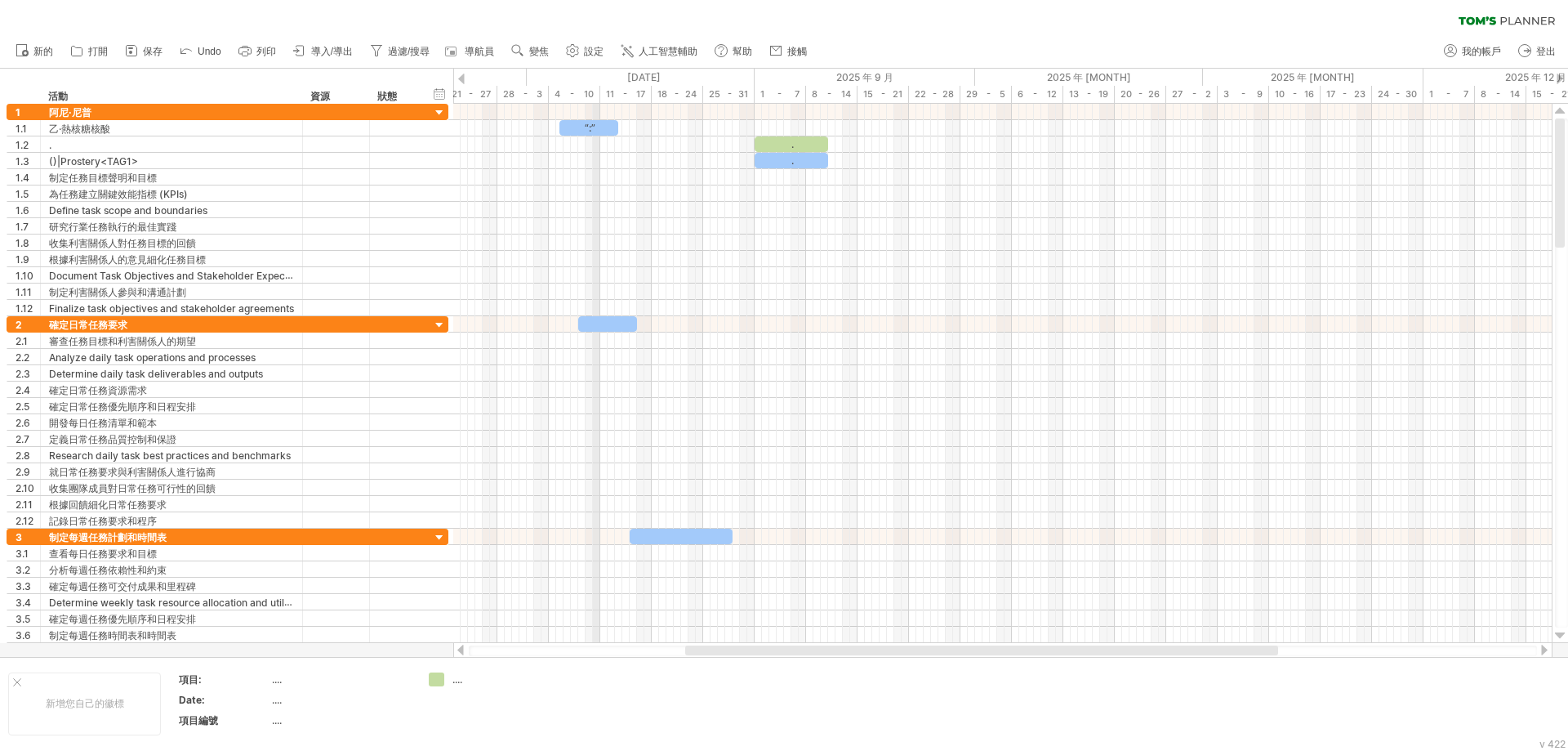drag, startPoint x: 519, startPoint y: 95, endPoint x: 597, endPoint y: 88, distance: 78.313473 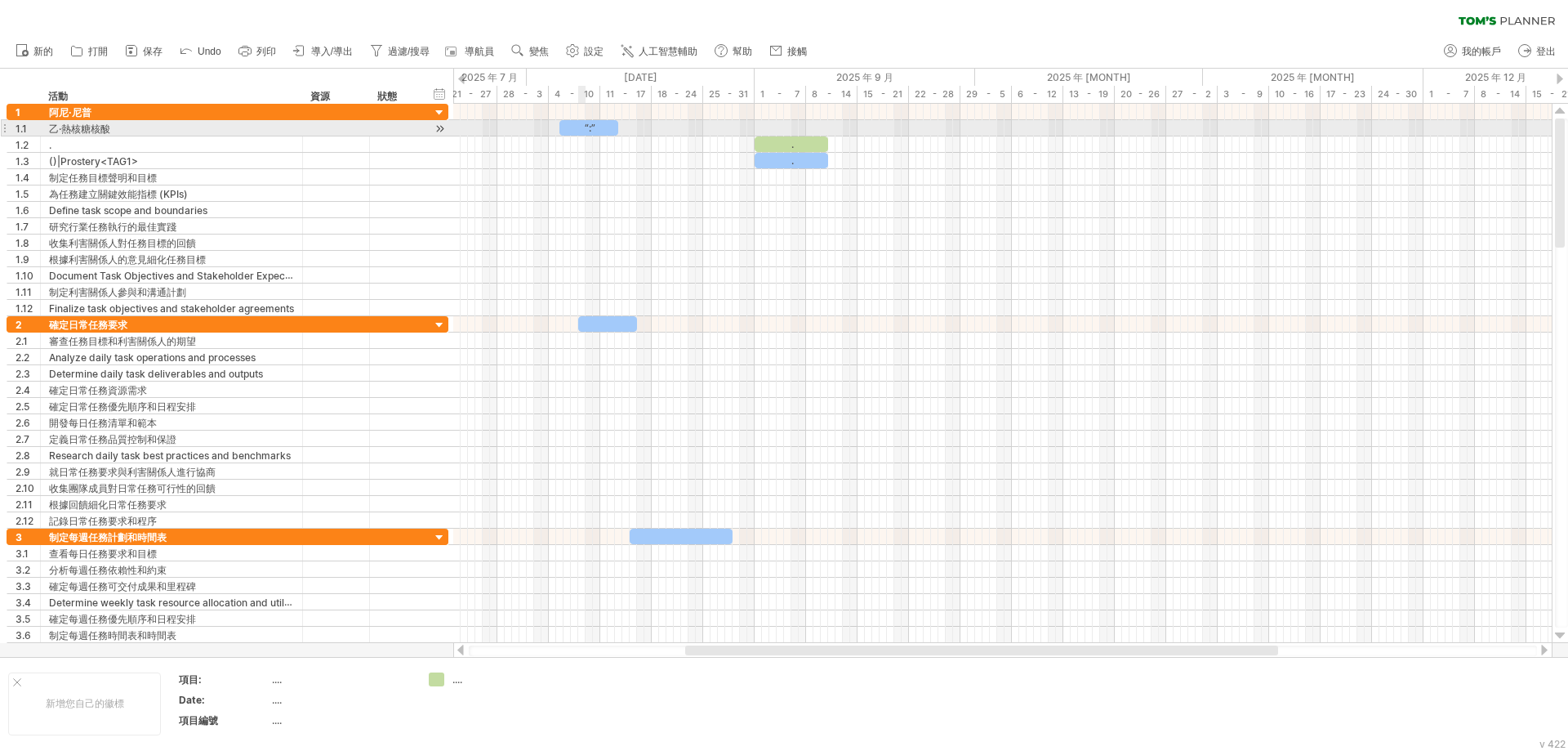 click on "“:”" at bounding box center [589, 127] 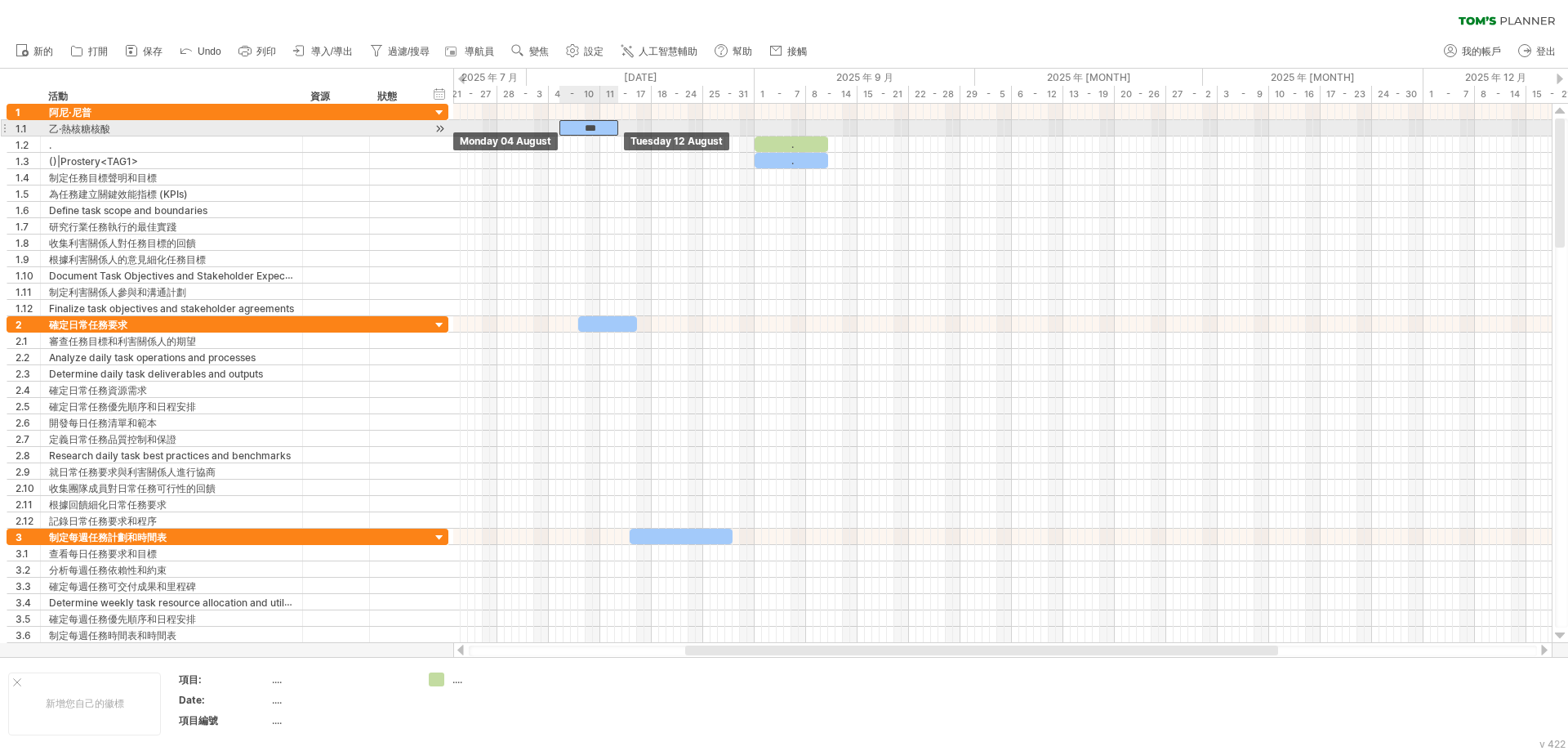 click on "***" at bounding box center (589, 127) 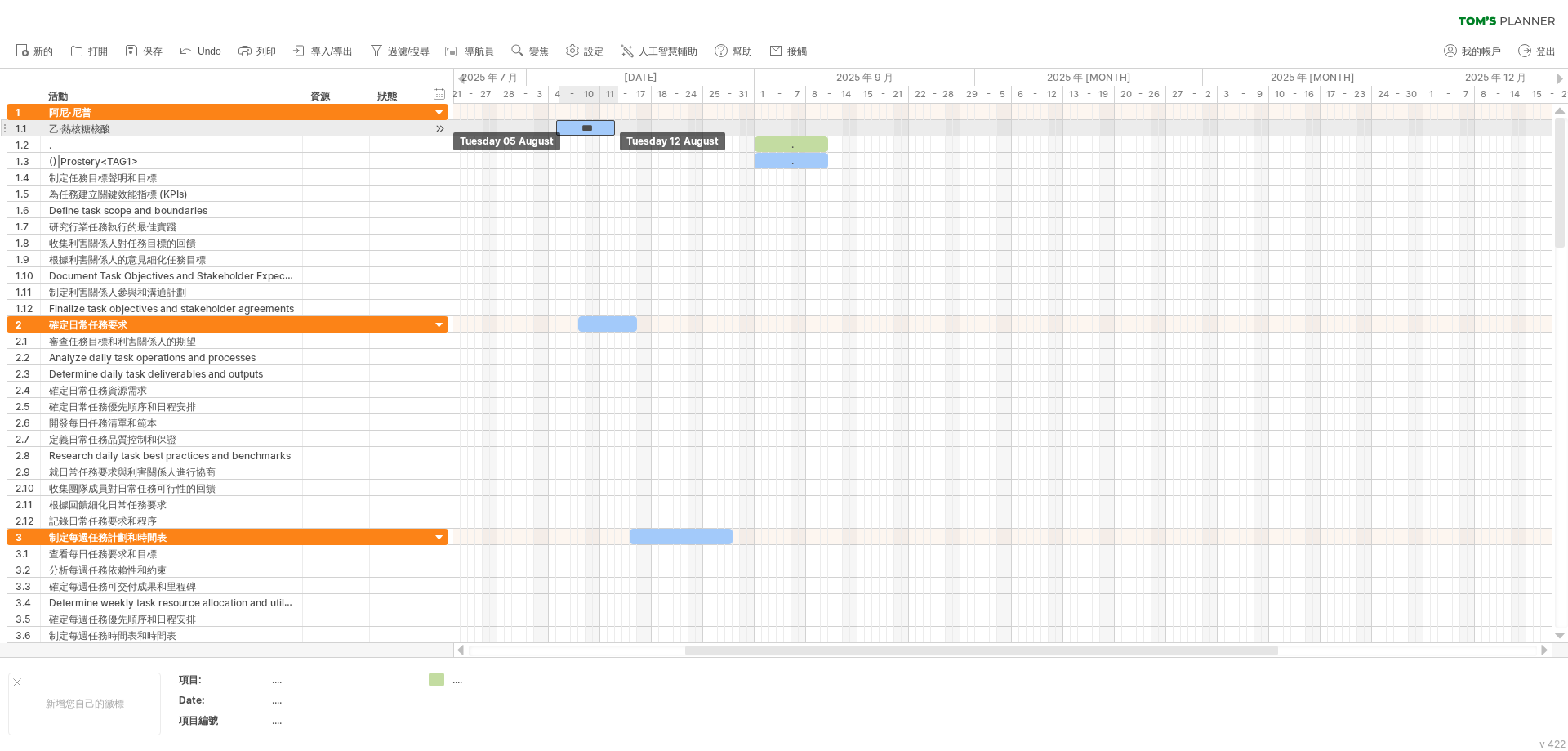 click on "***" at bounding box center [586, 127] 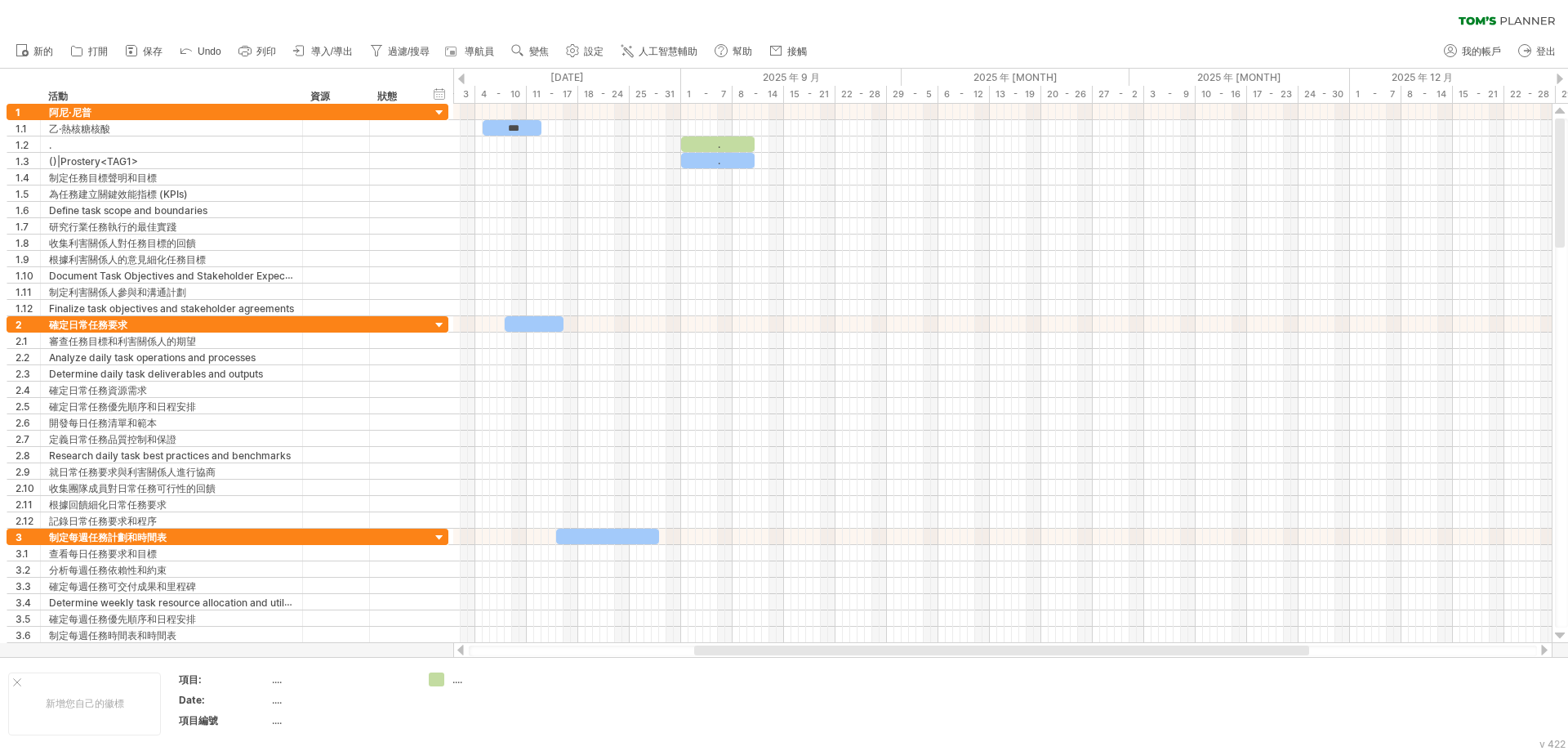 drag, startPoint x: 523, startPoint y: 77, endPoint x: 451, endPoint y: 87, distance: 72.69113 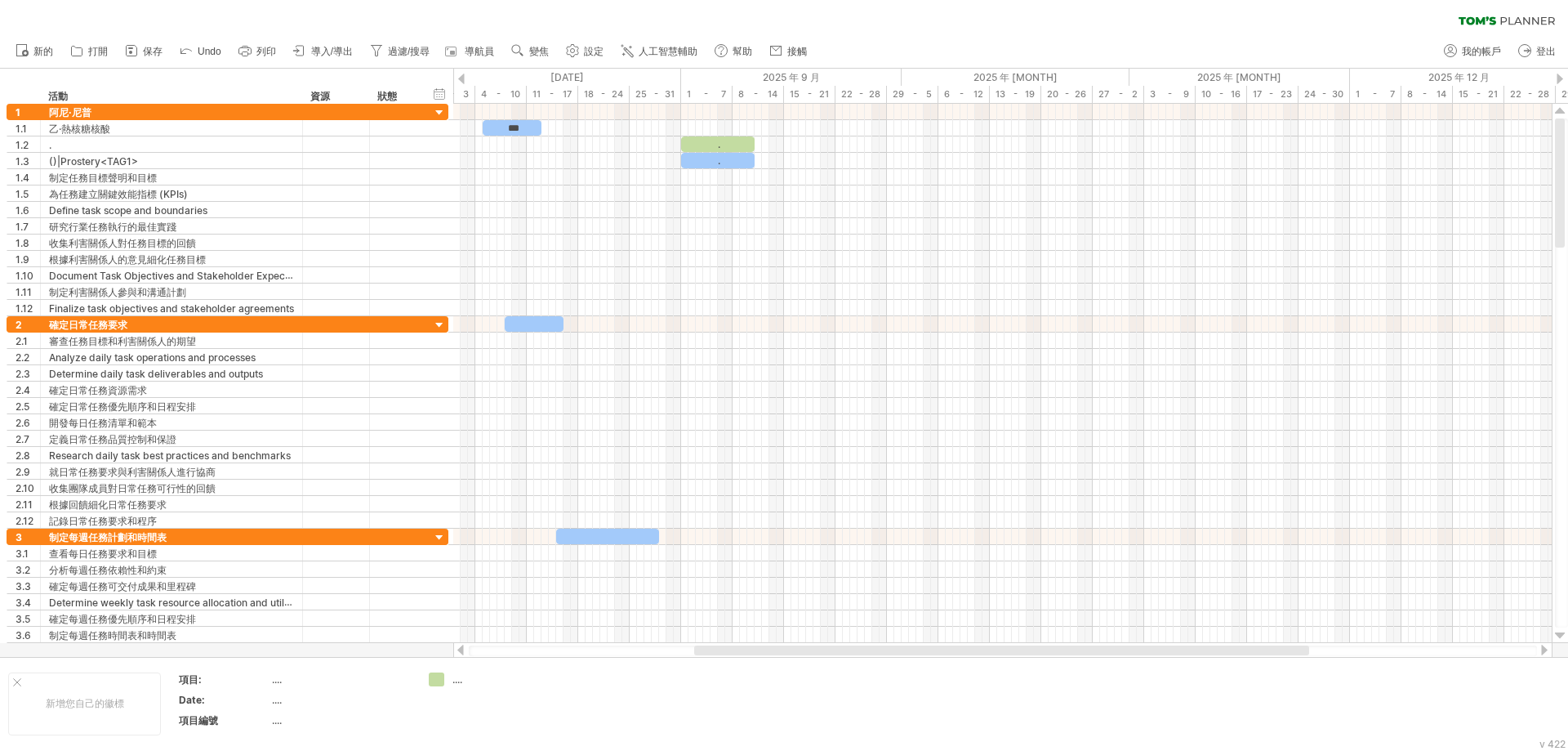 click at bounding box center (461, 78) 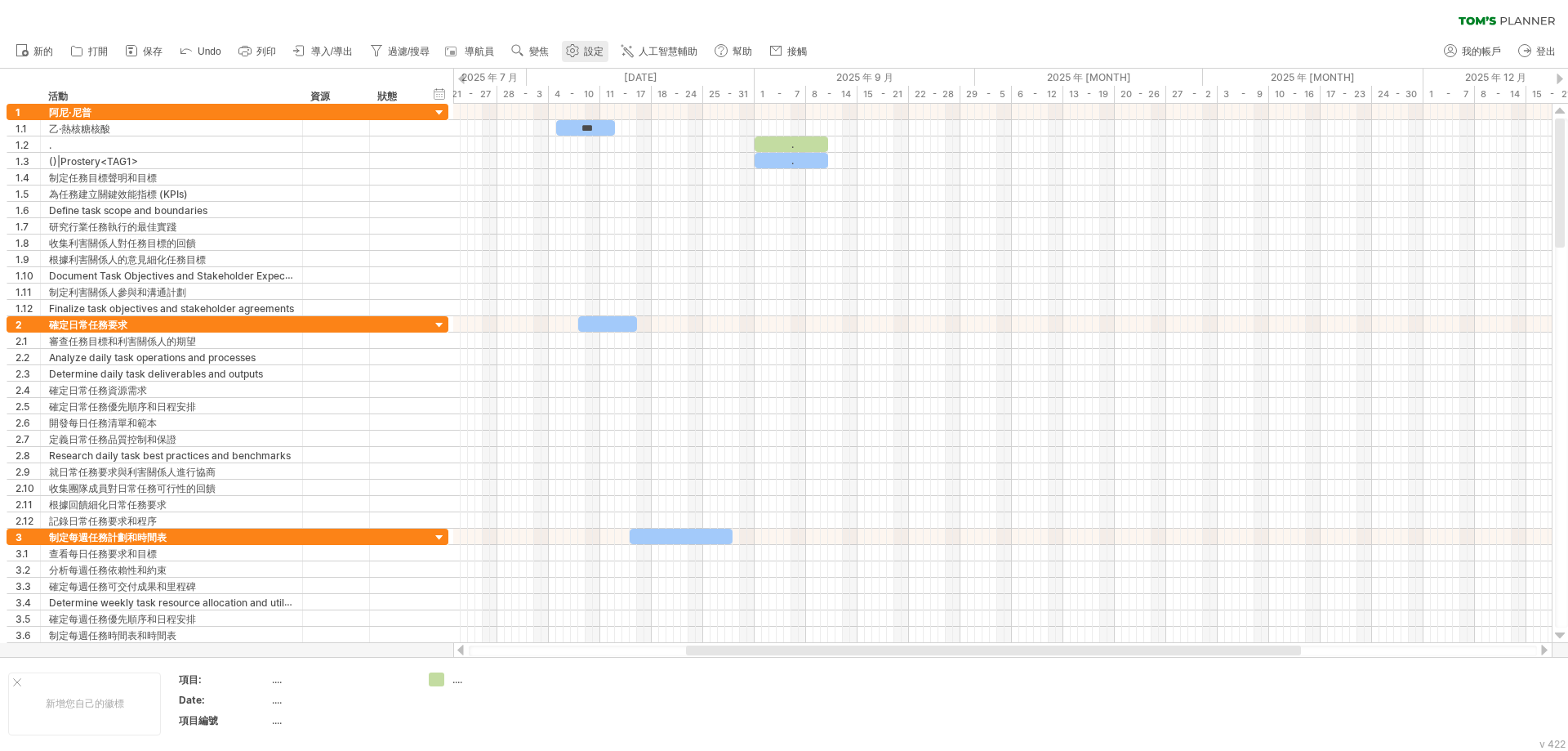 click on "設定" at bounding box center [594, 51] 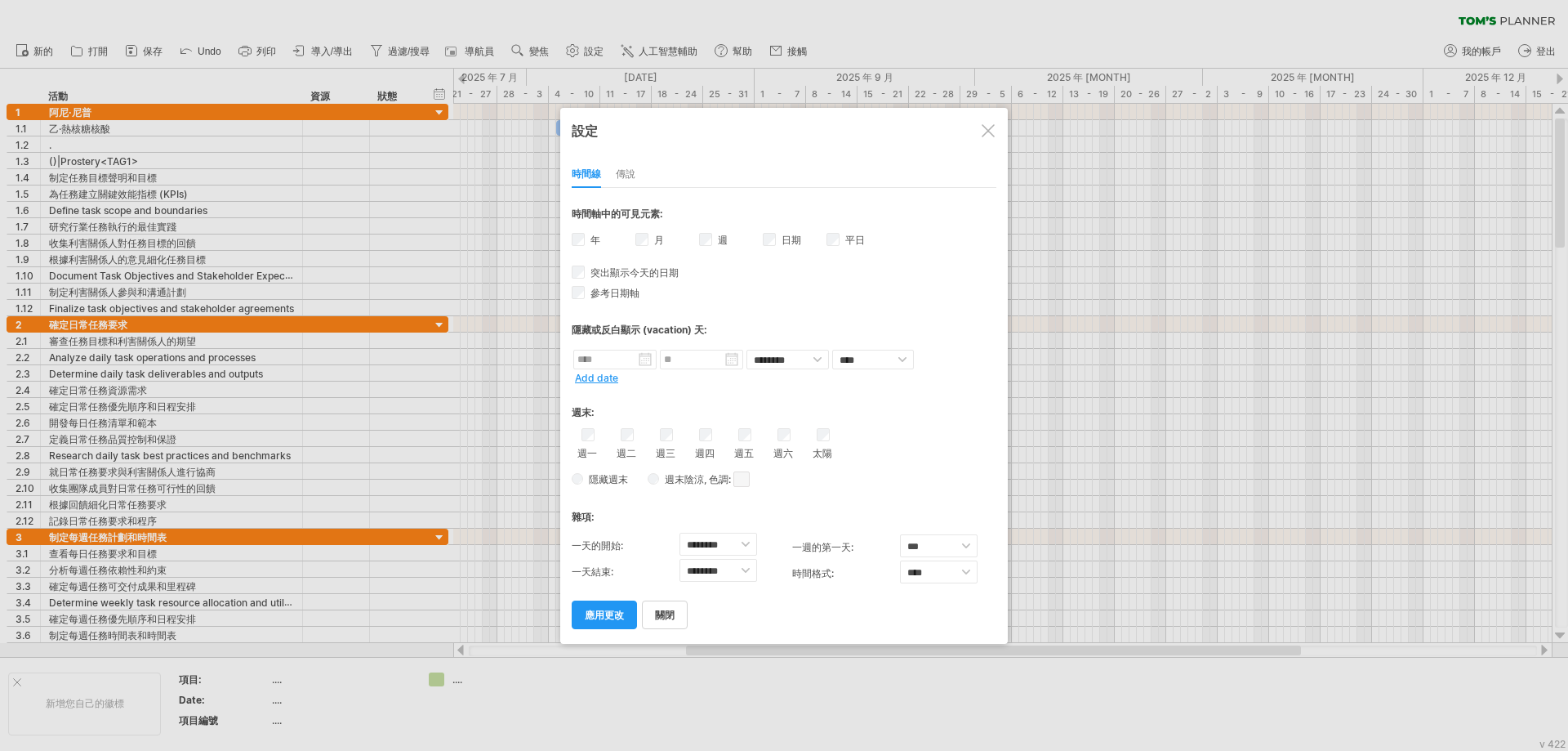 click on "隱藏或反白顯示 (vacation) 天:" at bounding box center (784, 324) 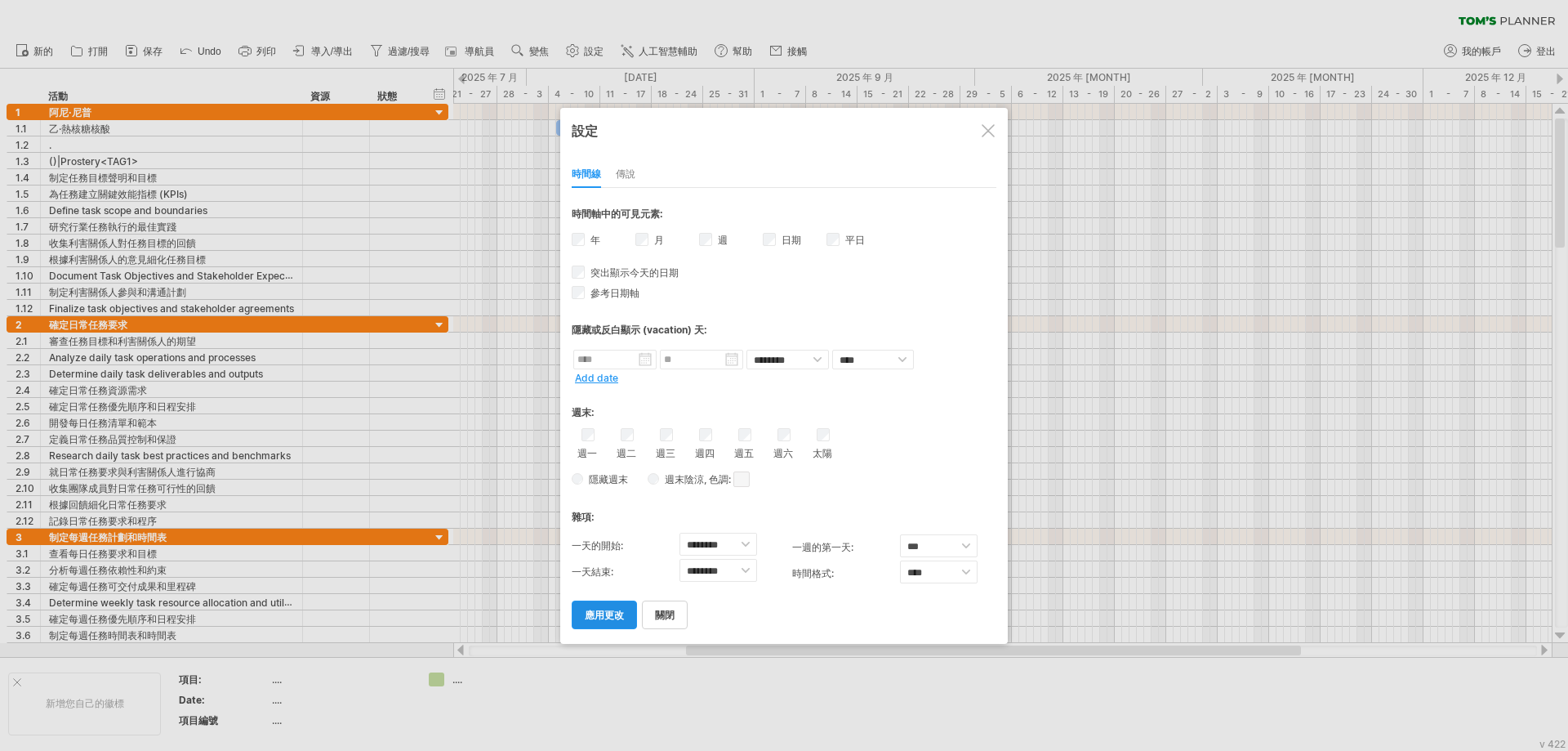 click on "應用更改" at bounding box center [604, 615] 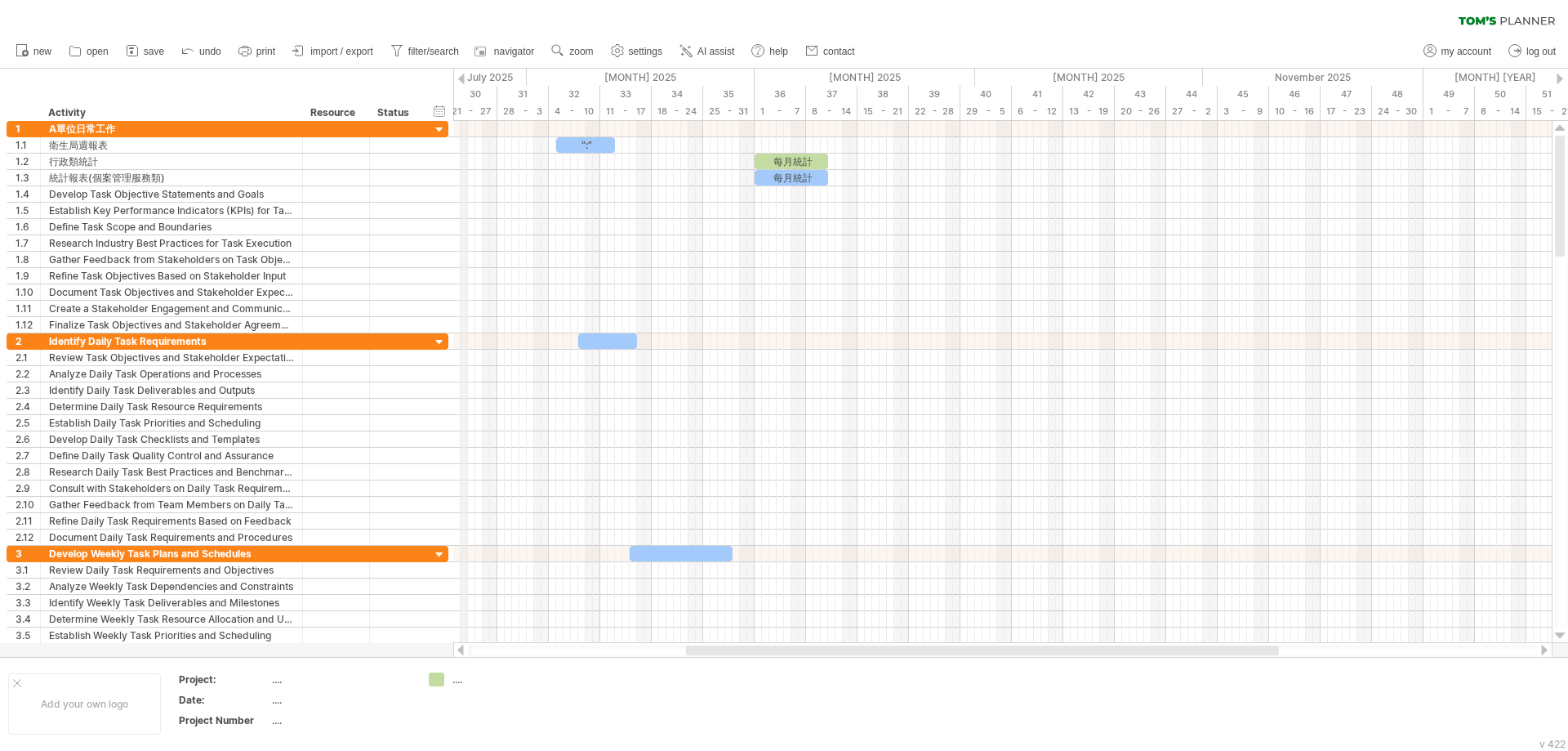 click on "July 2025" at bounding box center (412, 77) 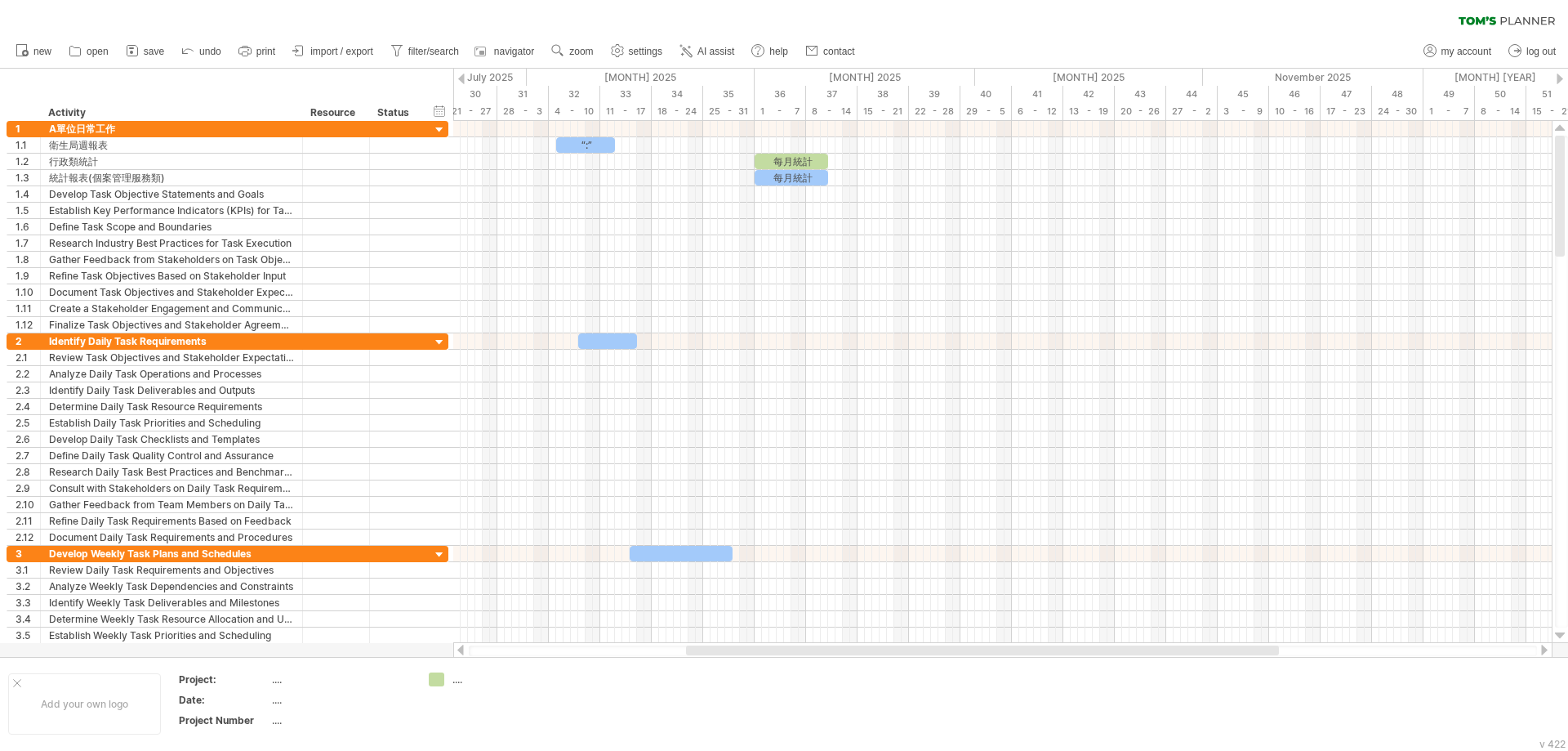 click at bounding box center [461, 78] 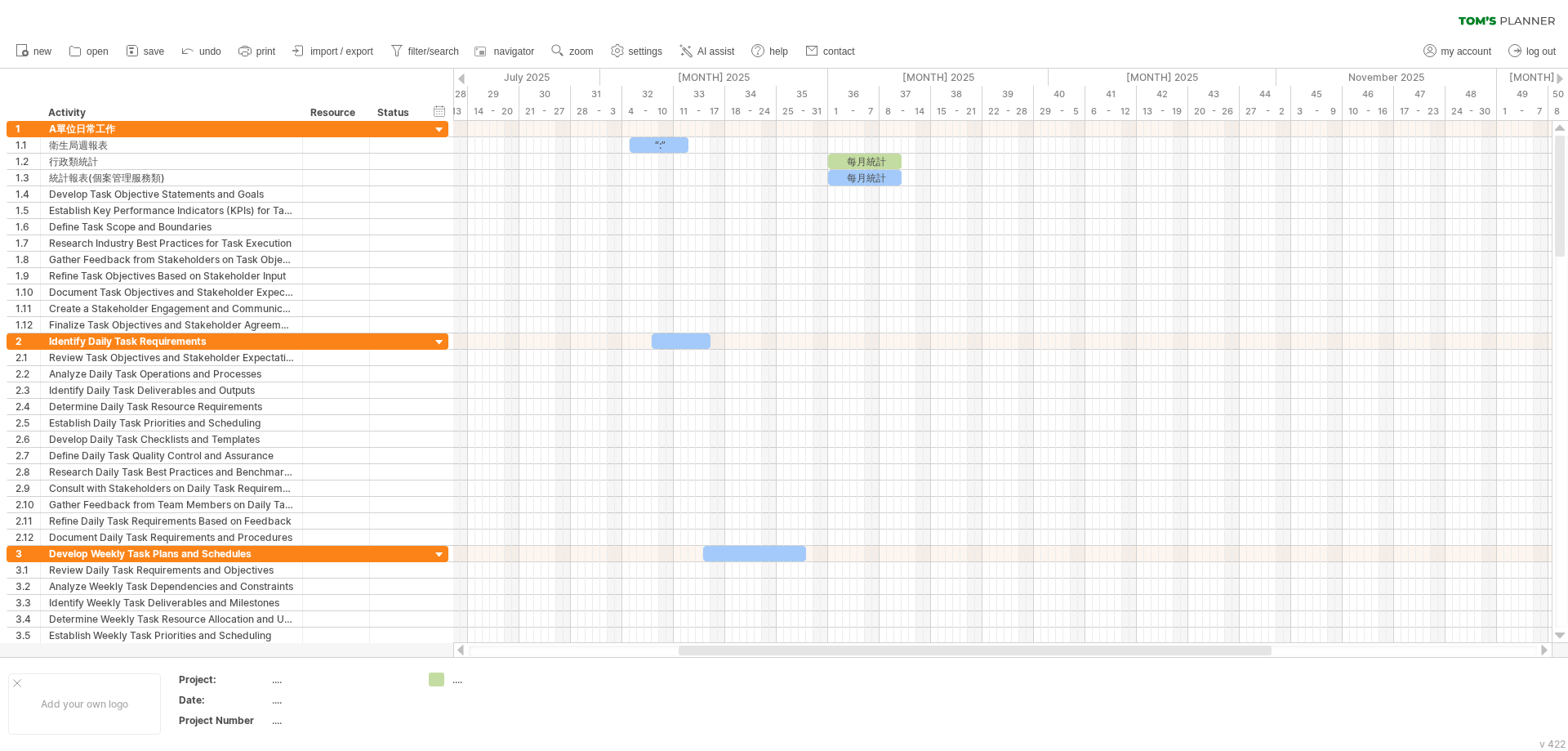 click at bounding box center [461, 78] 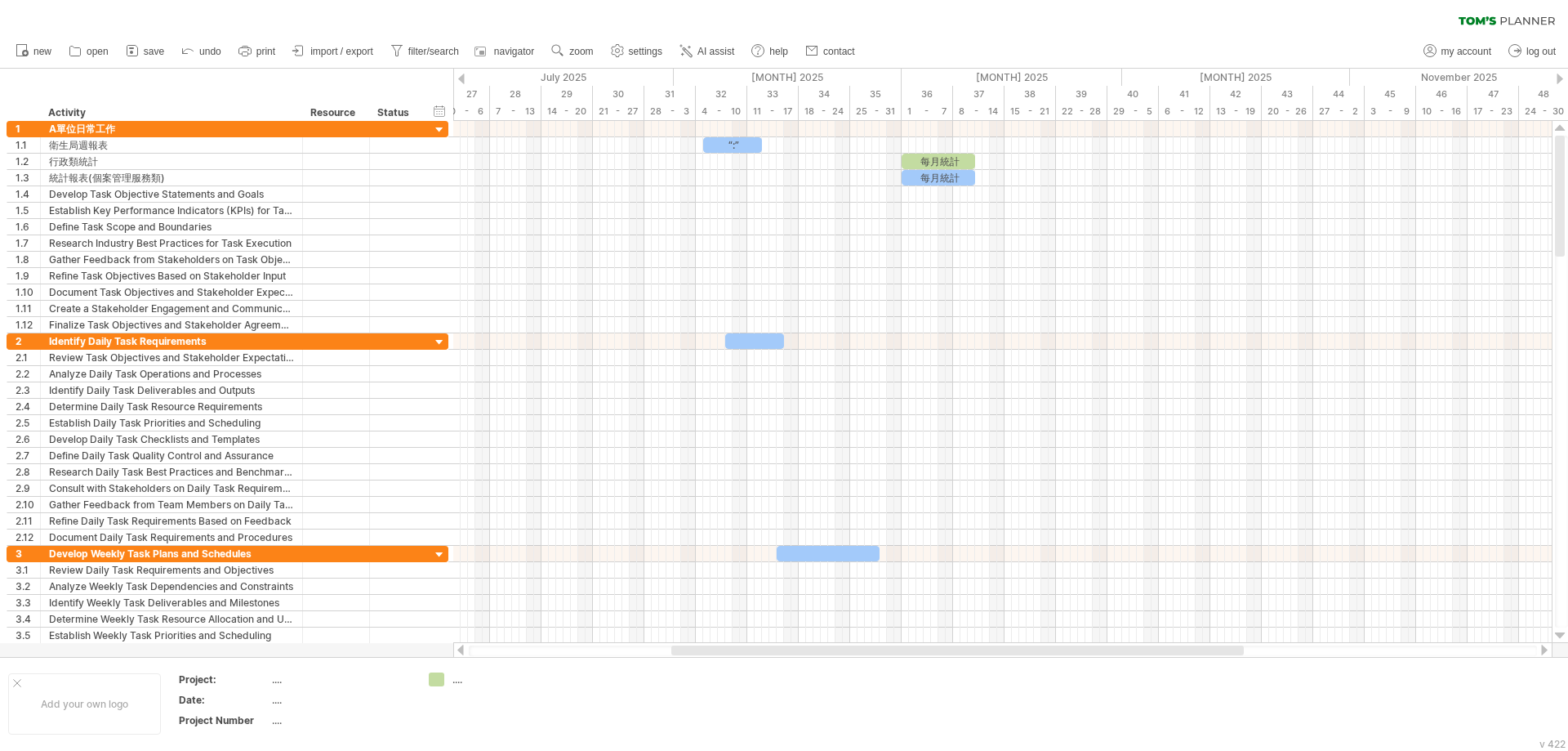 click at bounding box center [1560, 78] 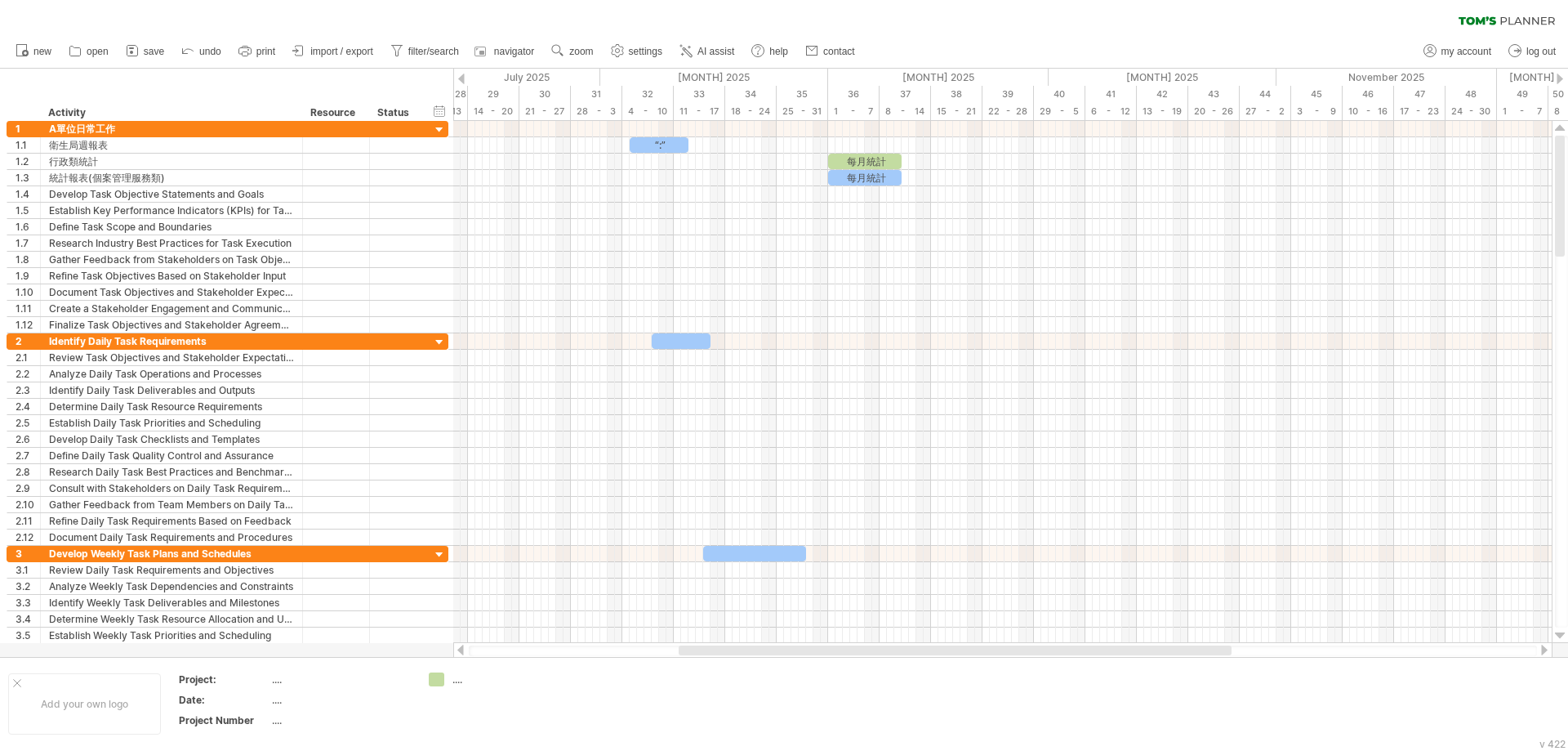 click at bounding box center (1560, 78) 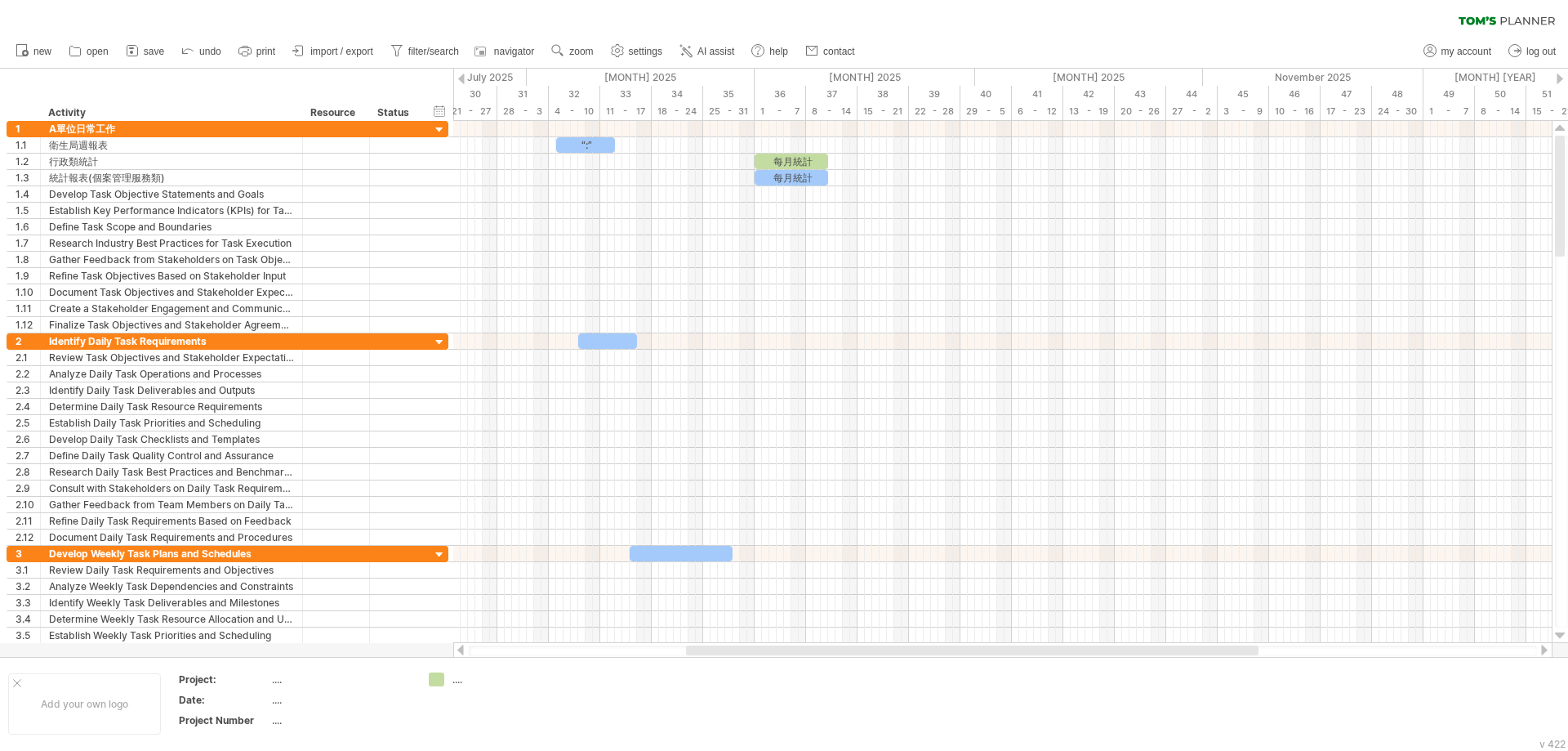 click at bounding box center [1560, 78] 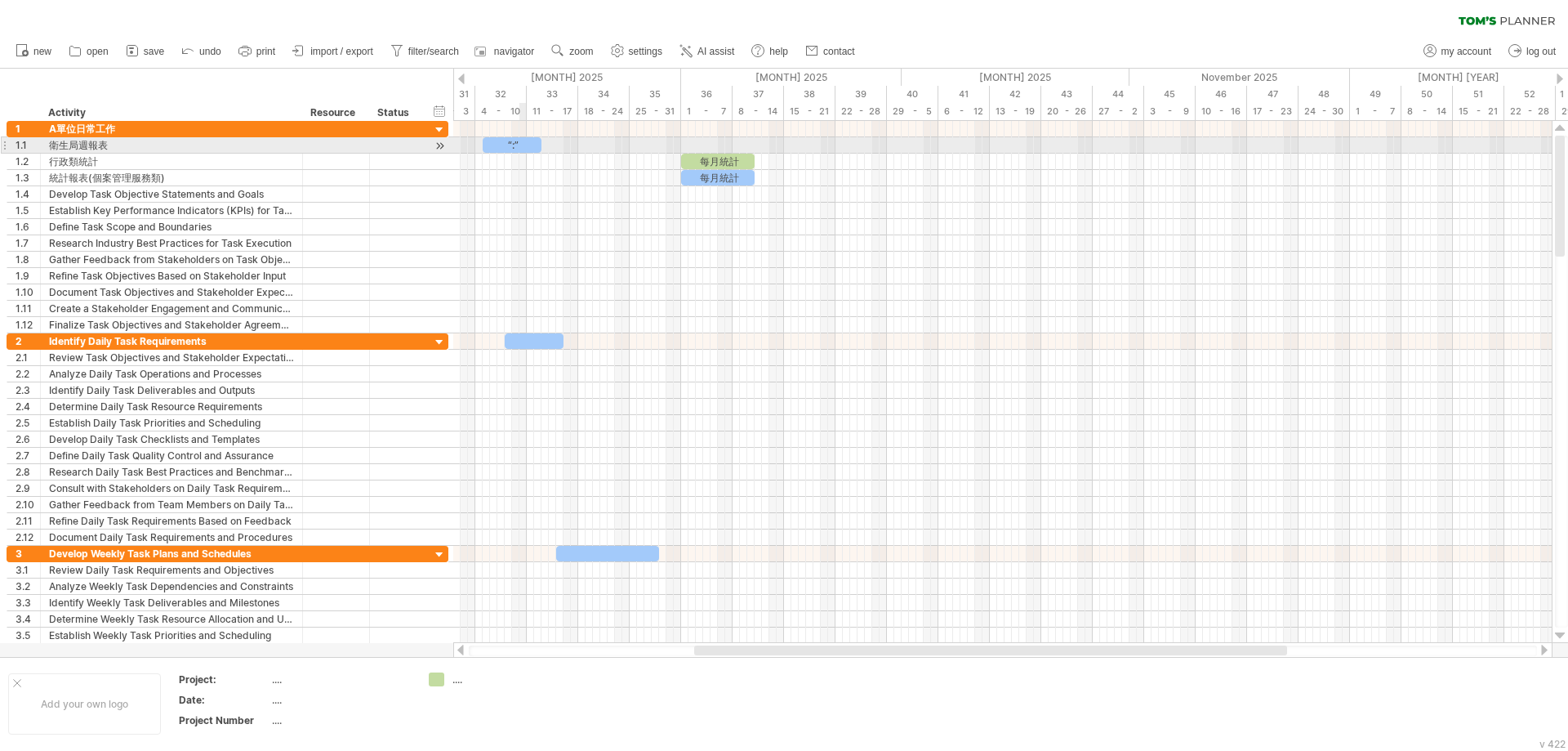 click on "“:”" at bounding box center (512, 145) 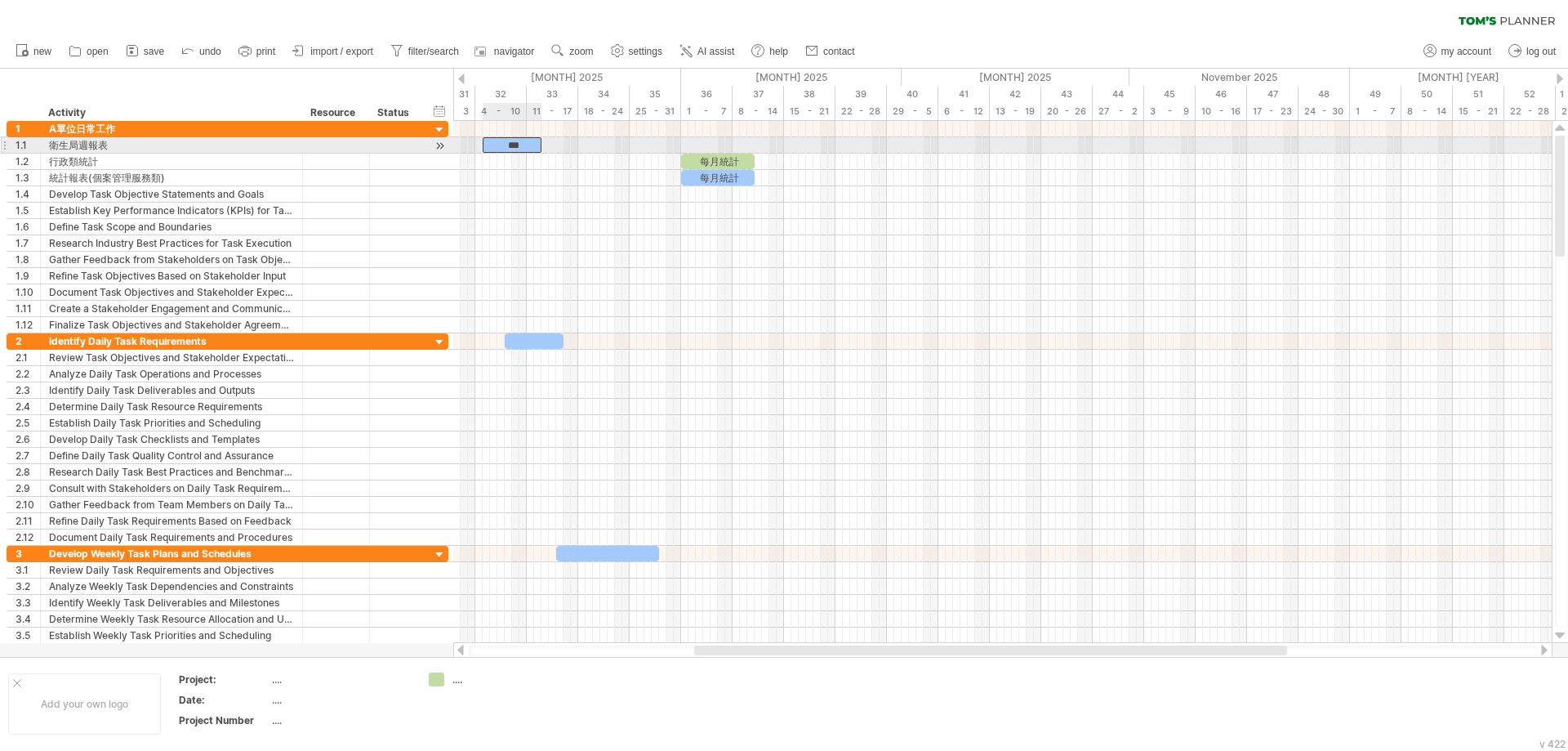 click on "***" at bounding box center [512, 145] 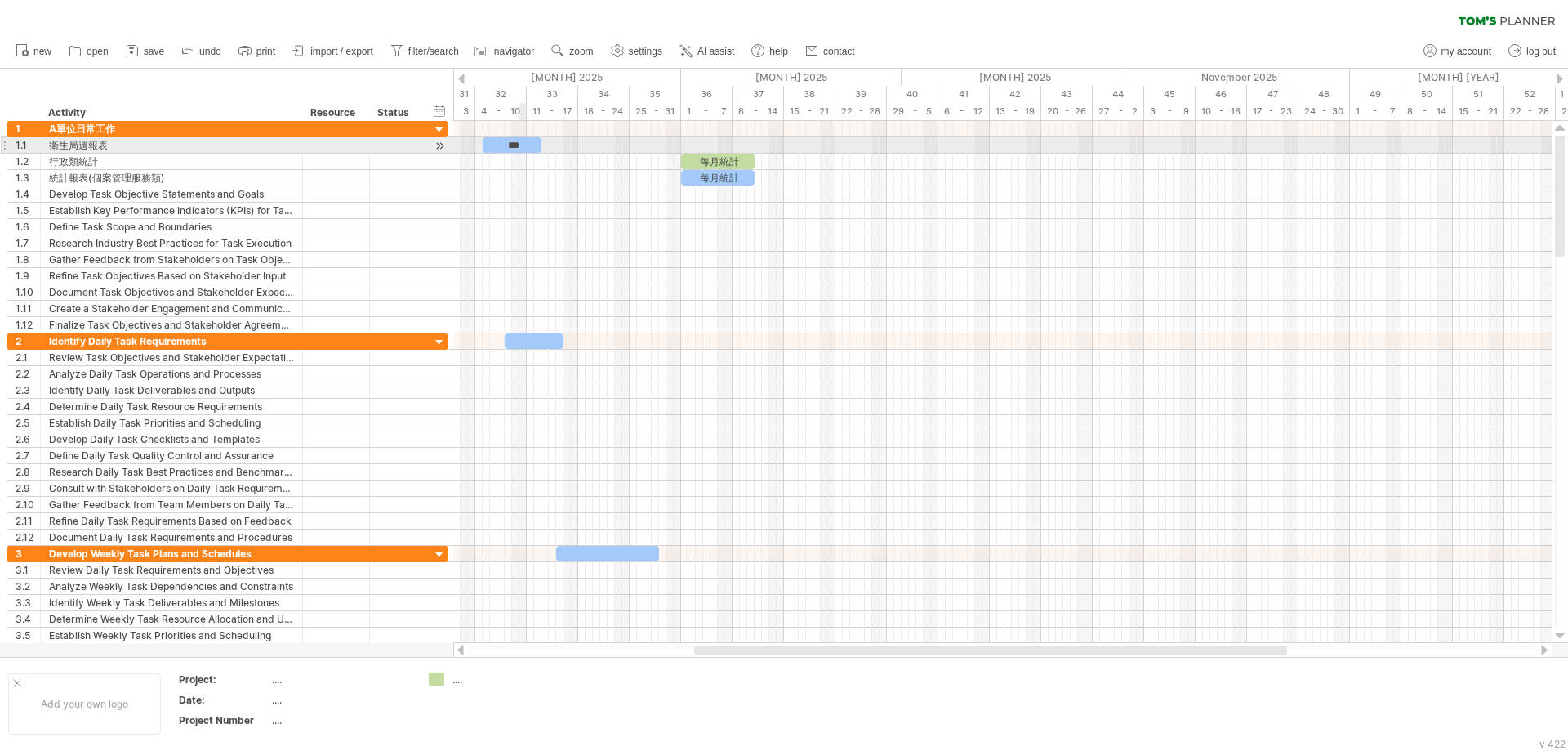 type 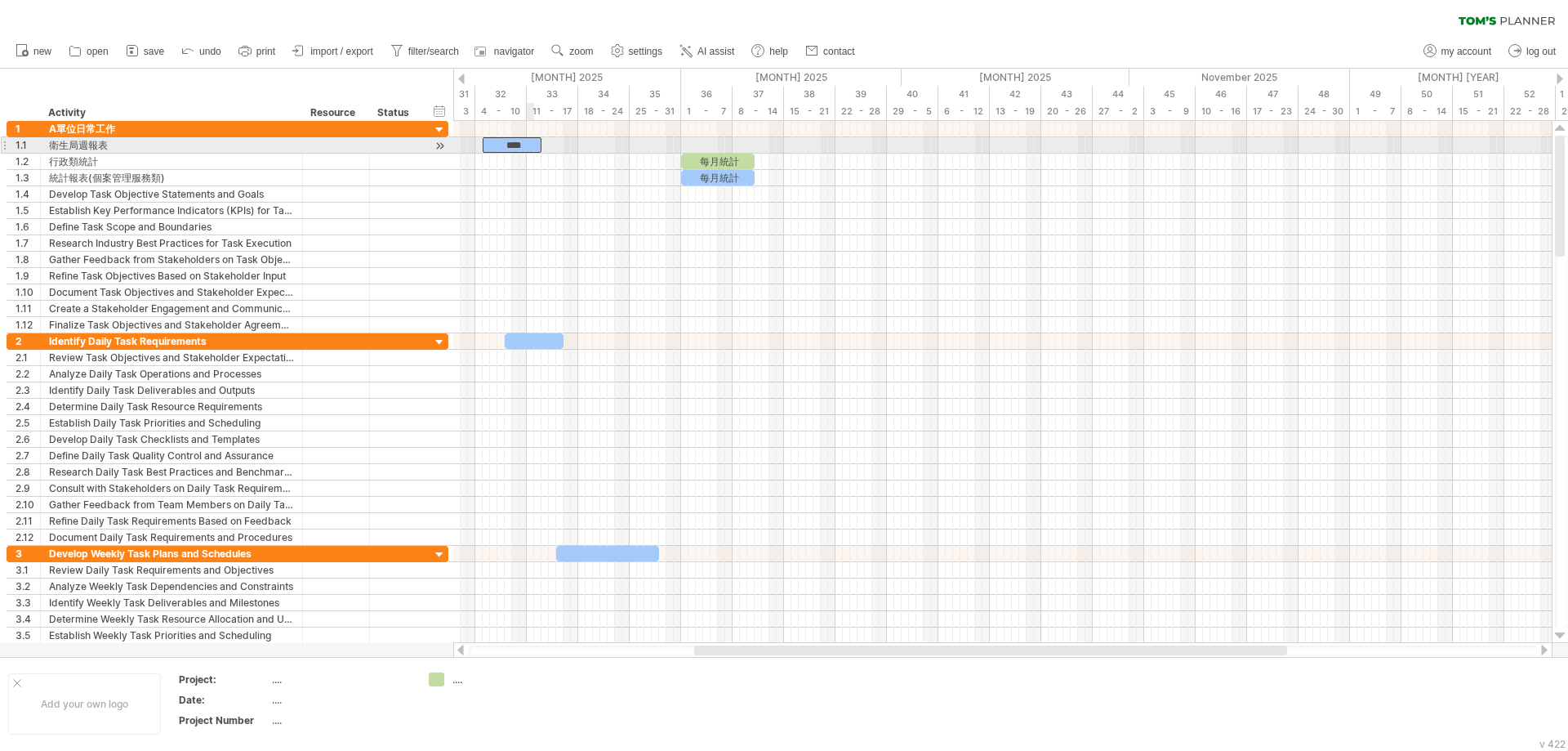 drag, startPoint x: 519, startPoint y: 144, endPoint x: 530, endPoint y: 143, distance: 11.045361 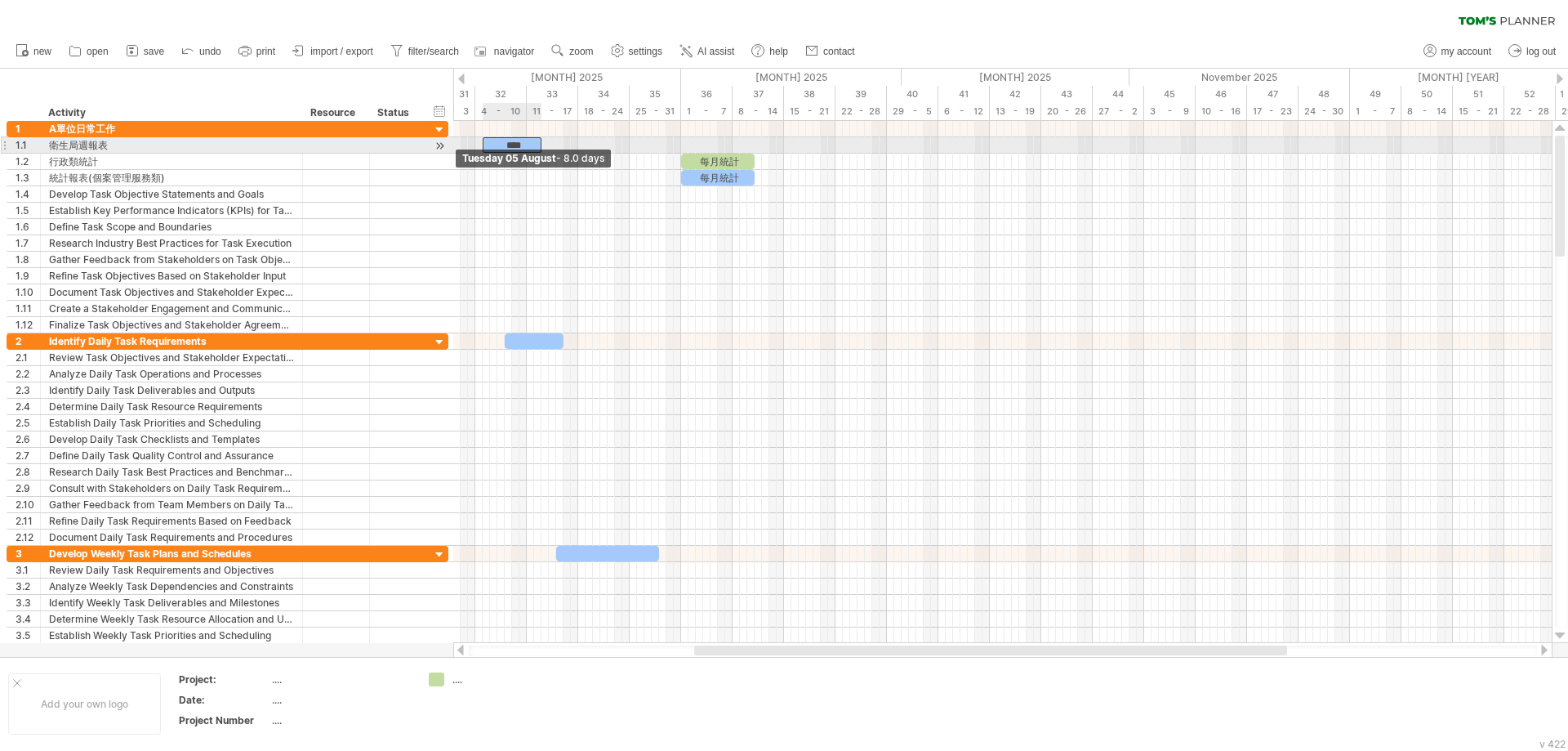 click at bounding box center (483, 145) 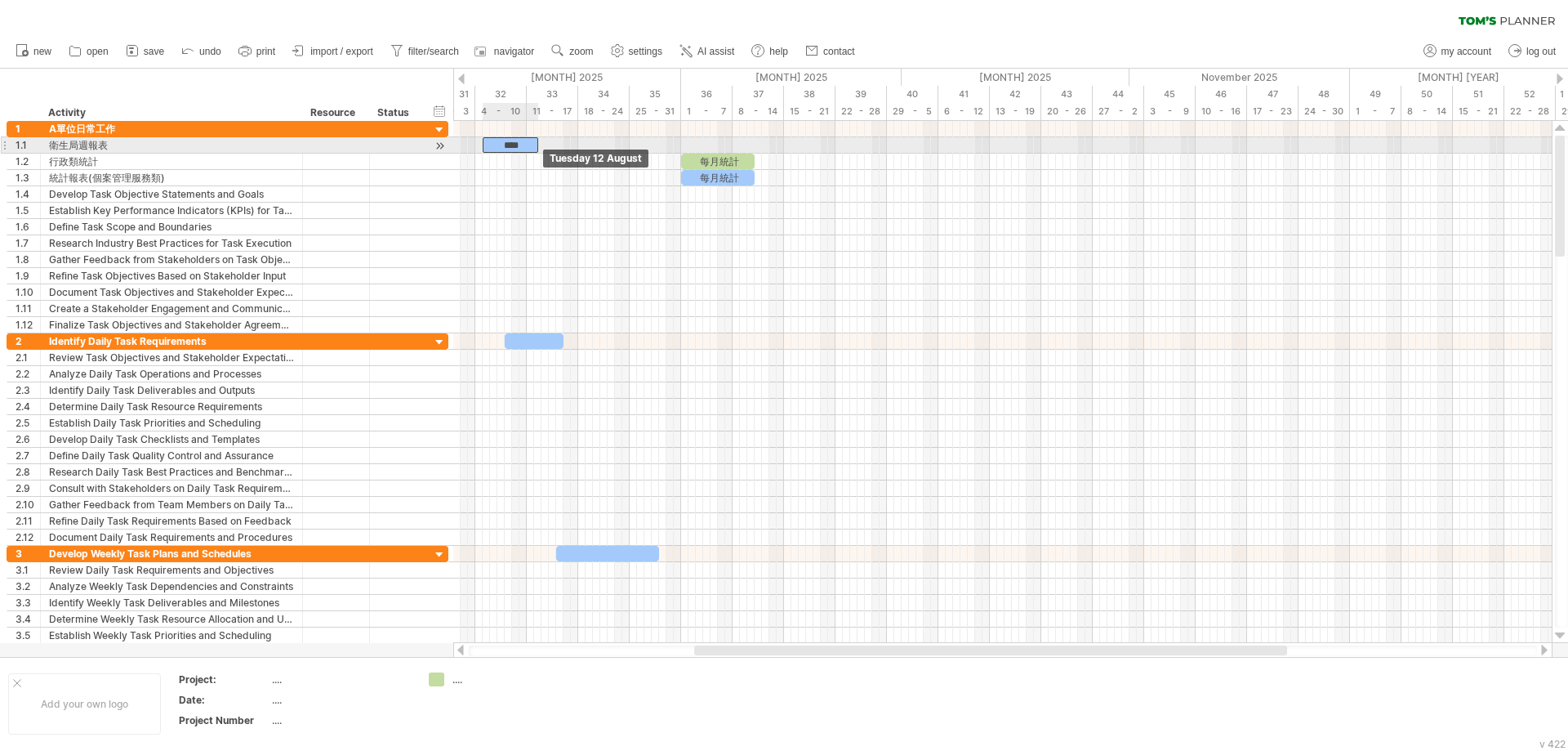 click on "****" at bounding box center [510, 145] 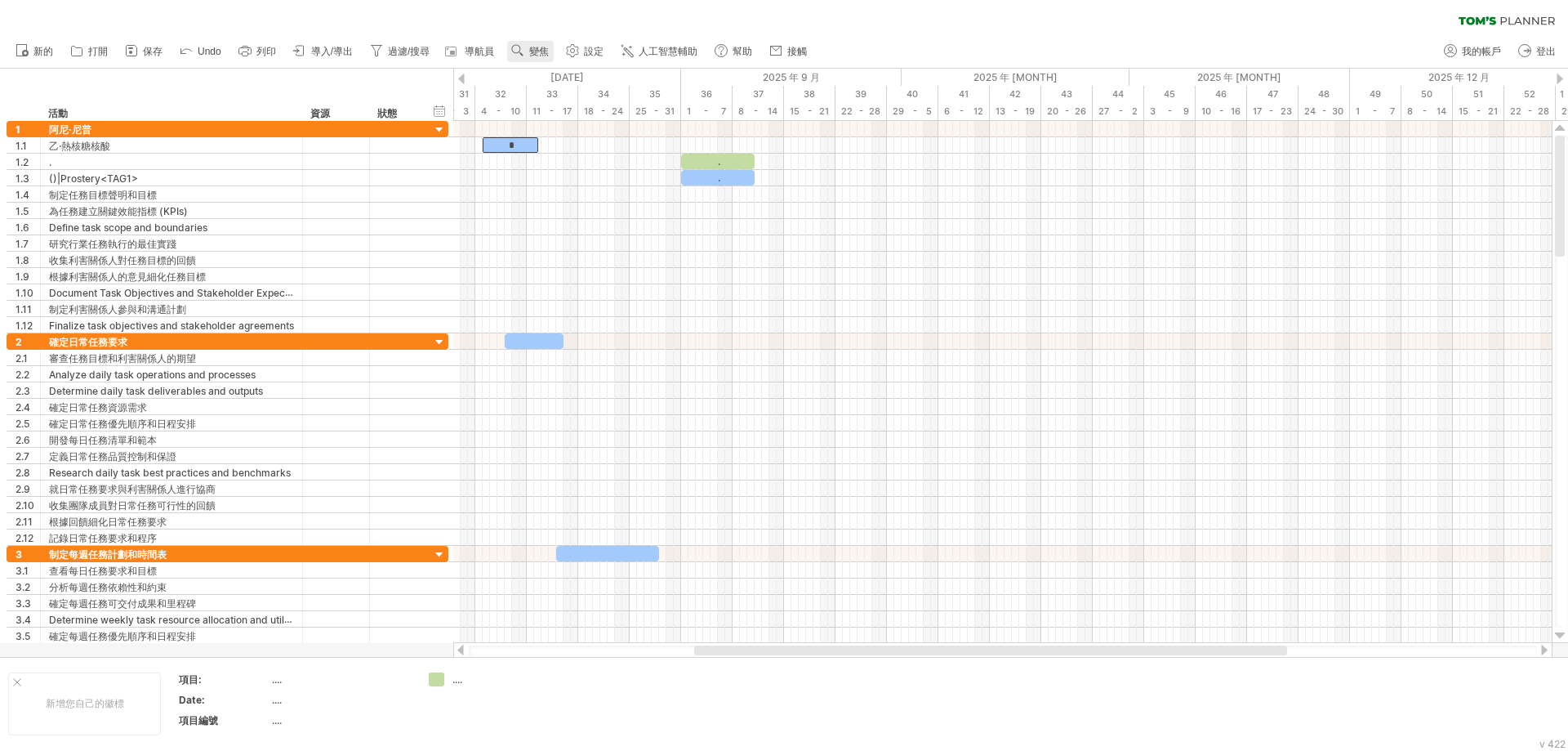 click on "變焦" at bounding box center [539, 51] 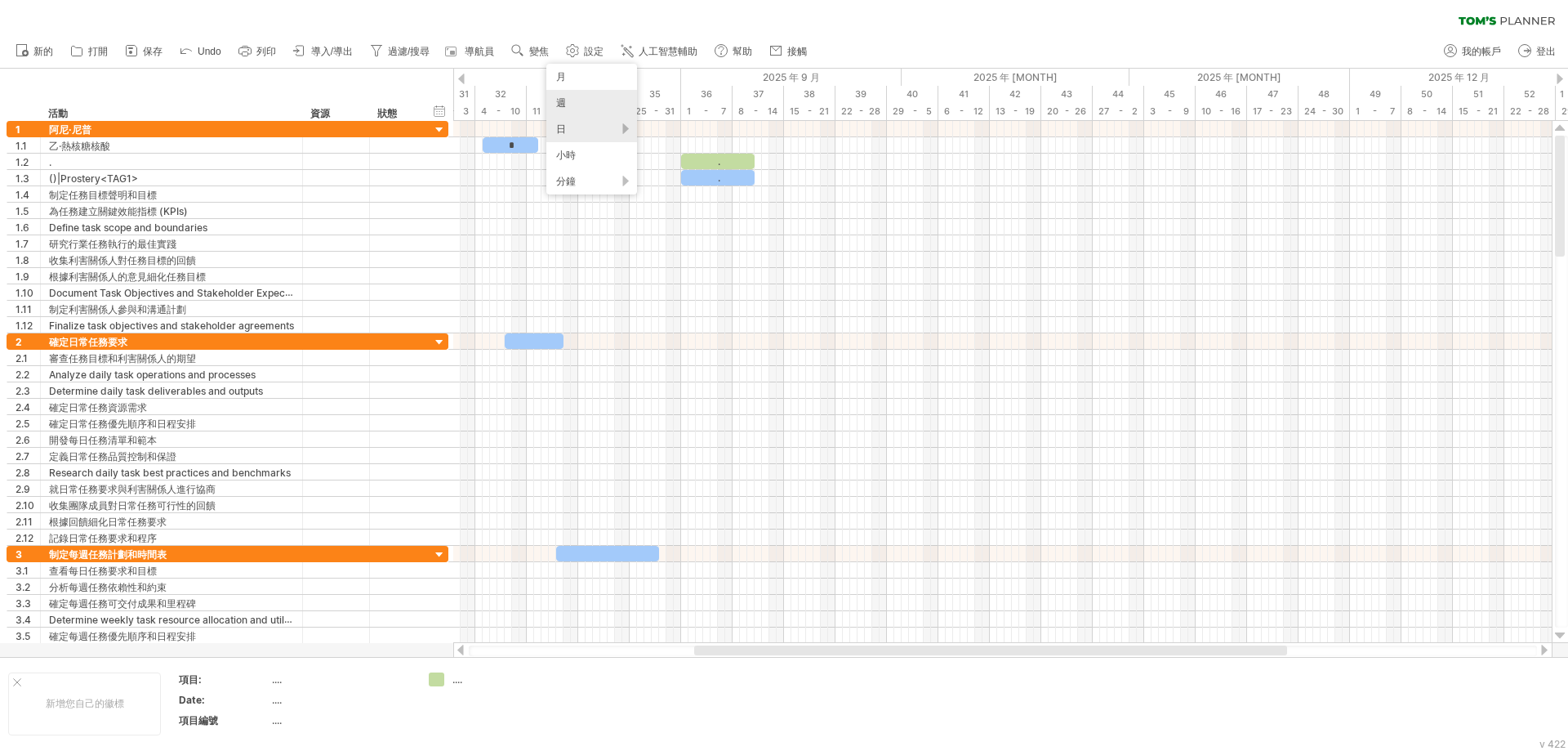 click on "週" at bounding box center (561, 102) 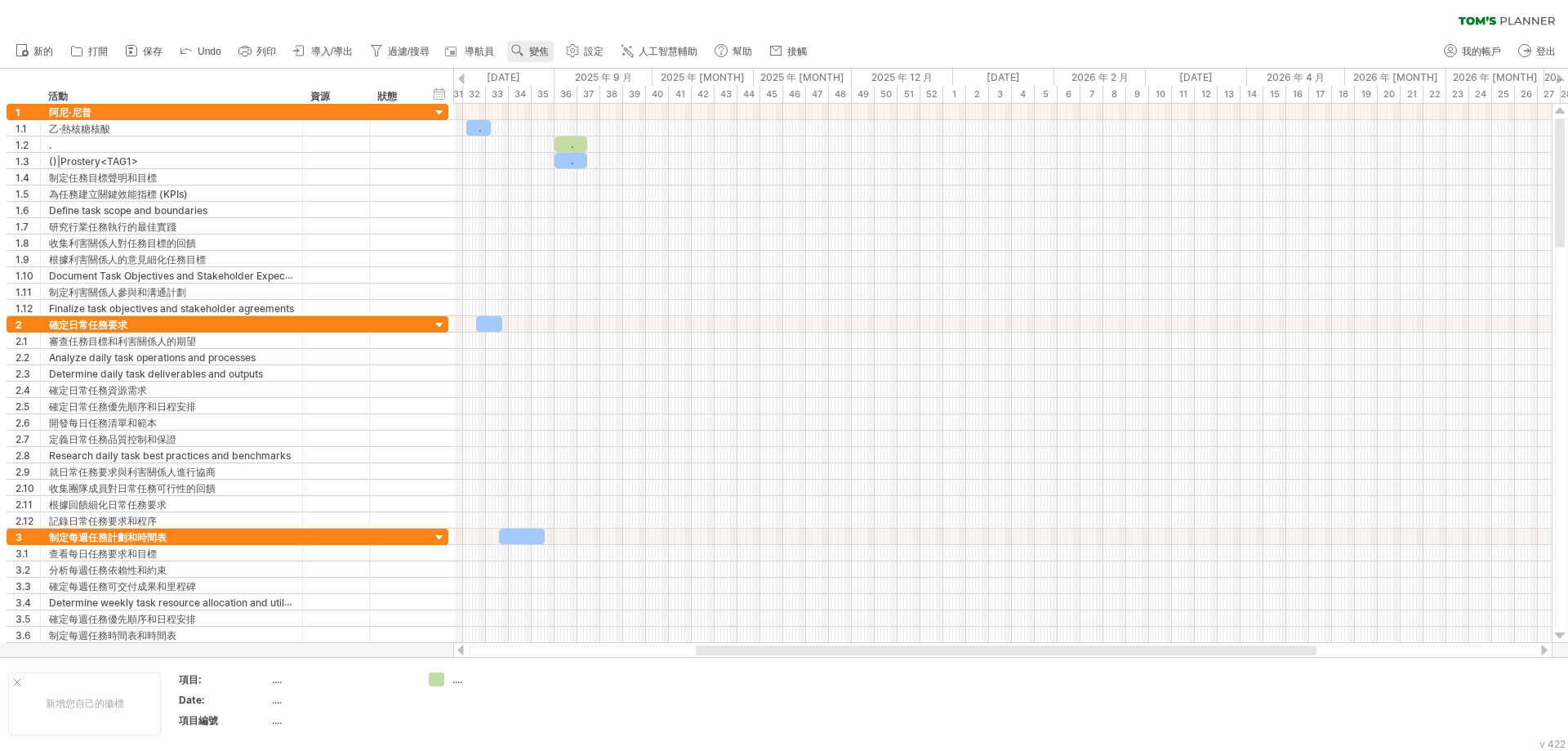 click on "變焦" at bounding box center (539, 51) 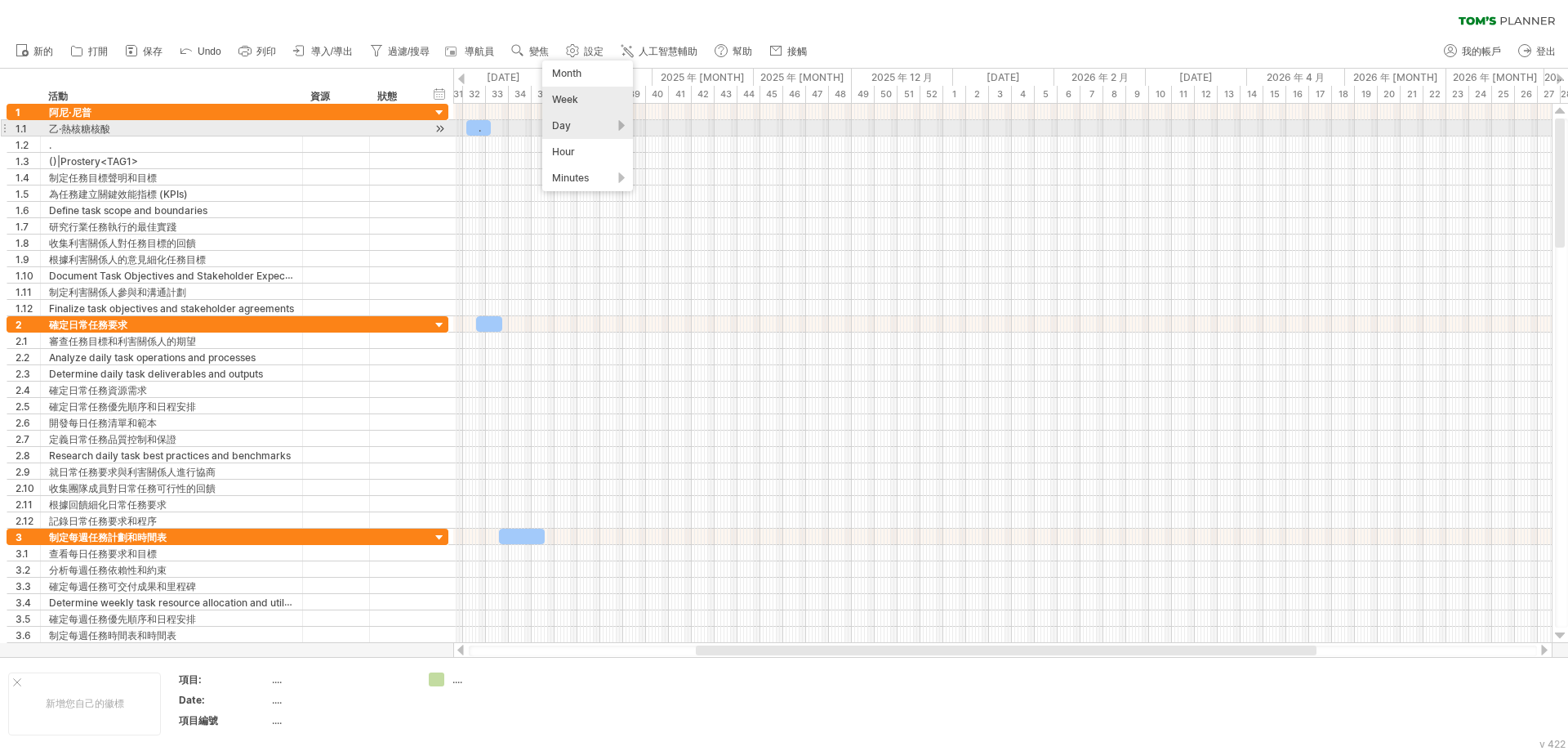 click on "Day" at bounding box center (587, 126) 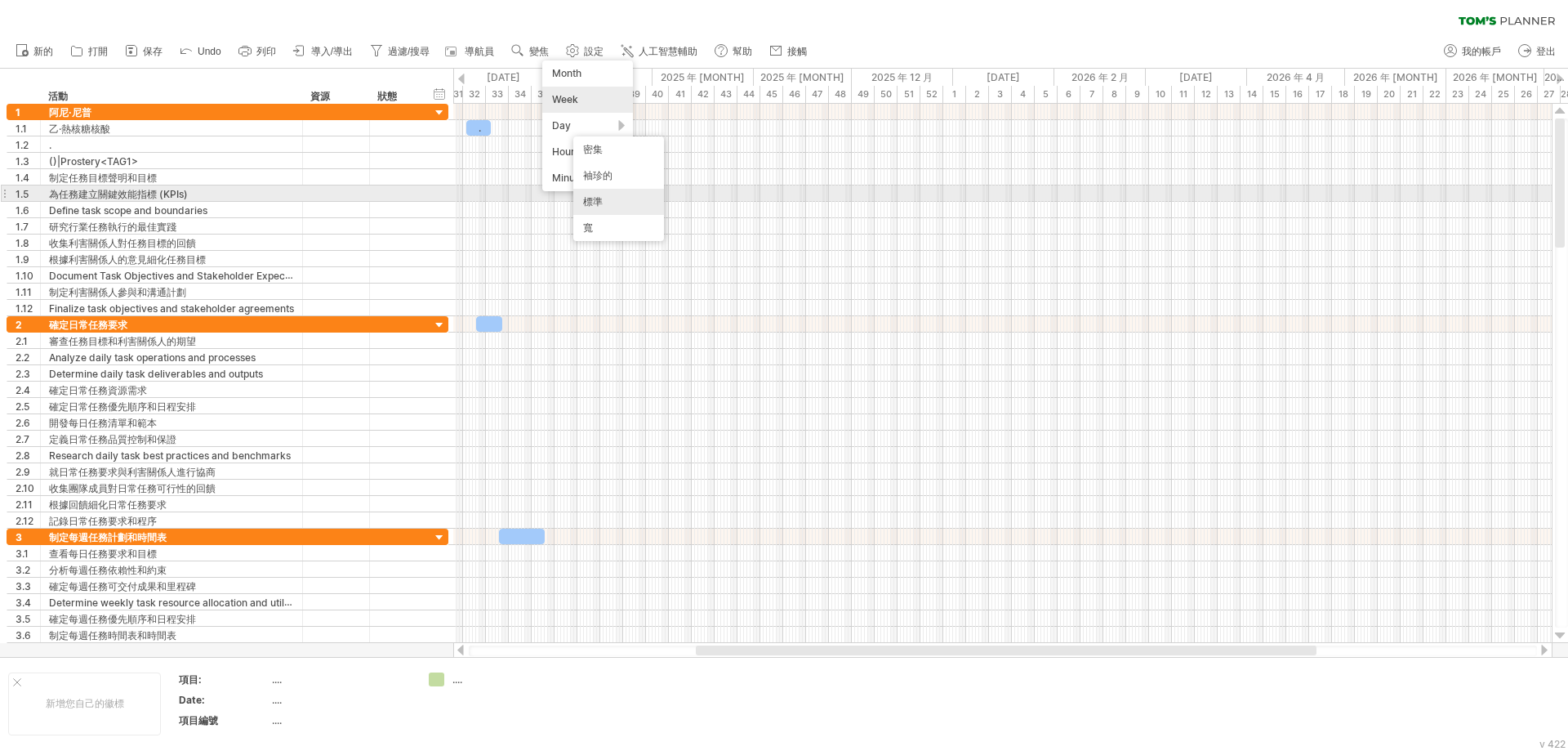 click on "標準" at bounding box center [618, 202] 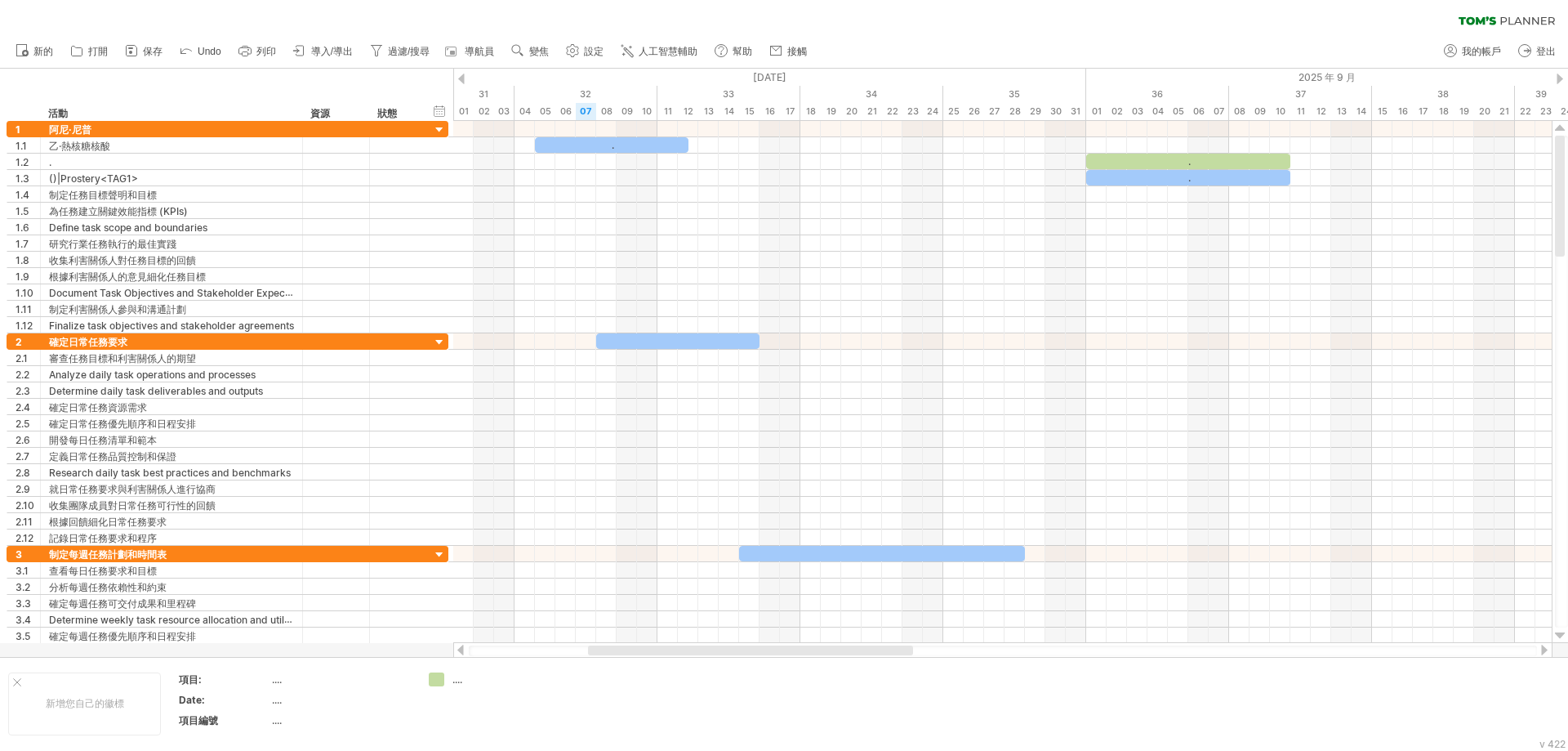 click at bounding box center [461, 78] 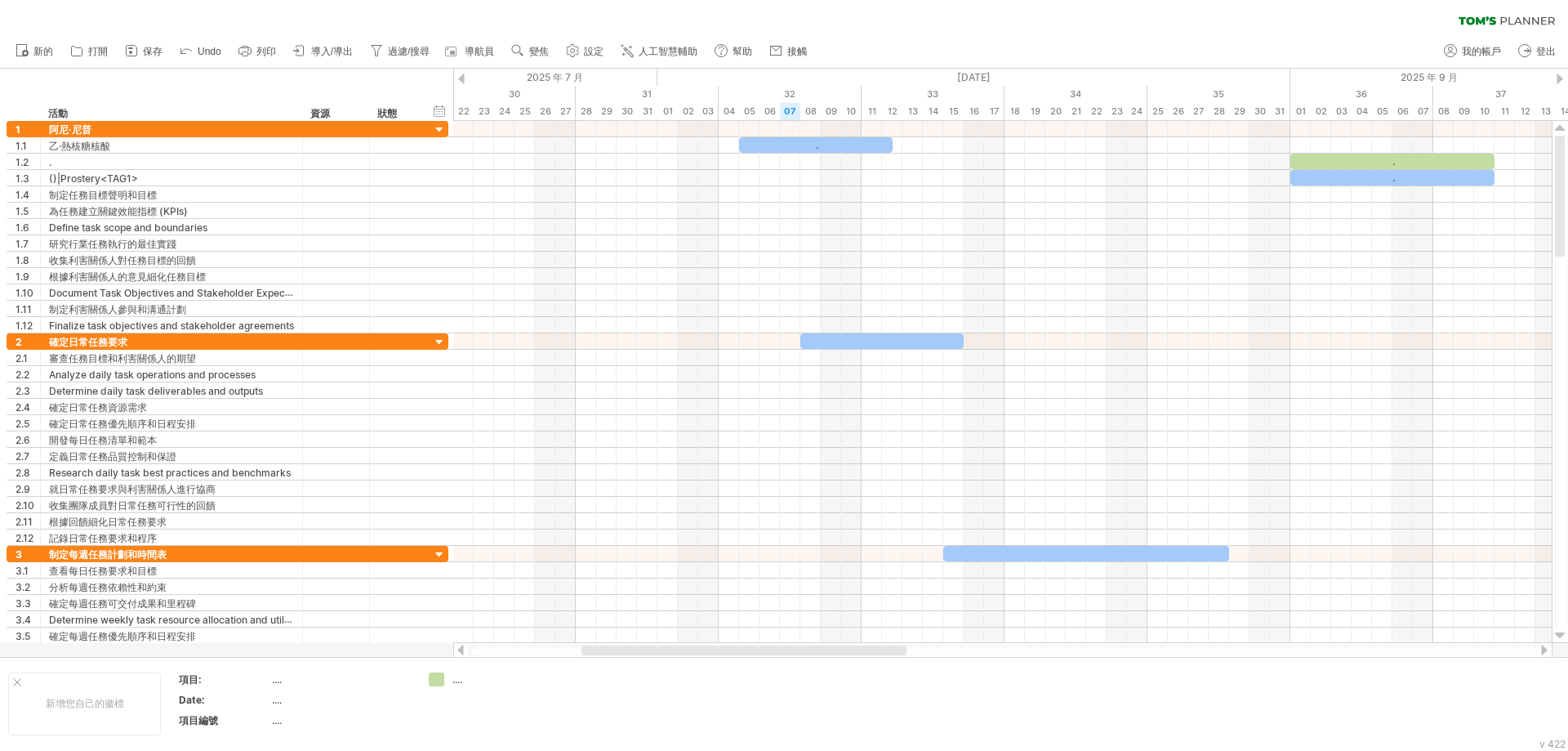 click at bounding box center (1560, 78) 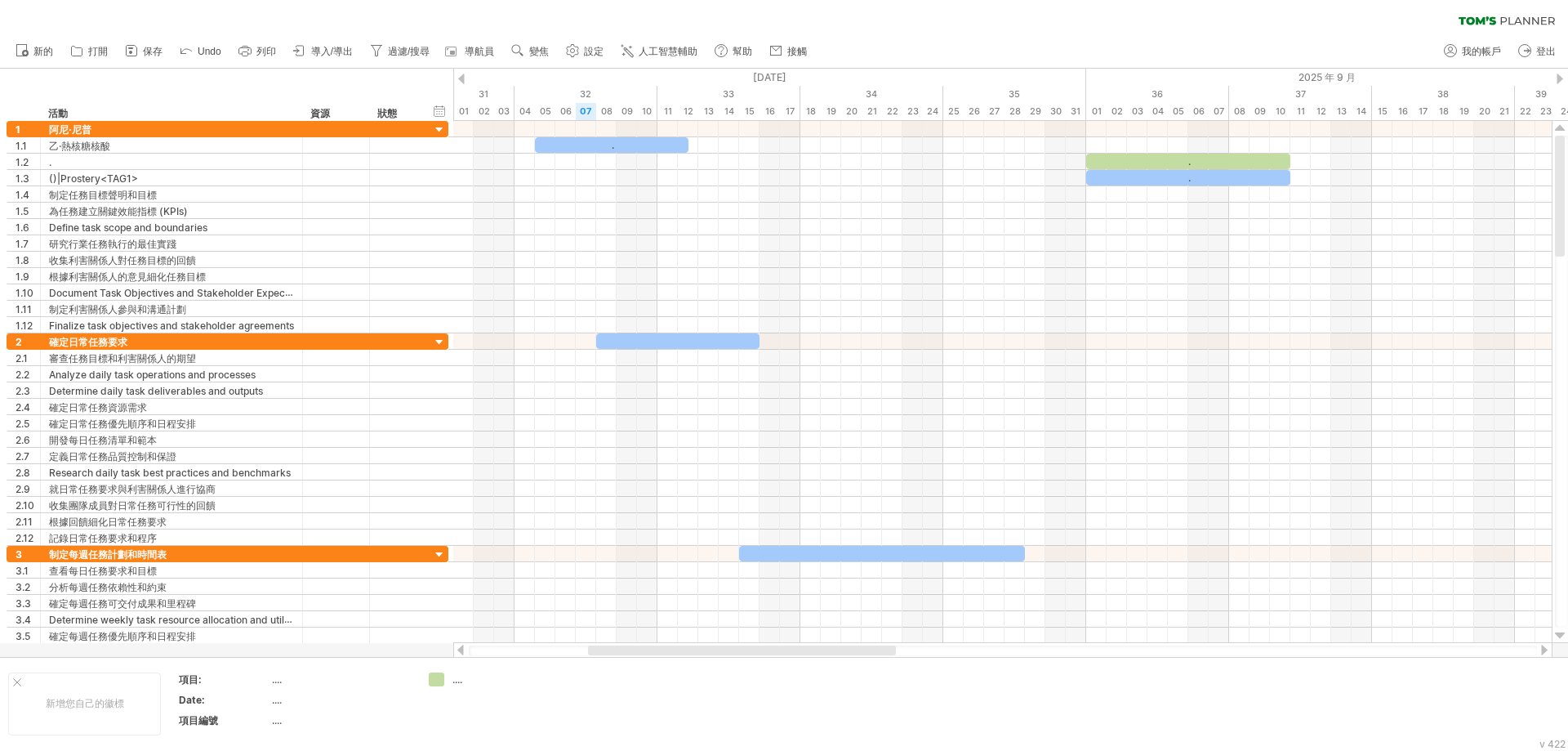 click at bounding box center [1560, 78] 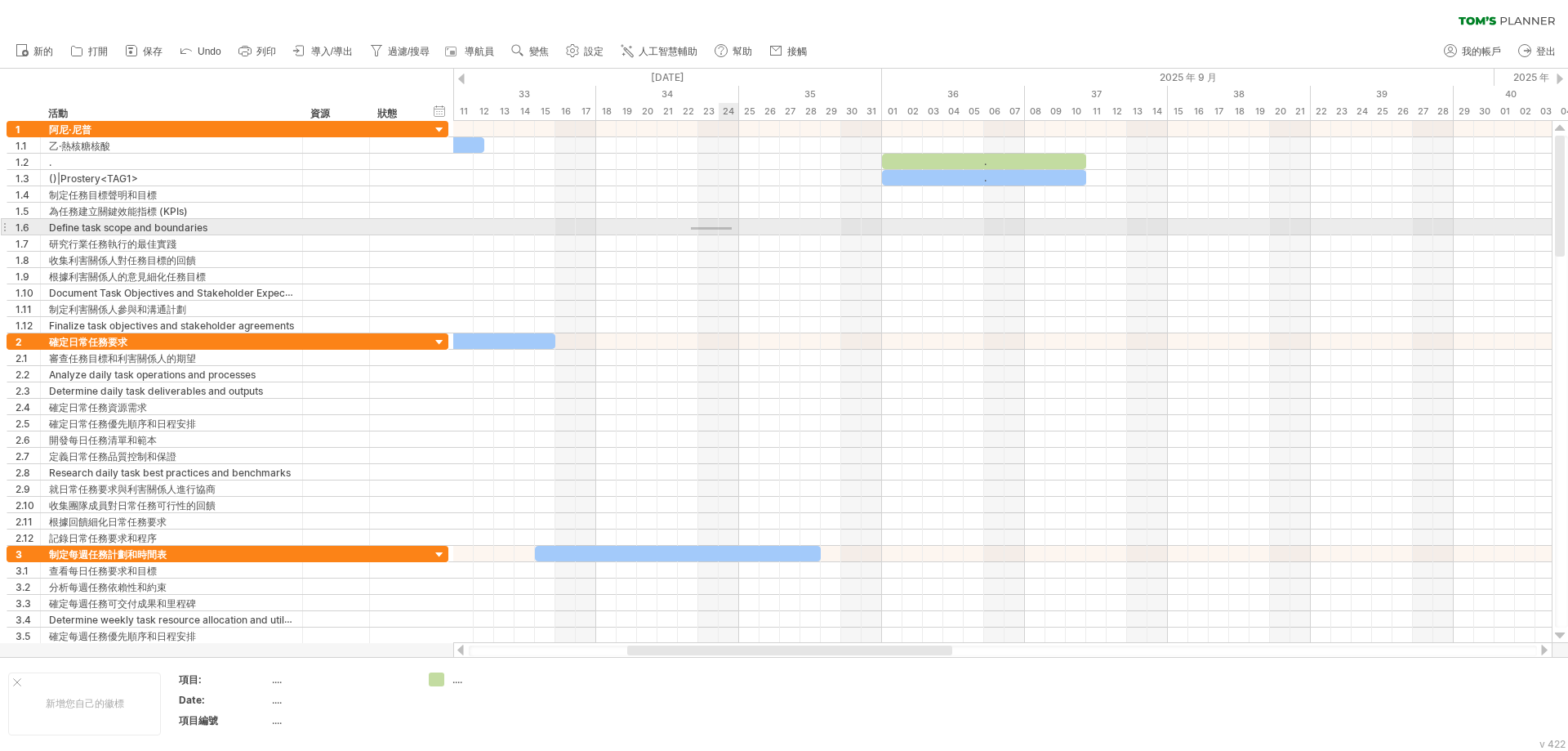 drag, startPoint x: 691, startPoint y: 230, endPoint x: 732, endPoint y: 227, distance: 41.10961 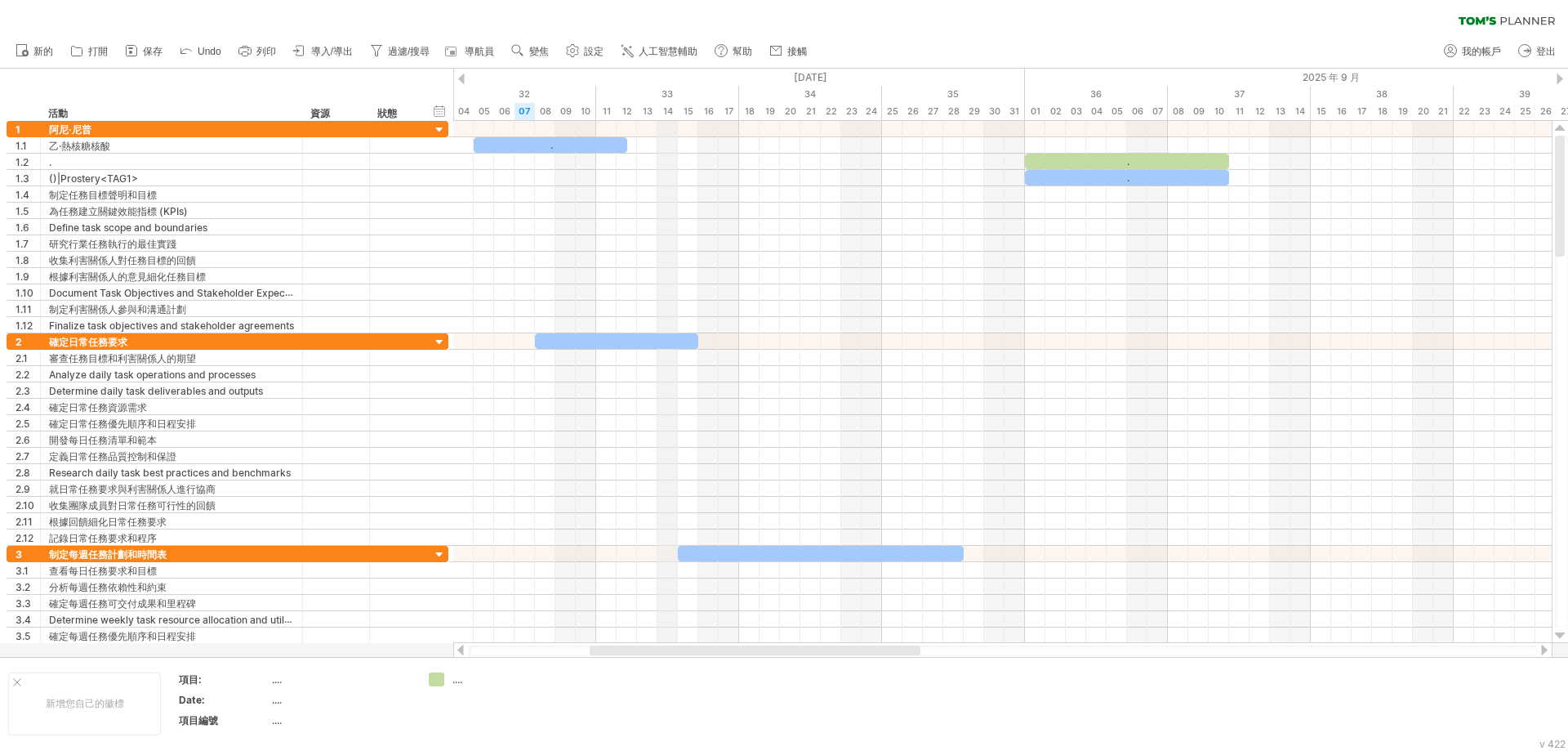 drag, startPoint x: 520, startPoint y: 78, endPoint x: 658, endPoint y: 71, distance: 138.17742 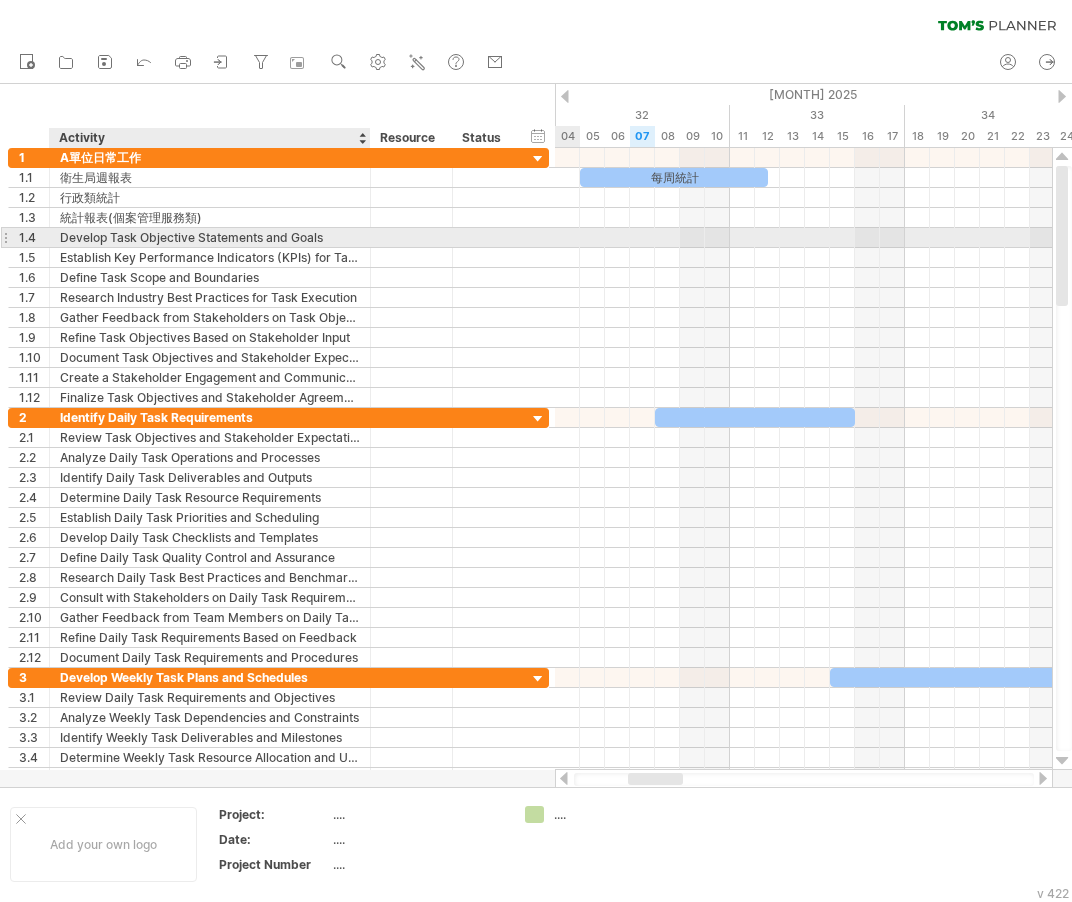 click on "Develop Task Objective Statements and Goals" at bounding box center [210, 237] 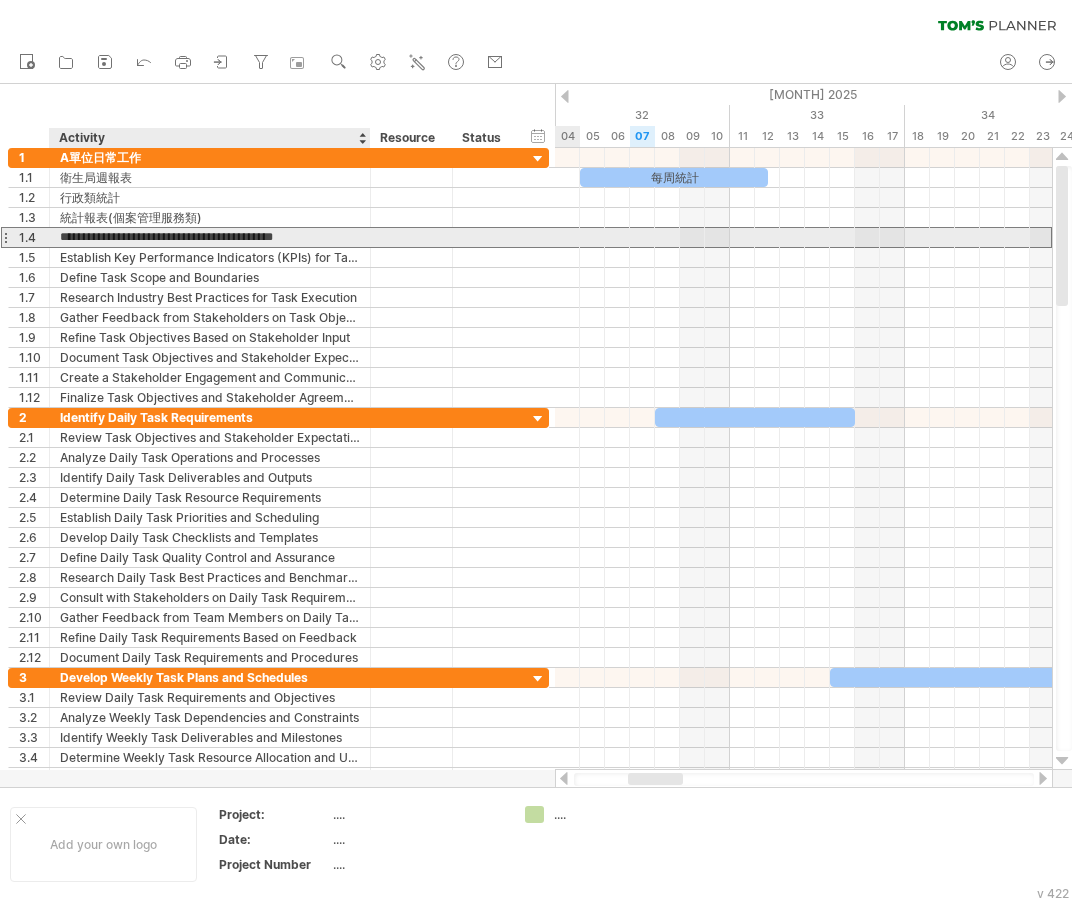 click on "**********" at bounding box center [210, 237] 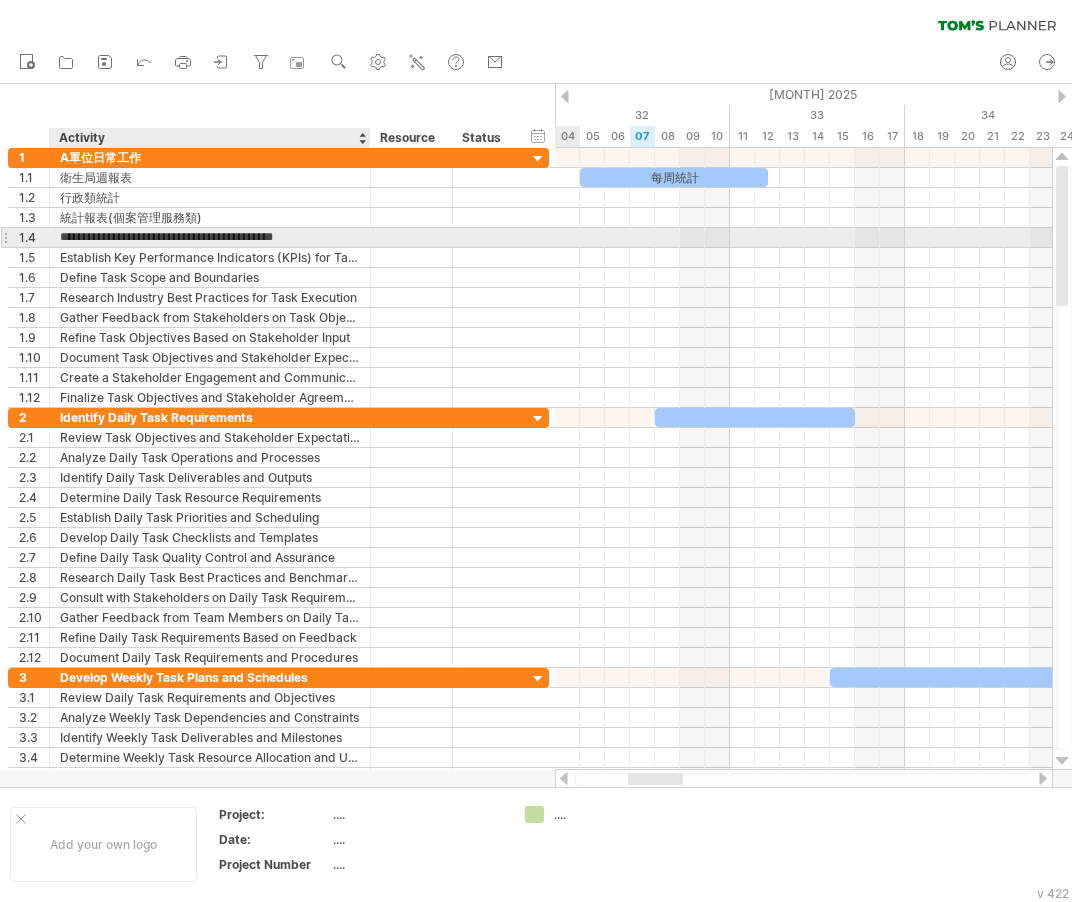 click on "**********" at bounding box center [210, 237] 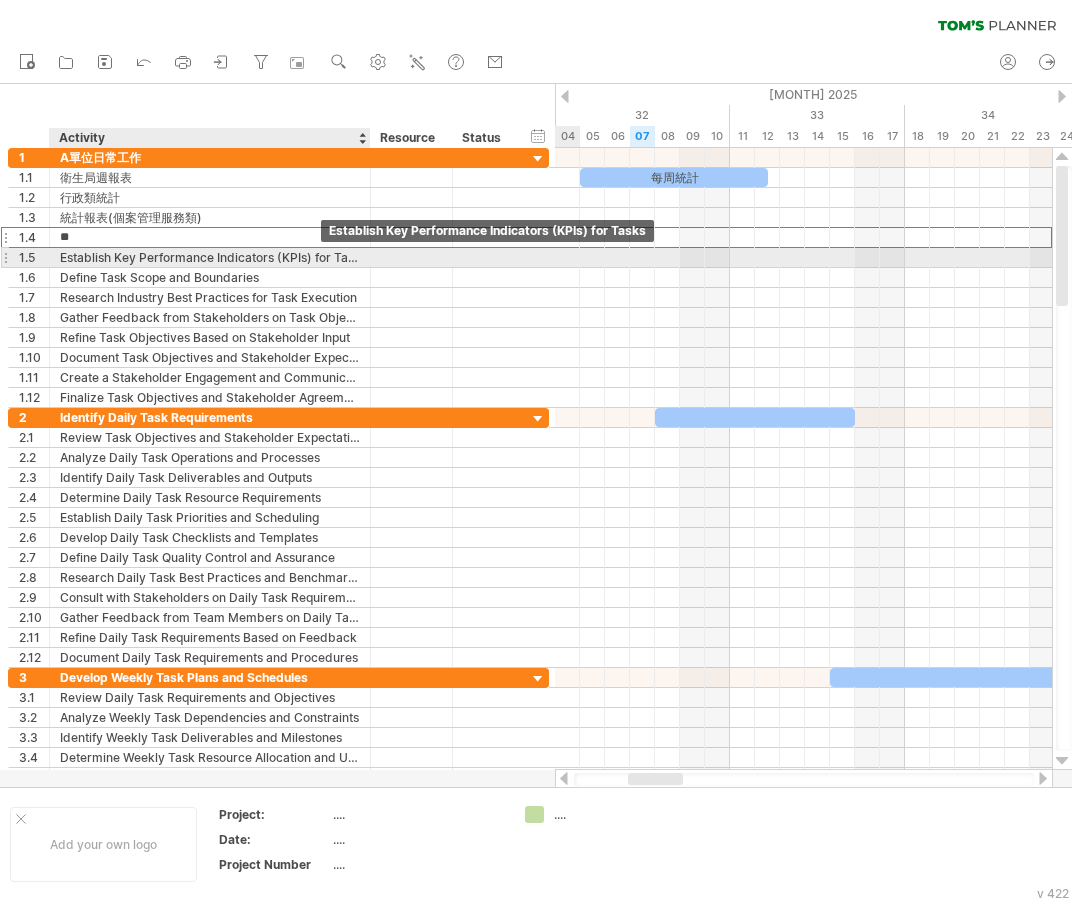 type on "*" 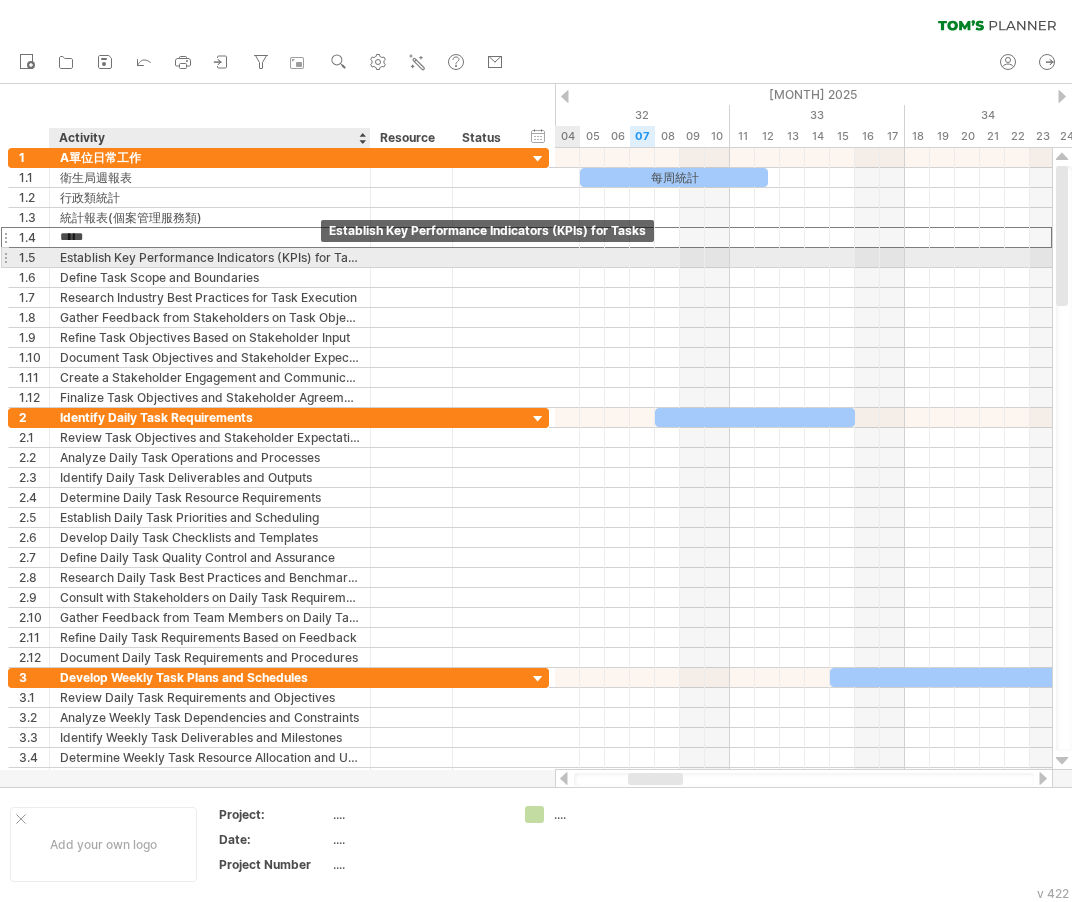 type on "****" 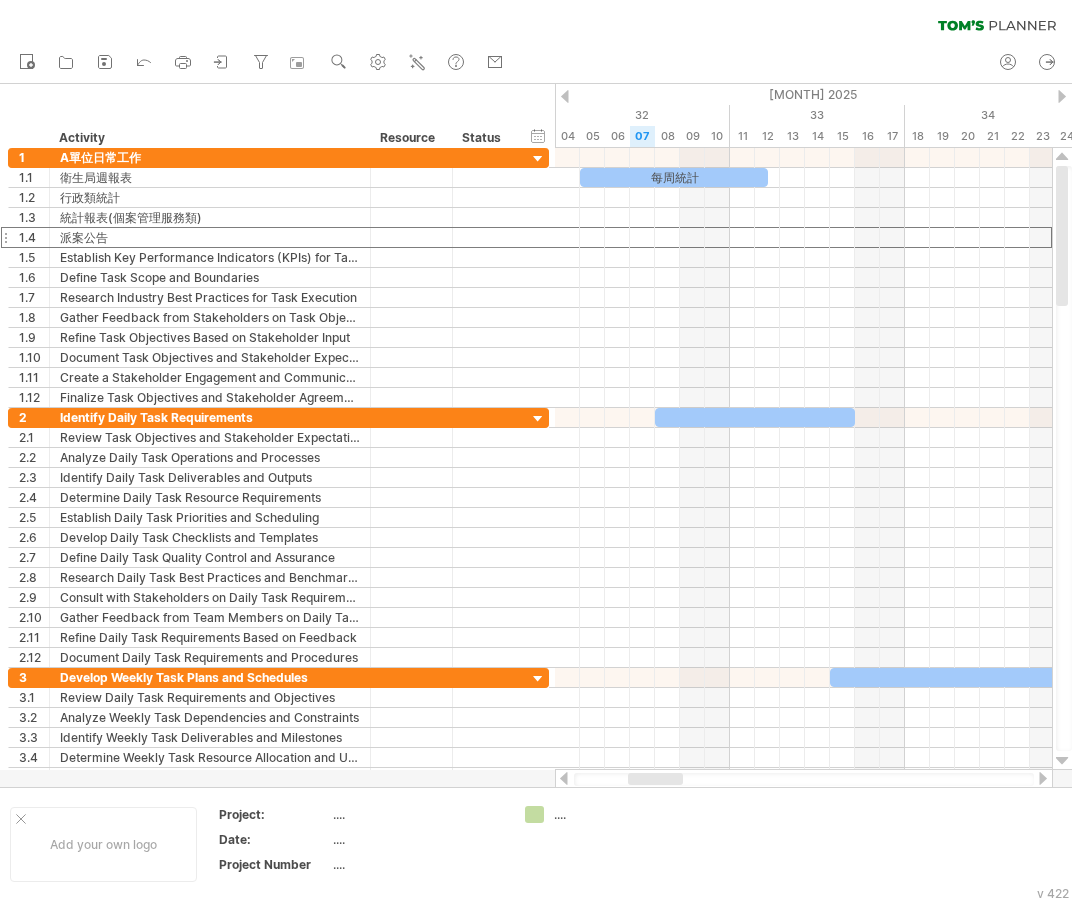 click at bounding box center [1043, 778] 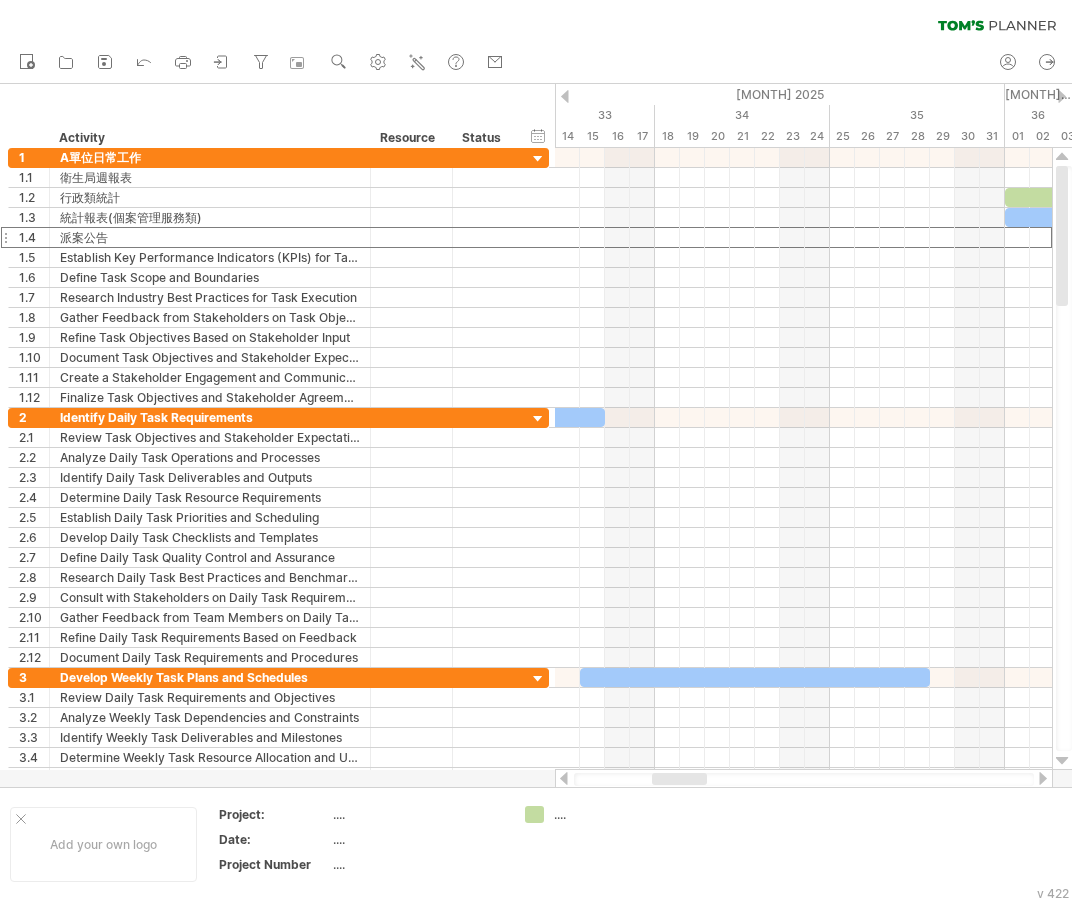 click at bounding box center [1043, 778] 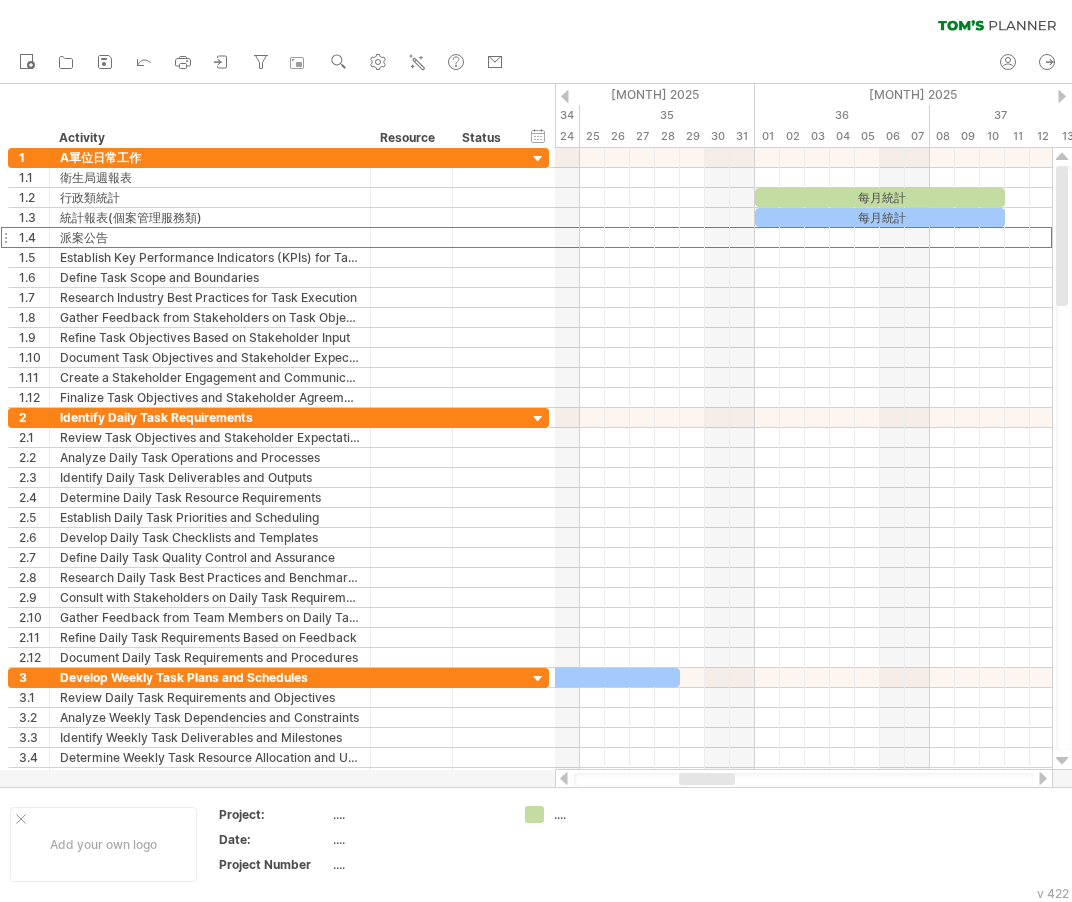 click at bounding box center (1043, 778) 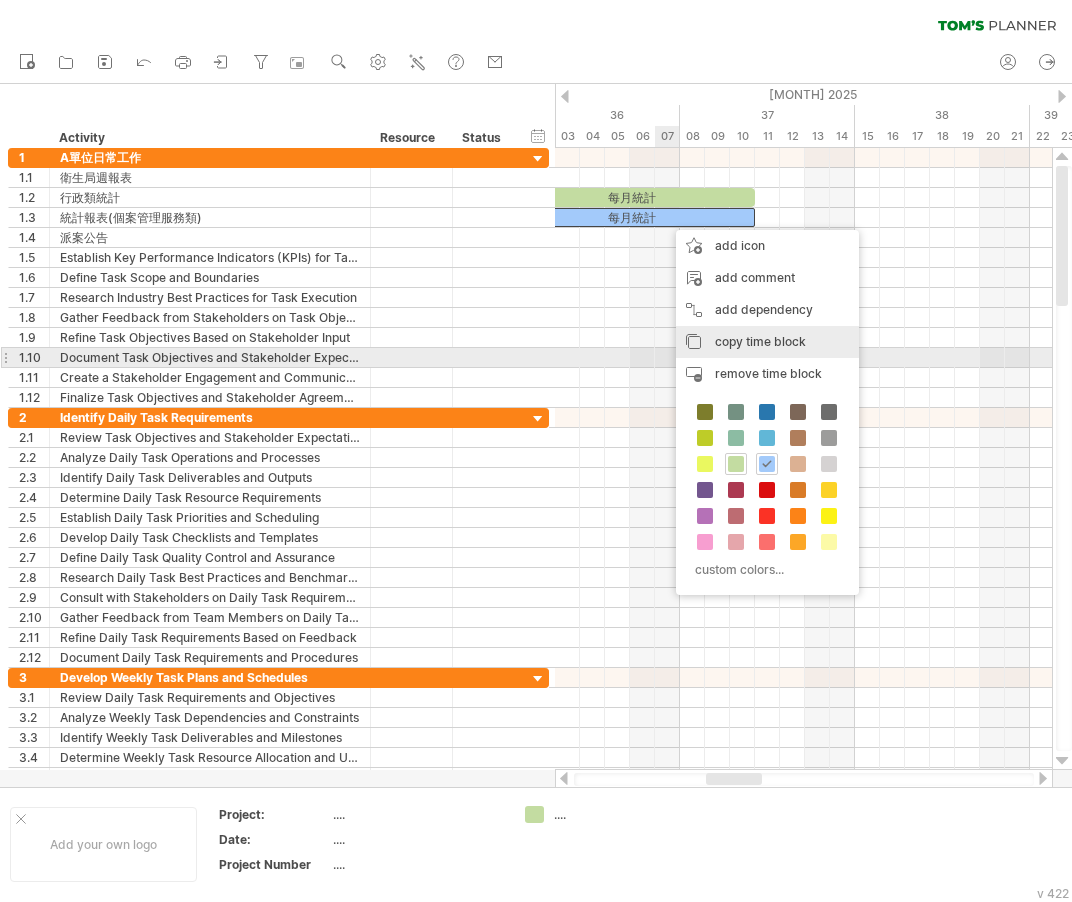 click on "copy time block copy time blocks/icons" at bounding box center [767, 342] 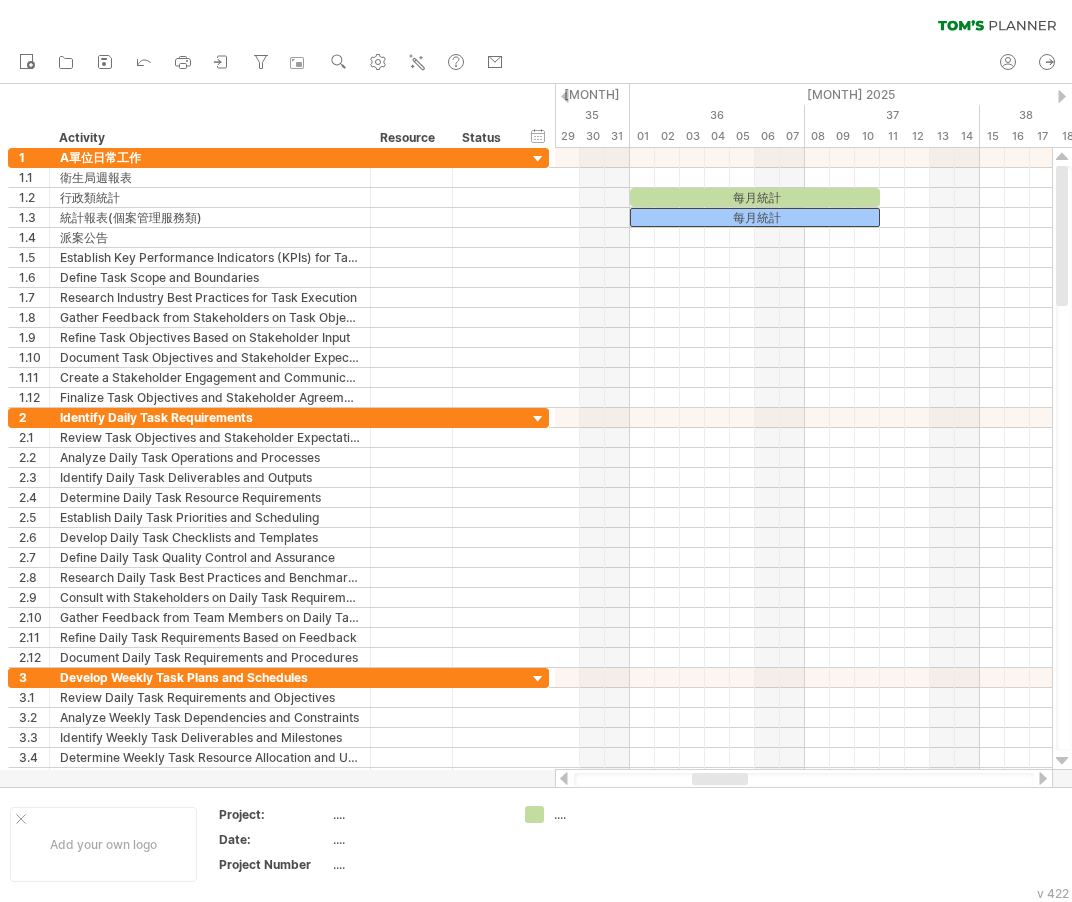 drag, startPoint x: 718, startPoint y: 781, endPoint x: 704, endPoint y: 781, distance: 14 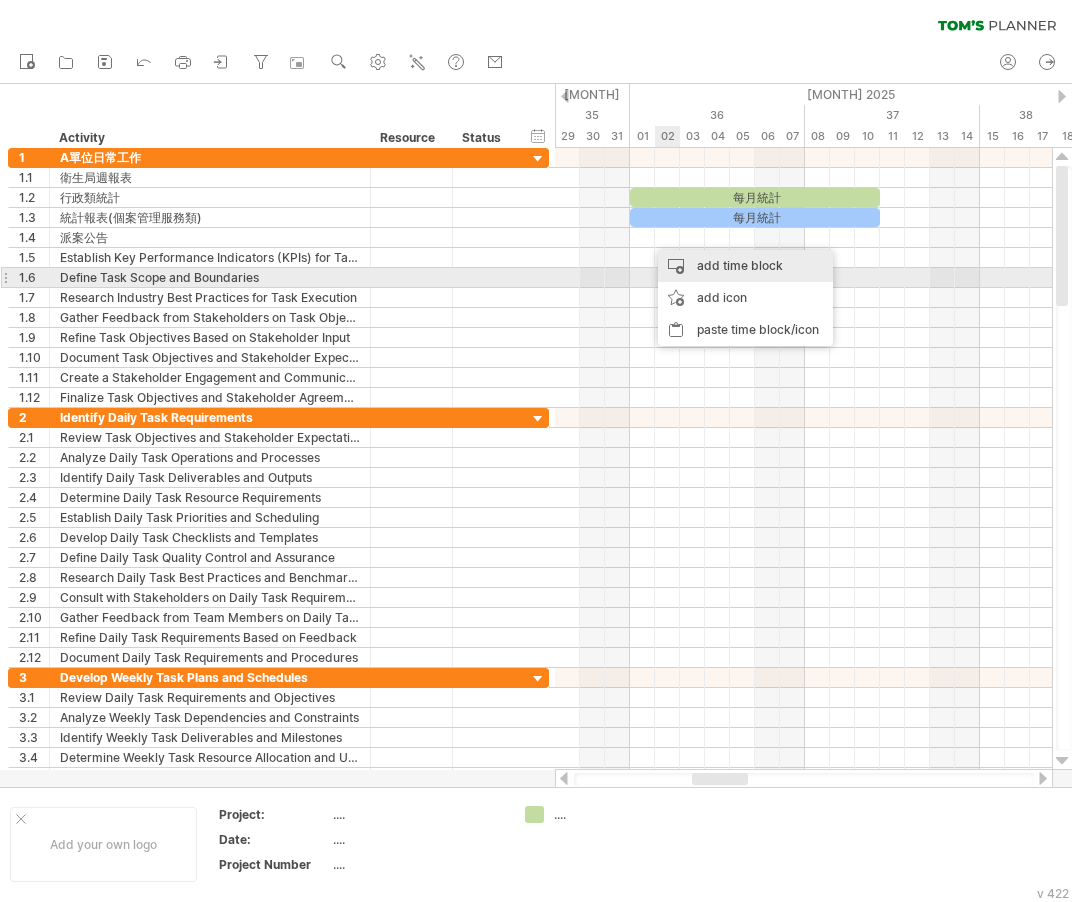 click on "add time block" at bounding box center [745, 266] 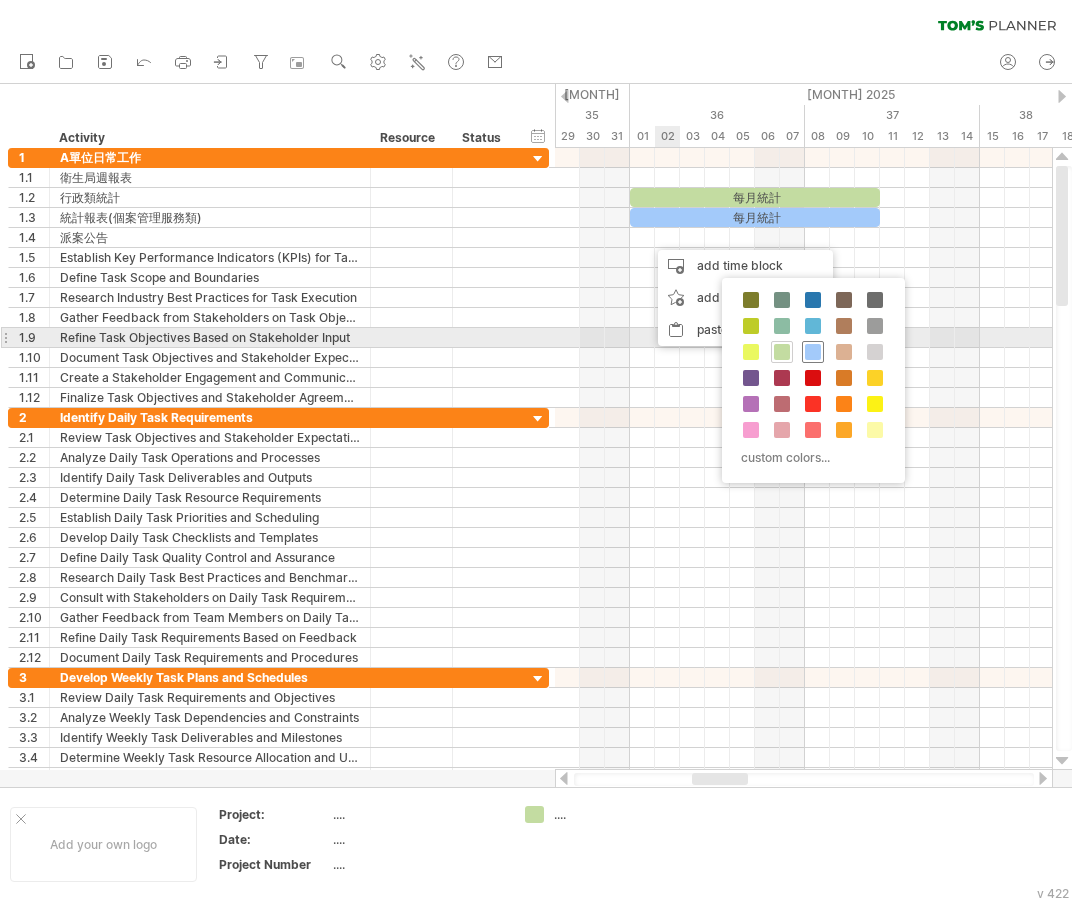 click at bounding box center (813, 352) 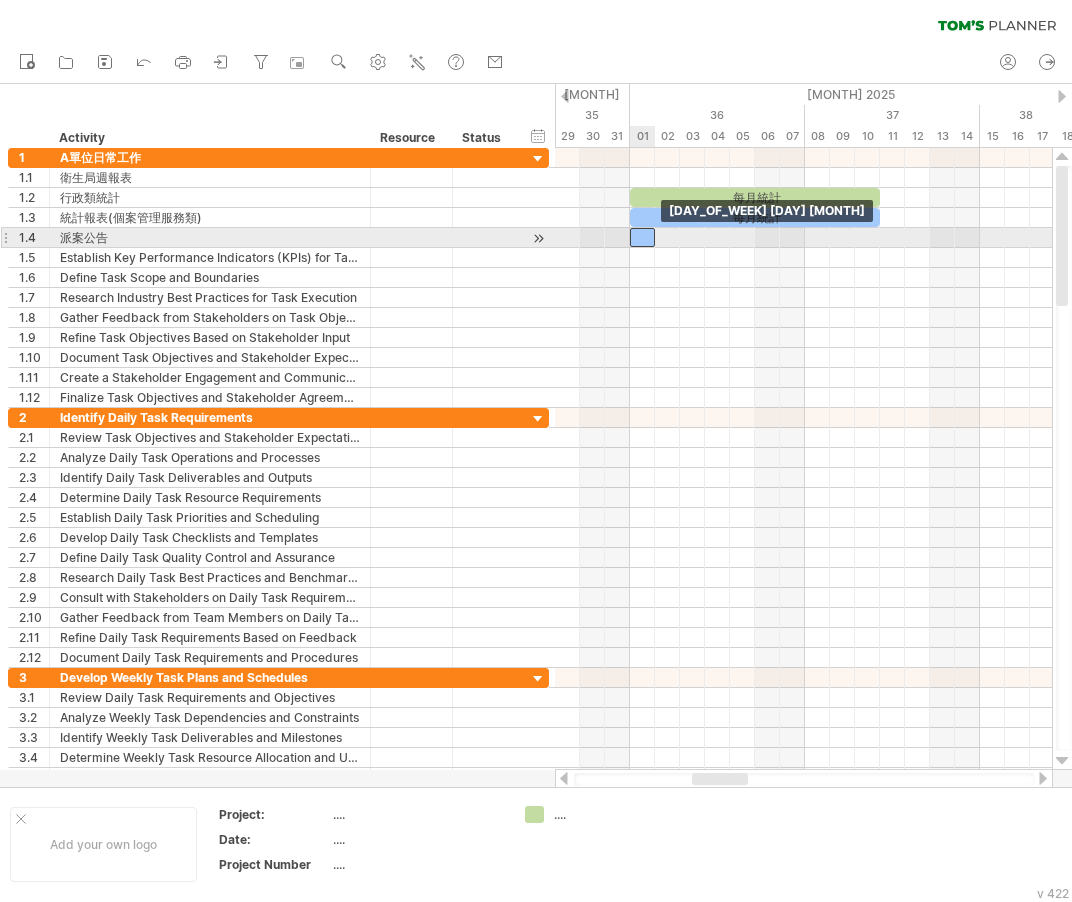 drag, startPoint x: 652, startPoint y: 238, endPoint x: 640, endPoint y: 238, distance: 12 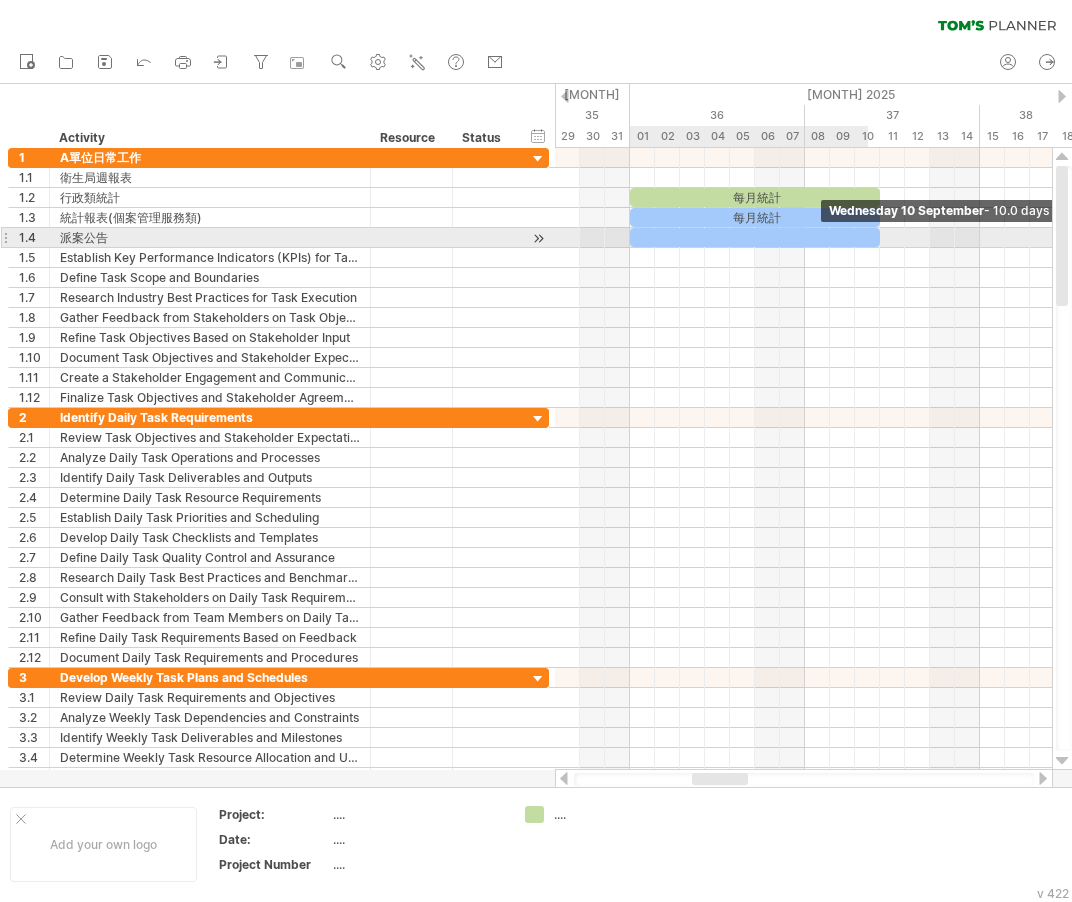 drag, startPoint x: 657, startPoint y: 238, endPoint x: 876, endPoint y: 234, distance: 219.03653 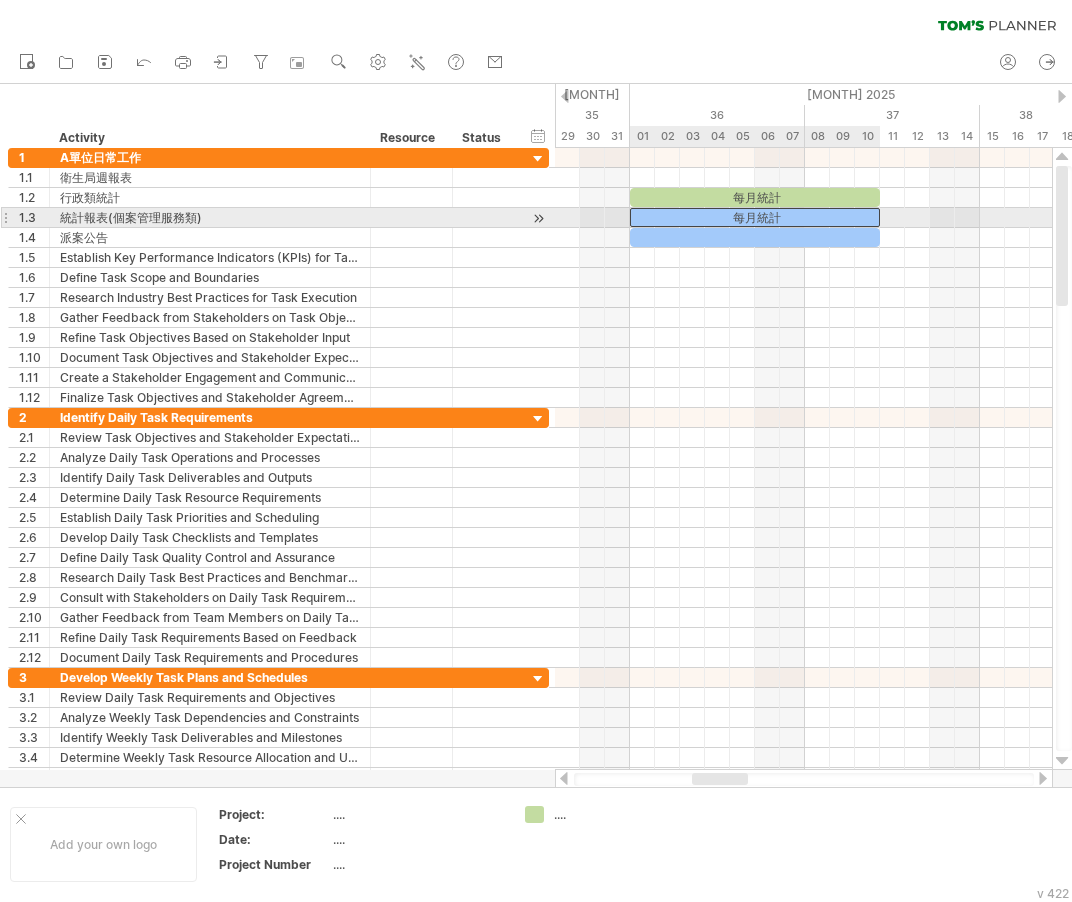 click on "每月統計" at bounding box center [755, 217] 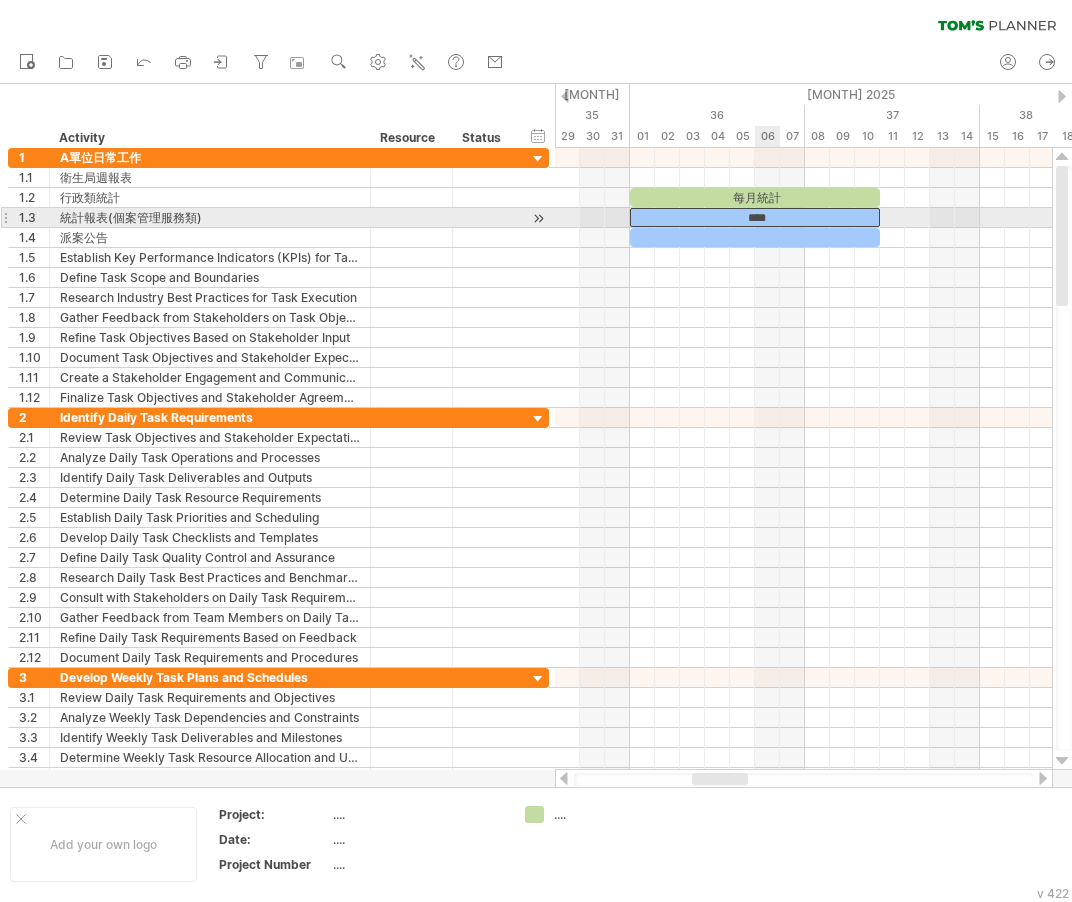 click at bounding box center [755, 237] 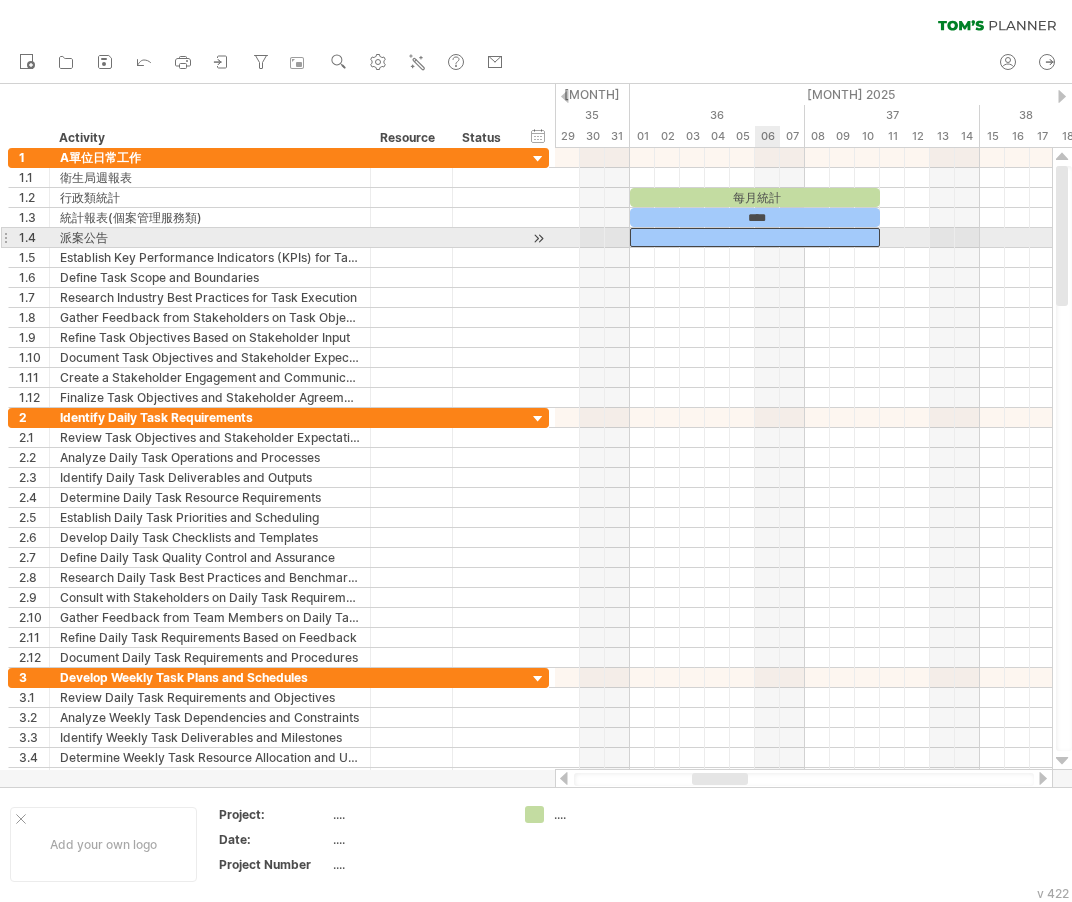 type 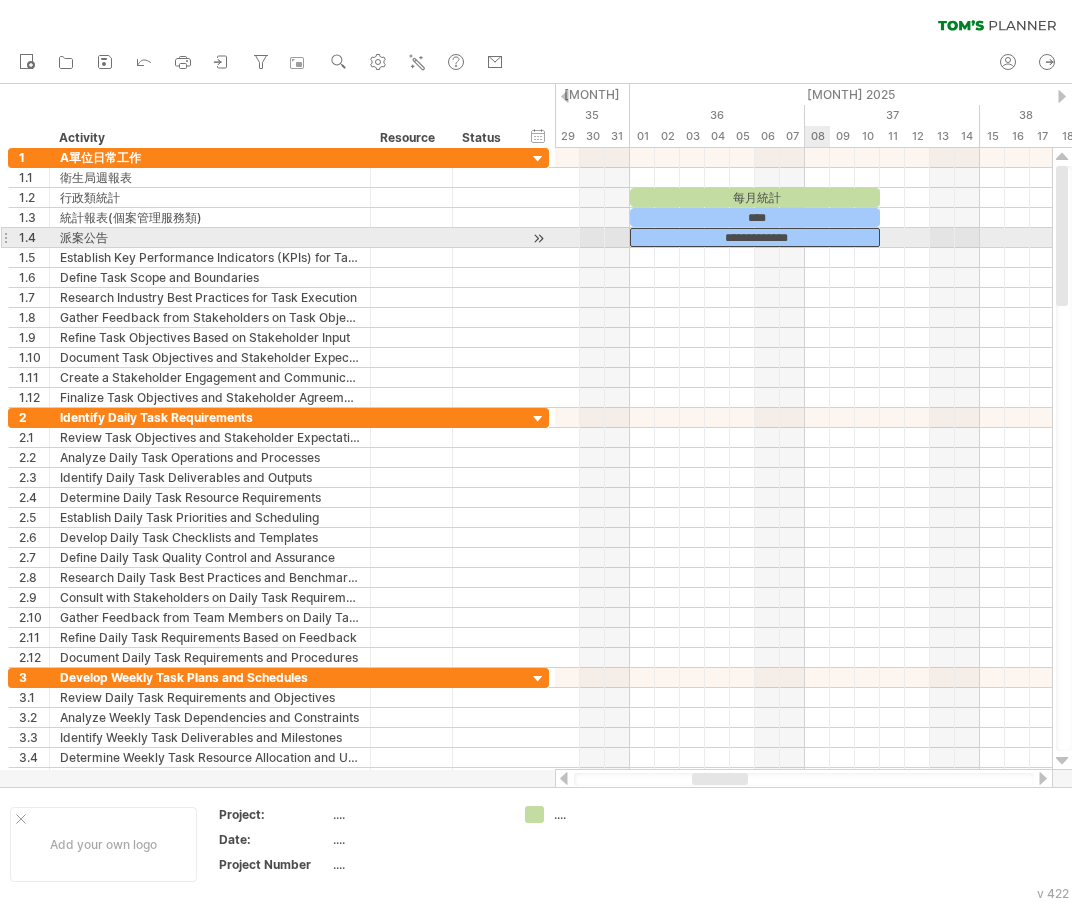 click on "**********" at bounding box center [755, 237] 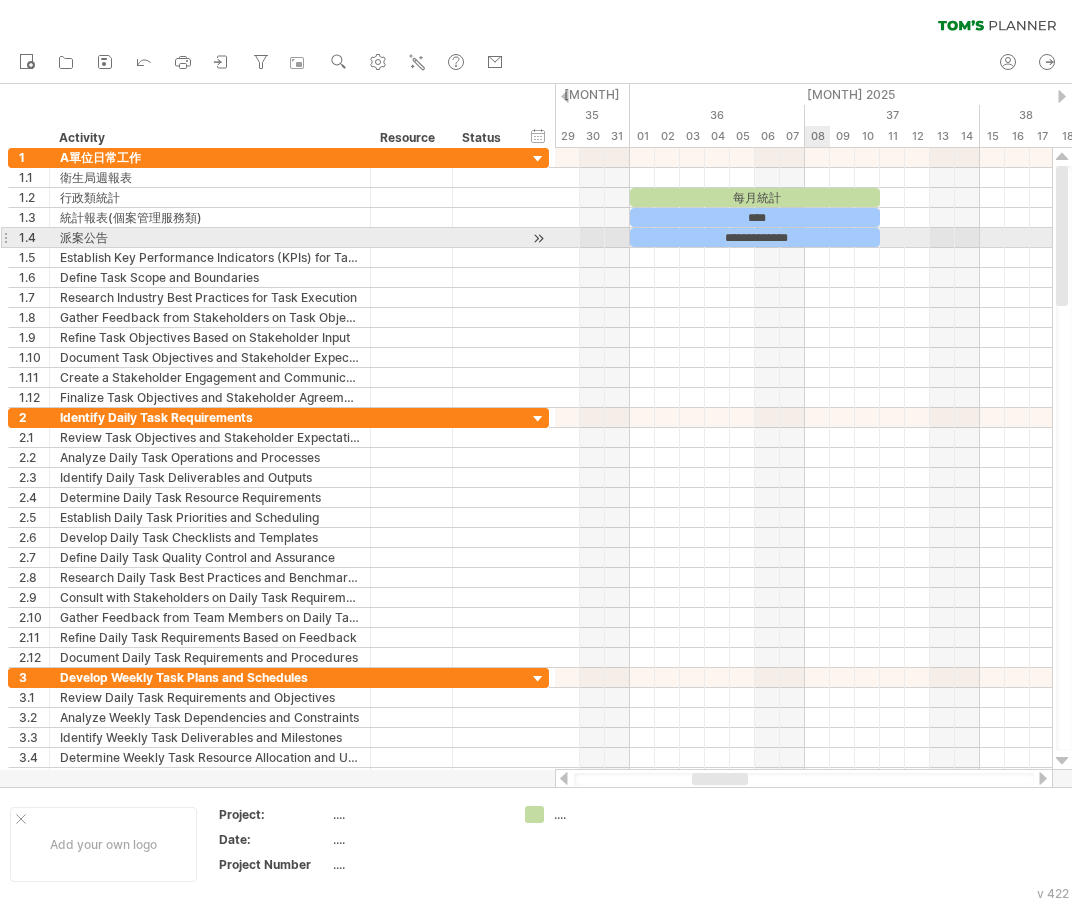 click on "**********" at bounding box center (755, 237) 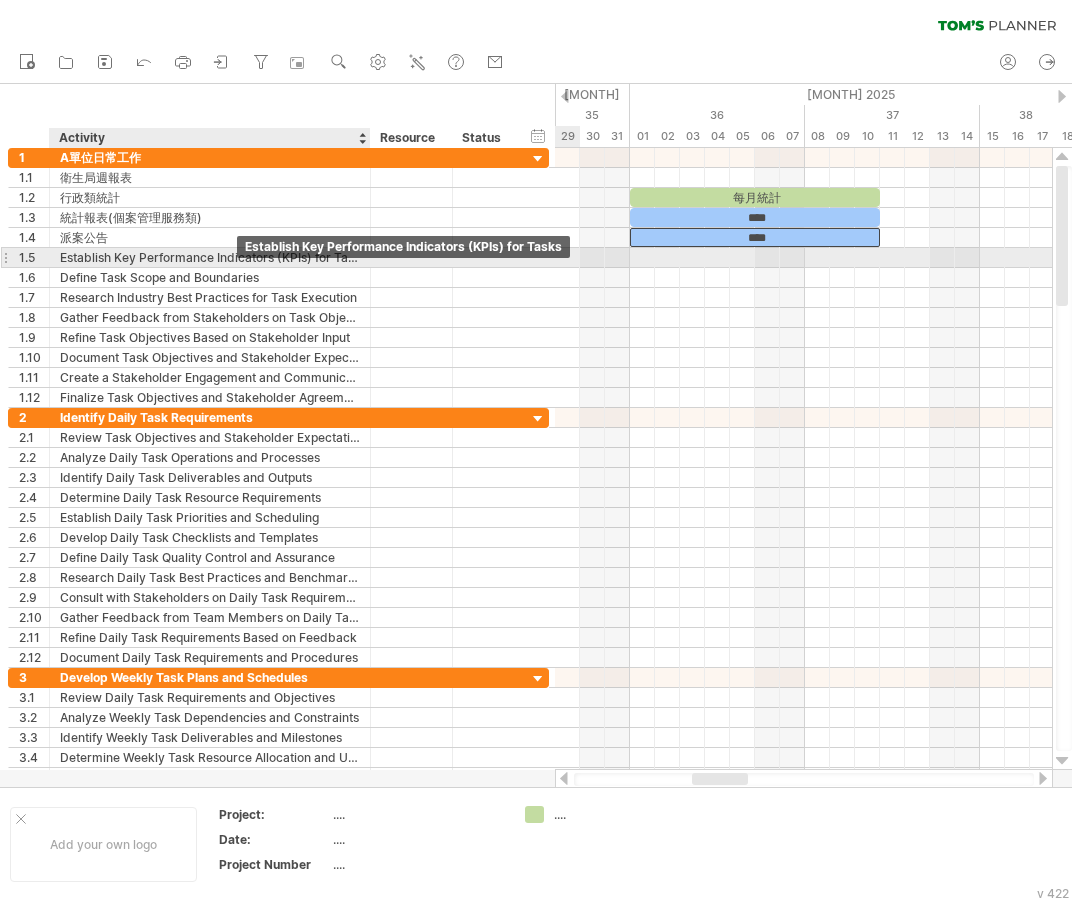 click on "Establish Key Performance Indicators (KPIs) for Tasks" at bounding box center [210, 257] 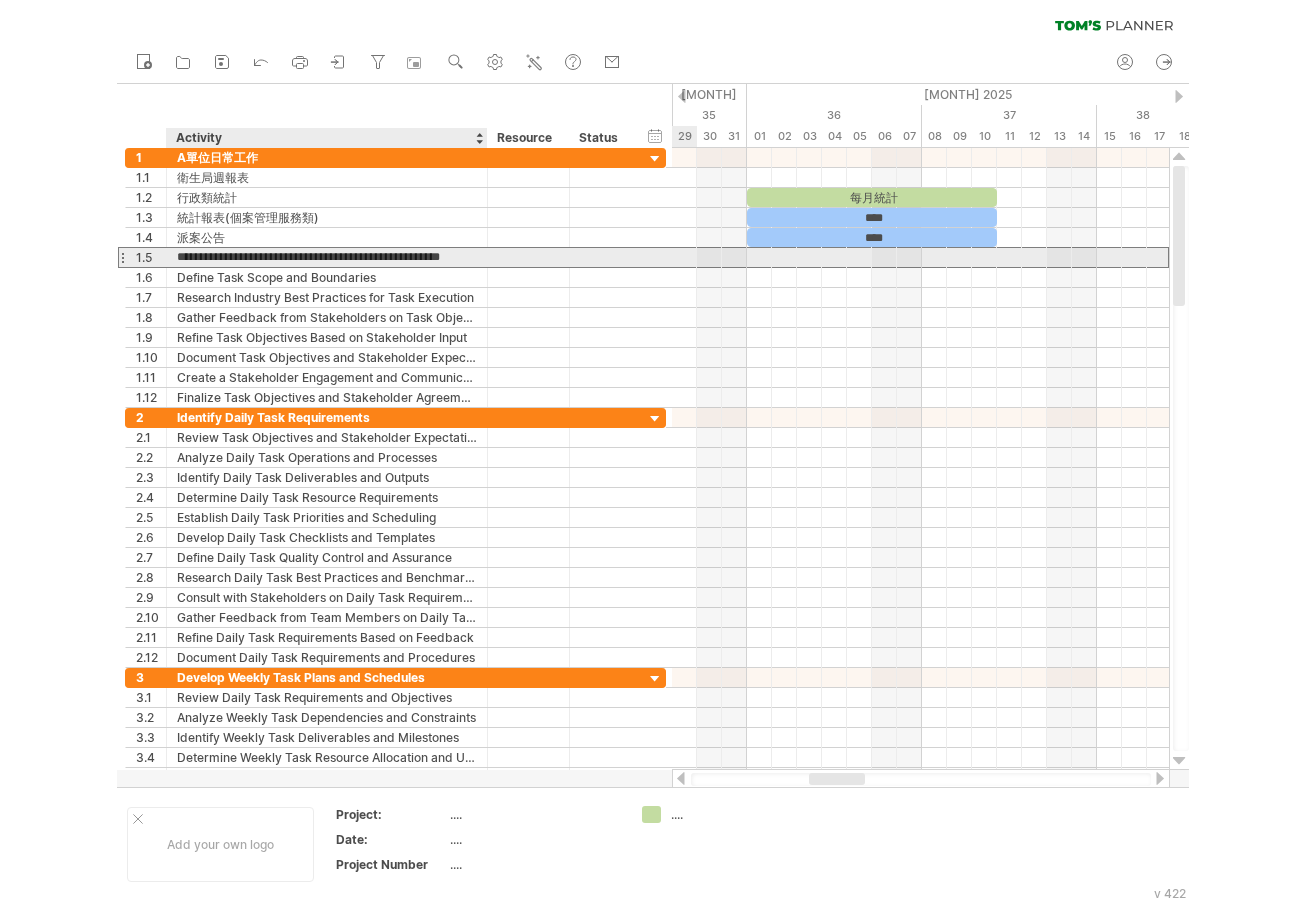 scroll, scrollTop: 0, scrollLeft: 0, axis: both 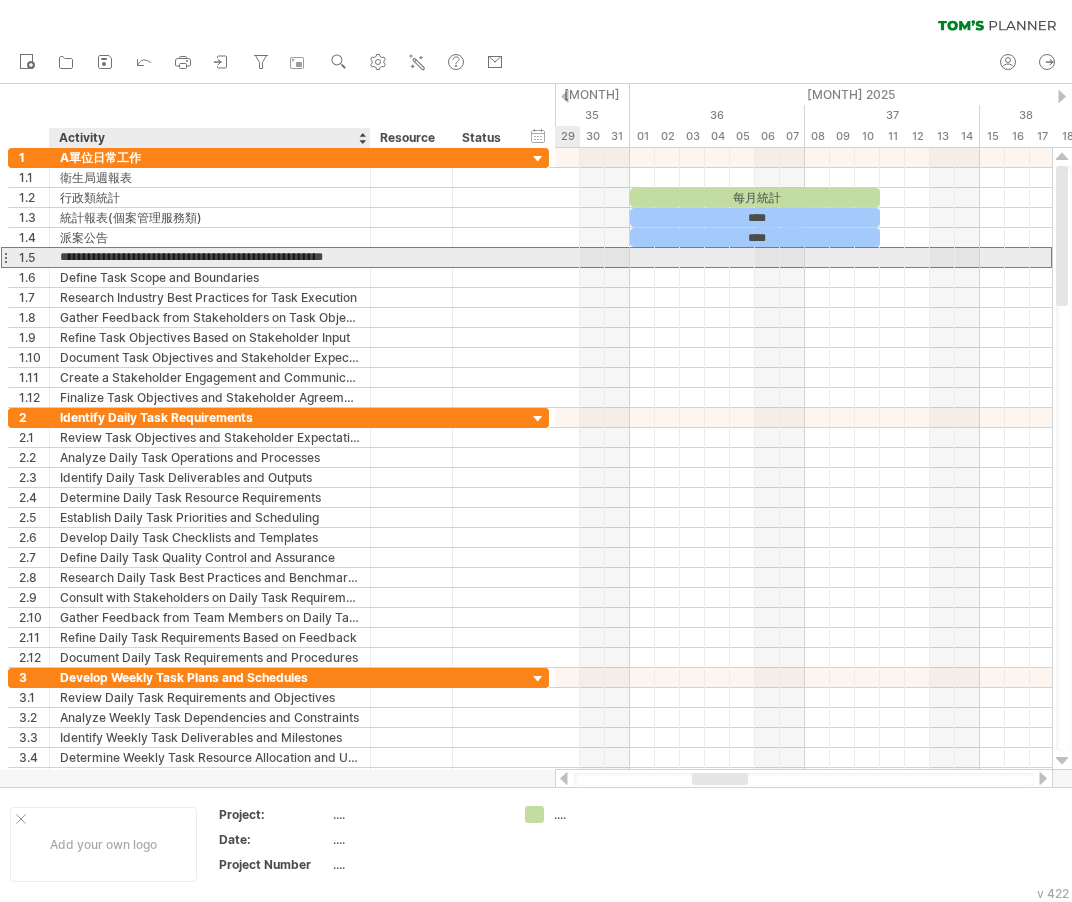 click on "**********" at bounding box center [210, 257] 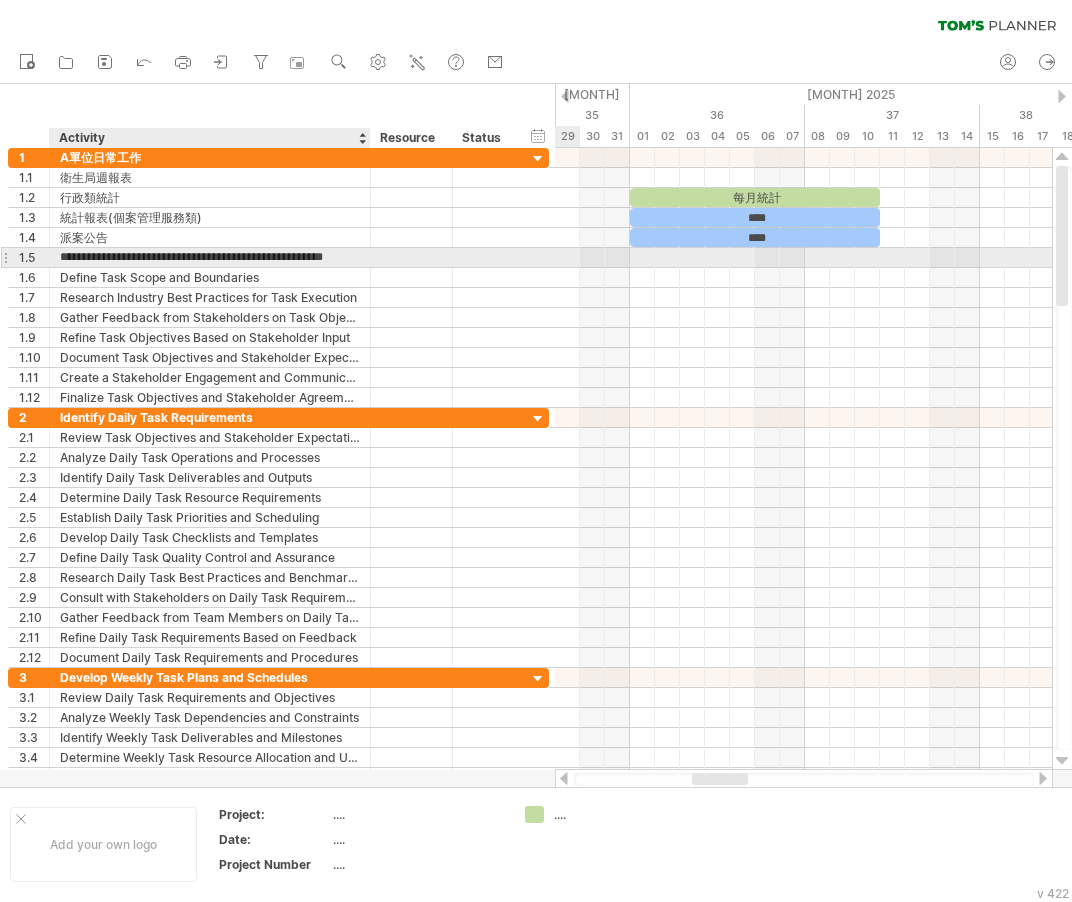 click on "**********" at bounding box center [210, 257] 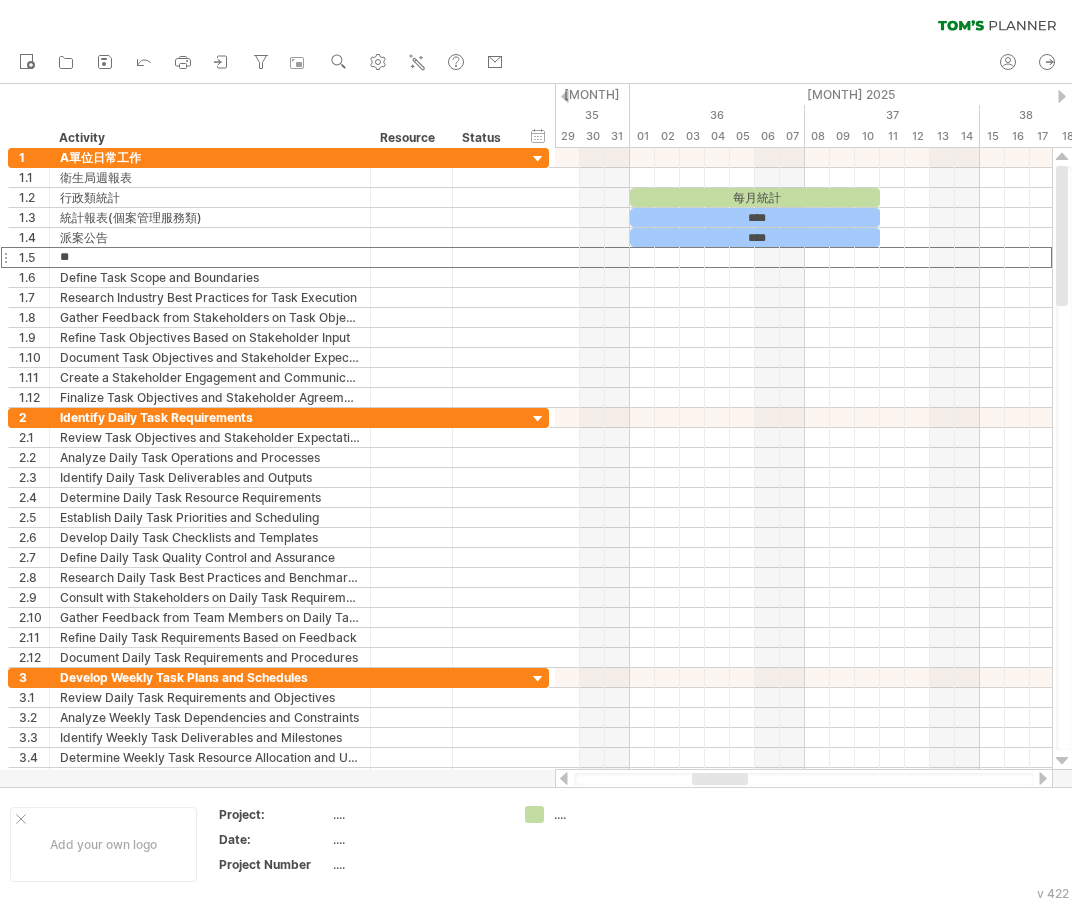 type on "*" 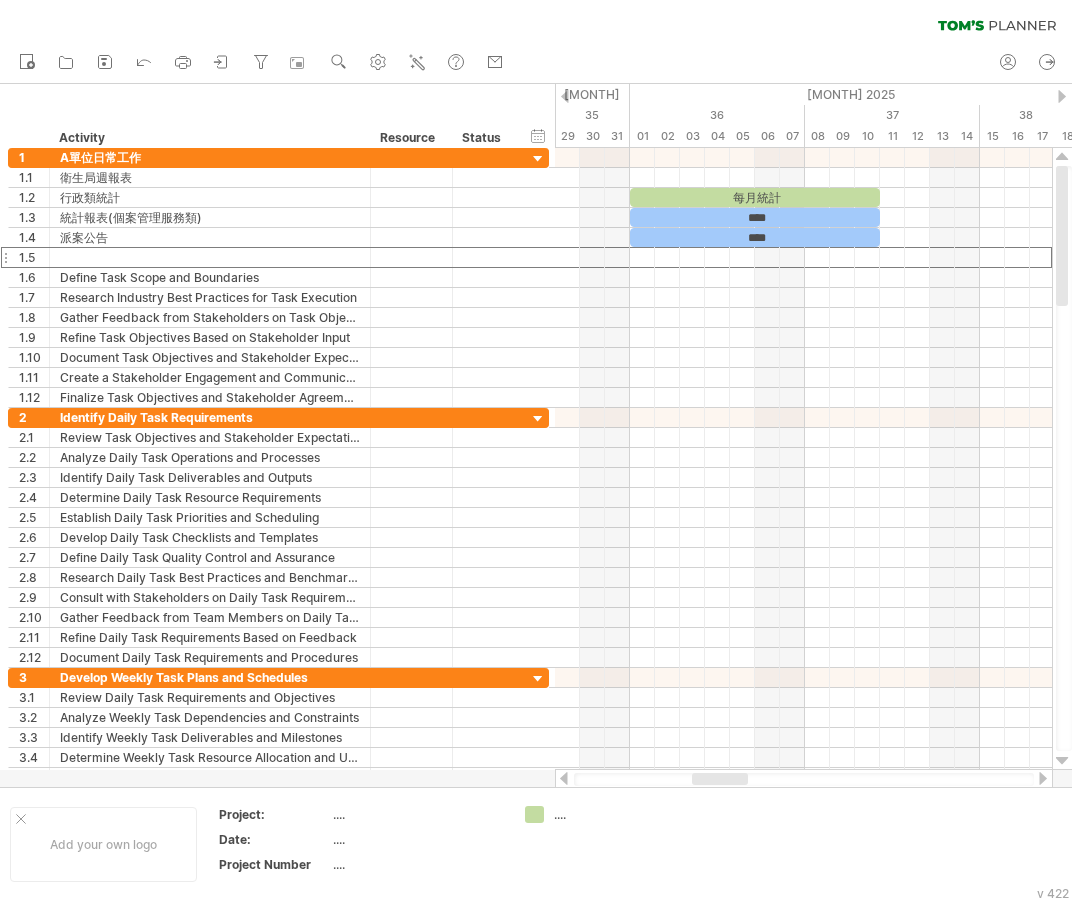 paste on "********" 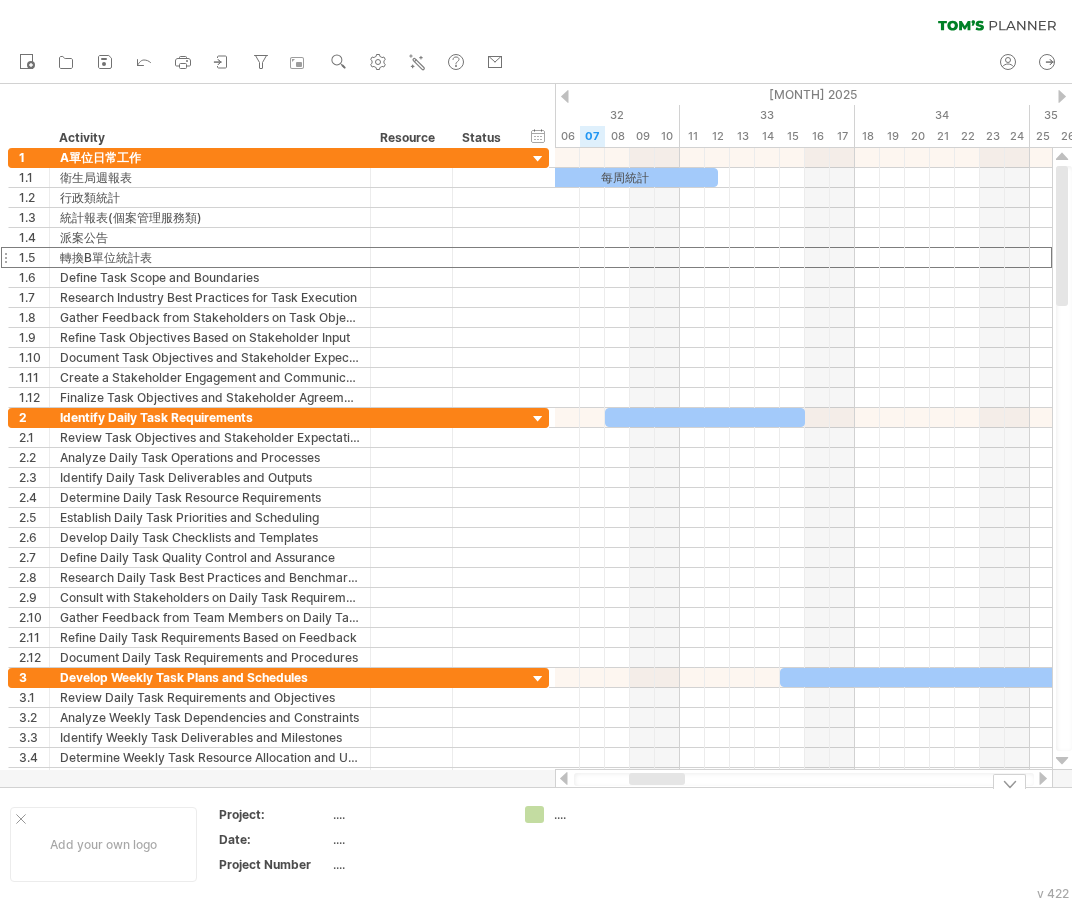 drag, startPoint x: 729, startPoint y: 779, endPoint x: 666, endPoint y: 794, distance: 64.7611 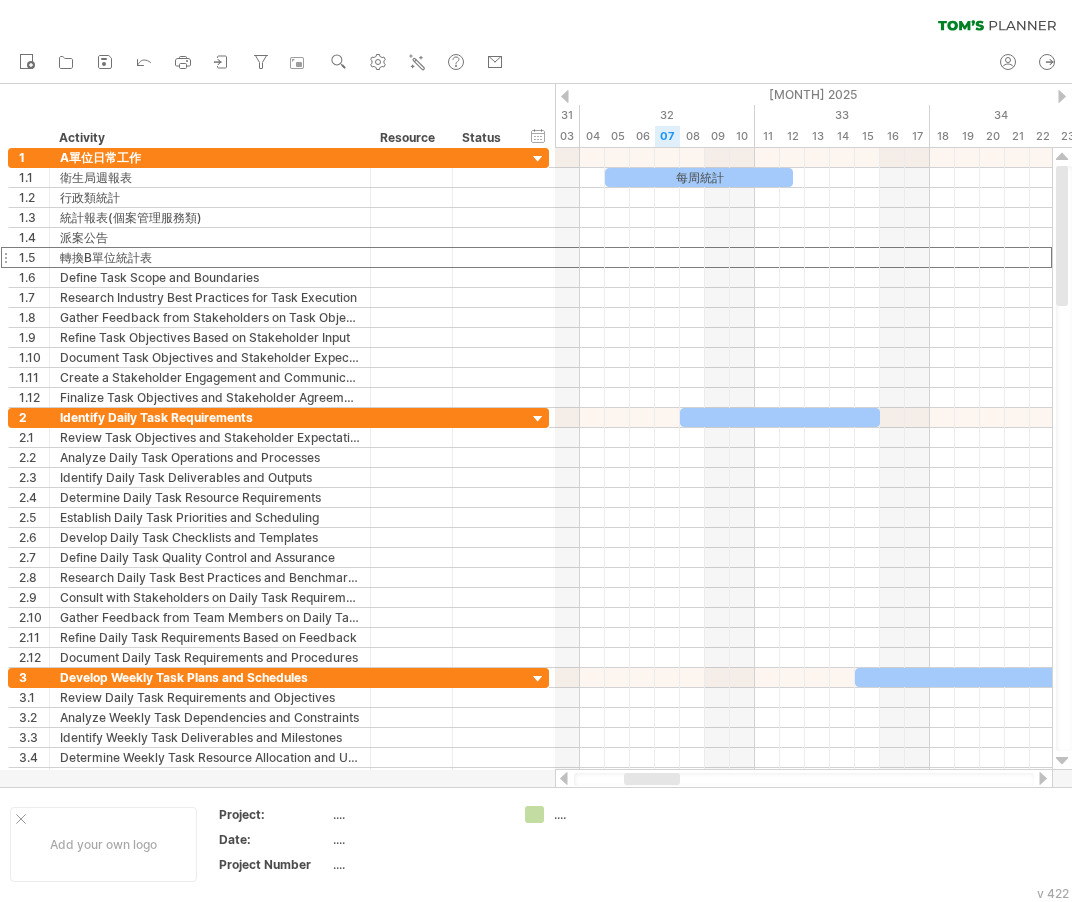 click at bounding box center [652, 779] 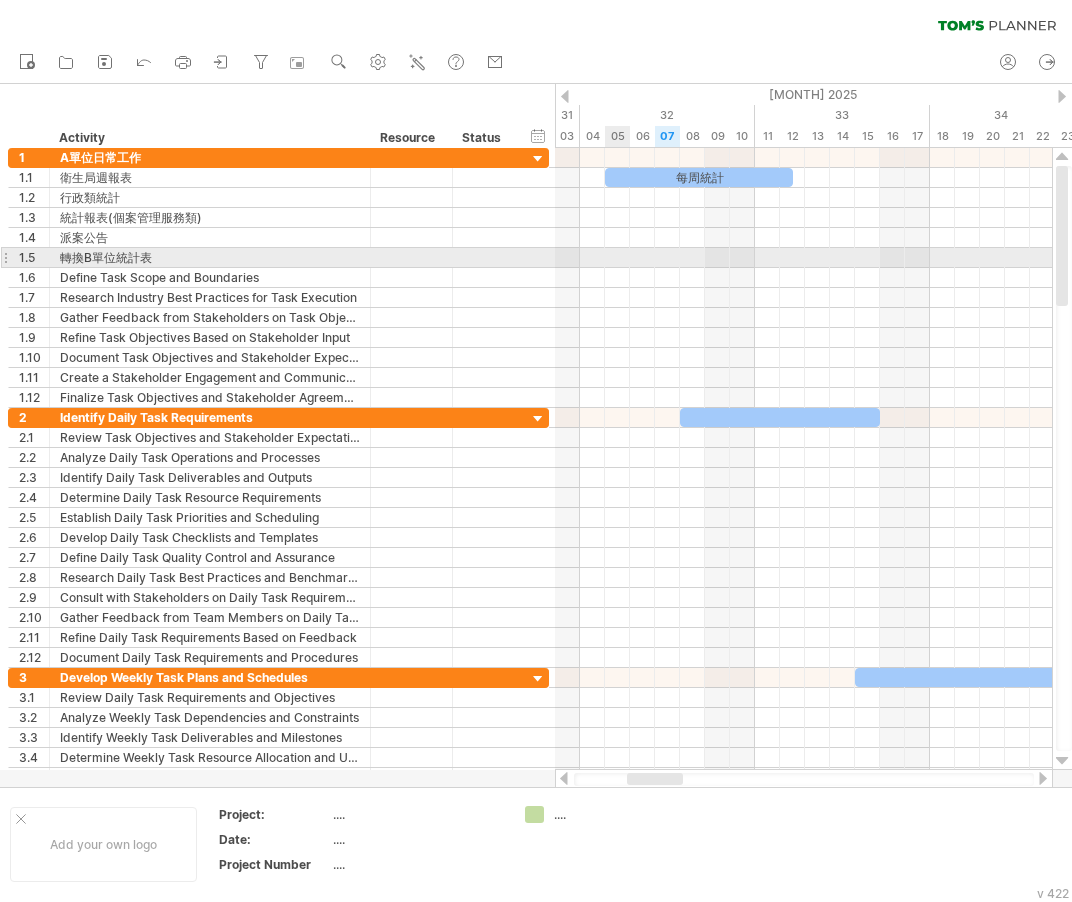 click at bounding box center (803, 258) 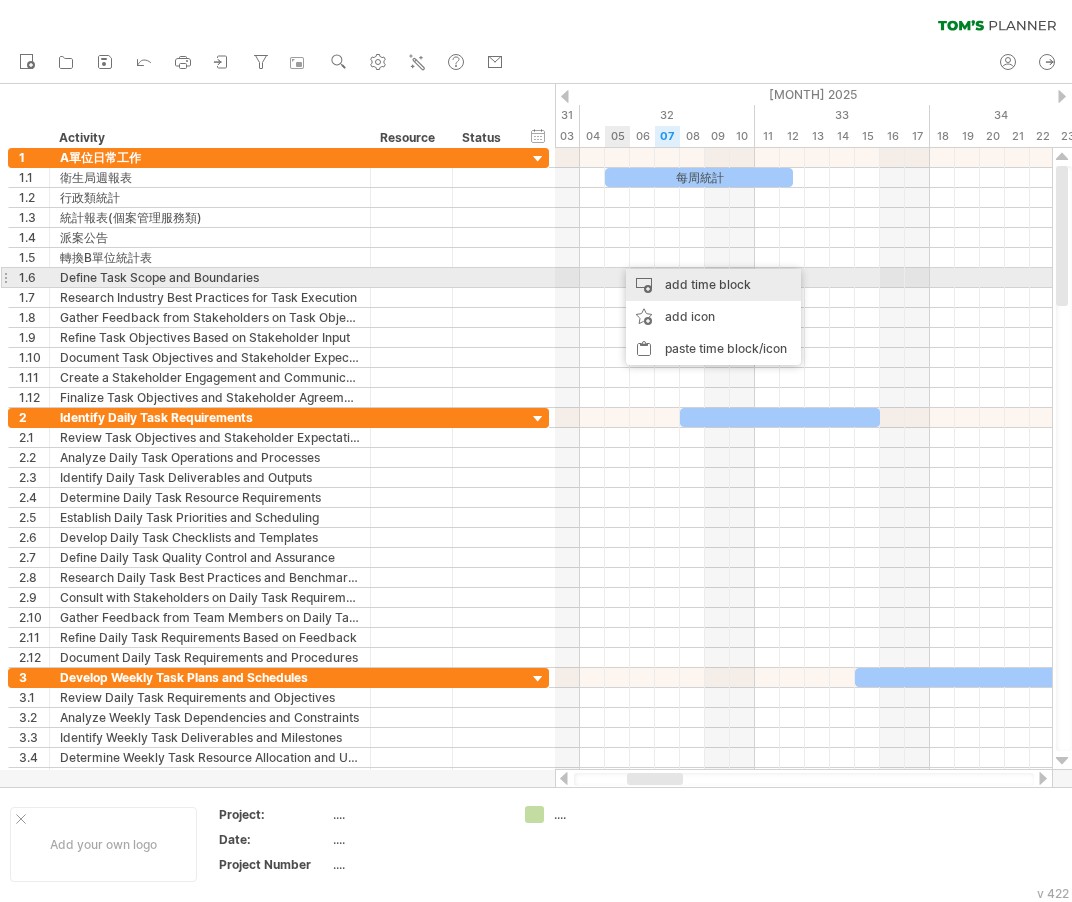 click on "add time block" at bounding box center (713, 285) 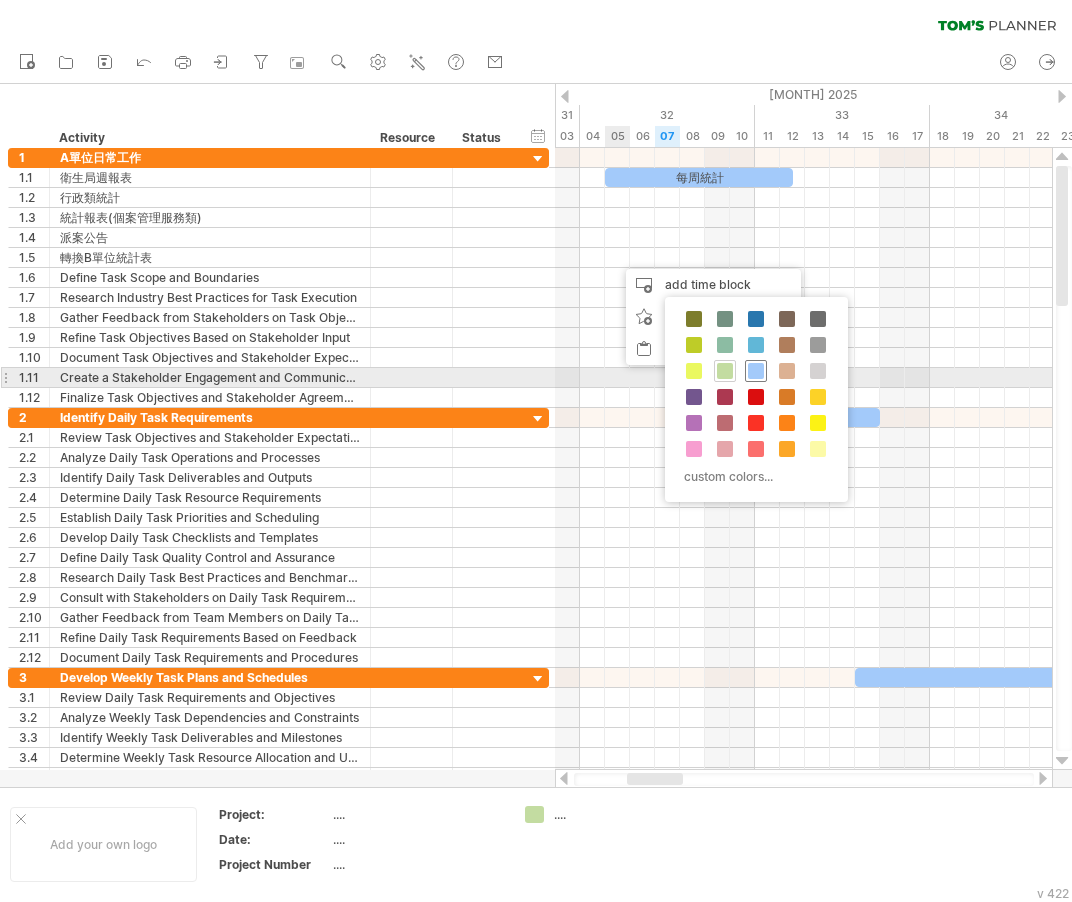 click at bounding box center [756, 371] 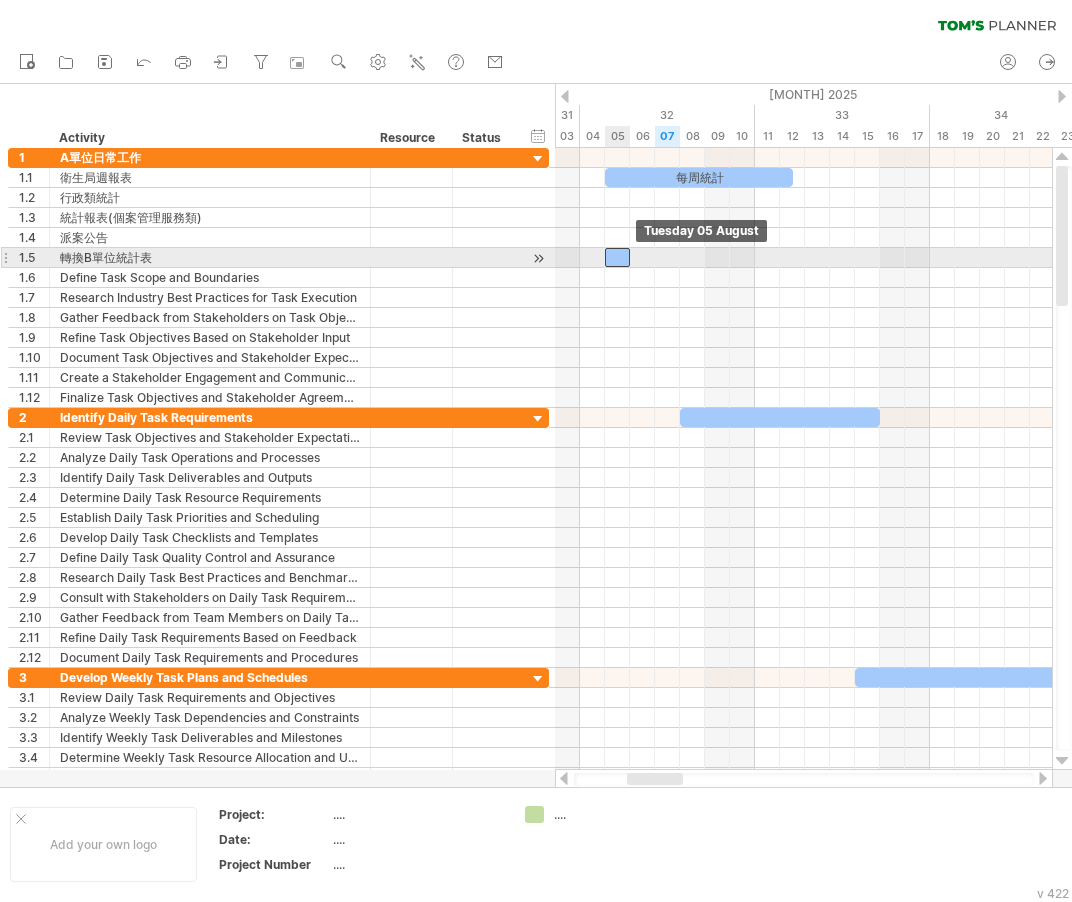 drag, startPoint x: 630, startPoint y: 256, endPoint x: 619, endPoint y: 255, distance: 11.045361 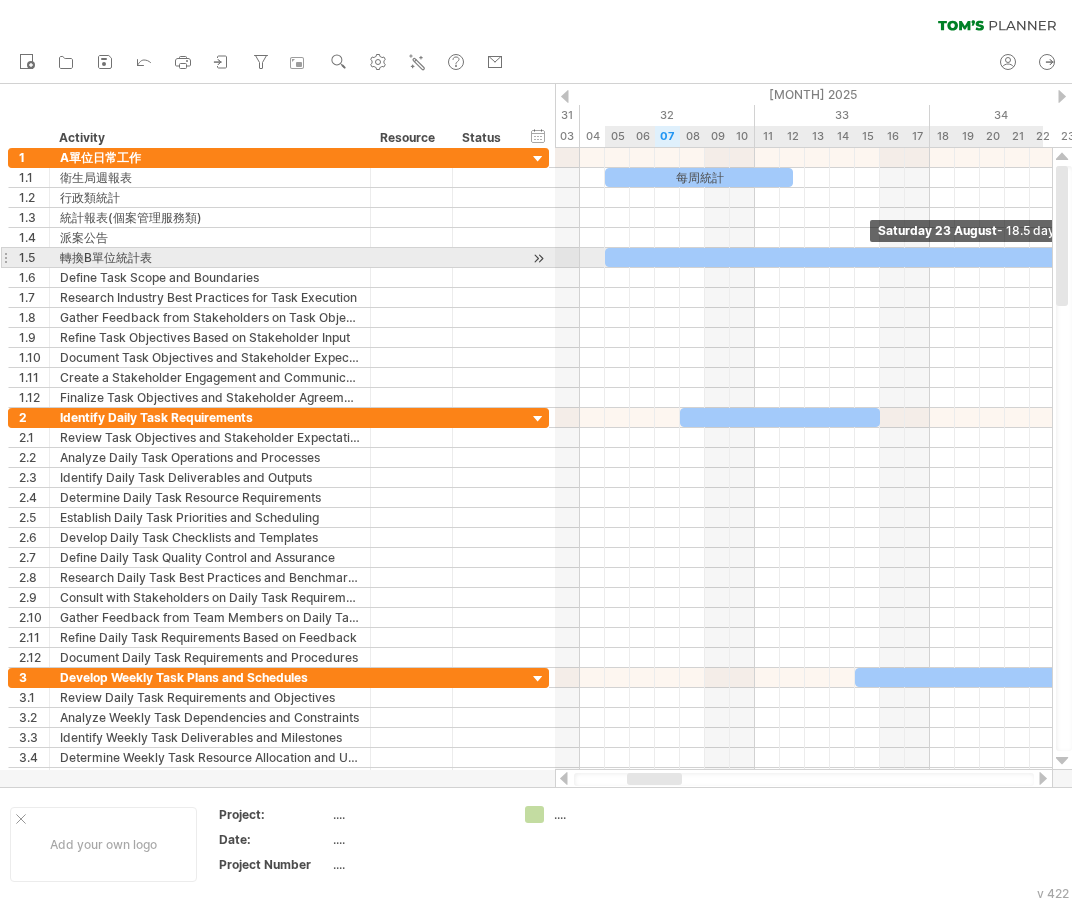 drag, startPoint x: 633, startPoint y: 257, endPoint x: 1065, endPoint y: 255, distance: 432.00464 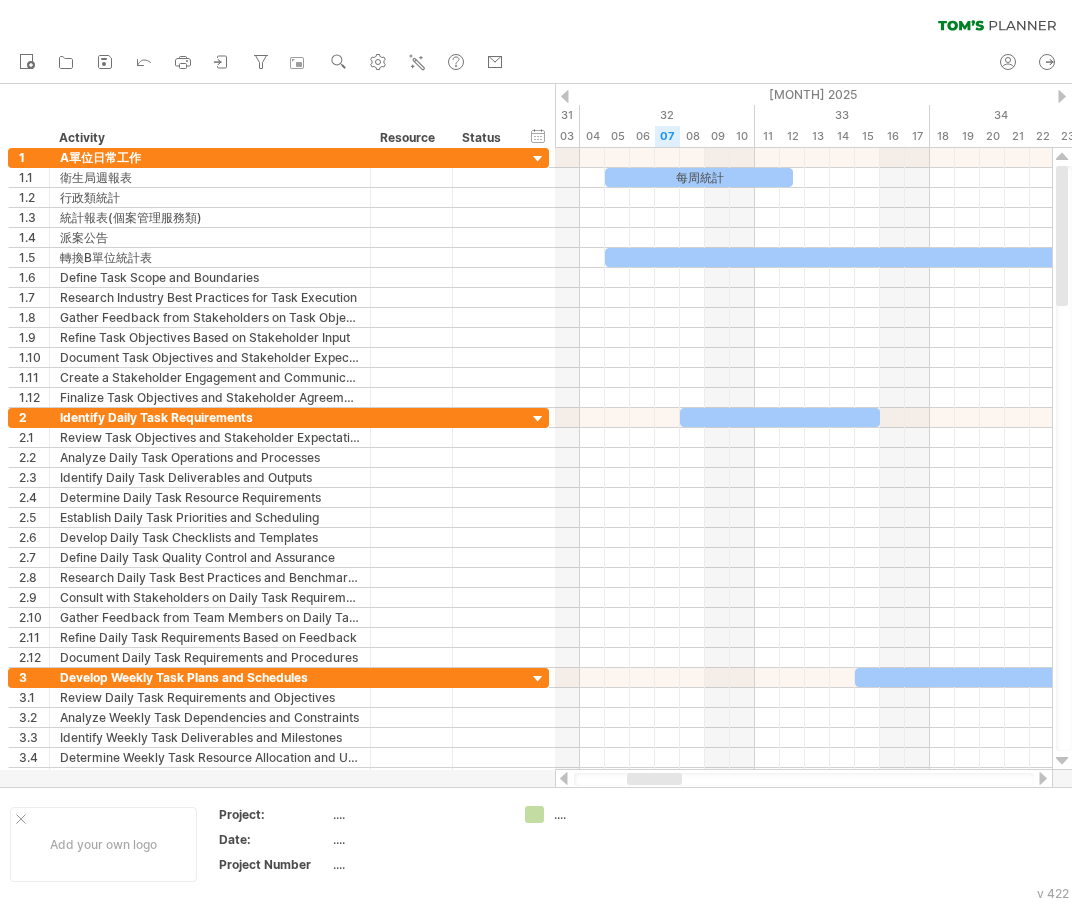 click at bounding box center [1043, 778] 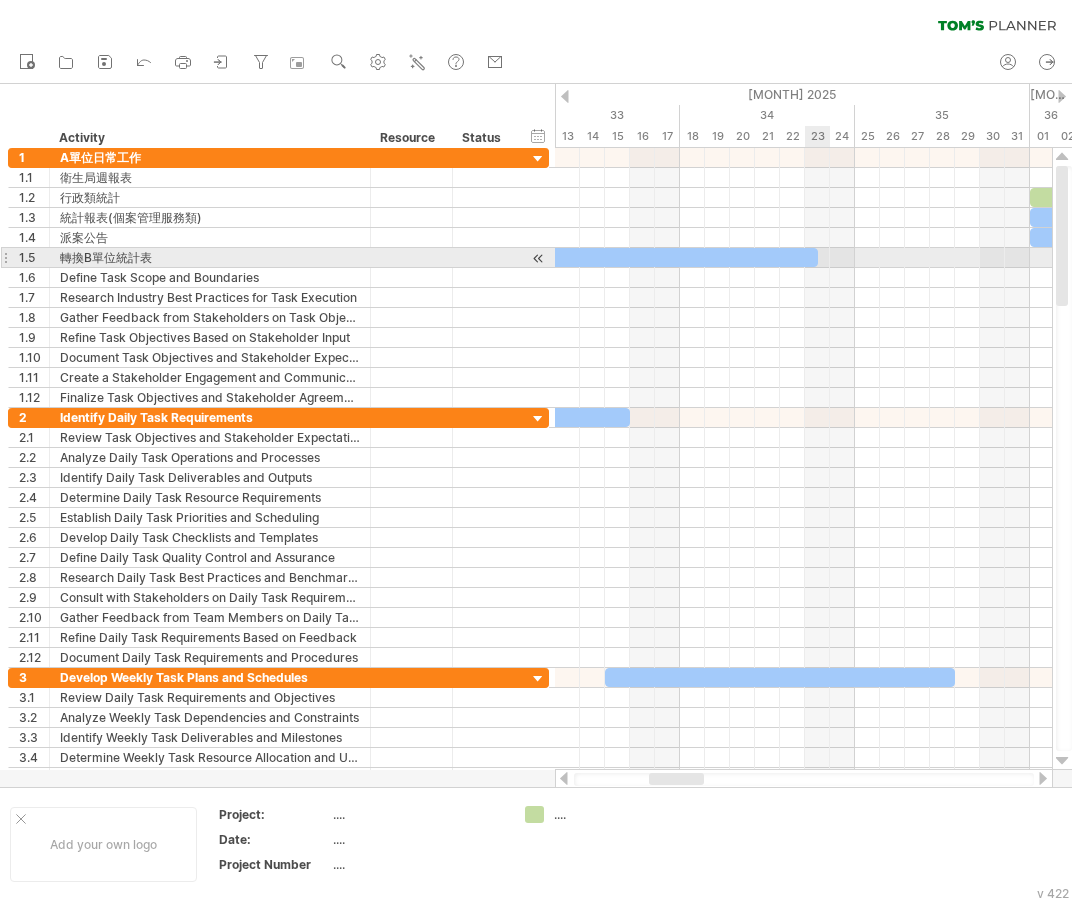 click at bounding box center (818, 257) 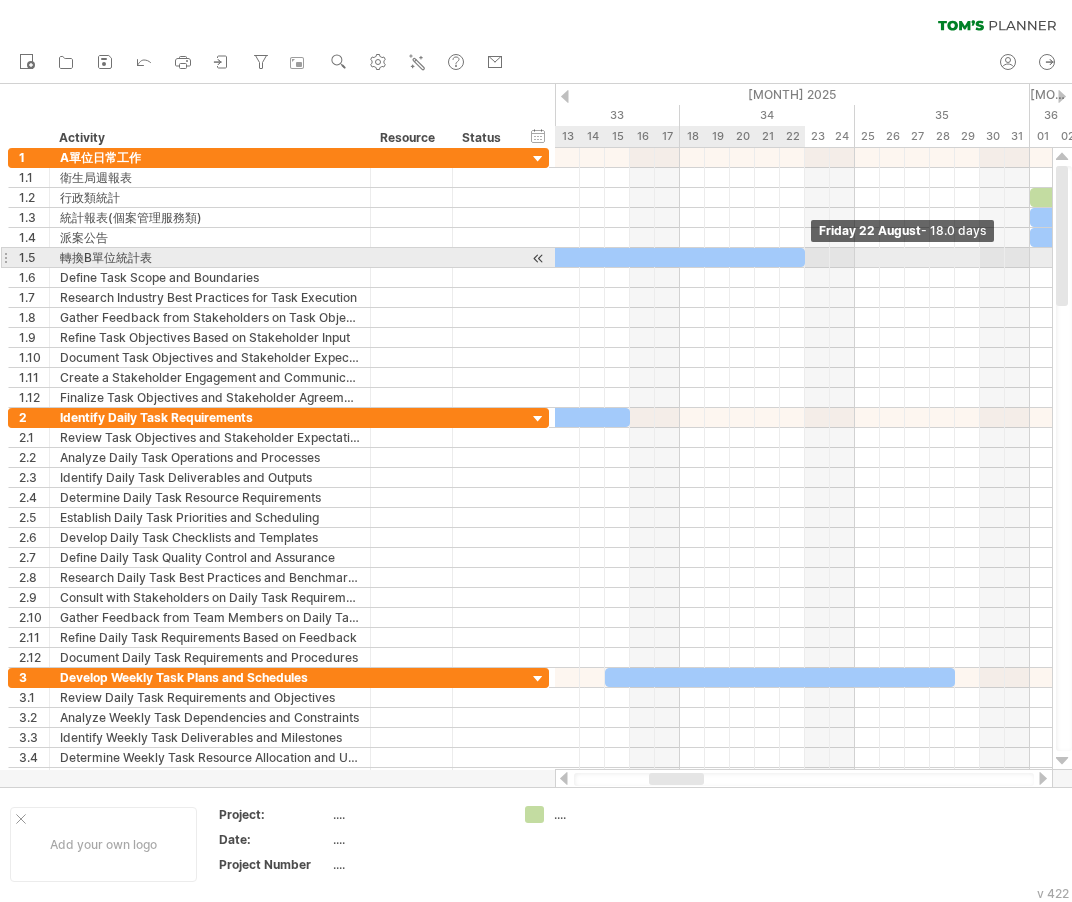 drag, startPoint x: 815, startPoint y: 257, endPoint x: 804, endPoint y: 259, distance: 11.18034 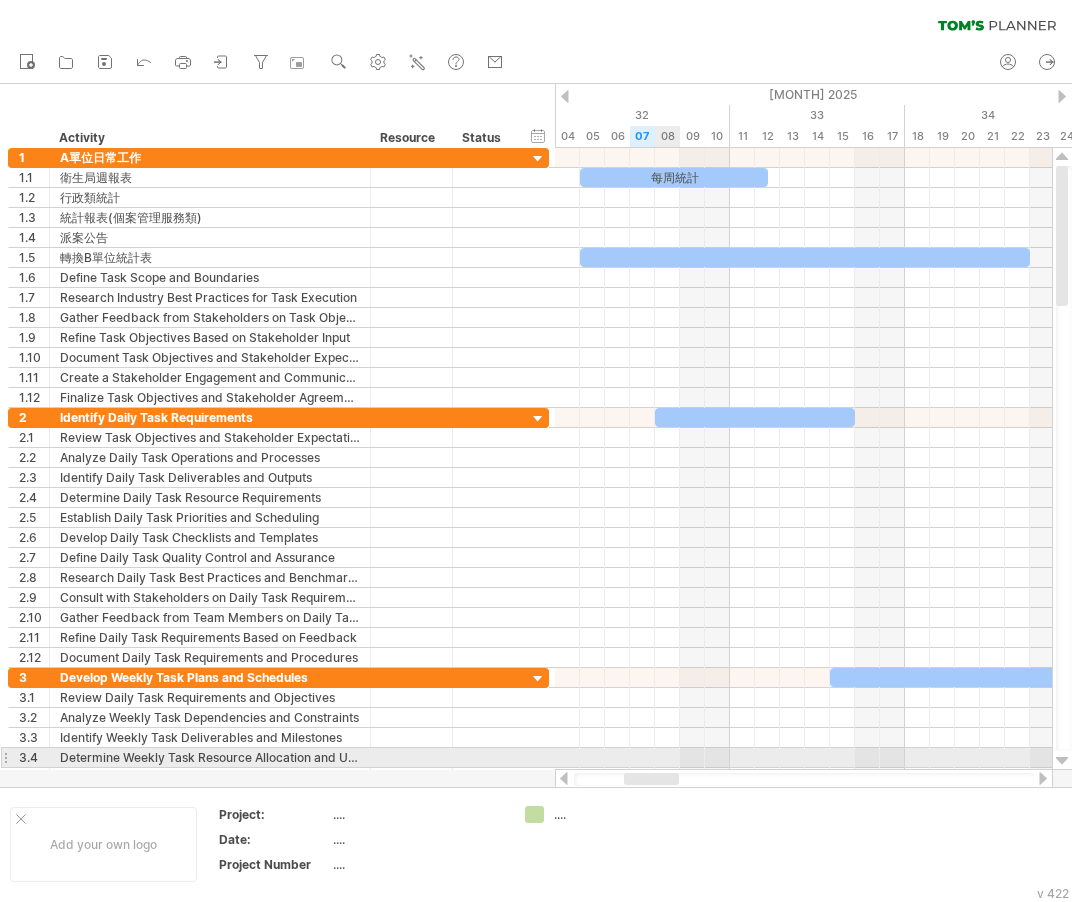 drag, startPoint x: 687, startPoint y: 780, endPoint x: 662, endPoint y: 765, distance: 29.15476 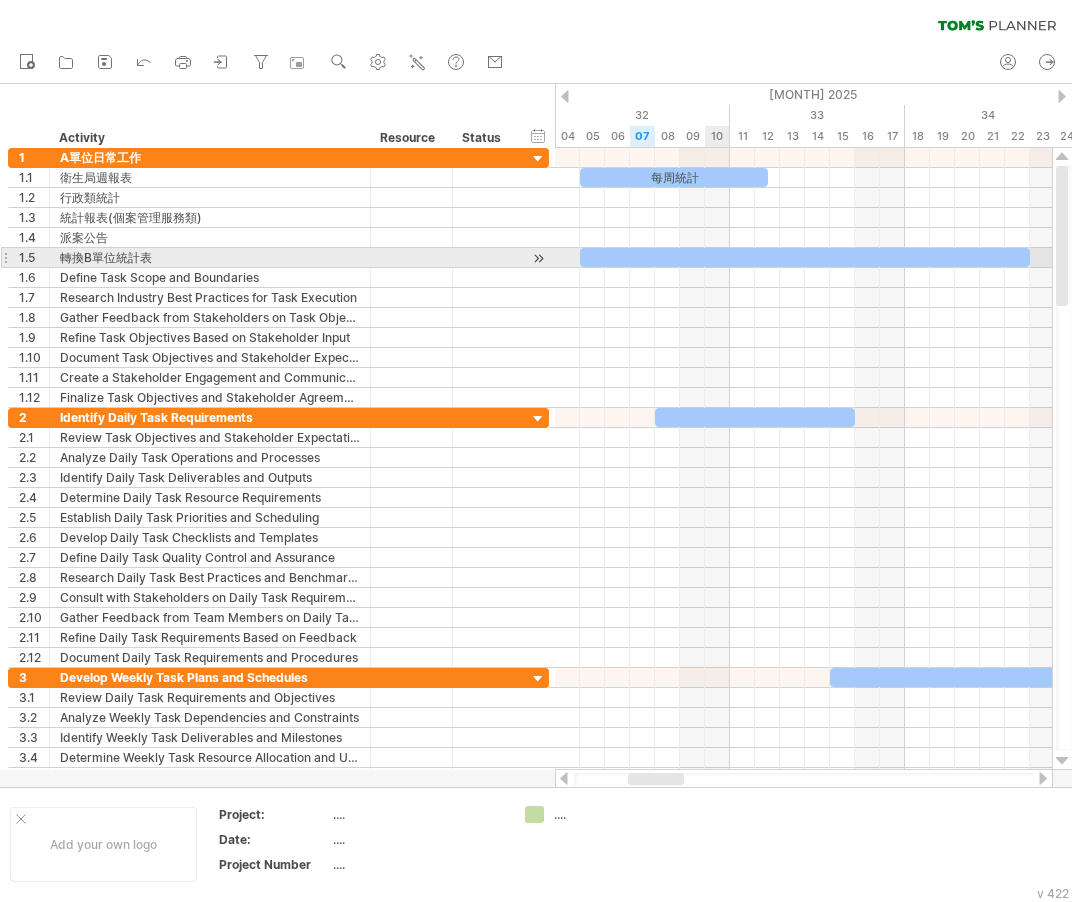 click at bounding box center (805, 257) 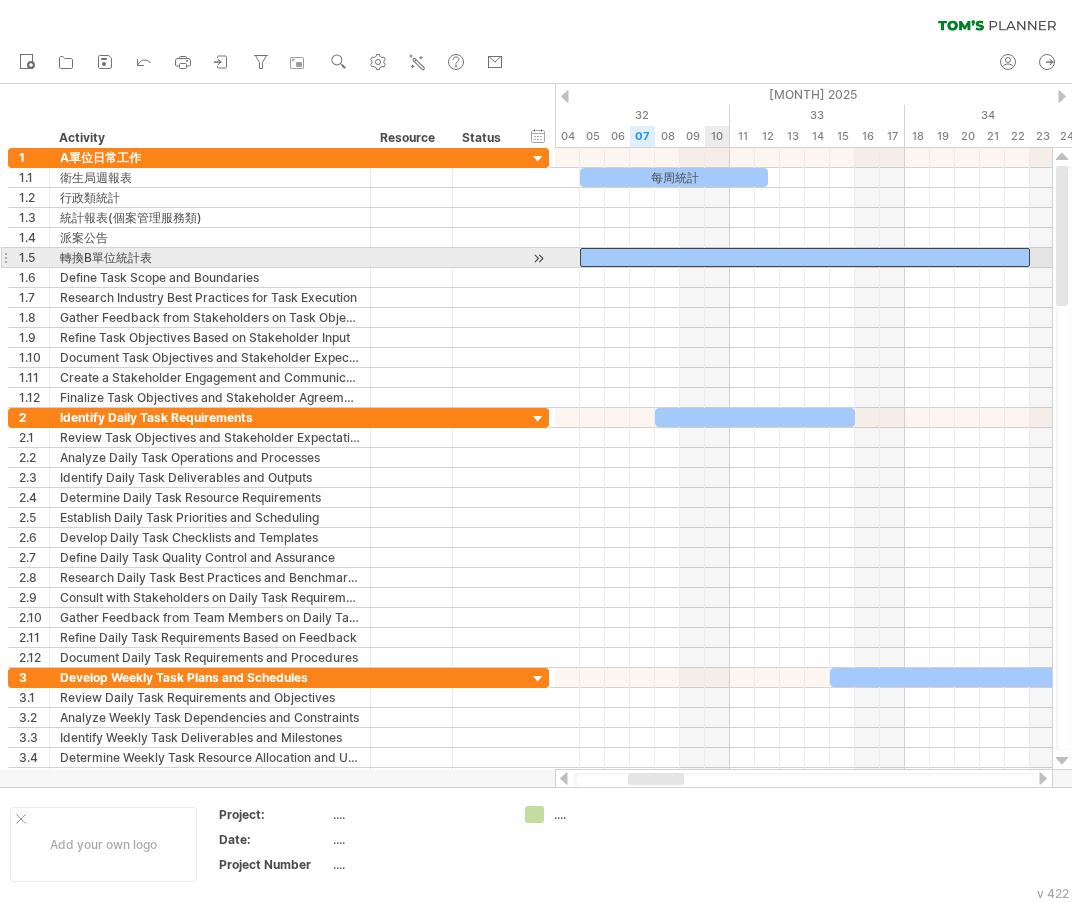 type 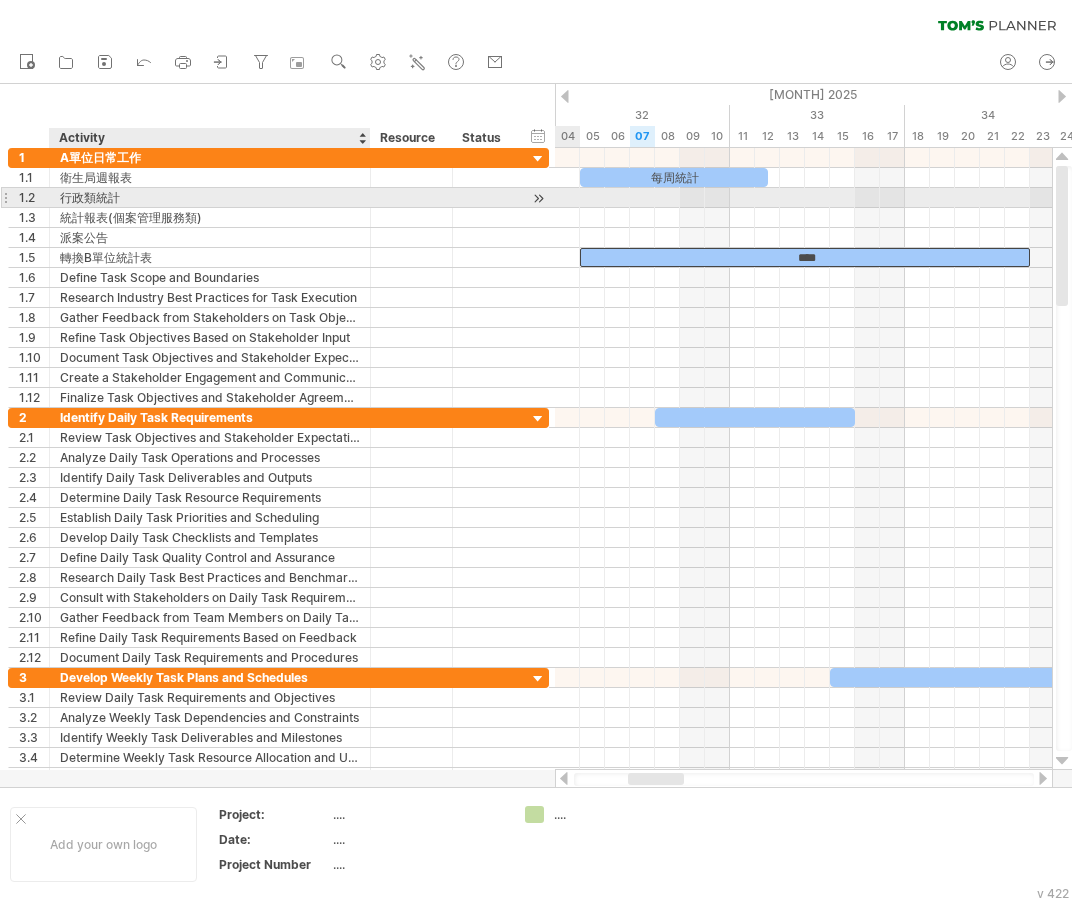 click on "行政類統計" at bounding box center [210, 197] 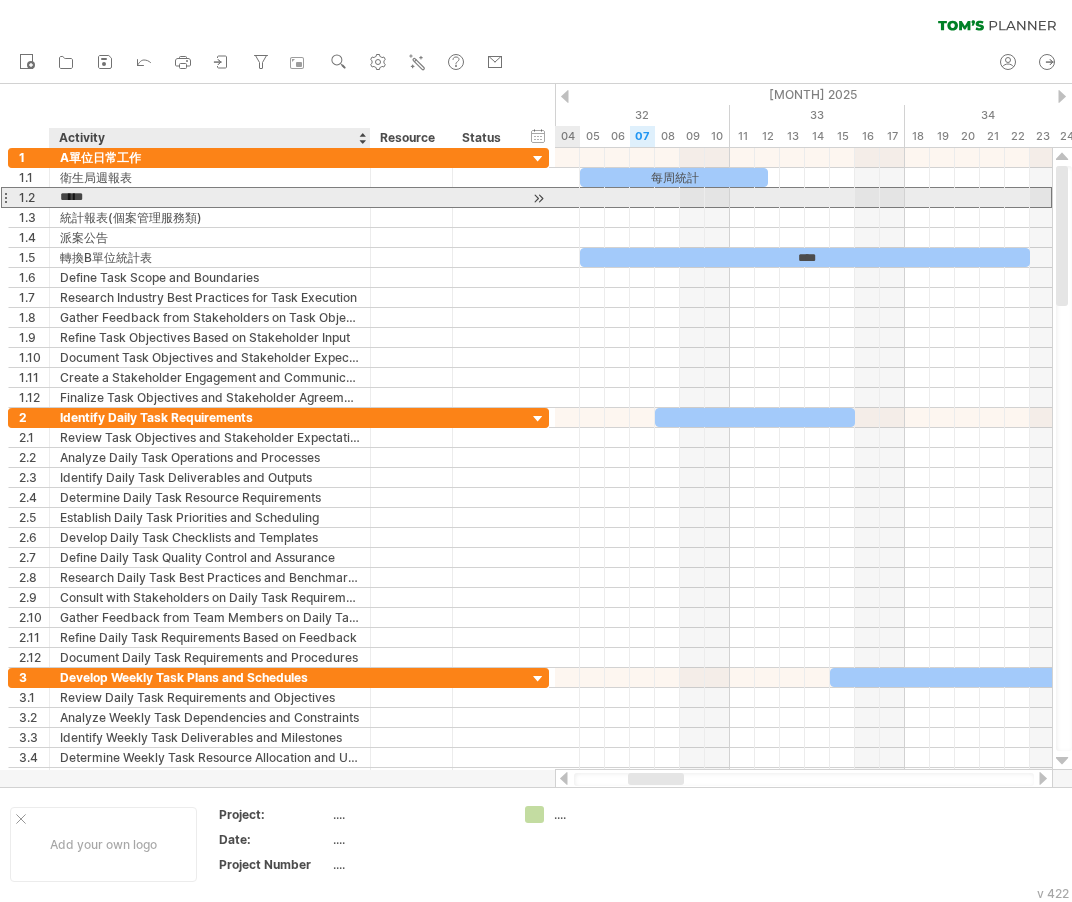 click on "*****" at bounding box center [210, 197] 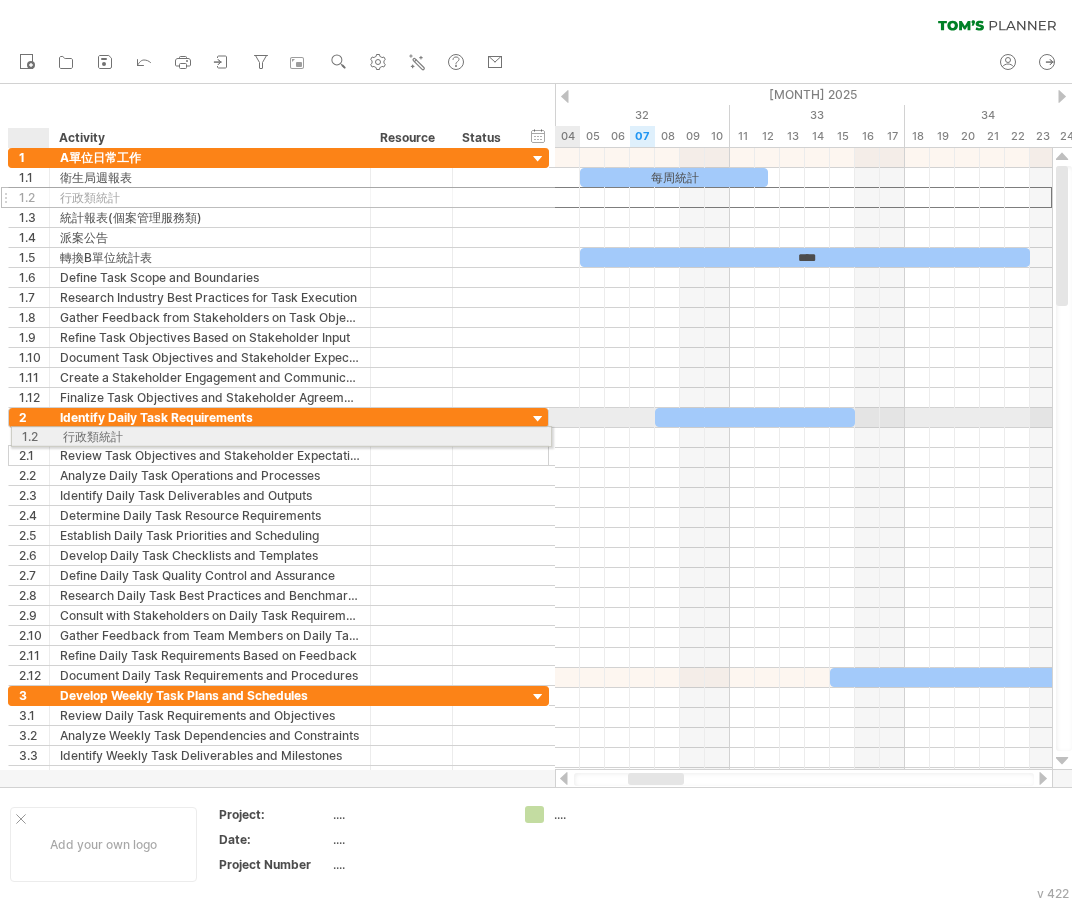 drag, startPoint x: 34, startPoint y: 191, endPoint x: 27, endPoint y: 433, distance: 242.10121 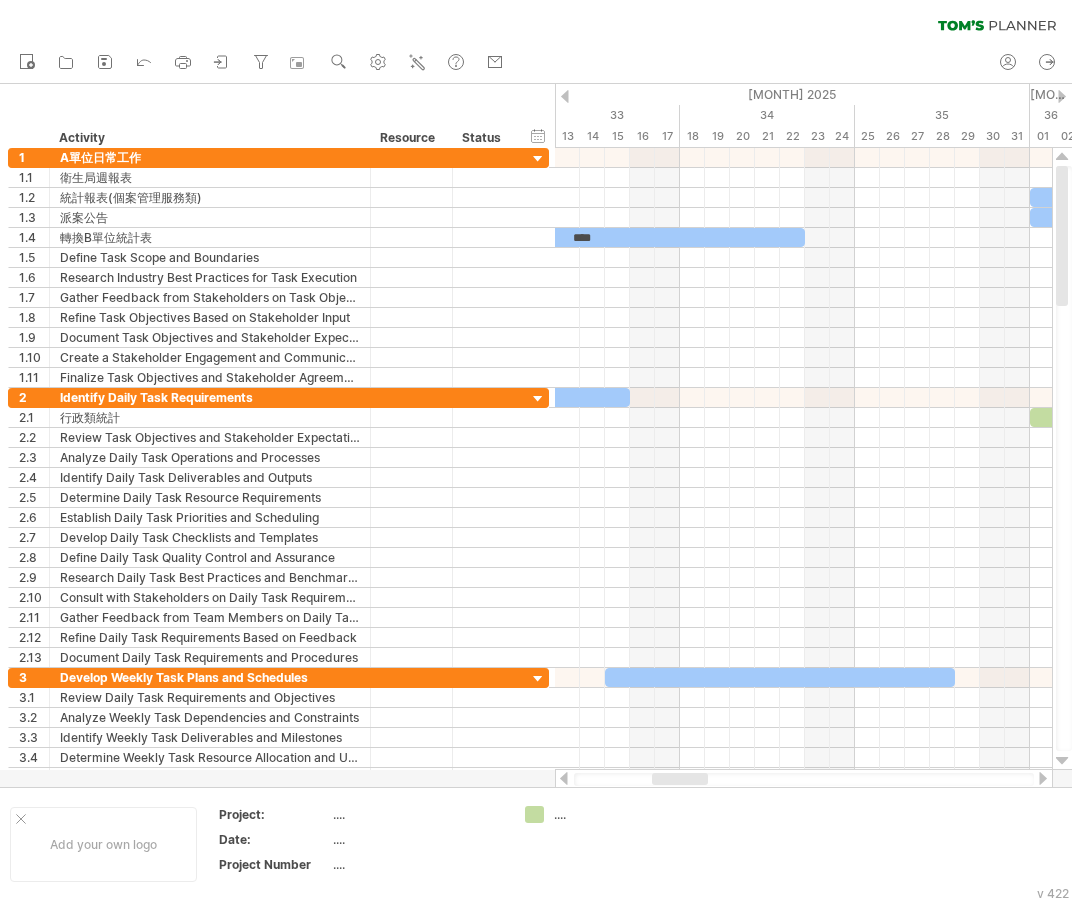 drag, startPoint x: 670, startPoint y: 777, endPoint x: 694, endPoint y: 782, distance: 24.5153 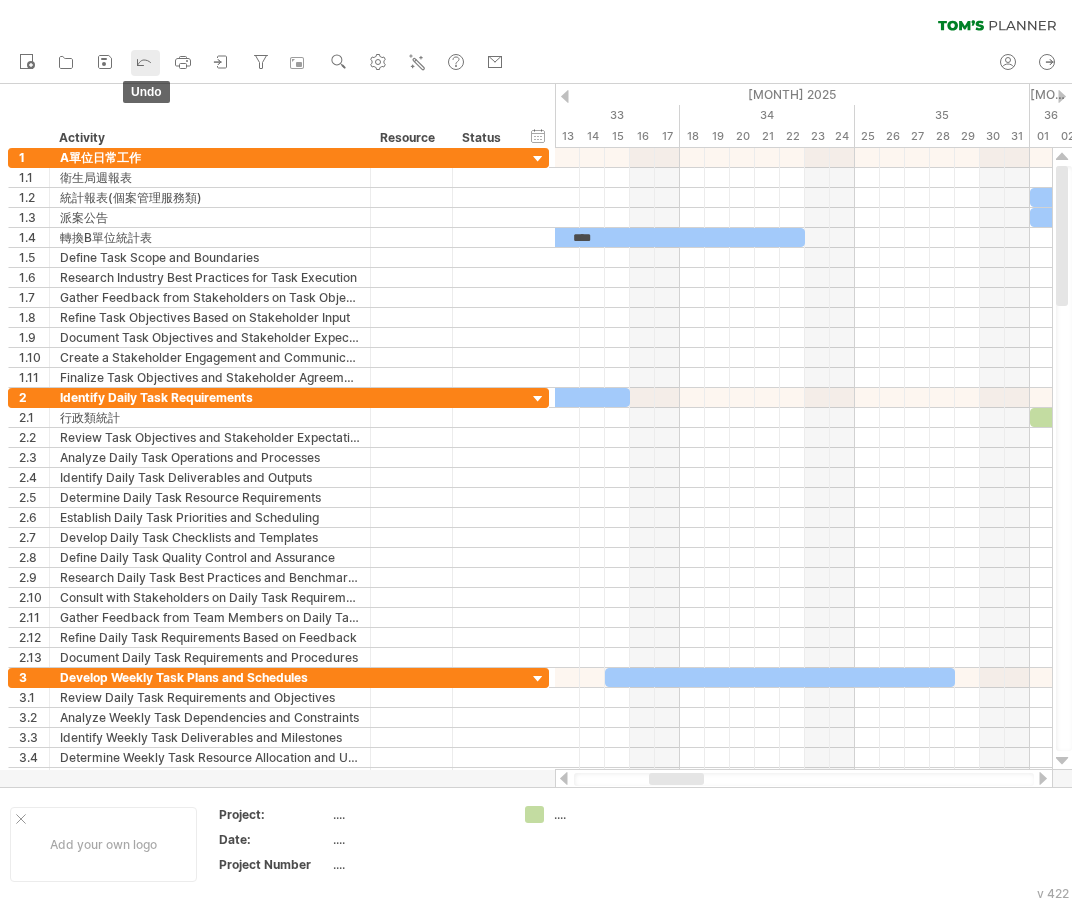 click on "undo" at bounding box center [145, 63] 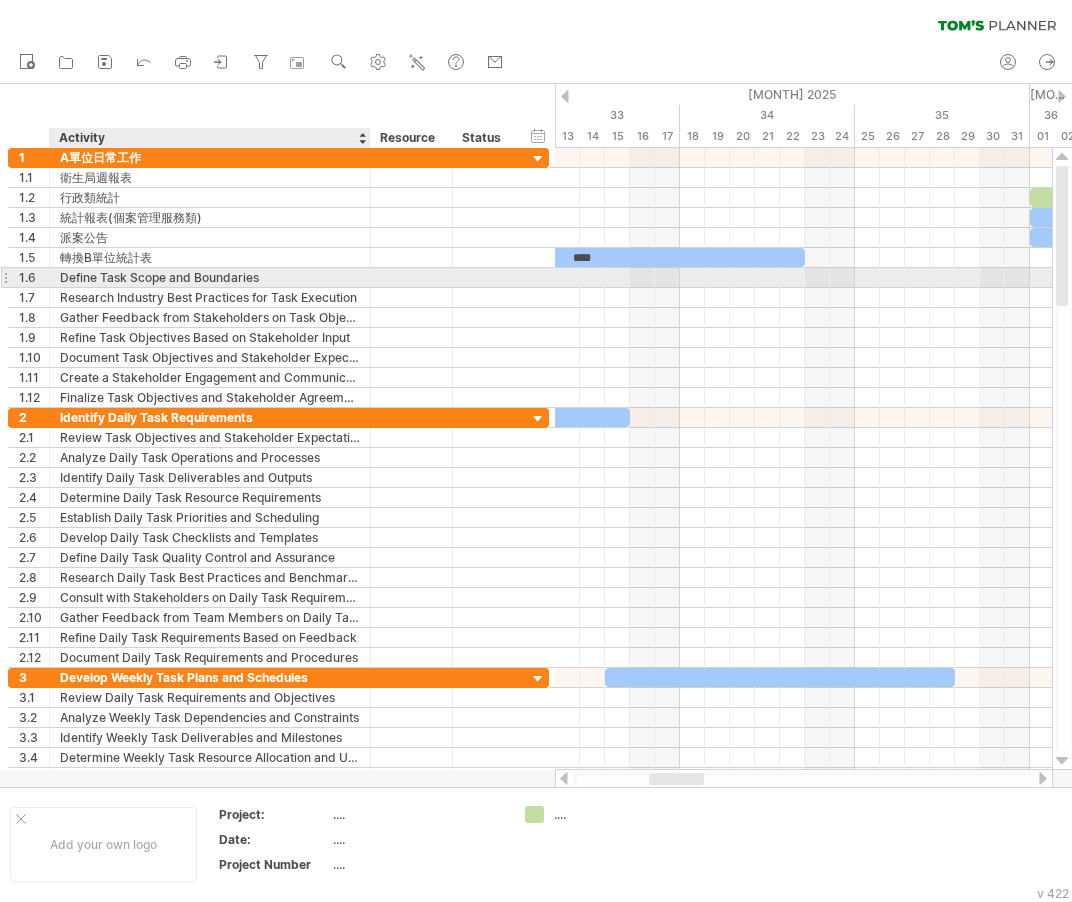 click on "Define Task Scope and Boundaries" at bounding box center (210, 277) 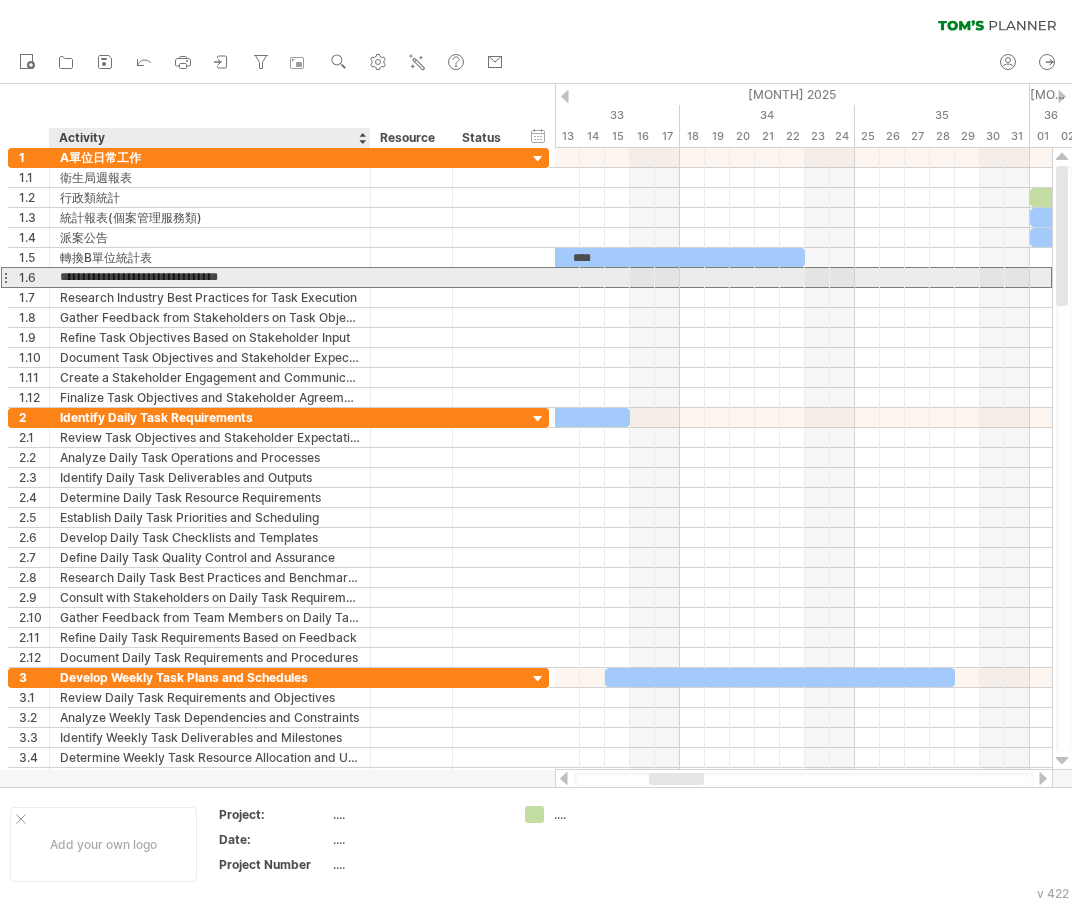 click on "**********" at bounding box center [210, 277] 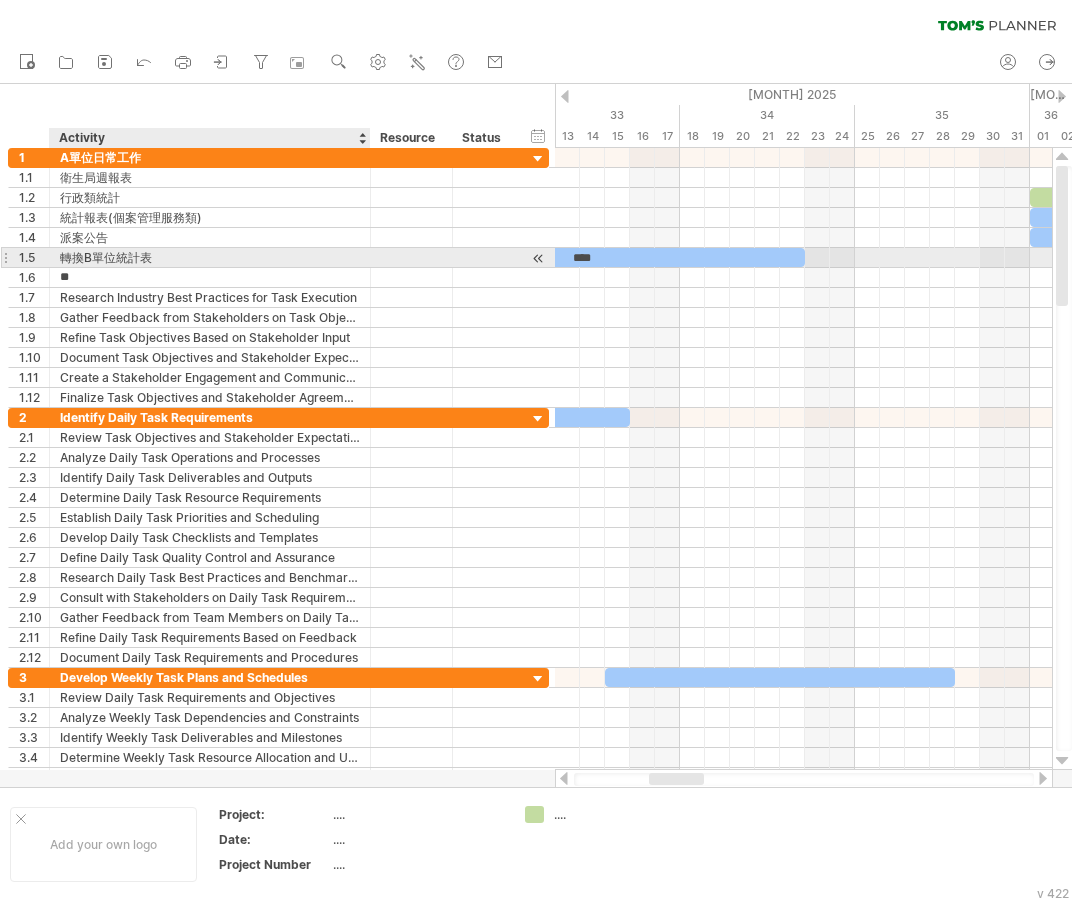 type on "*" 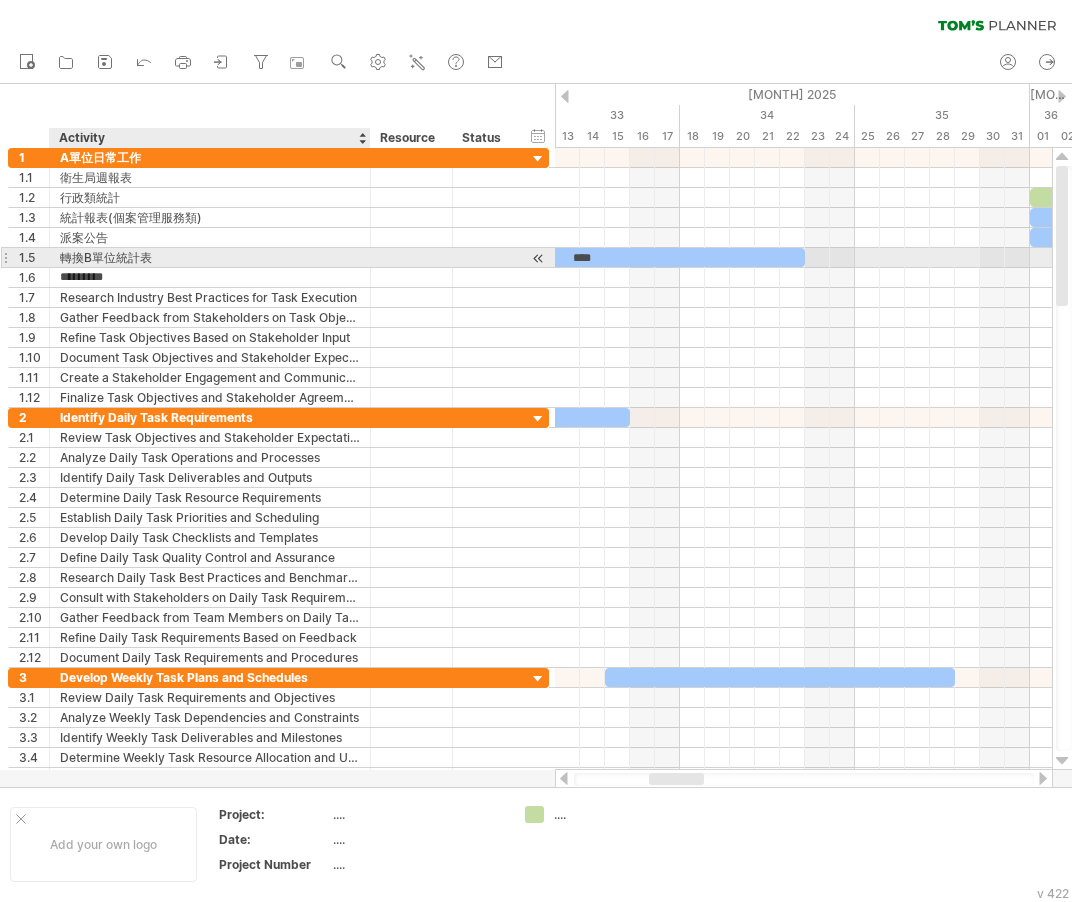 type on "********" 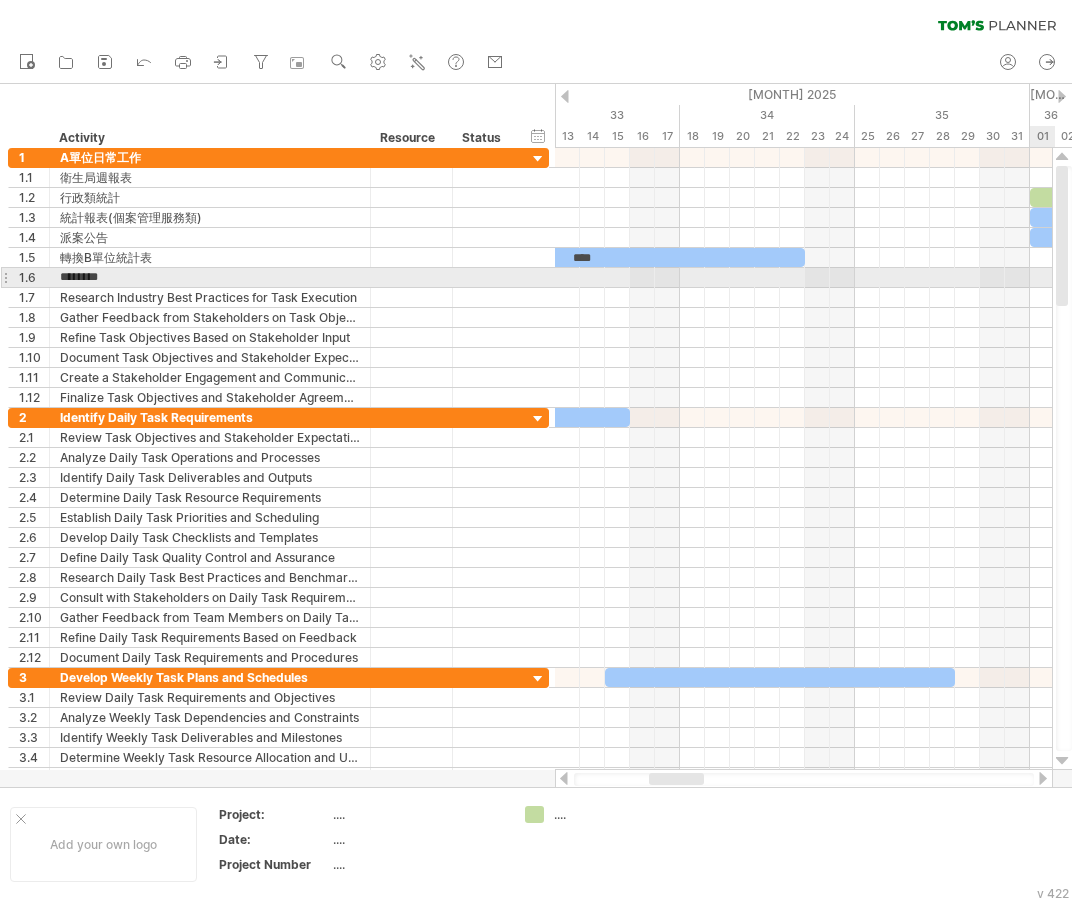 click at bounding box center (803, 278) 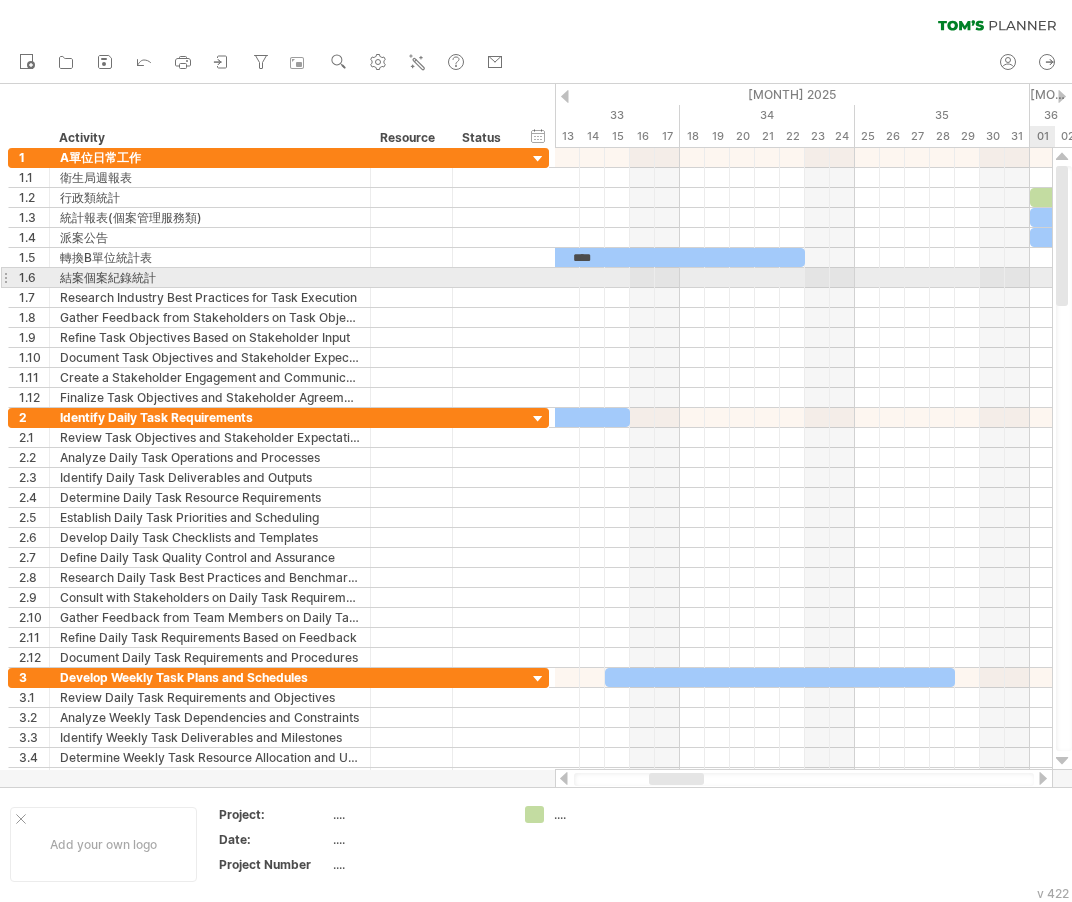 click at bounding box center (803, 278) 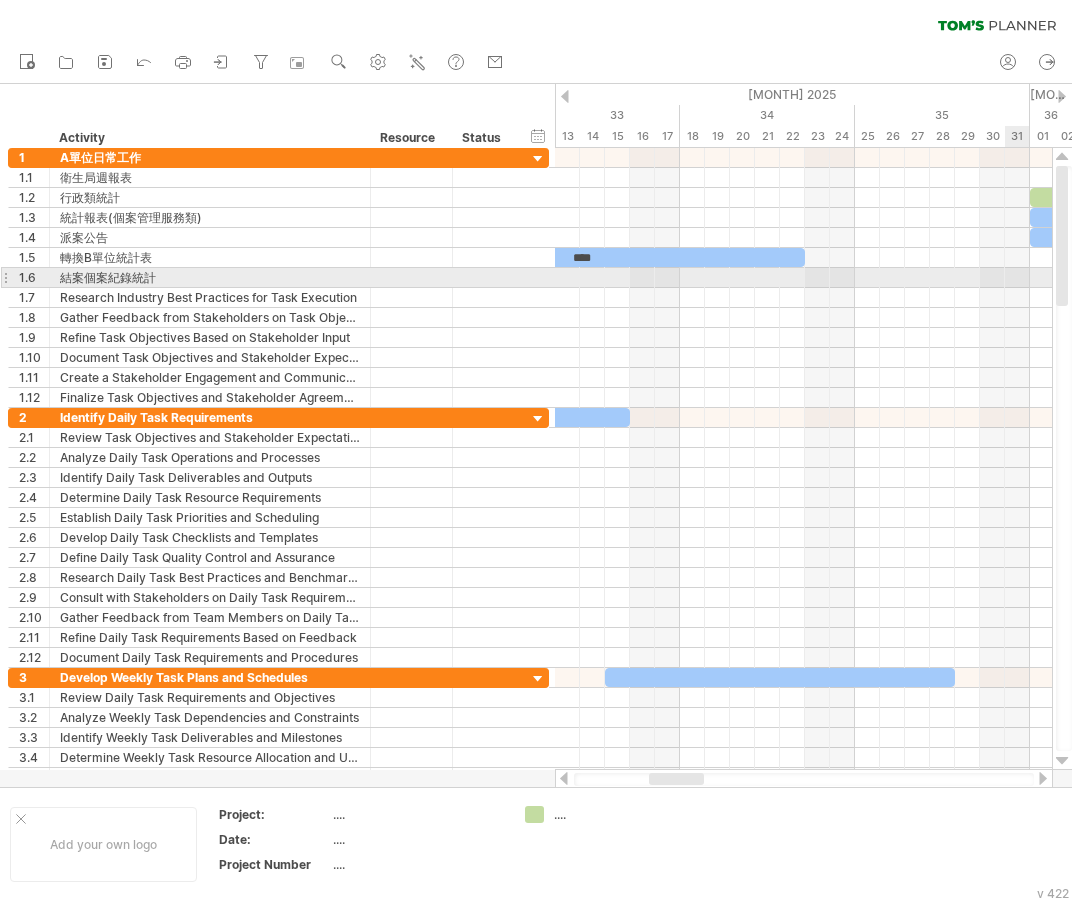 click at bounding box center [803, 278] 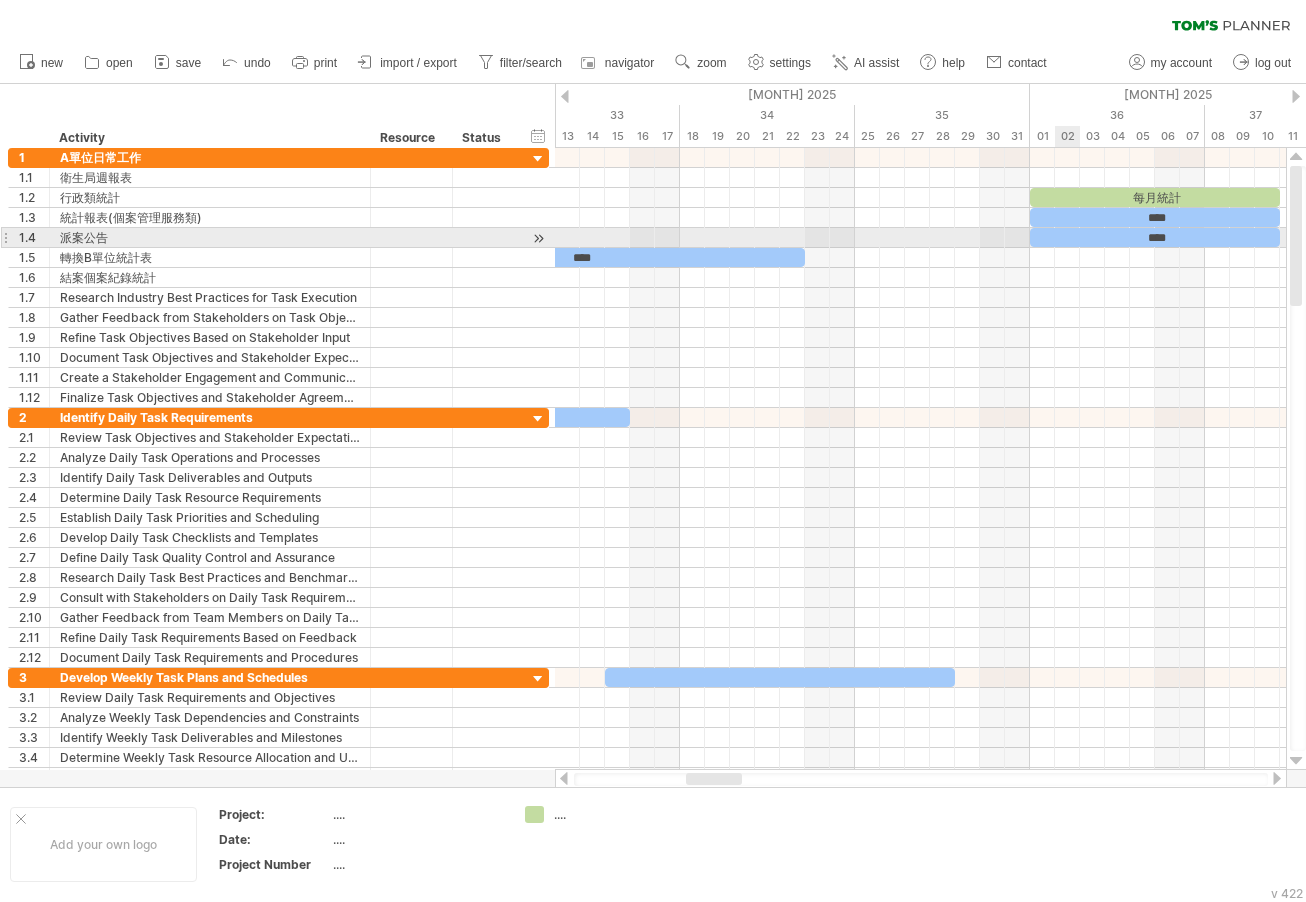 click on "****" at bounding box center (1155, 237) 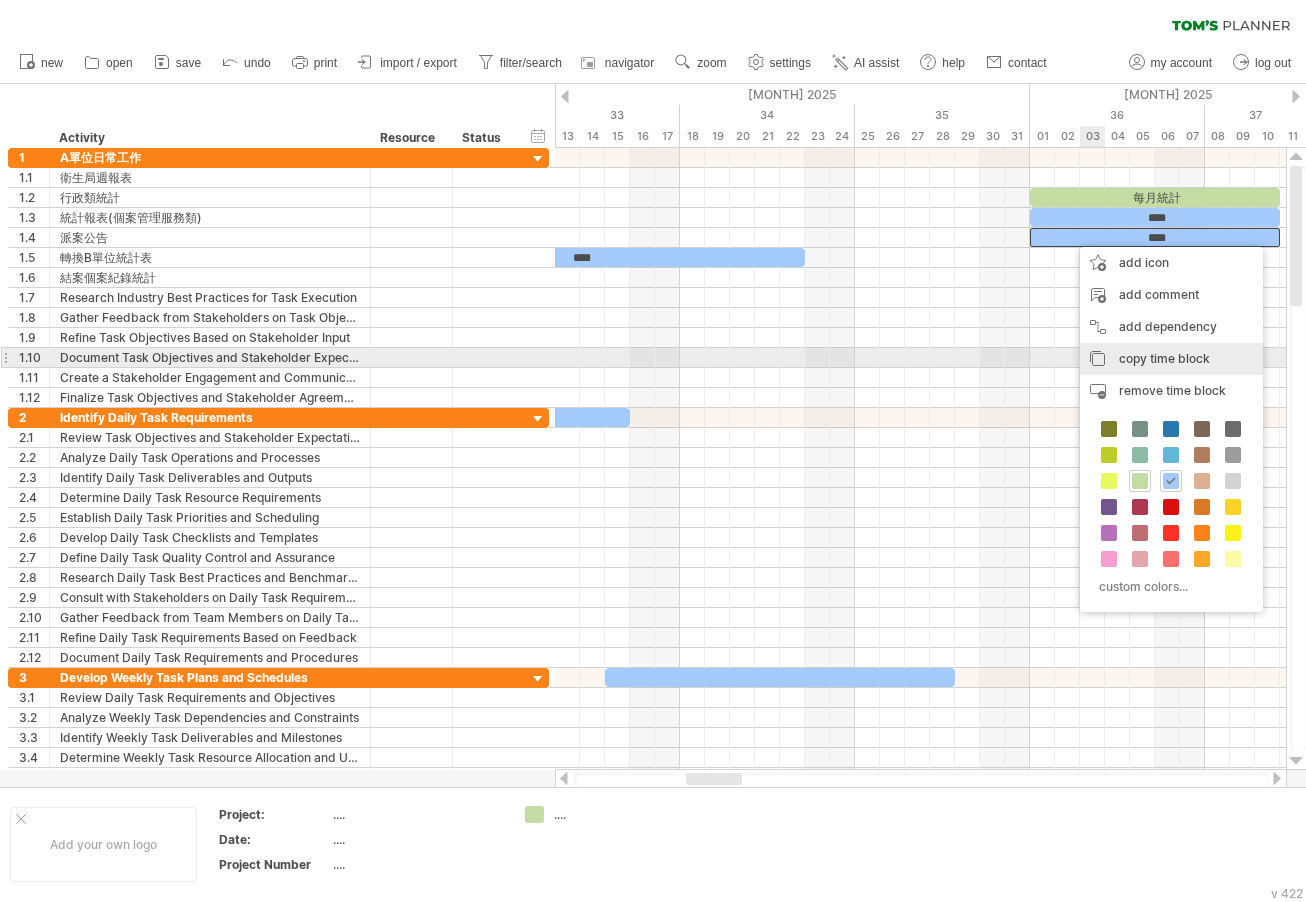 click on "copy time block" at bounding box center (1164, 358) 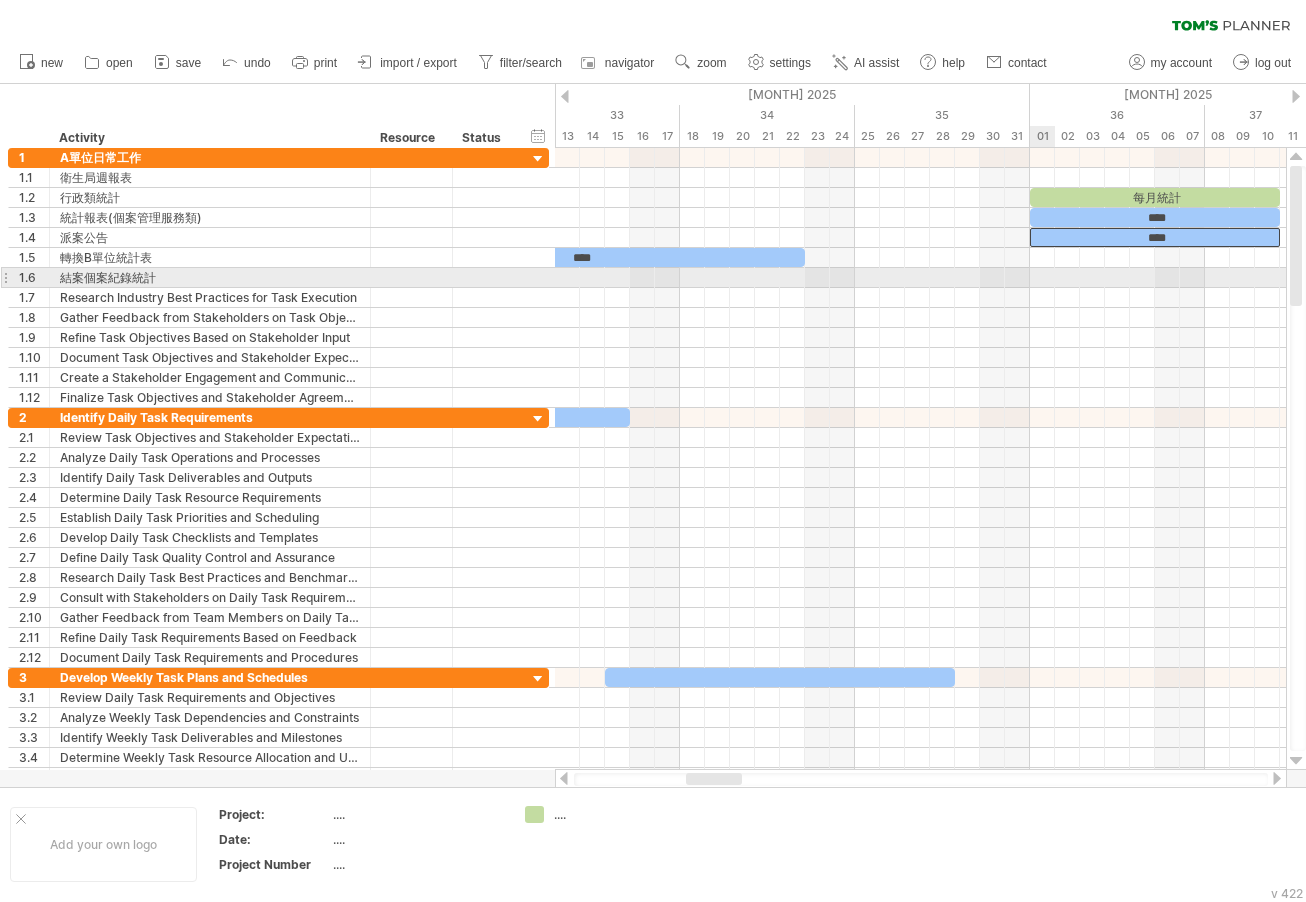 click at bounding box center (920, 278) 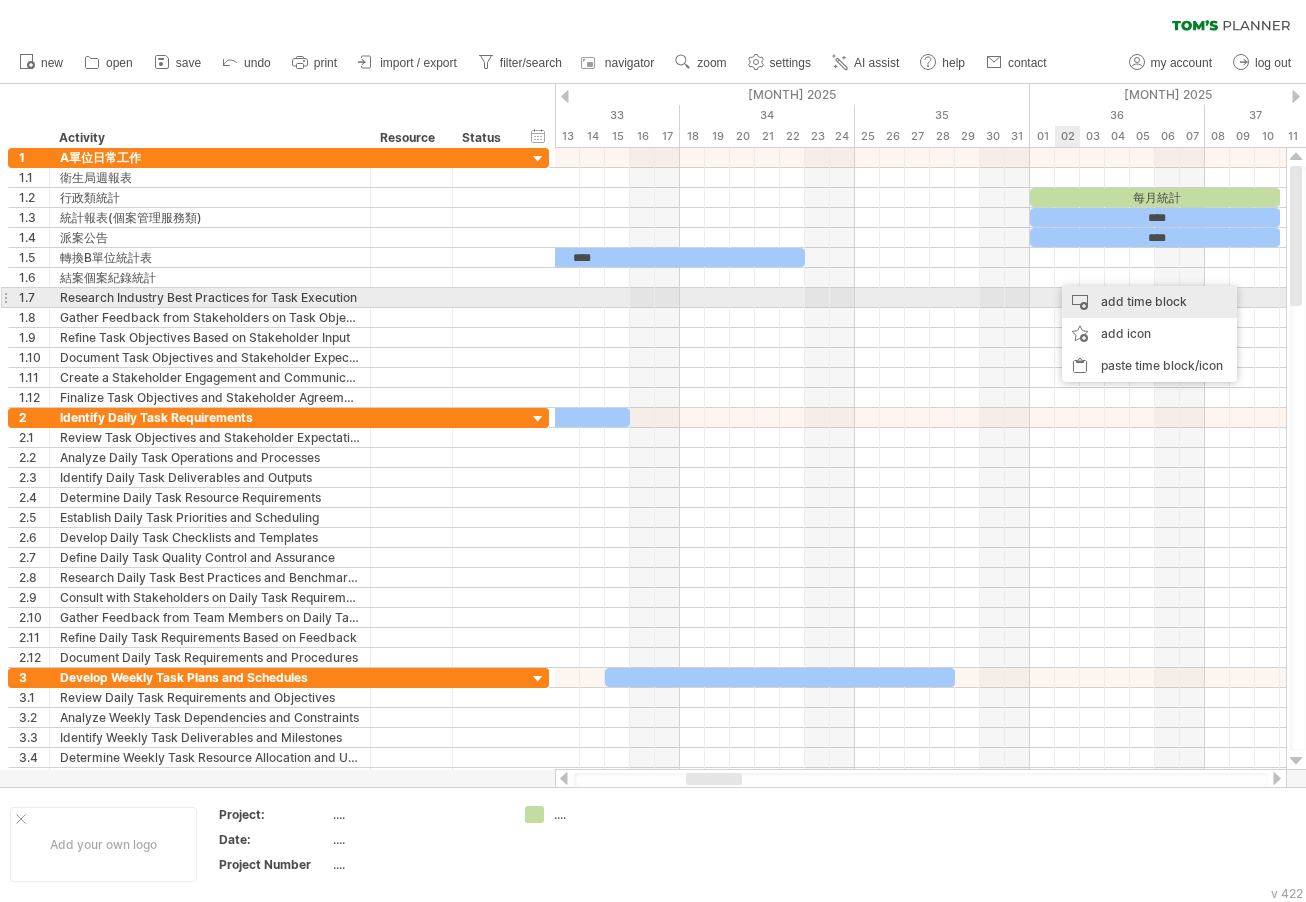 click on "add time block" at bounding box center [1149, 302] 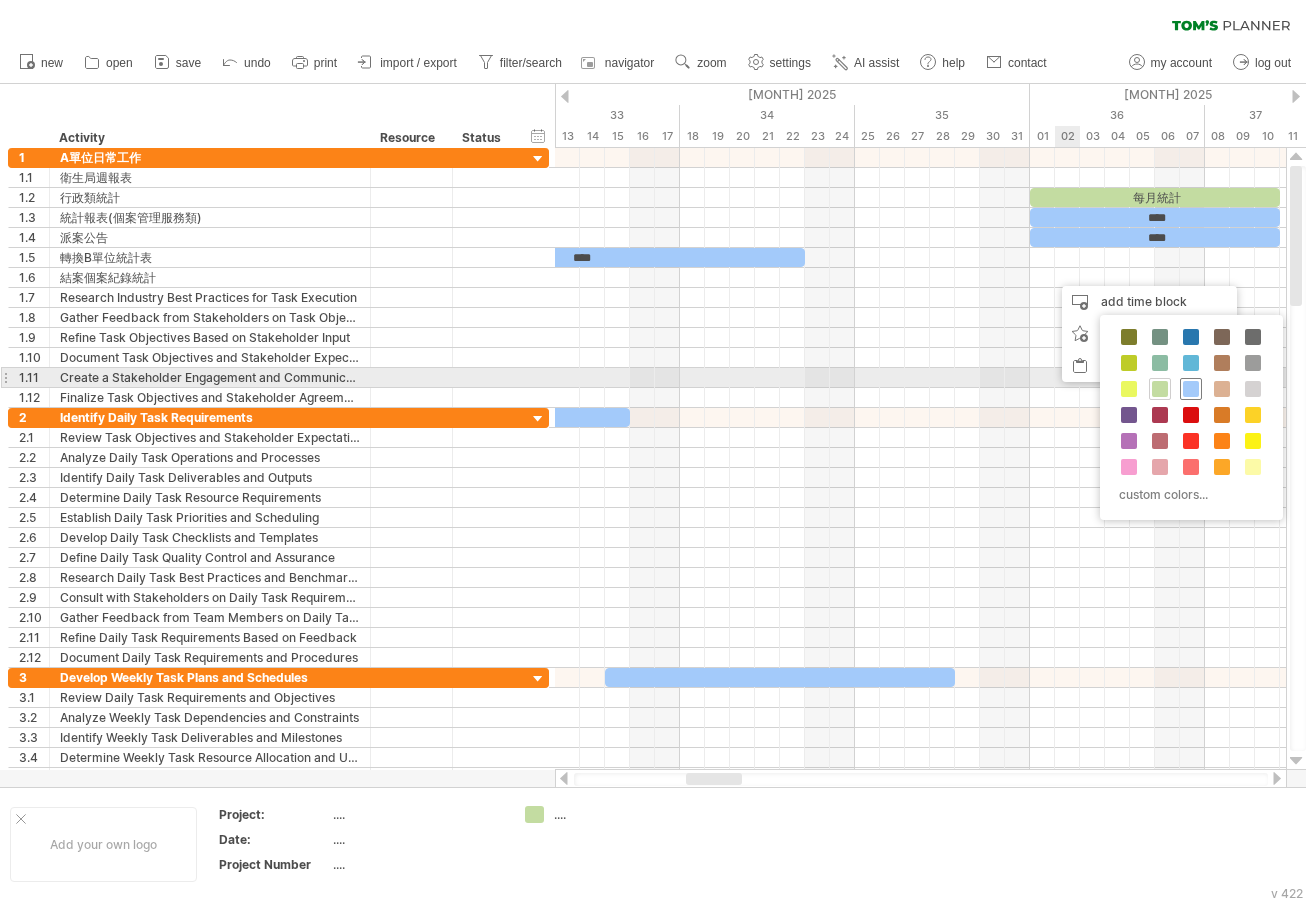 click at bounding box center (1191, 389) 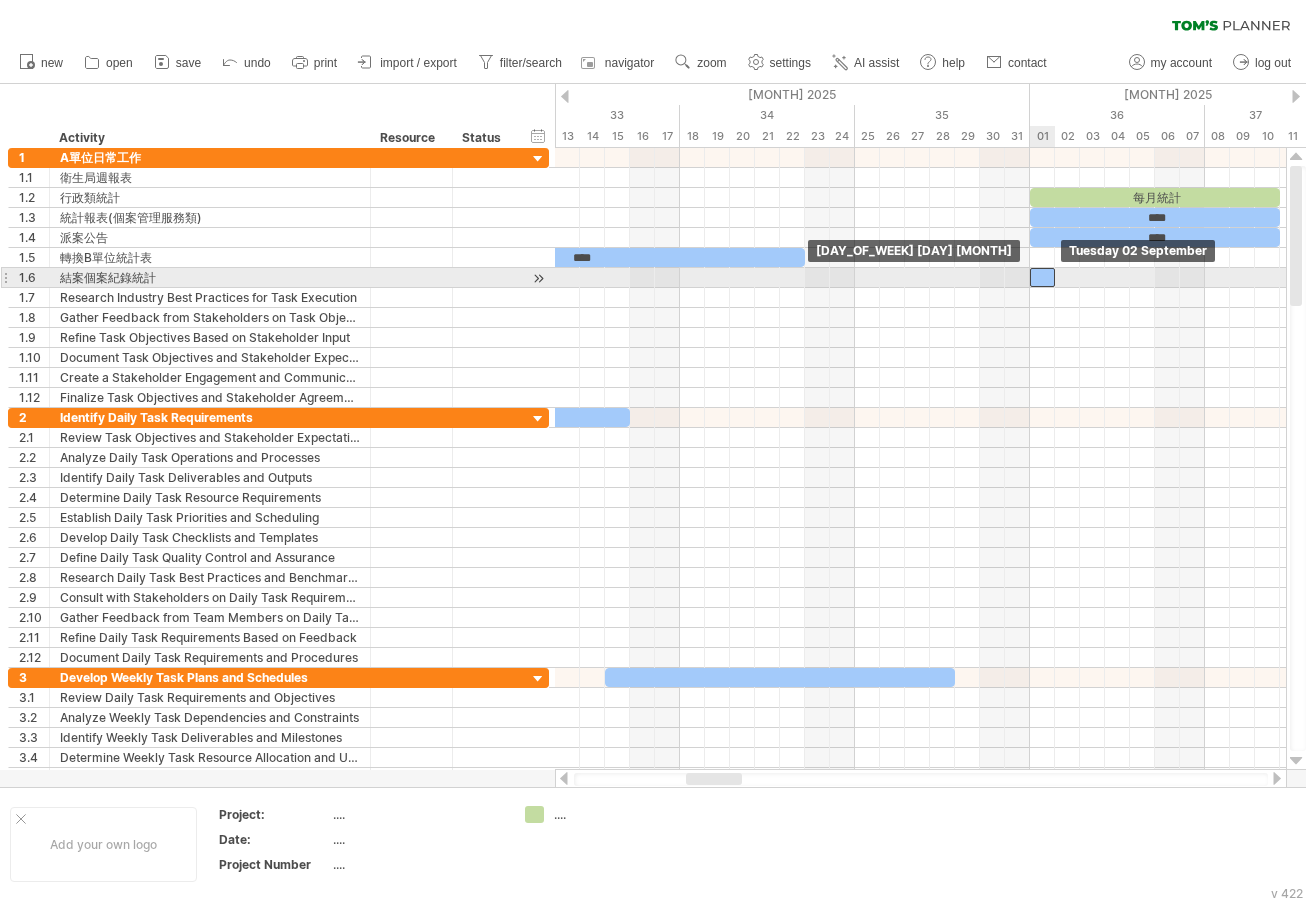 drag, startPoint x: 1063, startPoint y: 271, endPoint x: 1040, endPoint y: 274, distance: 23.194826 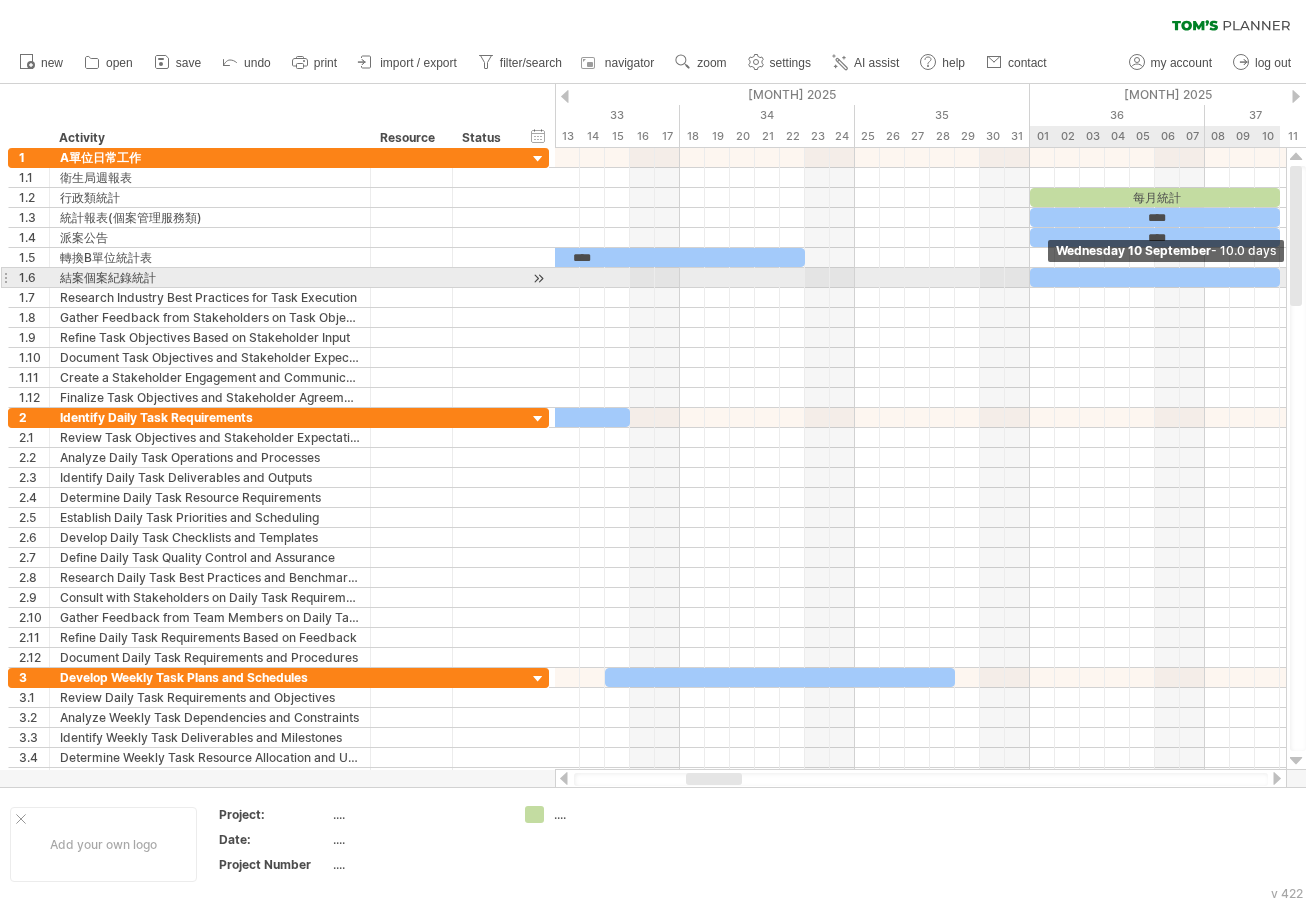 drag, startPoint x: 1057, startPoint y: 280, endPoint x: 1277, endPoint y: 276, distance: 220.03636 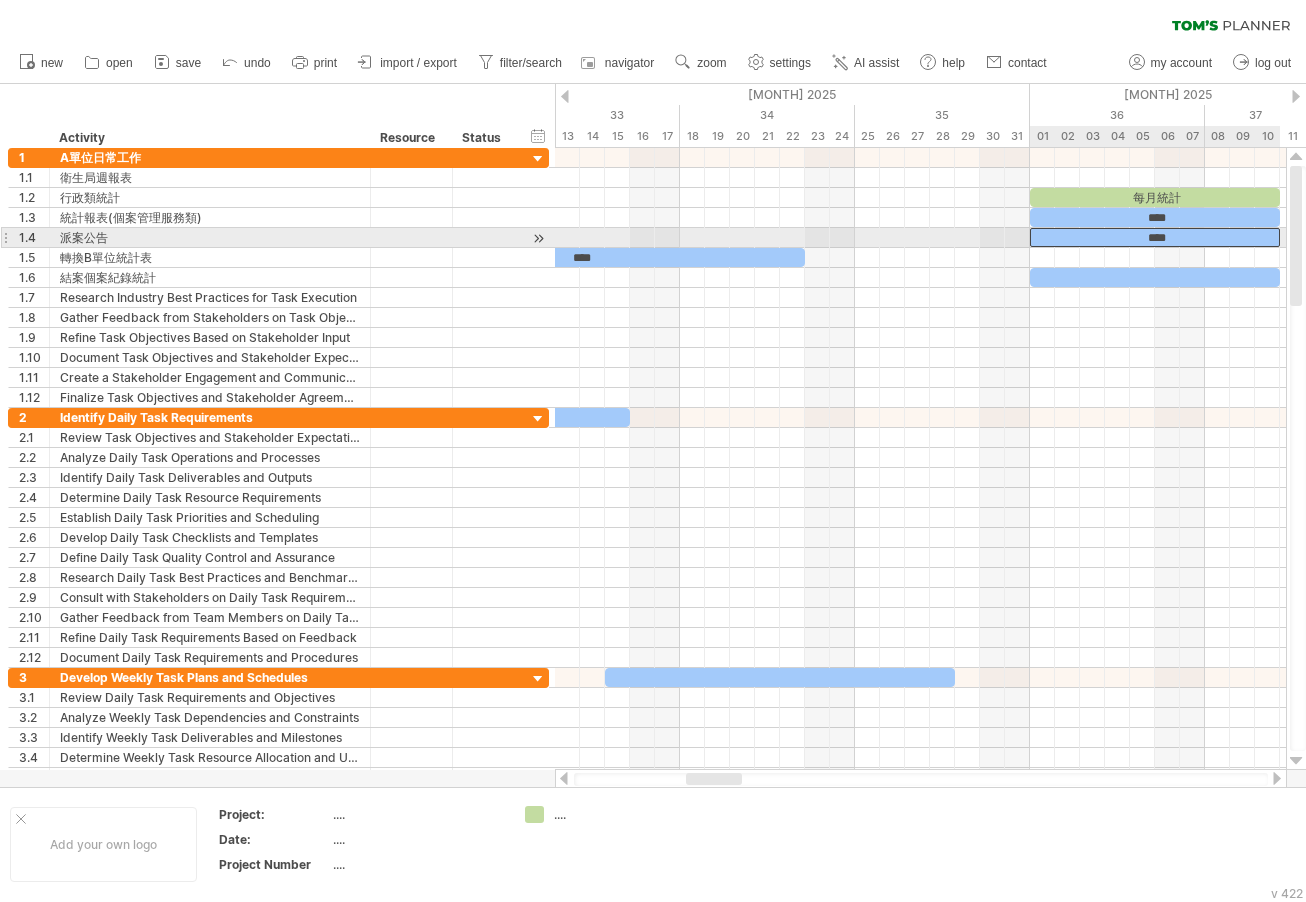 click on "****" at bounding box center [1155, 237] 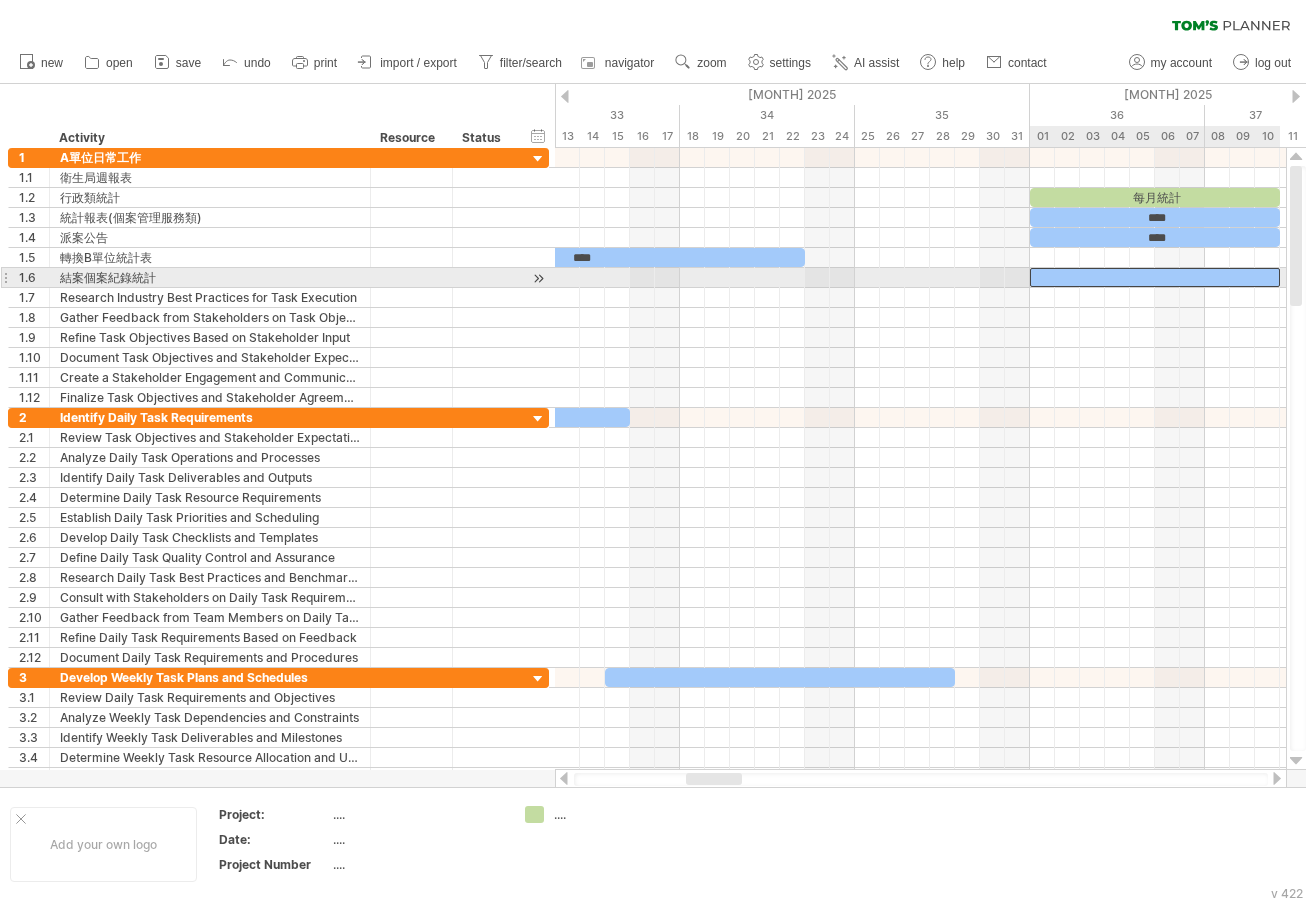 click at bounding box center [1155, 277] 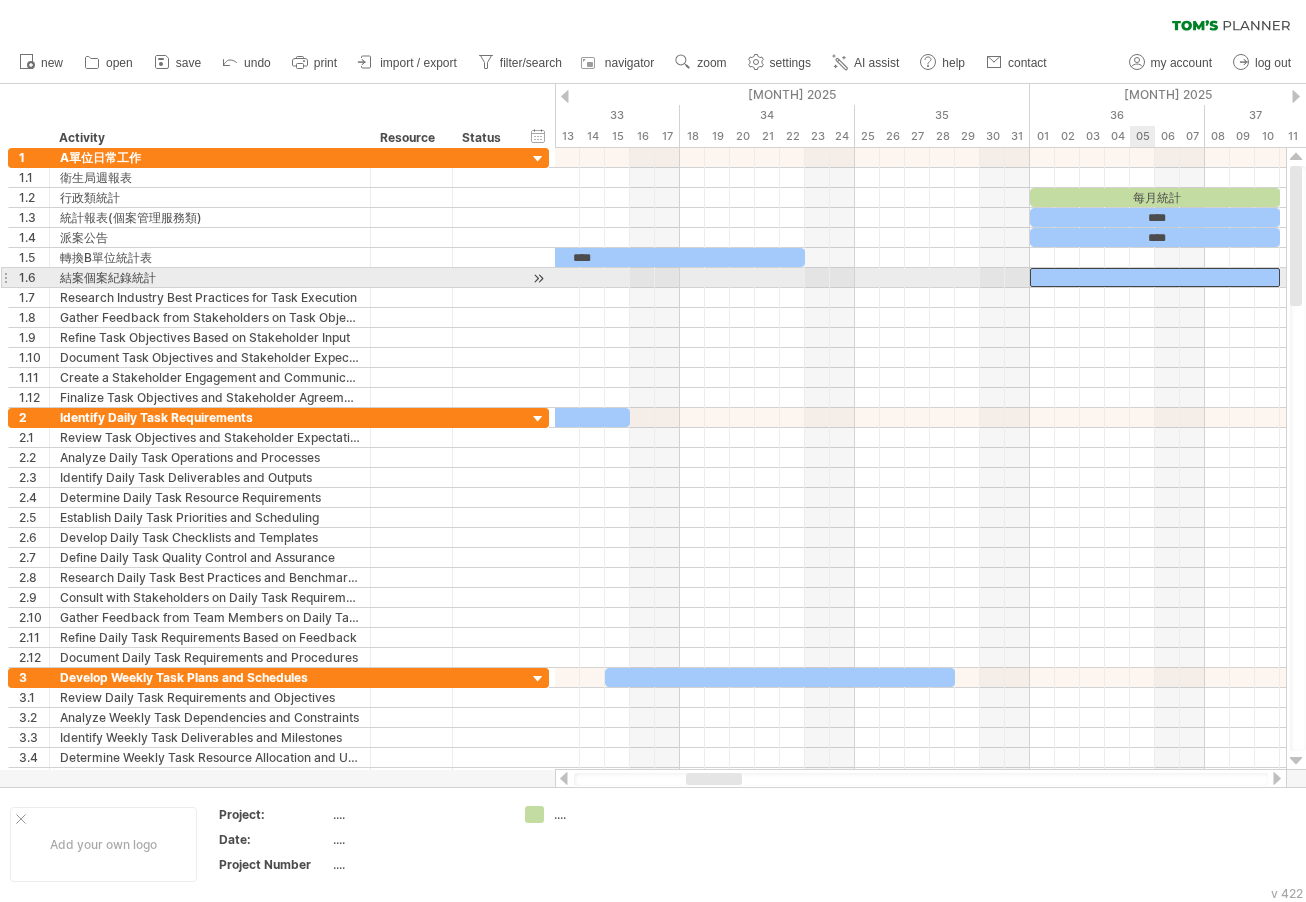 type 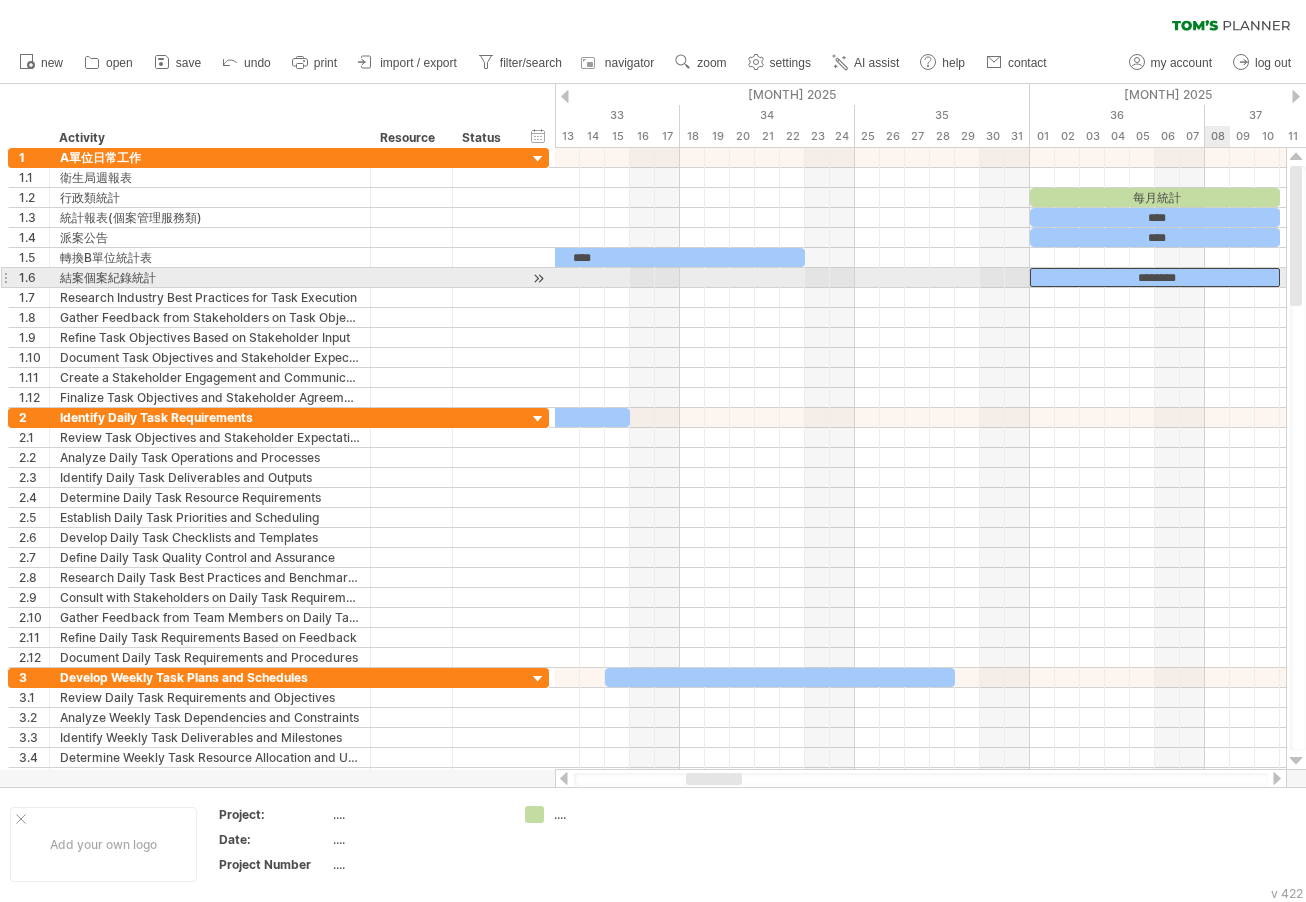 click on "********" at bounding box center (1155, 277) 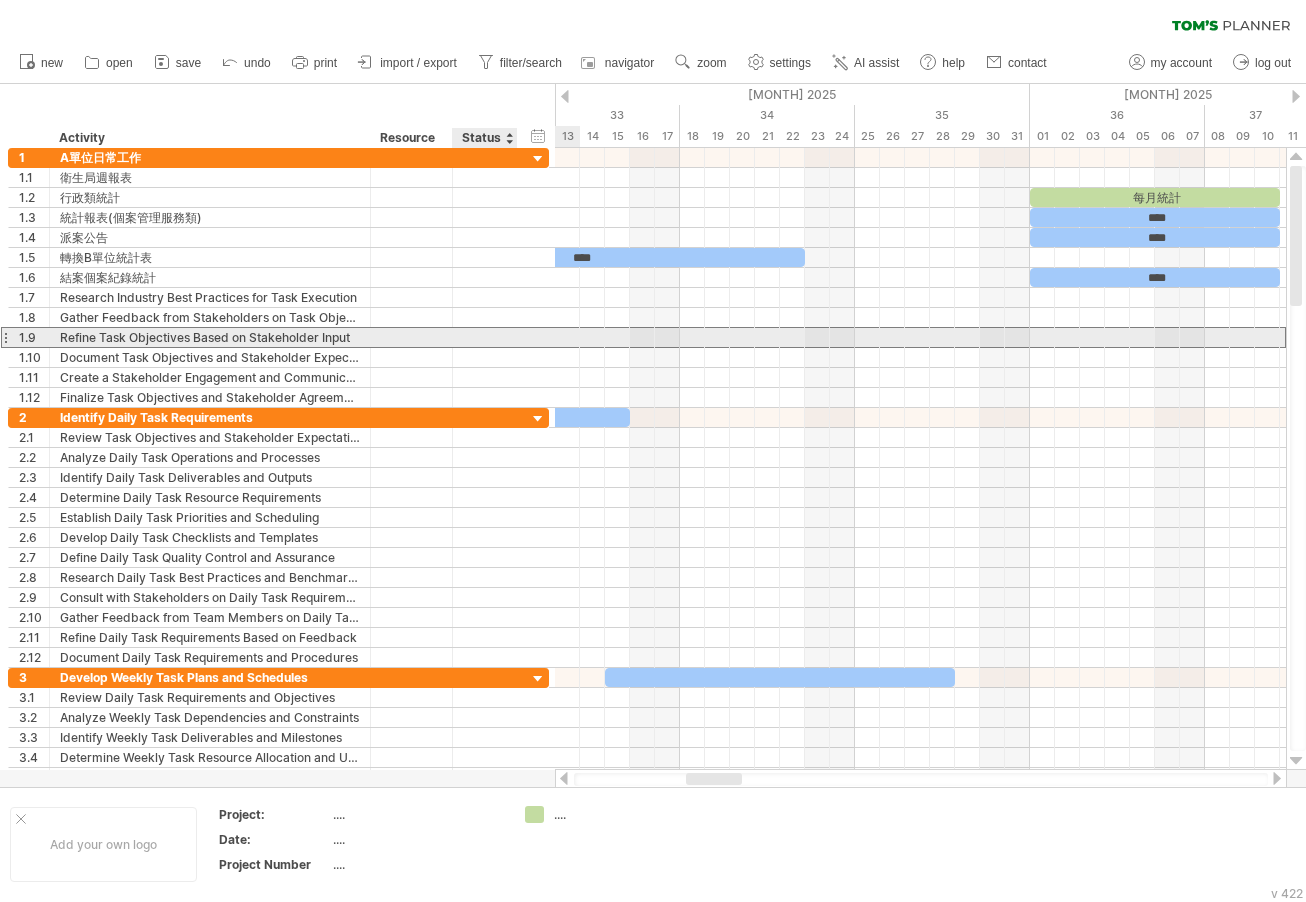 click on "**********" at bounding box center [278, 337] 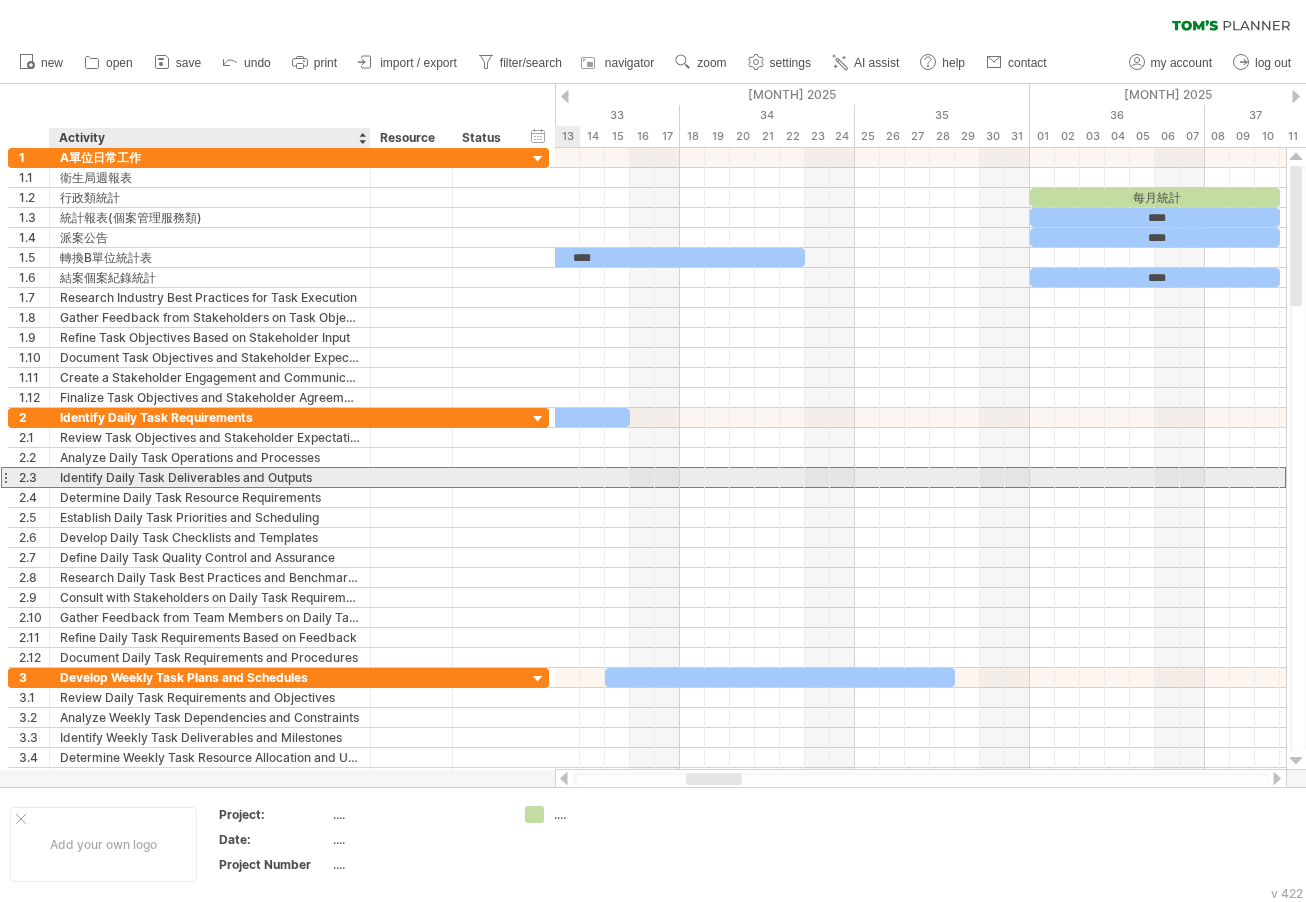 click on "Identify Daily Task Deliverables and Outputs" at bounding box center [210, 477] 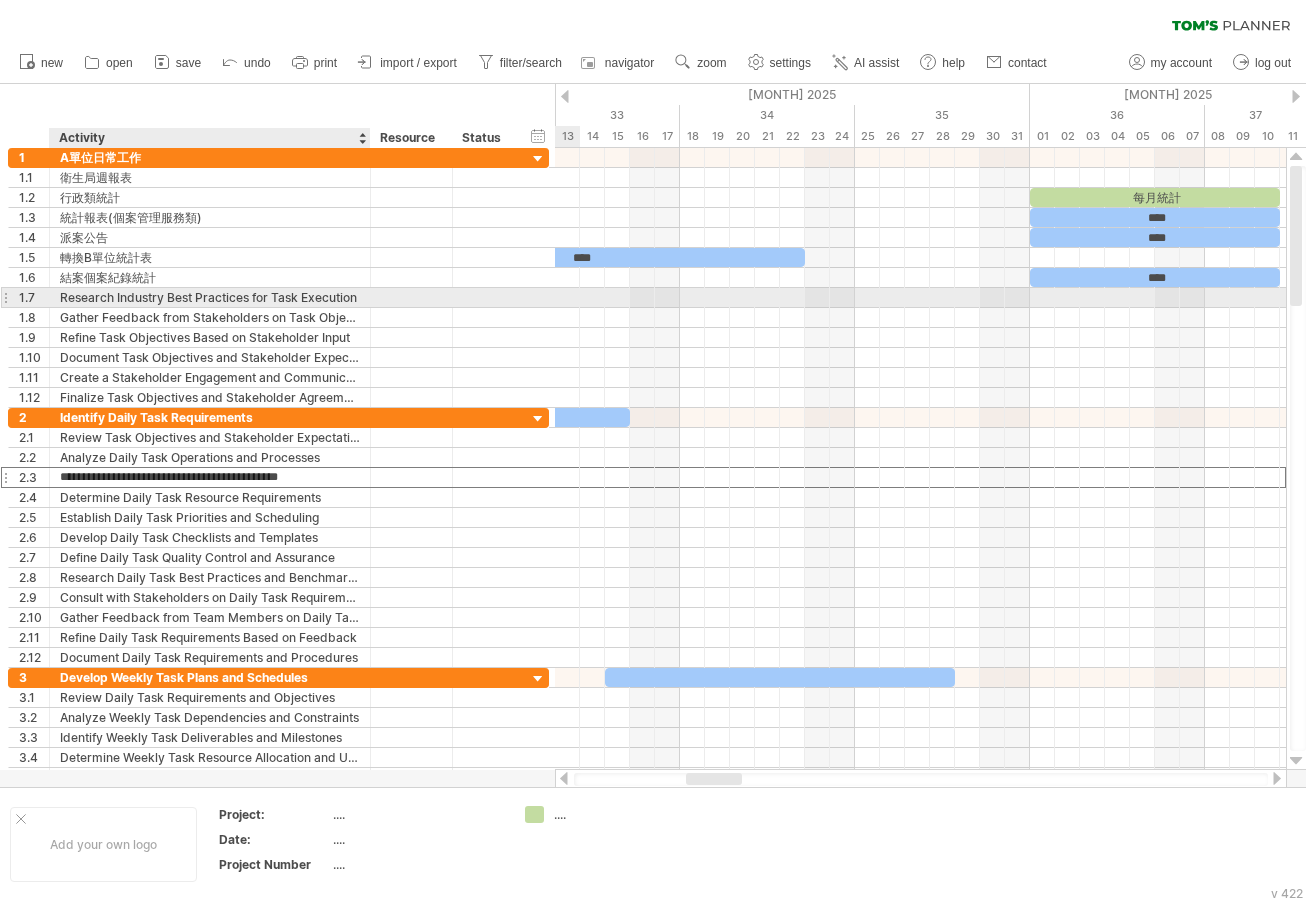 click on "Research Industry Best Practices for Task Execution" at bounding box center [210, 297] 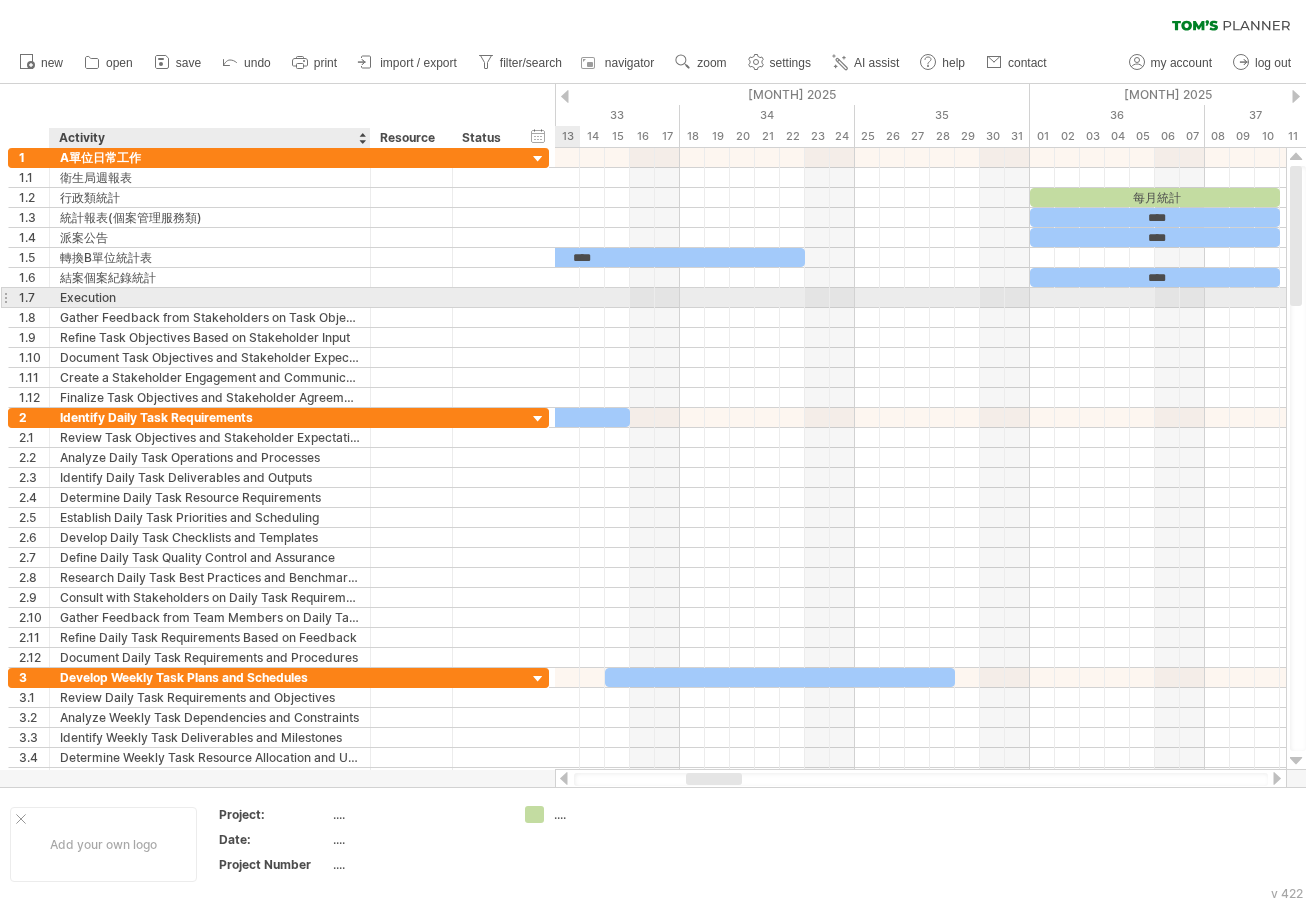 click on "Execution" at bounding box center (210, 297) 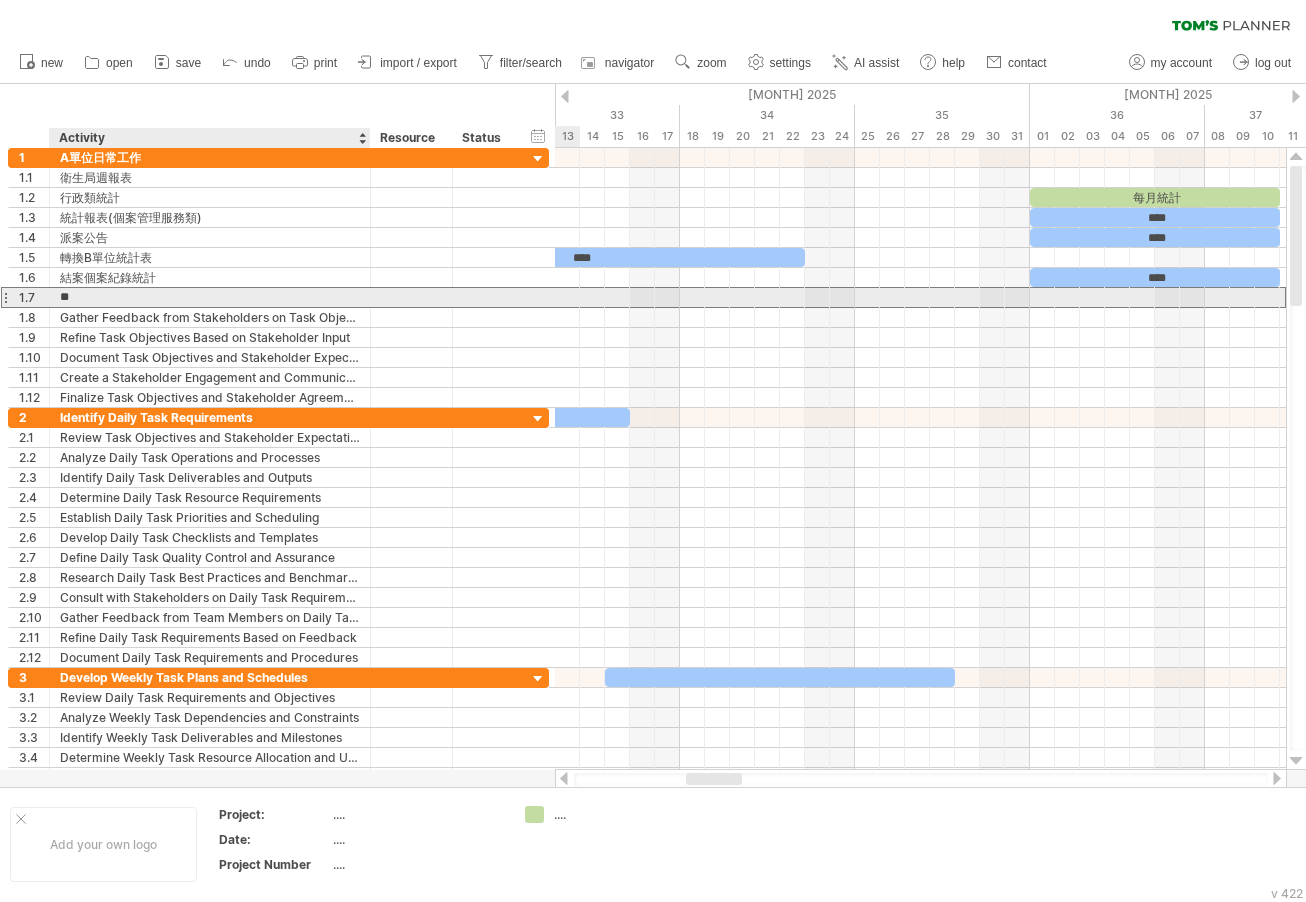 type on "*" 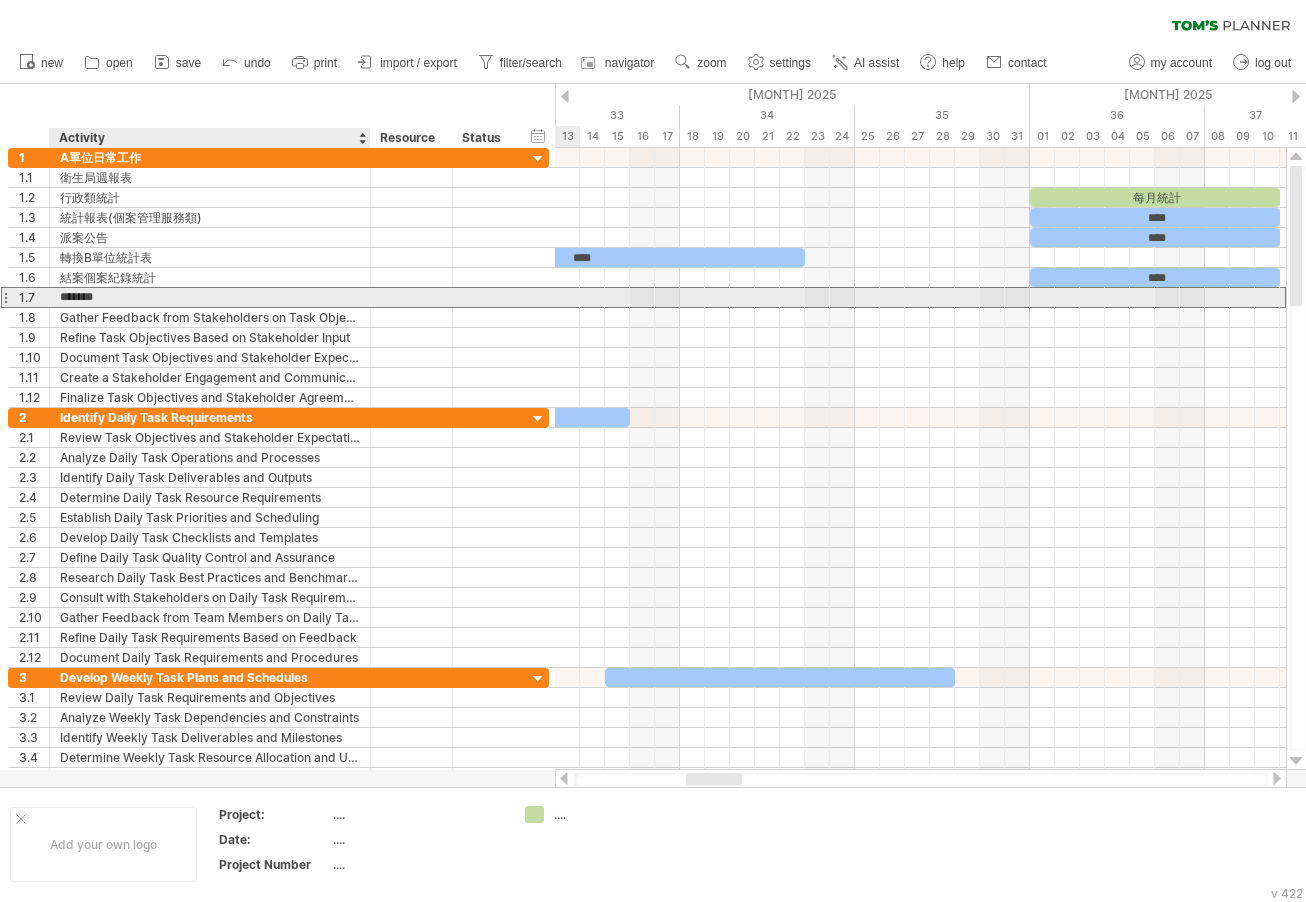 type on "******" 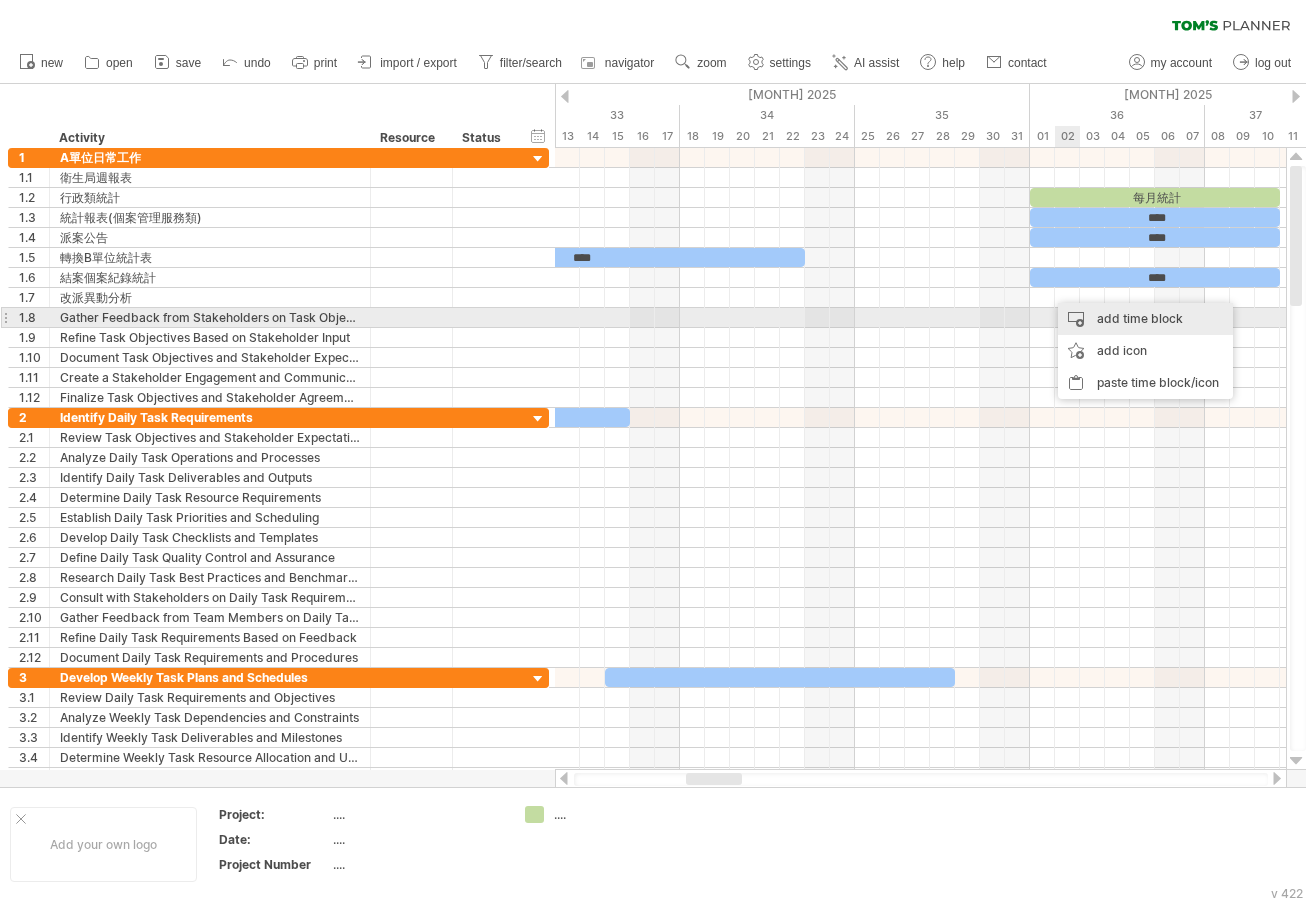 click on "add time block" at bounding box center (1145, 319) 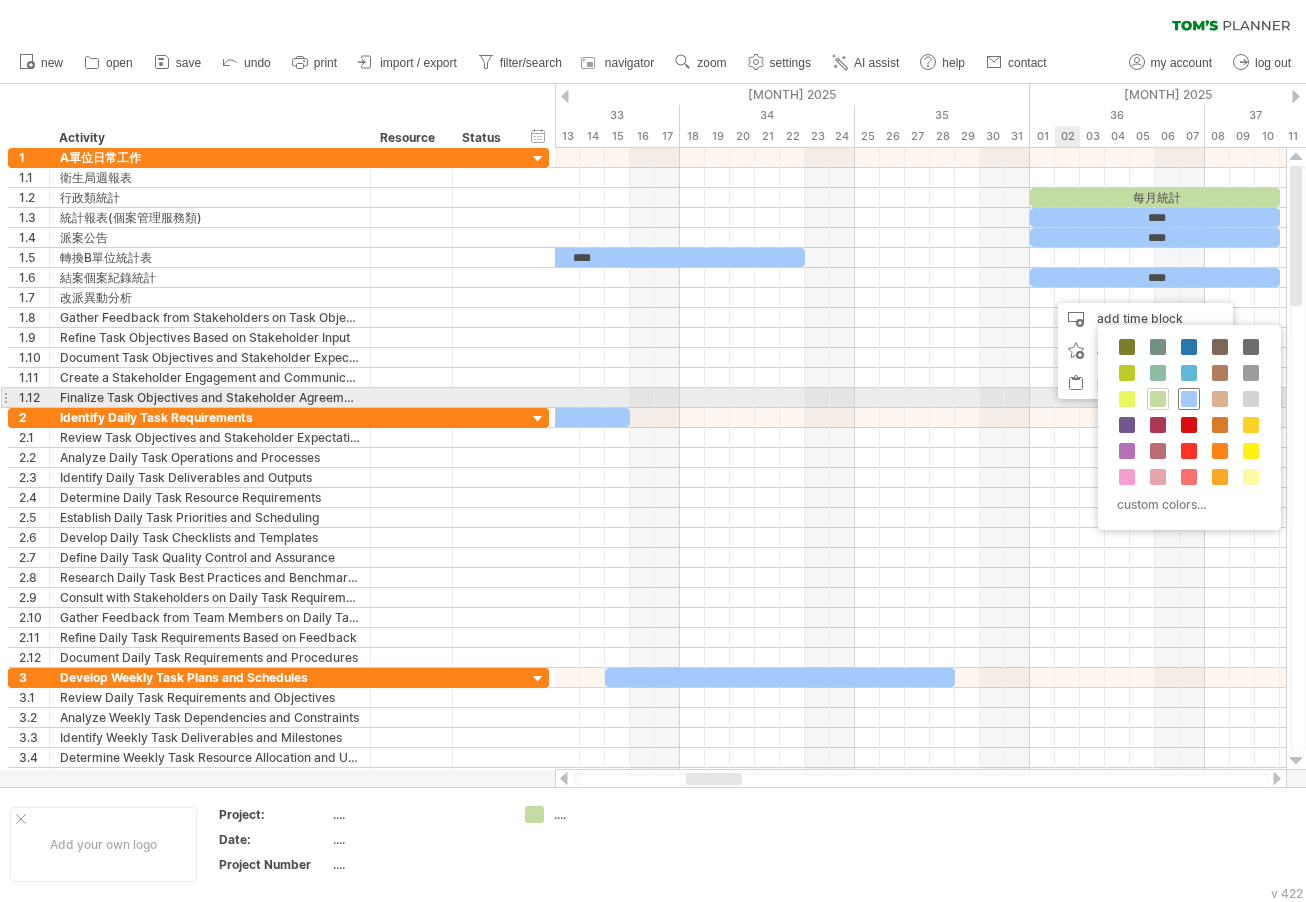 click at bounding box center [1189, 399] 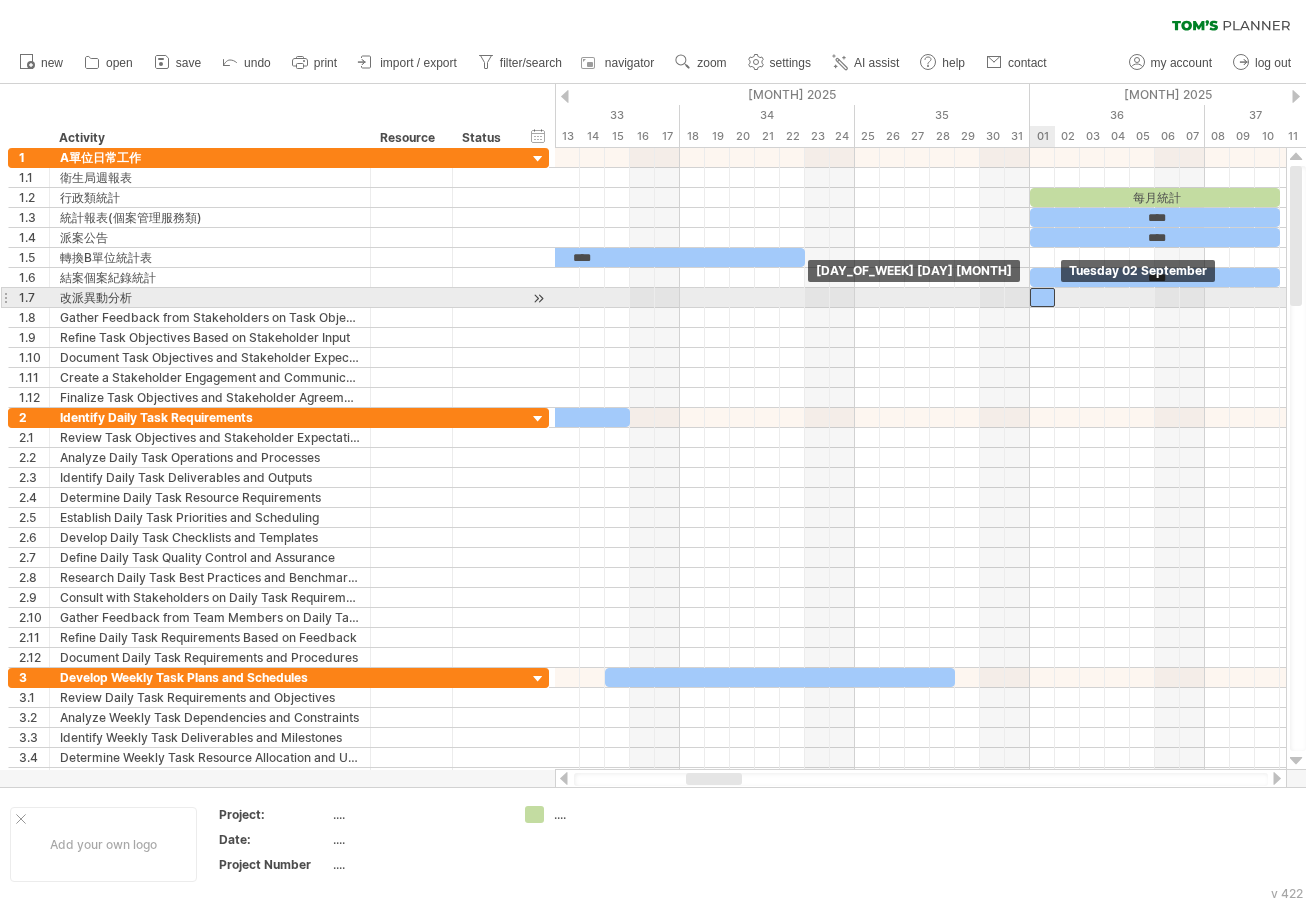 click at bounding box center (1042, 297) 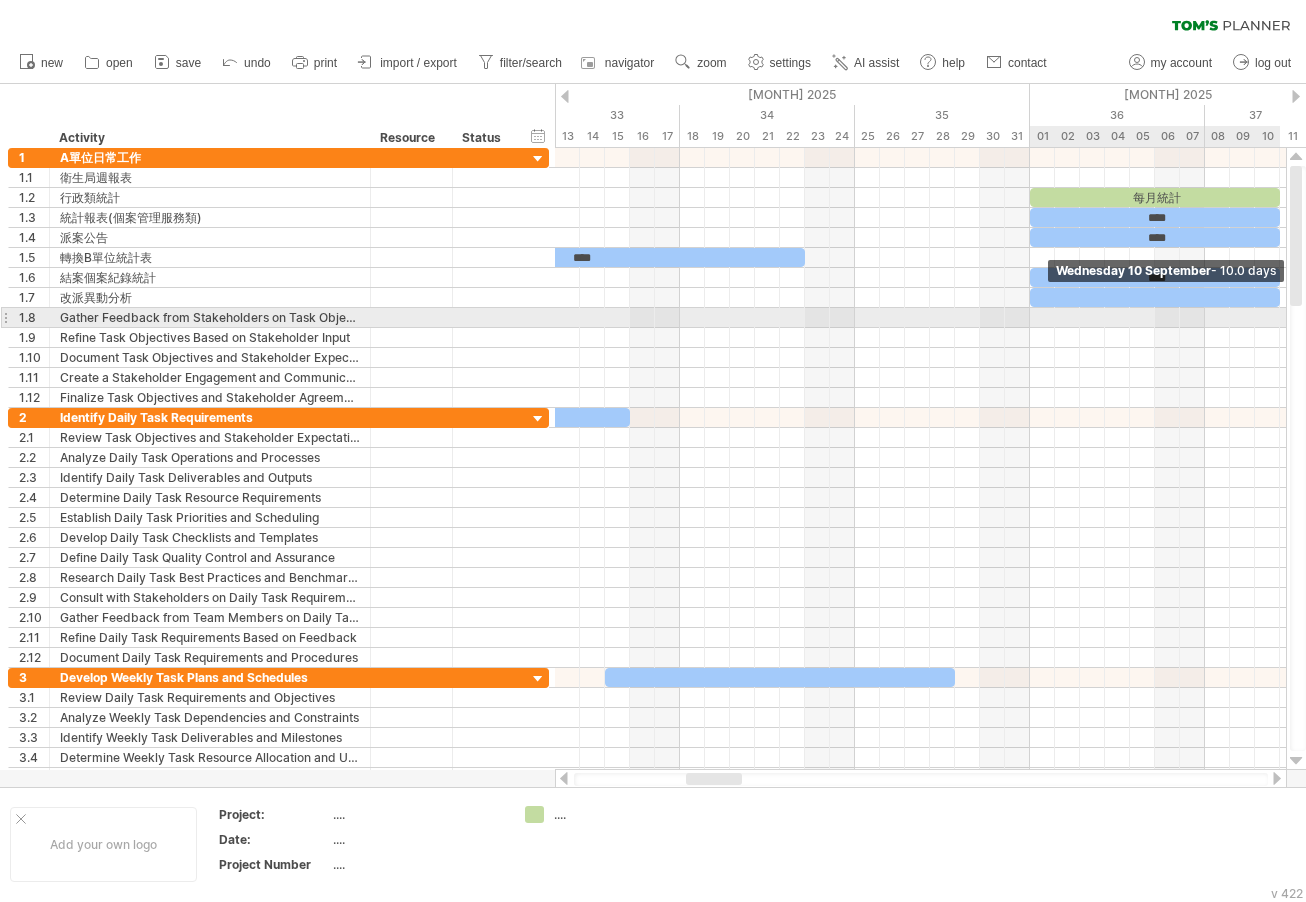 drag, startPoint x: 1058, startPoint y: 296, endPoint x: 1281, endPoint y: 308, distance: 223.32263 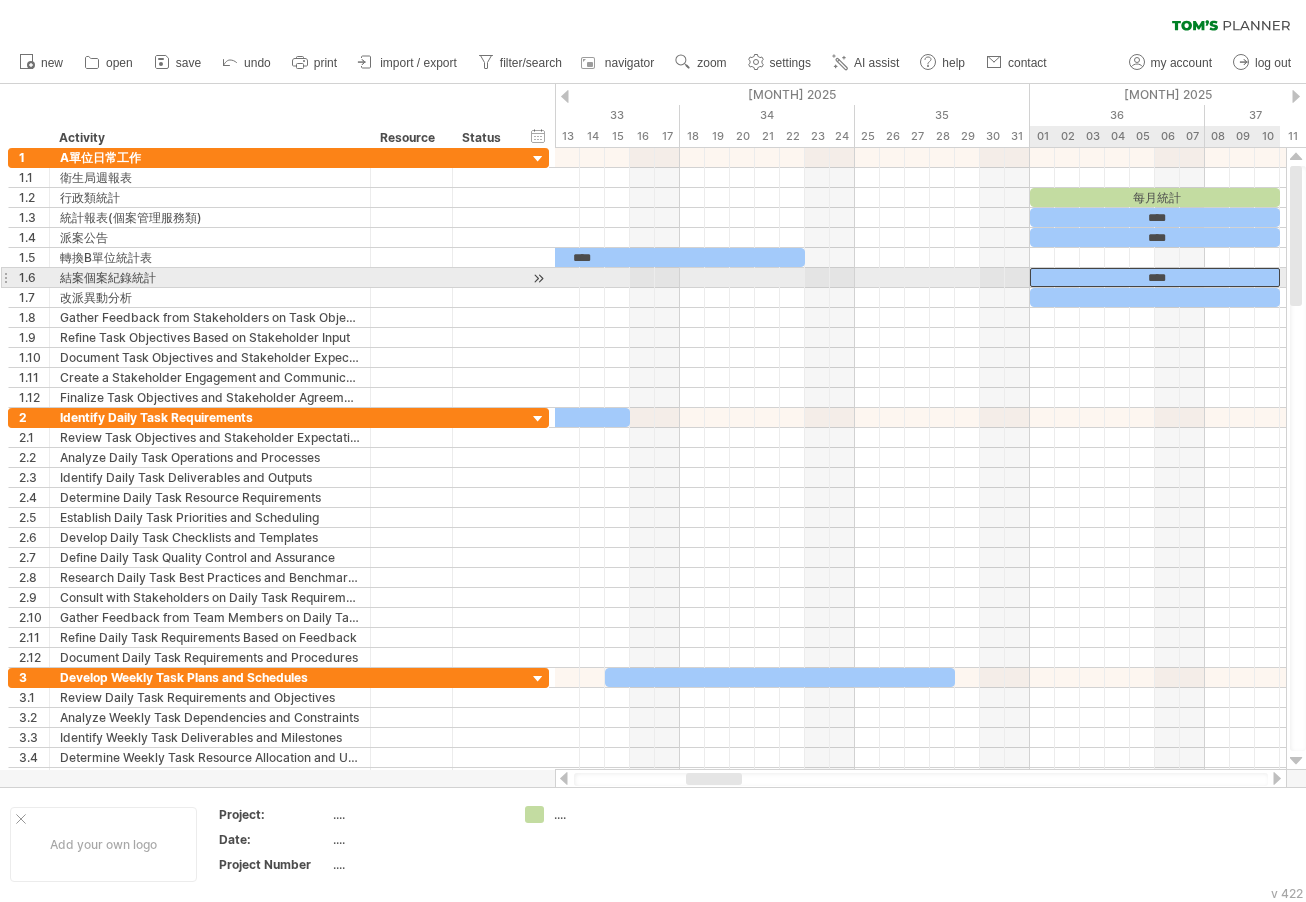 click on "****" at bounding box center (1155, 277) 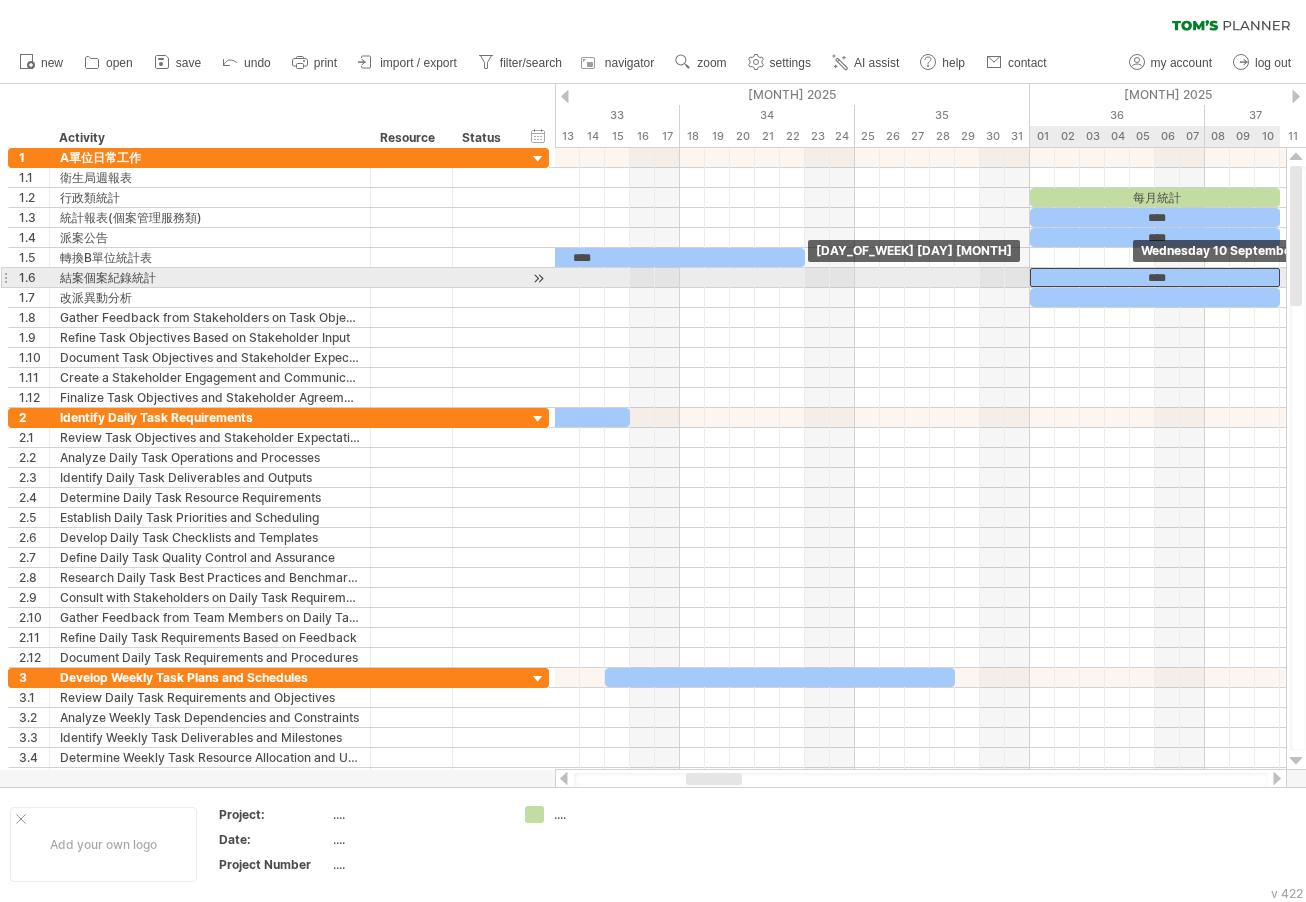 click on "****" at bounding box center (1155, 277) 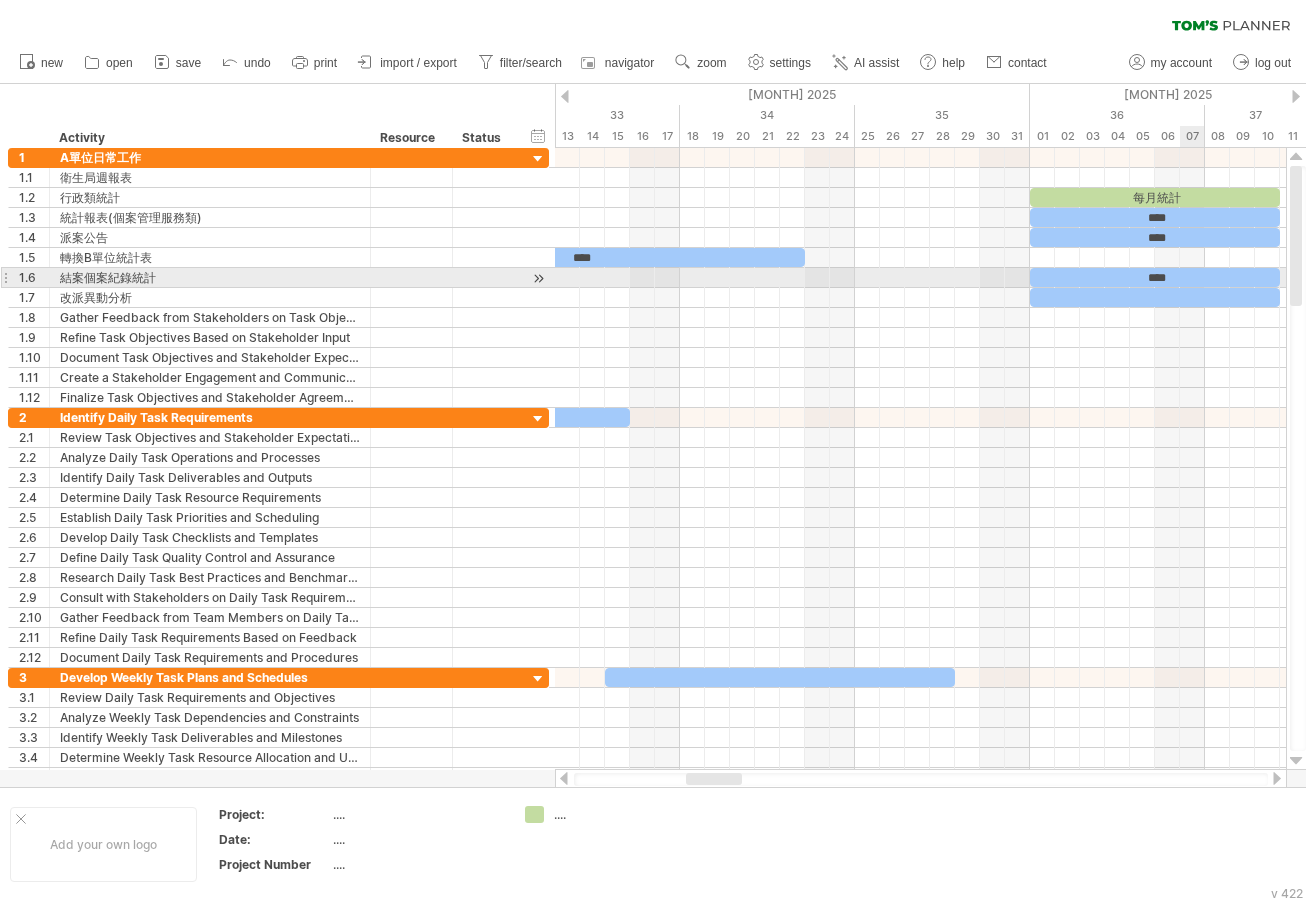 click on "****" at bounding box center [1155, 277] 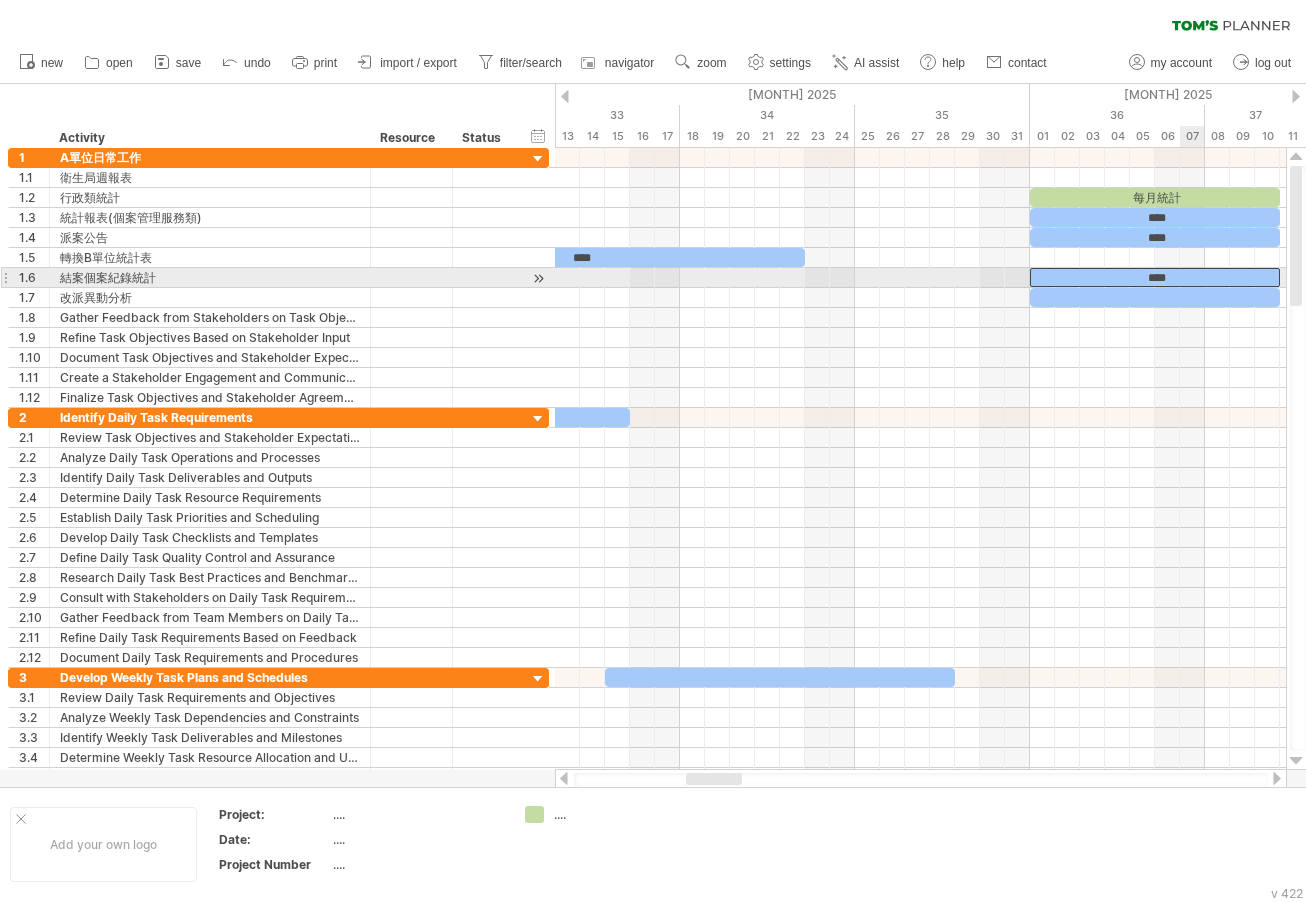 click on "****" at bounding box center (1155, 277) 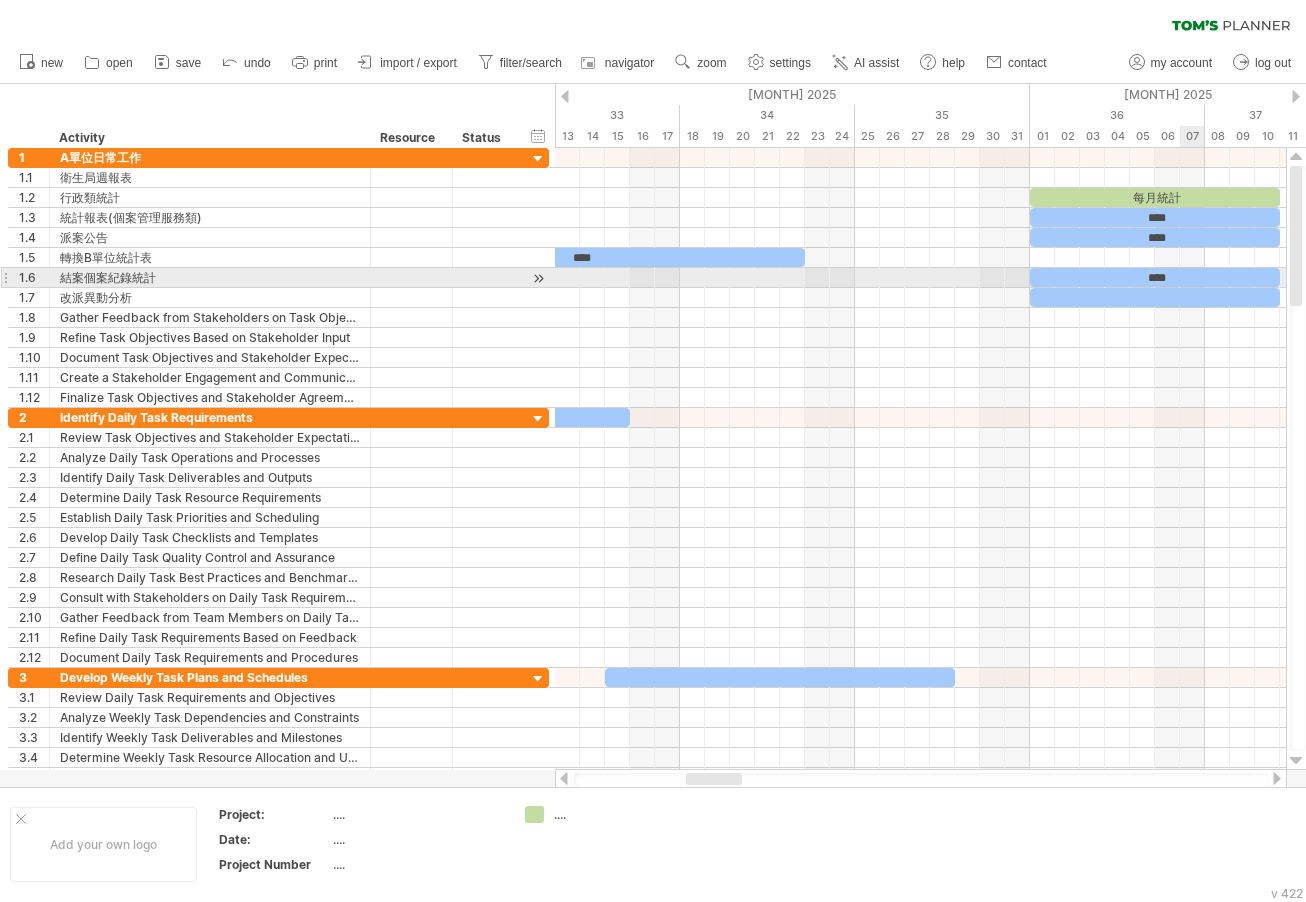 copy on "****" 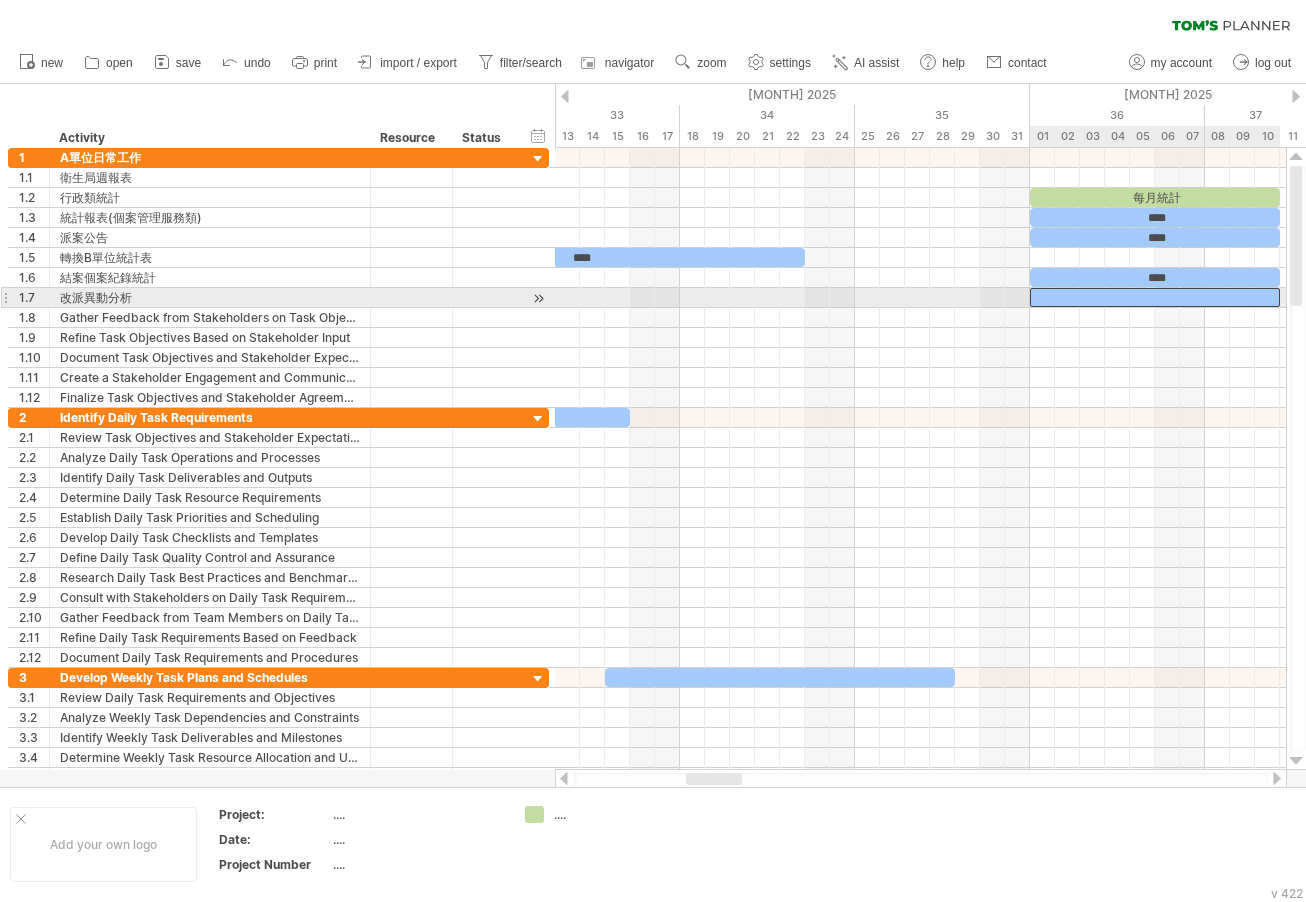 click at bounding box center [1155, 297] 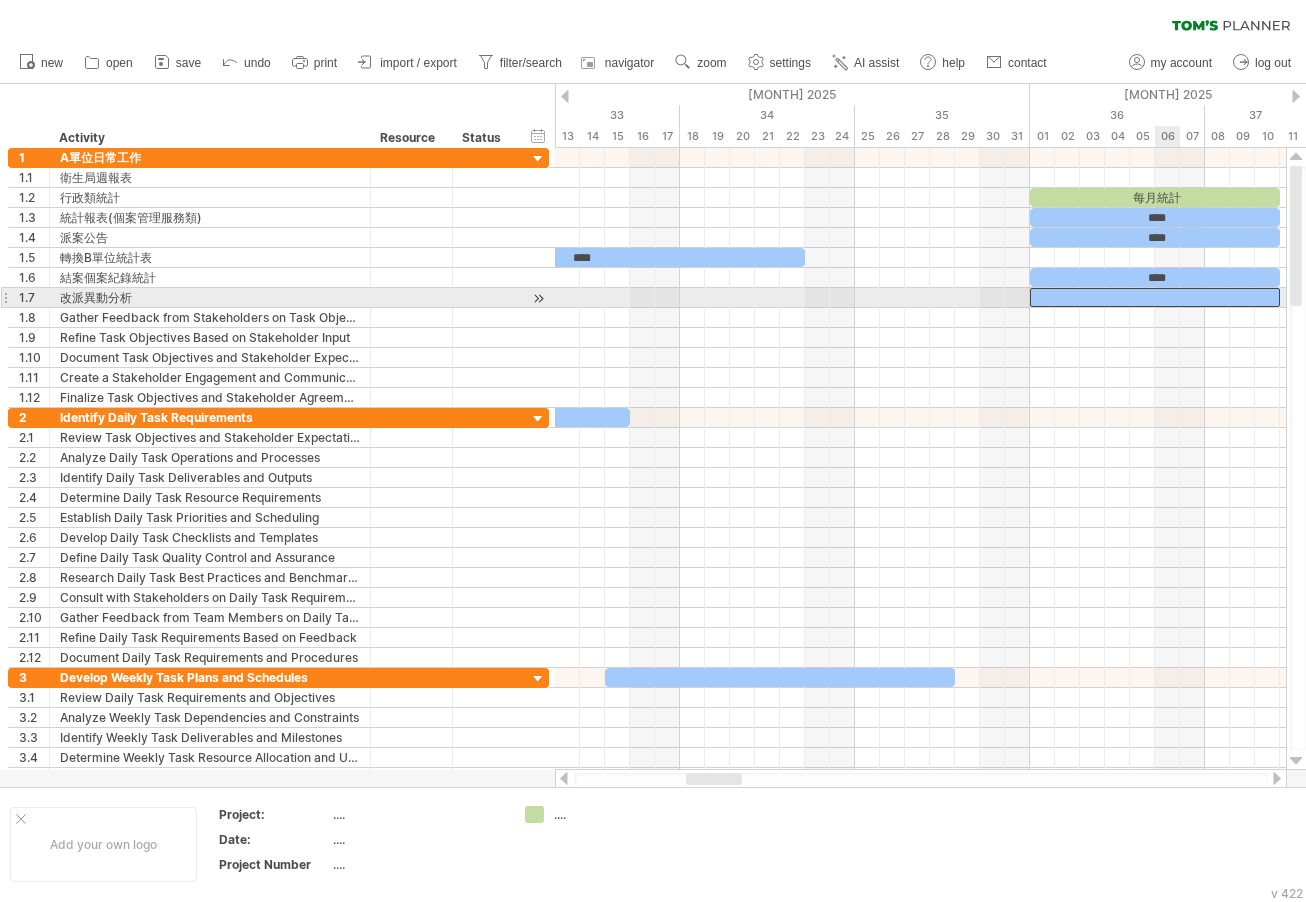 type 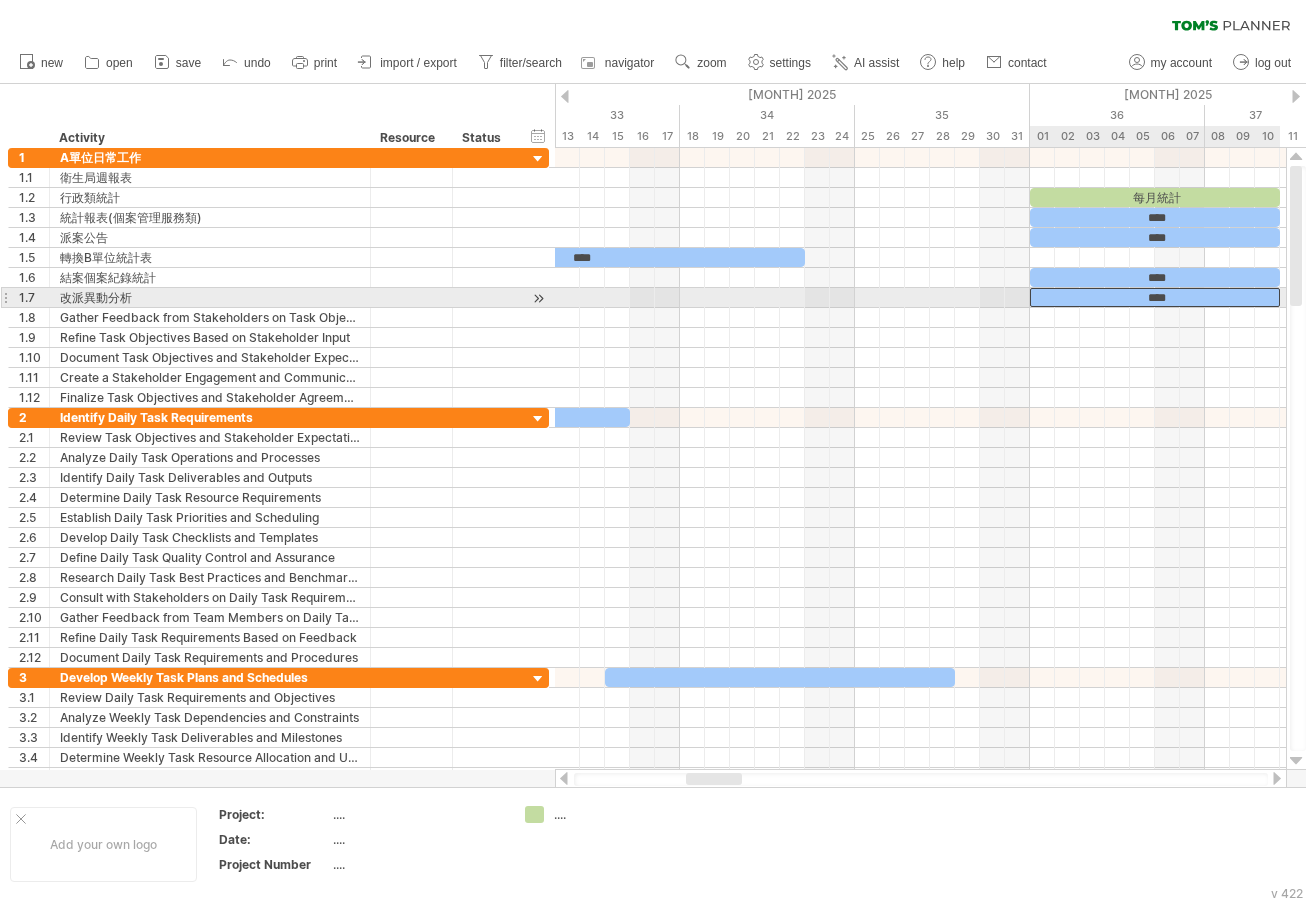 click on "****" at bounding box center [1155, 297] 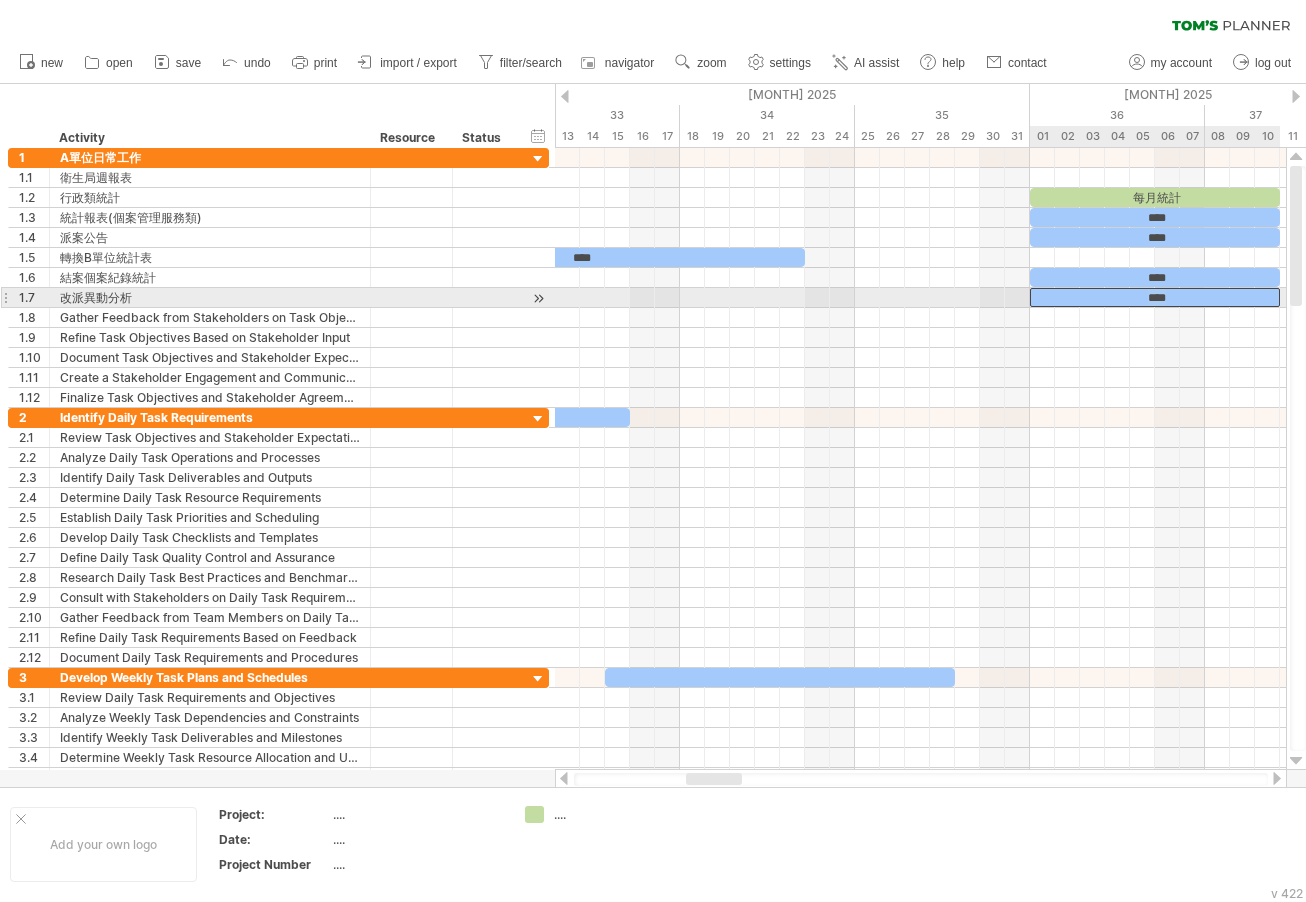 click on "****" at bounding box center [1155, 297] 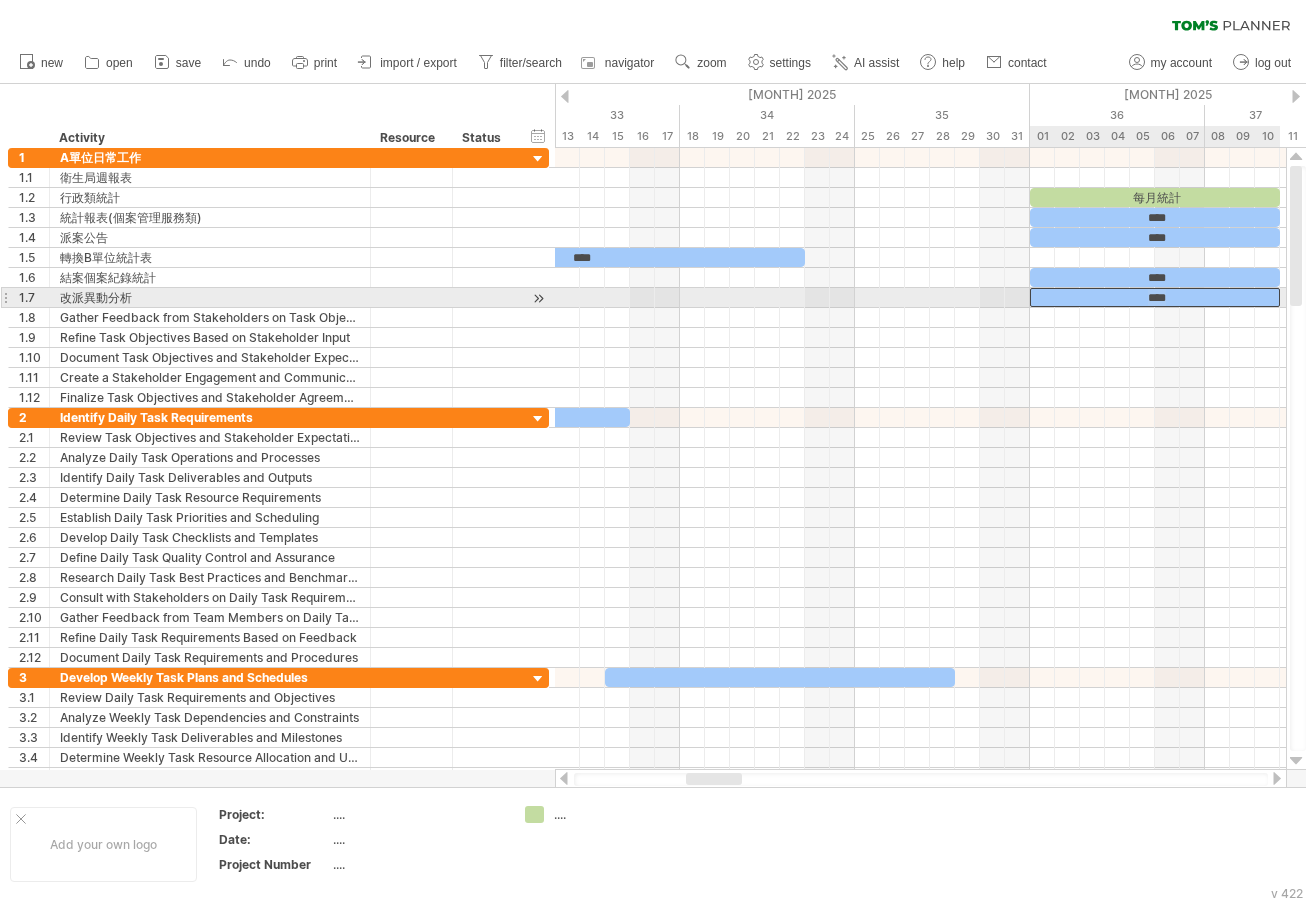 click on "****" at bounding box center (1155, 297) 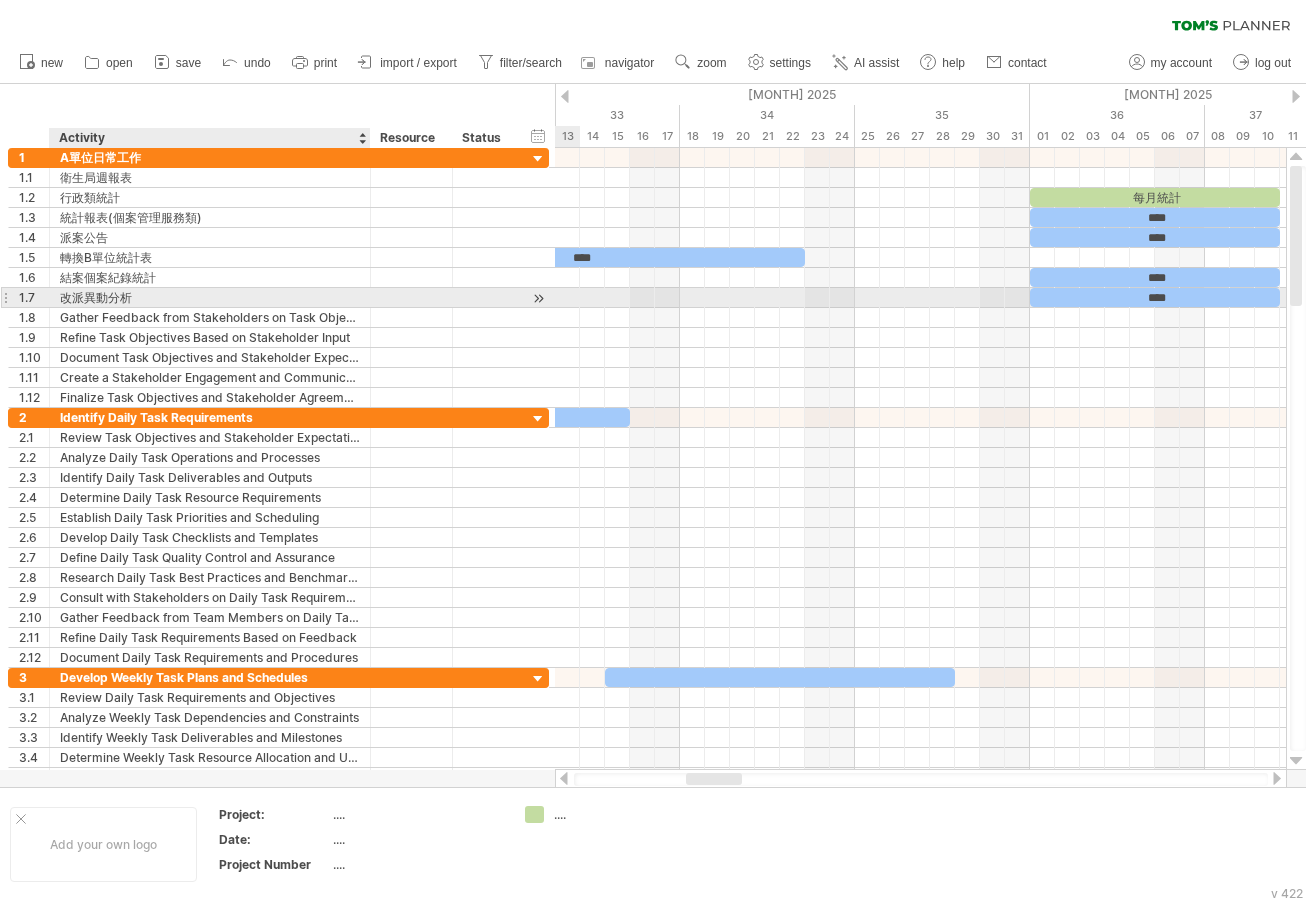 click on "改派異動分析" at bounding box center [210, 297] 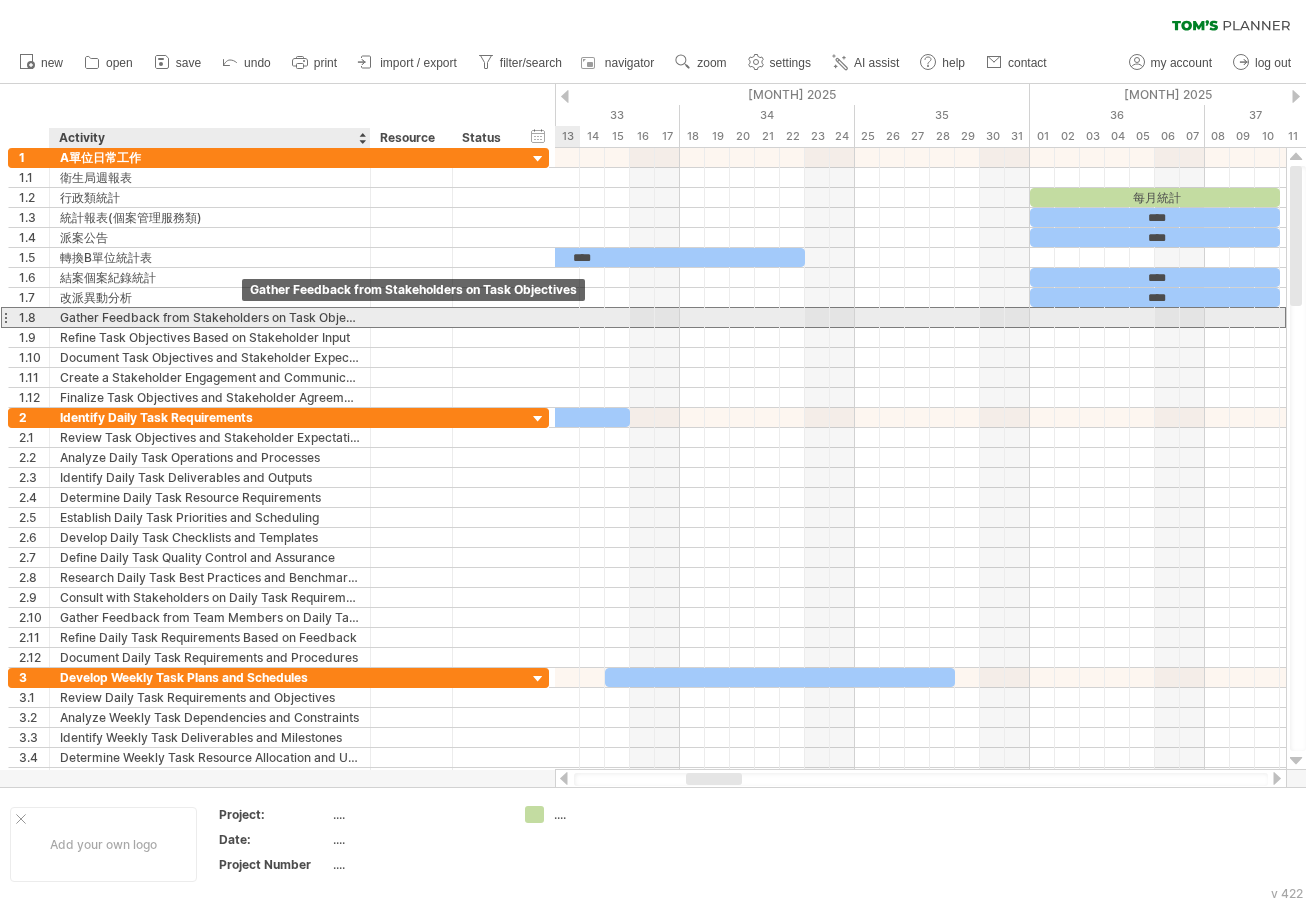 click on "Gather Feedback from Stakeholders on Task Objectives" at bounding box center [210, 317] 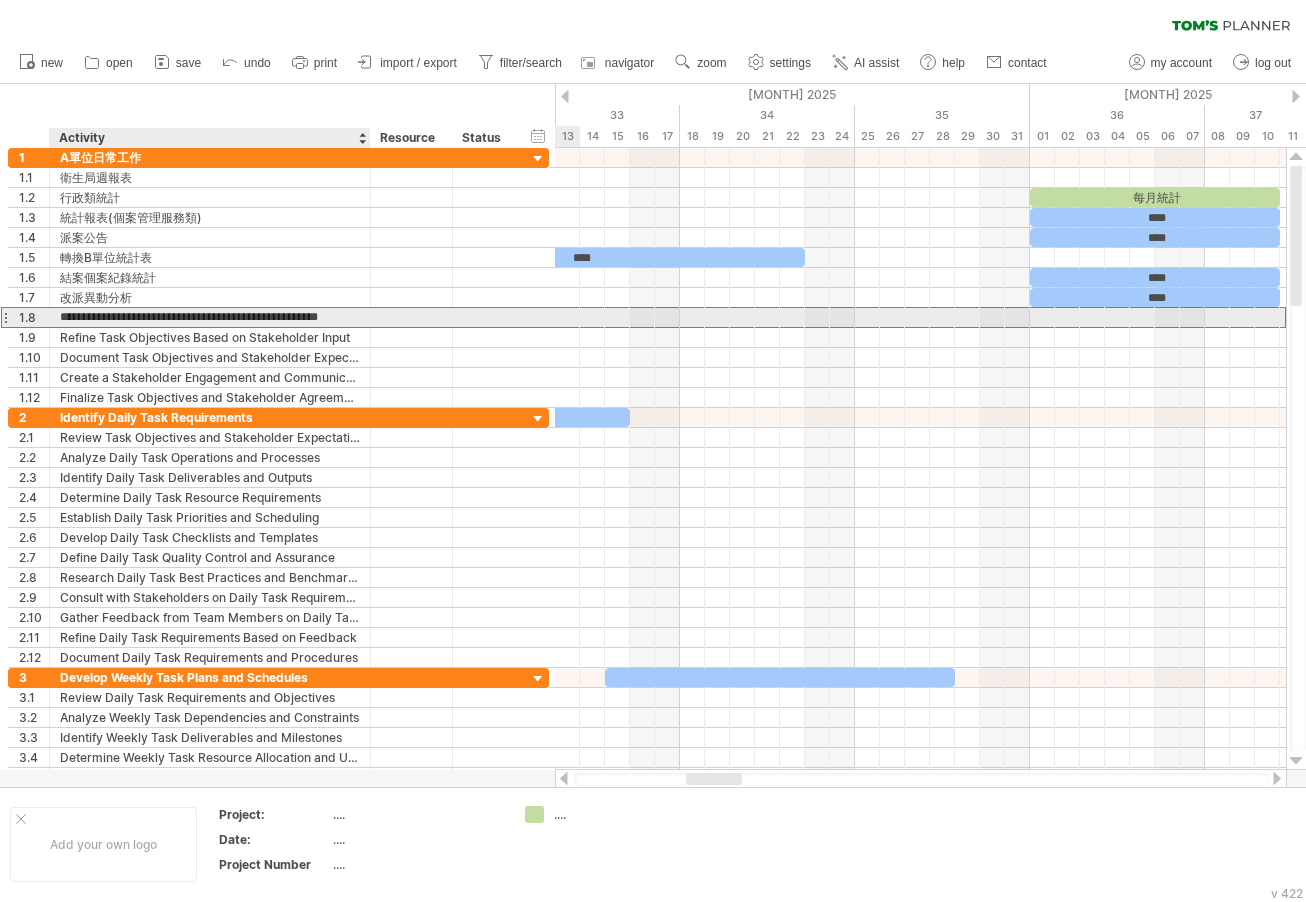 scroll, scrollTop: 0, scrollLeft: 0, axis: both 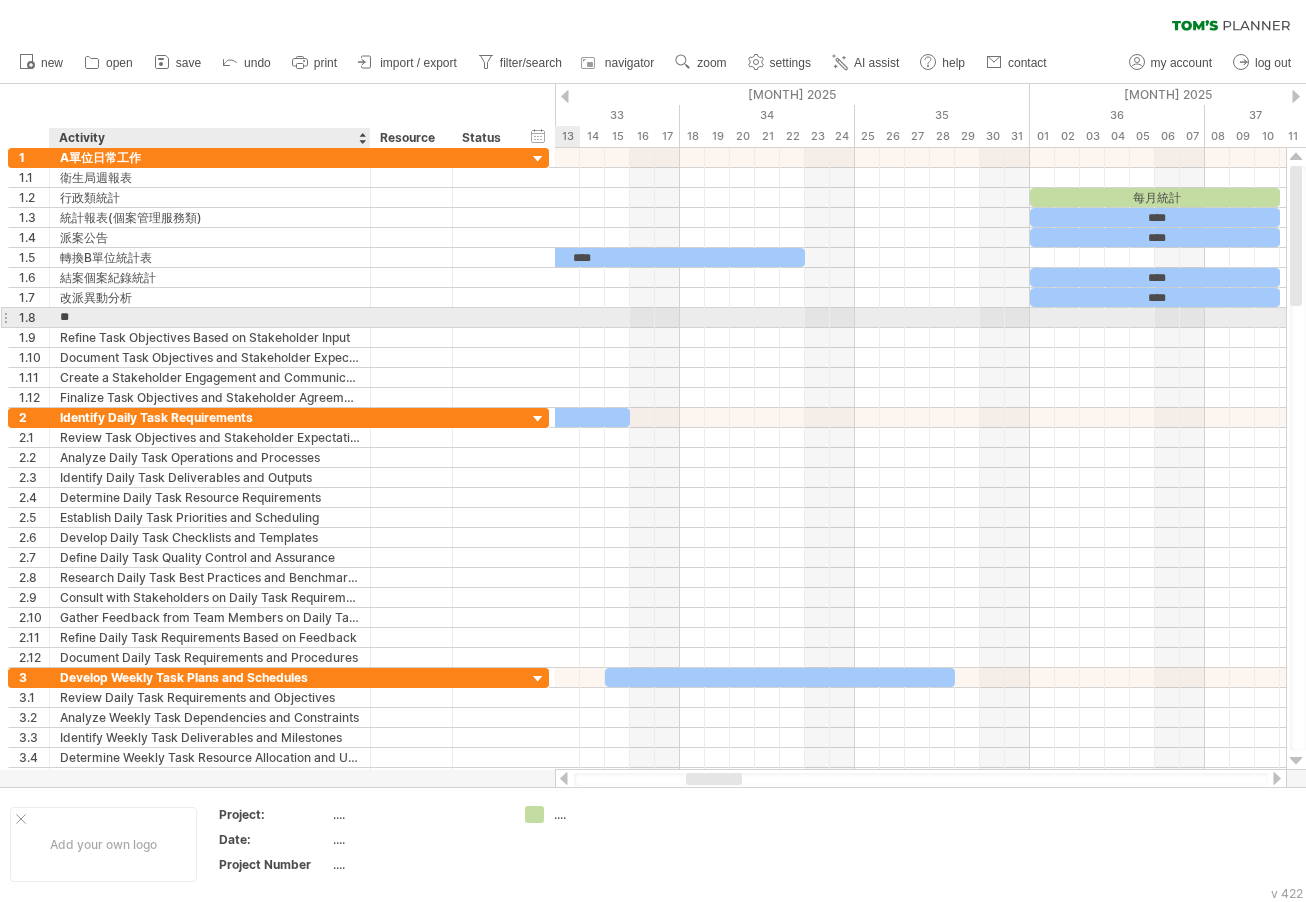 type on "*" 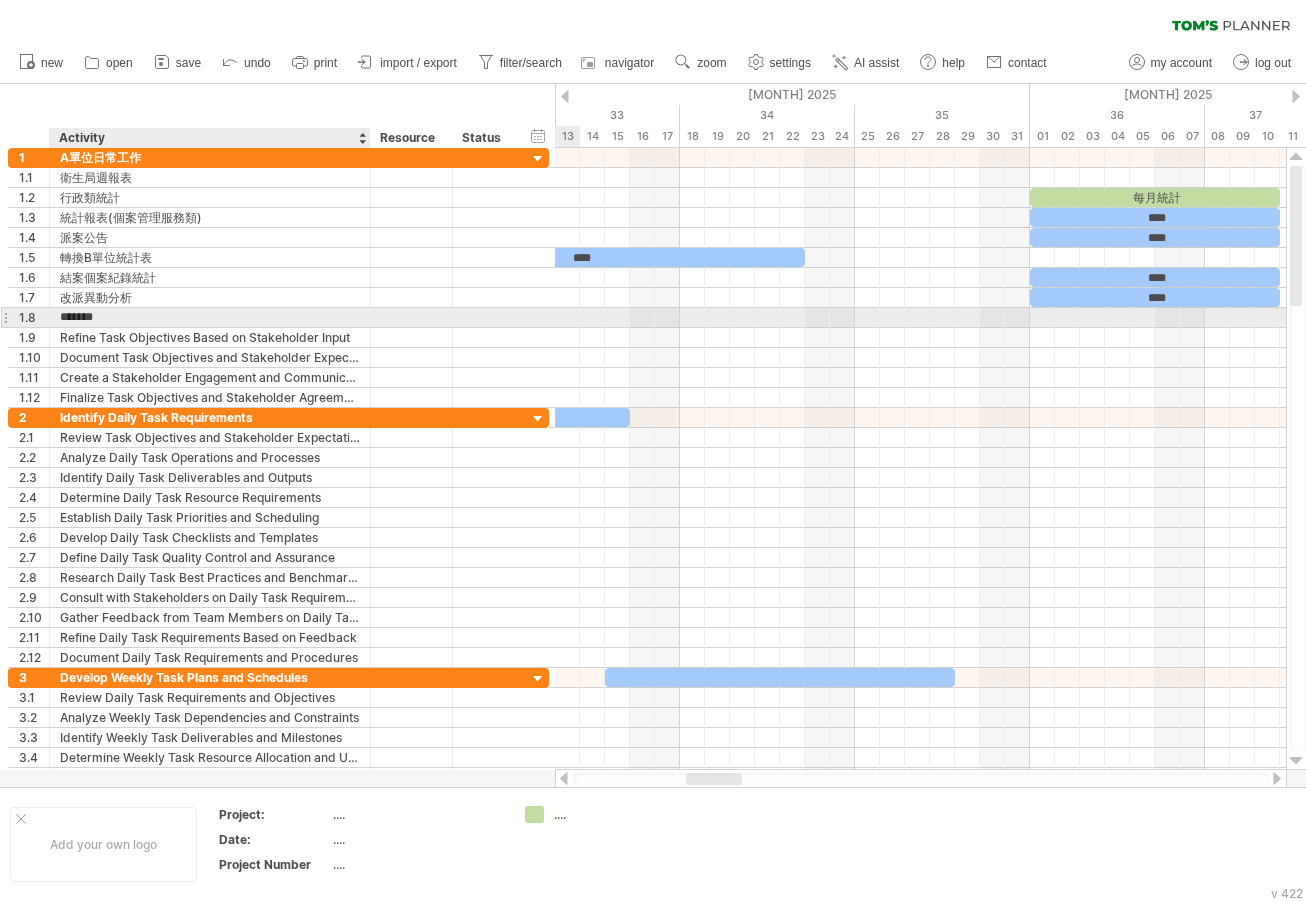 type on "*****" 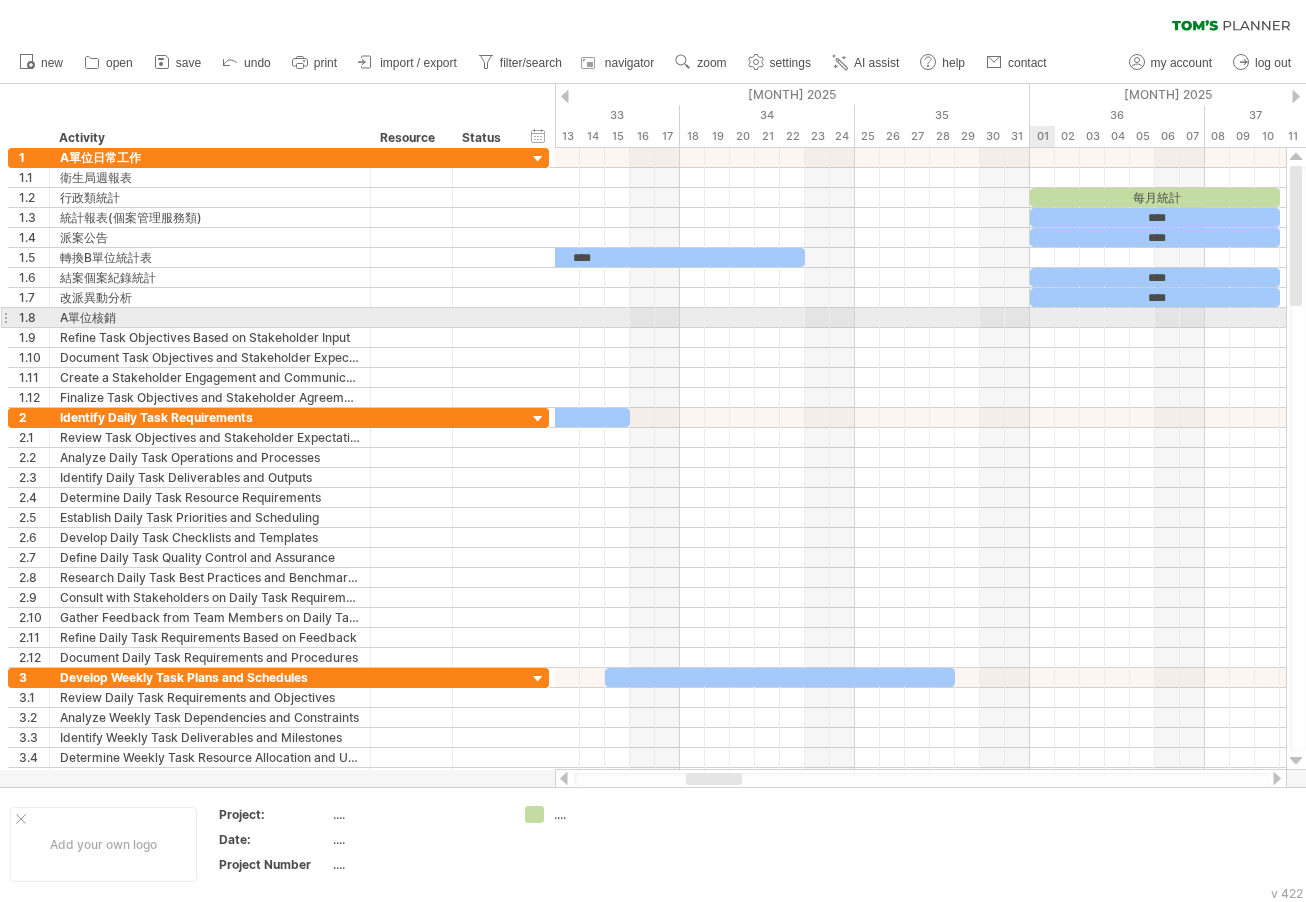 click at bounding box center [920, 318] 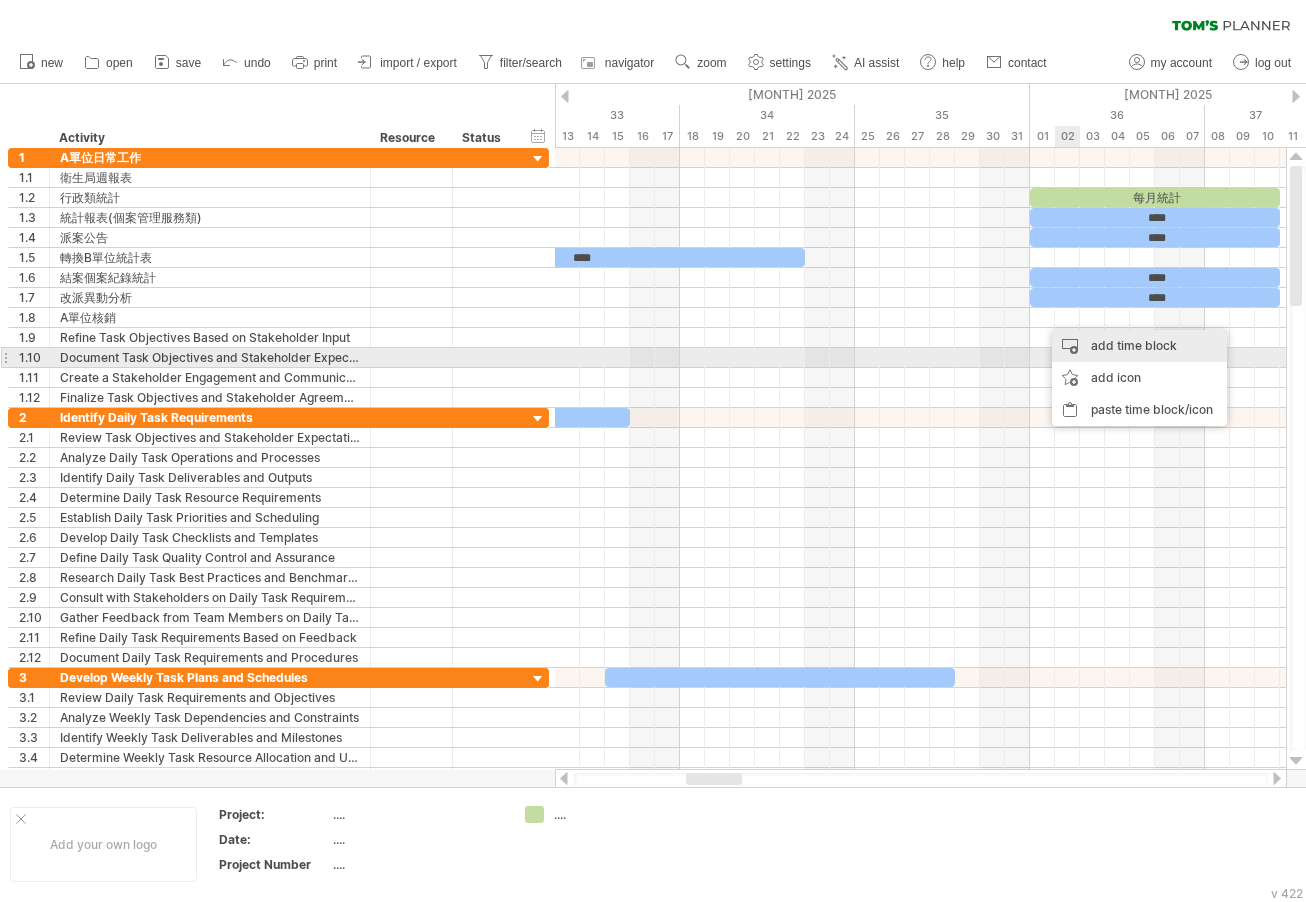 click on "add time block" at bounding box center (1139, 346) 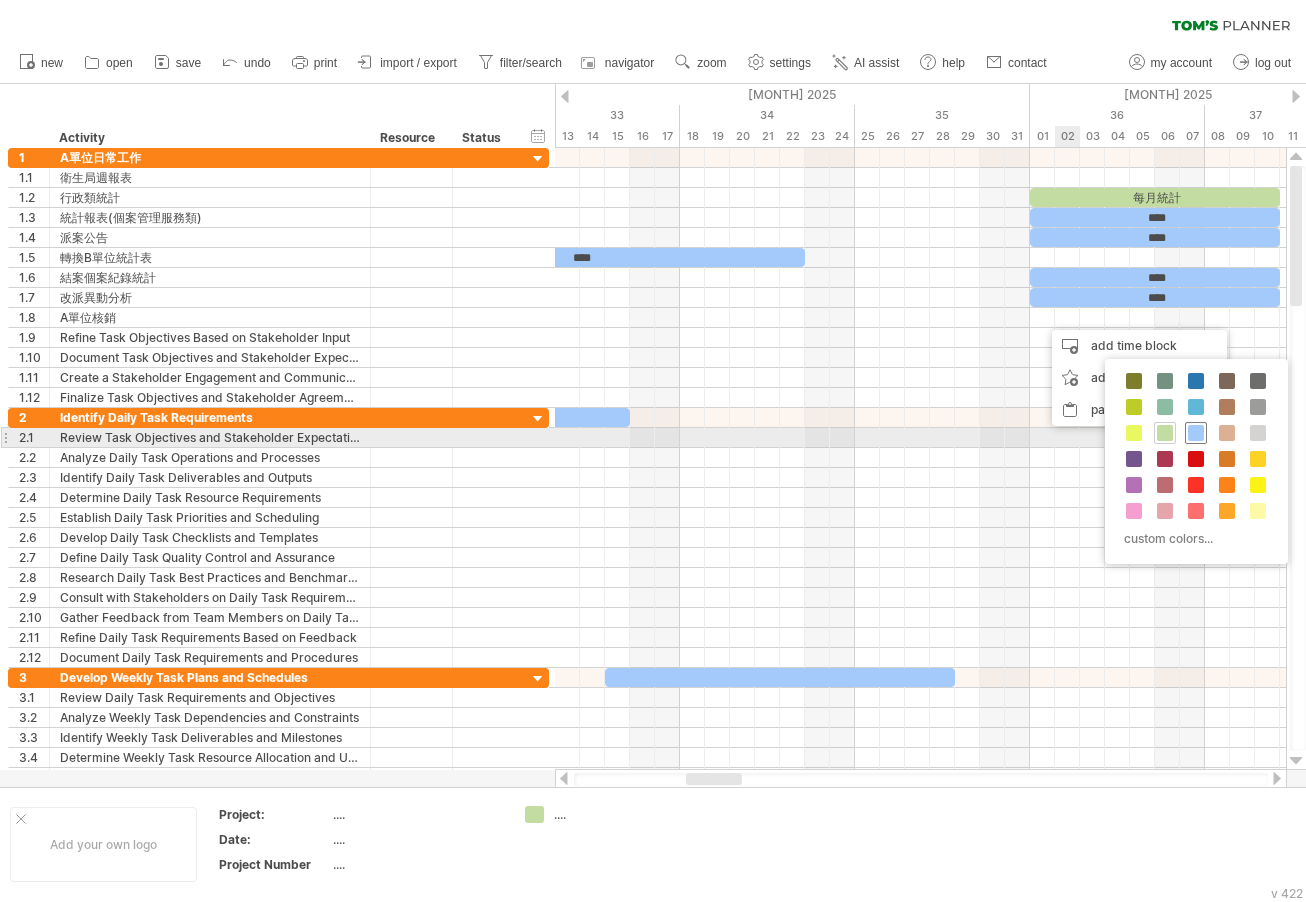 click at bounding box center (1196, 433) 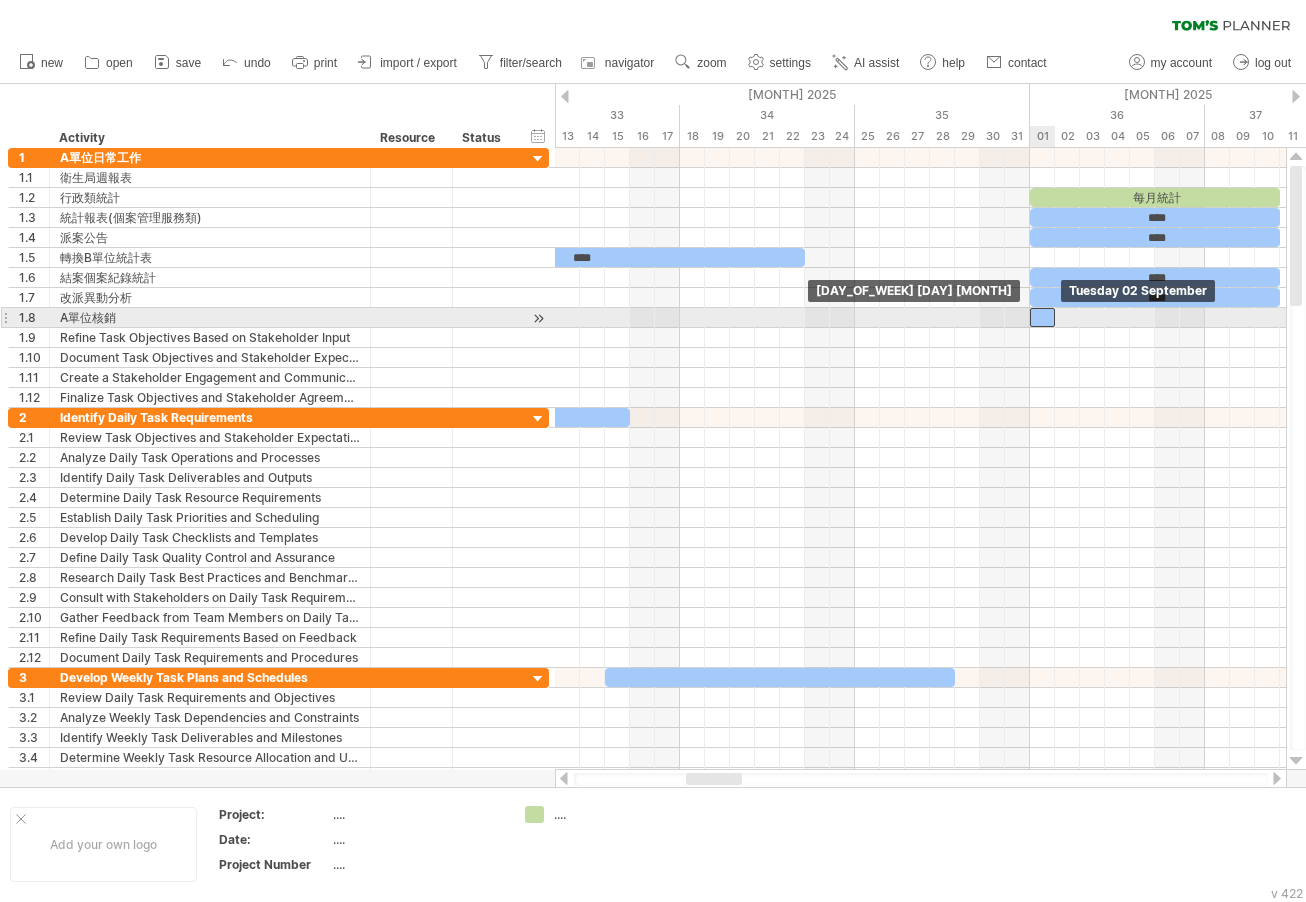 click at bounding box center (1042, 317) 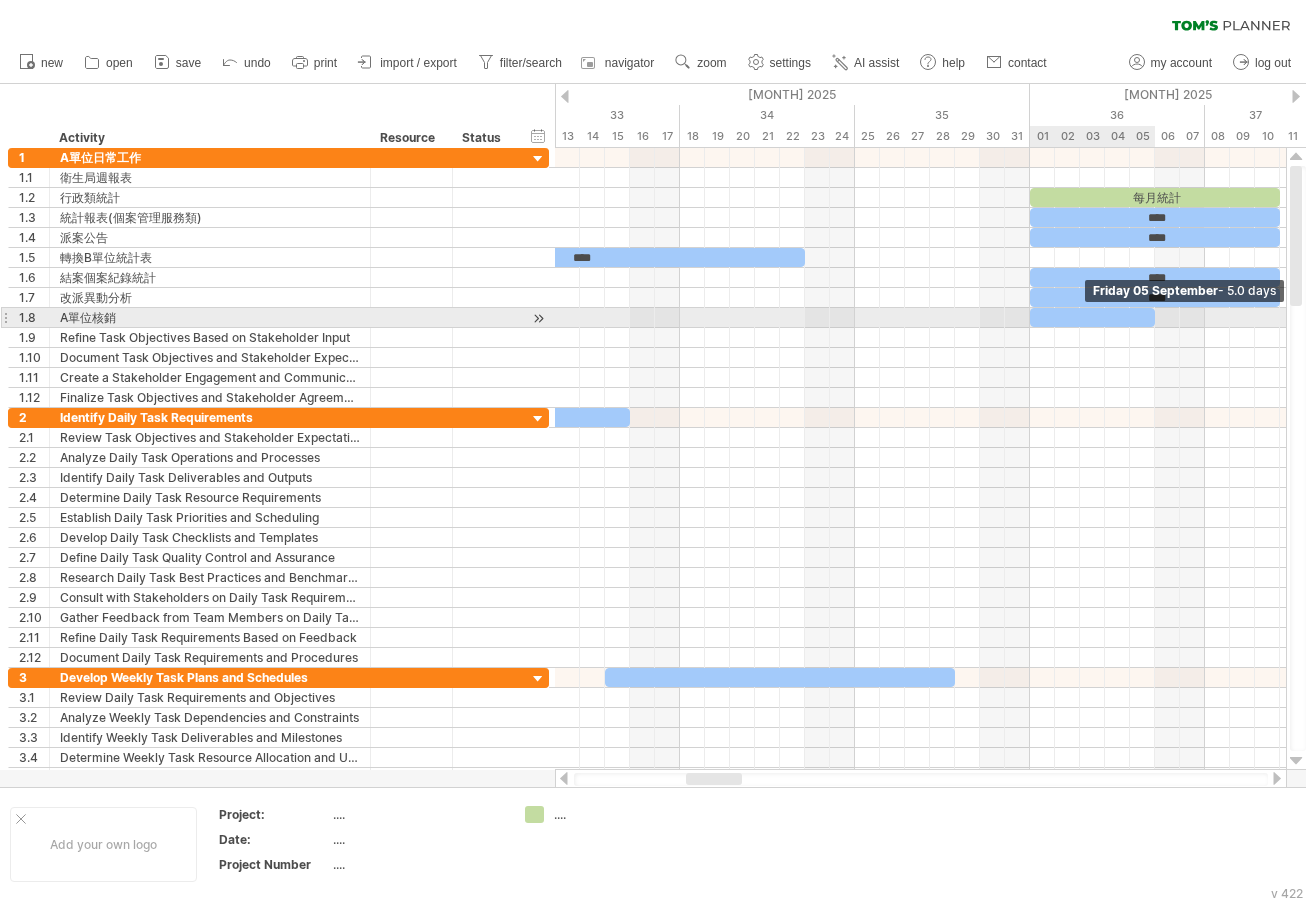 drag, startPoint x: 1058, startPoint y: 315, endPoint x: 1162, endPoint y: 320, distance: 104.120125 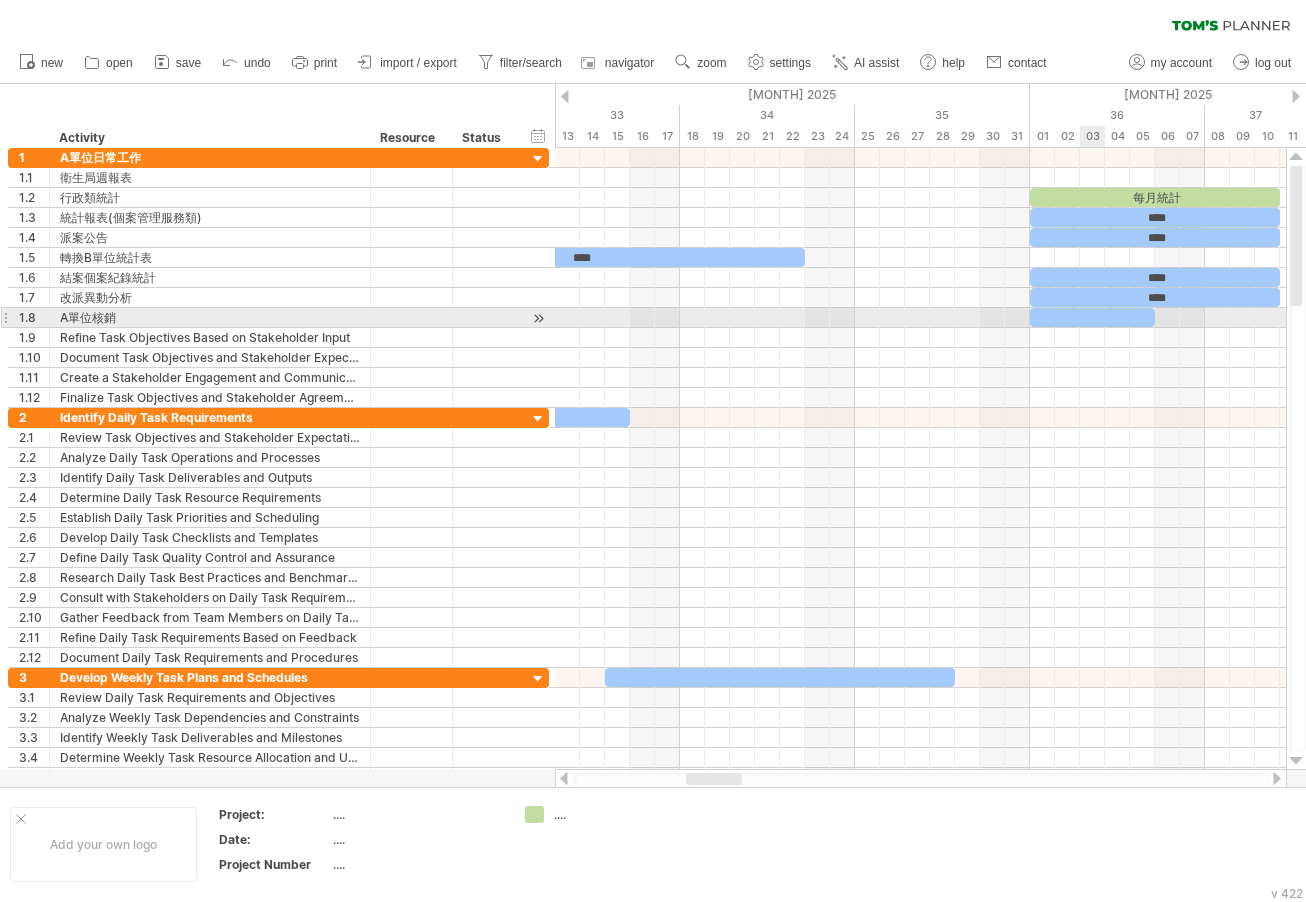 click at bounding box center [1092, 317] 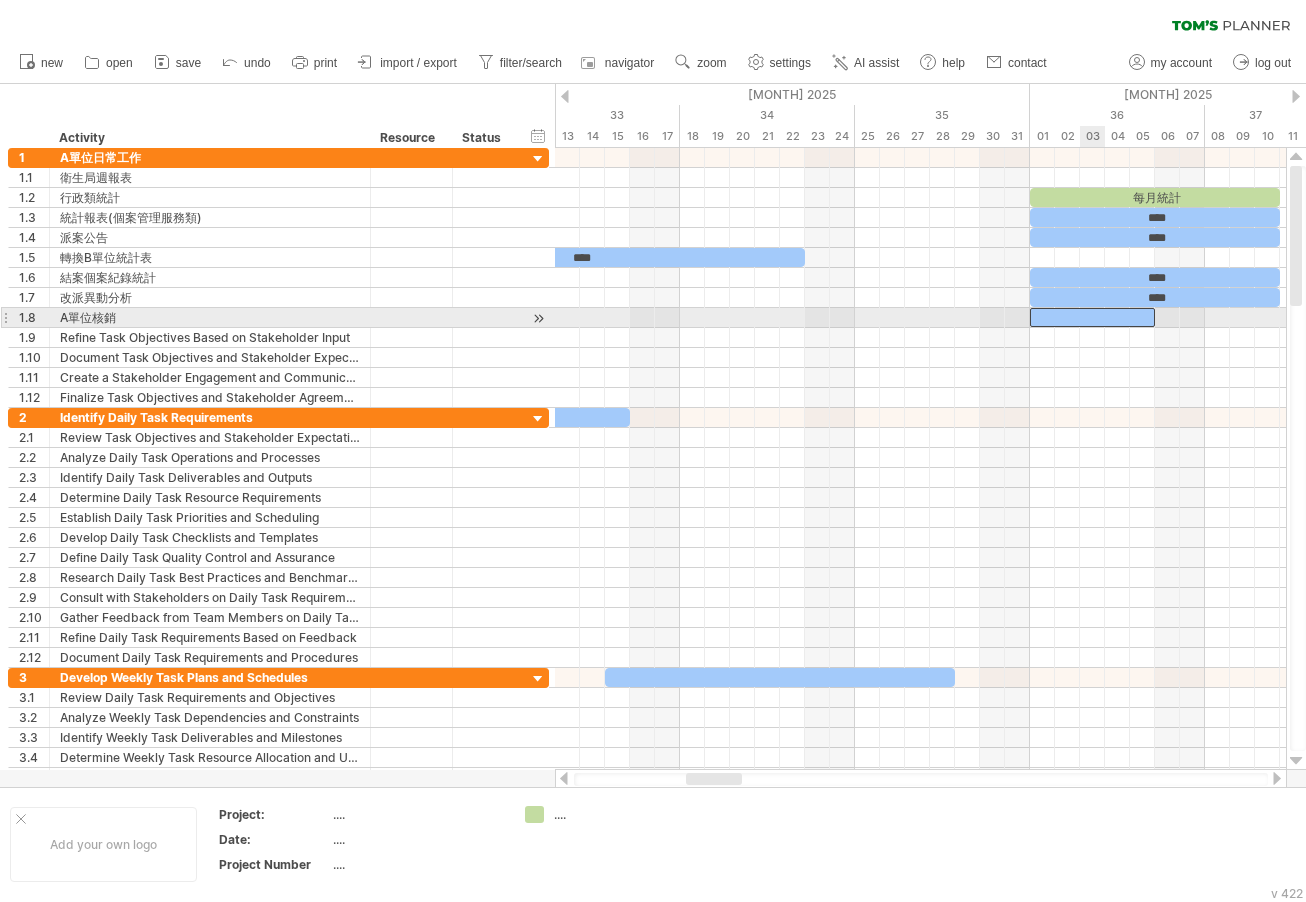 type 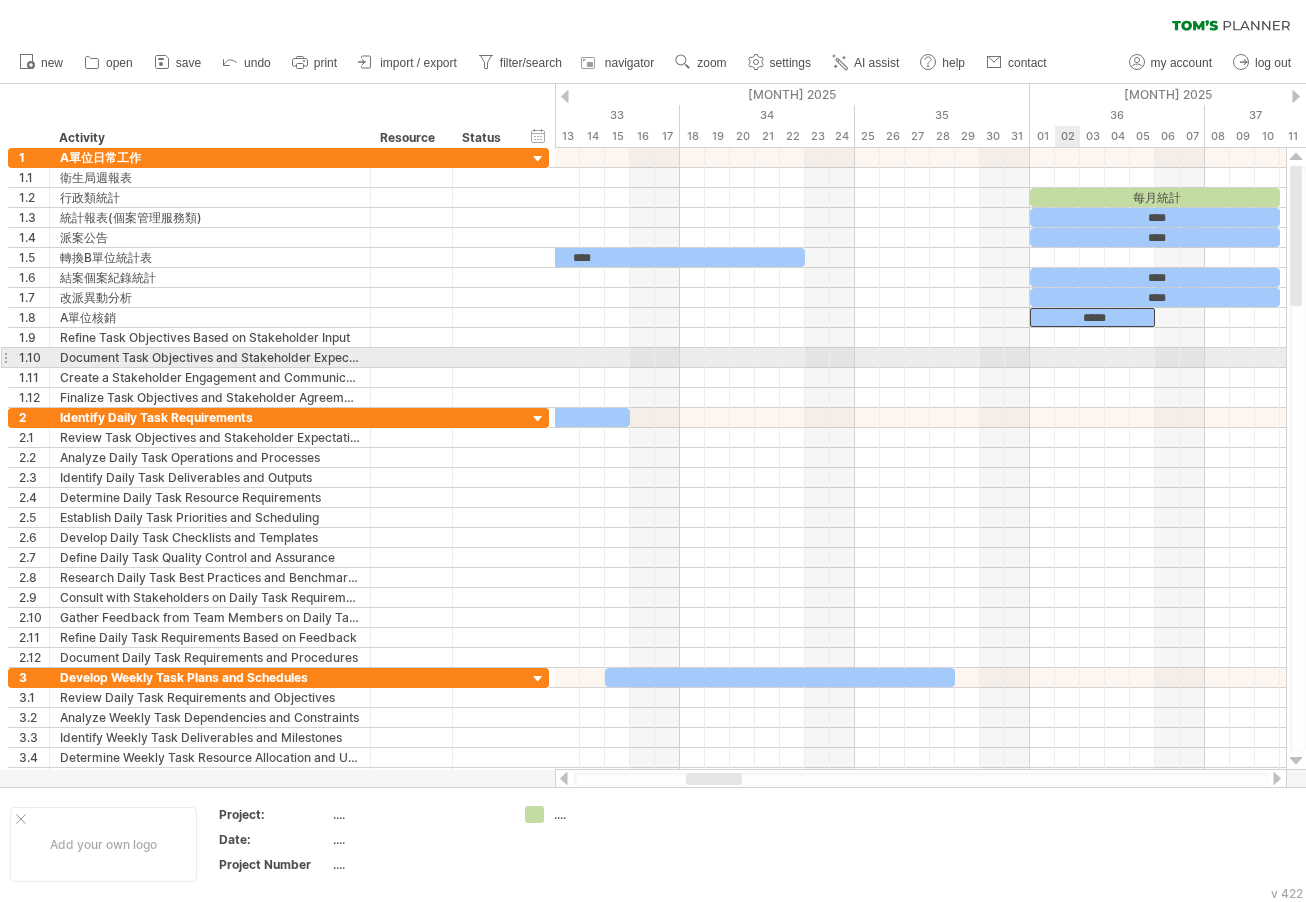 click at bounding box center (920, 358) 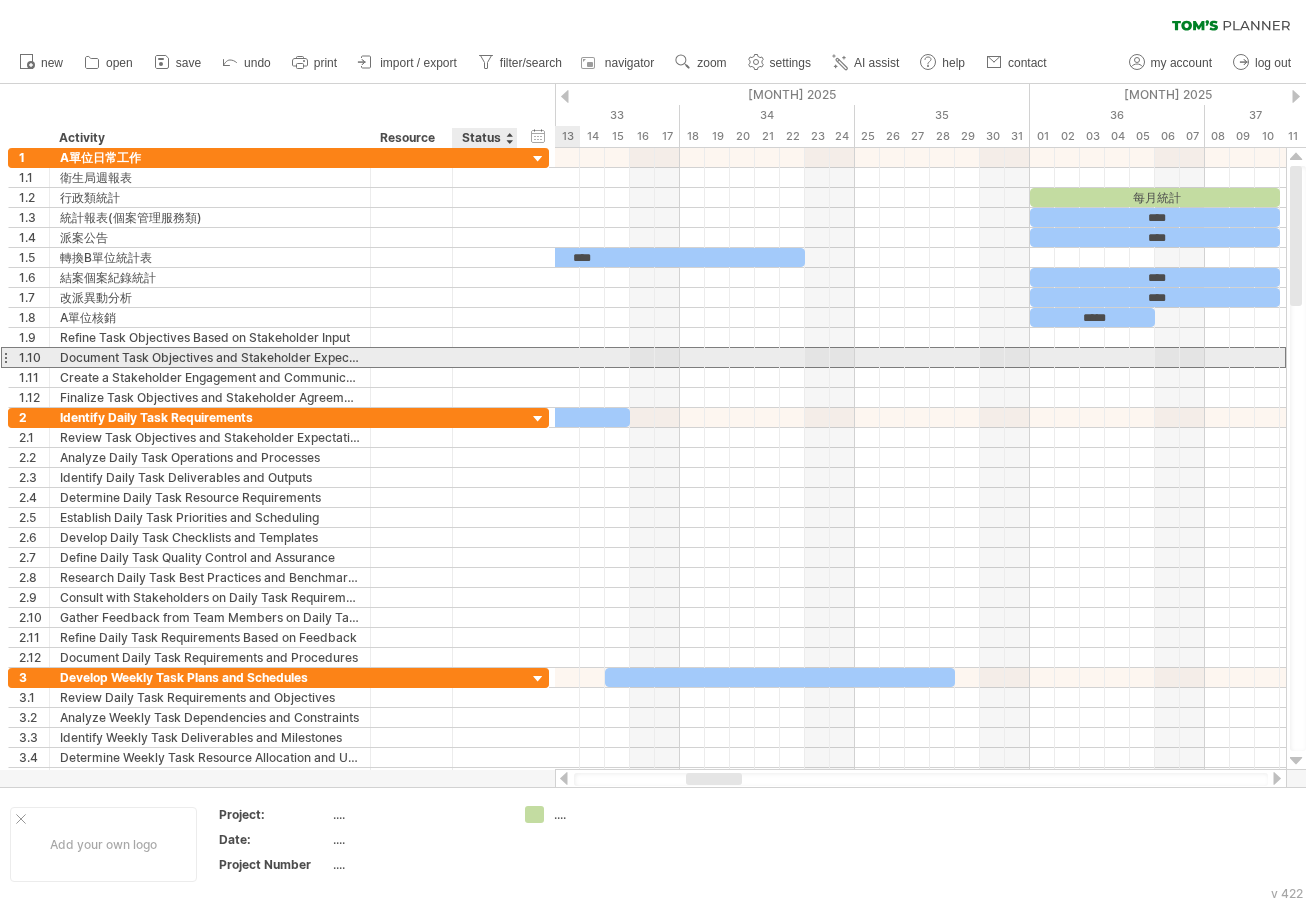 click at bounding box center [485, 357] 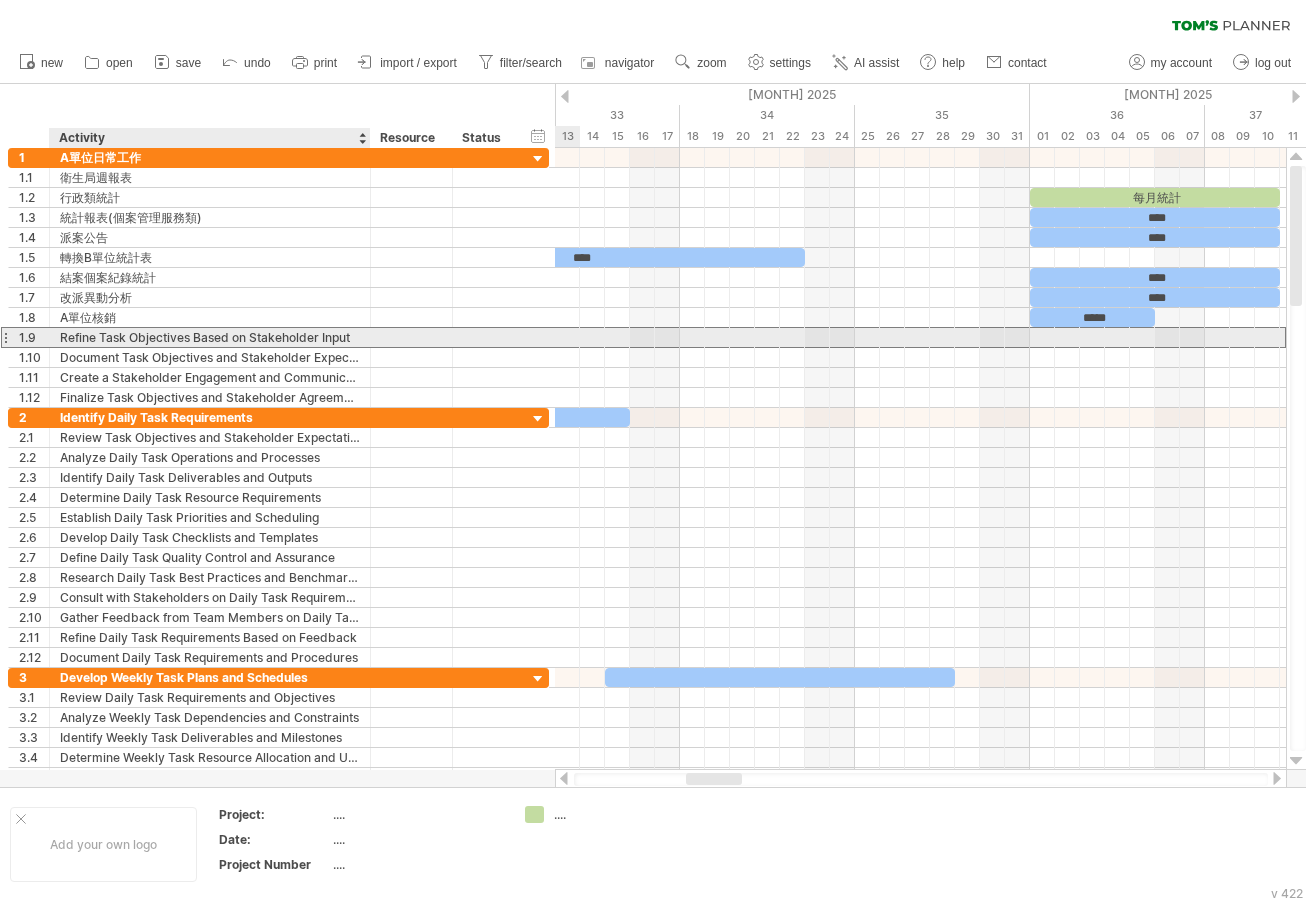 click on "Refine Task Objectives Based on Stakeholder Input" at bounding box center [210, 337] 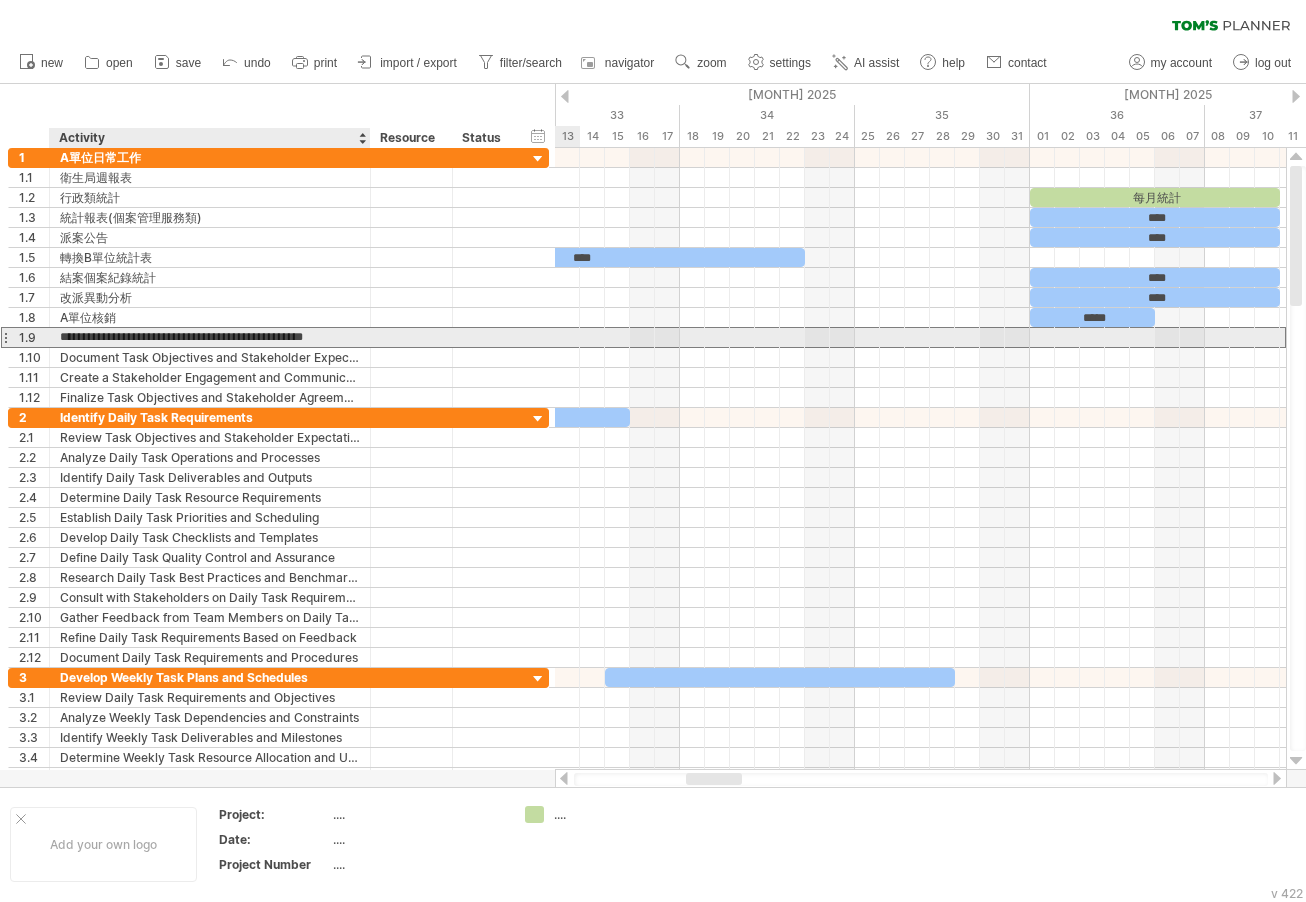 click on "**********" at bounding box center (210, 337) 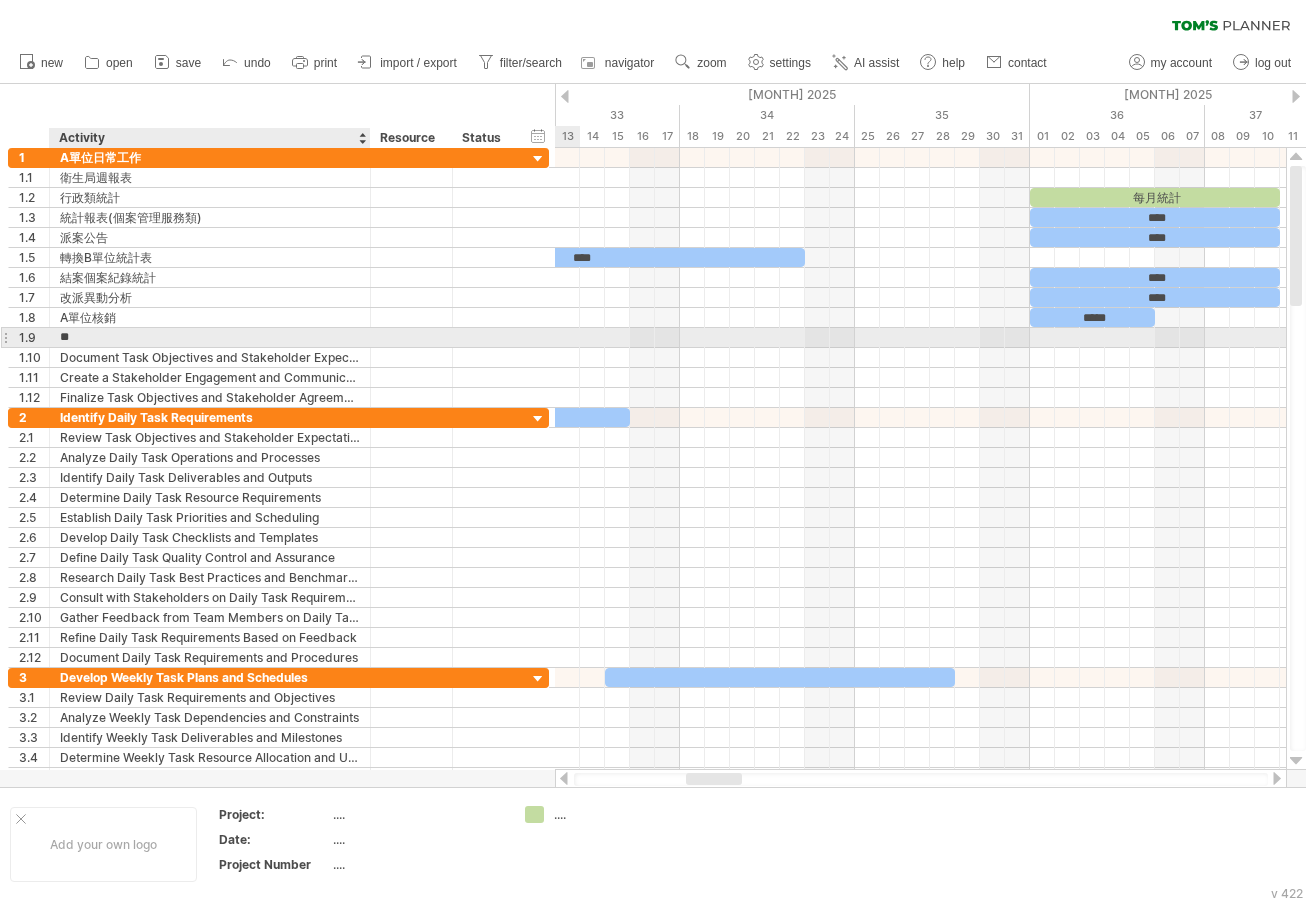 type on "*" 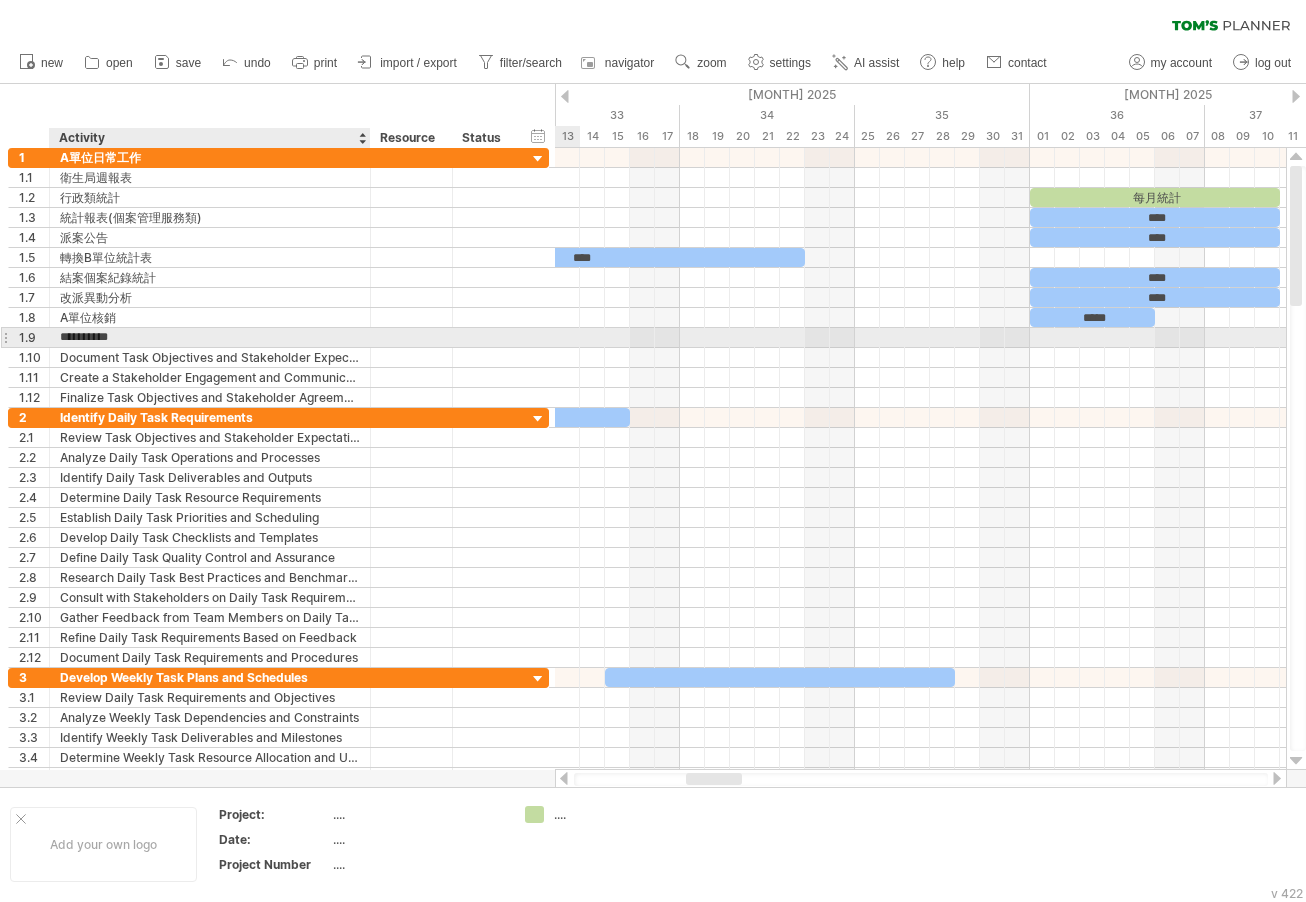 type on "**********" 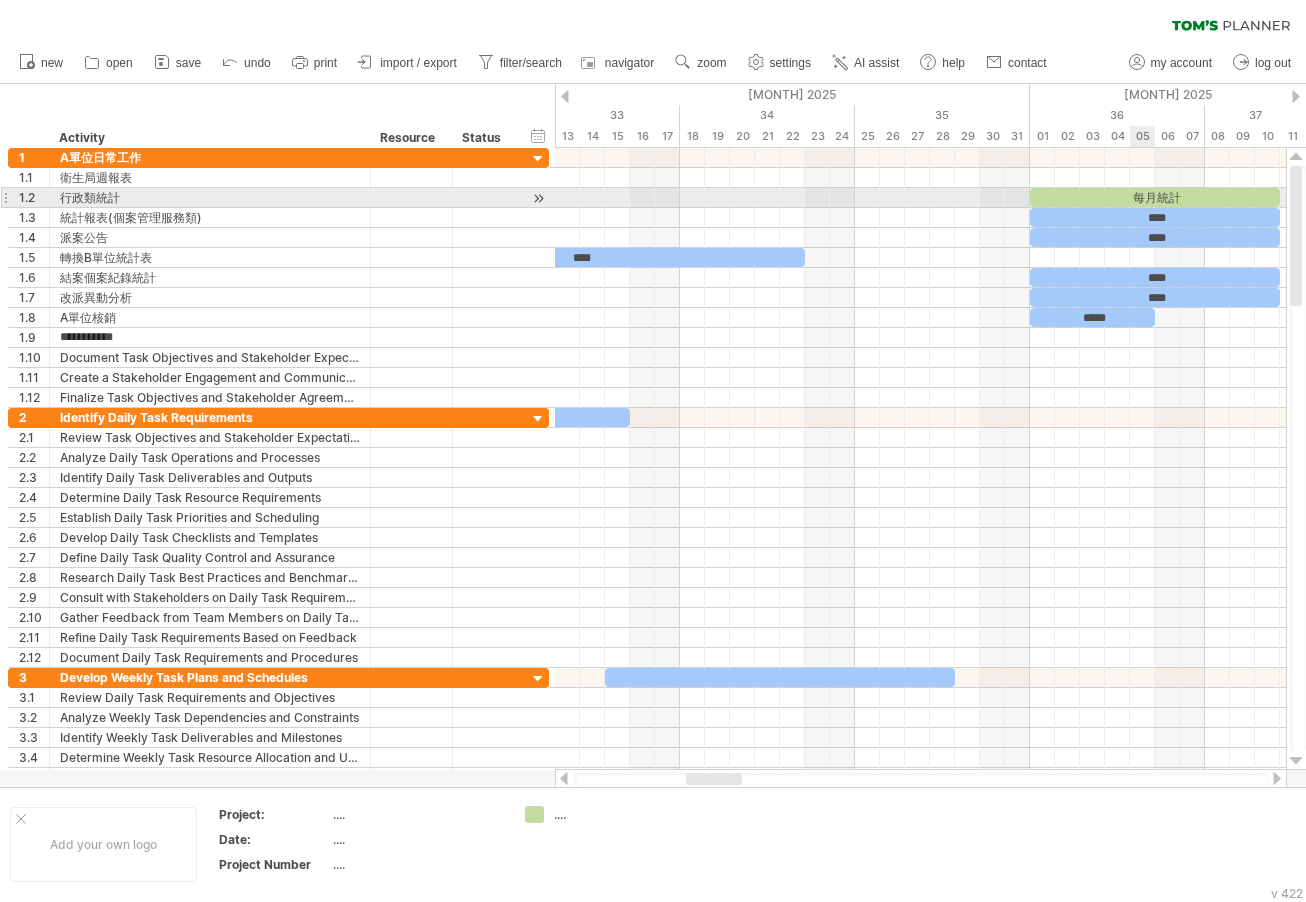 click on "每月統計" at bounding box center (1155, 197) 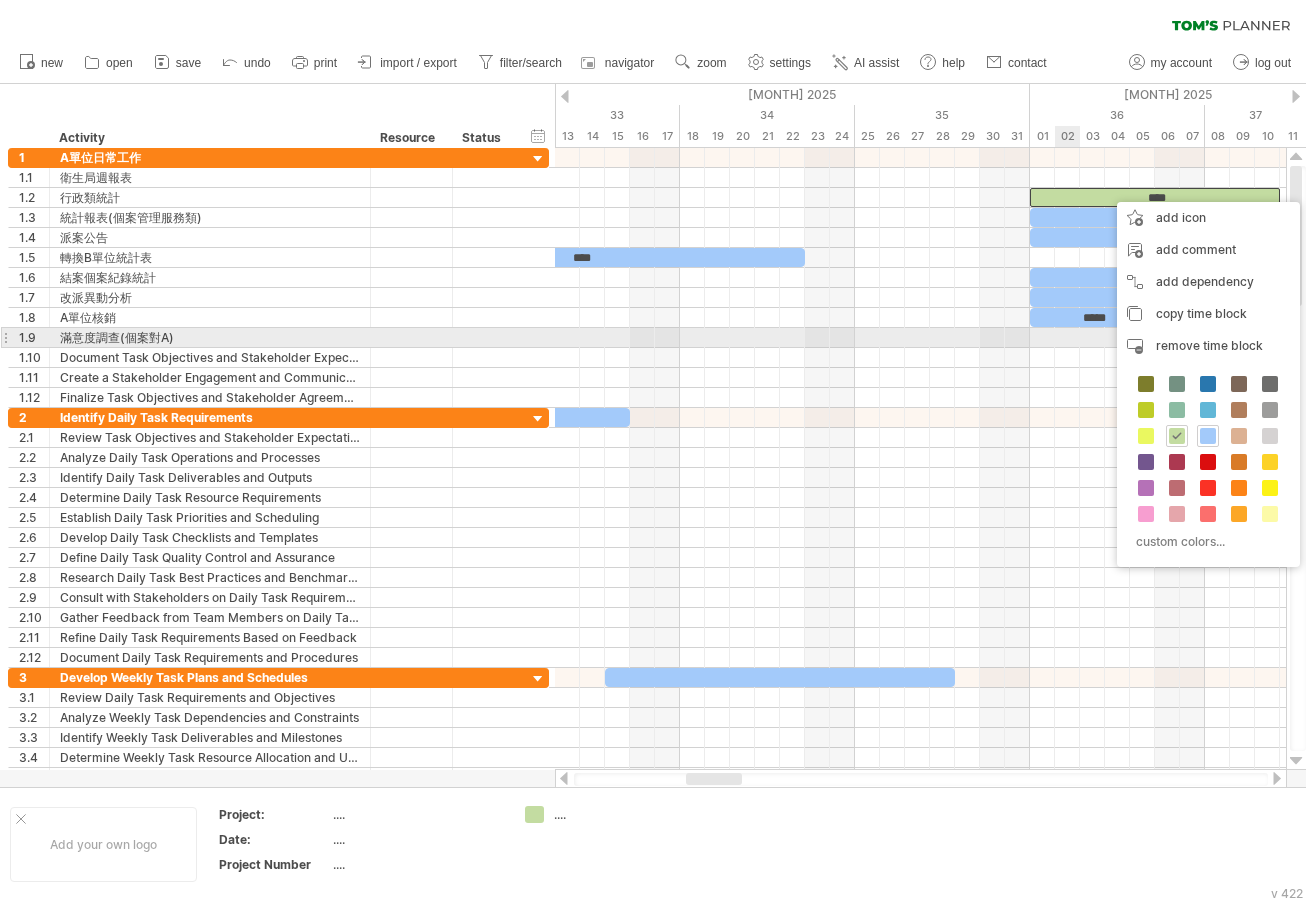click at bounding box center (920, 338) 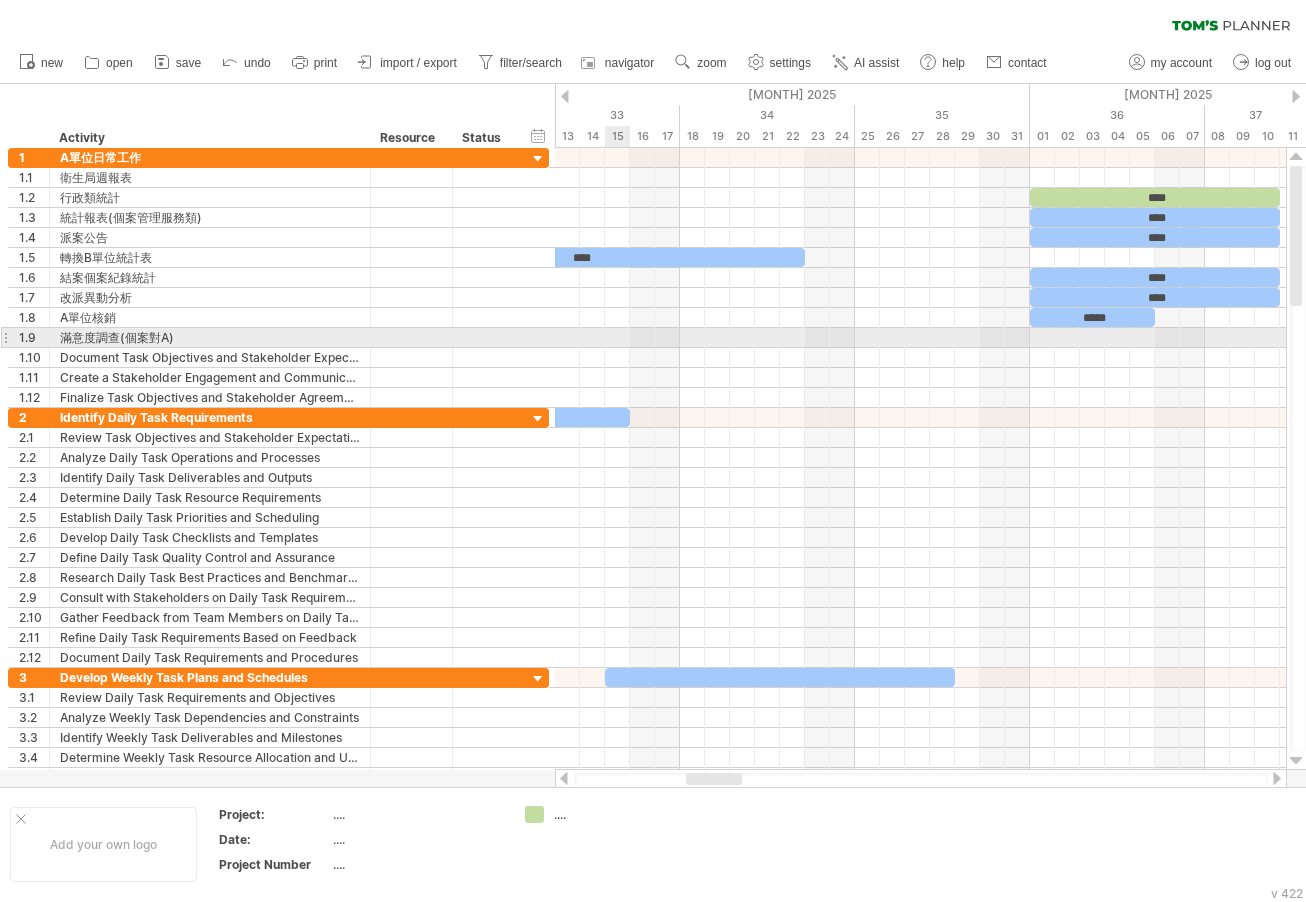 click at bounding box center [920, 338] 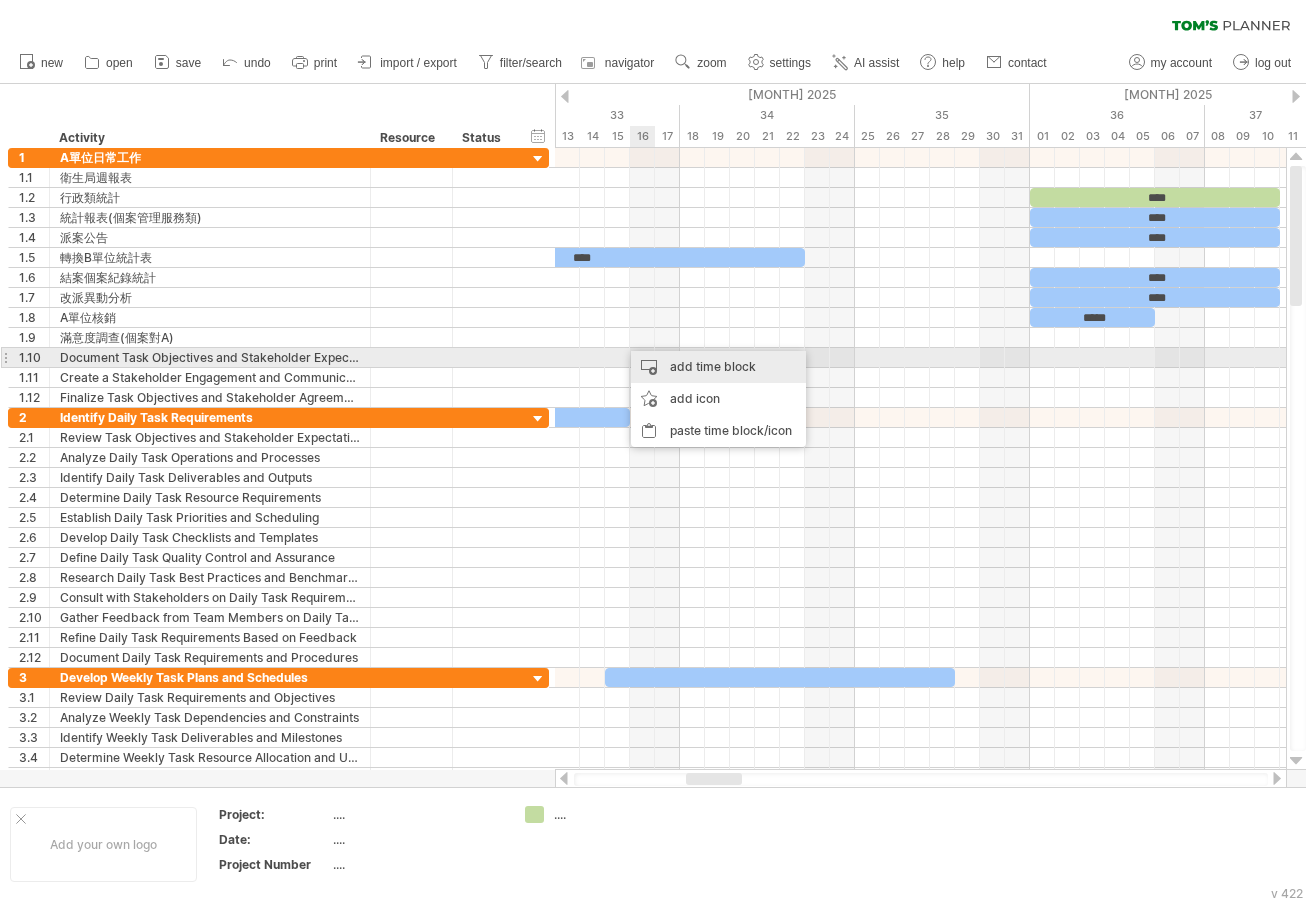 click on "add time block" at bounding box center (718, 367) 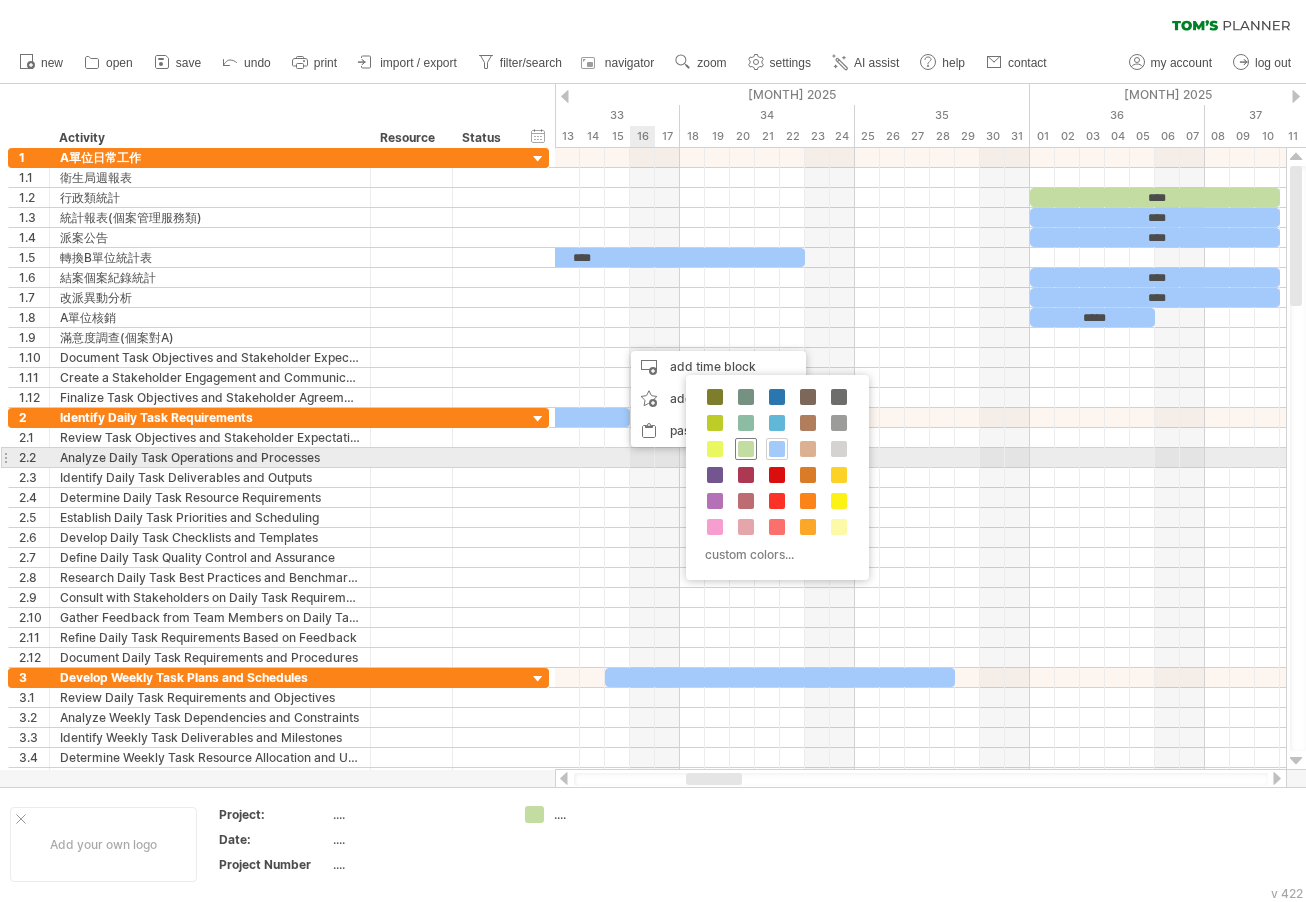 click at bounding box center [746, 449] 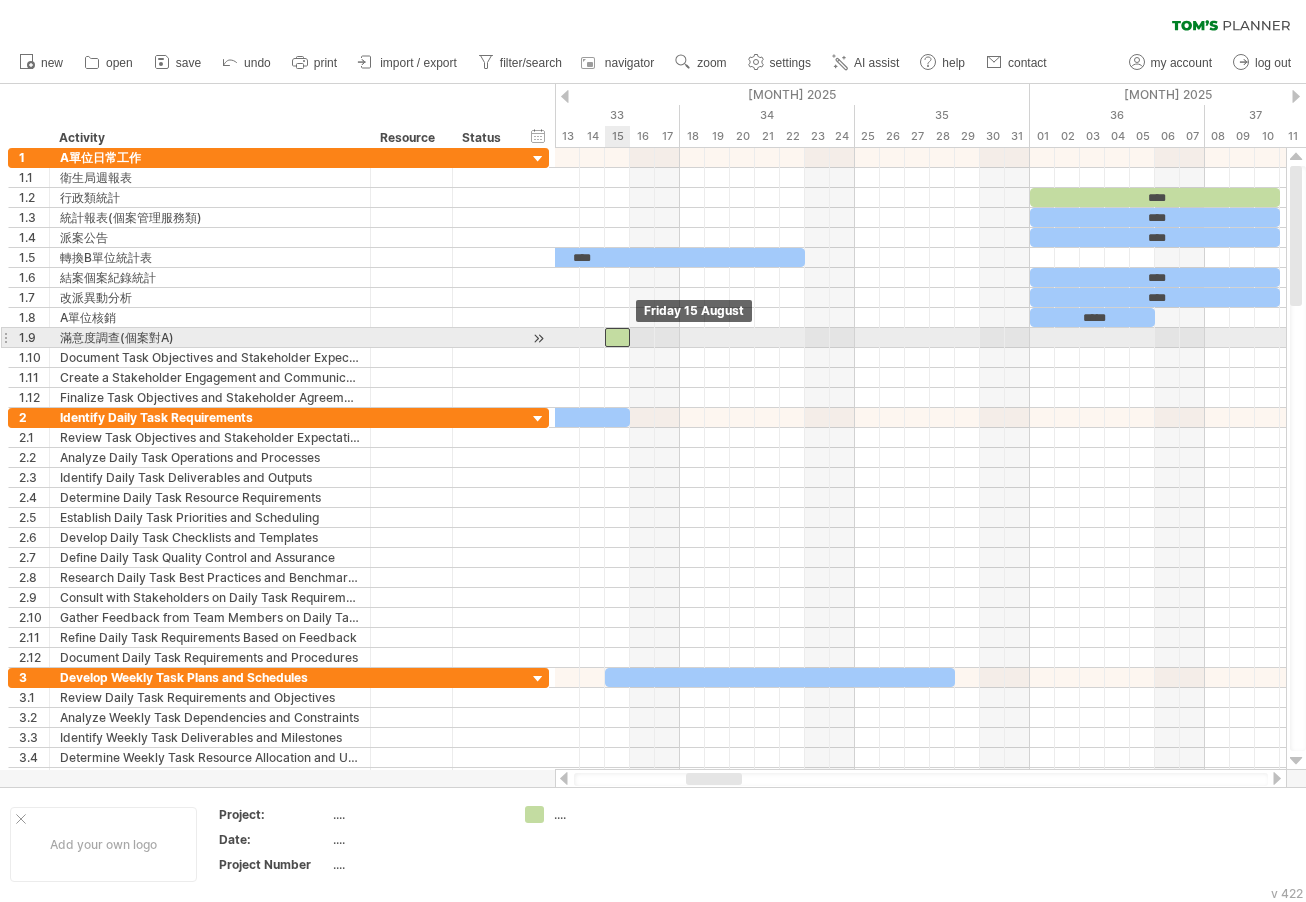 drag, startPoint x: 628, startPoint y: 341, endPoint x: 614, endPoint y: 342, distance: 14.035668 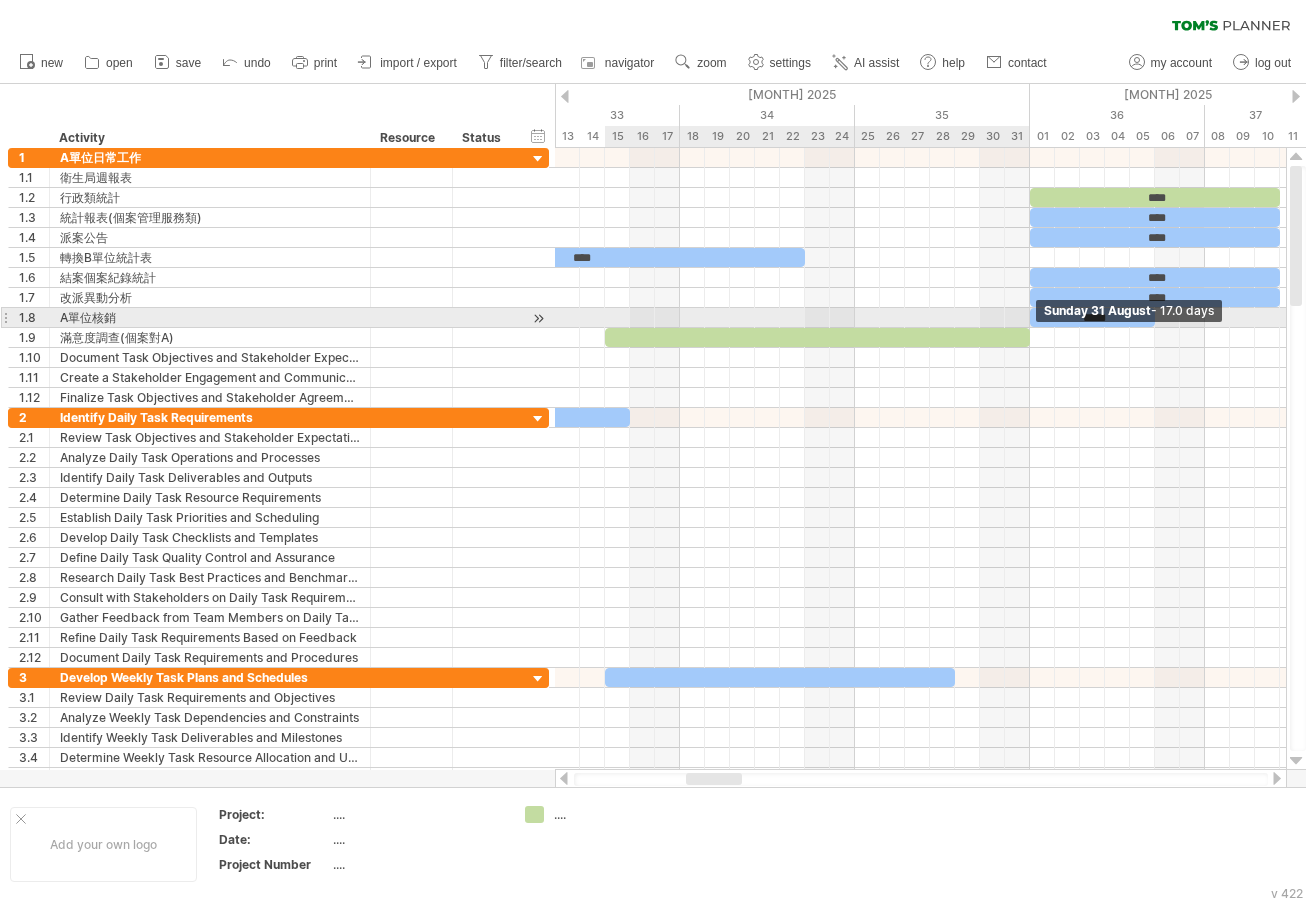 drag, startPoint x: 632, startPoint y: 338, endPoint x: 1037, endPoint y: 326, distance: 405.17773 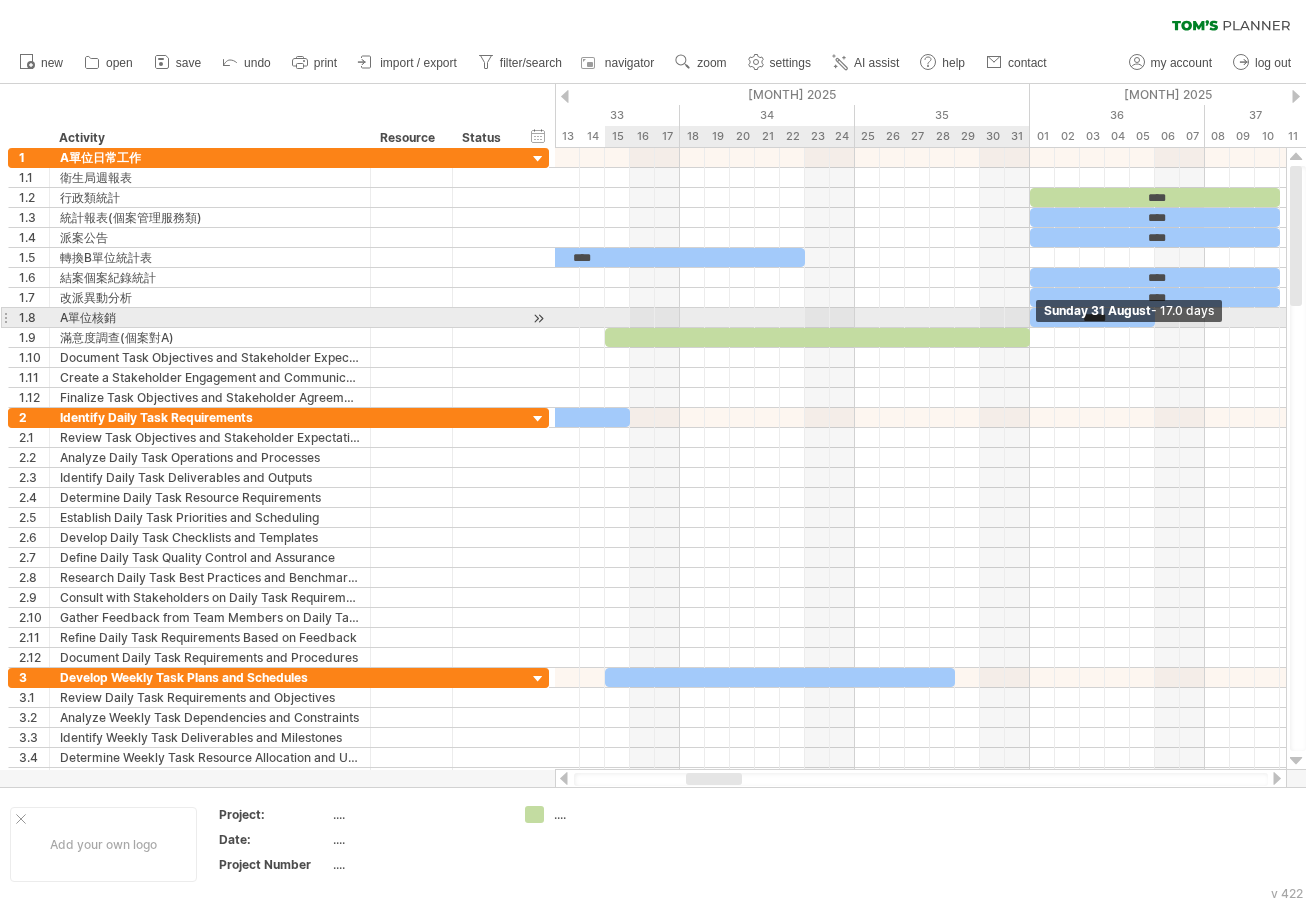 click on "每周統計 **** **** **** **** **** **** *****" at bounding box center (1730, 278) 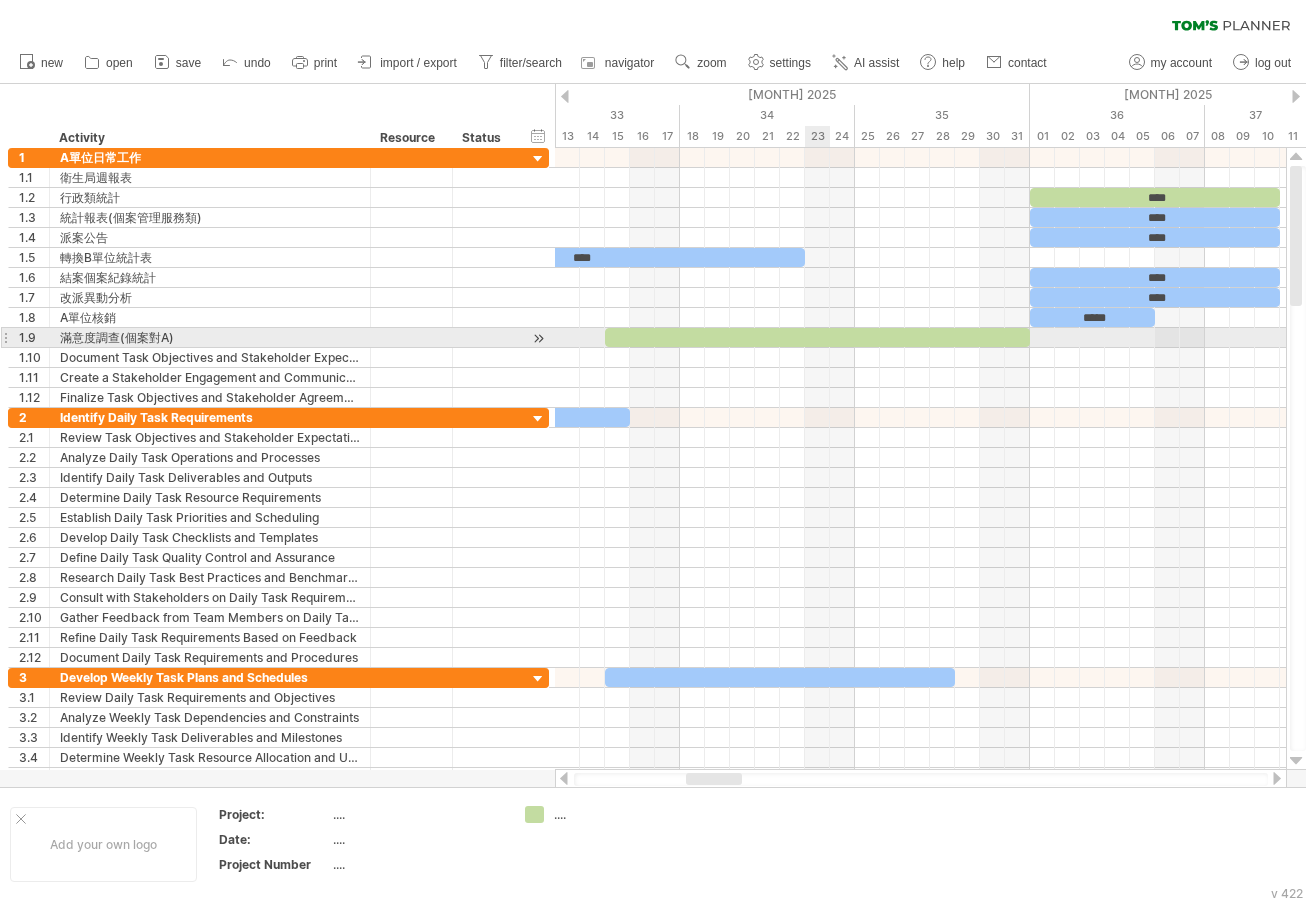 click at bounding box center (817, 337) 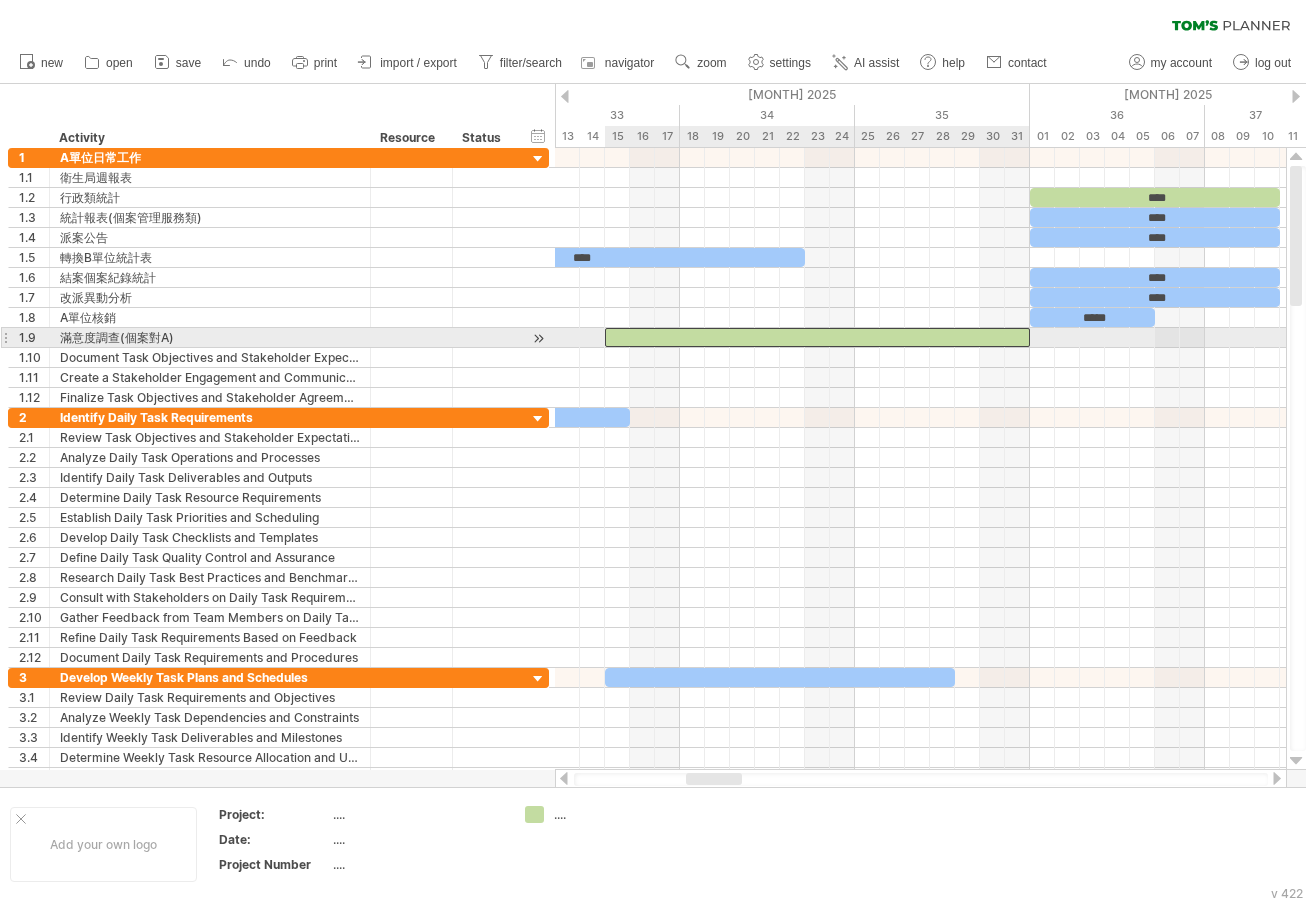 click at bounding box center (817, 337) 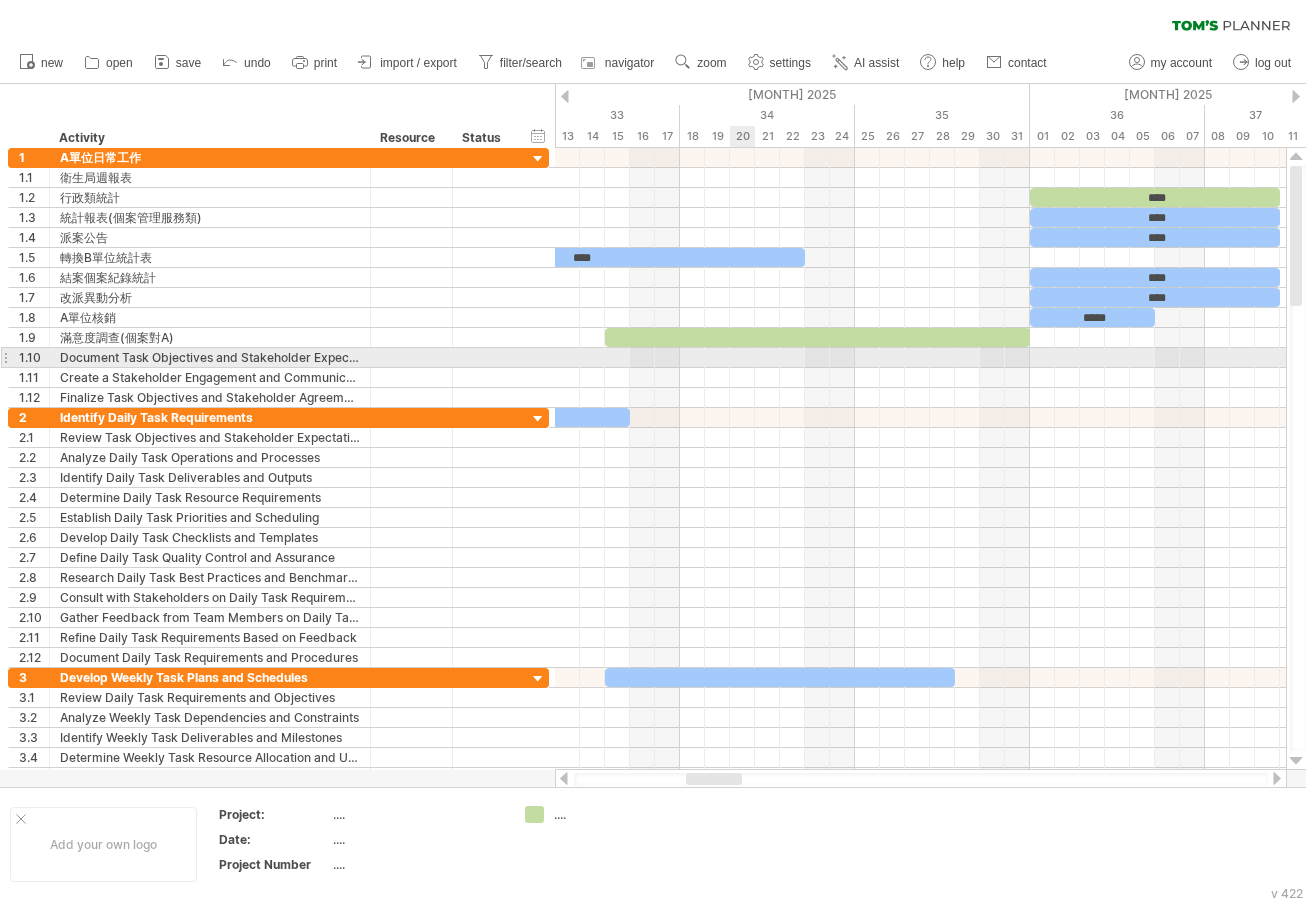 type 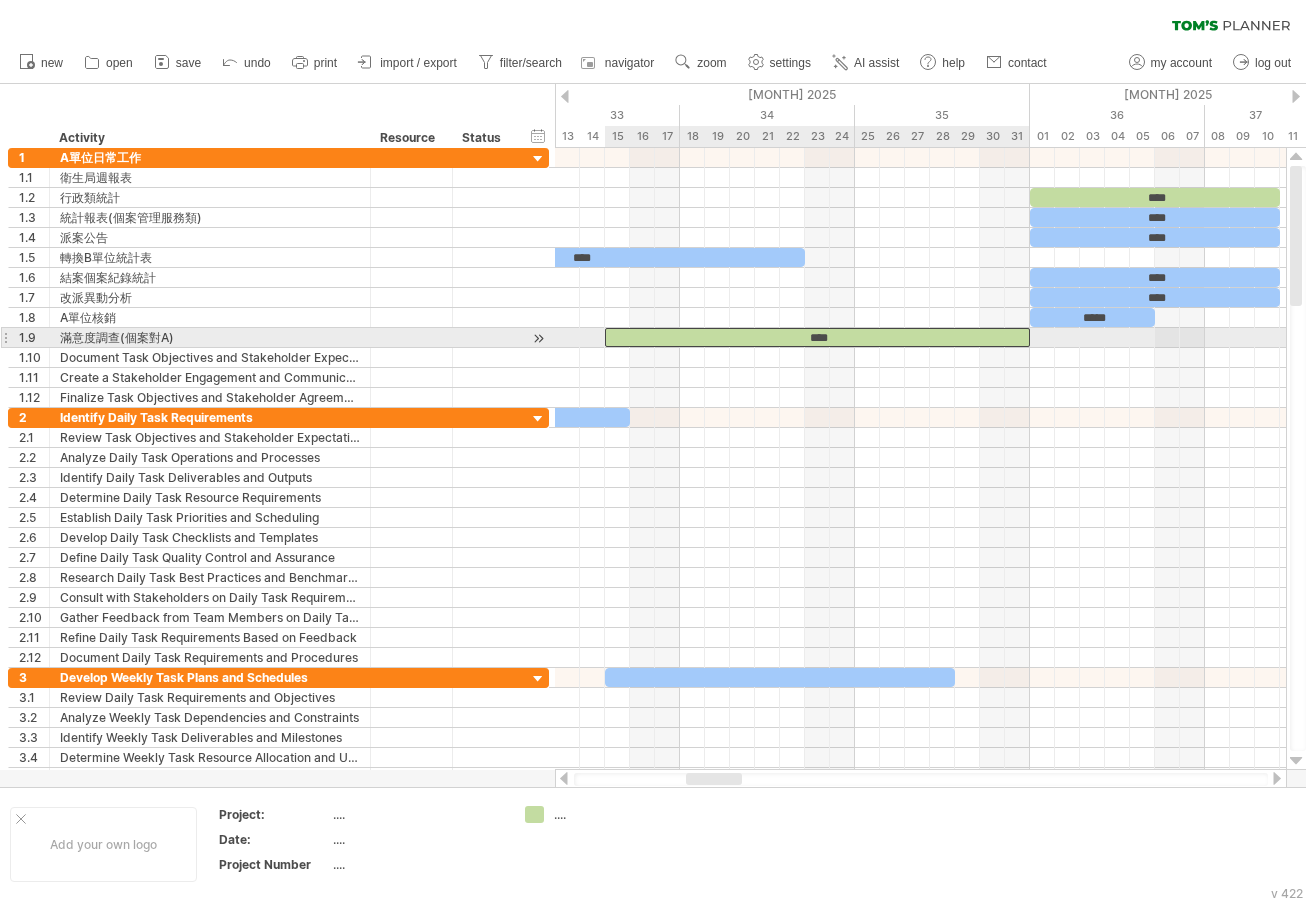 click on "****" at bounding box center (817, 337) 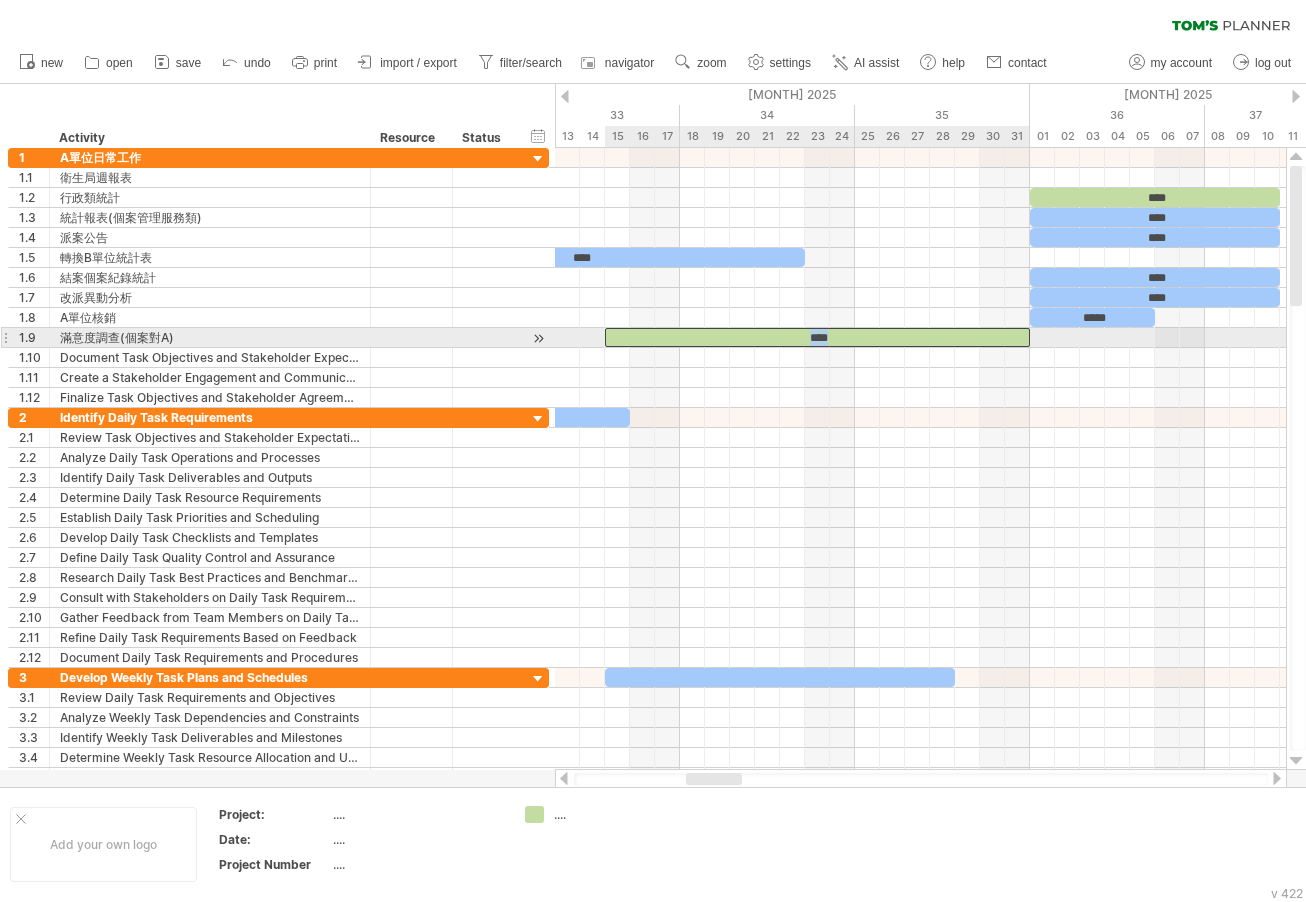 click on "****" at bounding box center (817, 337) 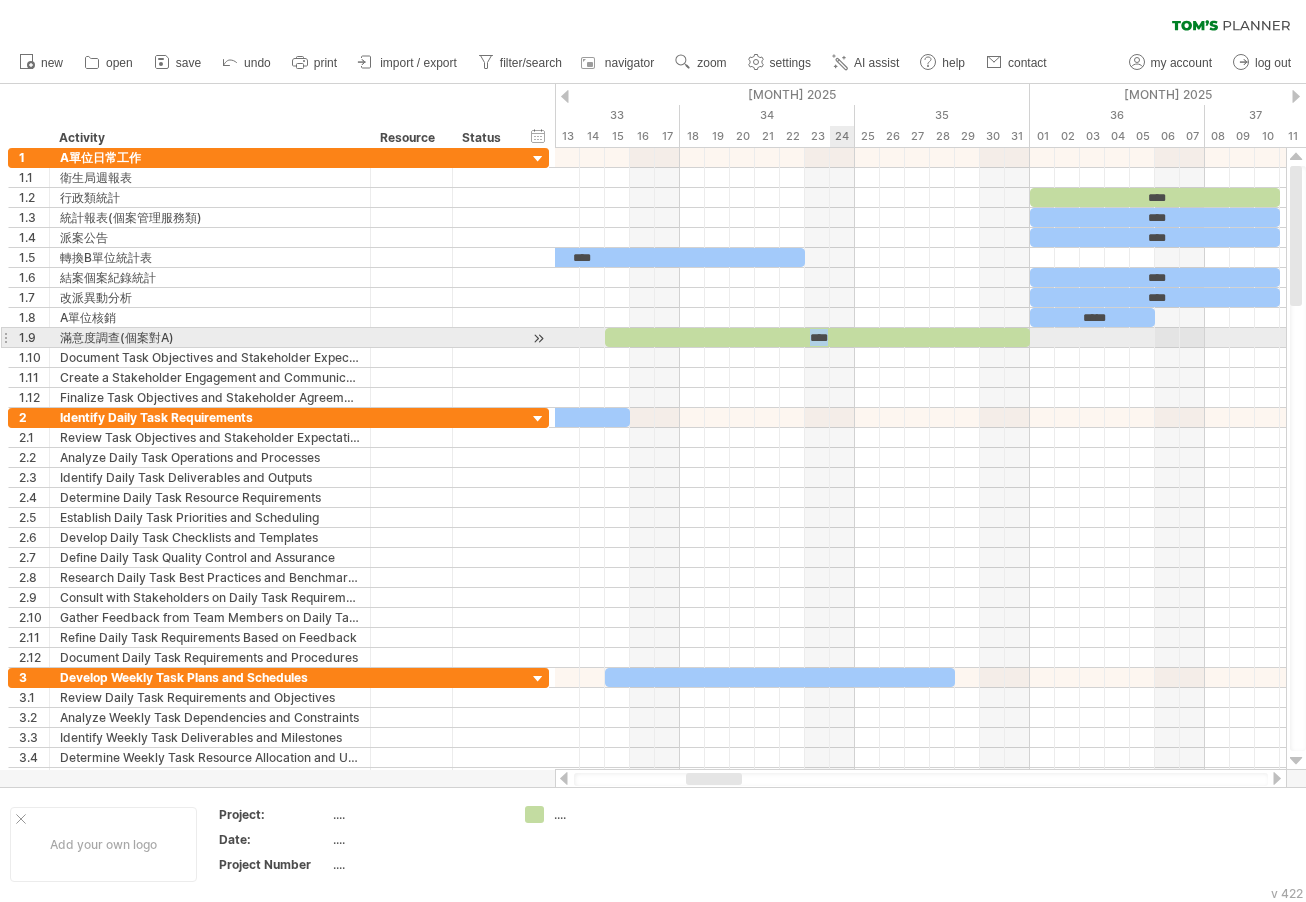 click on "****" at bounding box center (817, 337) 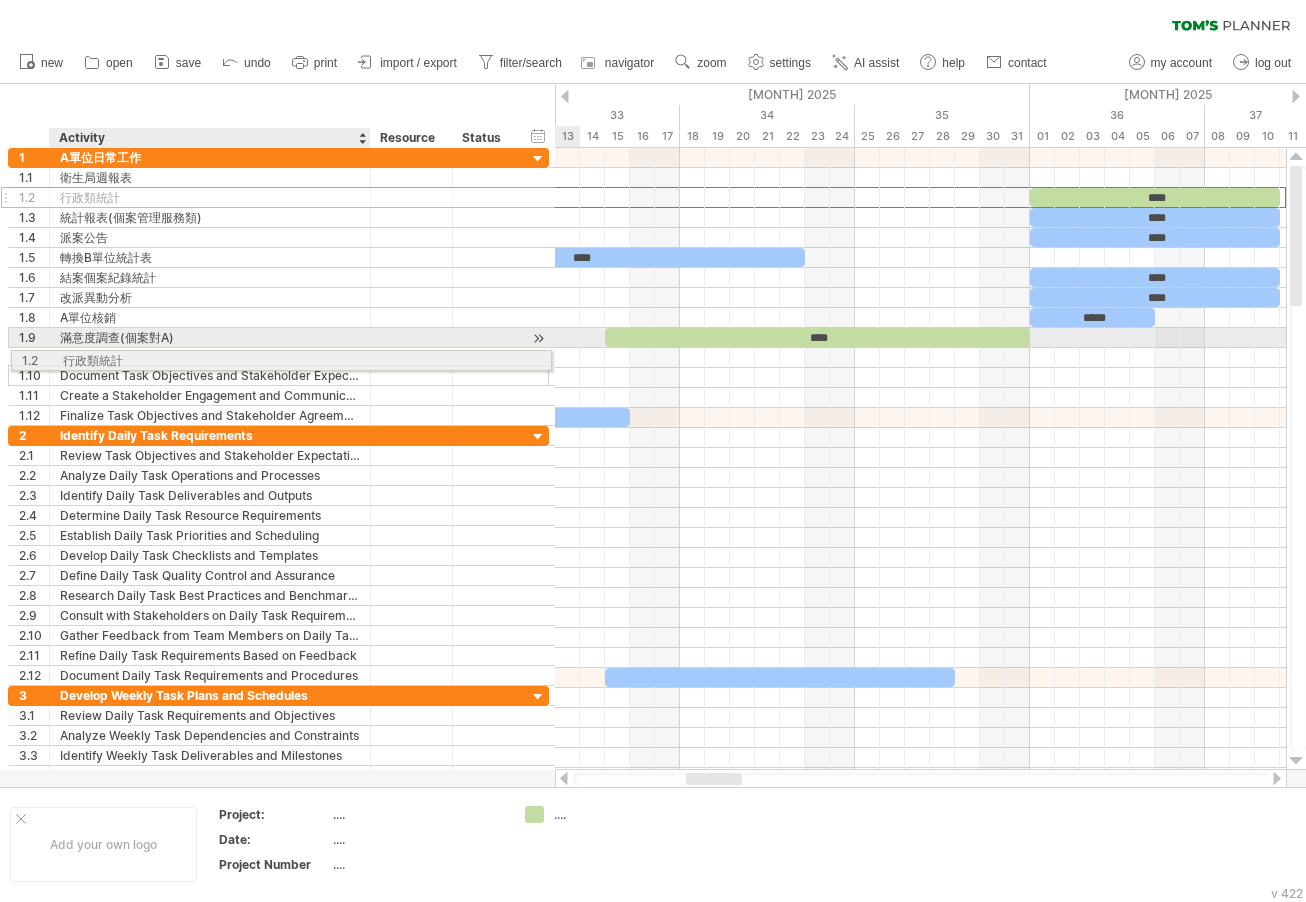 drag, startPoint x: 96, startPoint y: 193, endPoint x: 91, endPoint y: 357, distance: 164.0762 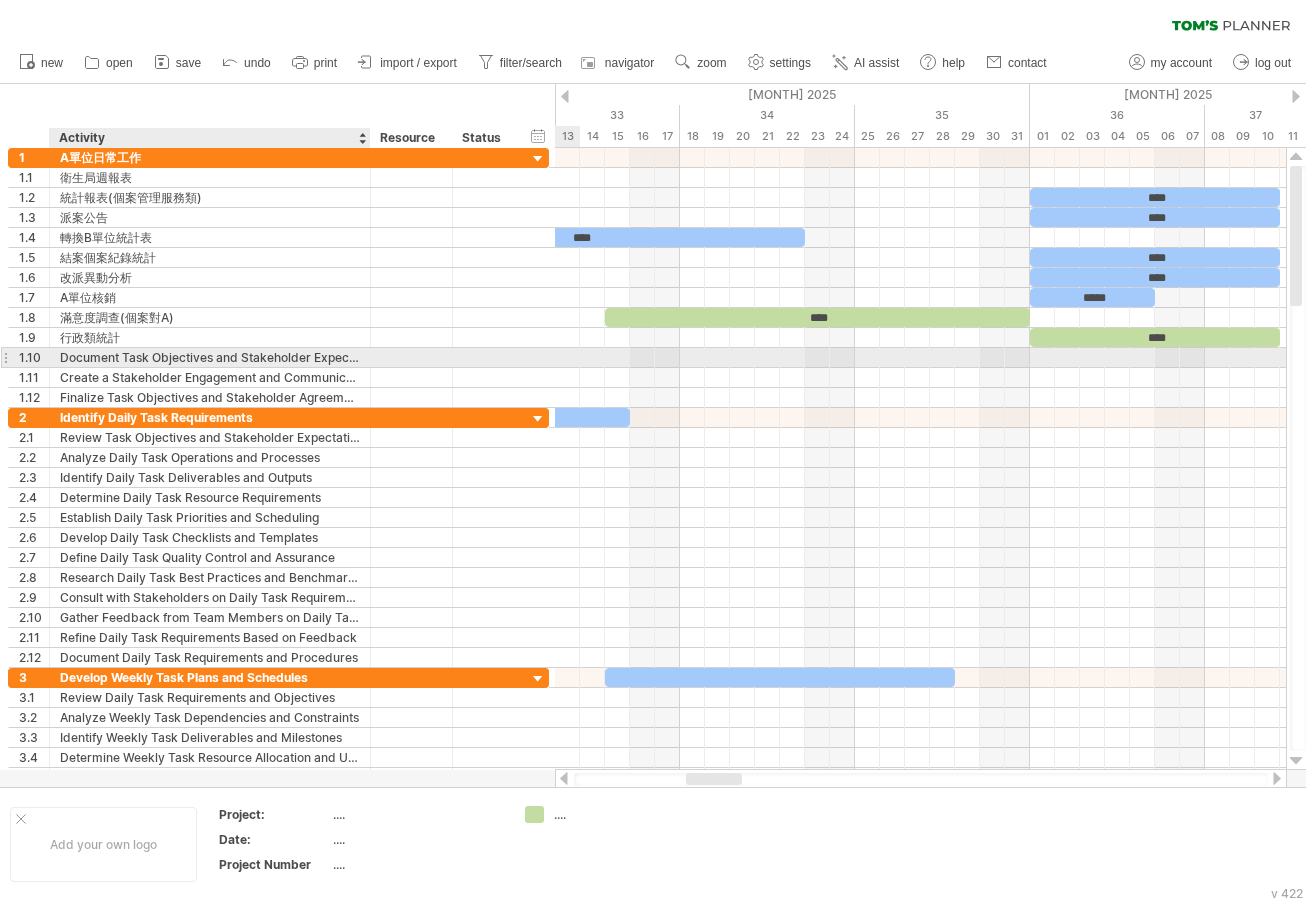 click on "Document Task Objectives and Stakeholder Expectations" at bounding box center [210, 357] 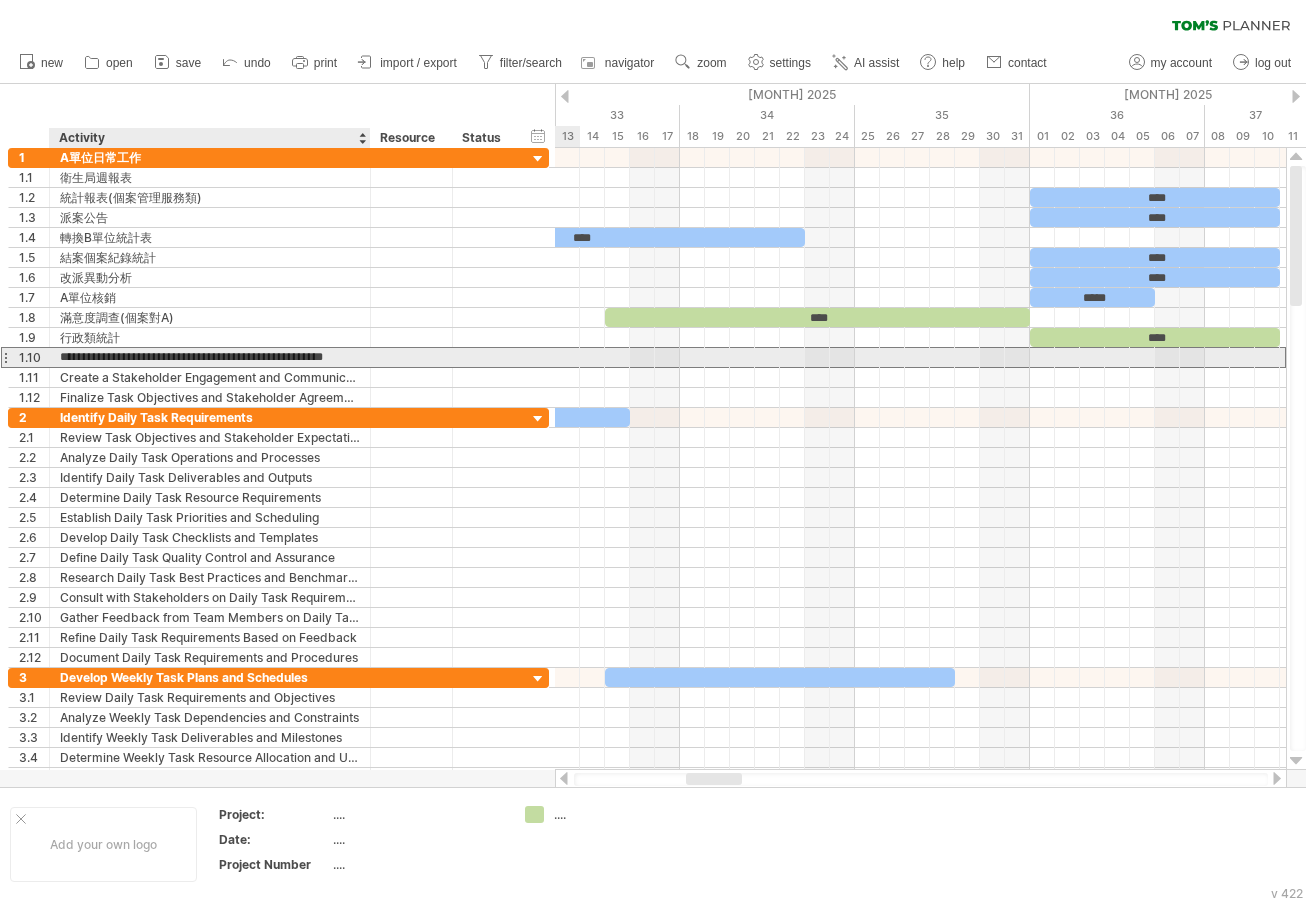 scroll, scrollTop: 0, scrollLeft: 0, axis: both 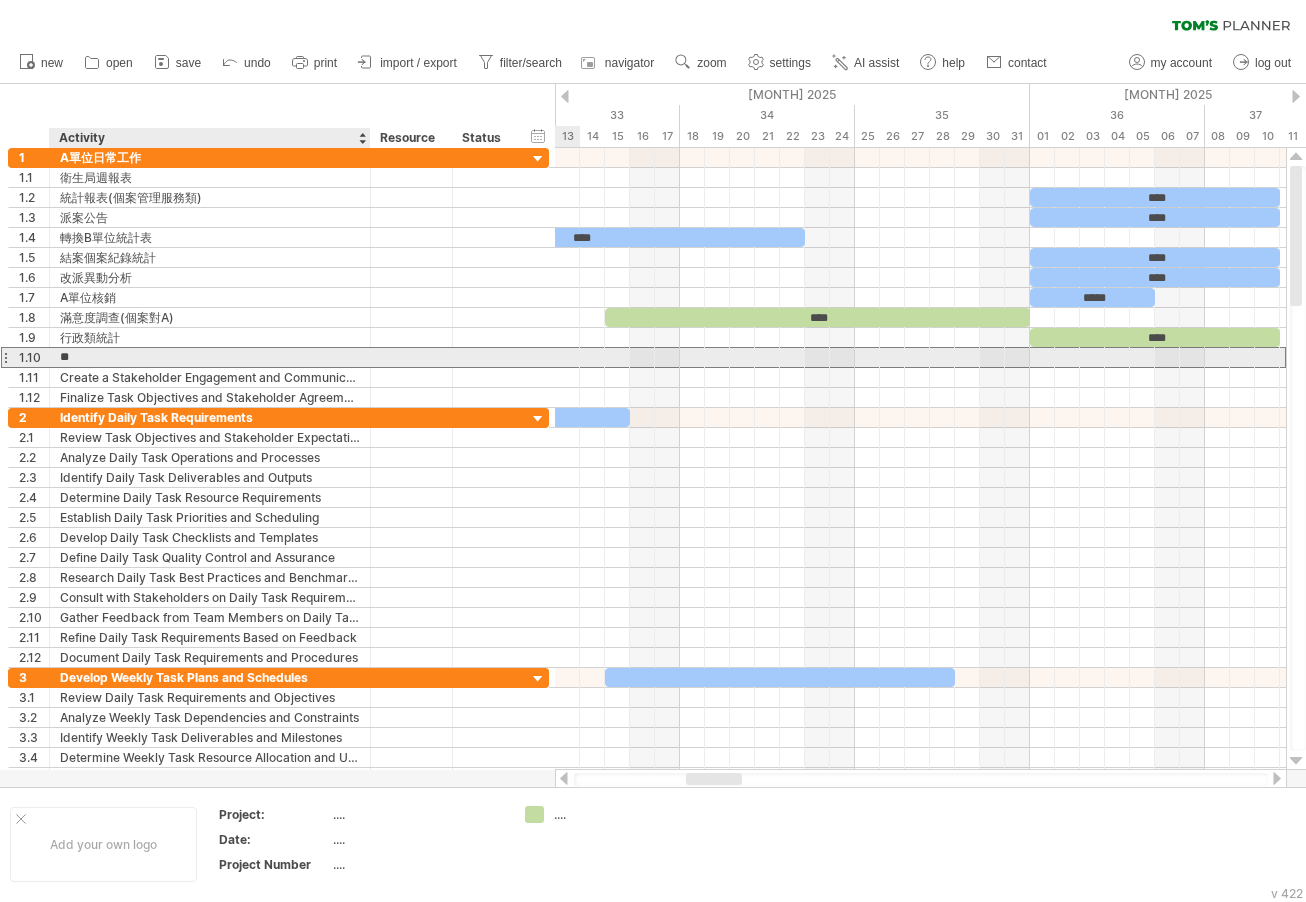 type on "*" 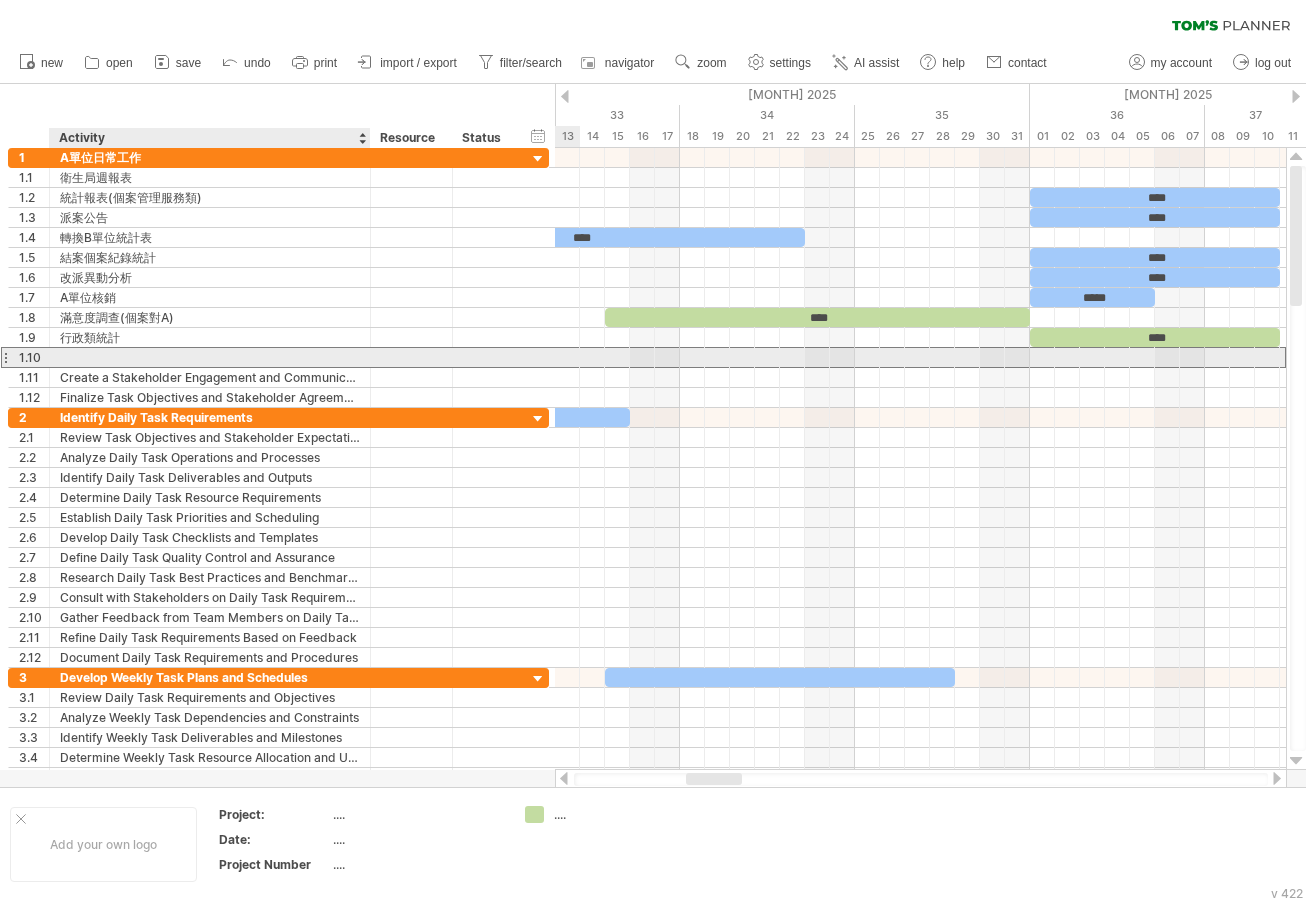 paste on "******" 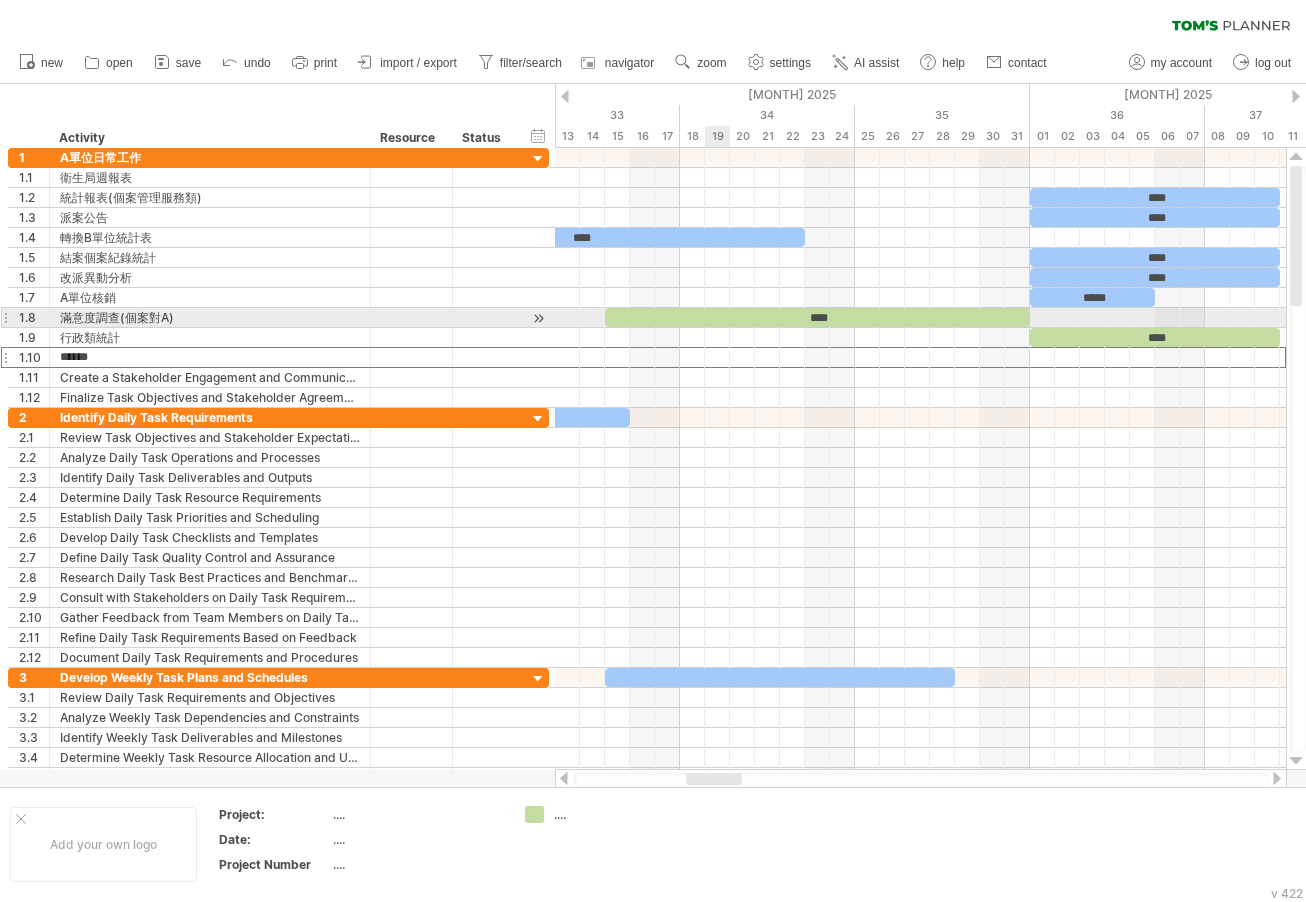 click on "****" at bounding box center [817, 317] 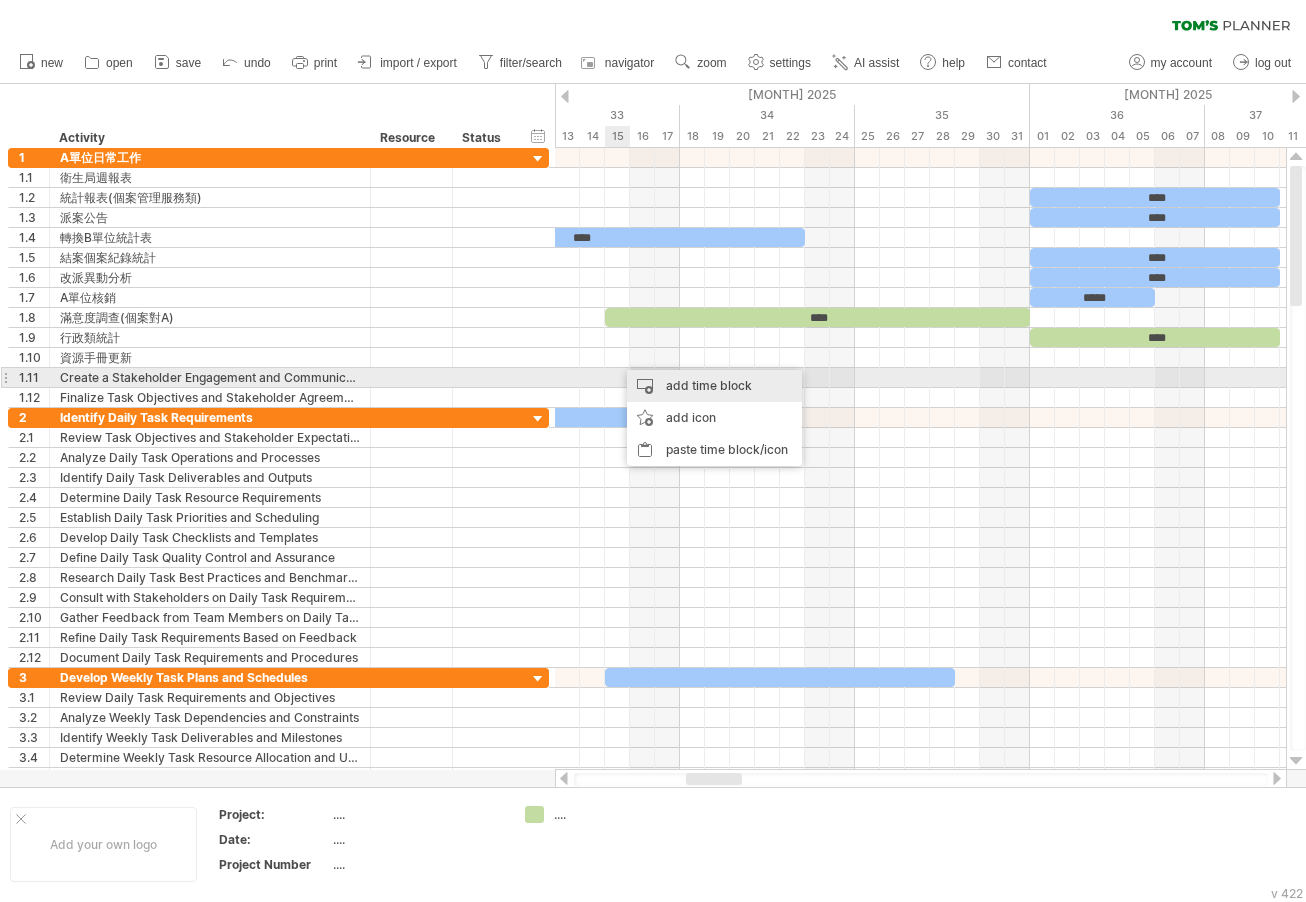 click on "add time block" at bounding box center [714, 386] 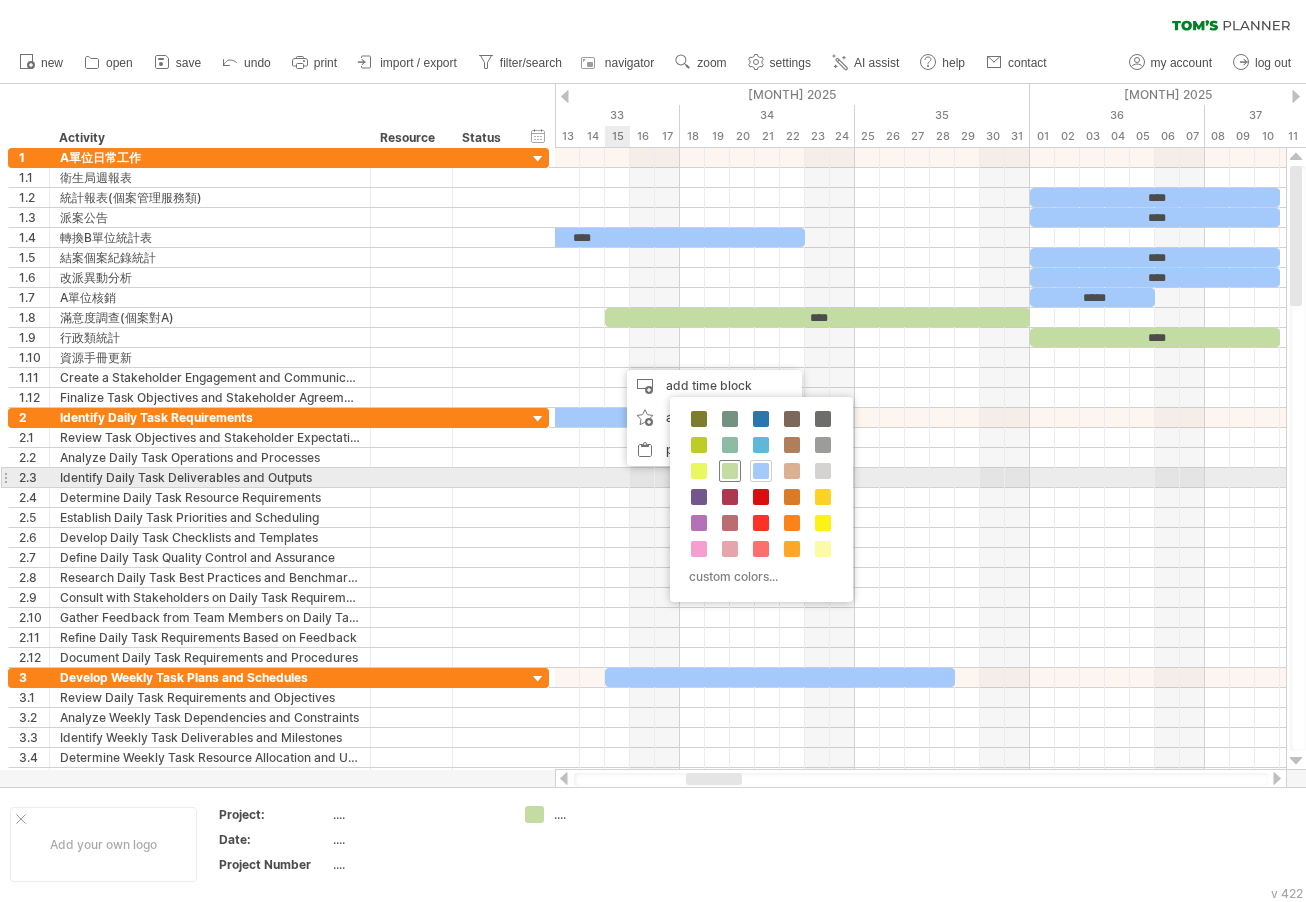 click at bounding box center [730, 471] 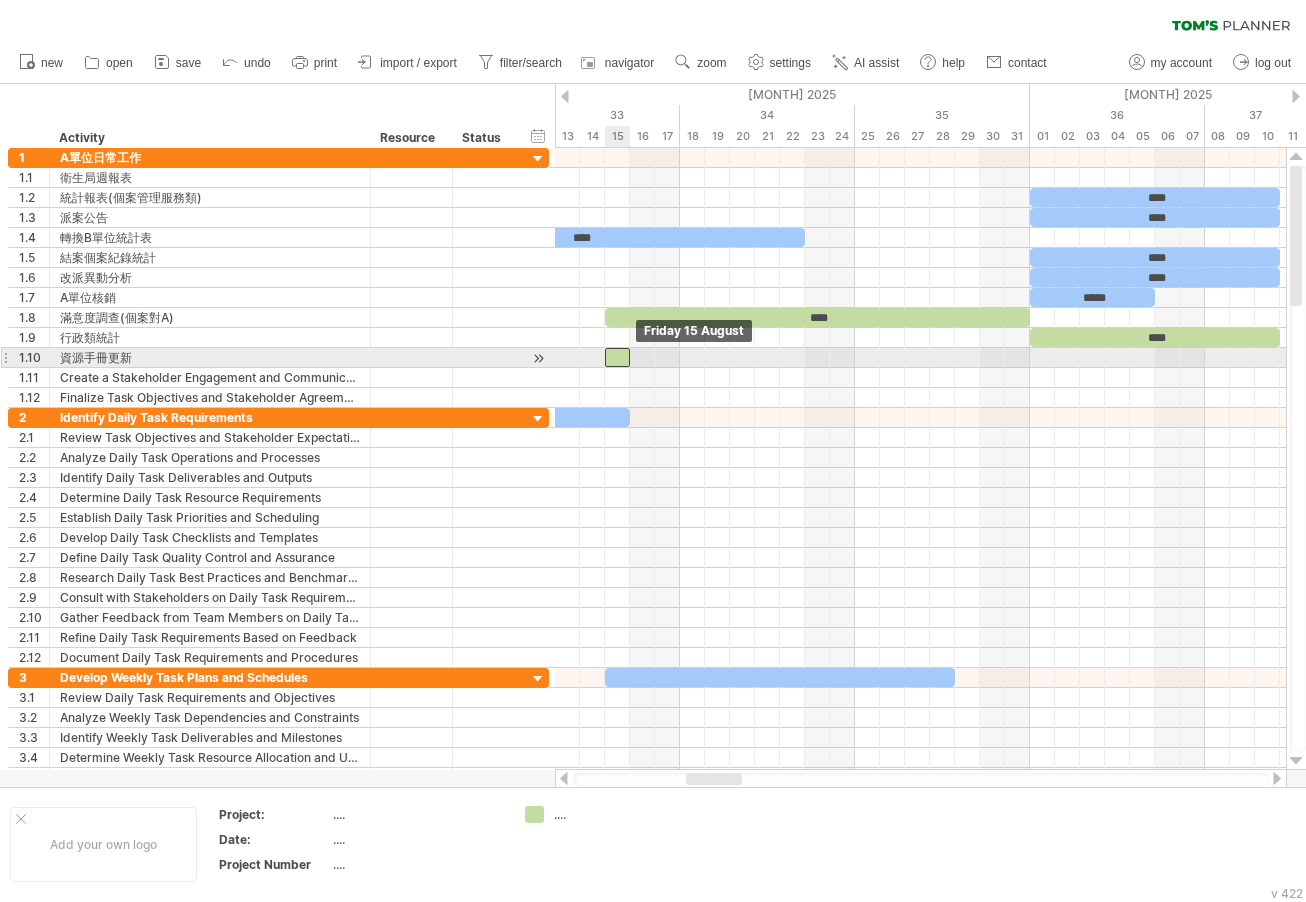 drag, startPoint x: 626, startPoint y: 359, endPoint x: 613, endPoint y: 359, distance: 13 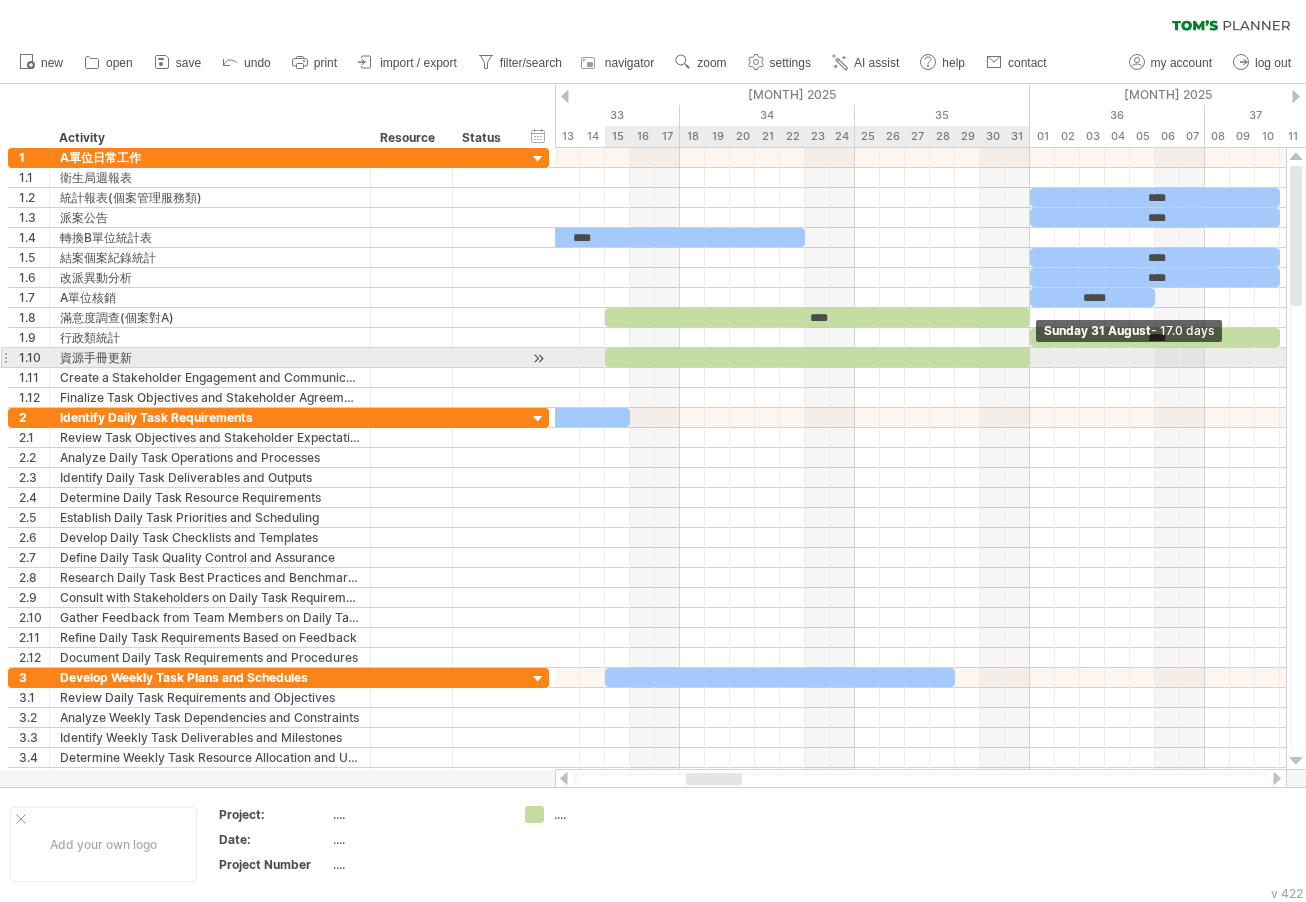 drag, startPoint x: 627, startPoint y: 358, endPoint x: 1025, endPoint y: 363, distance: 398.0314 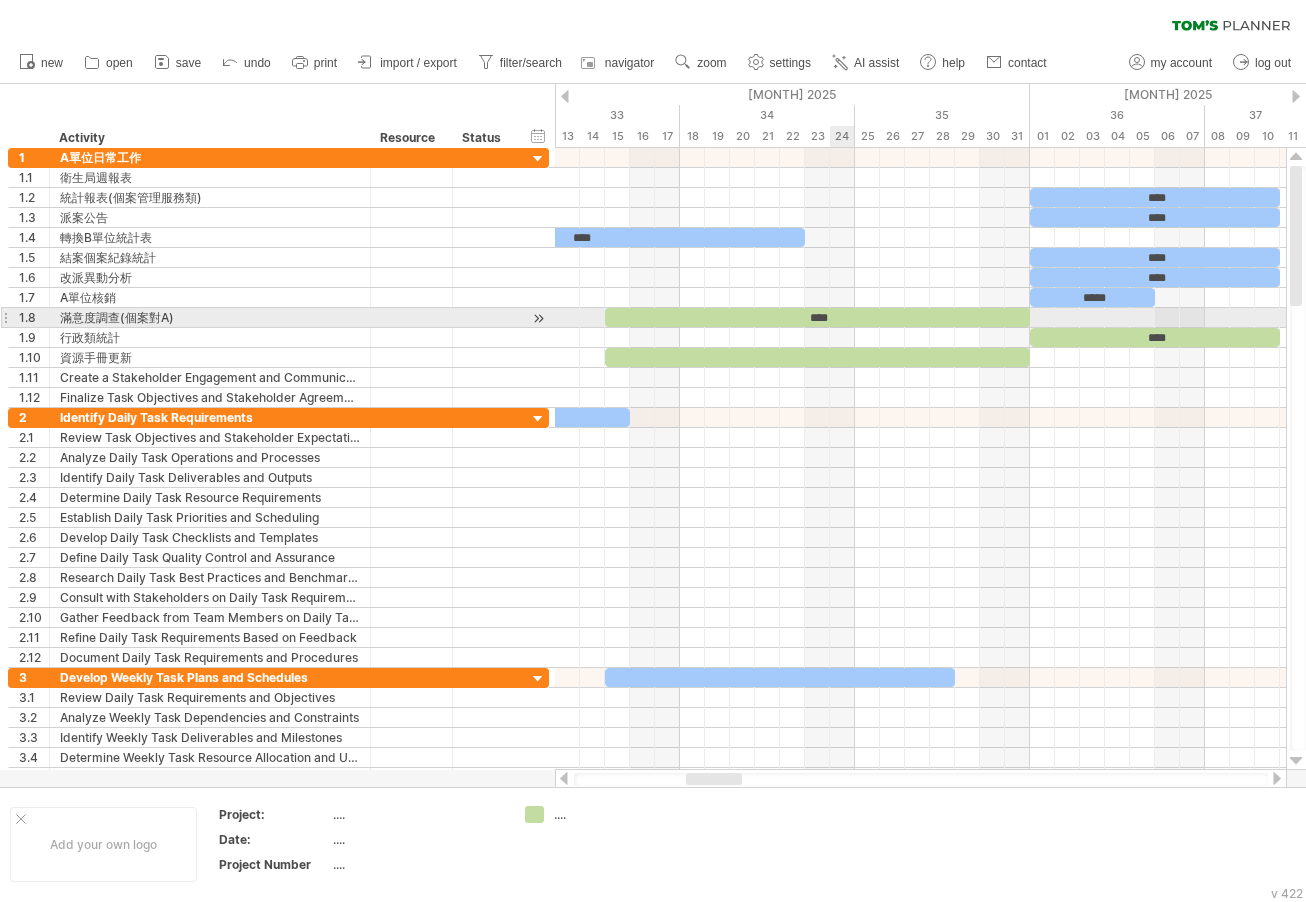 click on "****" at bounding box center [817, 317] 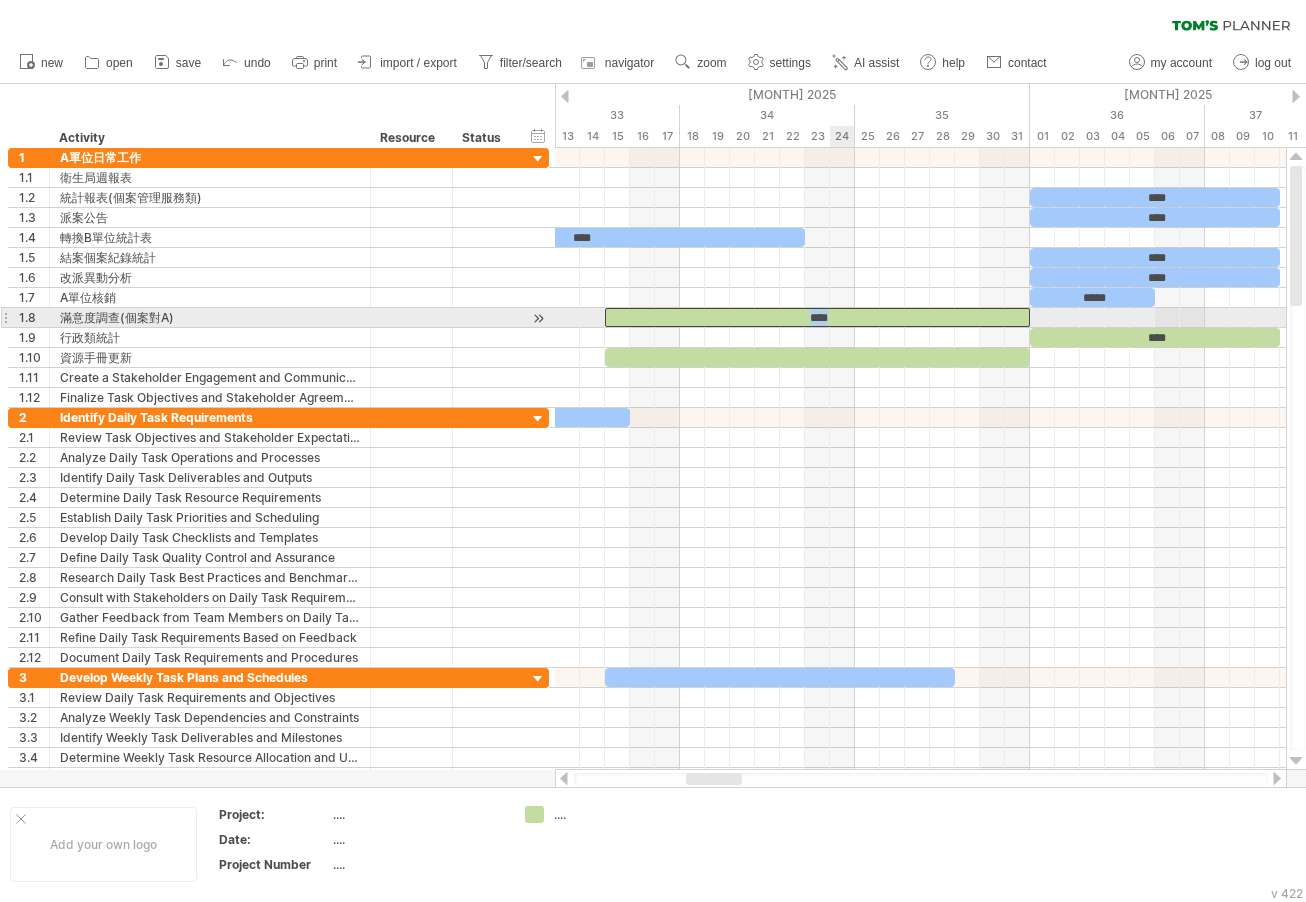 click on "****" at bounding box center (817, 317) 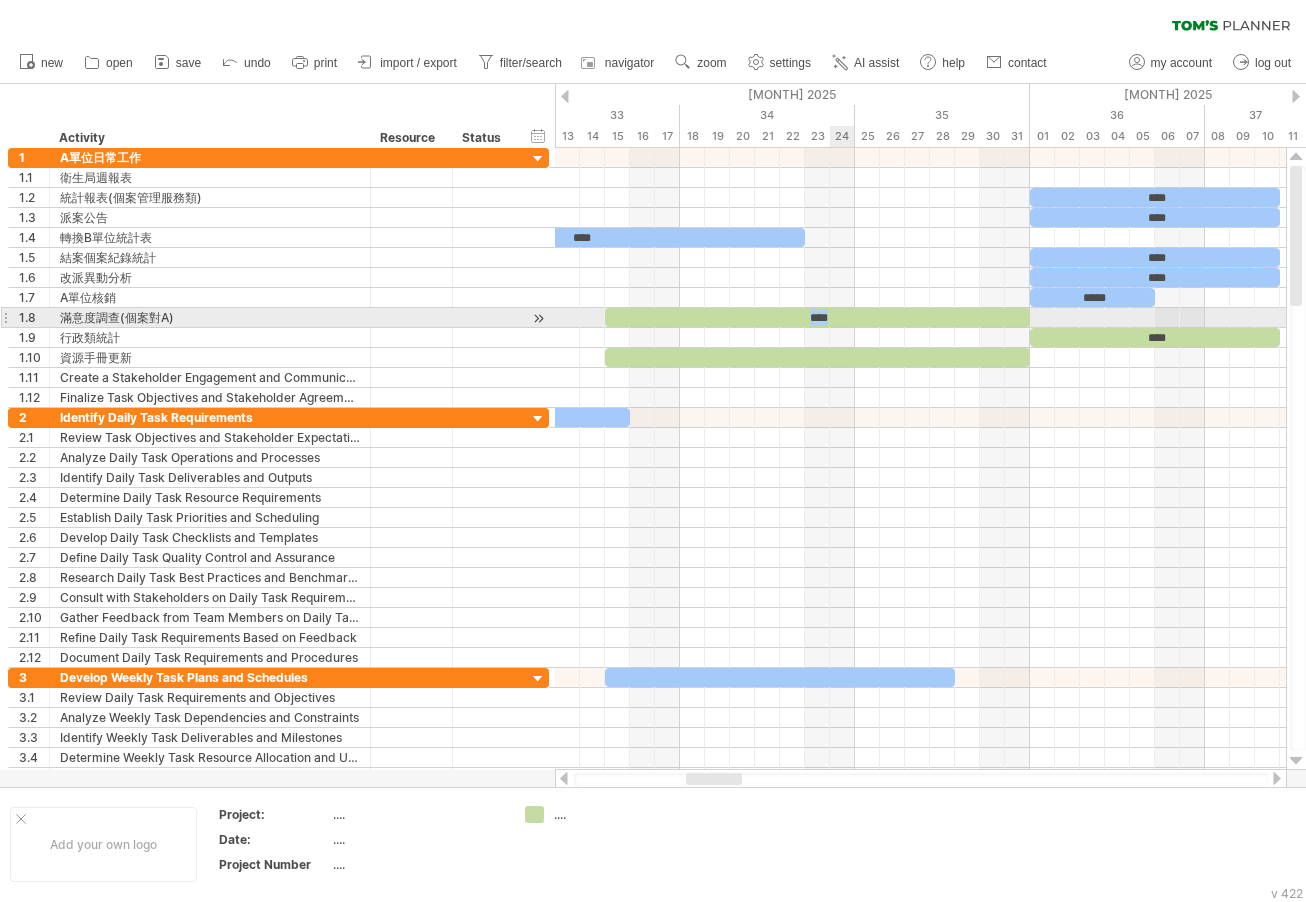 copy on "****" 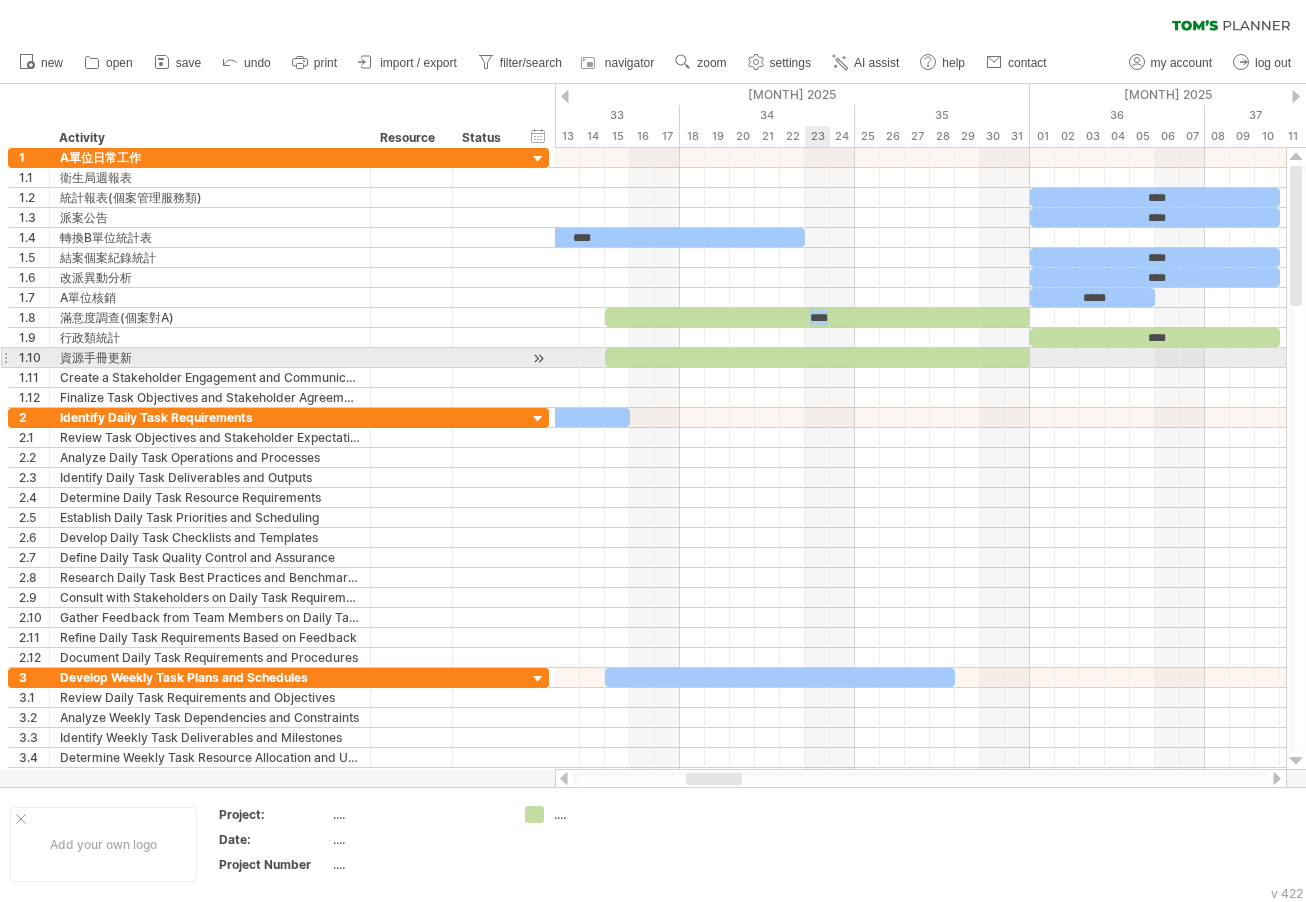click at bounding box center [817, 357] 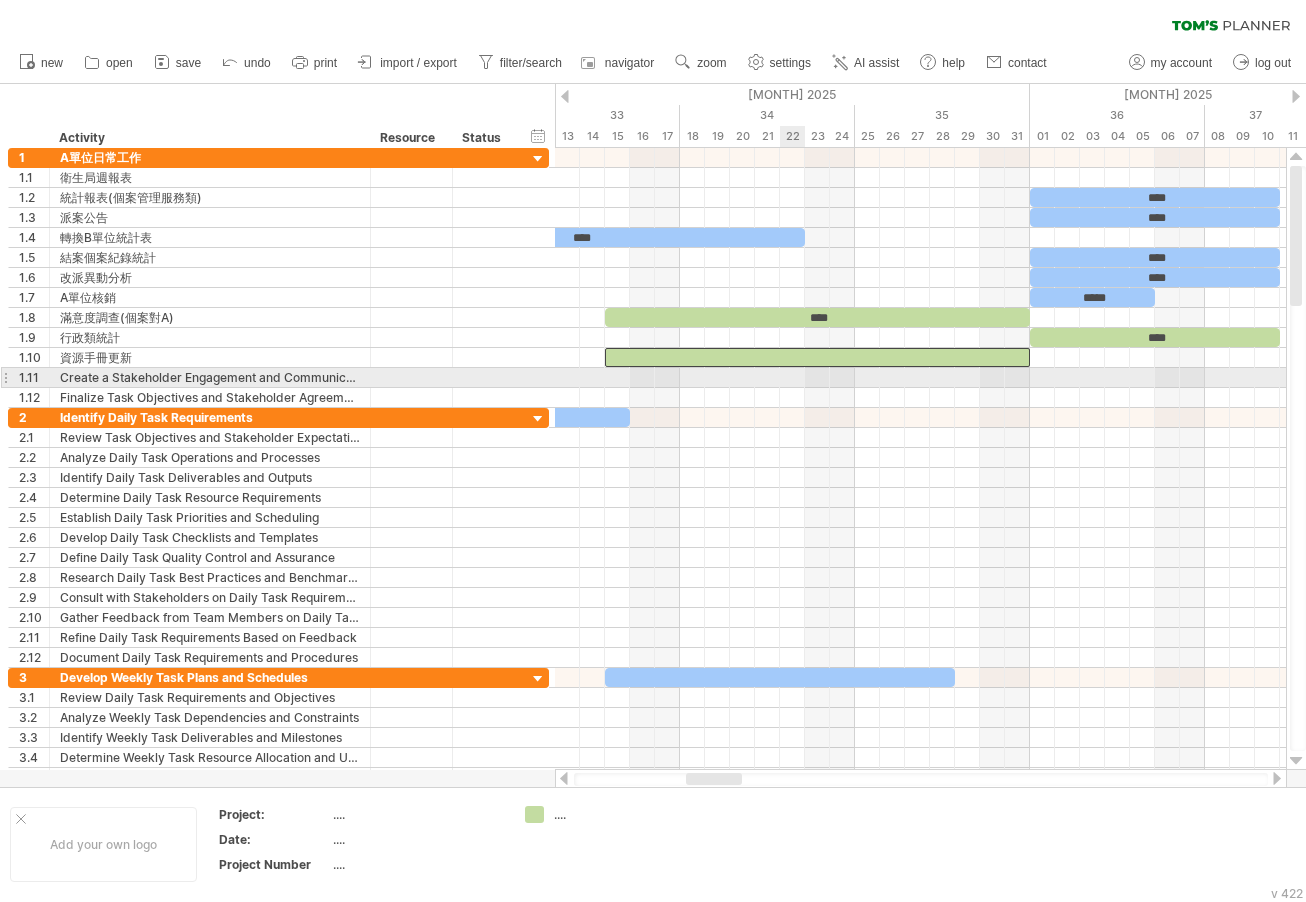 type 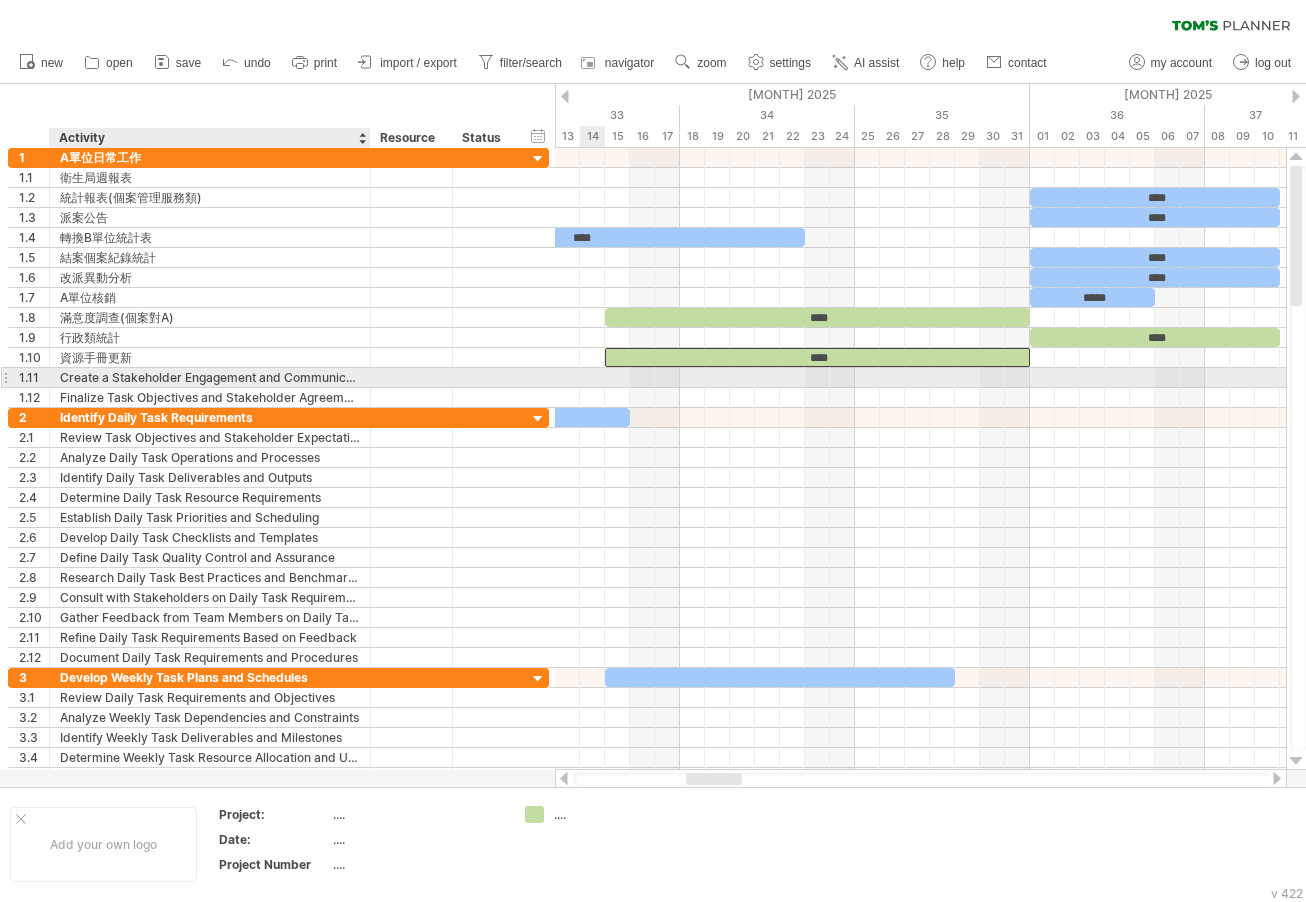 click on "Create a Stakeholder Engagement and Communication Plan" at bounding box center [210, 377] 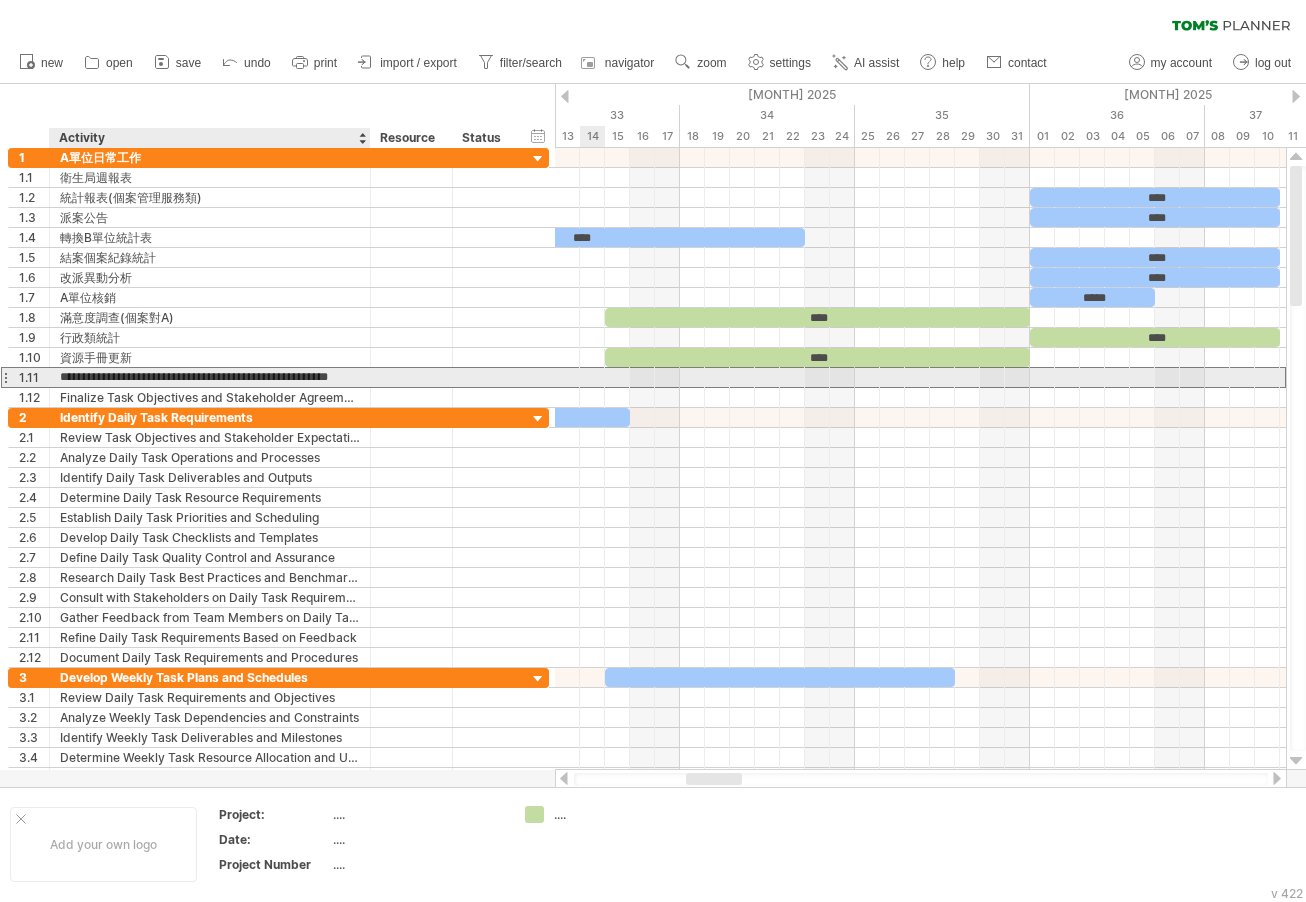scroll, scrollTop: 0, scrollLeft: 0, axis: both 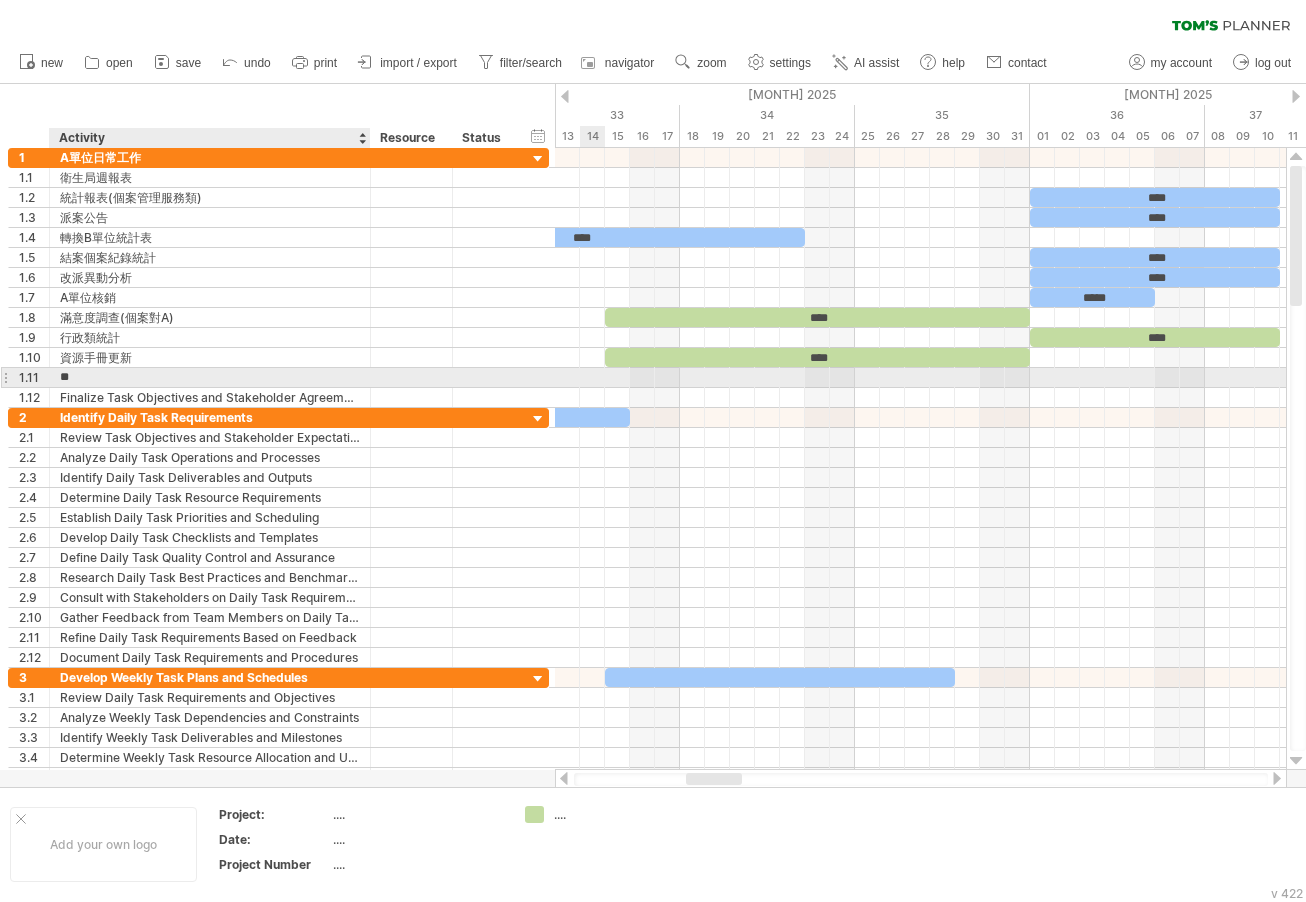 type on "*" 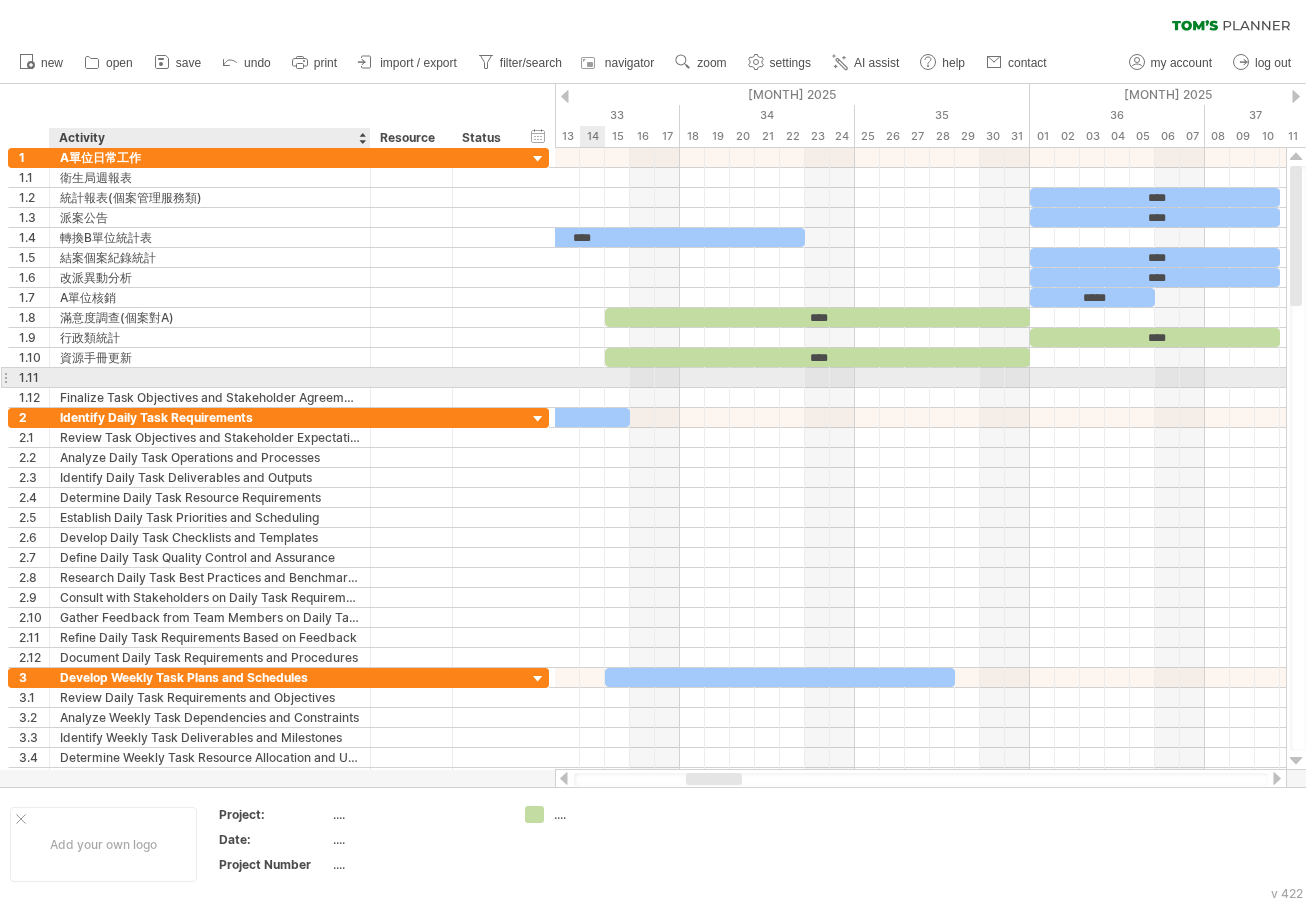 paste on "*******" 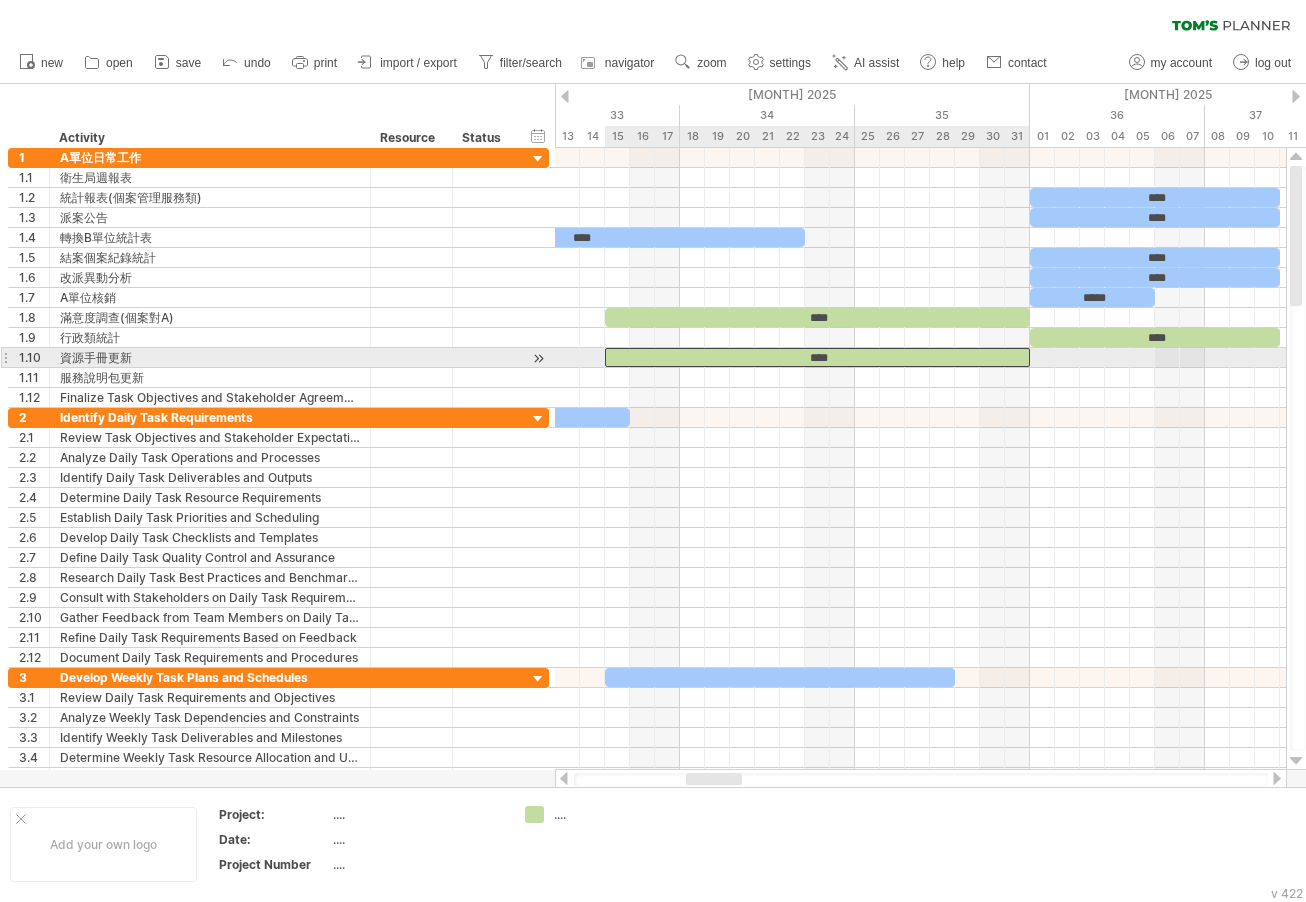 click on "****" at bounding box center [817, 357] 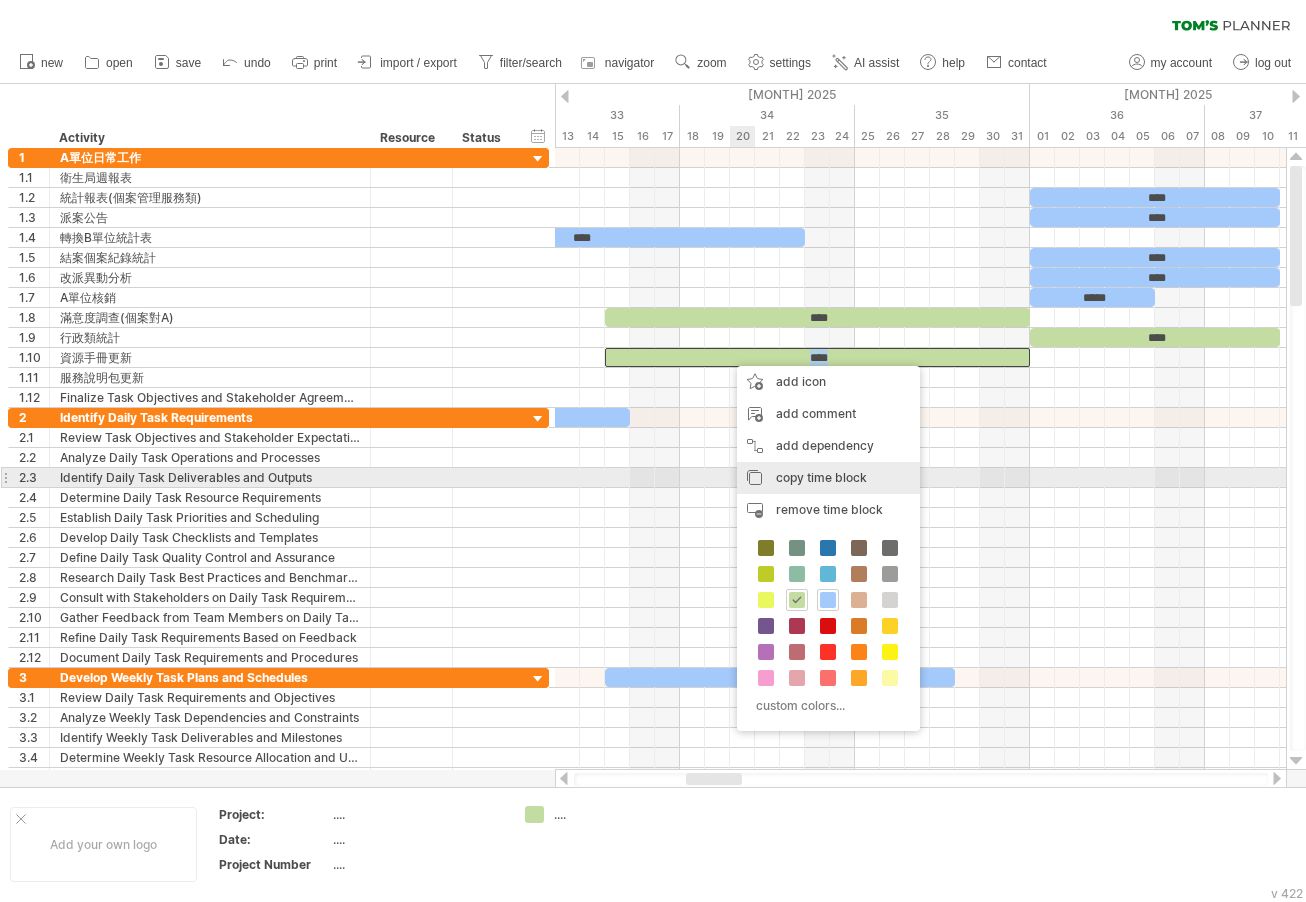 click on "copy time block" at bounding box center (821, 477) 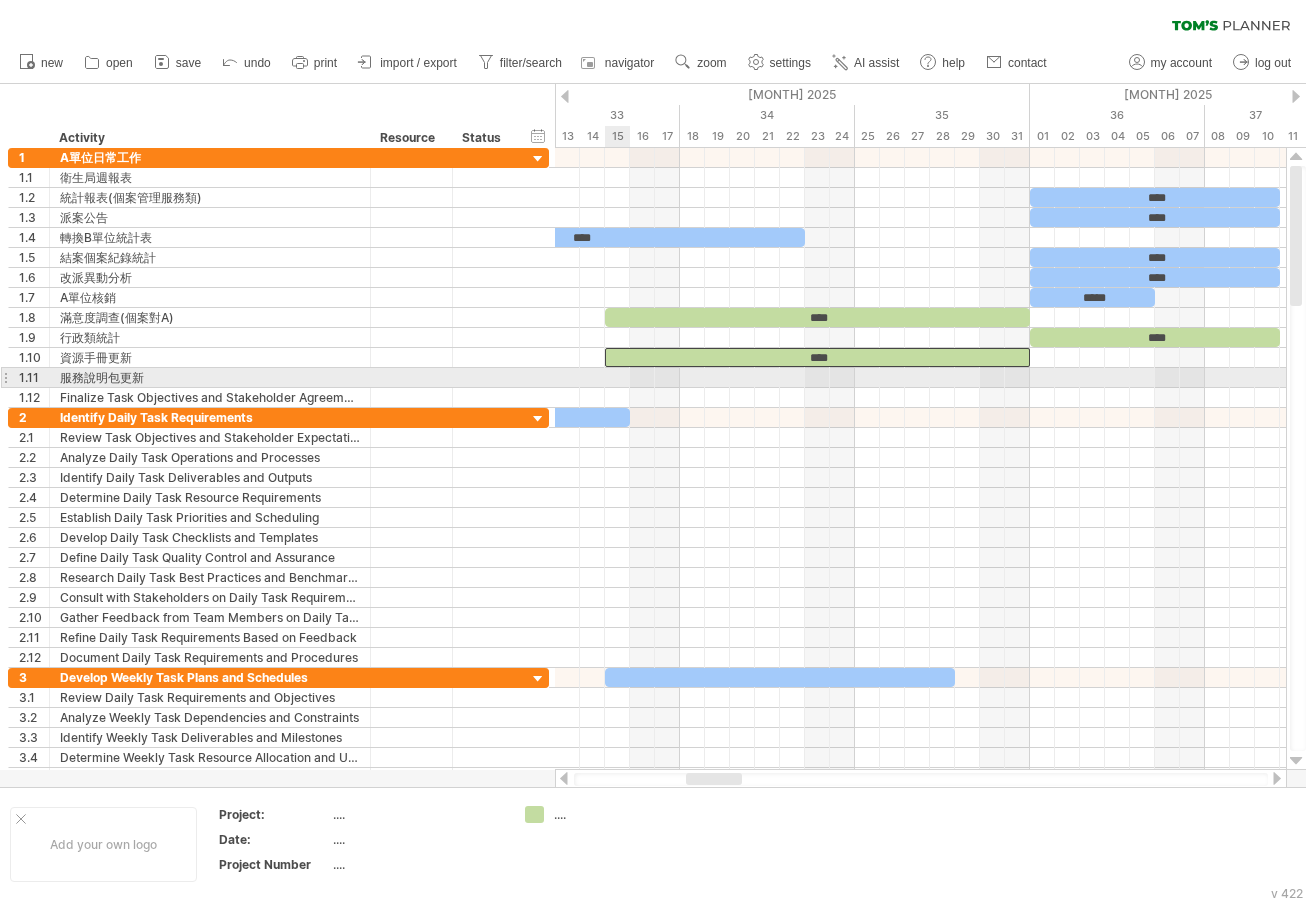 click at bounding box center (920, 378) 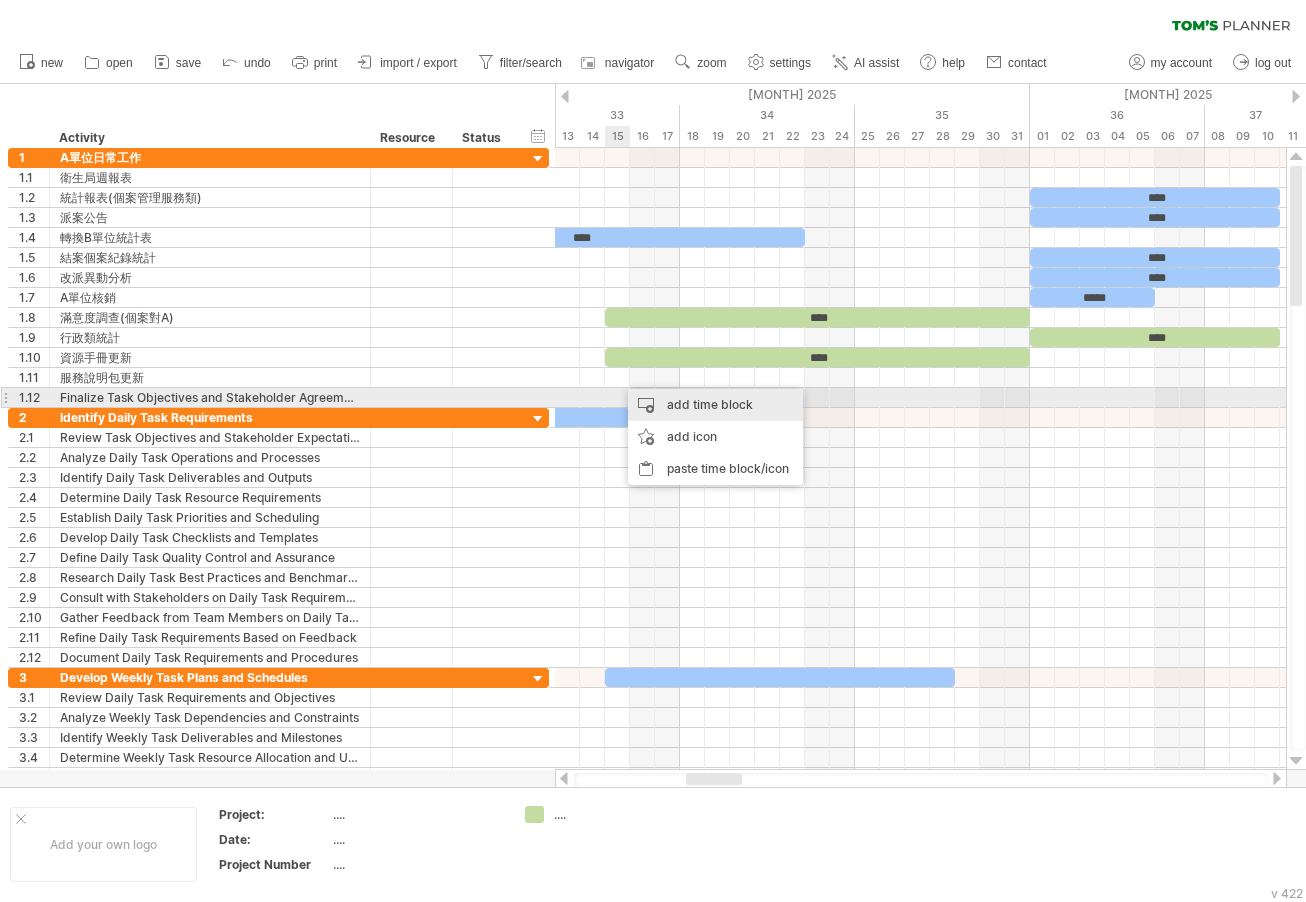 click on "add time block" at bounding box center (715, 405) 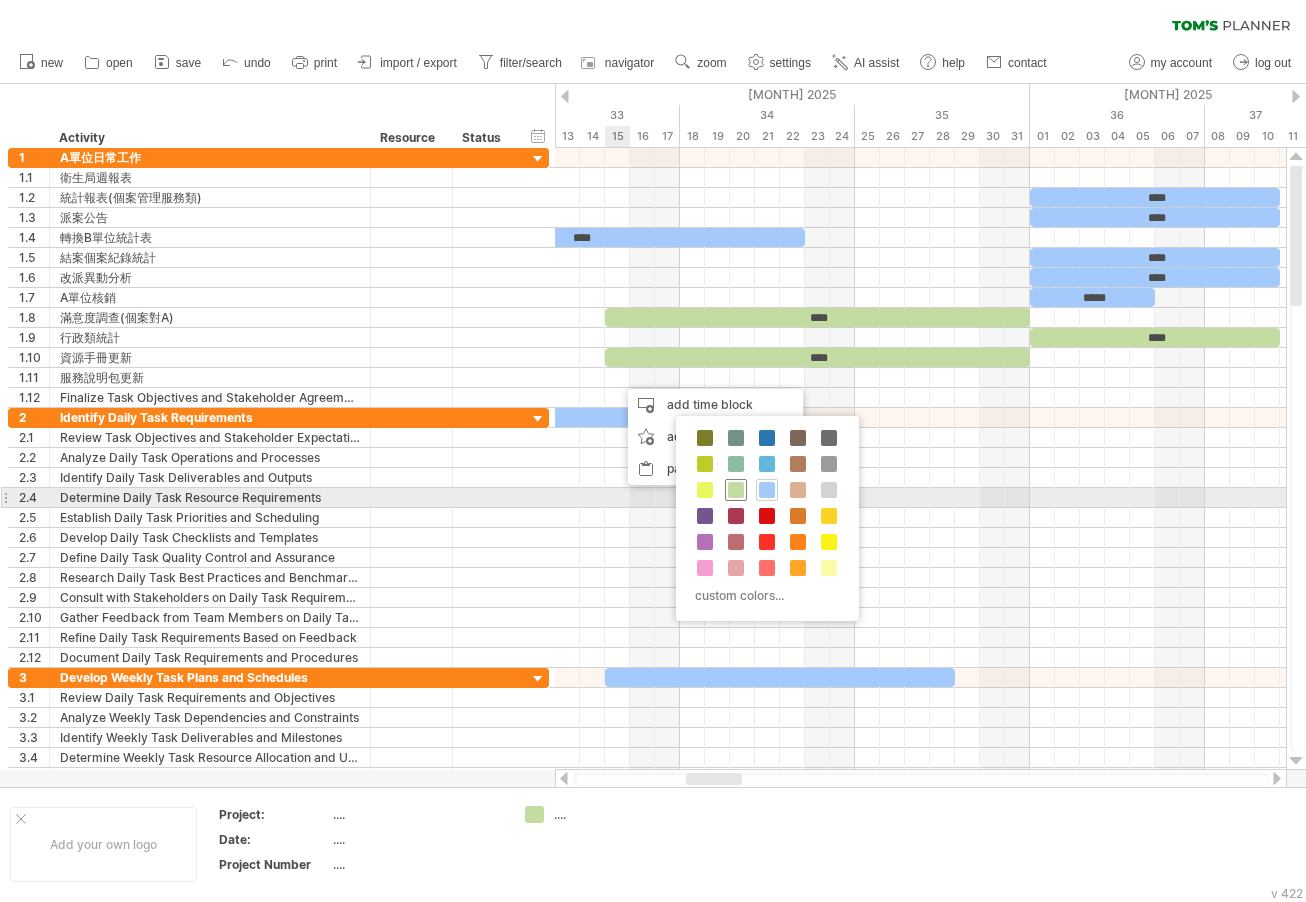 drag, startPoint x: 731, startPoint y: 492, endPoint x: 680, endPoint y: 441, distance: 72.12489 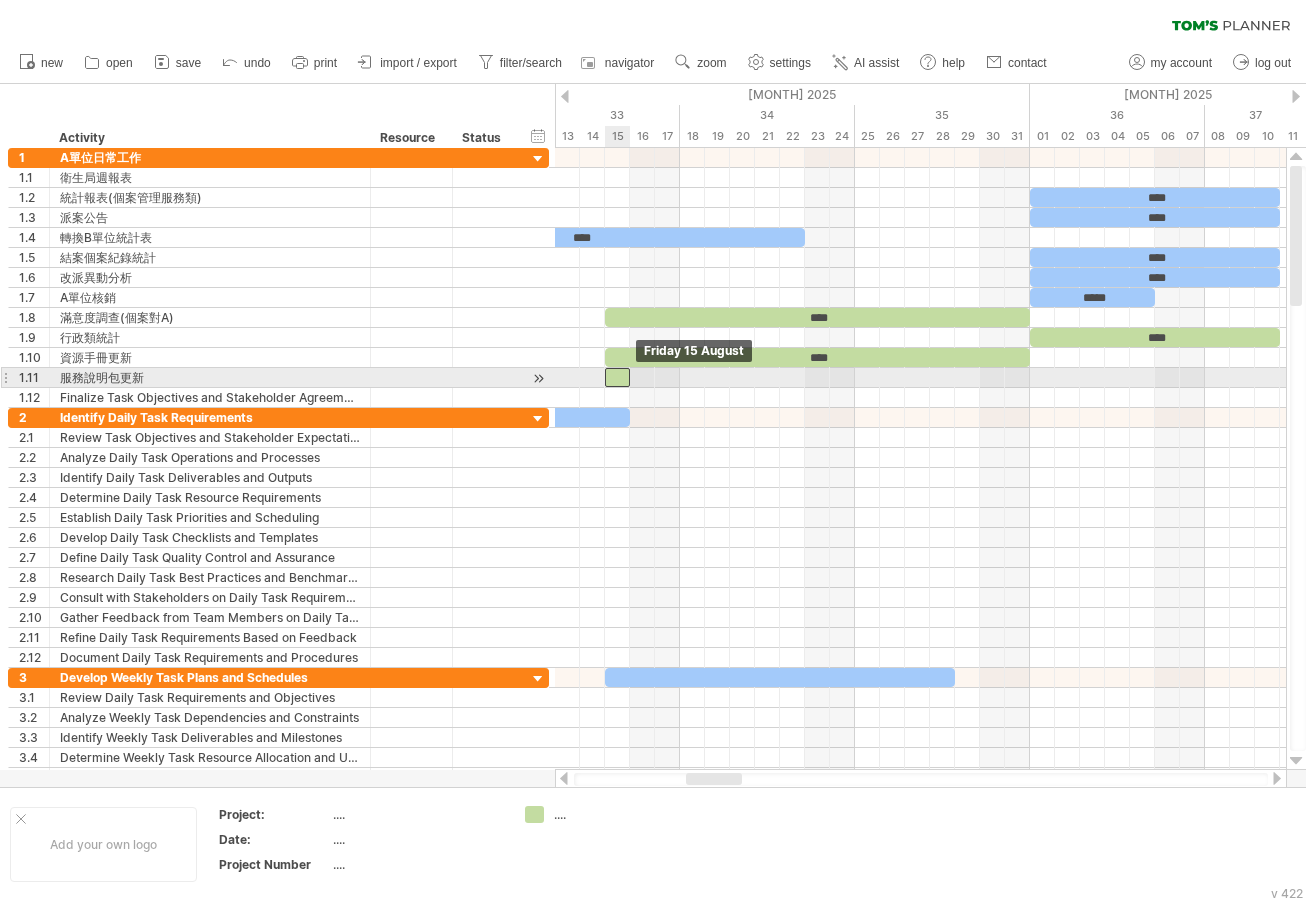 drag, startPoint x: 623, startPoint y: 375, endPoint x: 612, endPoint y: 375, distance: 11 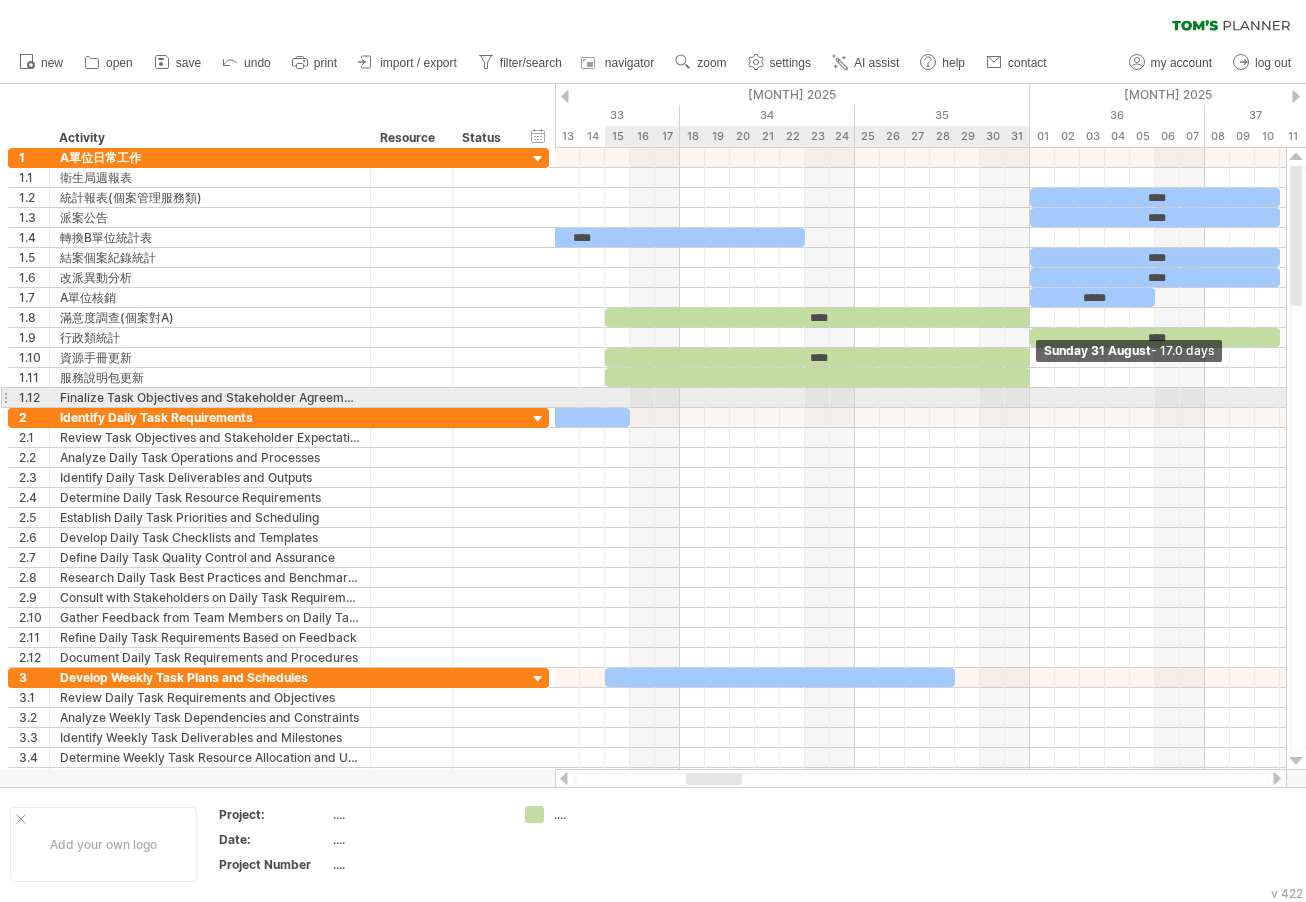 drag, startPoint x: 630, startPoint y: 377, endPoint x: 1011, endPoint y: 383, distance: 381.04724 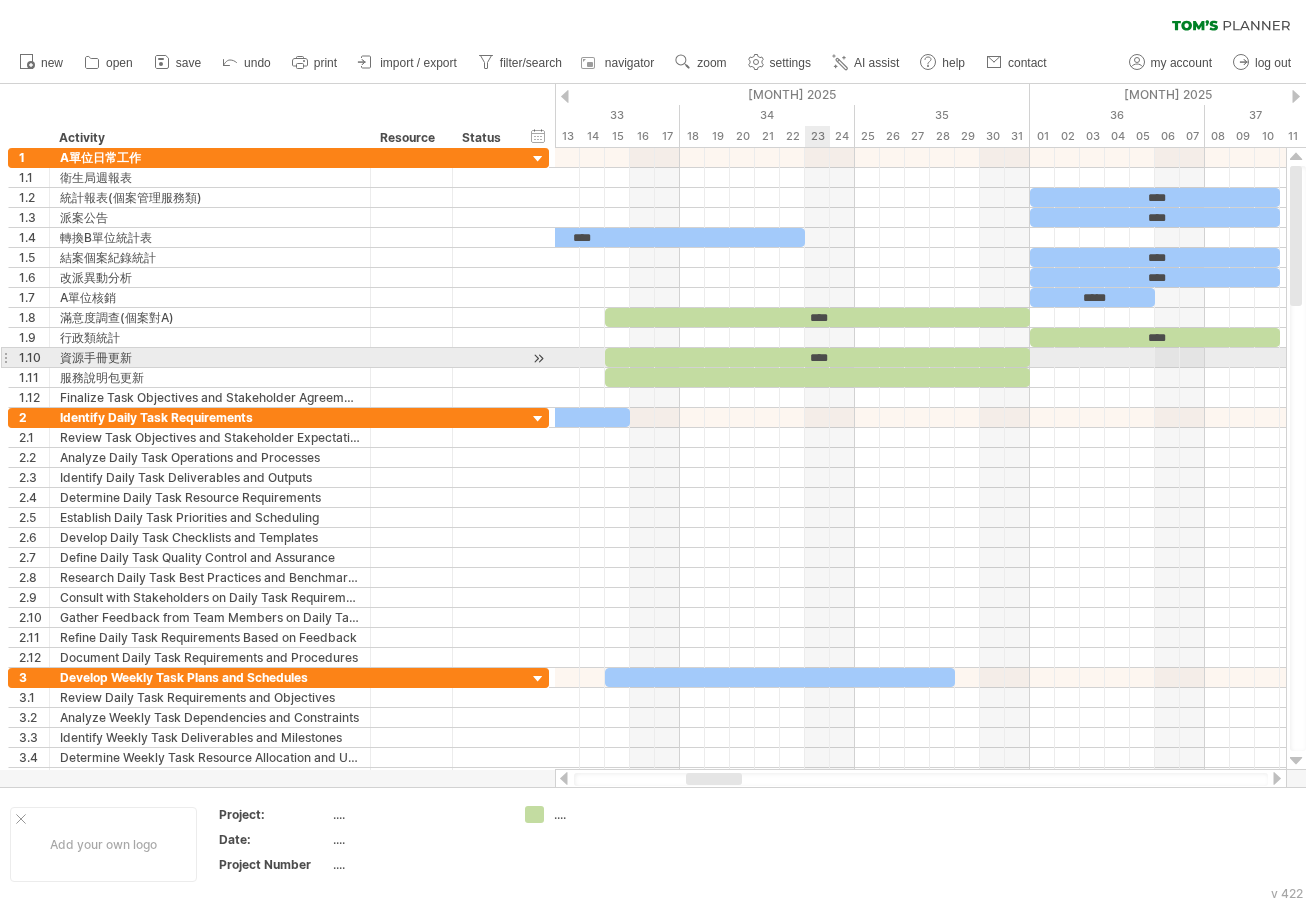 click on "****" at bounding box center (817, 357) 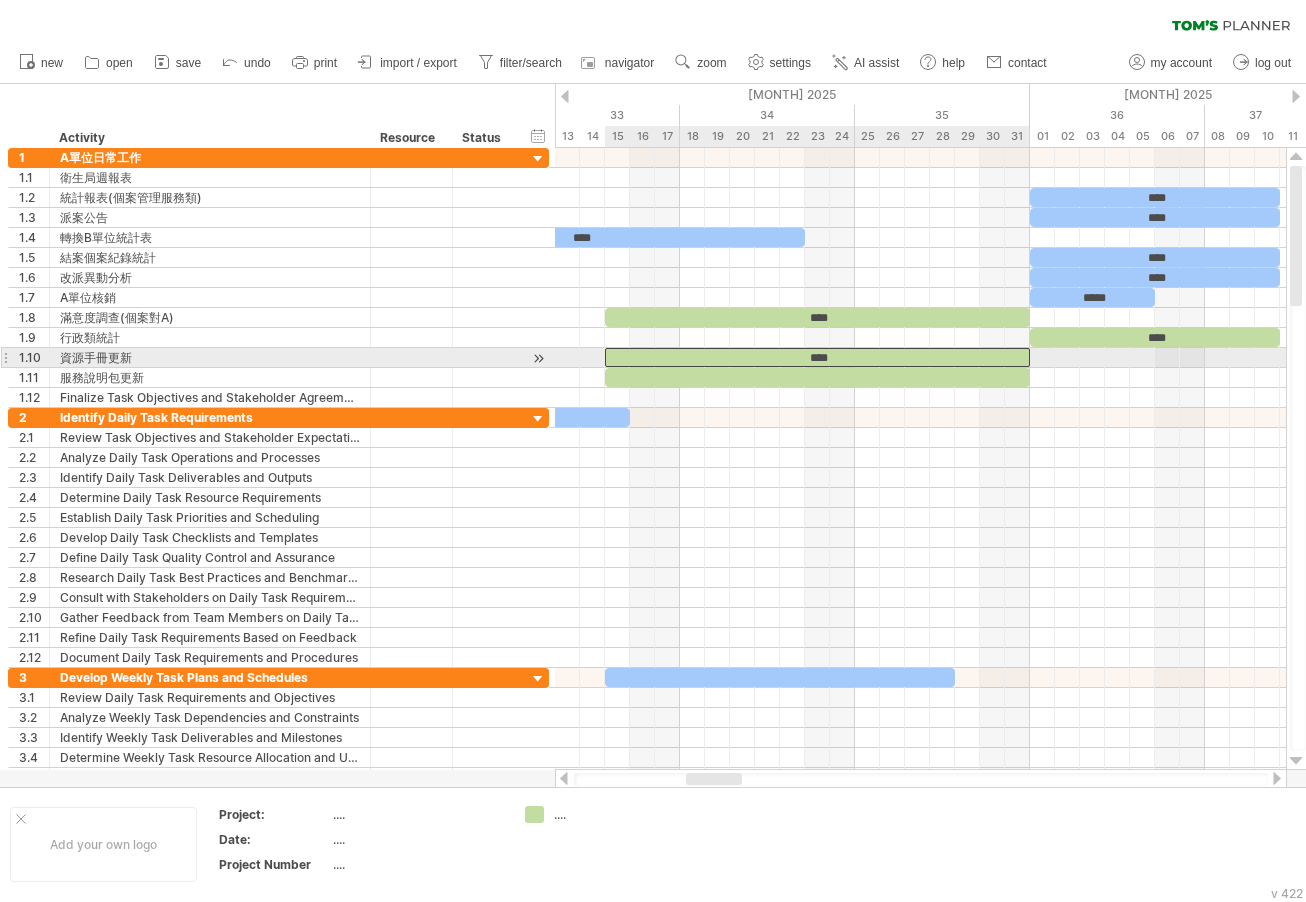 click on "****" at bounding box center (817, 357) 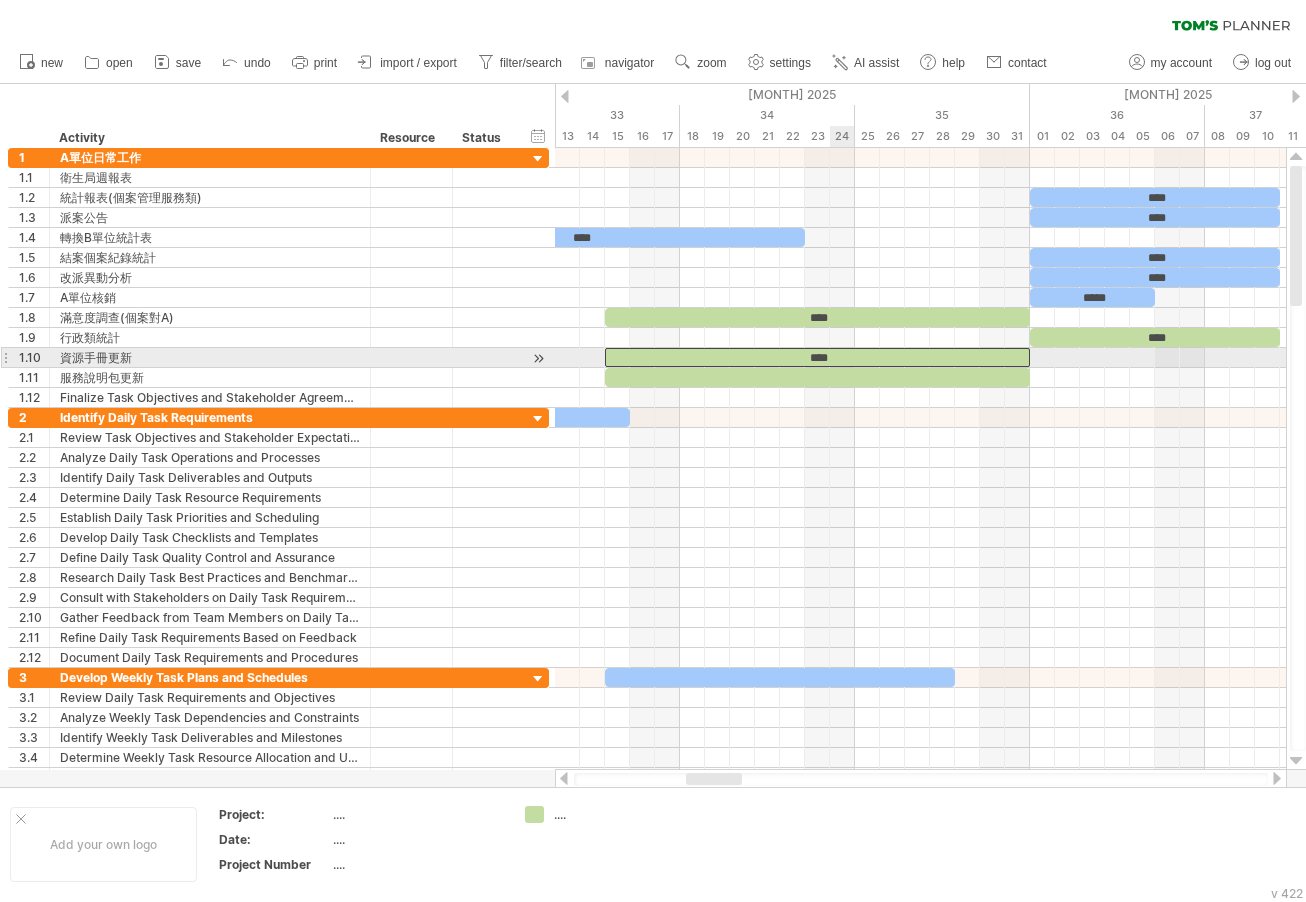 click on "****" at bounding box center [817, 357] 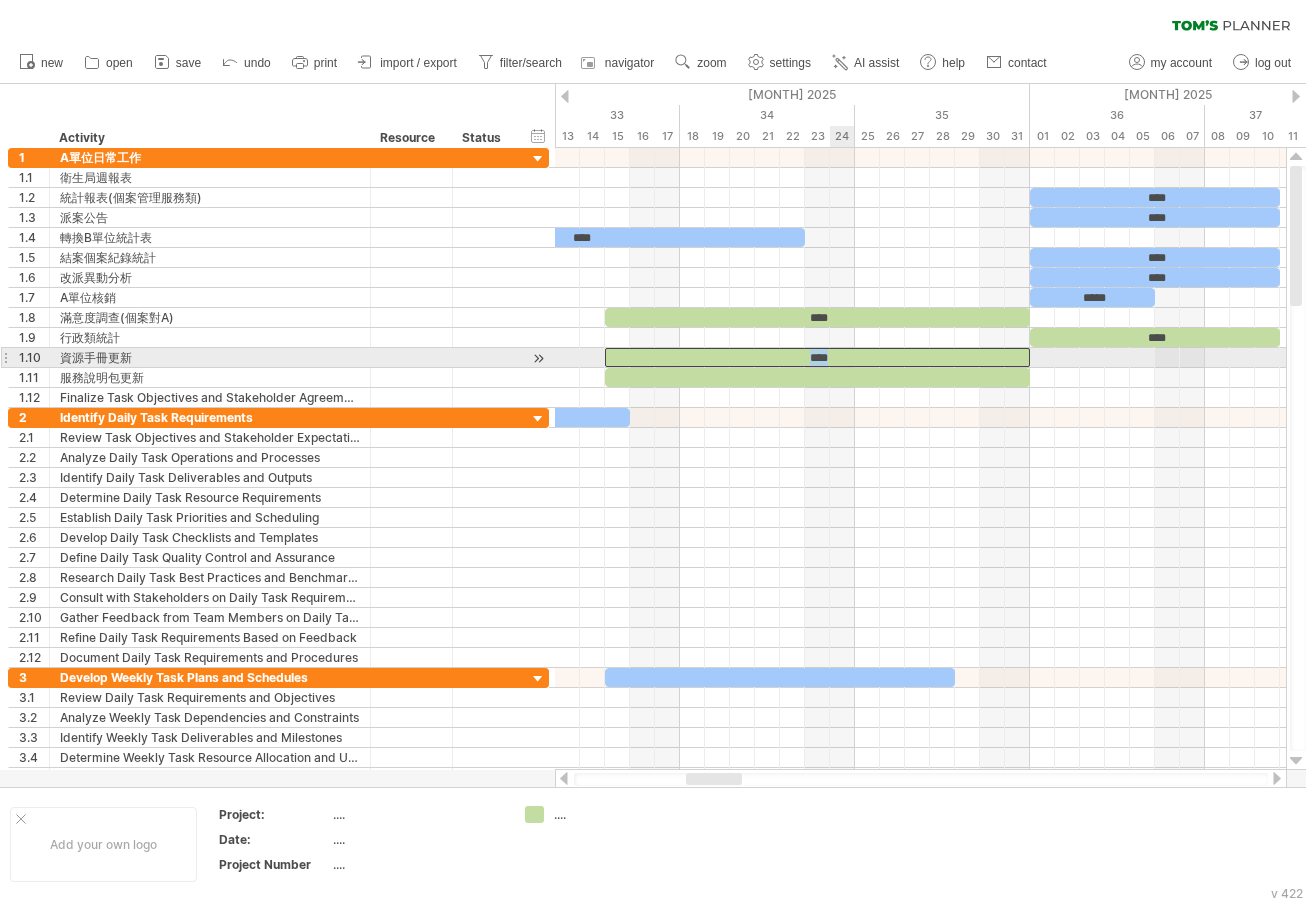 click on "****" at bounding box center [817, 357] 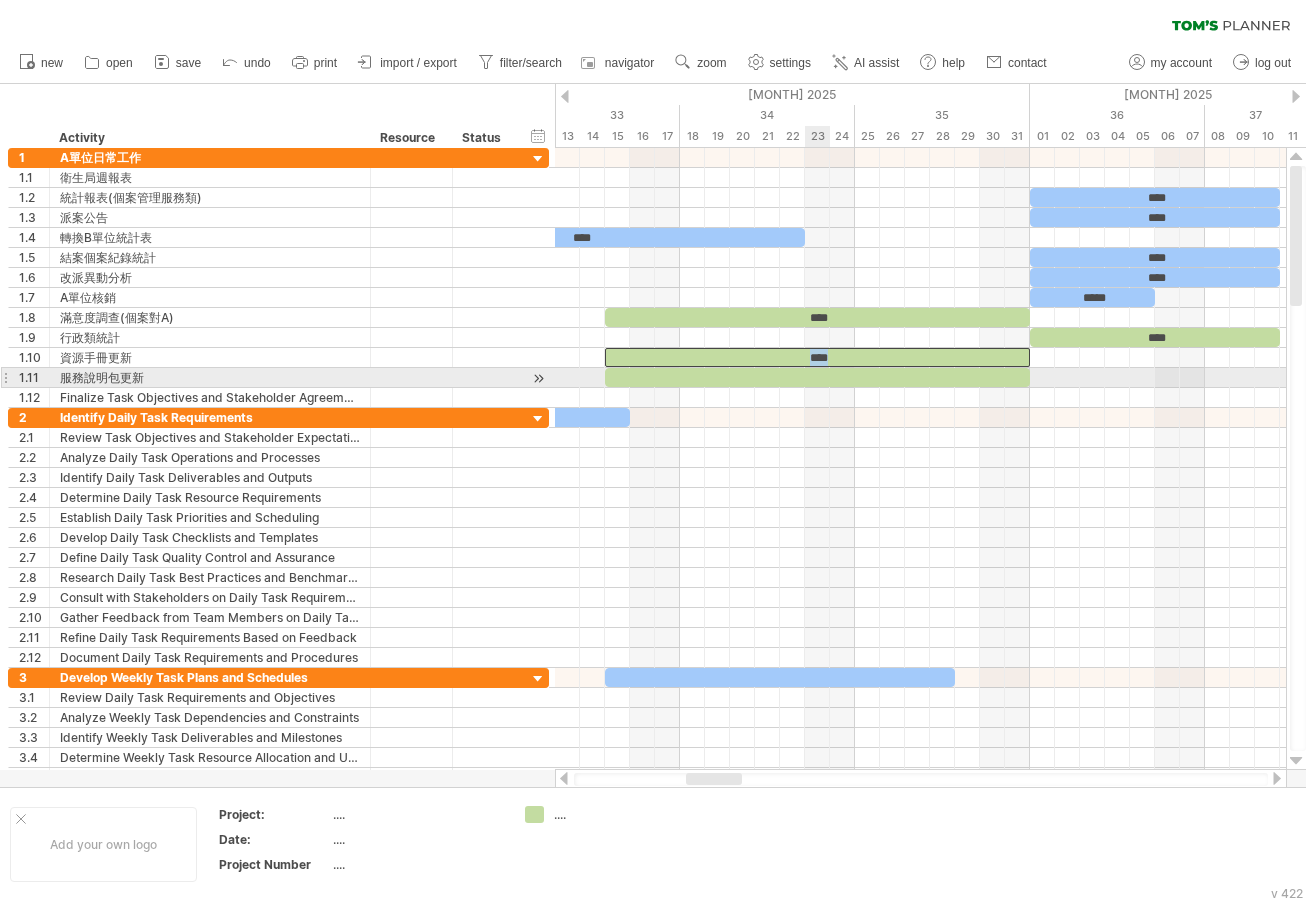 click at bounding box center [817, 377] 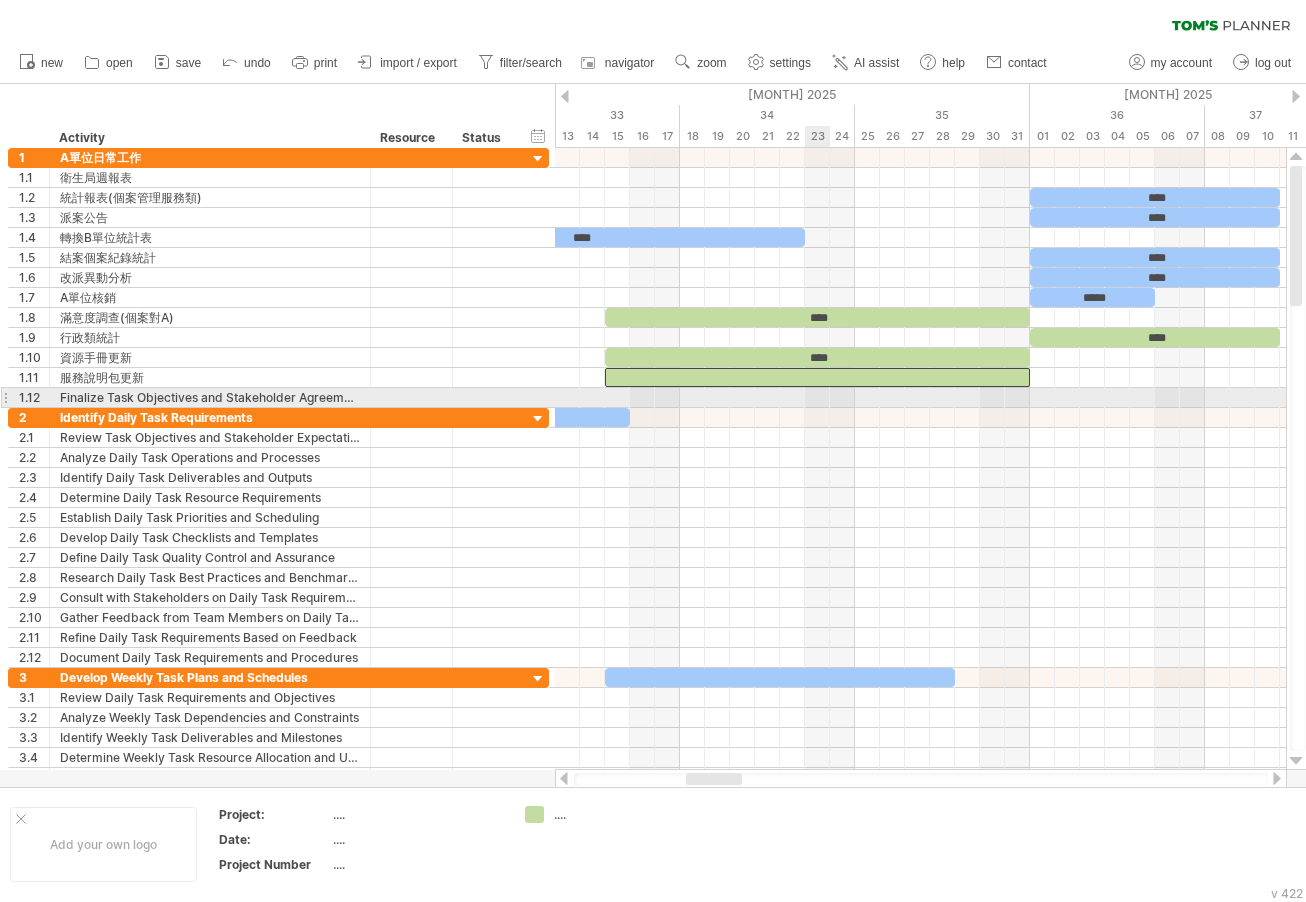 type 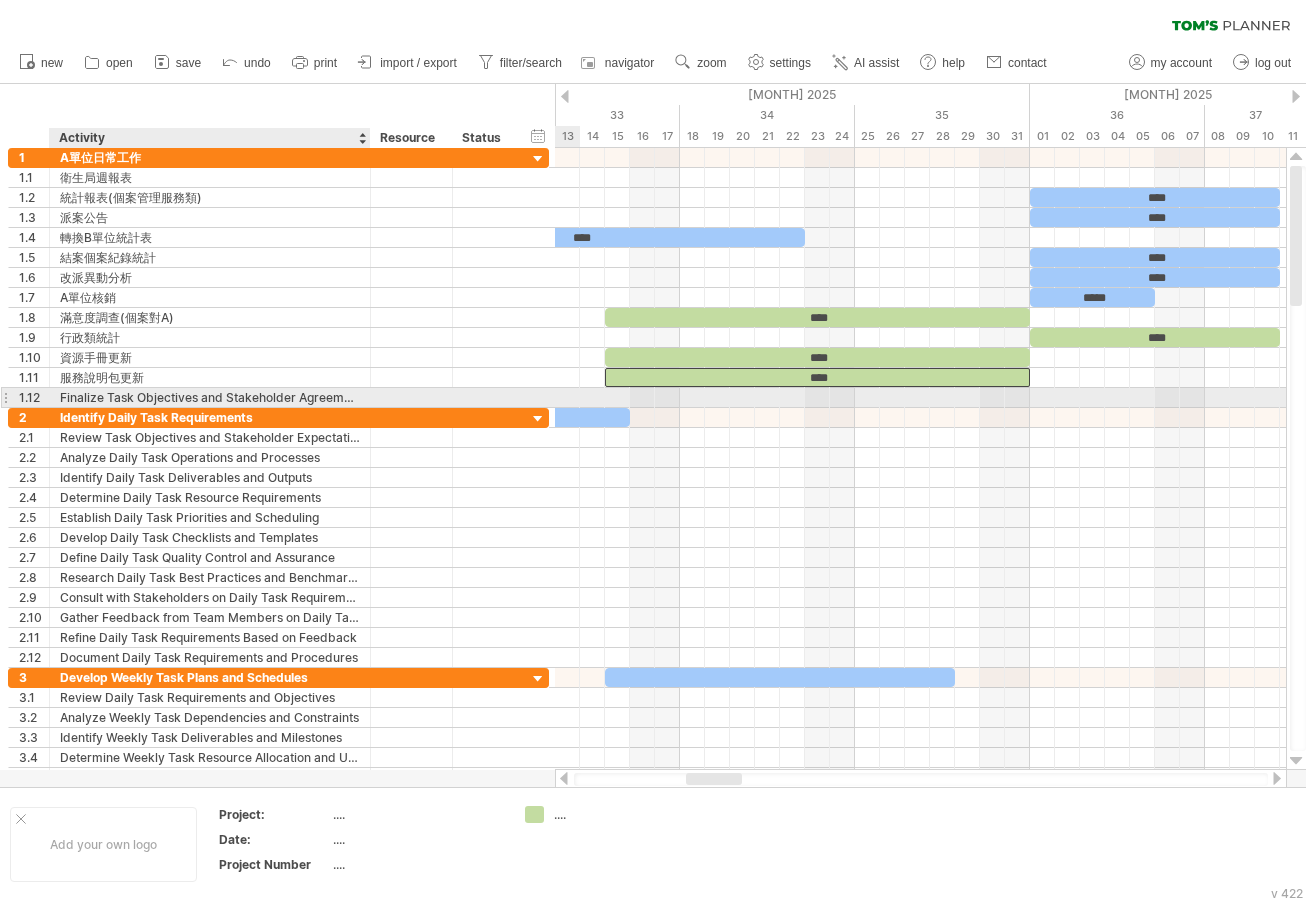 click on "Finalize Task Objectives and Stakeholder Agreements" at bounding box center (210, 397) 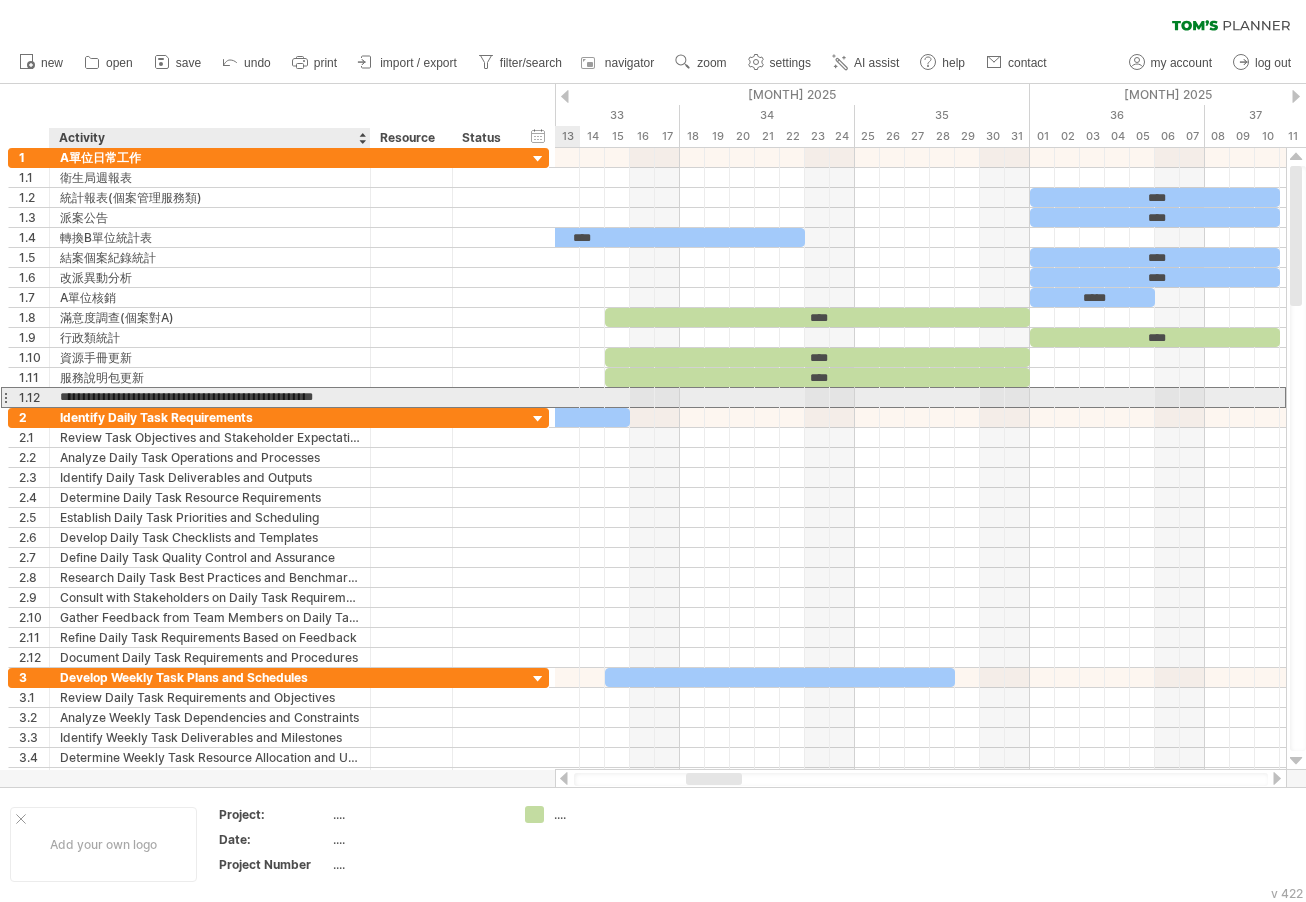 scroll, scrollTop: 0, scrollLeft: 0, axis: both 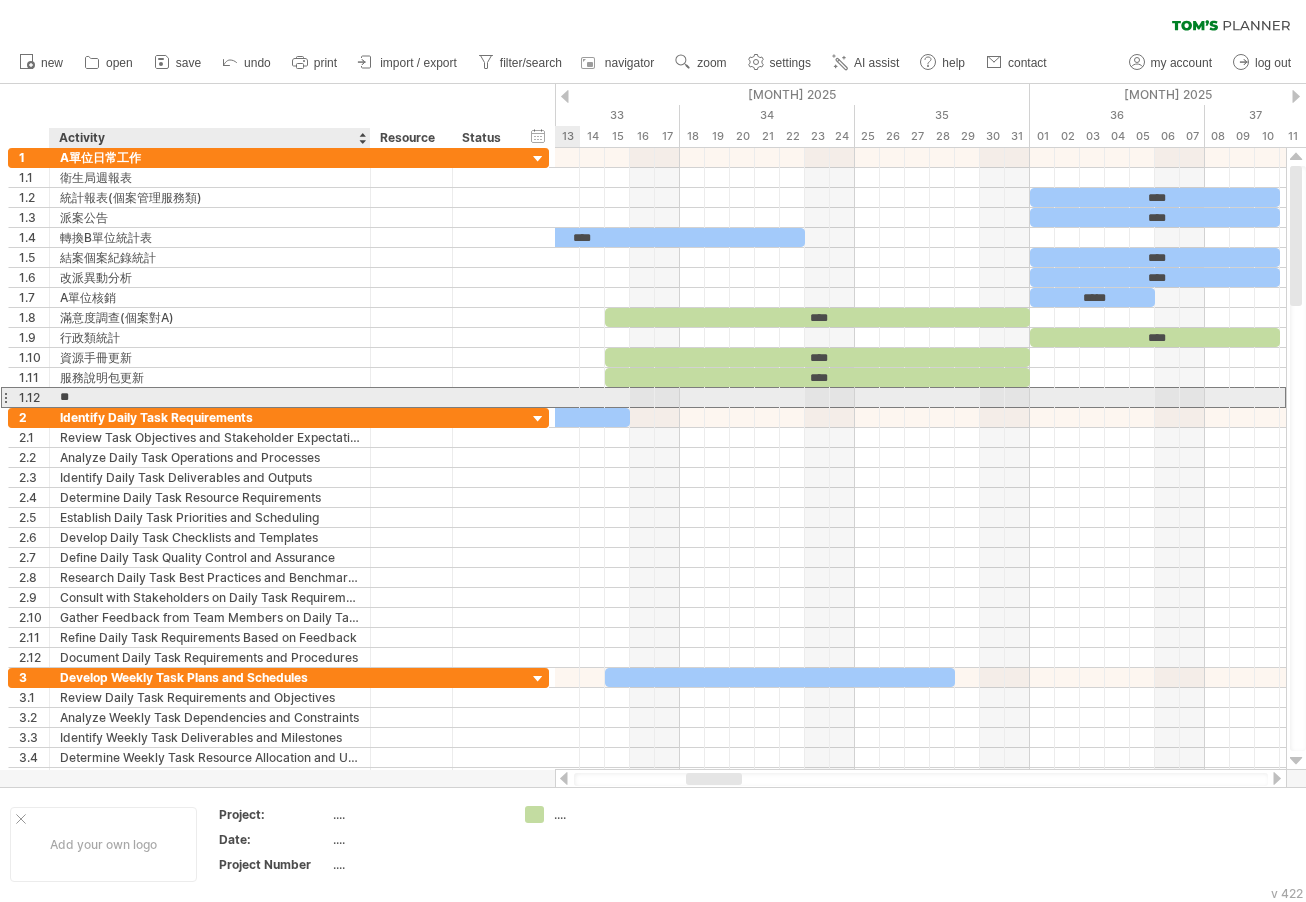 type on "*" 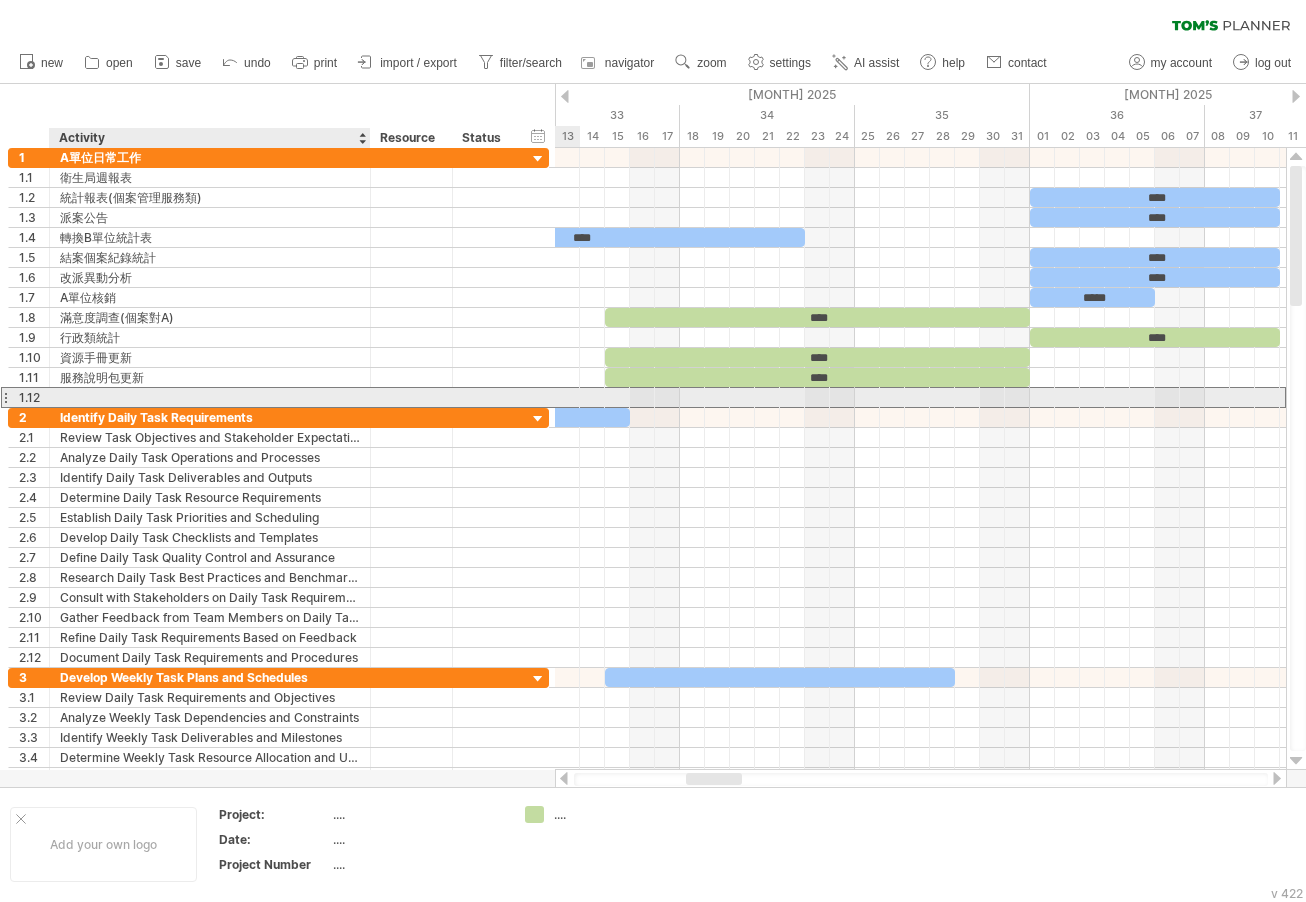 paste on "*****" 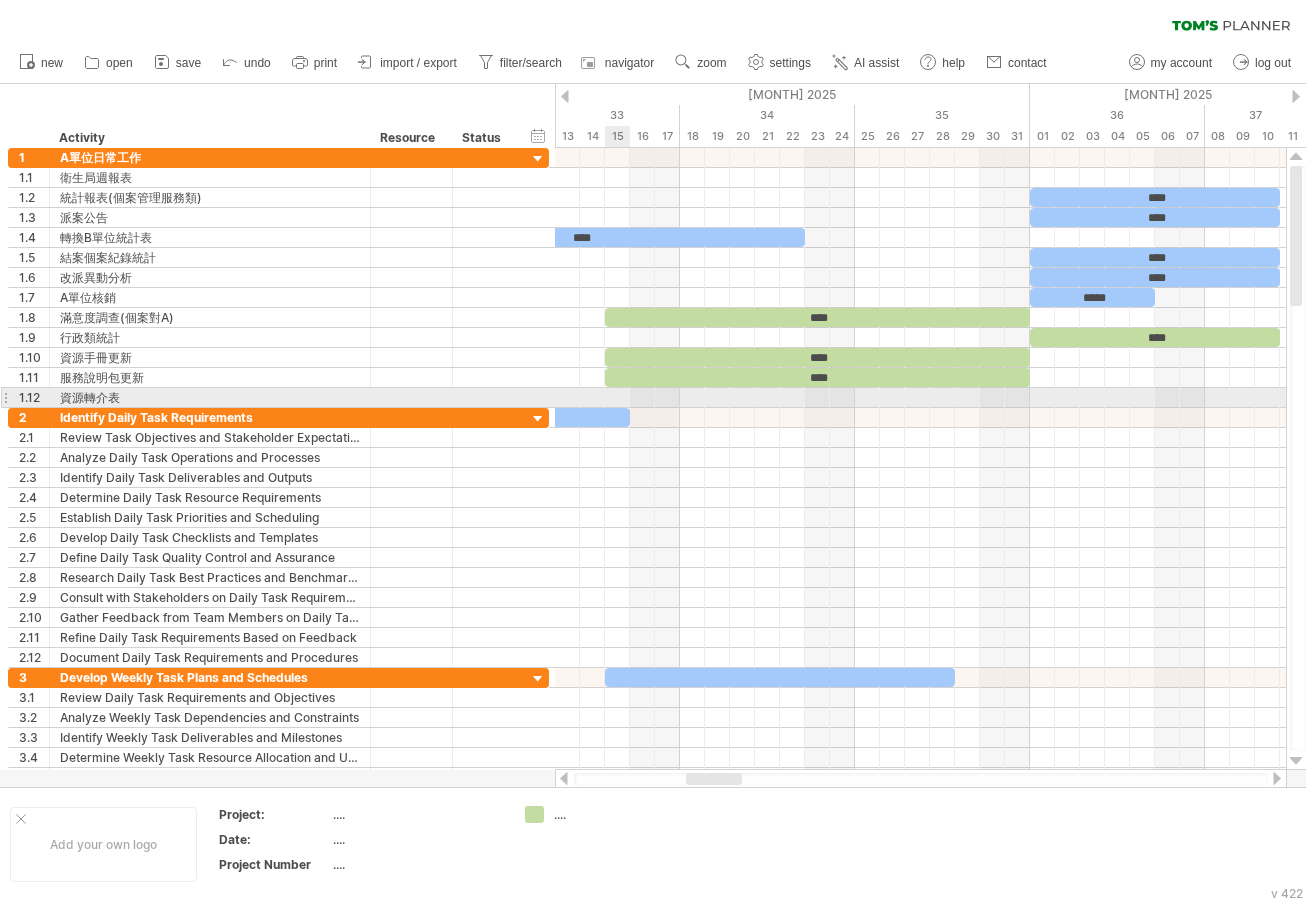 click at bounding box center (920, 398) 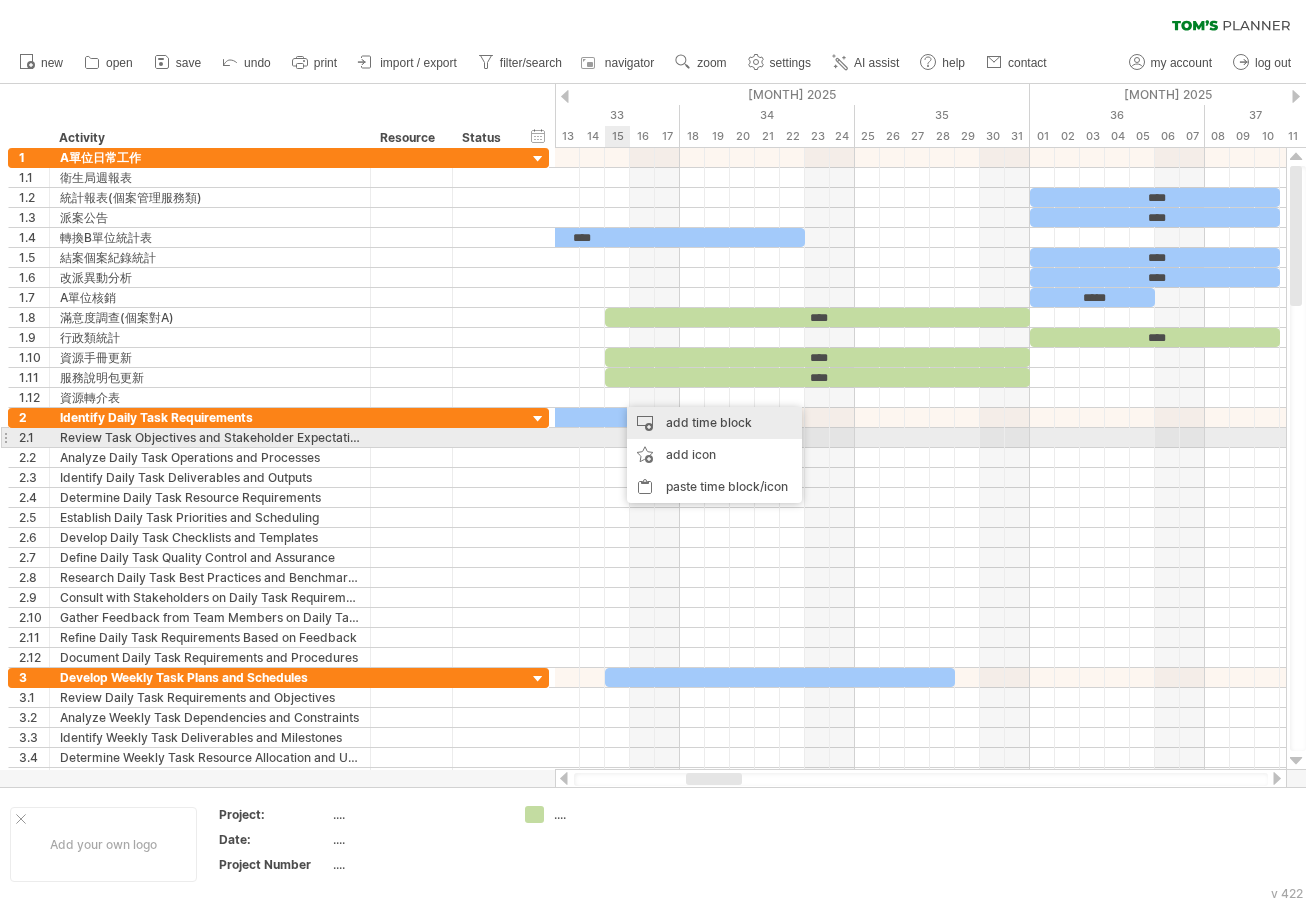 click on "add time block" at bounding box center (714, 423) 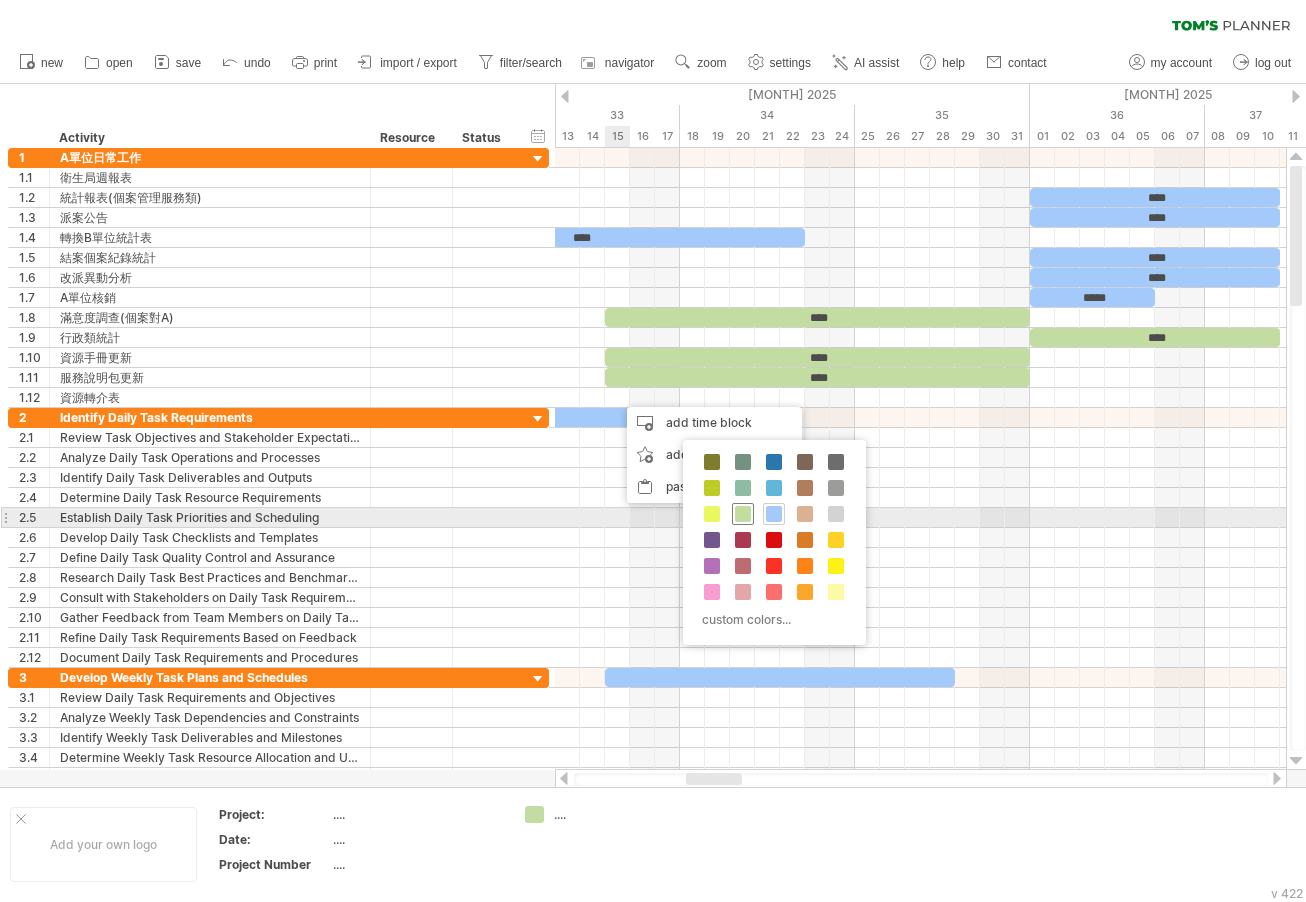 click at bounding box center (743, 514) 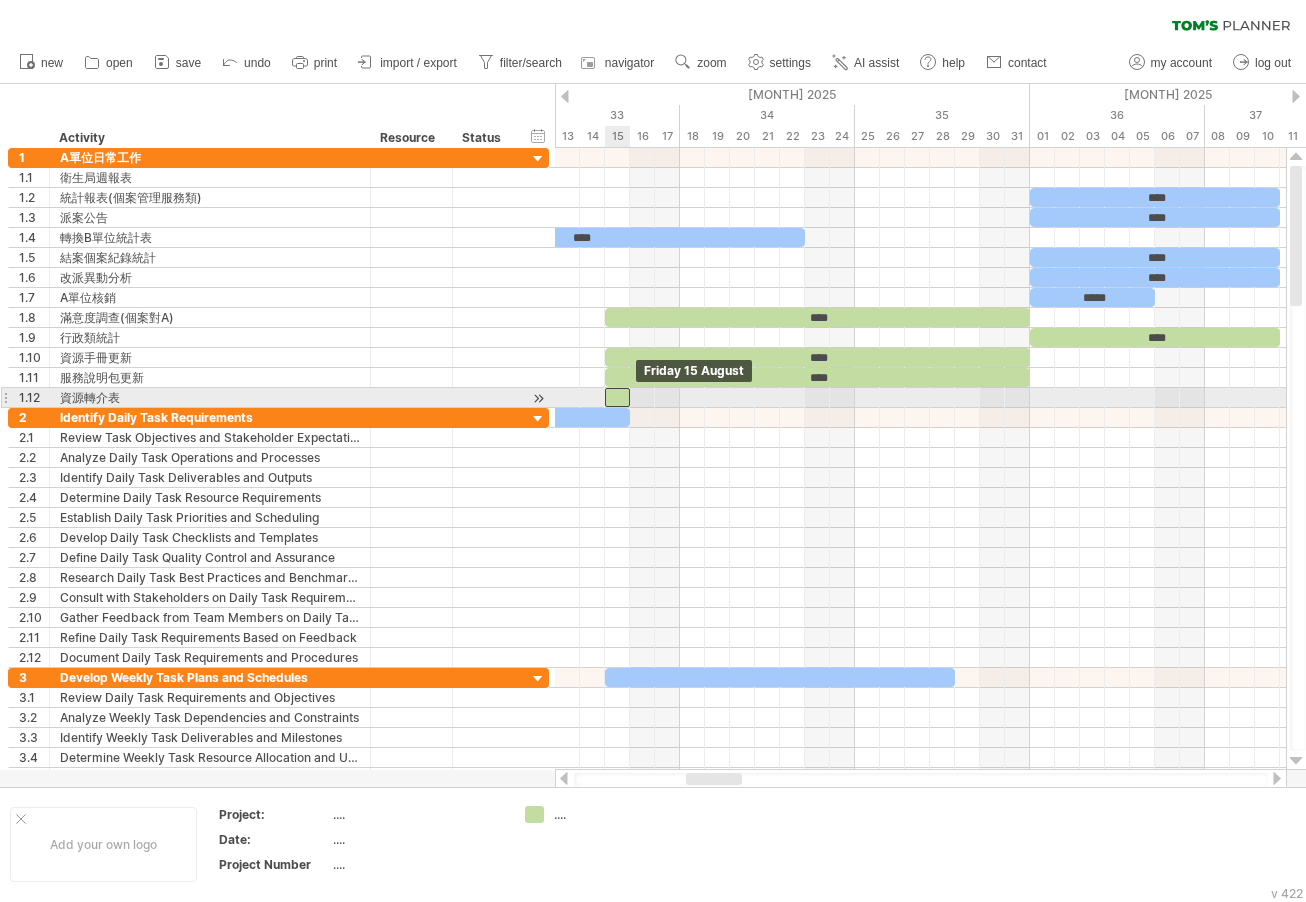click at bounding box center (617, 397) 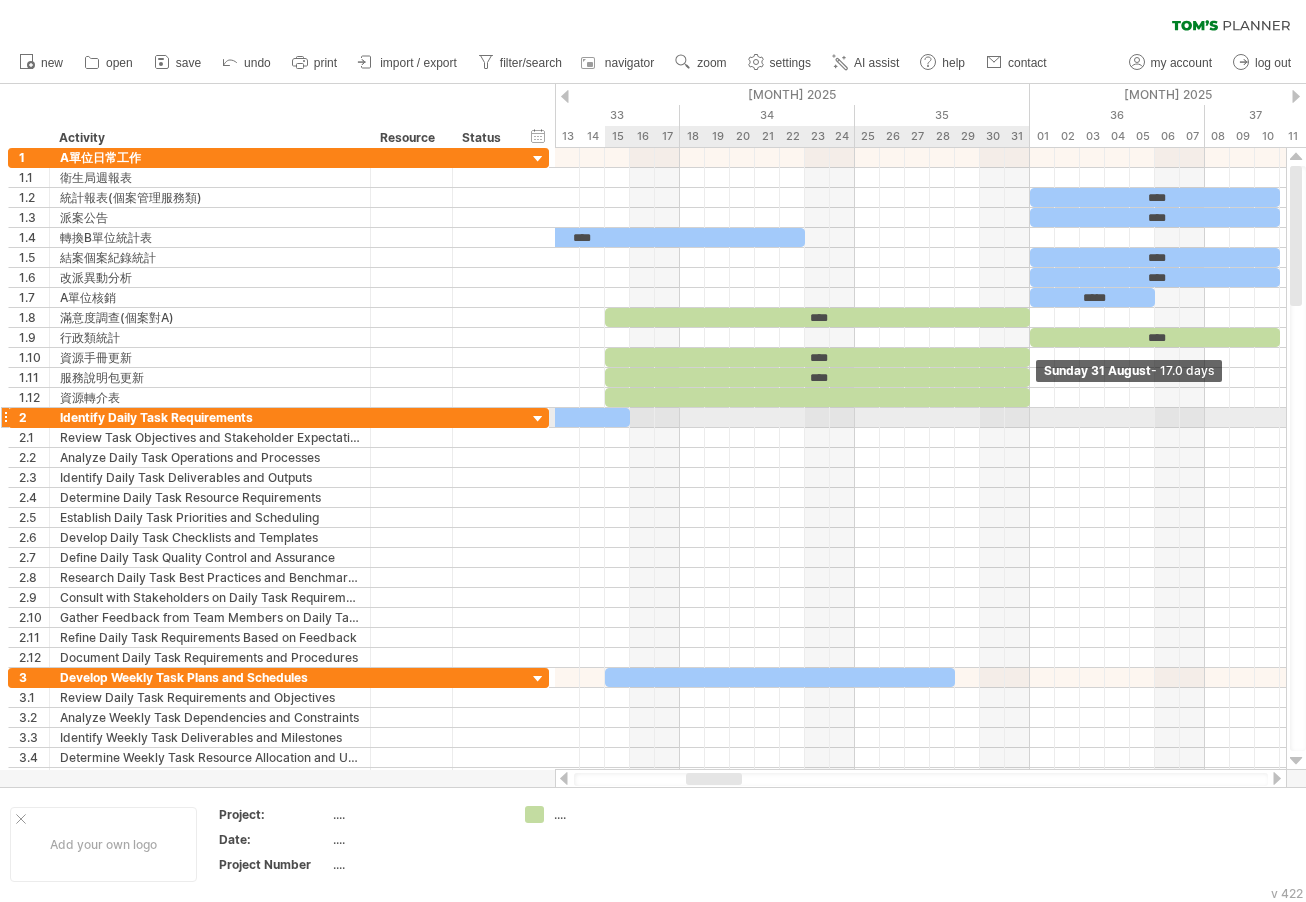 drag, startPoint x: 629, startPoint y: 399, endPoint x: 1025, endPoint y: 411, distance: 396.18176 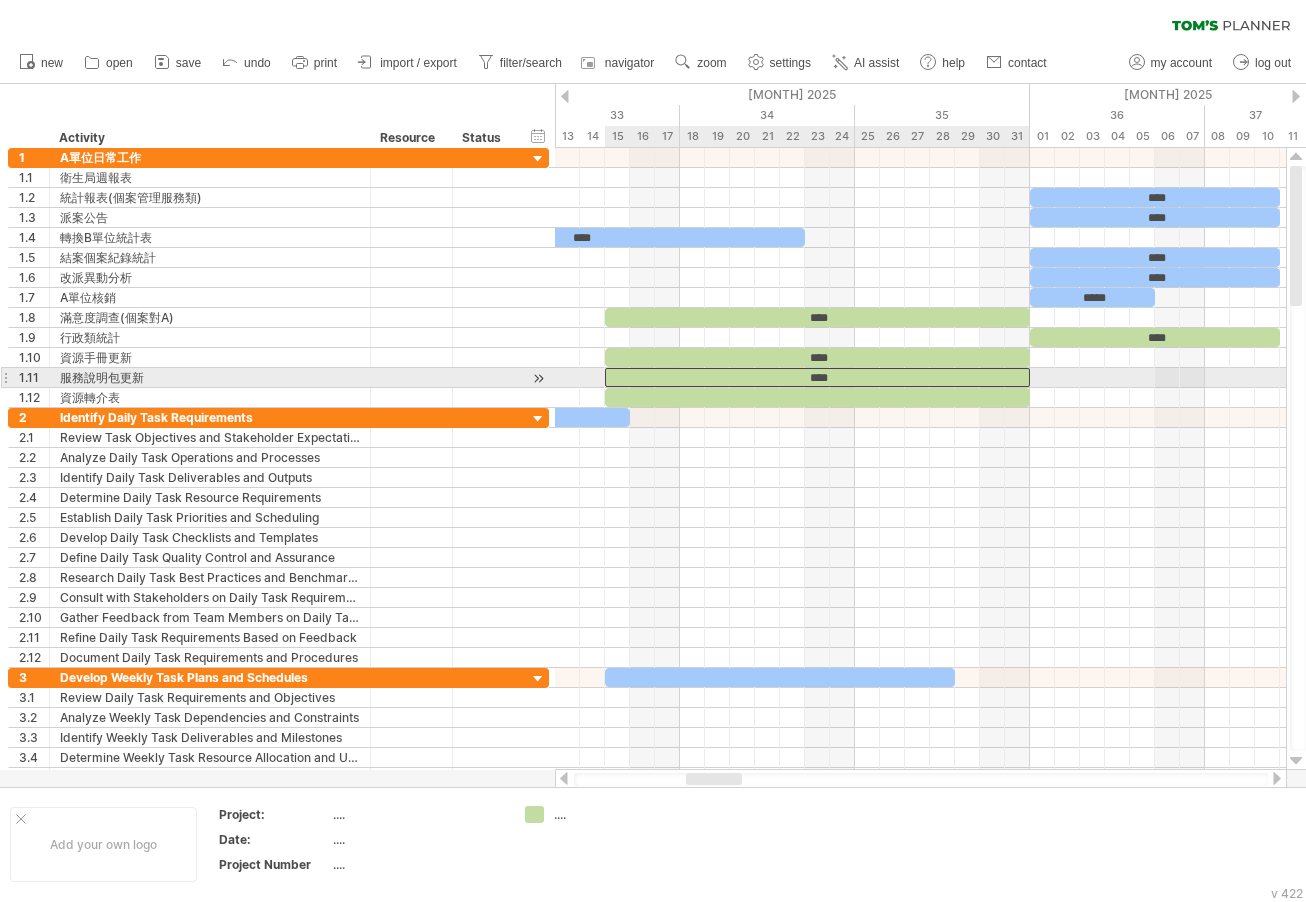 click on "****" at bounding box center [817, 377] 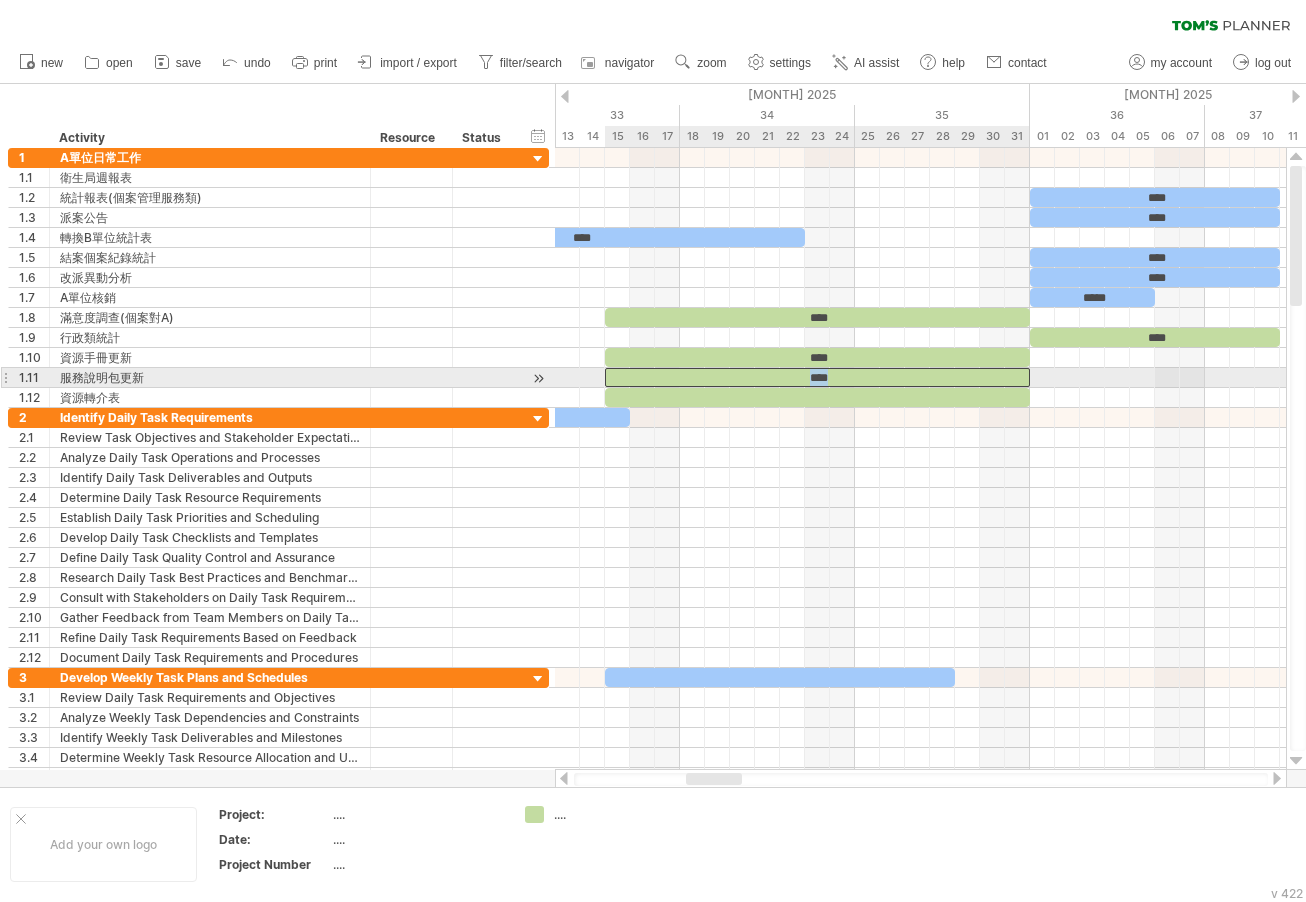 click on "****" at bounding box center [817, 377] 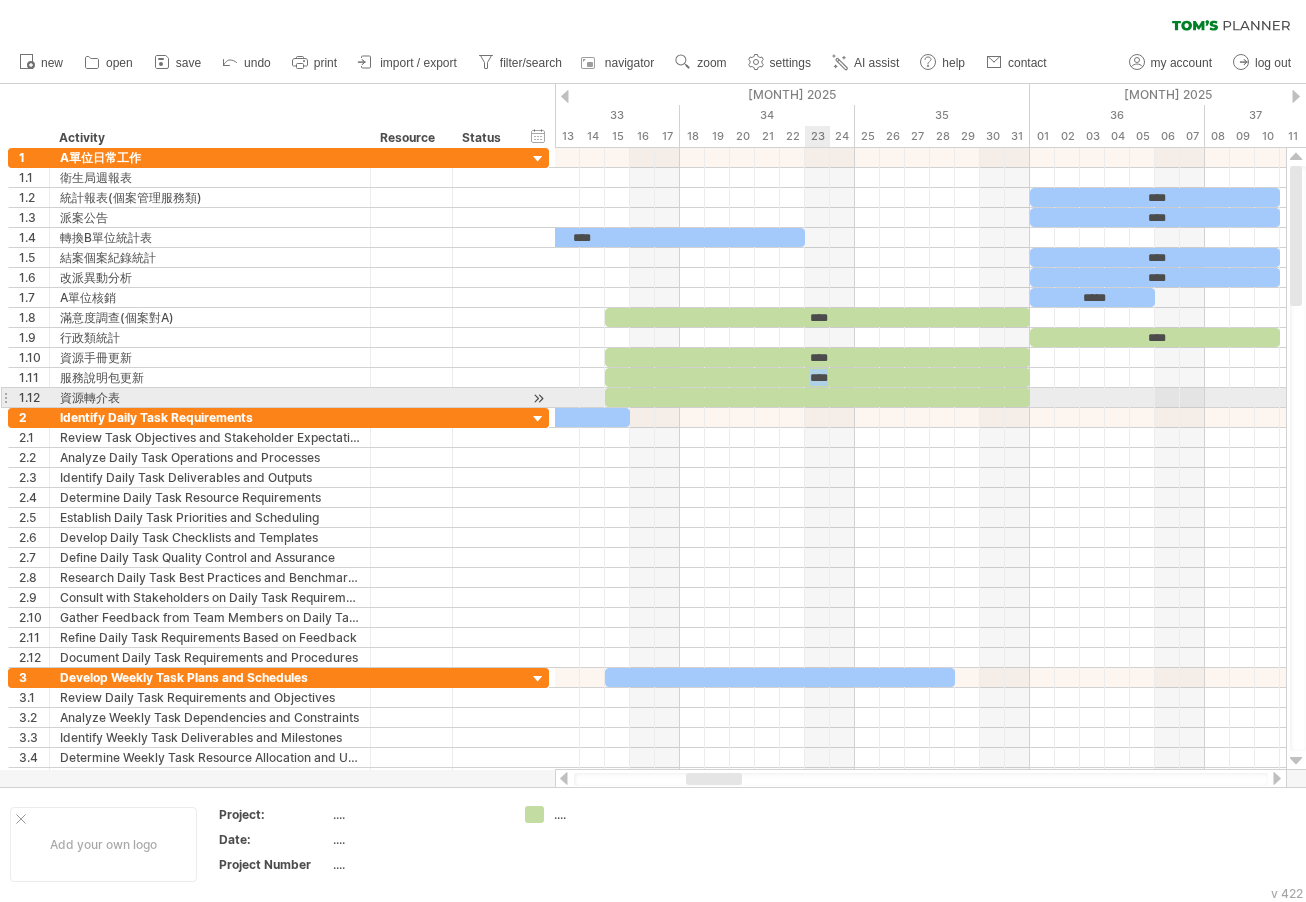 copy on "****" 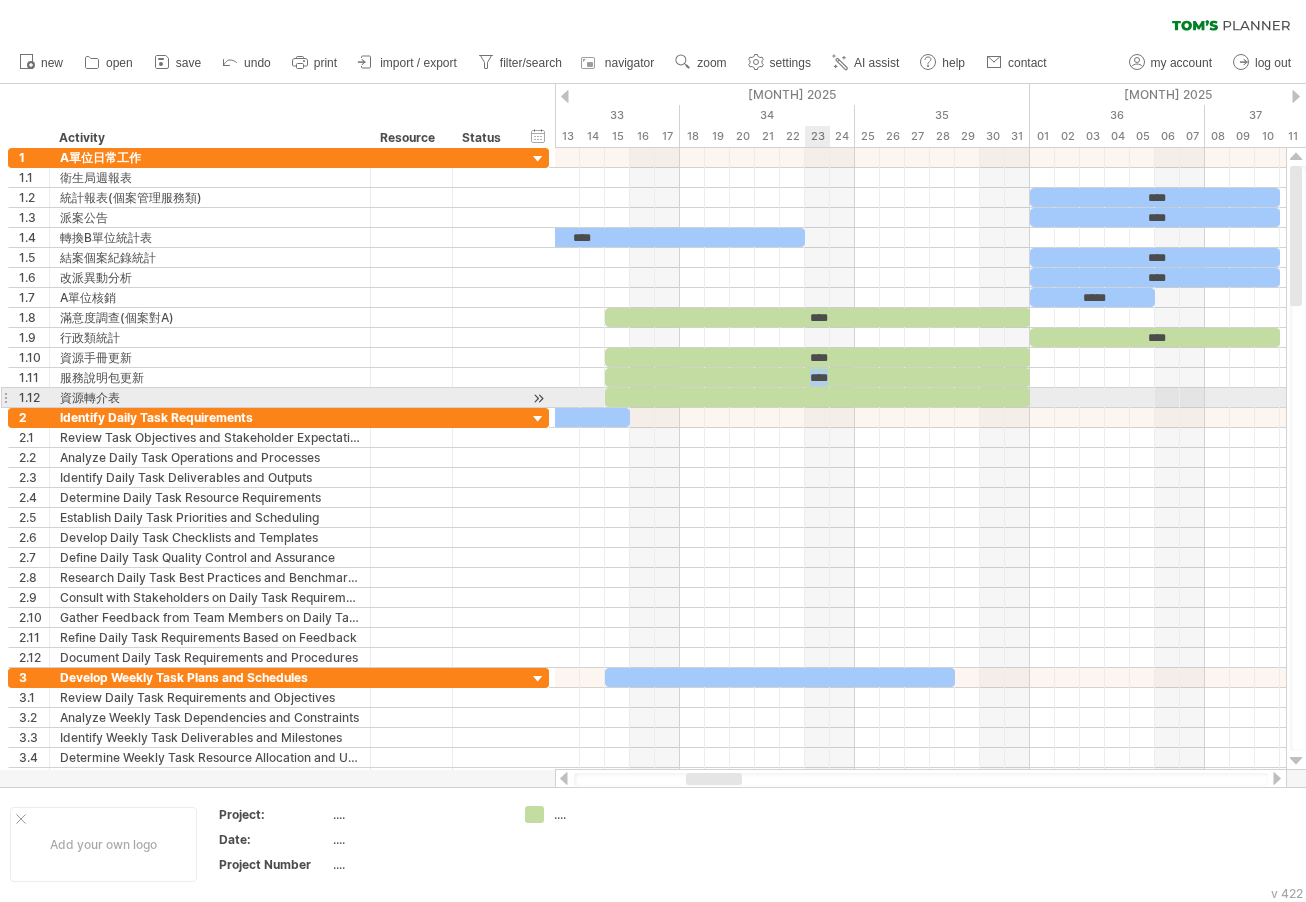 click at bounding box center [817, 397] 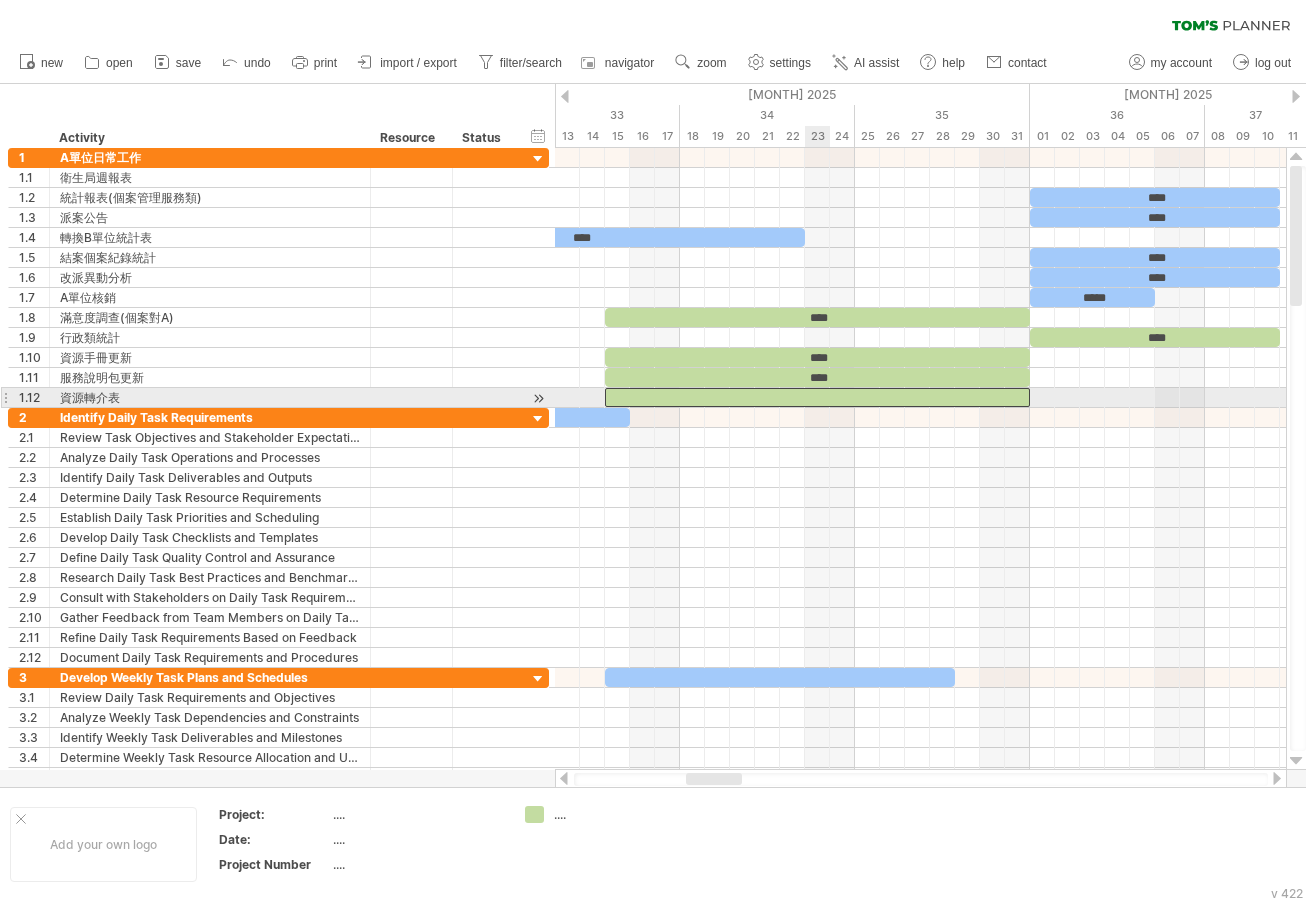 type 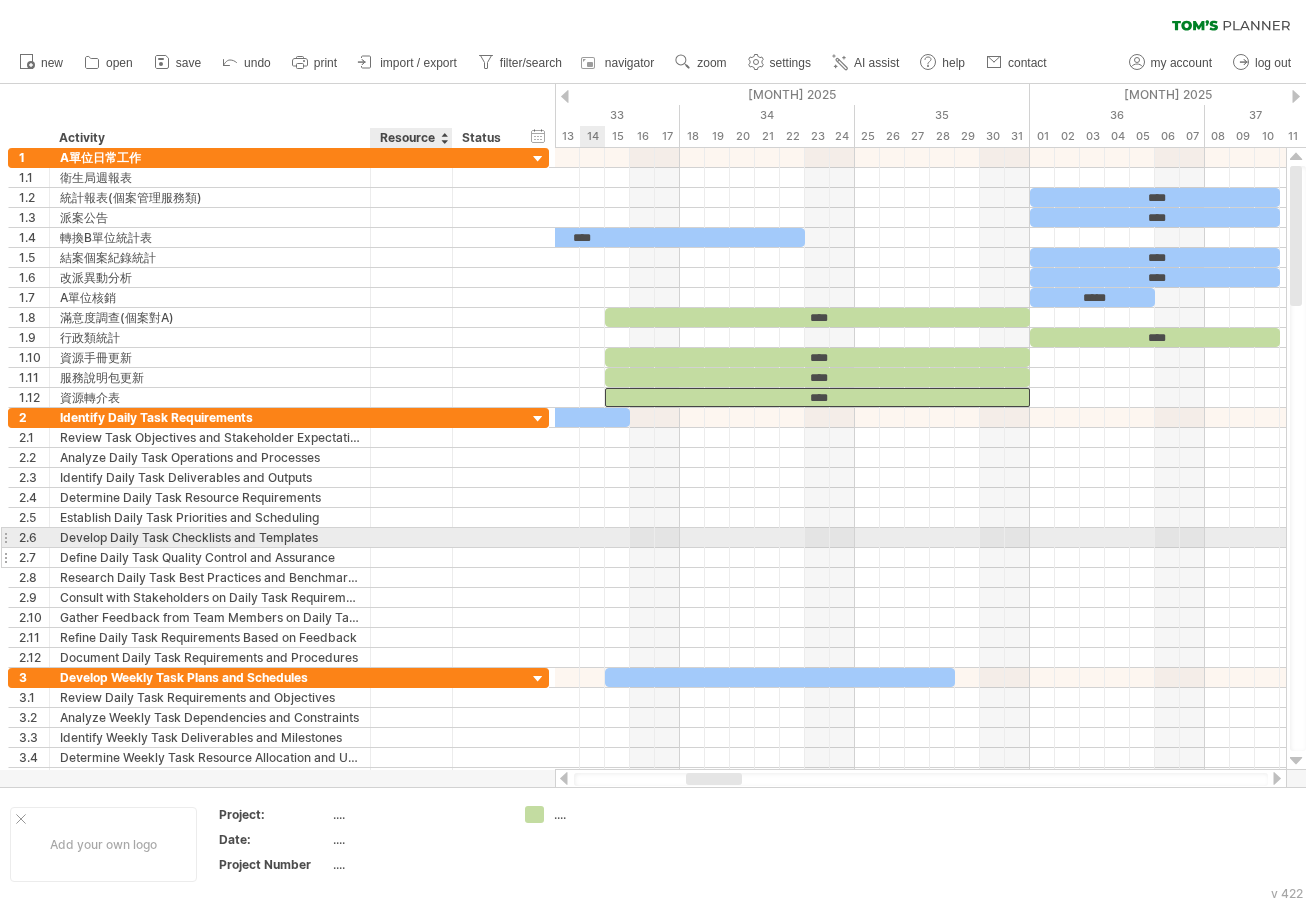 click at bounding box center (485, 557) 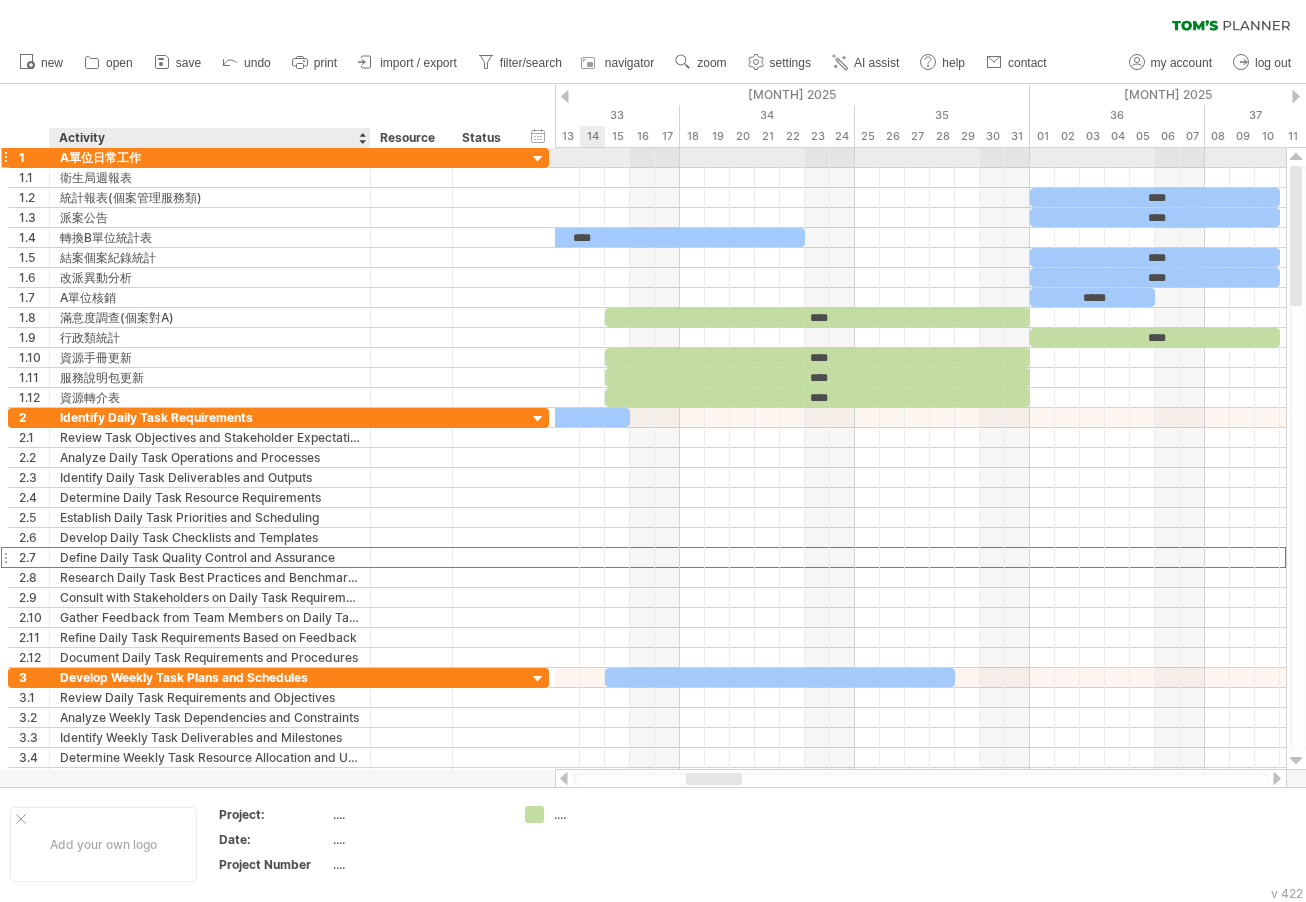 click on "A單位日常工作" at bounding box center [210, 157] 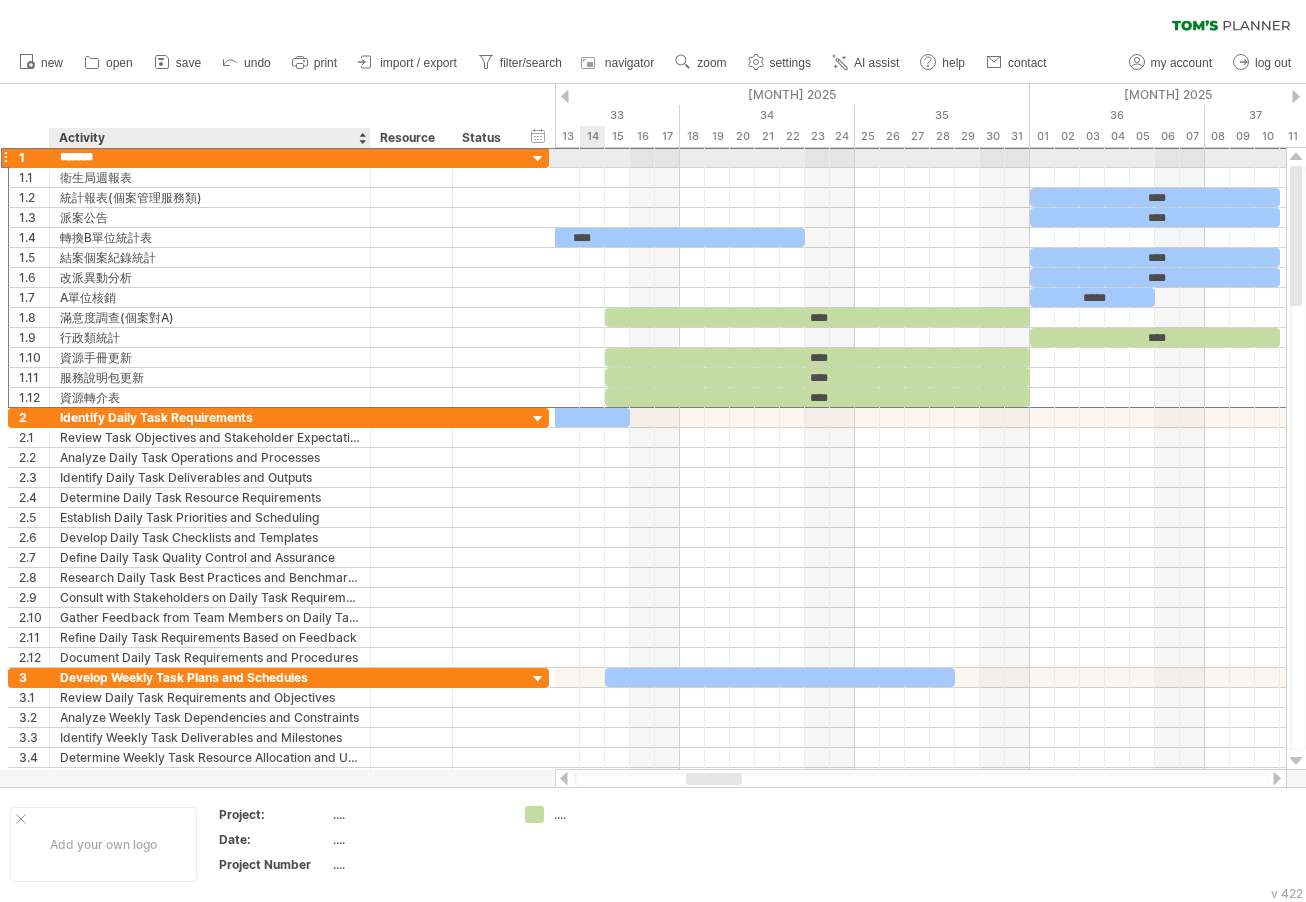 click on "*******" at bounding box center (210, 157) 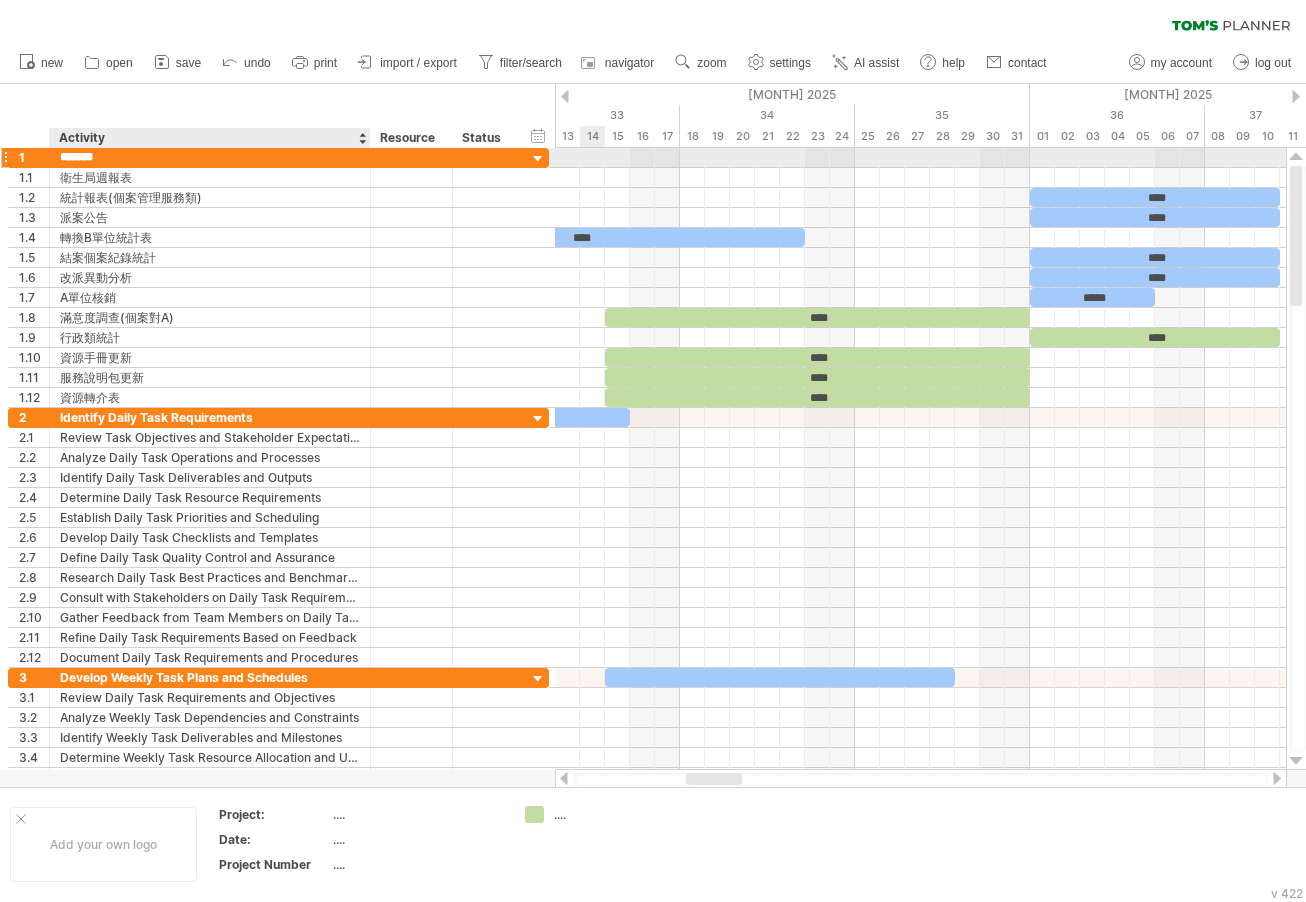 click on "*******" at bounding box center [210, 157] 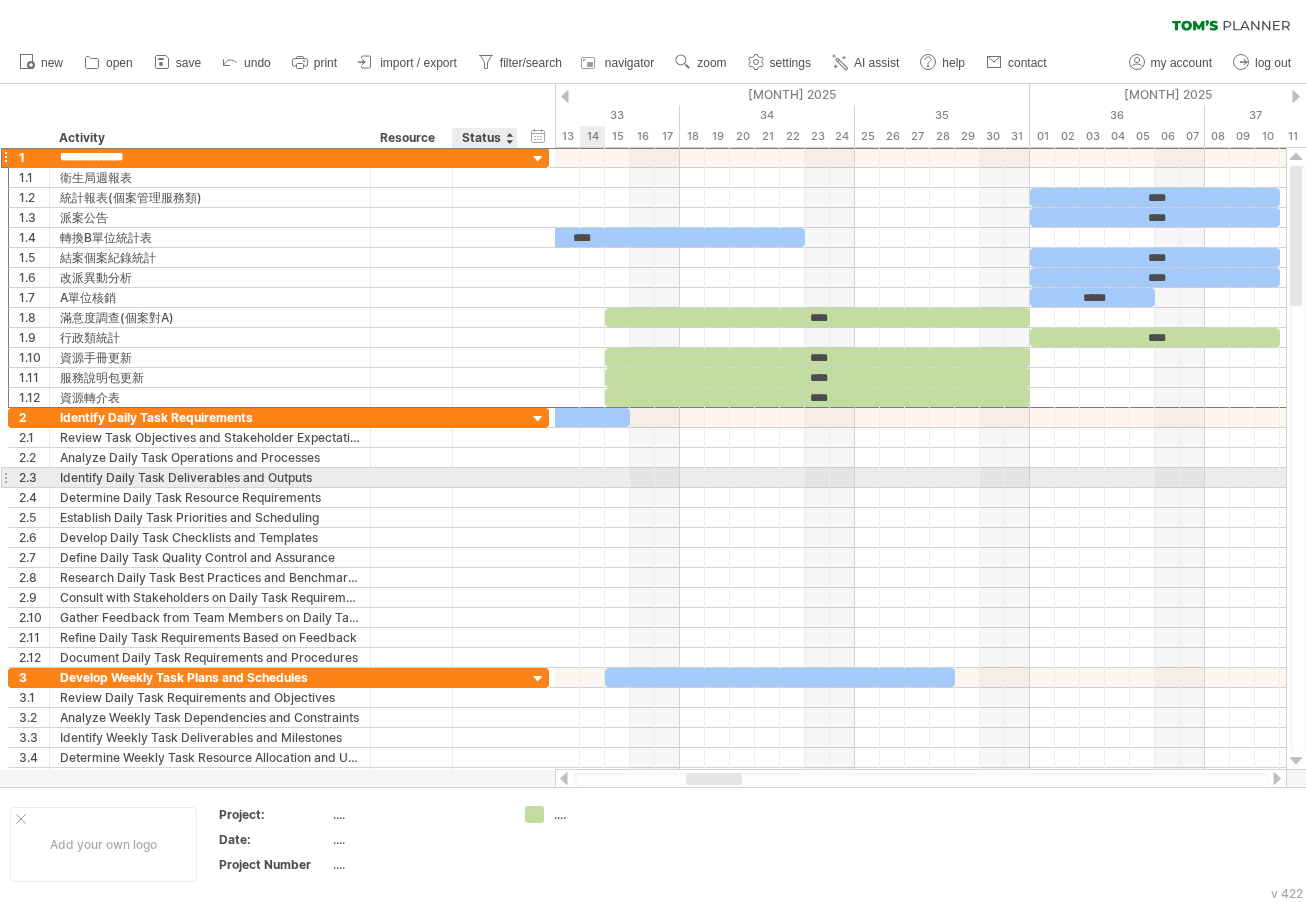 type on "**********" 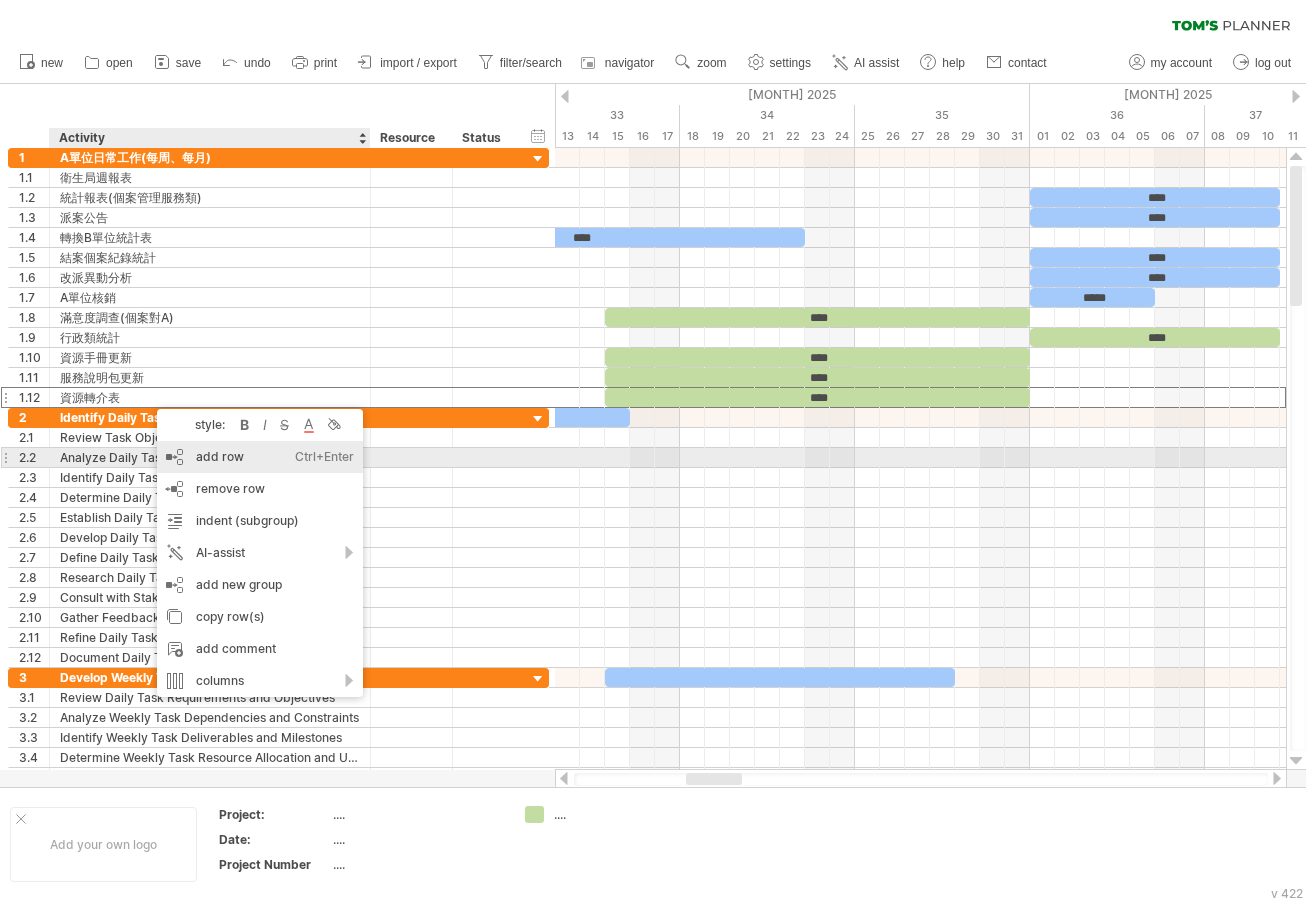 click on "add row Ctrl+Enter Cmd+Enter" at bounding box center (260, 457) 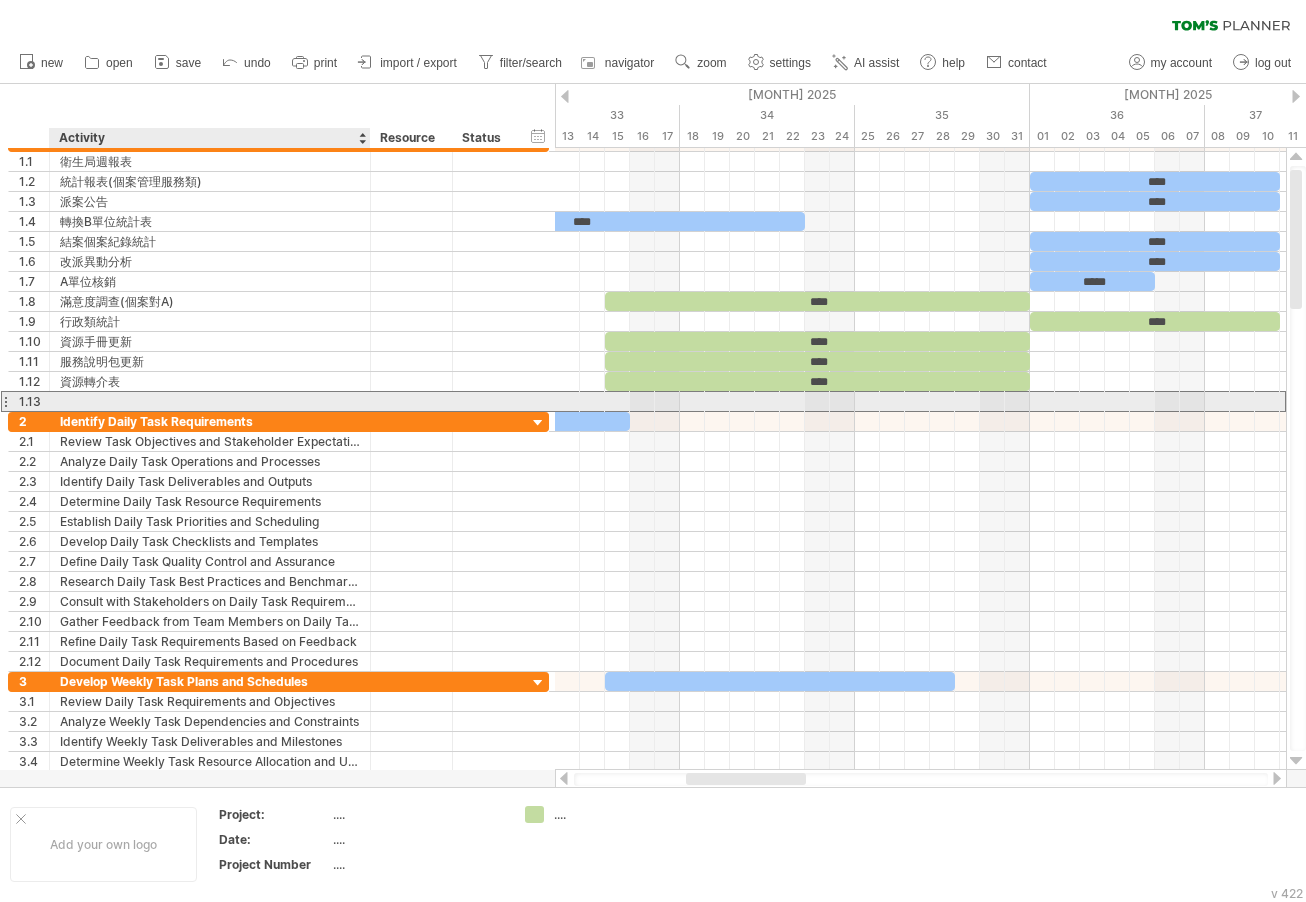 click at bounding box center [210, 401] 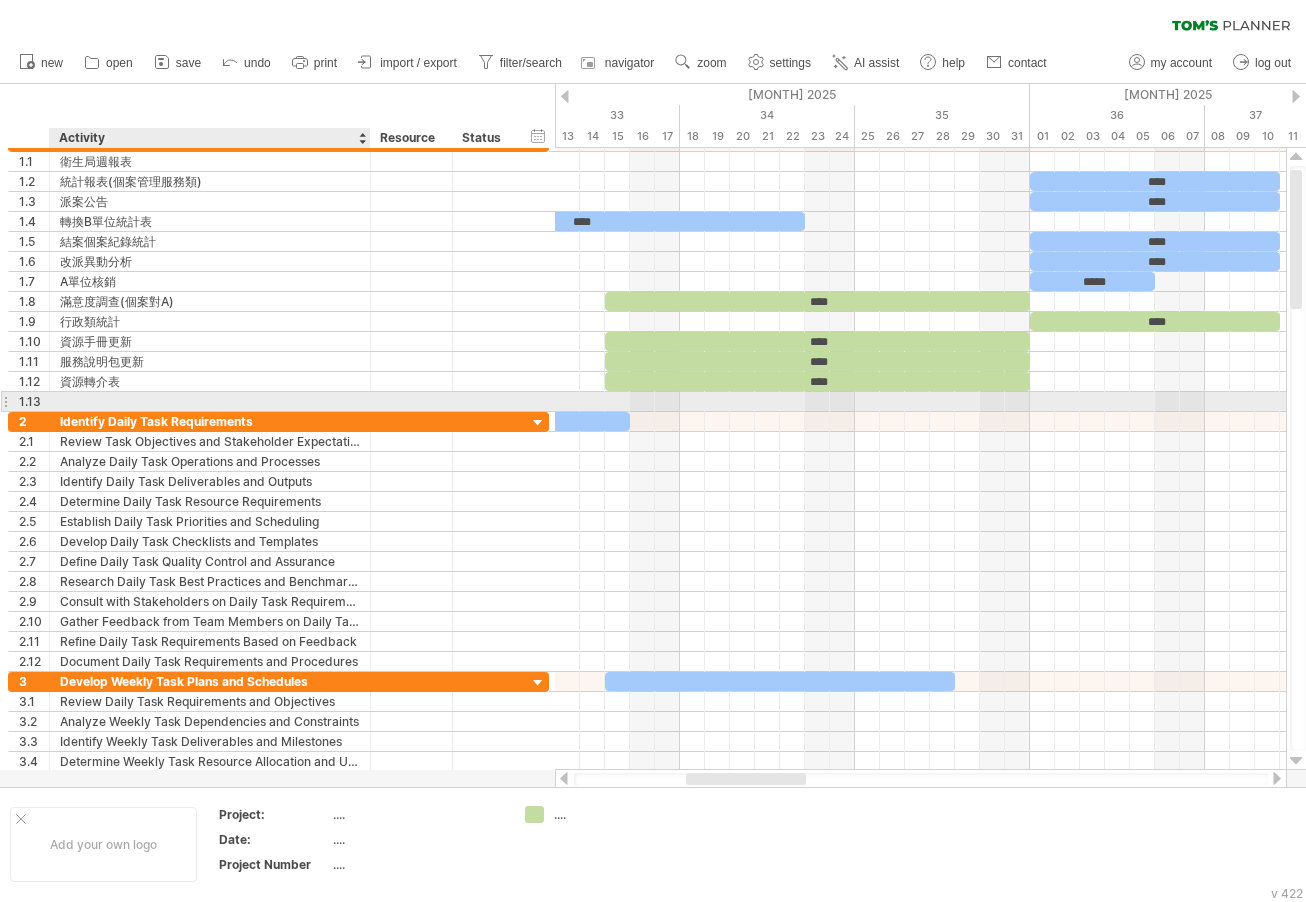 paste on "*******" 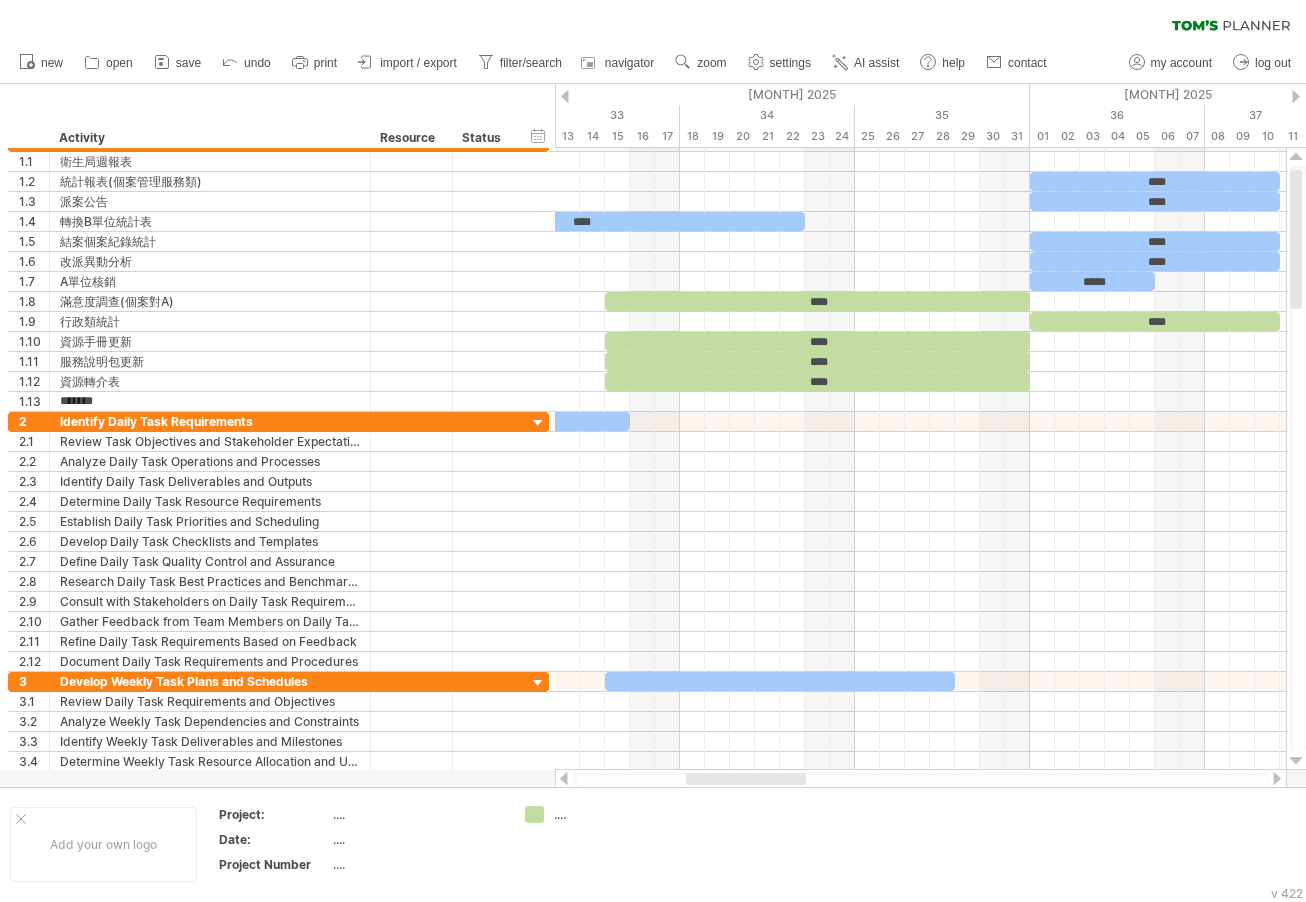 click at bounding box center [1277, 778] 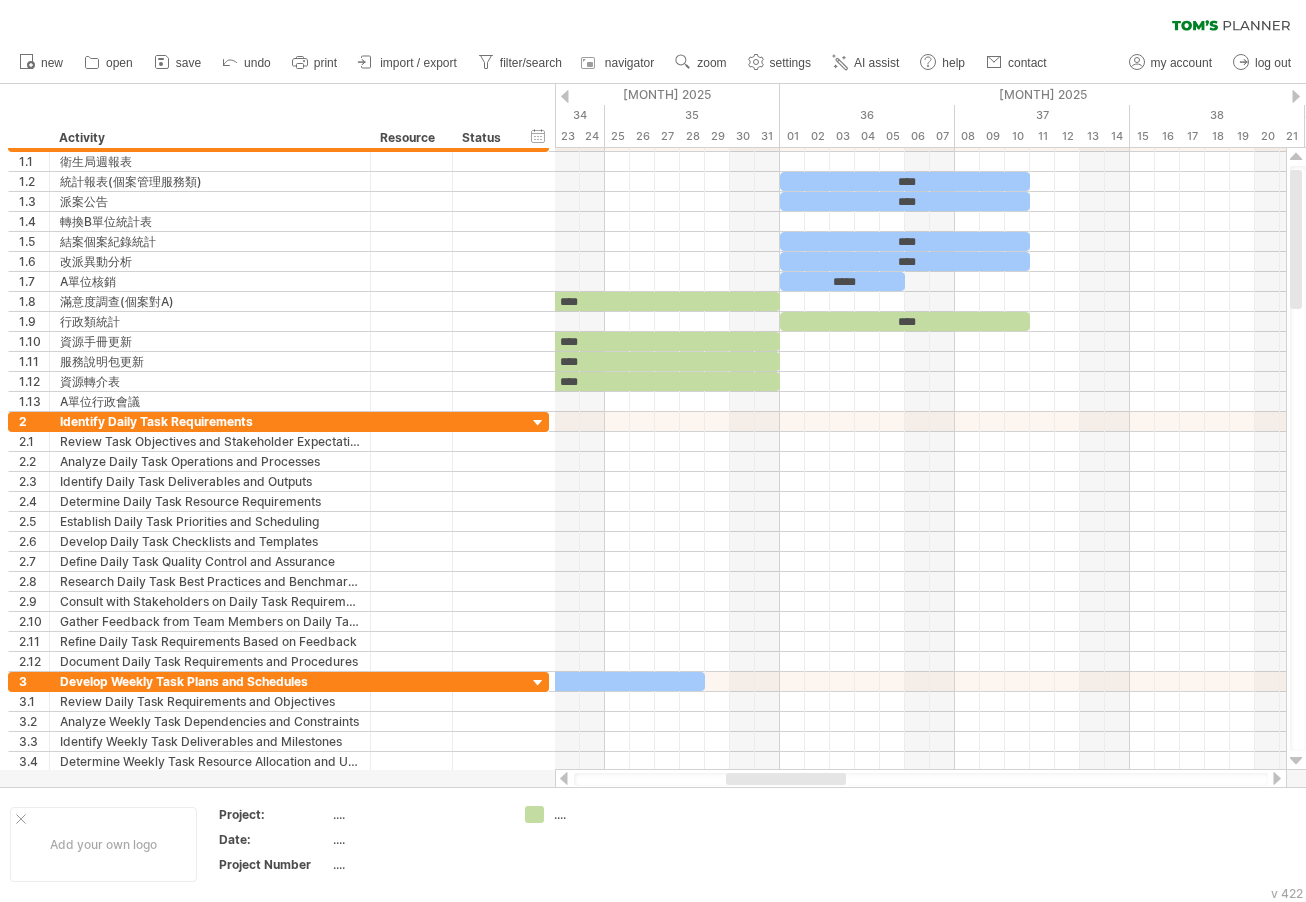 click at bounding box center (1277, 778) 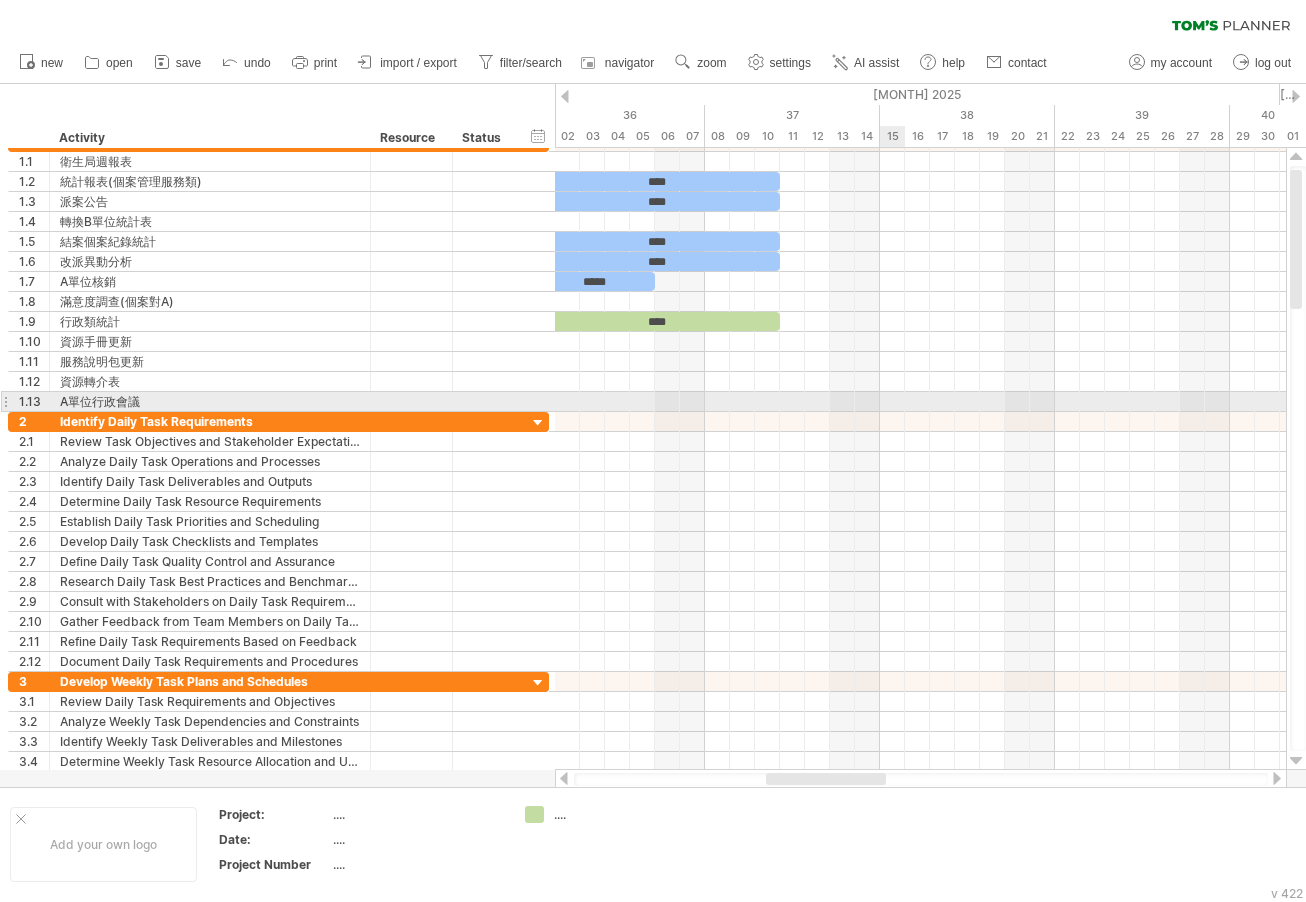 click at bounding box center [920, 402] 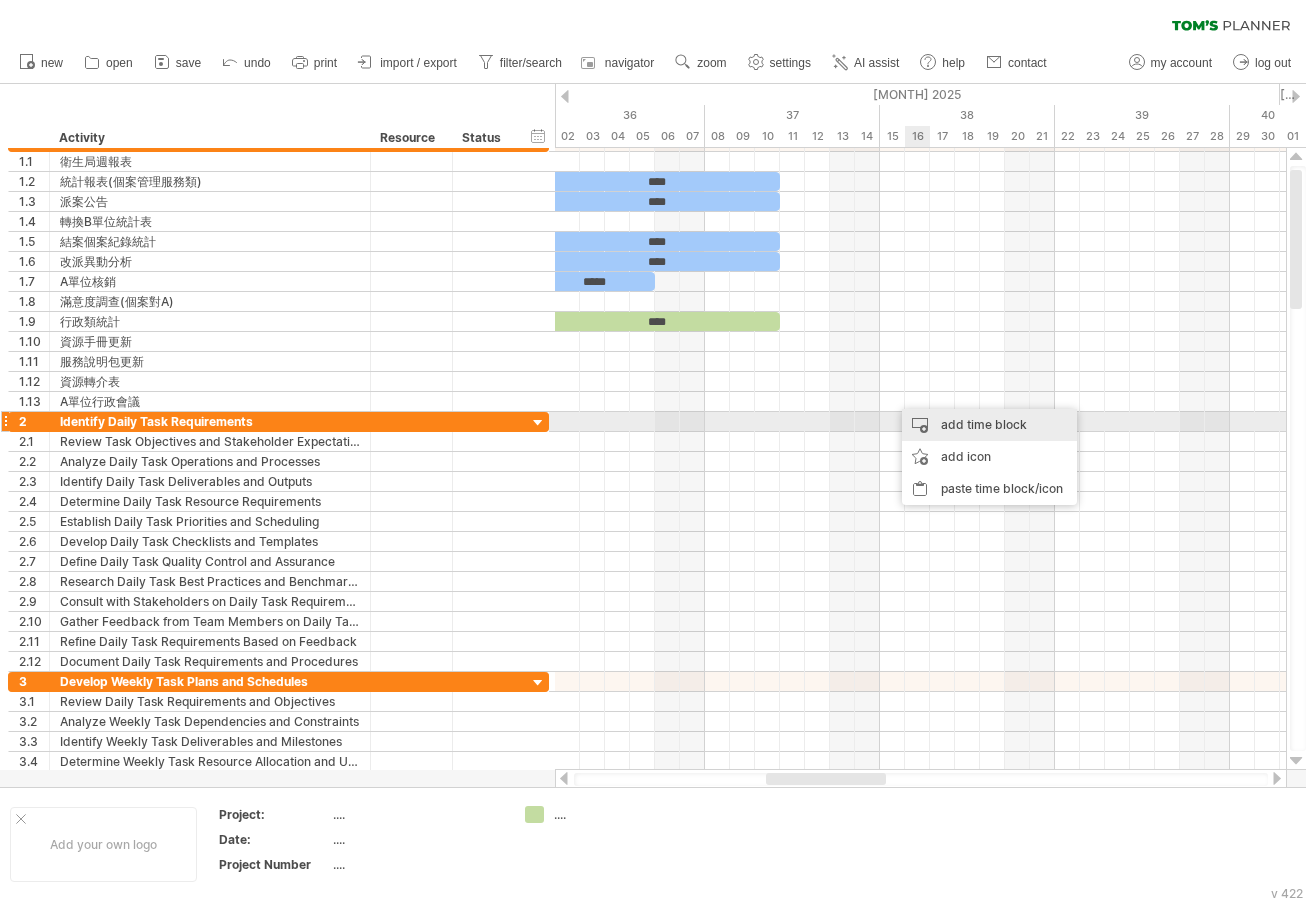 click on "add time block" at bounding box center [989, 425] 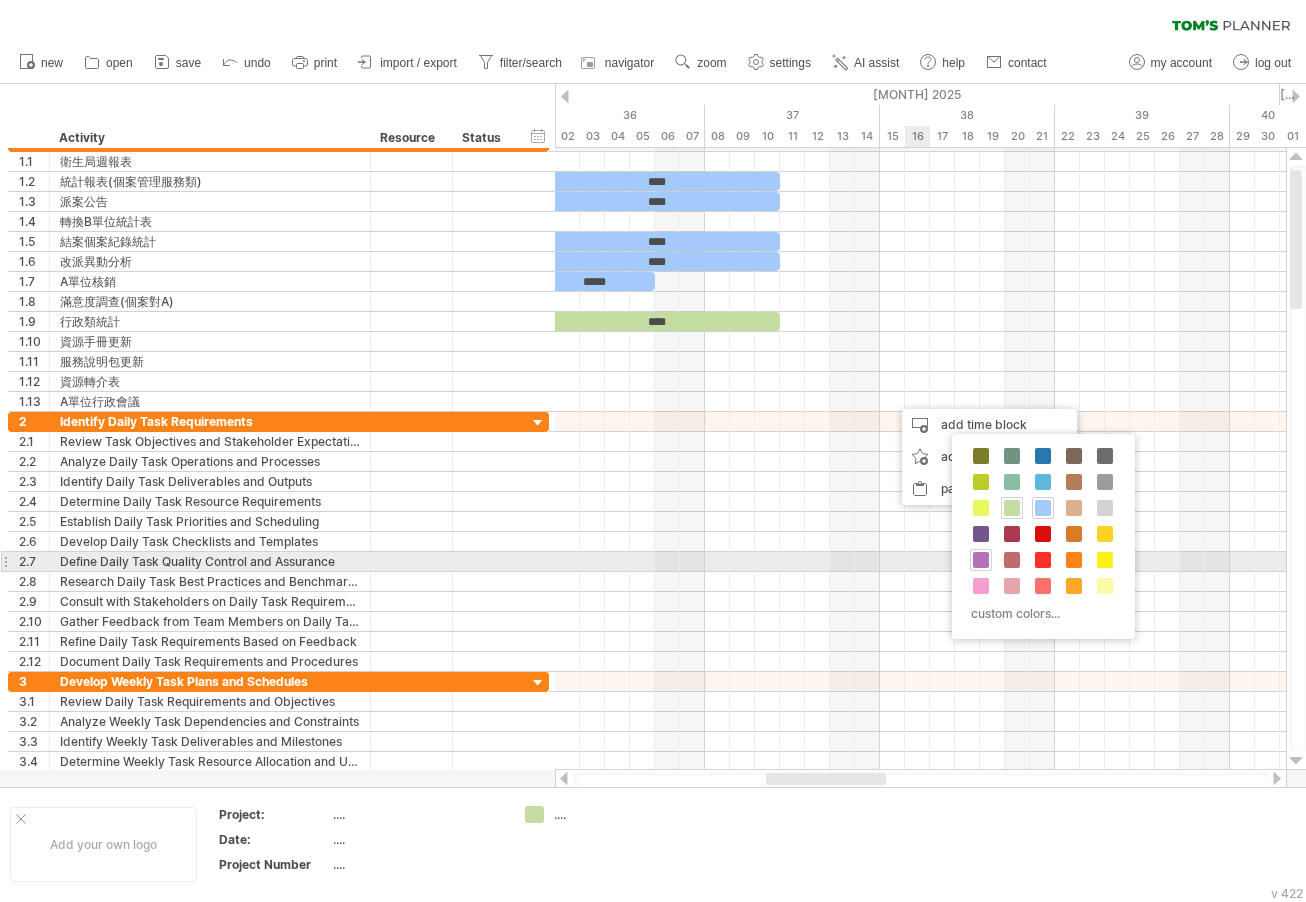 click at bounding box center (981, 560) 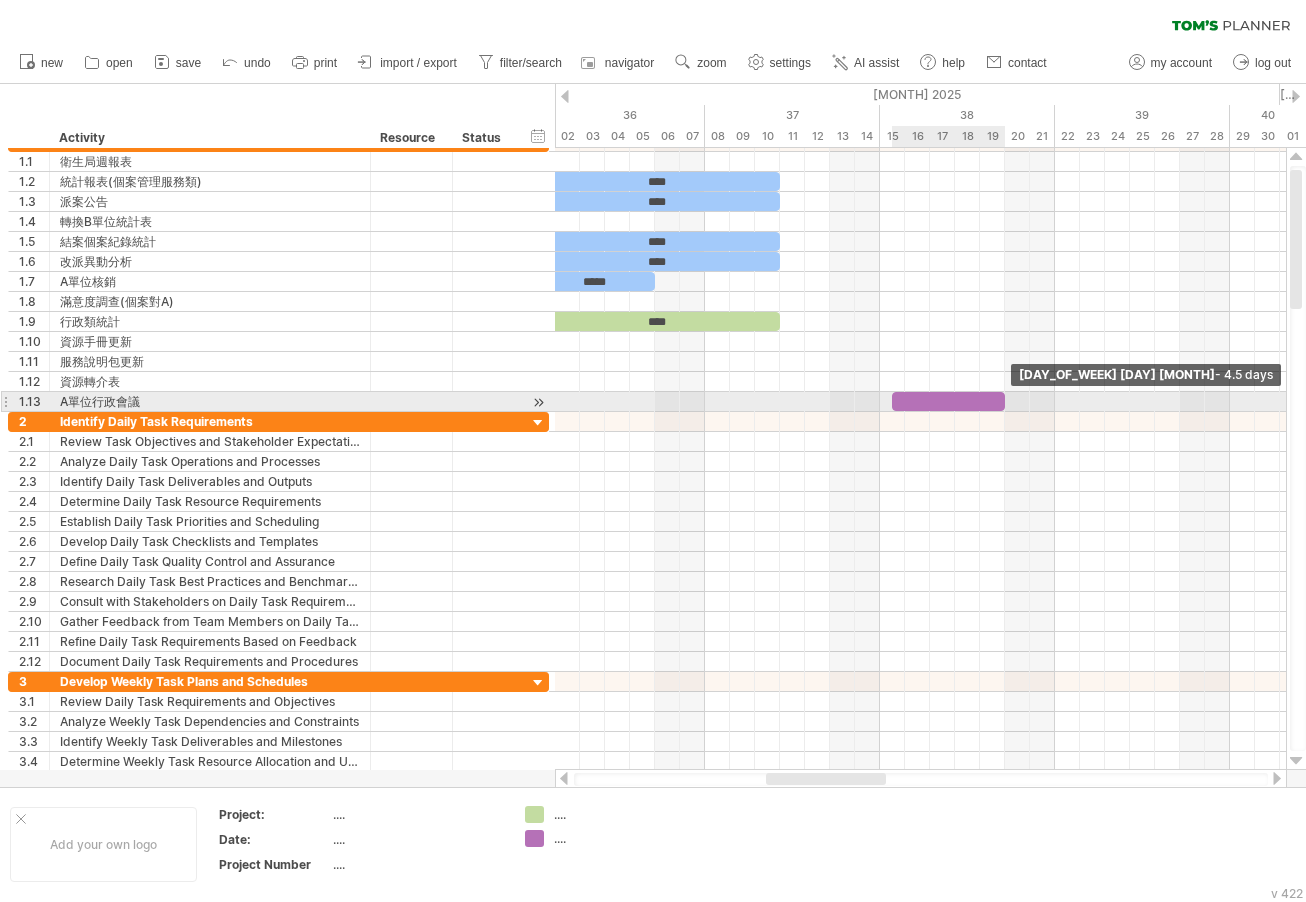 drag, startPoint x: 920, startPoint y: 406, endPoint x: 1009, endPoint y: 411, distance: 89.140335 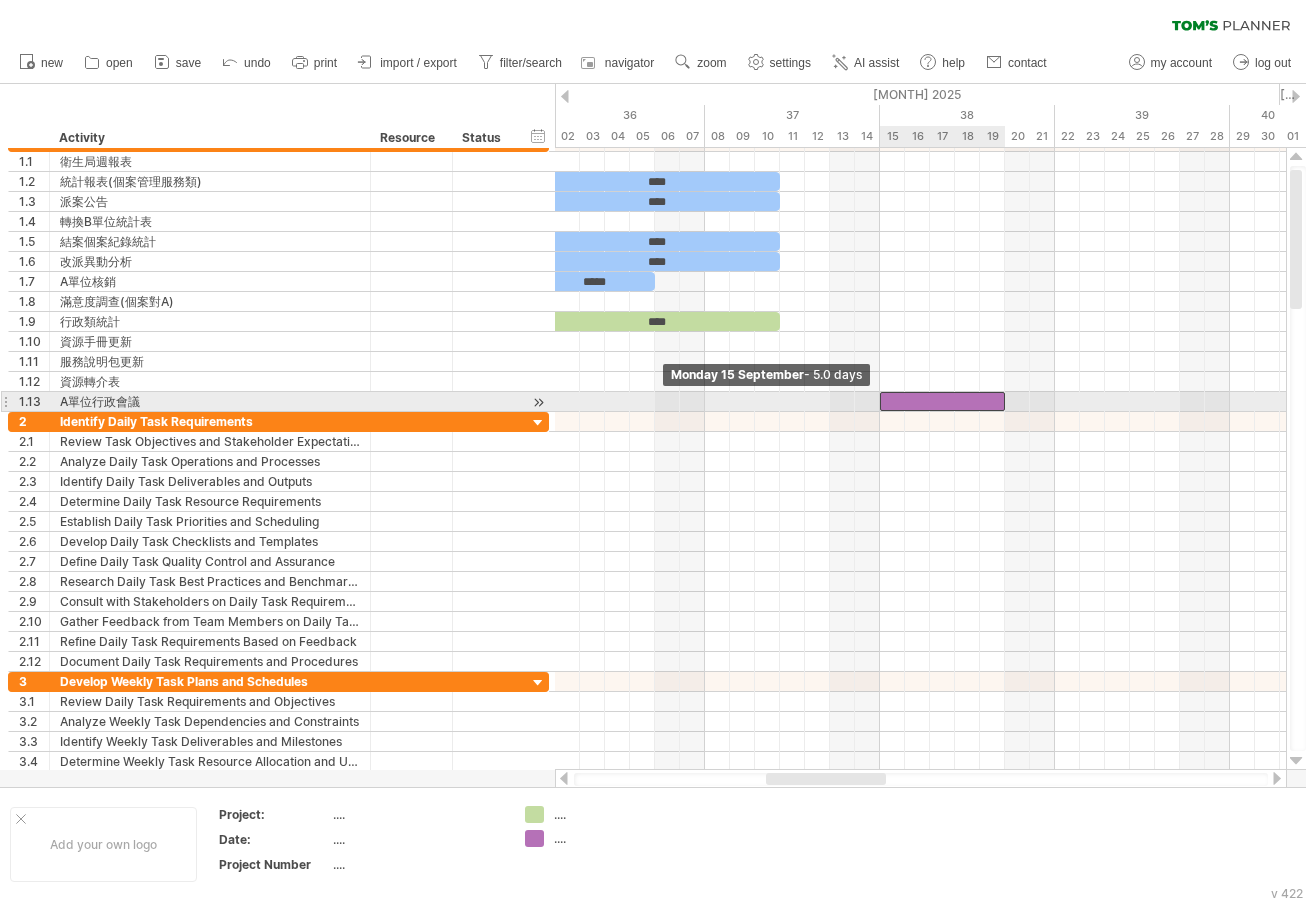 click at bounding box center [942, 401] 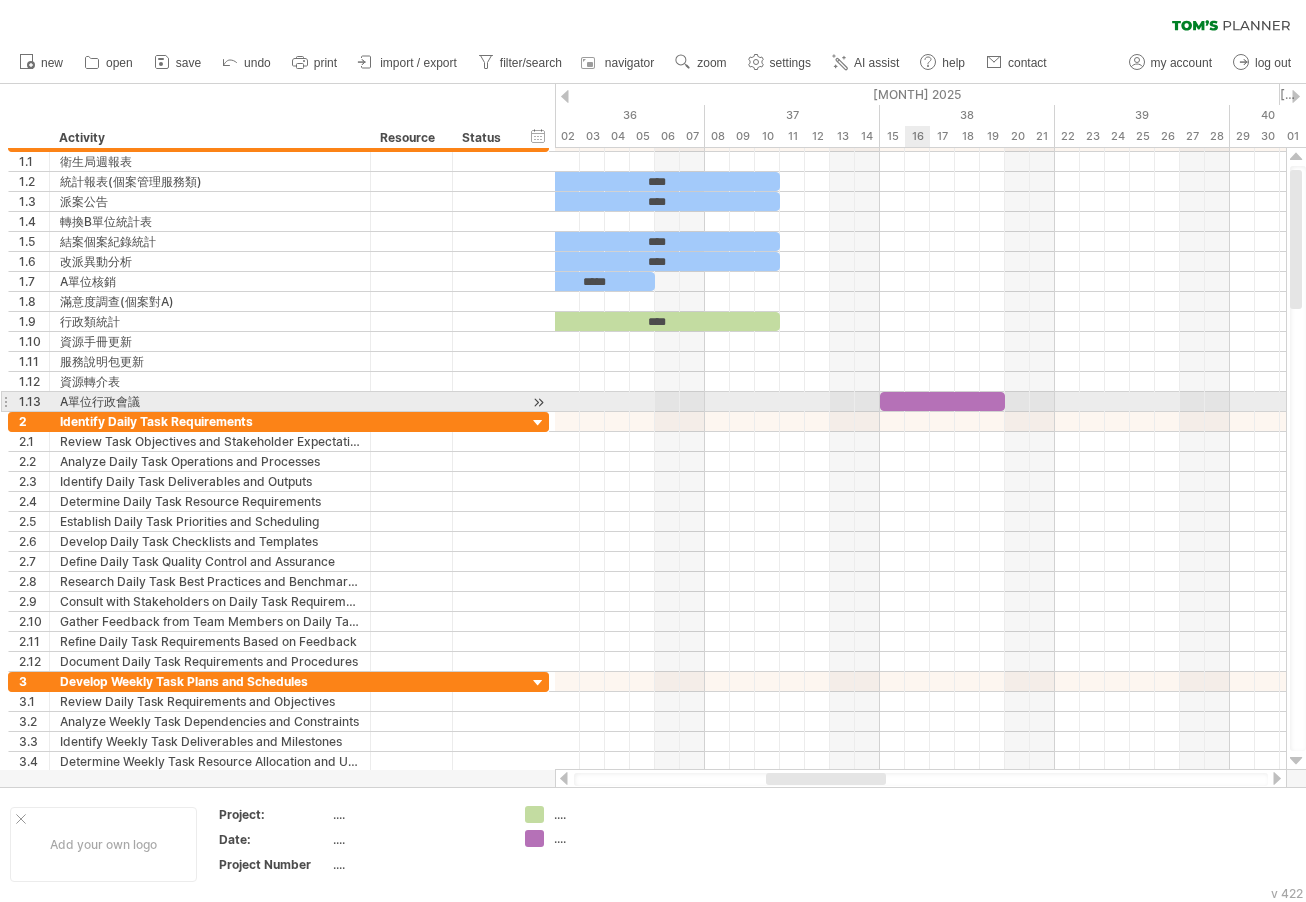 click at bounding box center [942, 401] 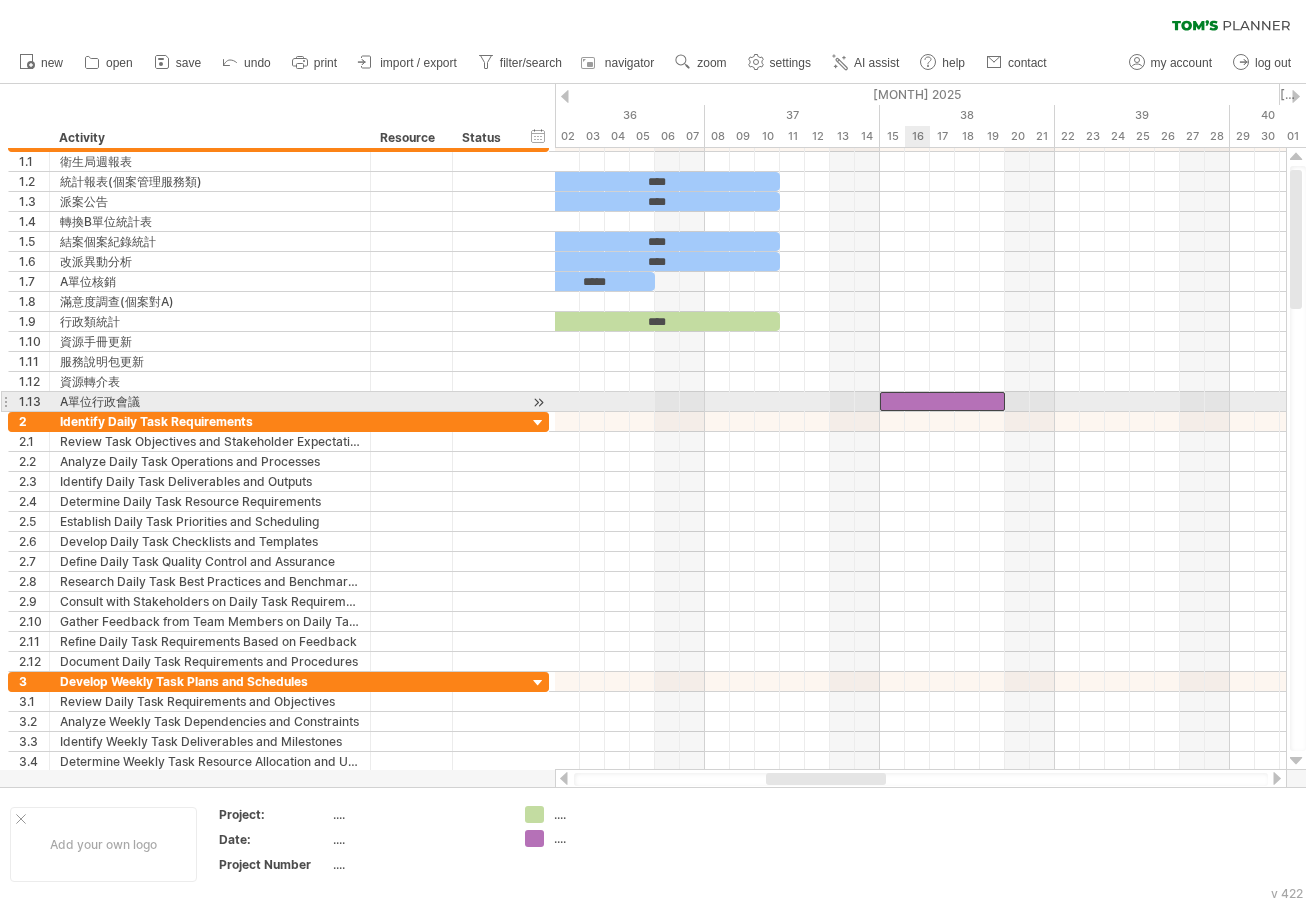 click at bounding box center [942, 401] 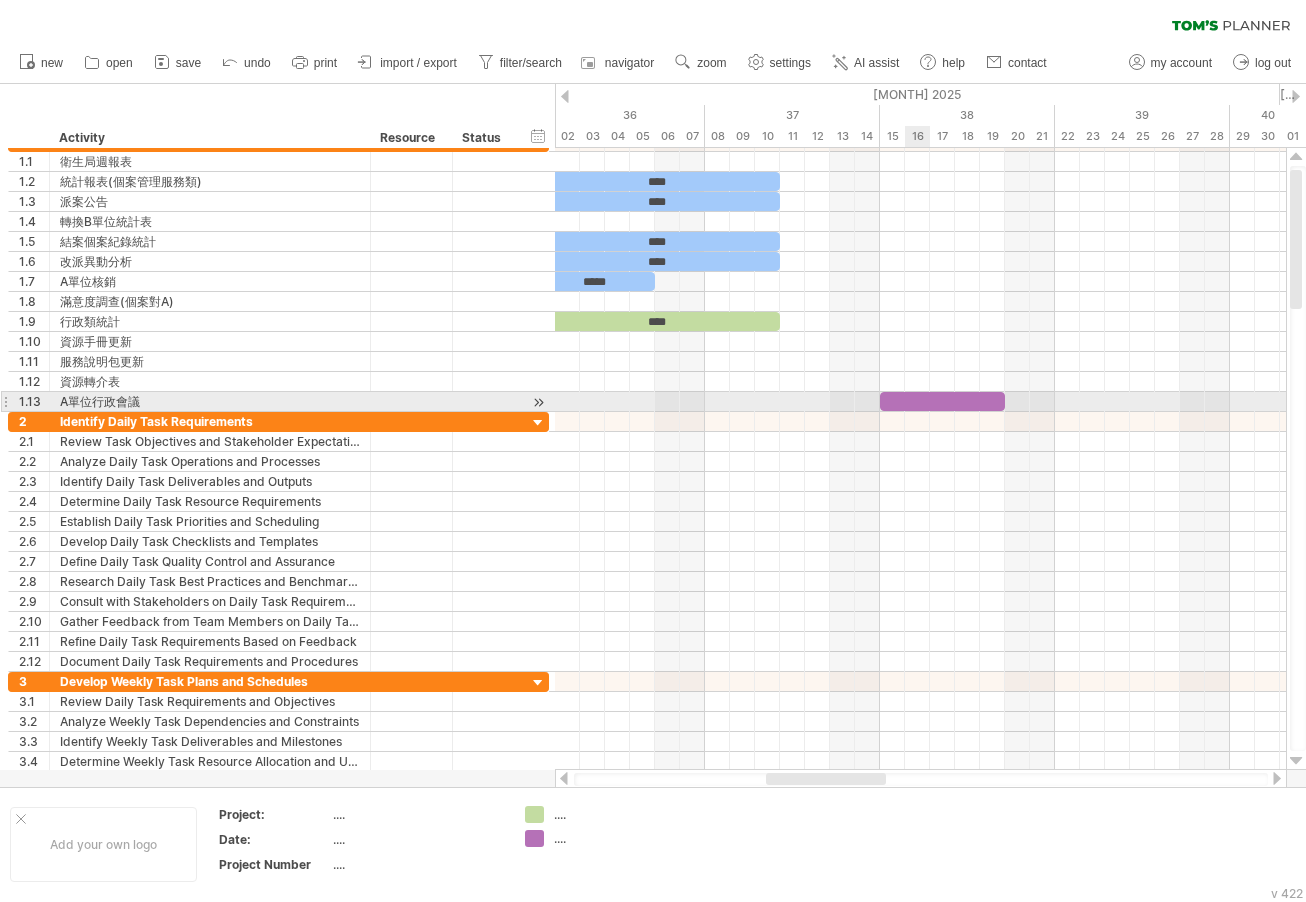 type 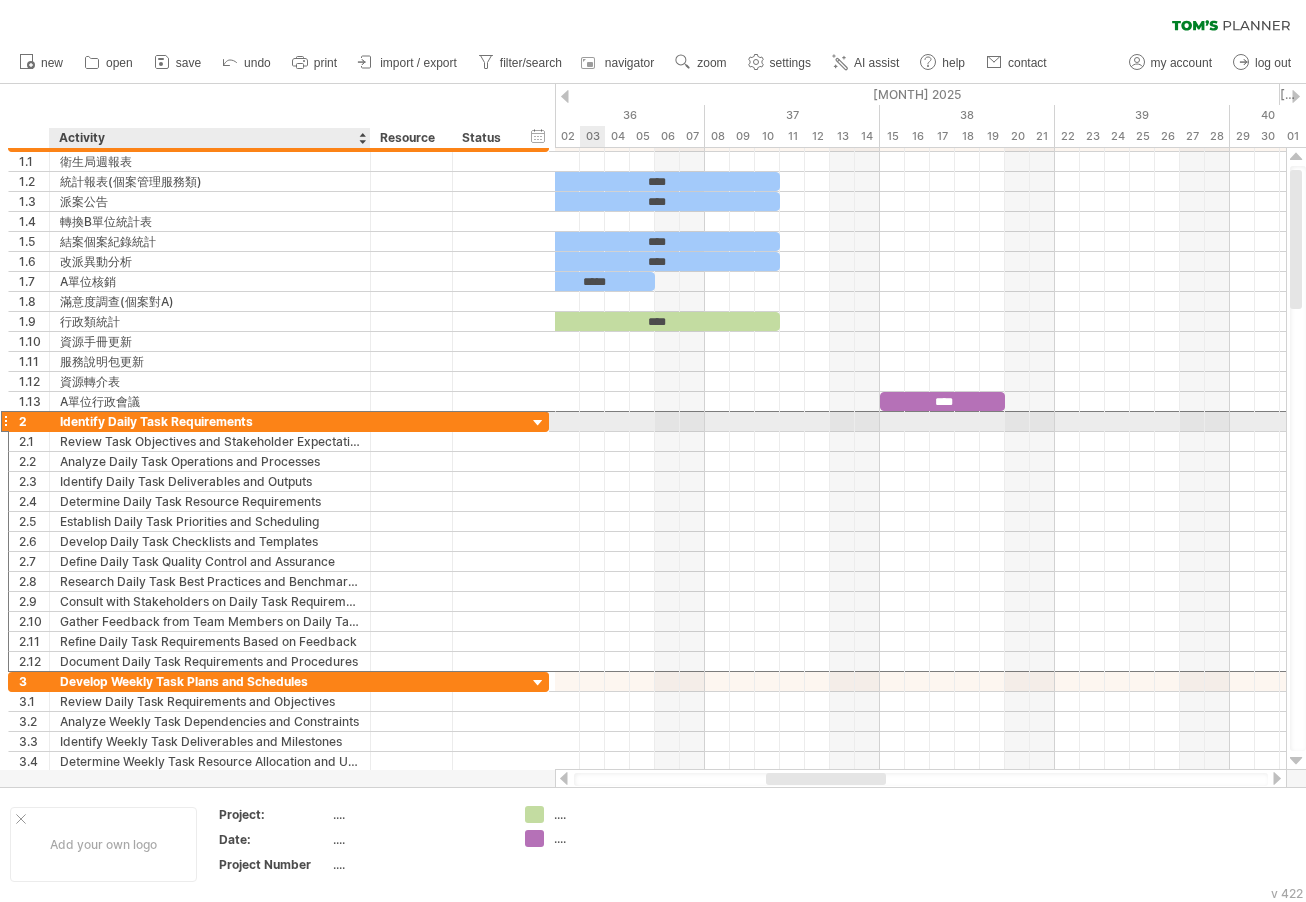 click at bounding box center (412, 421) 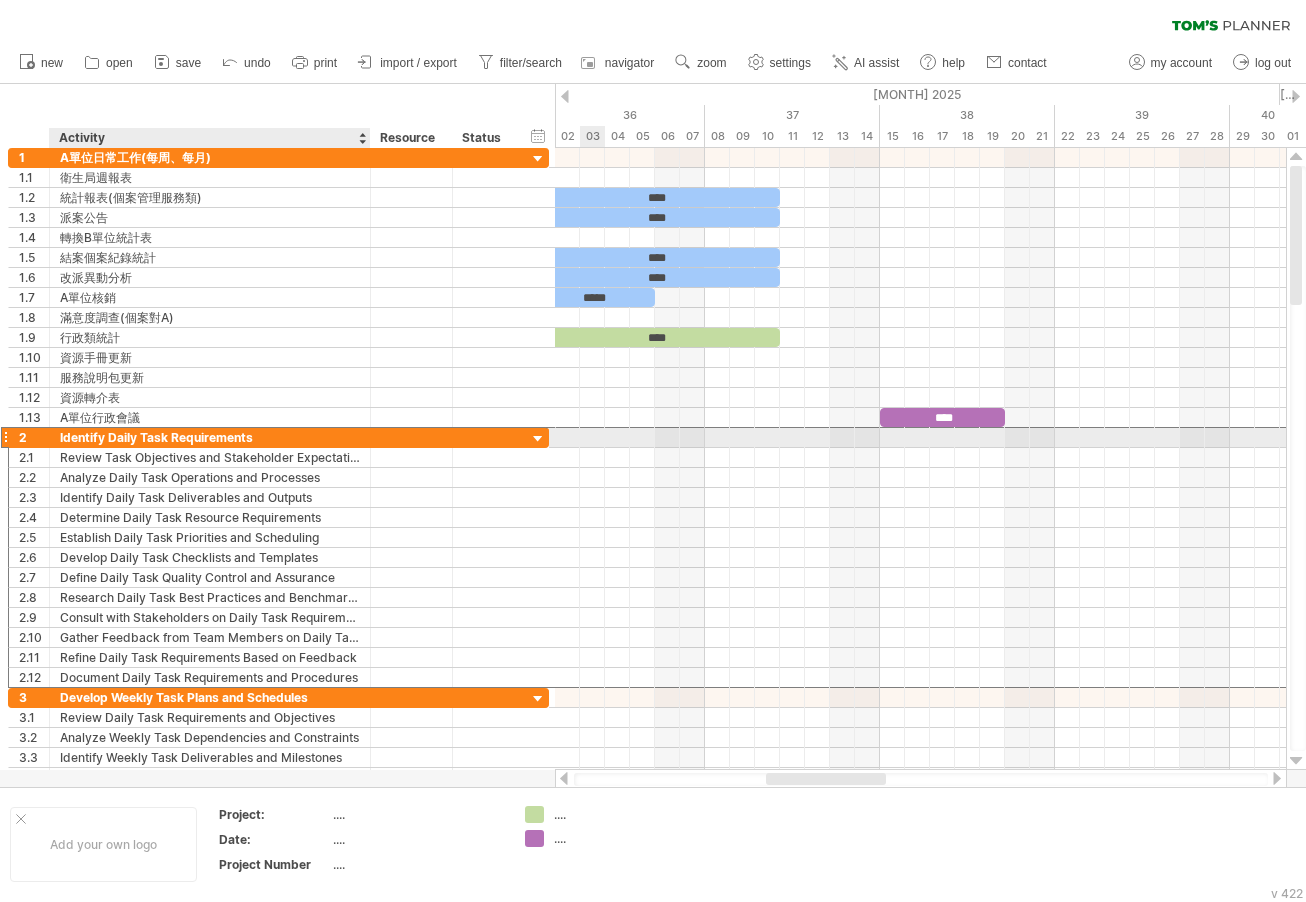 click on "Identify Daily Task Requirements" at bounding box center [210, 437] 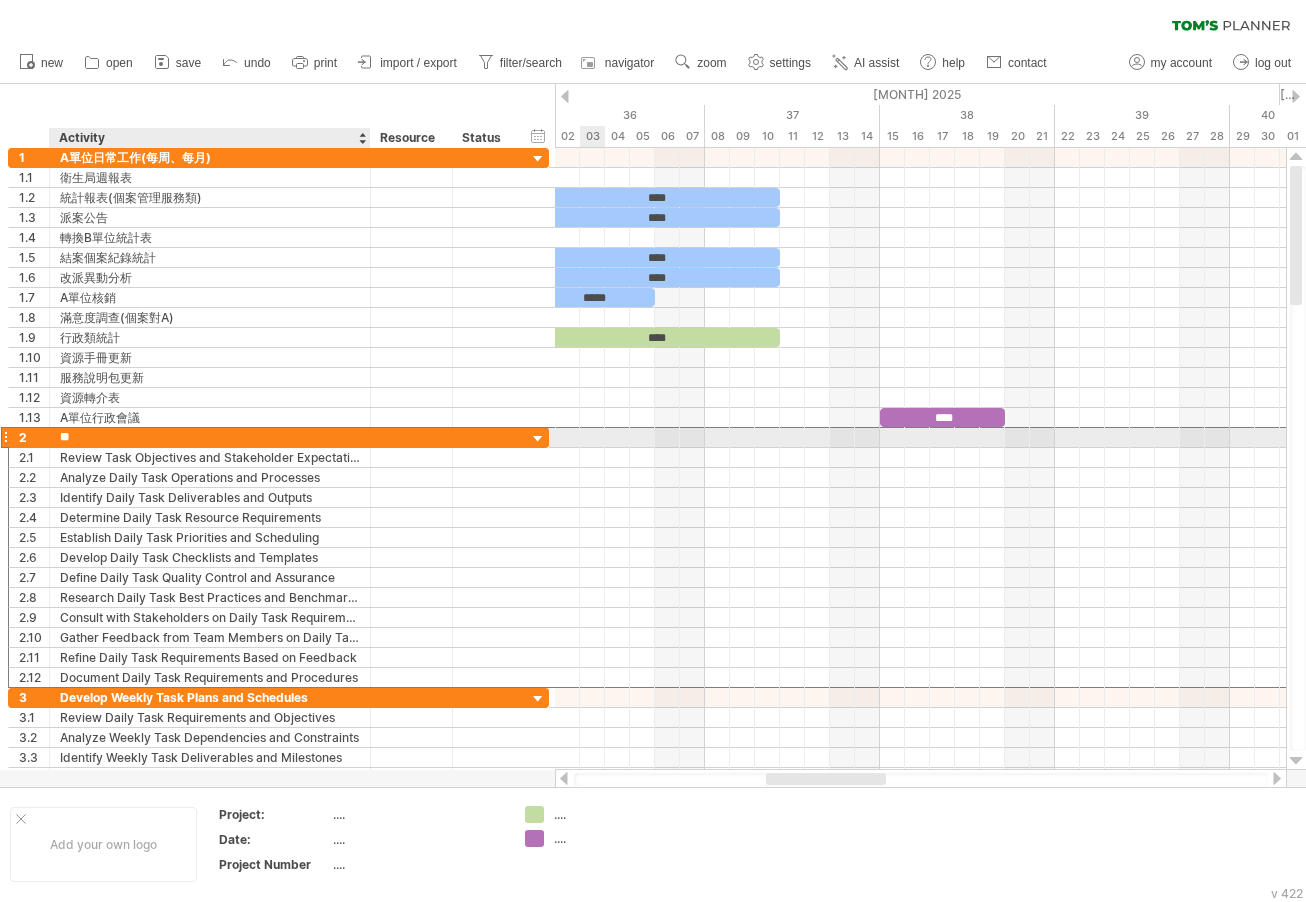 type on "*" 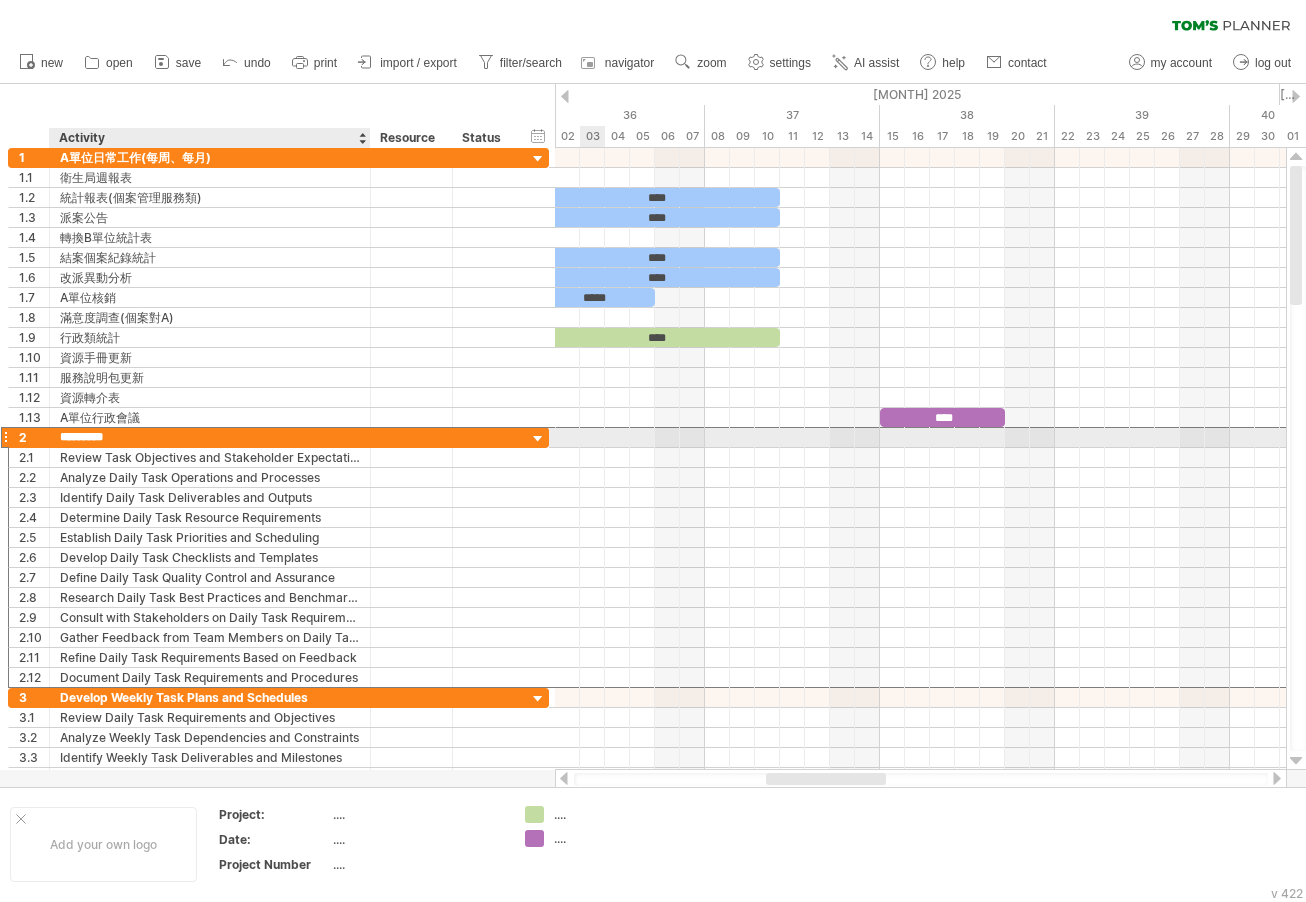type on "*******" 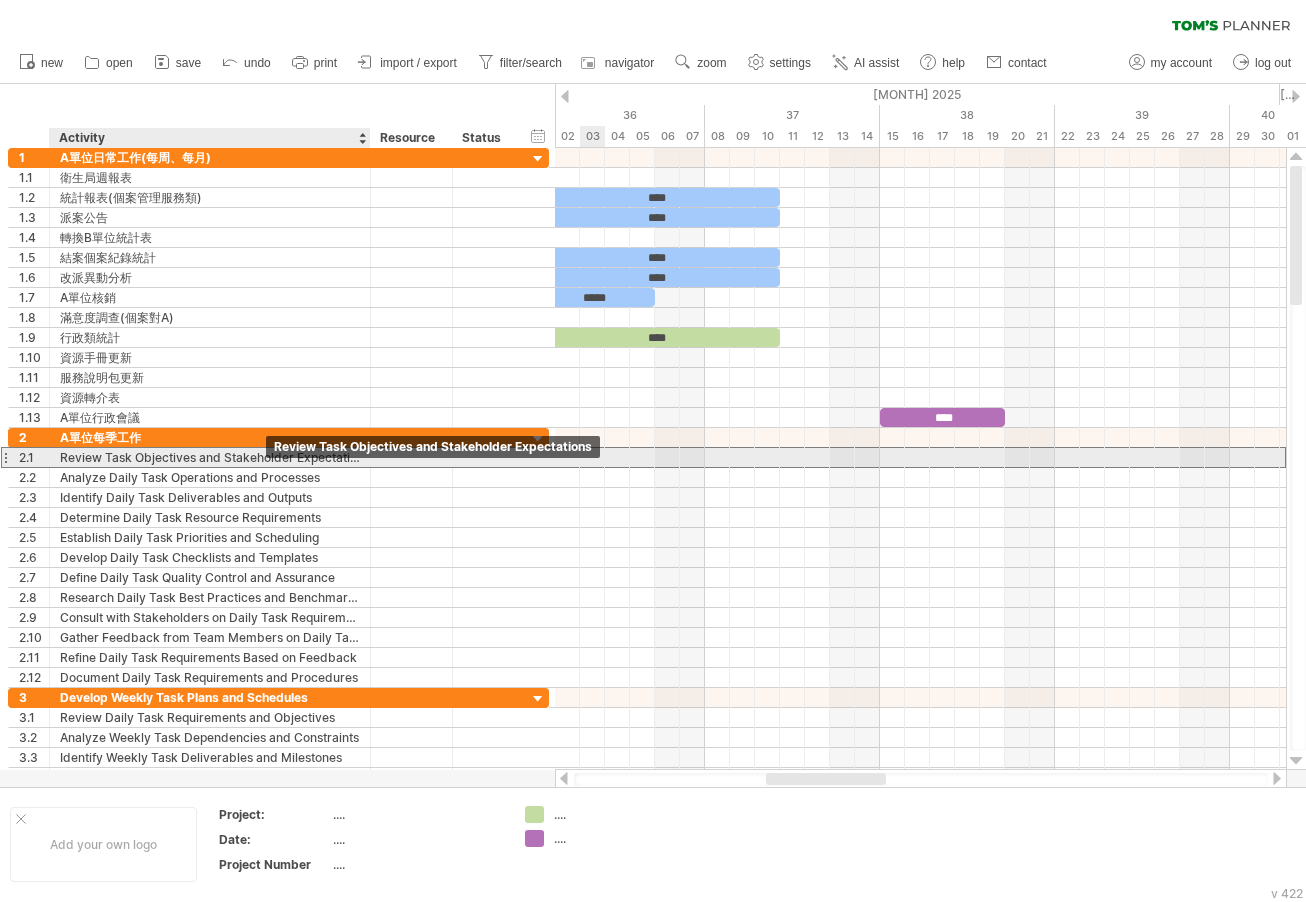 click on "Review Task Objectives and Stakeholder Expectations" at bounding box center [210, 457] 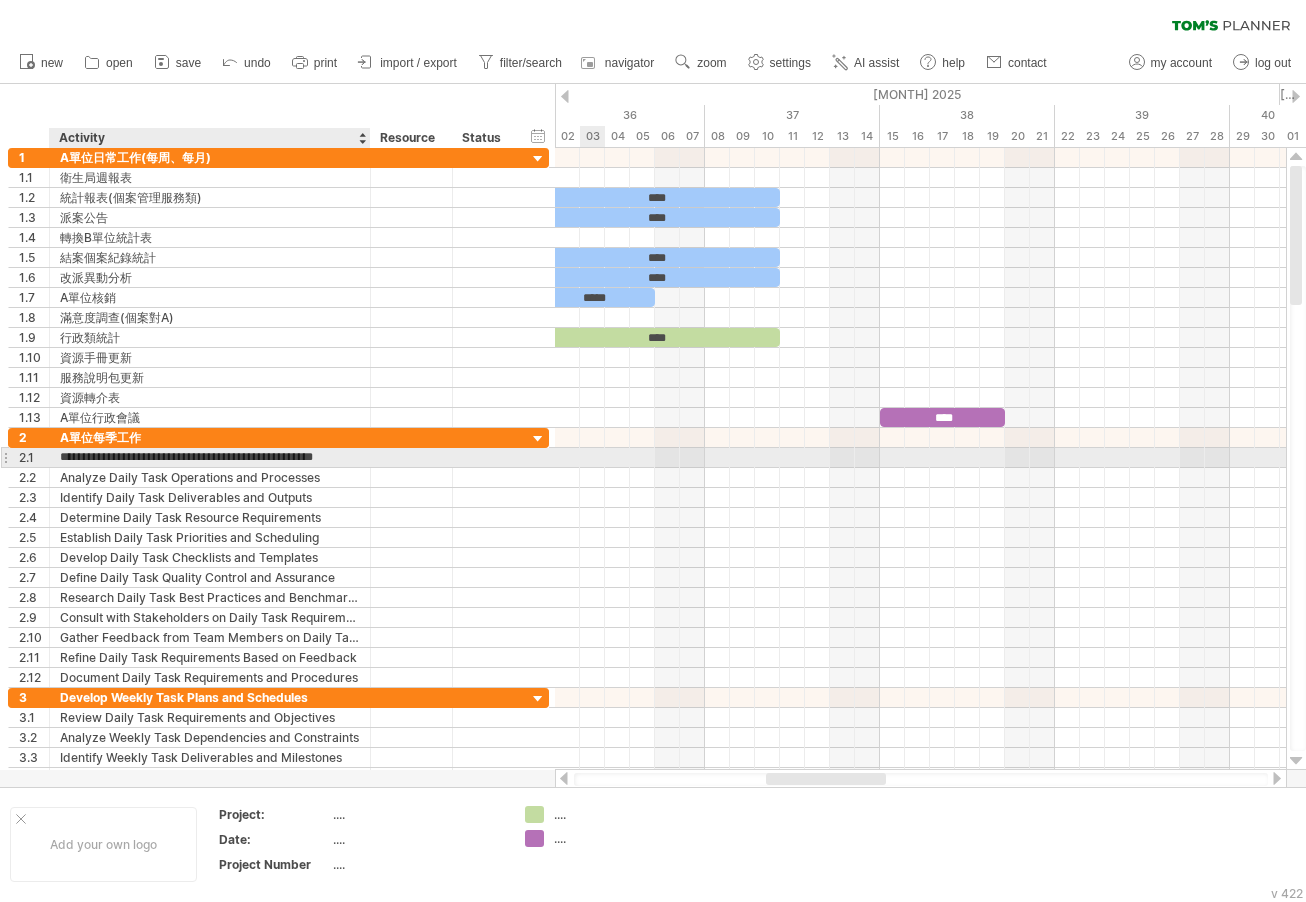 click on "**********" at bounding box center [210, 457] 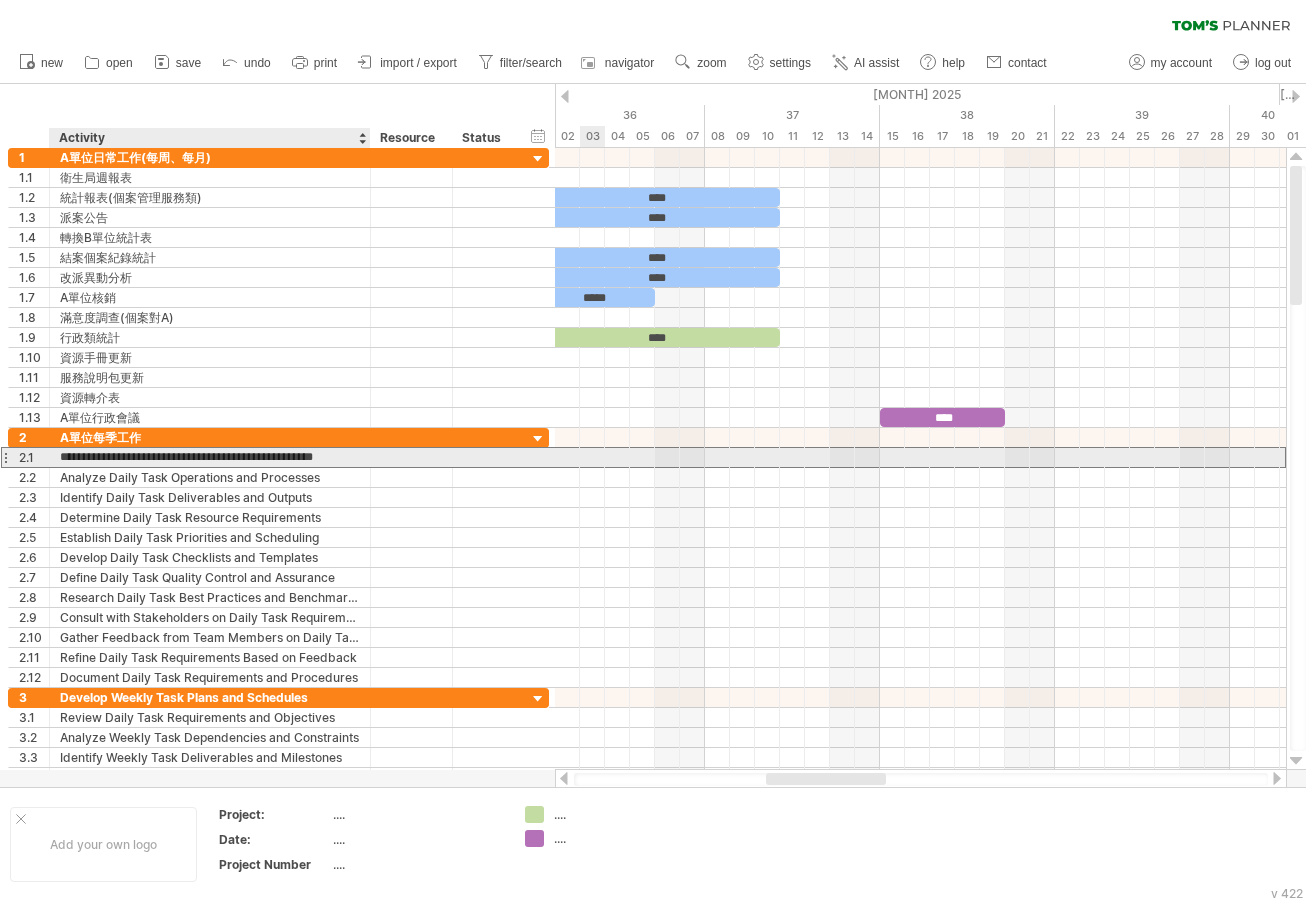 click on "**********" at bounding box center [210, 457] 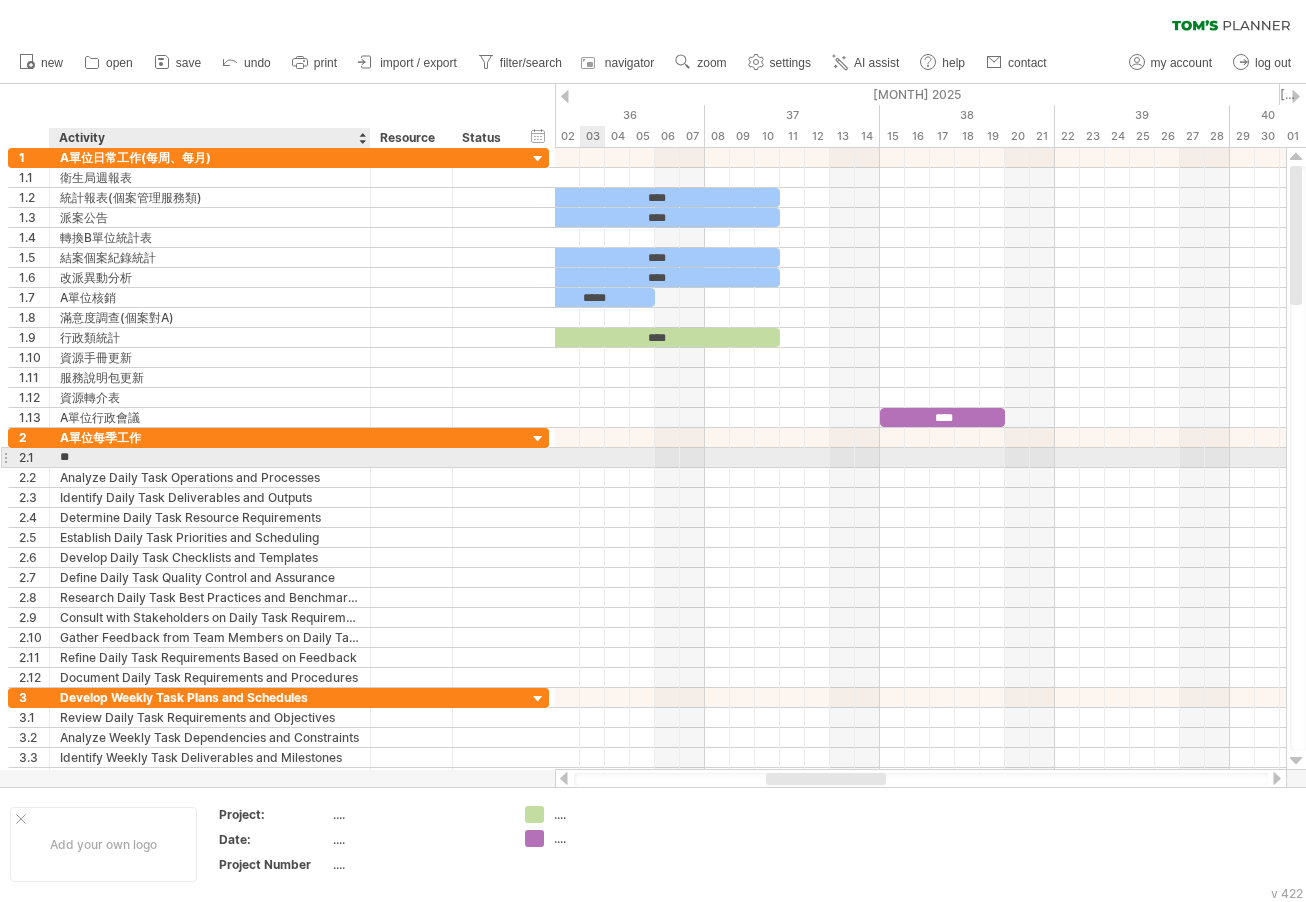 type on "*" 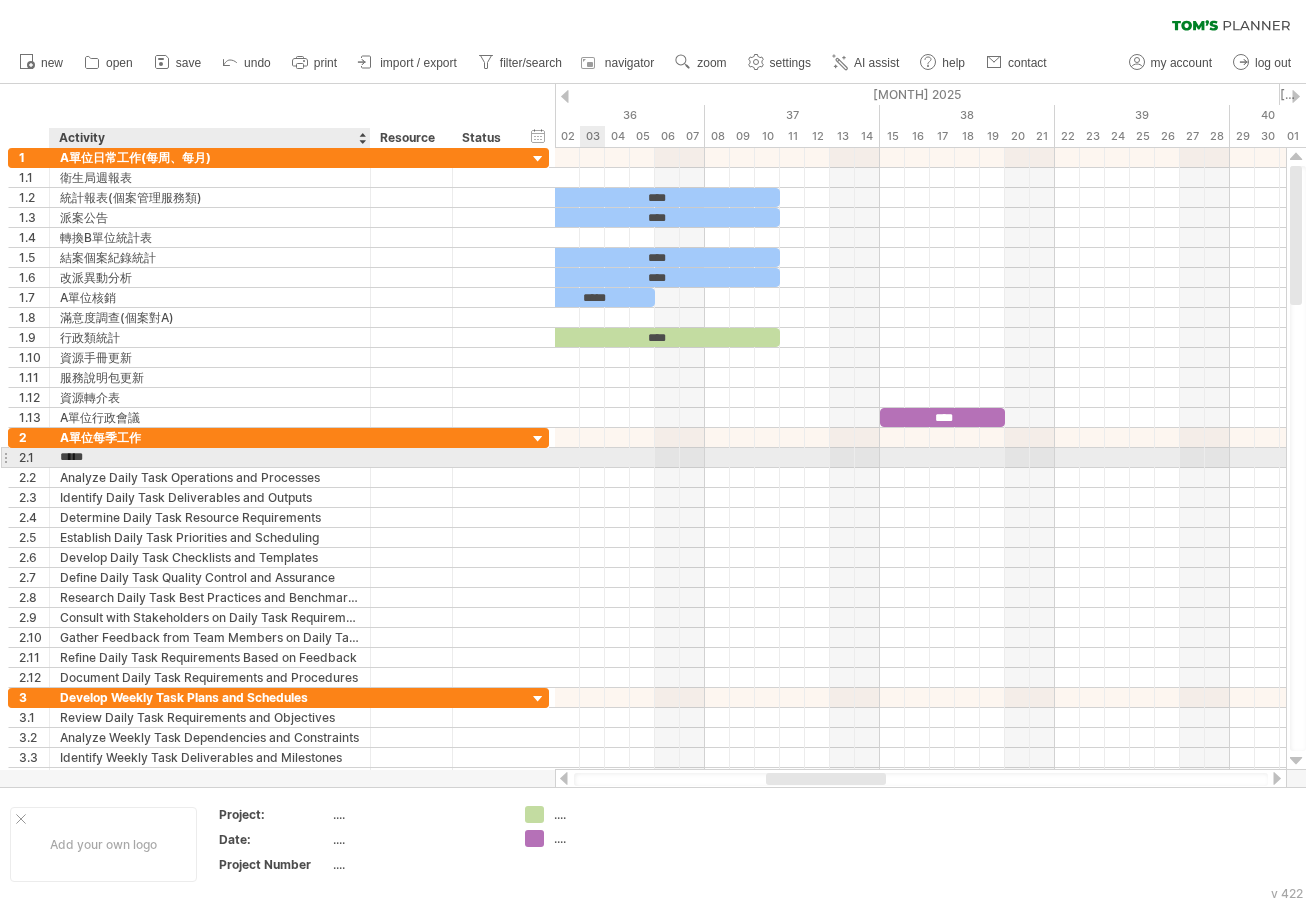 type on "****" 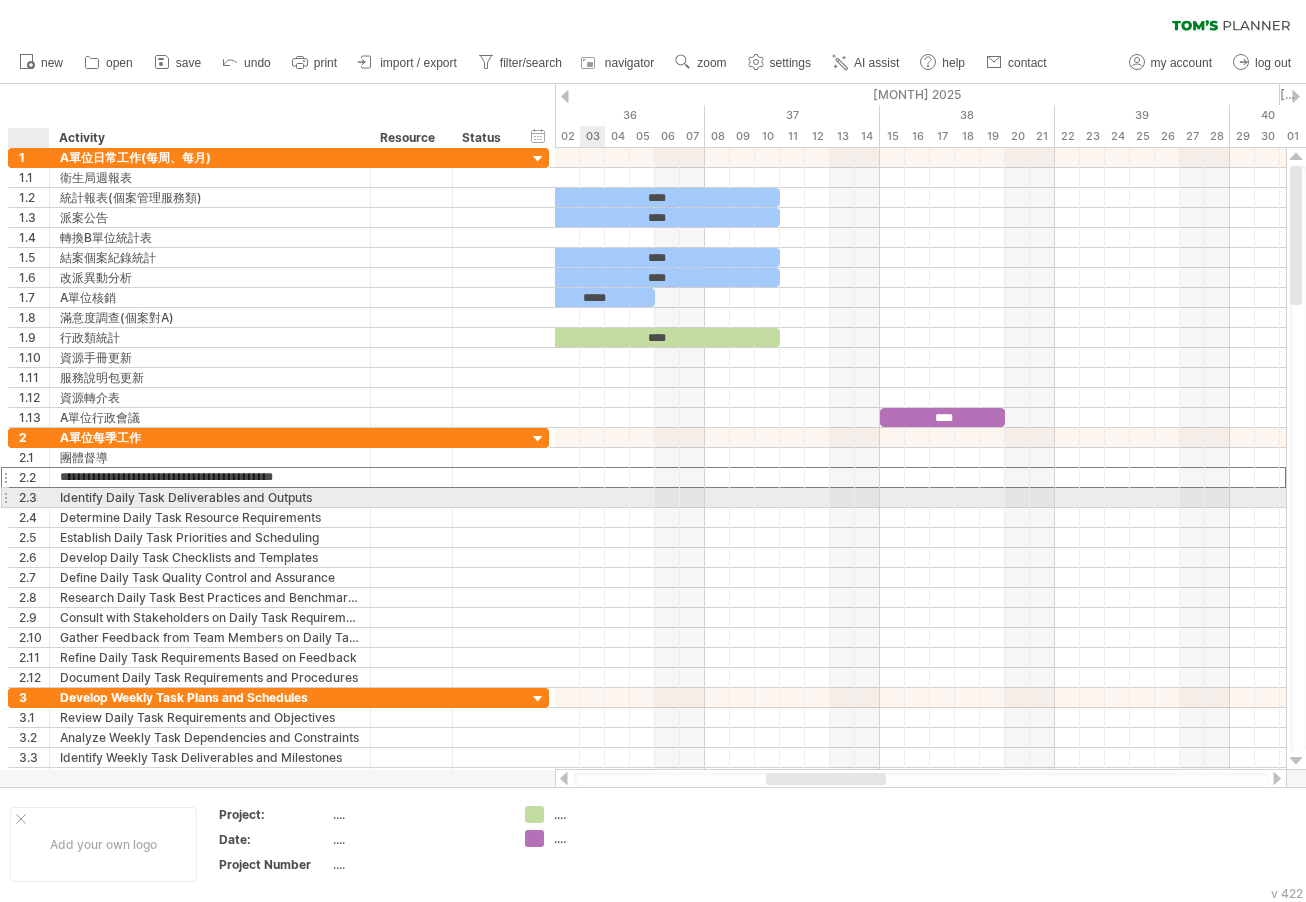 drag, startPoint x: 322, startPoint y: 477, endPoint x: 43, endPoint y: 499, distance: 279.86603 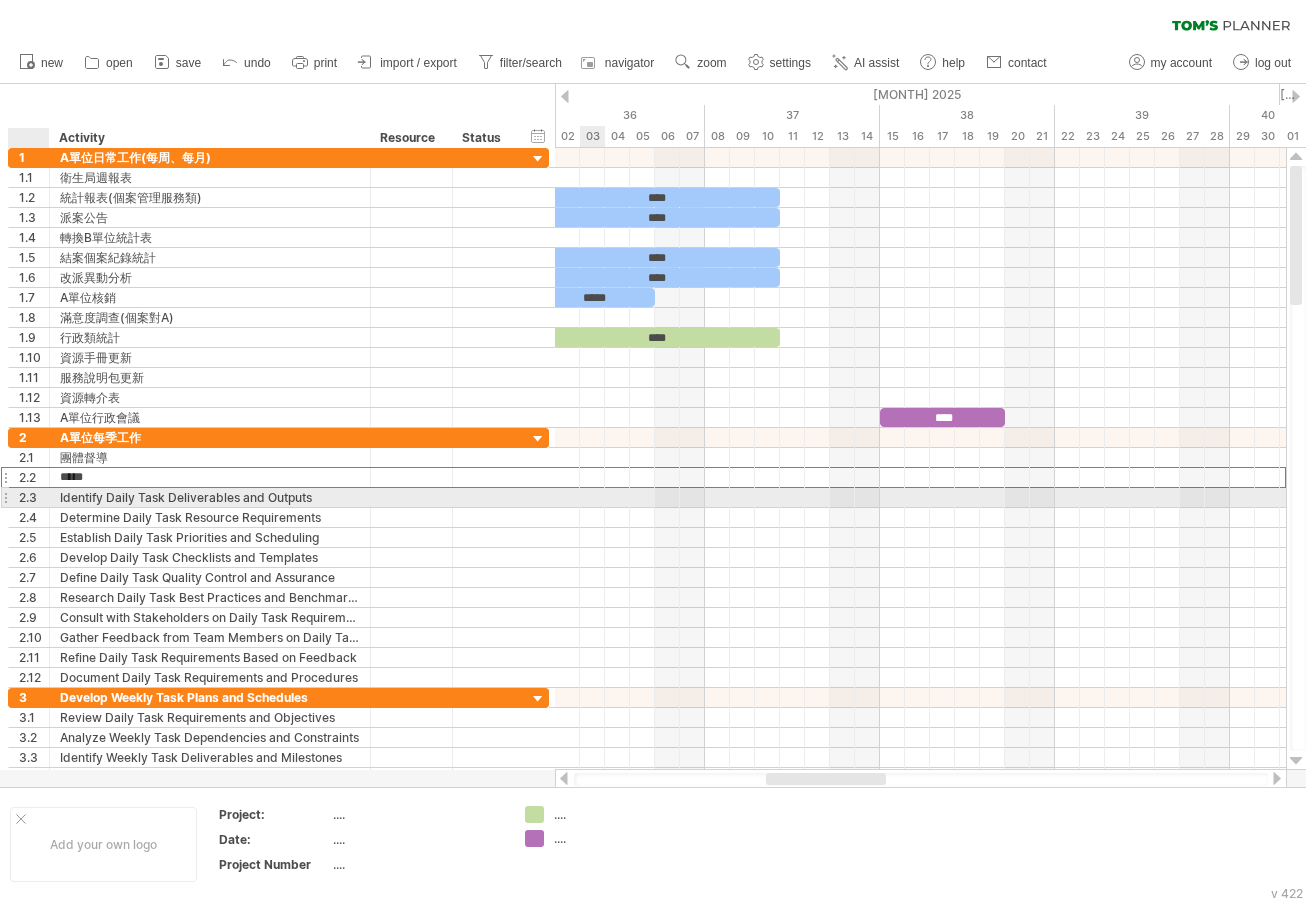 type on "****" 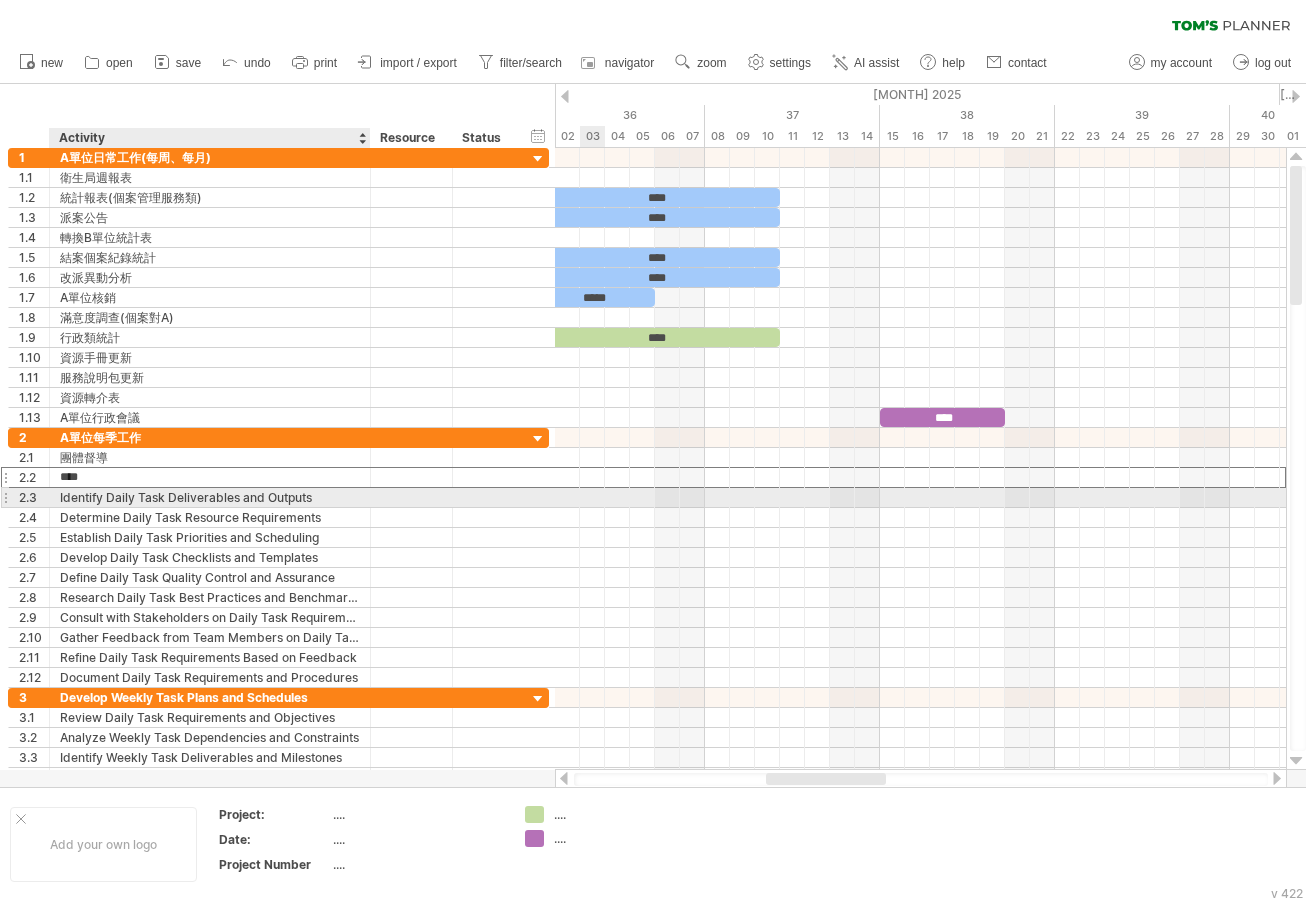 click on "Identify Daily Task Deliverables and Outputs" at bounding box center (210, 497) 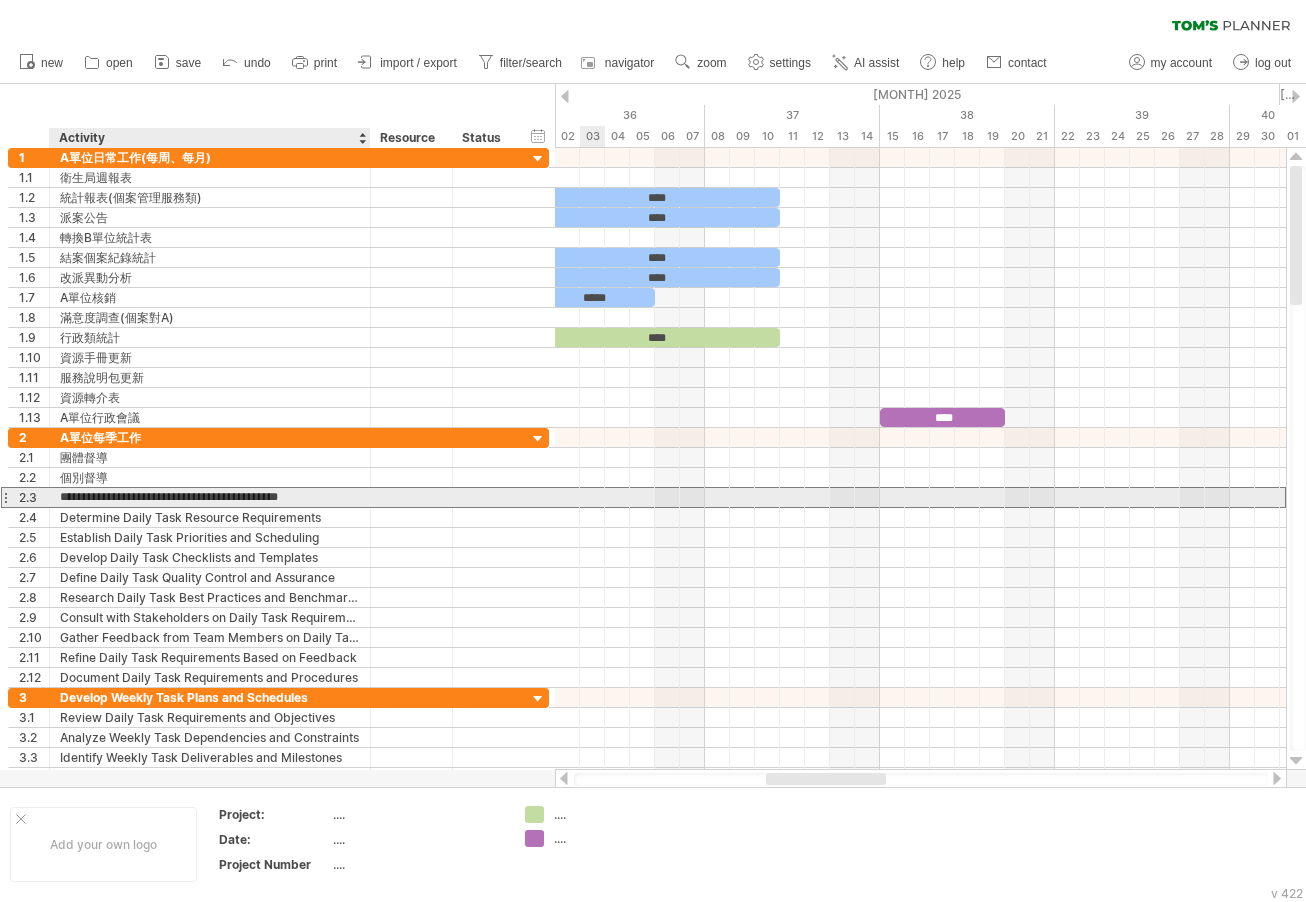 click on "**********" at bounding box center (210, 497) 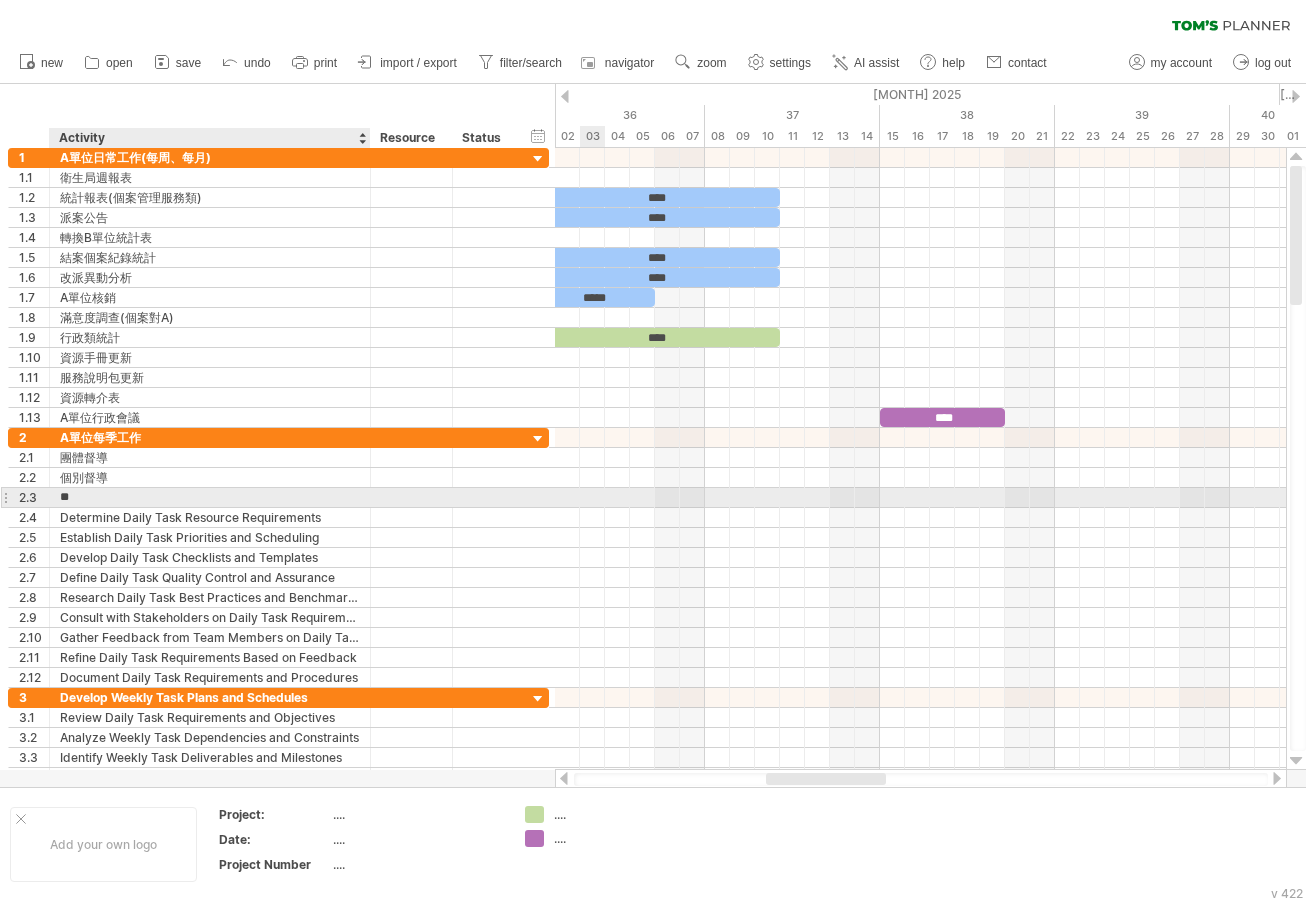 type on "*" 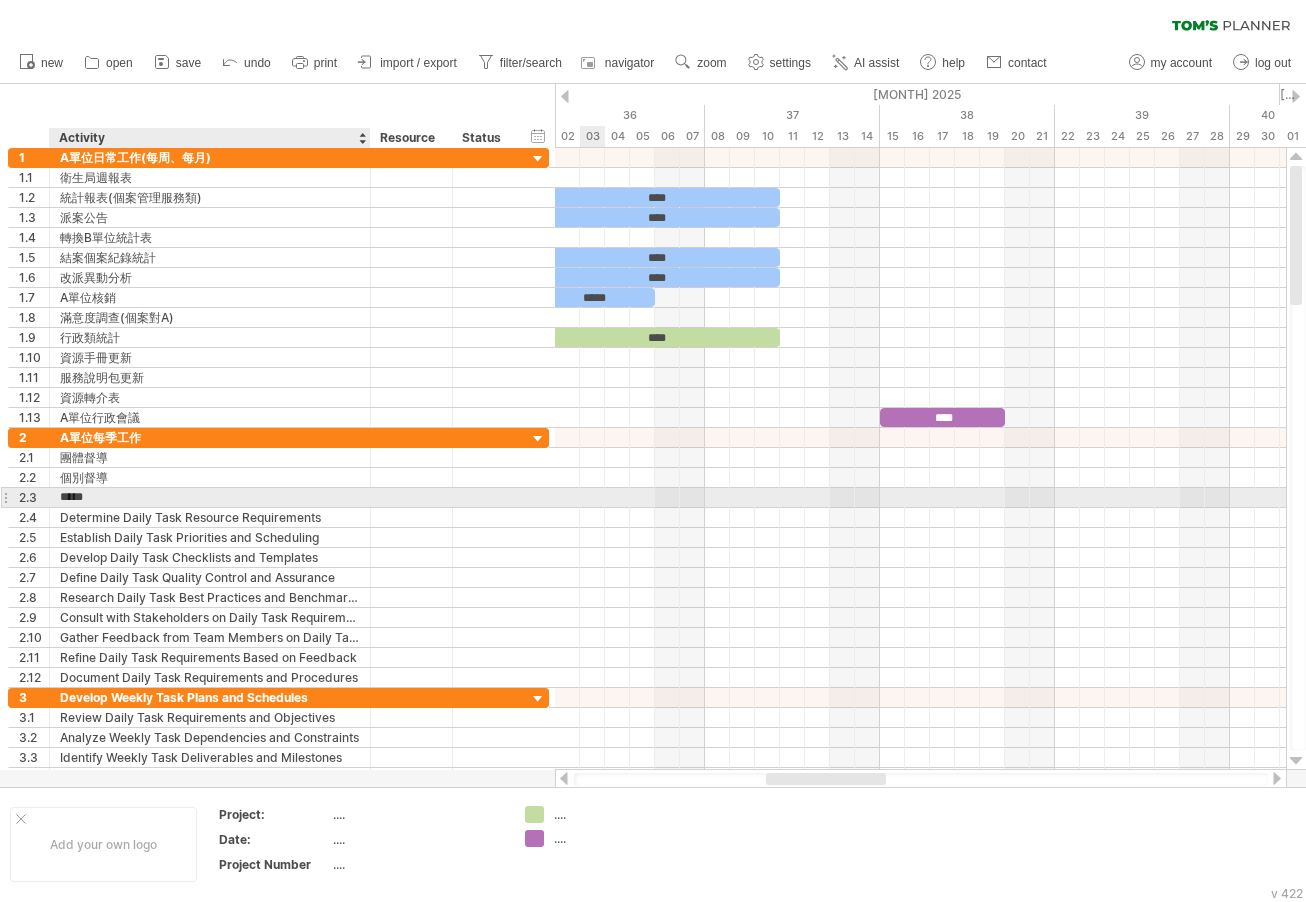 type on "*****" 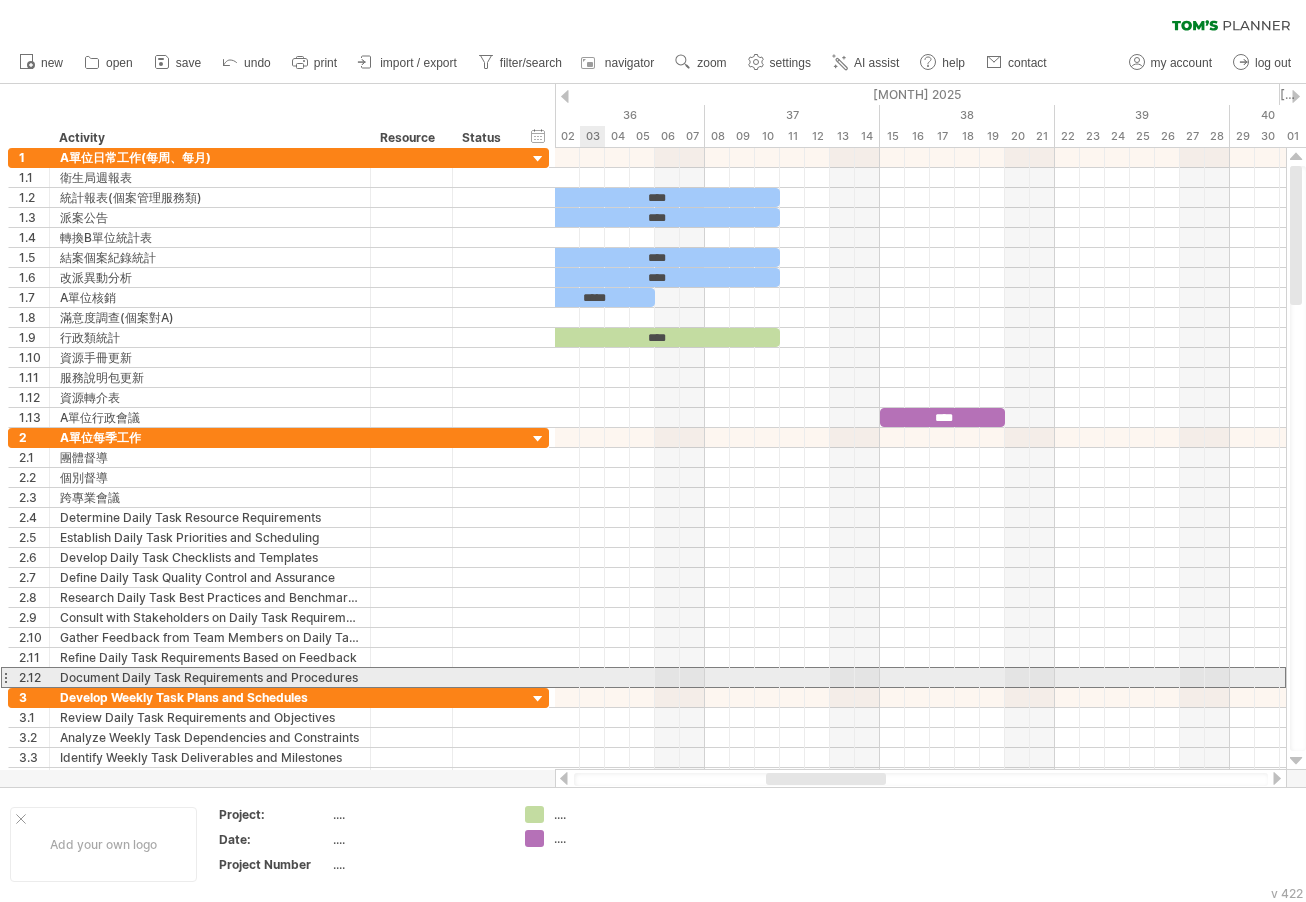 click at bounding box center (5, 677) 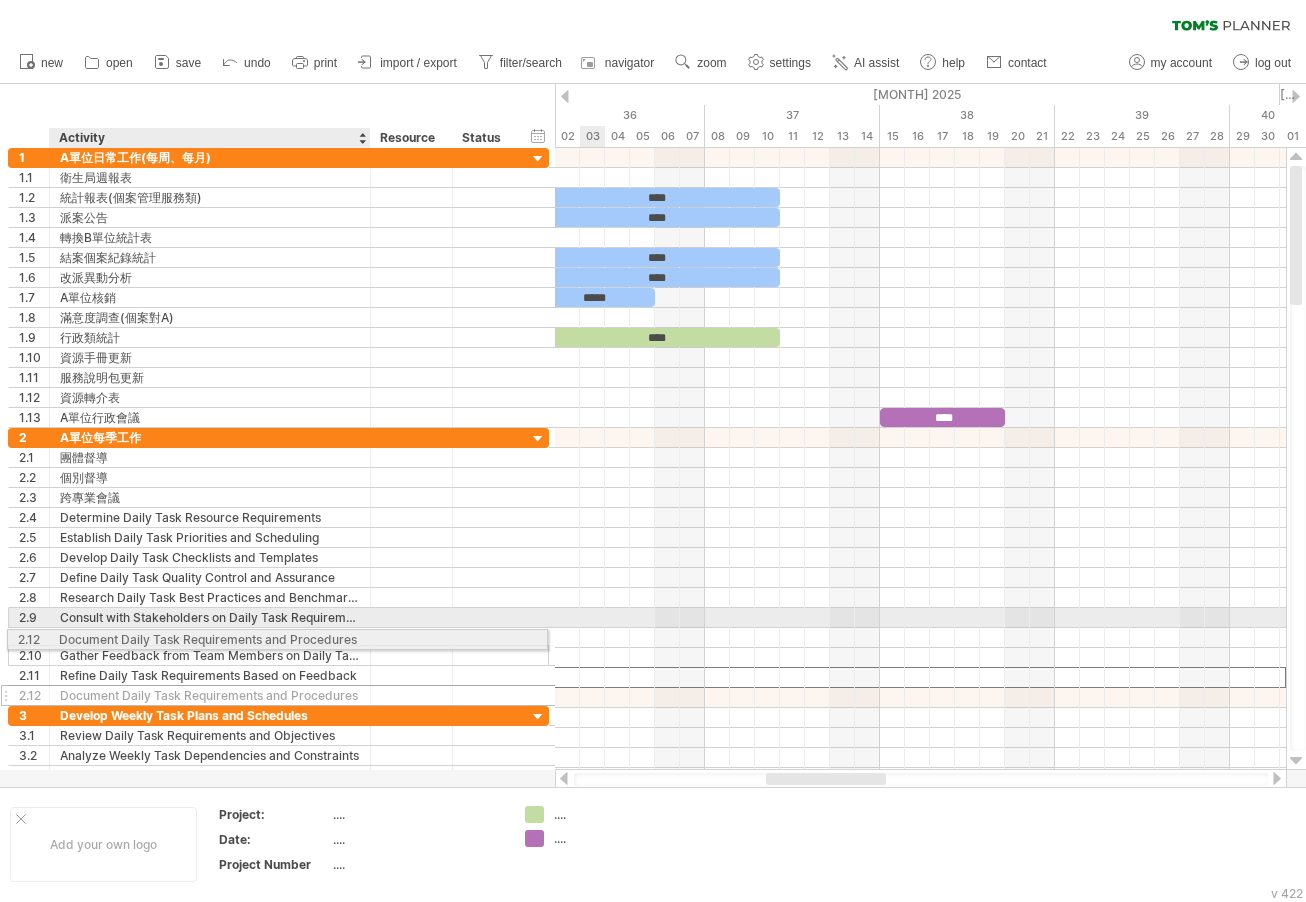 drag, startPoint x: 111, startPoint y: 679, endPoint x: 105, endPoint y: 636, distance: 43.416588 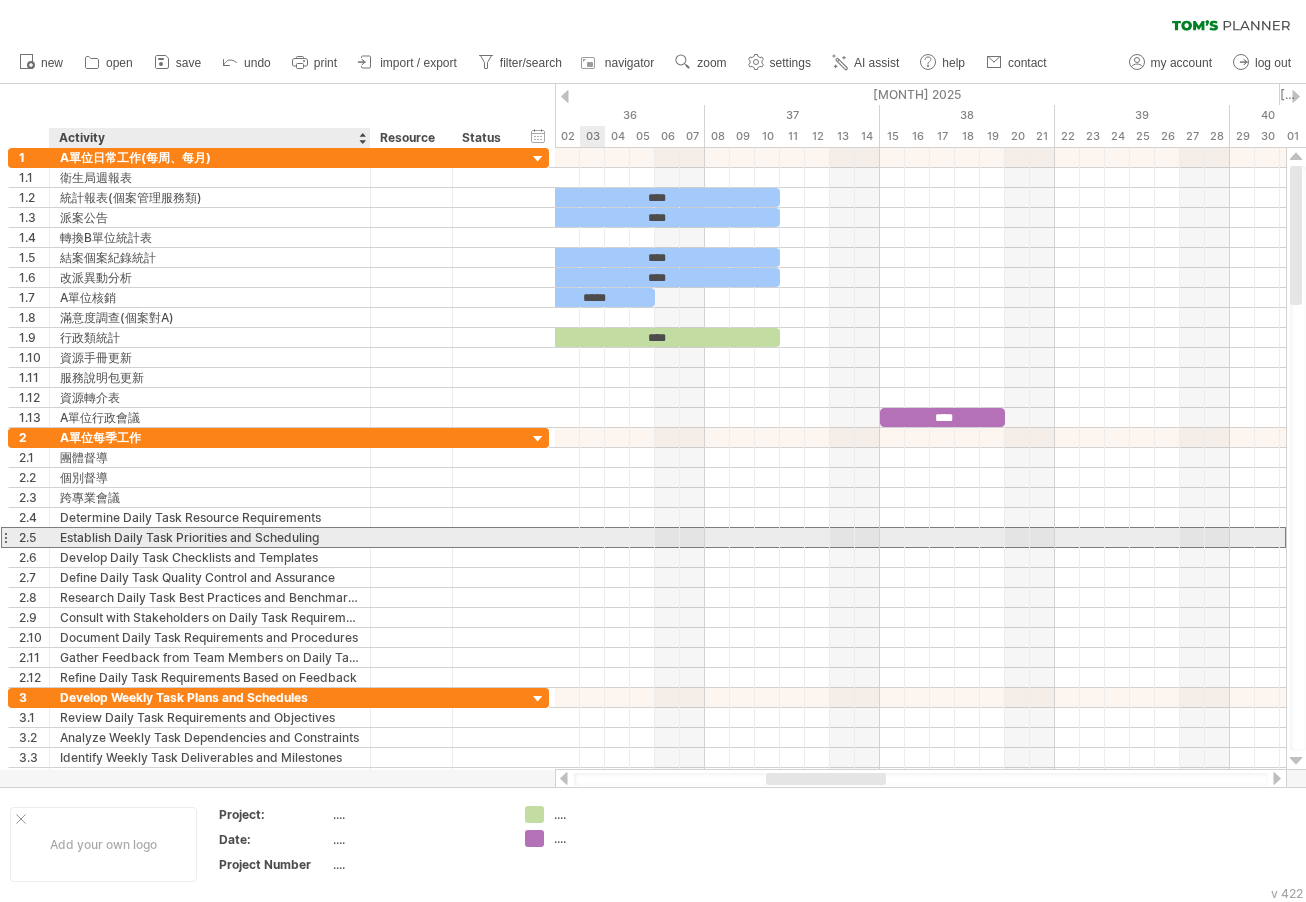 click on "**********" at bounding box center (278, 537) 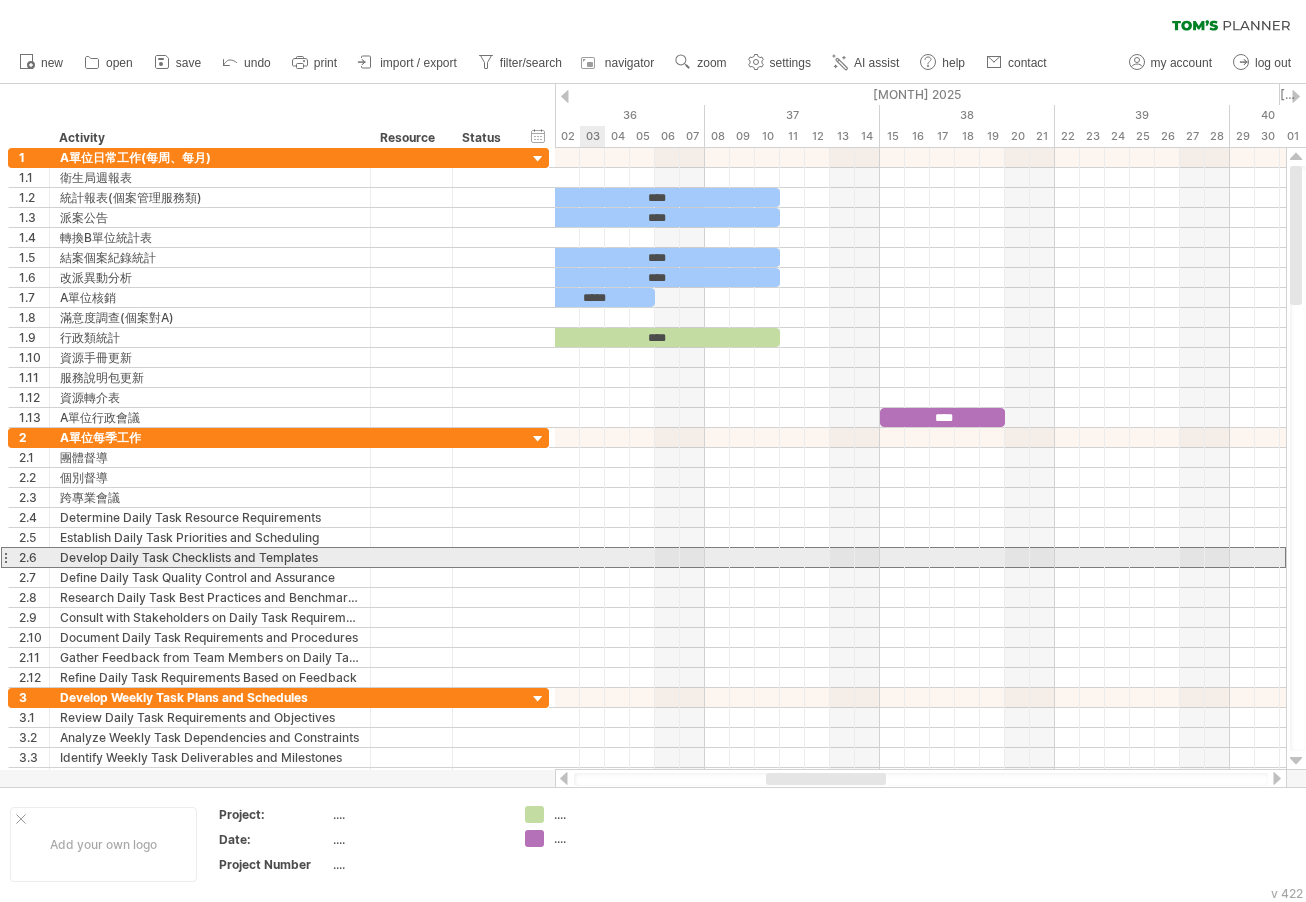 click at bounding box center (5, 557) 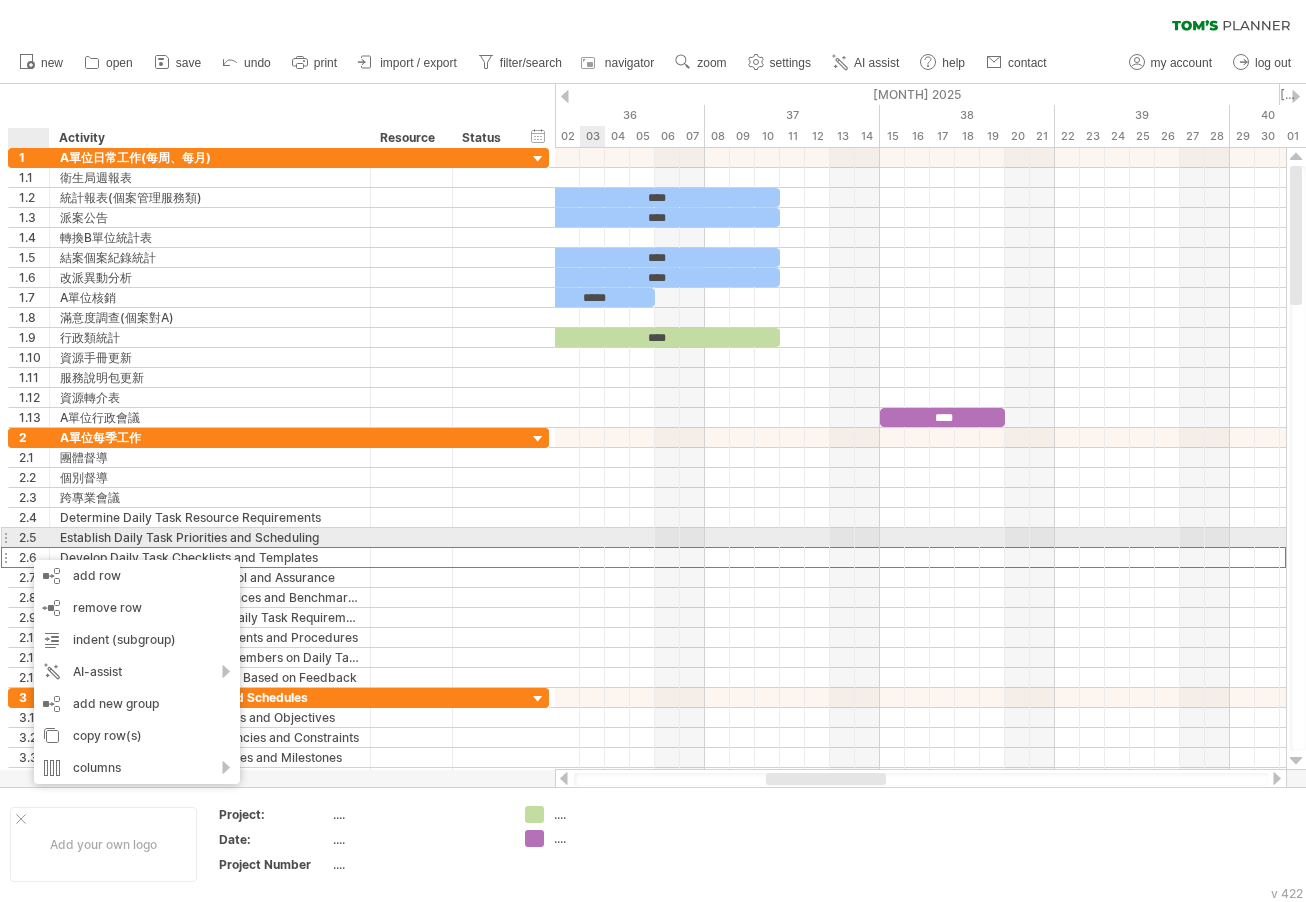 click on "Establish Daily Task Priorities and Scheduling" at bounding box center [210, 537] 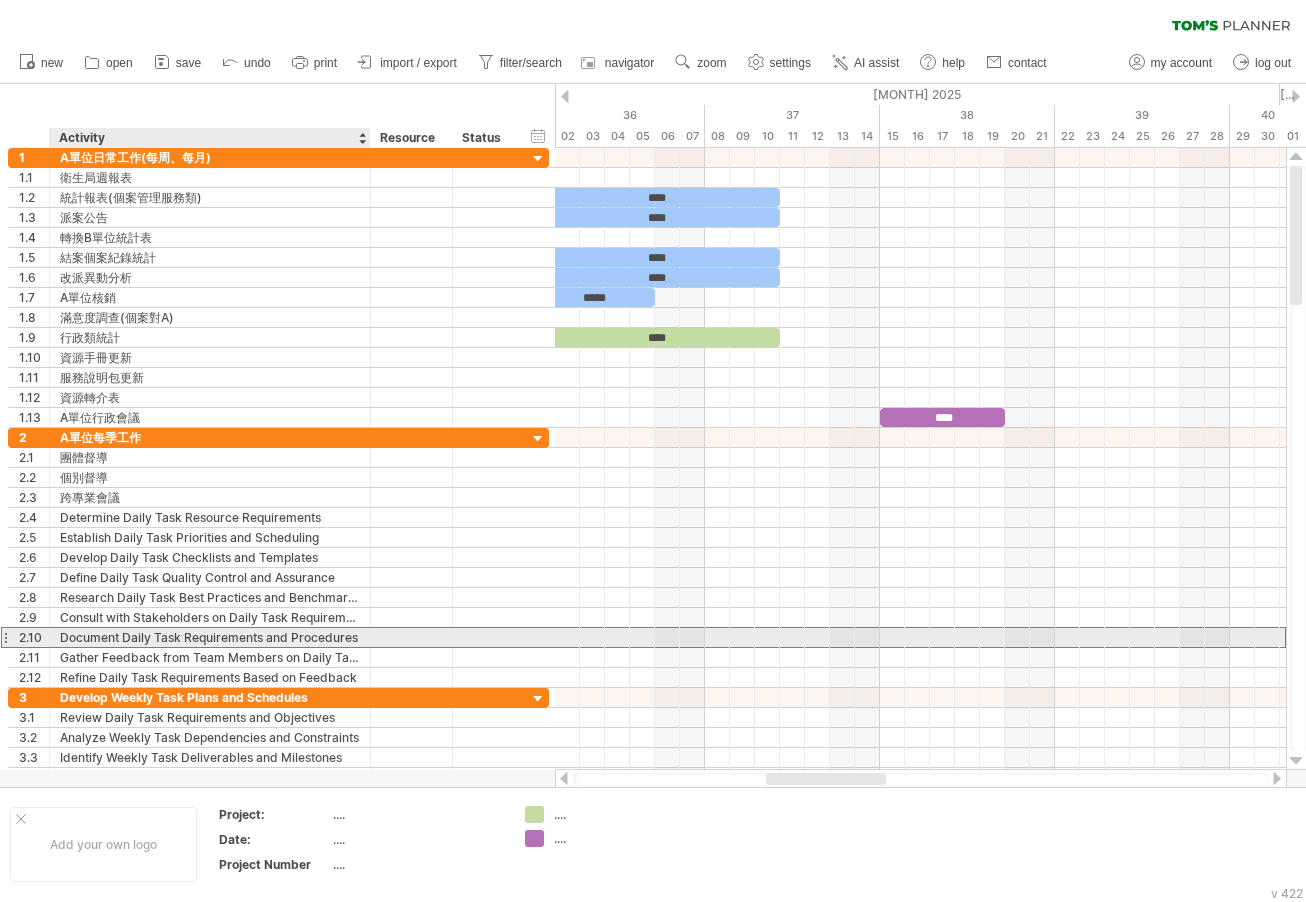 click on "Document Daily Task Requirements and Procedures" at bounding box center (210, 637) 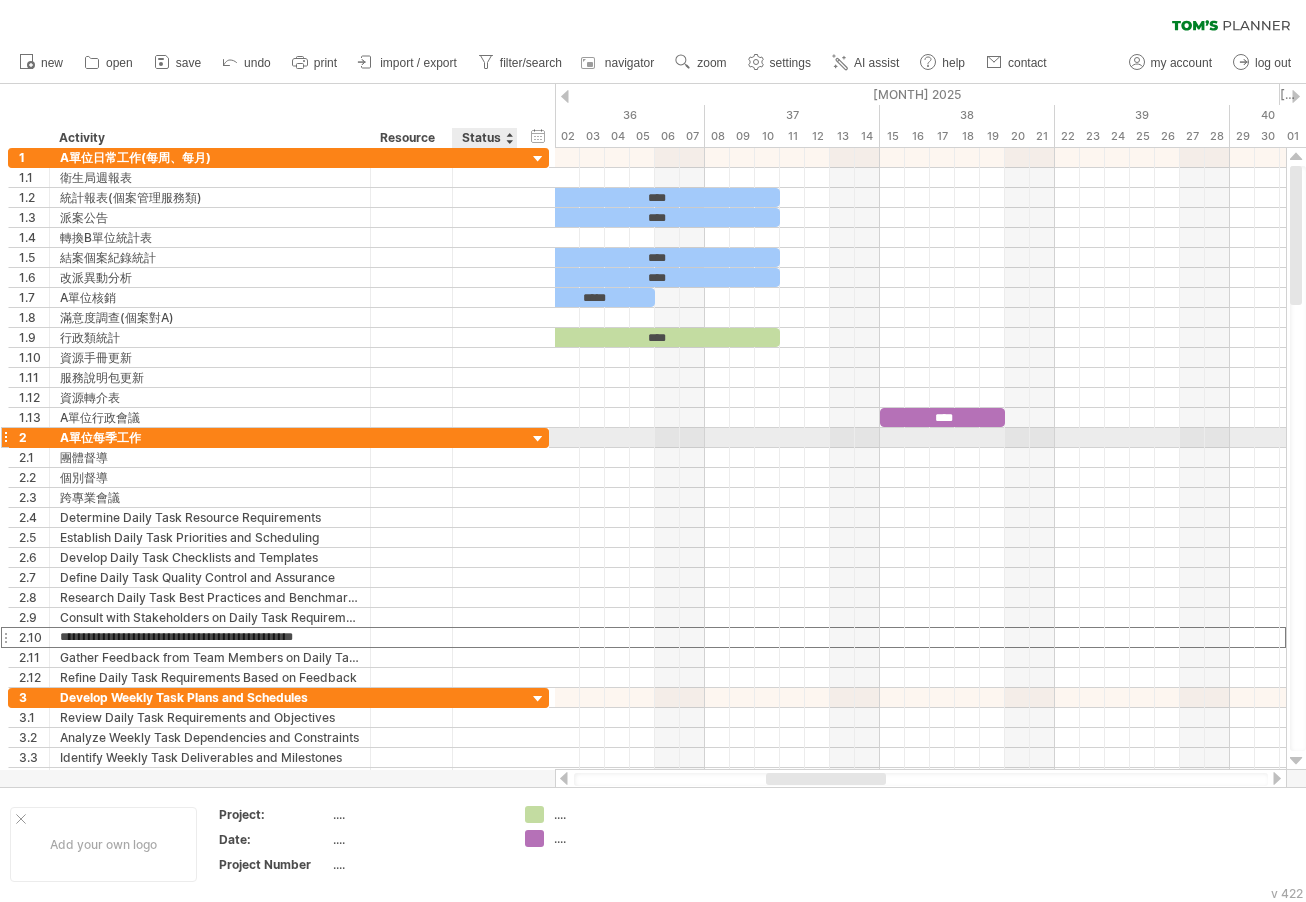 click at bounding box center [538, 439] 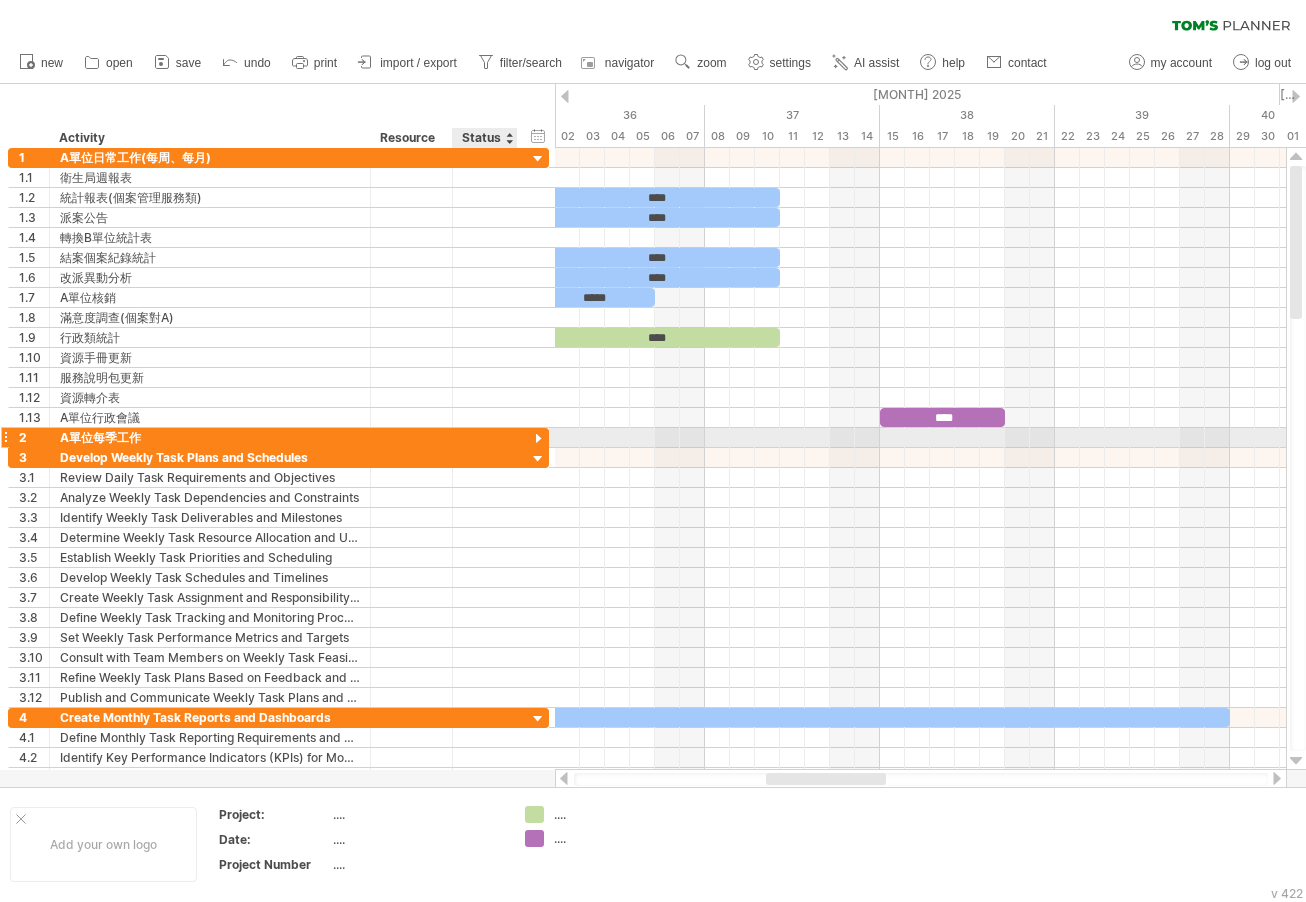 click at bounding box center [538, 439] 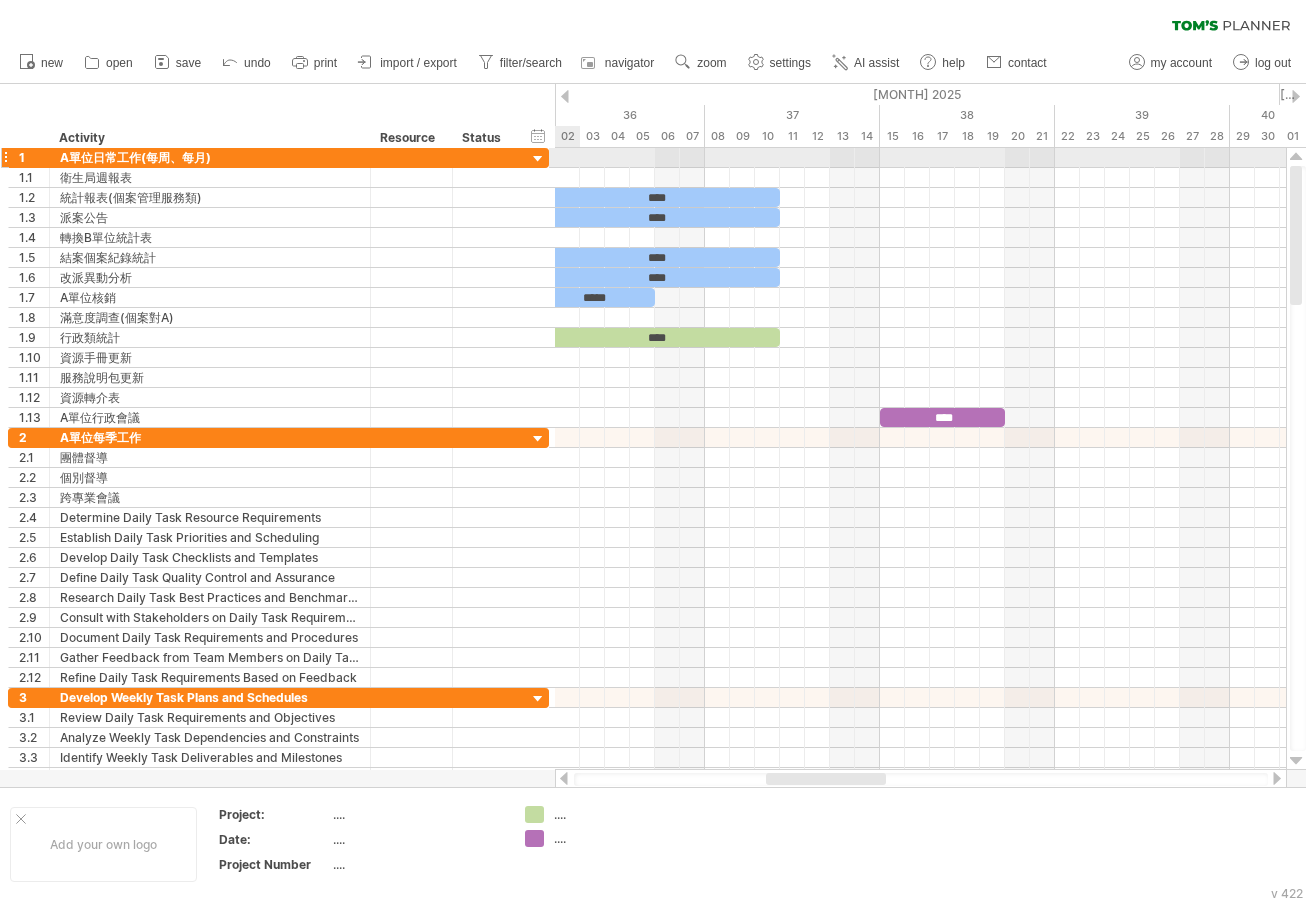 click at bounding box center (538, 159) 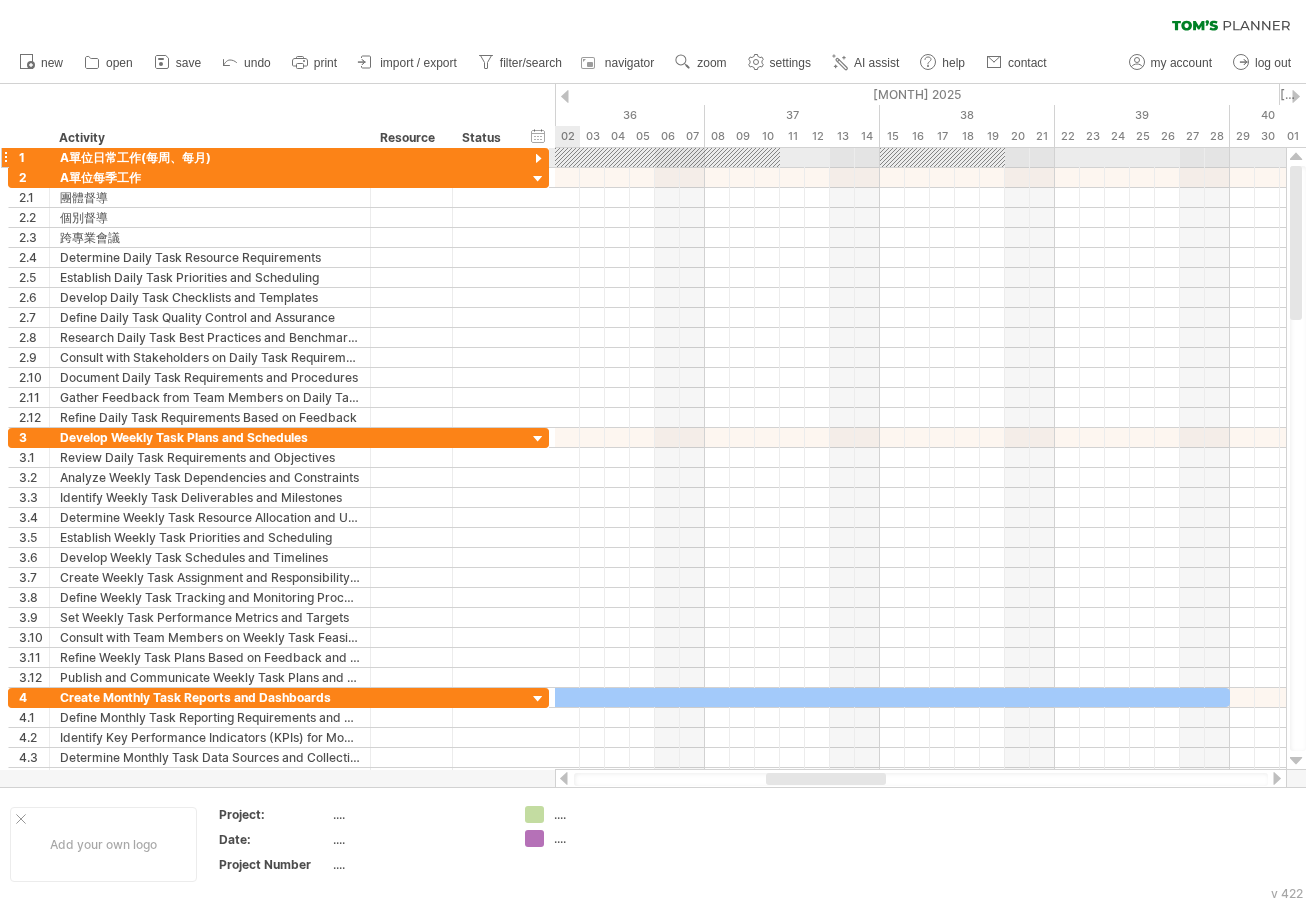 click at bounding box center [538, 159] 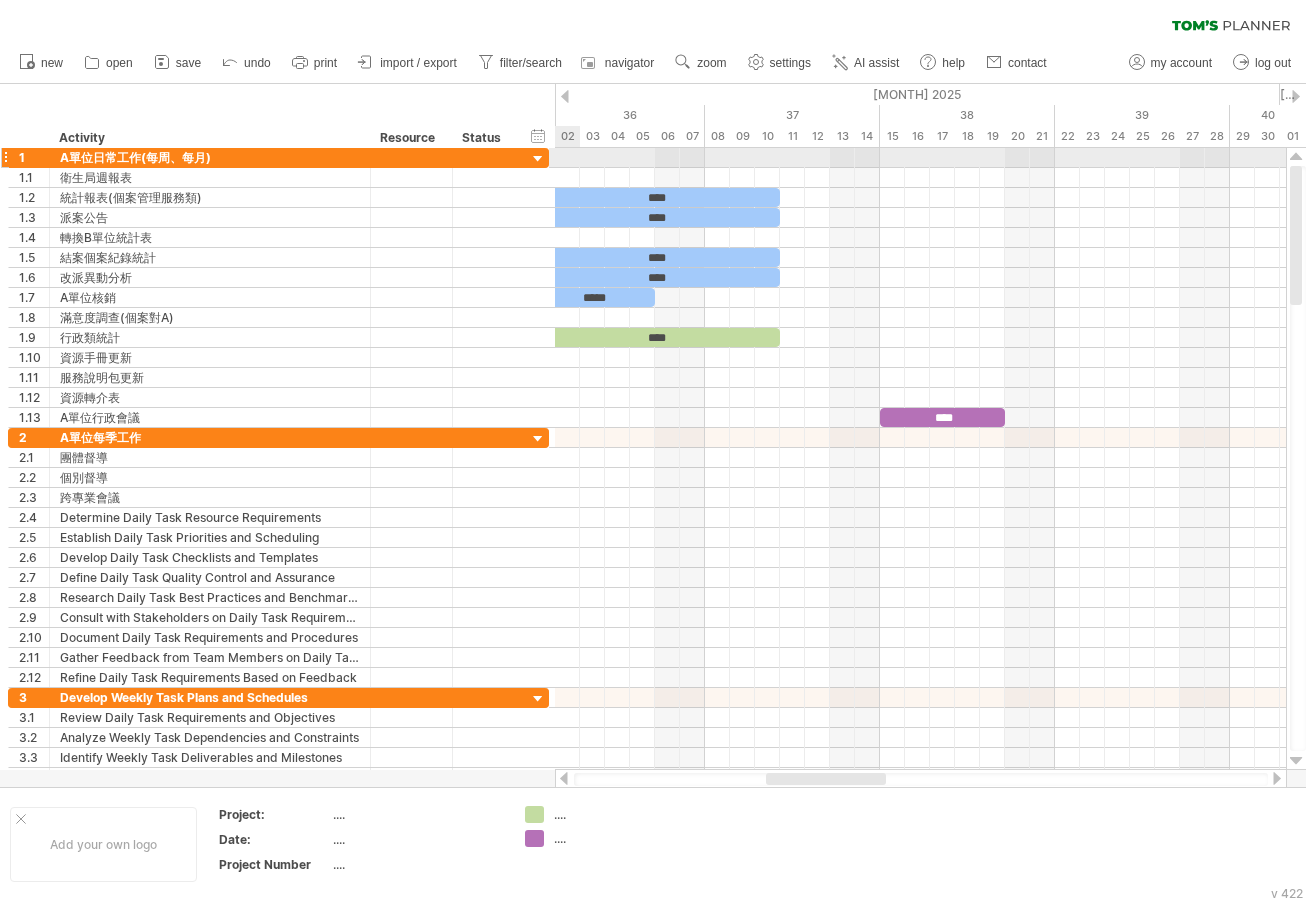 click at bounding box center [538, 159] 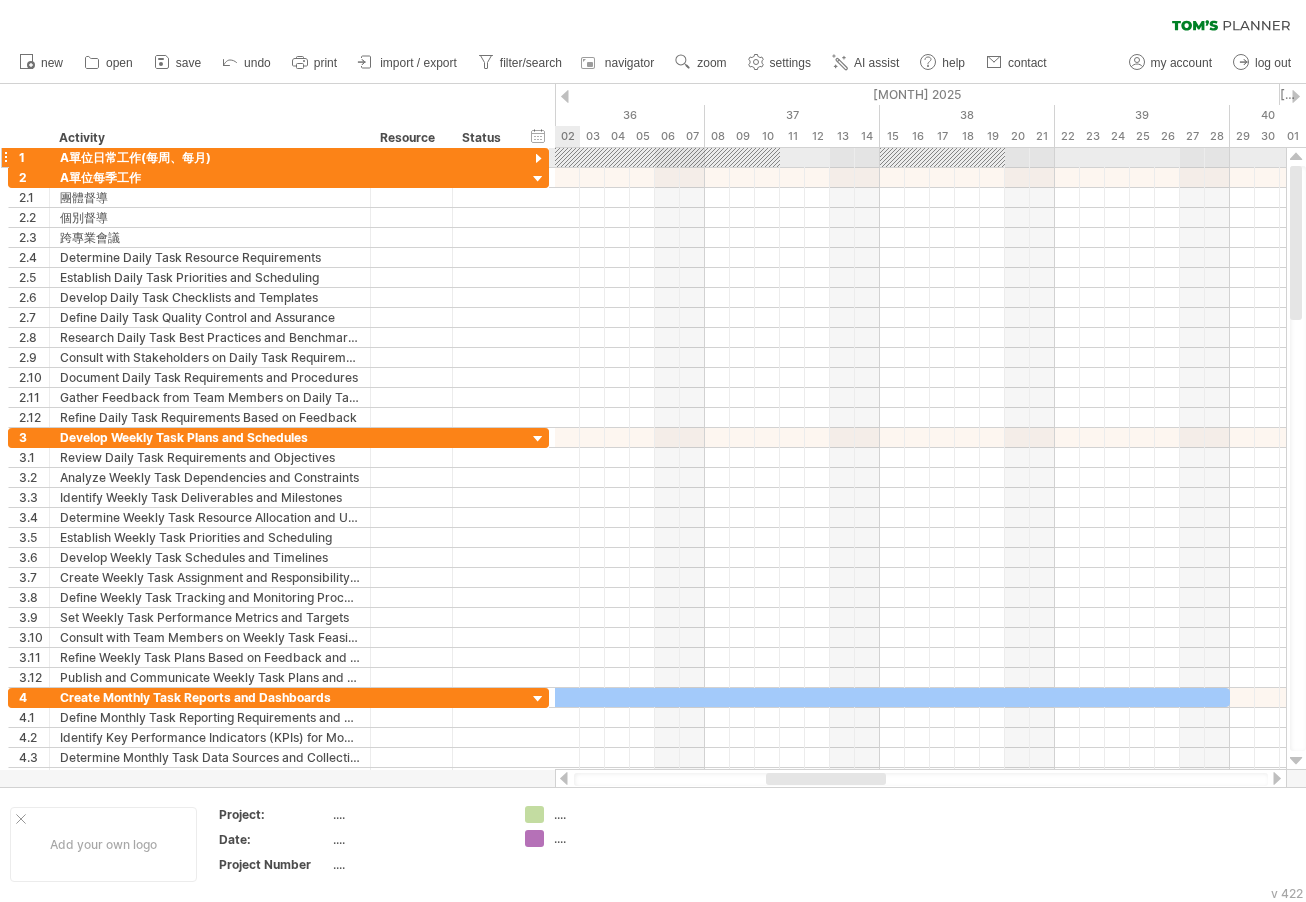 click at bounding box center (538, 159) 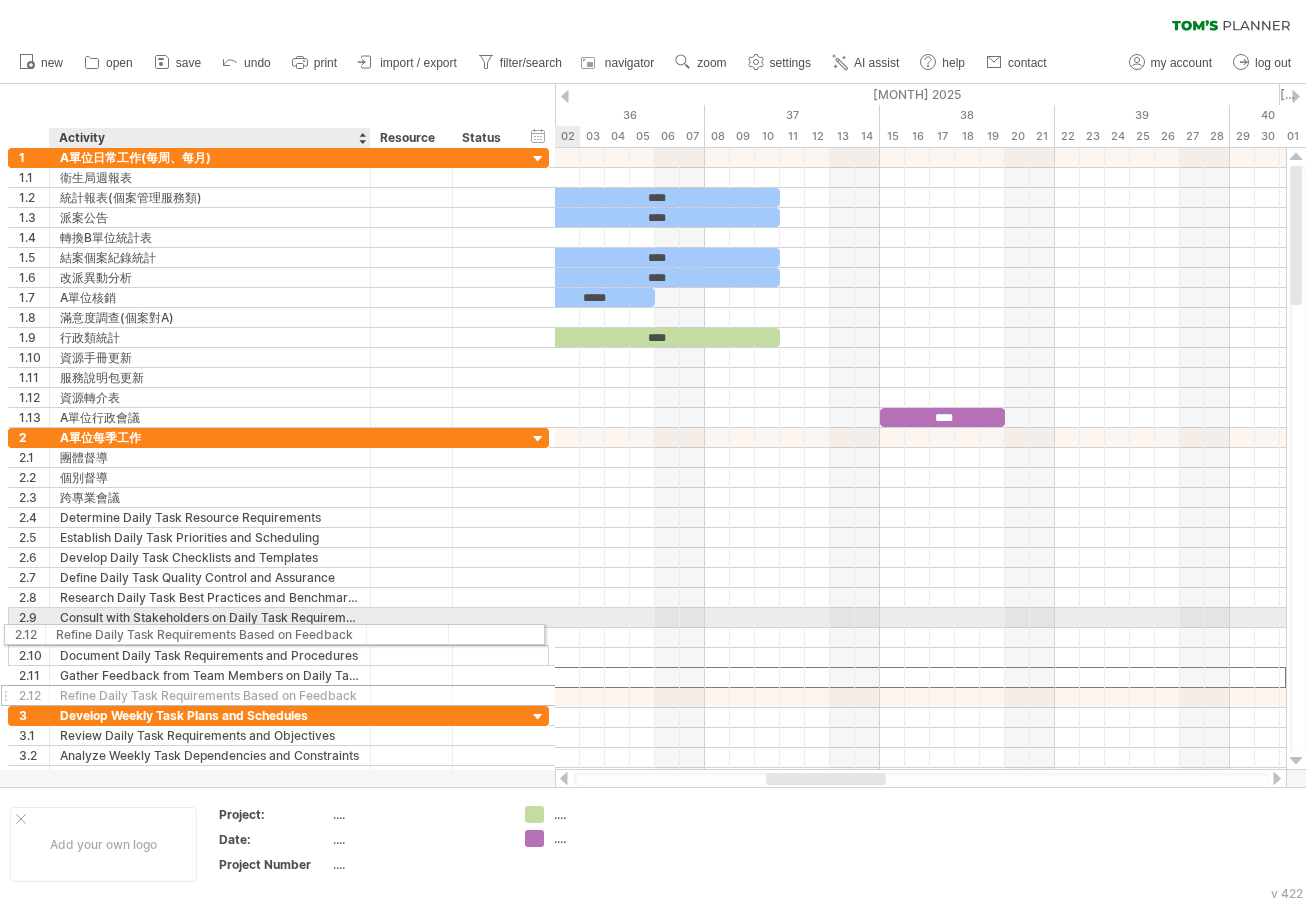 drag, startPoint x: 166, startPoint y: 674, endPoint x: 156, endPoint y: 631, distance: 44.14748 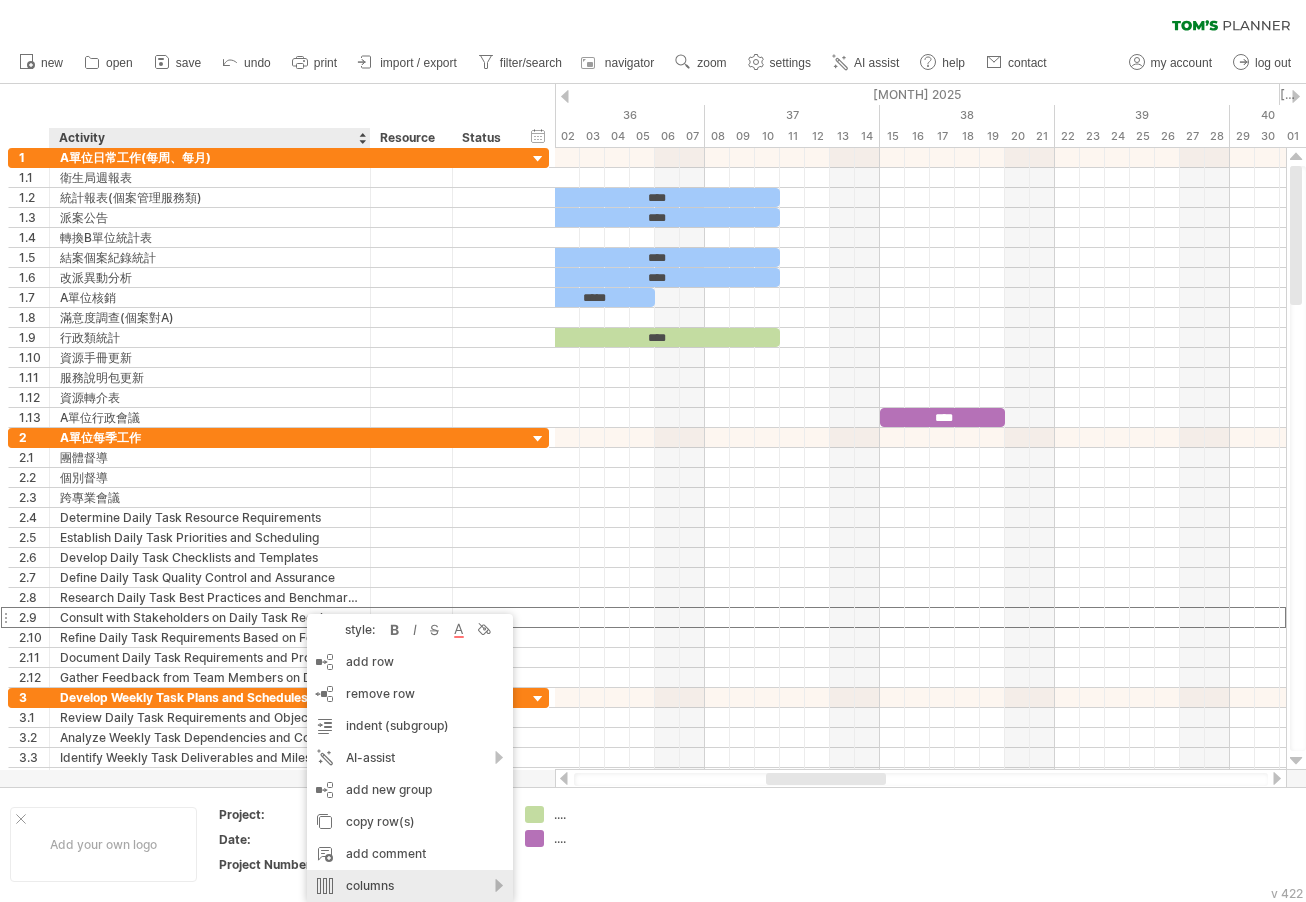 click on "columns" at bounding box center (410, 886) 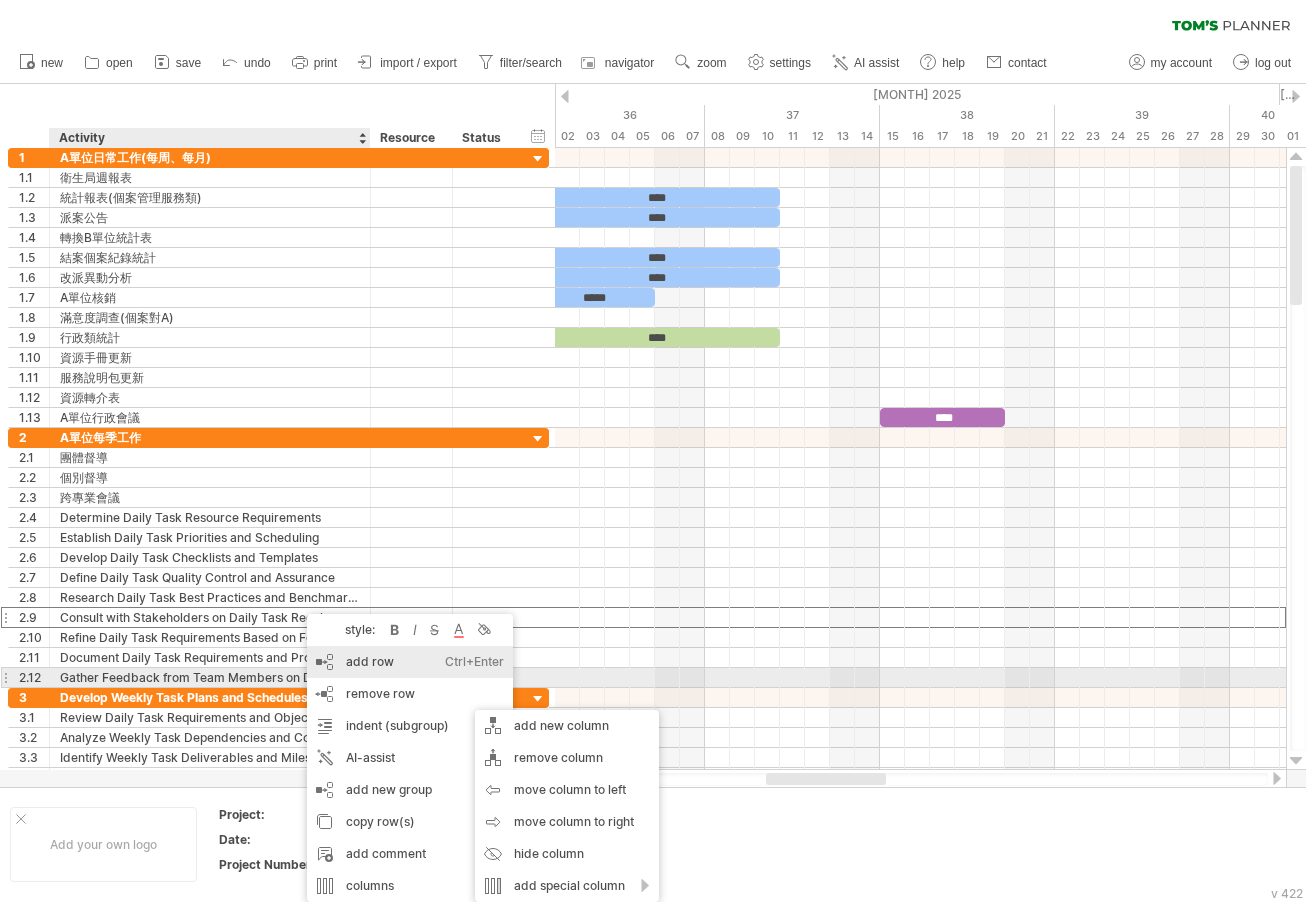click on "add row Ctrl+Enter Cmd+Enter" at bounding box center (410, 662) 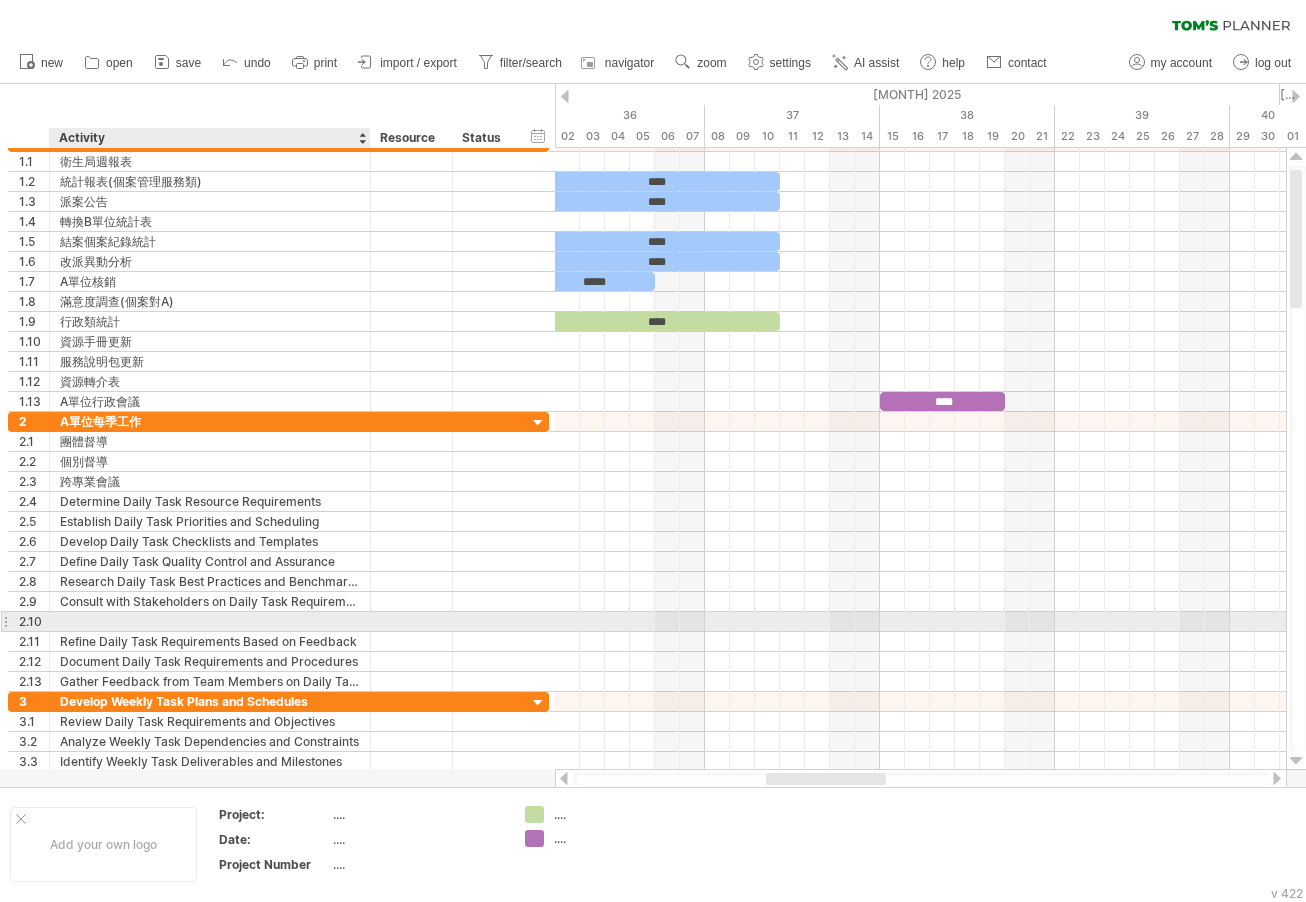 click at bounding box center [210, 621] 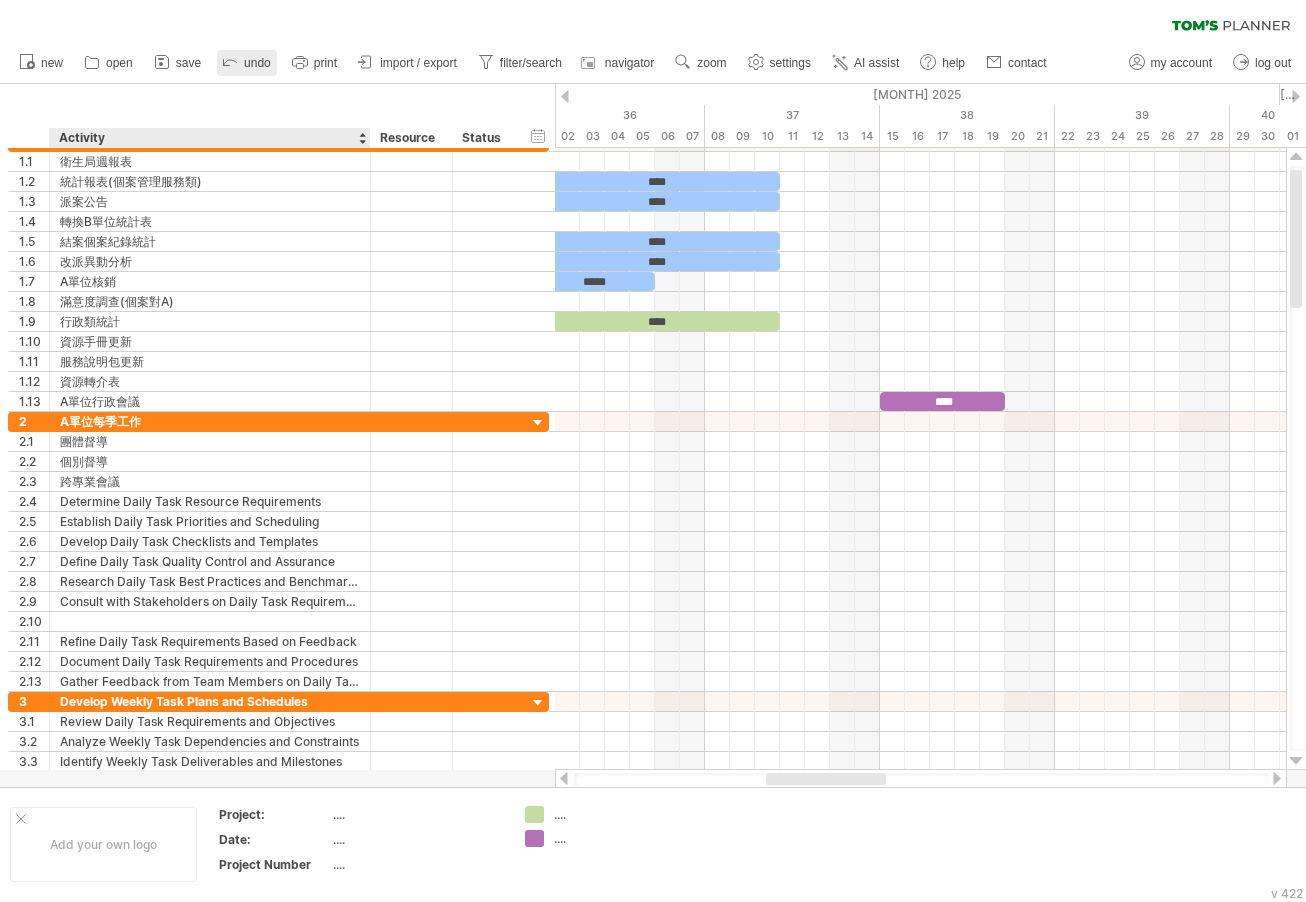 click 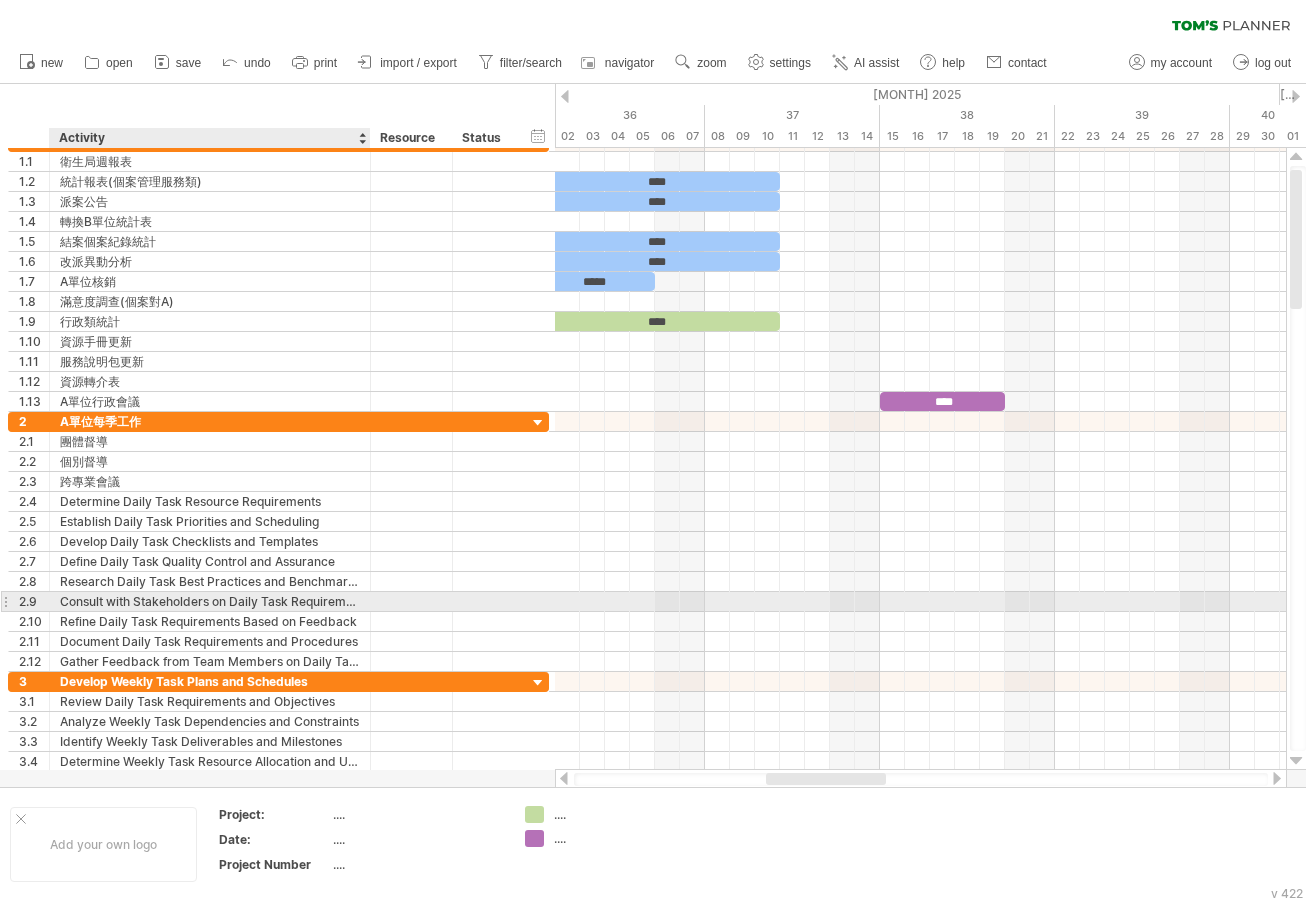 click on "Trying to reach plan.tomsplanner.com
Connected again...
0%
clear filter
new 1" at bounding box center [653, 451] 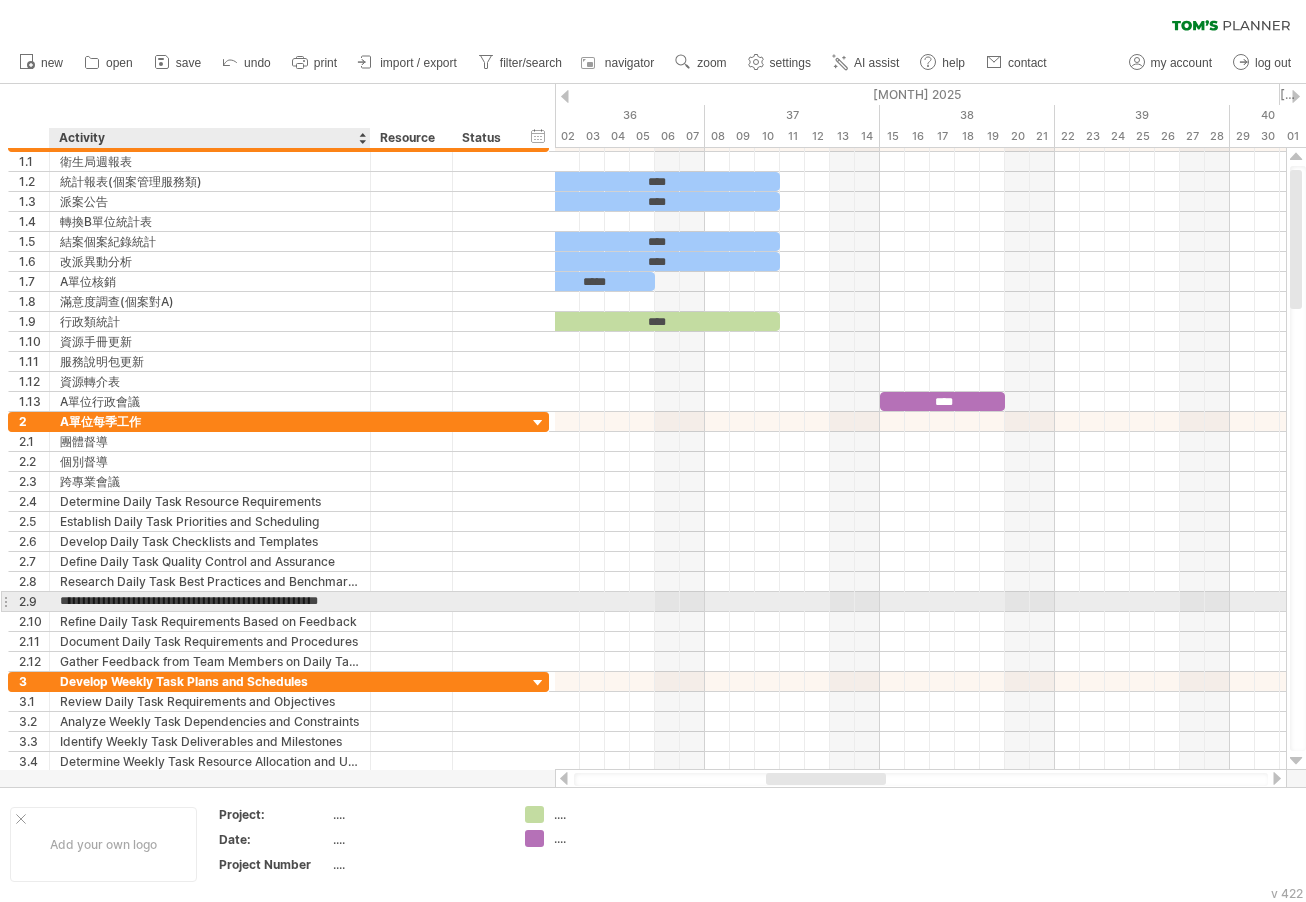 scroll, scrollTop: 0, scrollLeft: 0, axis: both 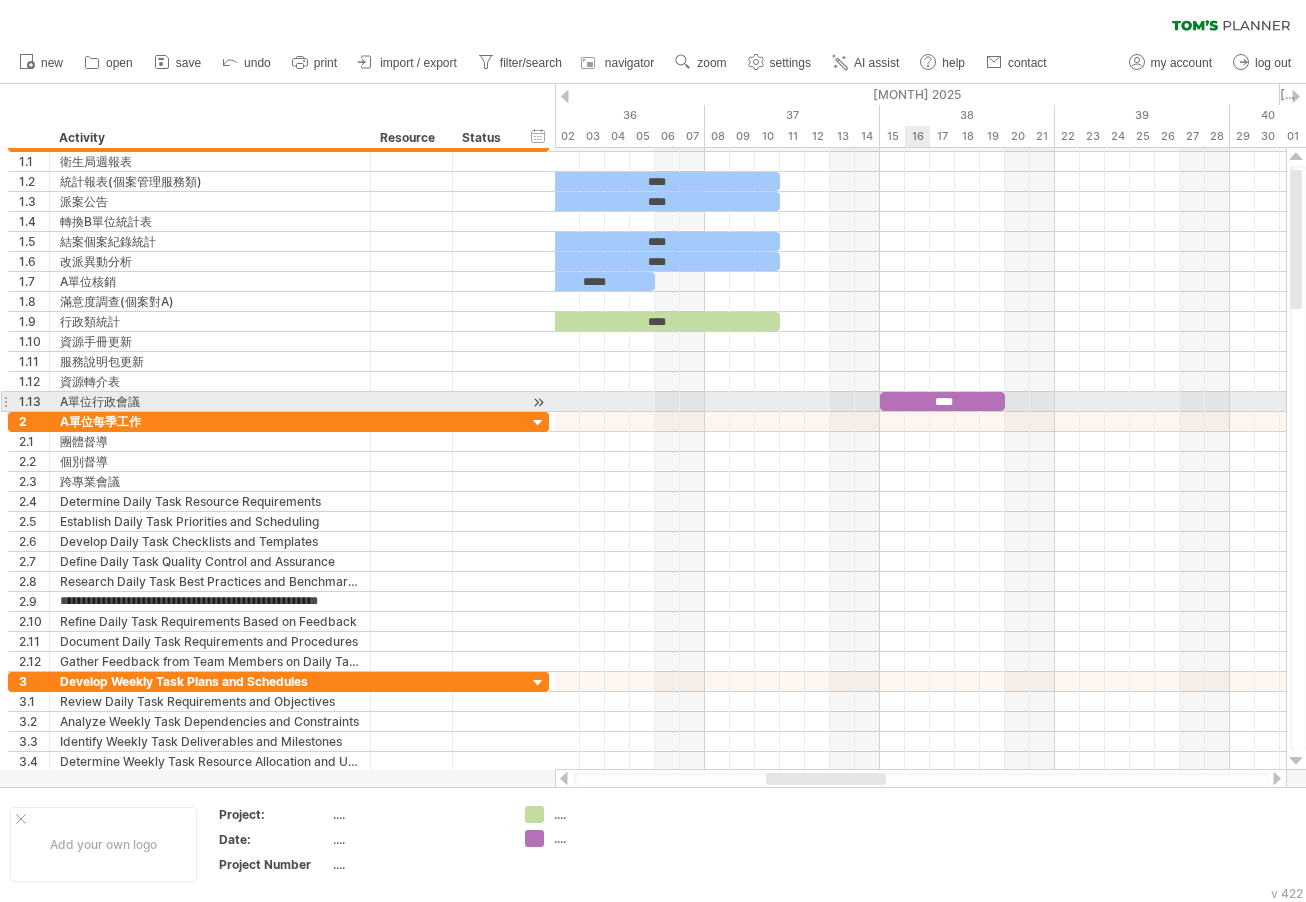 click on "****" at bounding box center (942, 401) 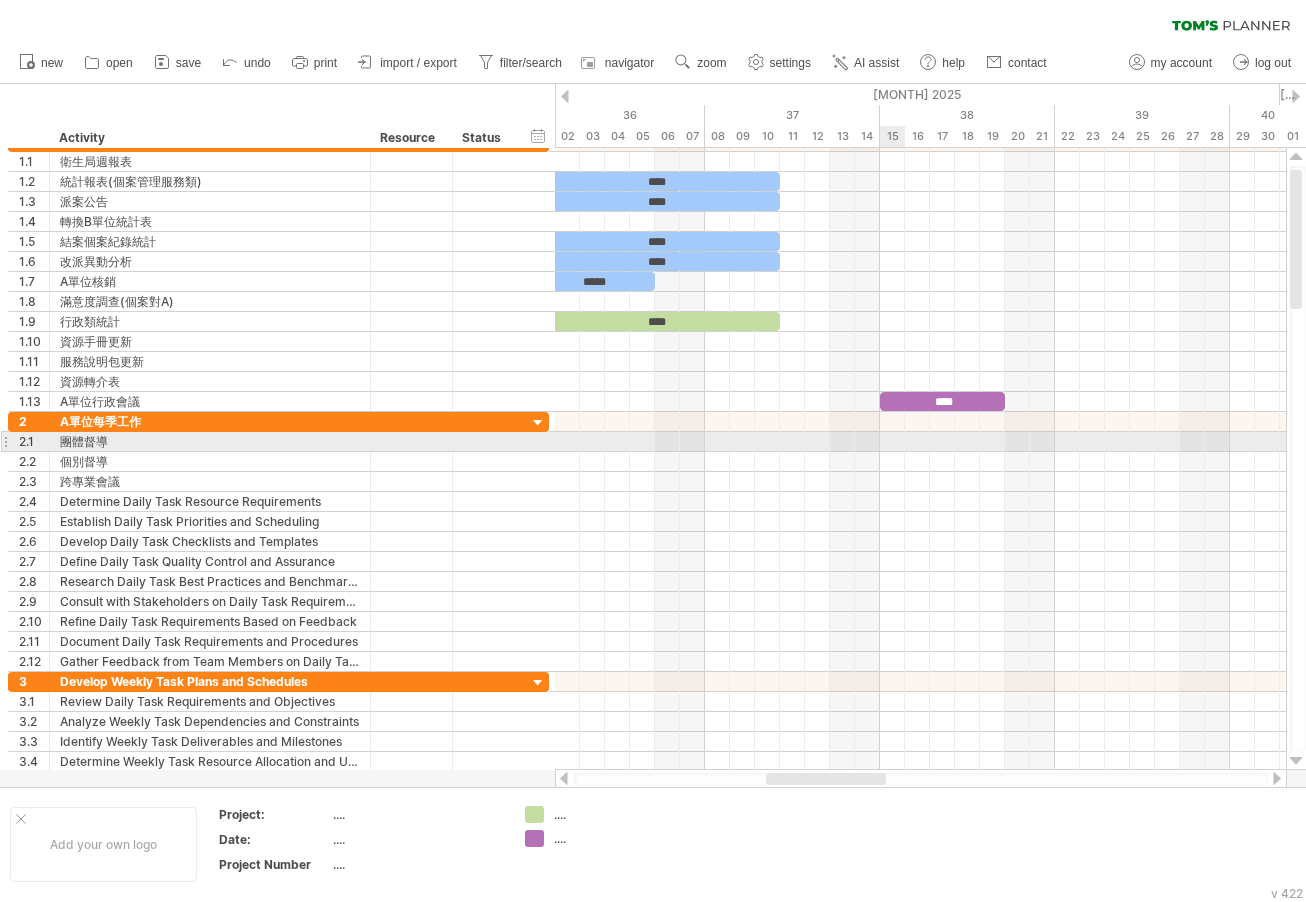 click at bounding box center (920, 442) 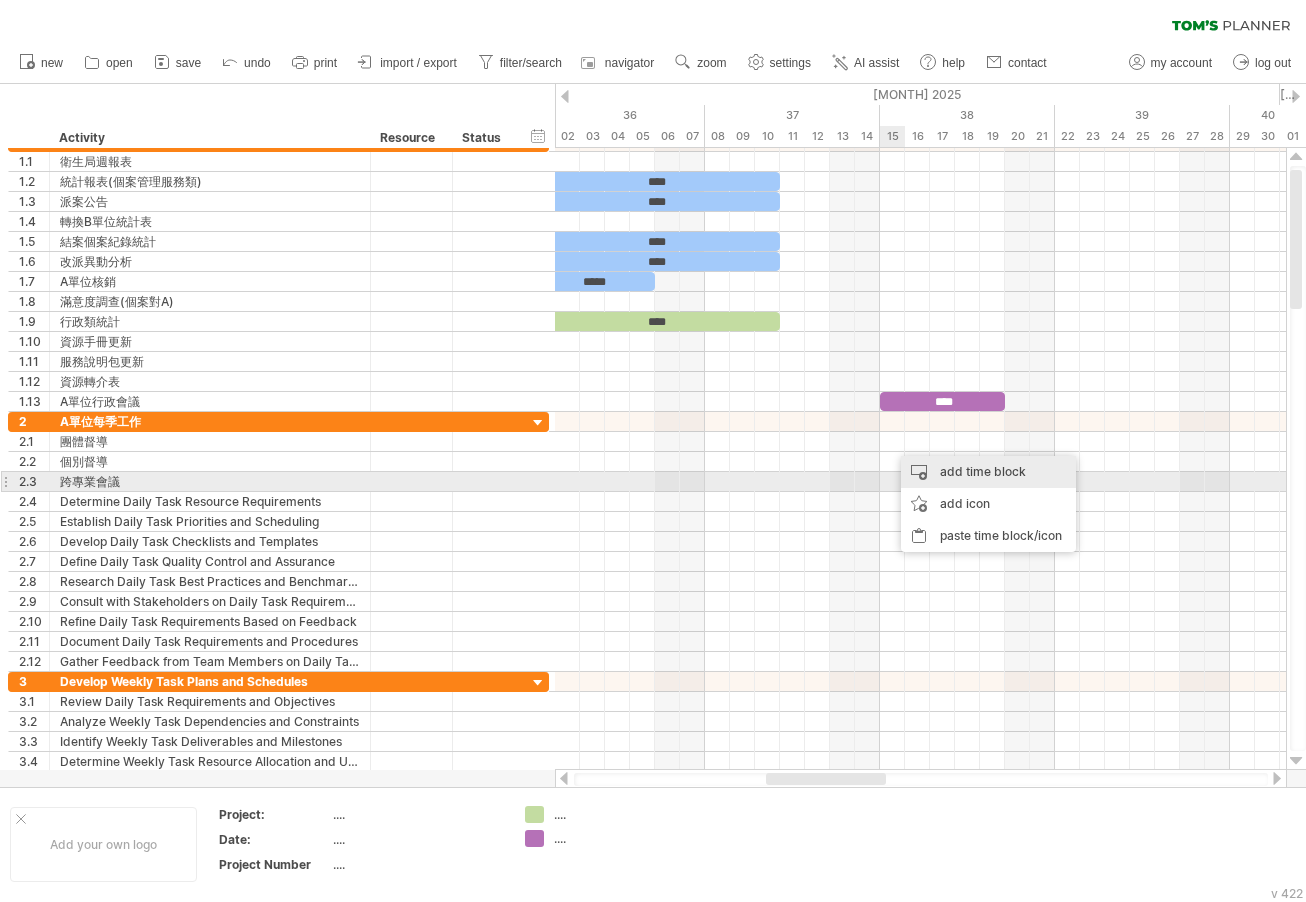 click on "add time block" at bounding box center (988, 472) 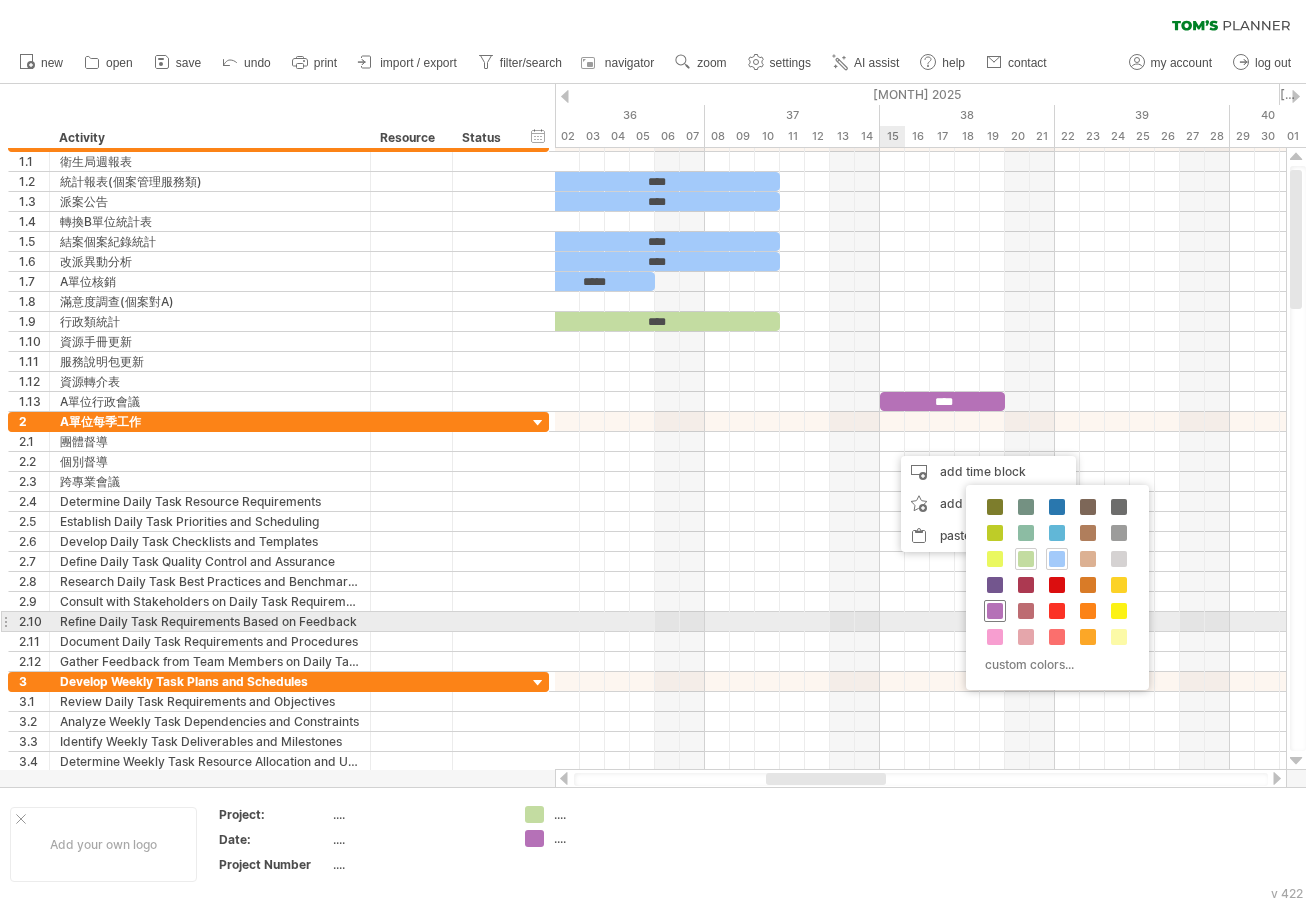 click at bounding box center [995, 611] 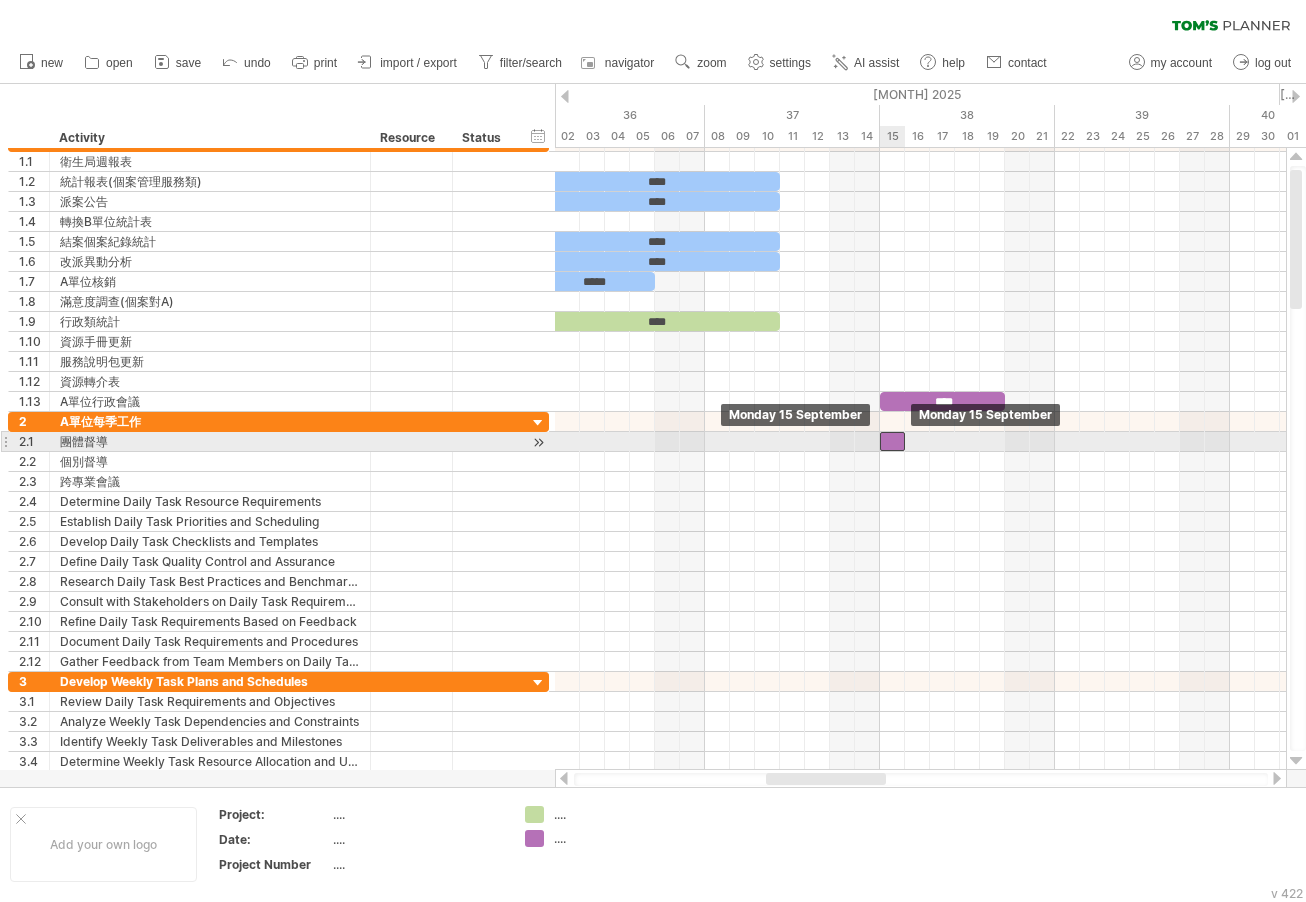 click at bounding box center [892, 441] 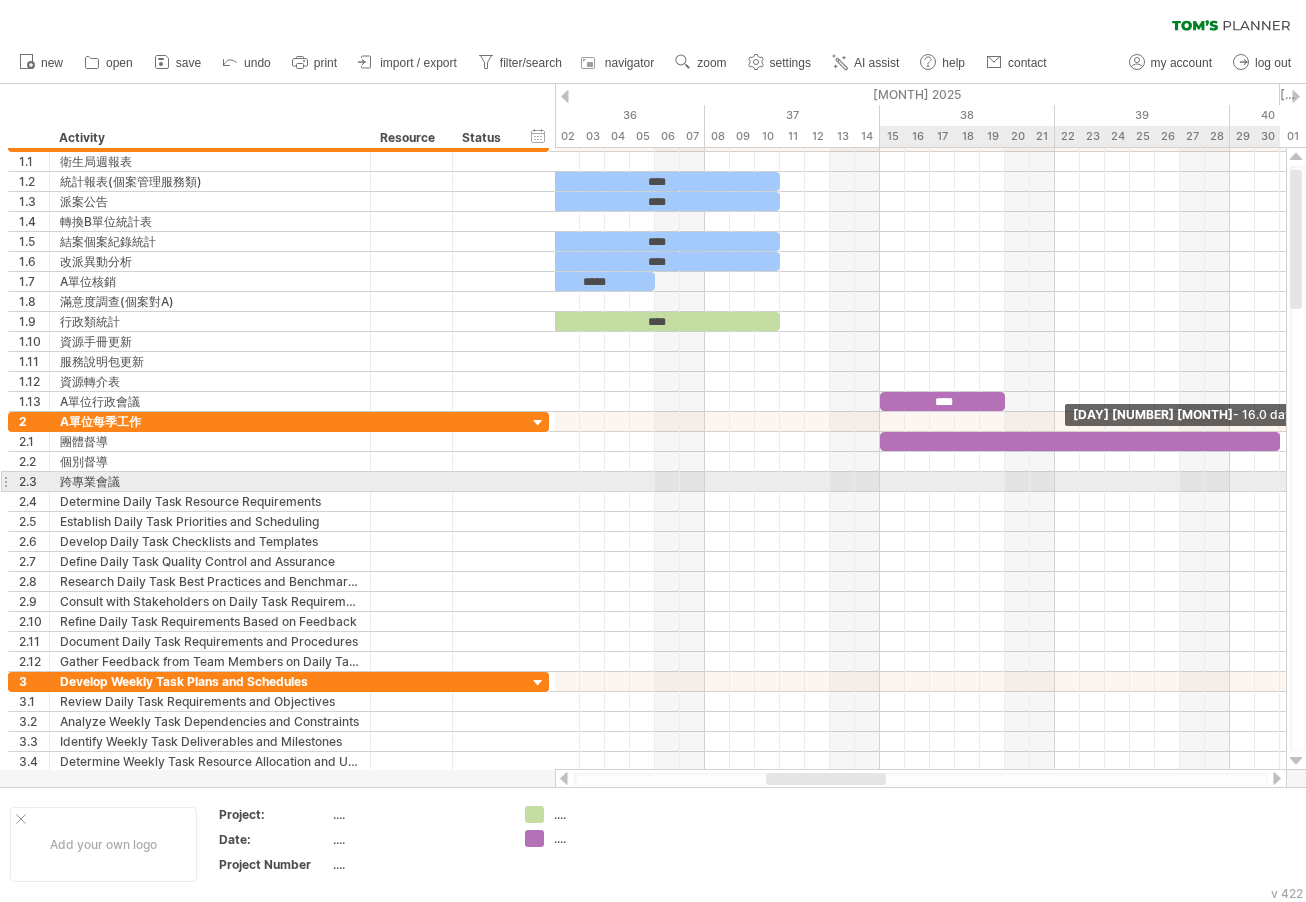 drag, startPoint x: 904, startPoint y: 441, endPoint x: 1278, endPoint y: 487, distance: 376.81827 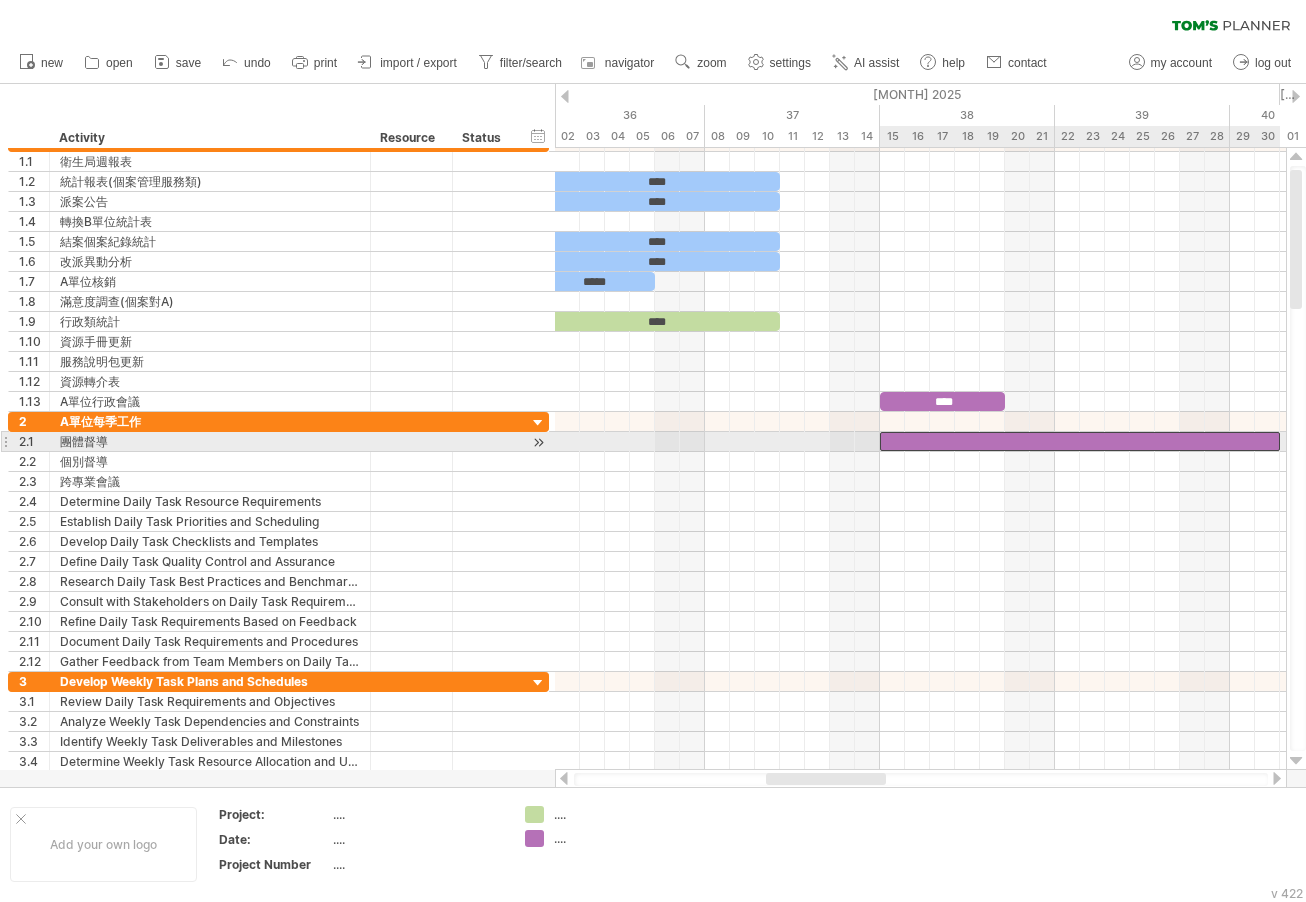 click at bounding box center (1080, 441) 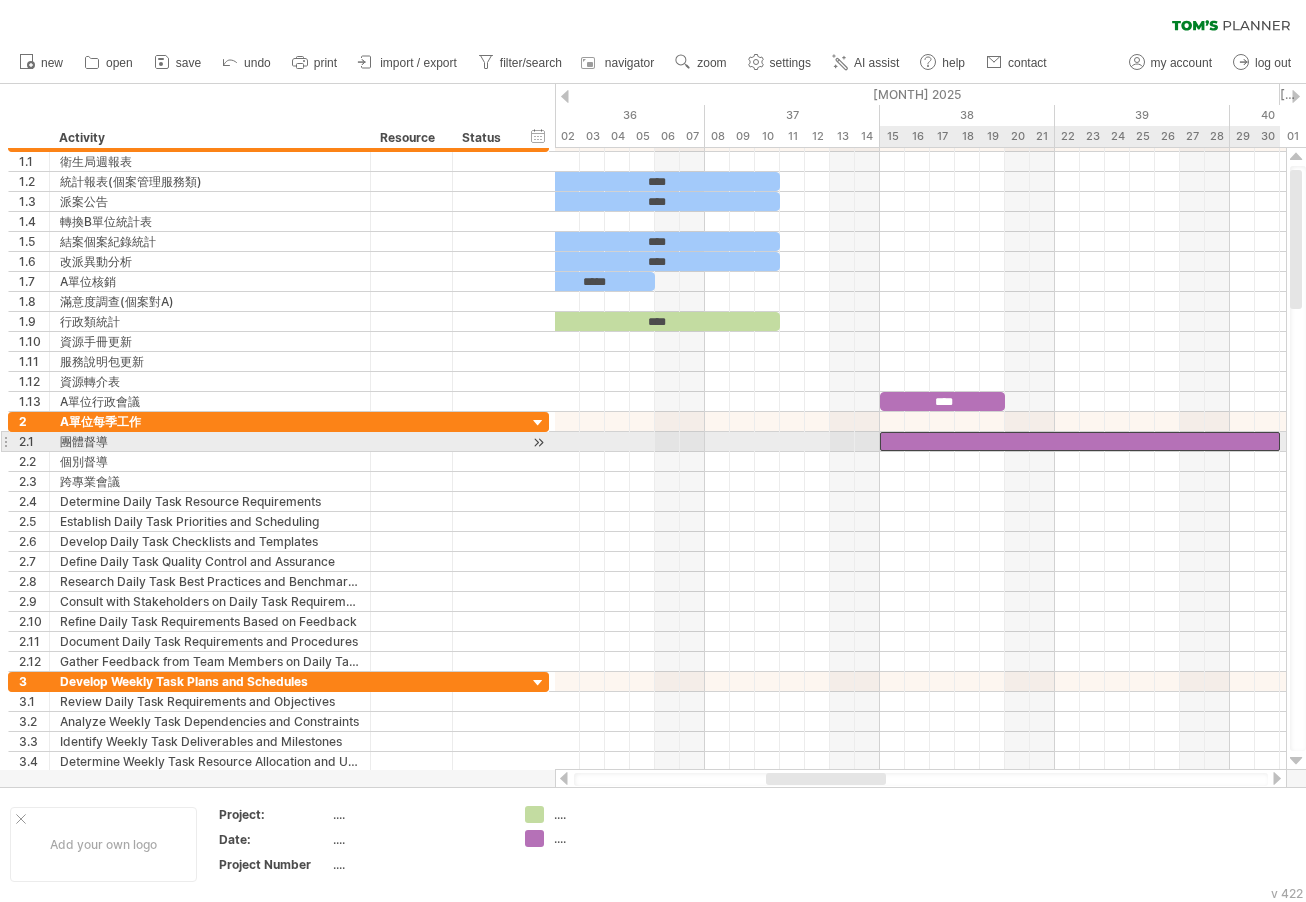 click at bounding box center (1080, 441) 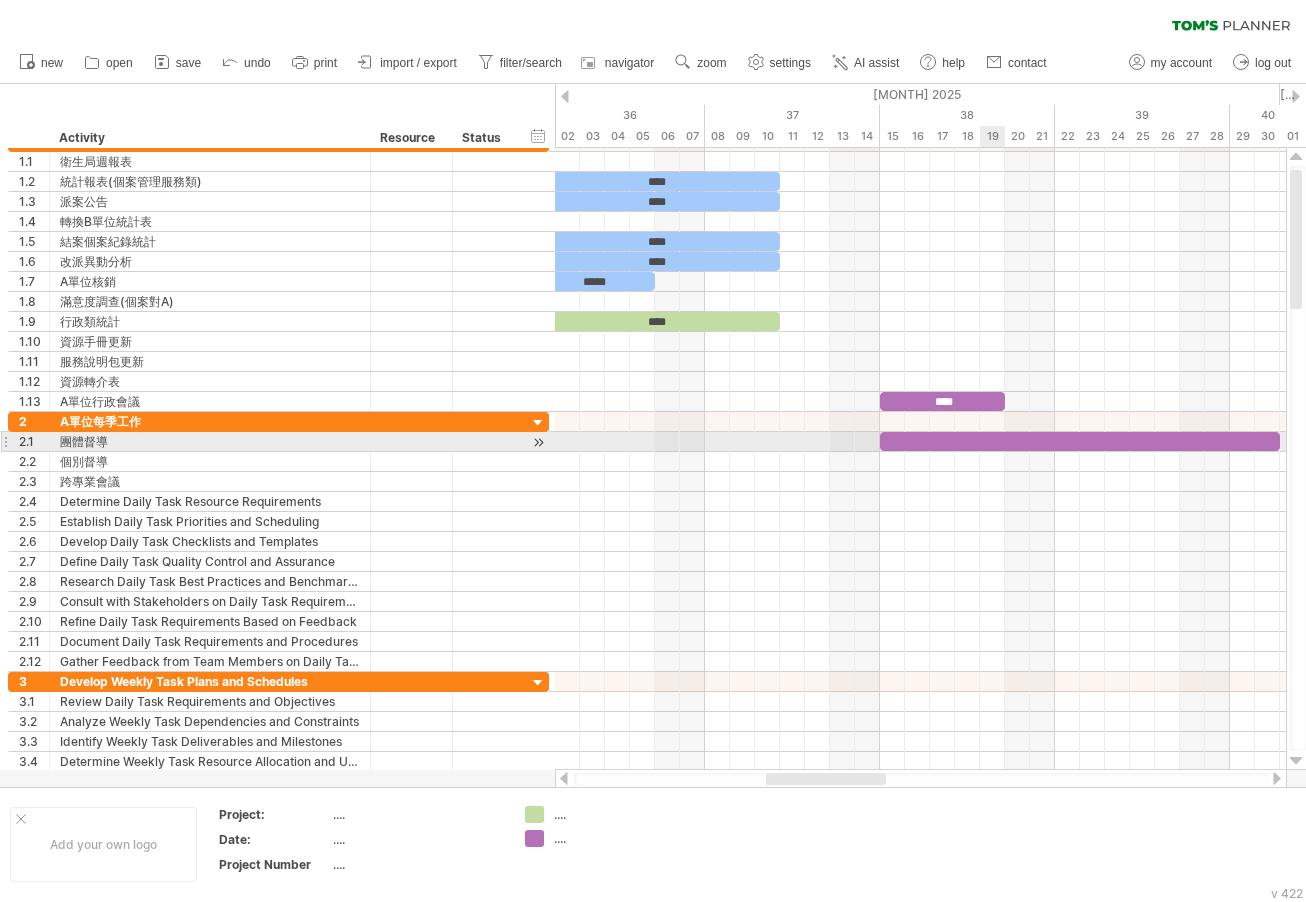 type 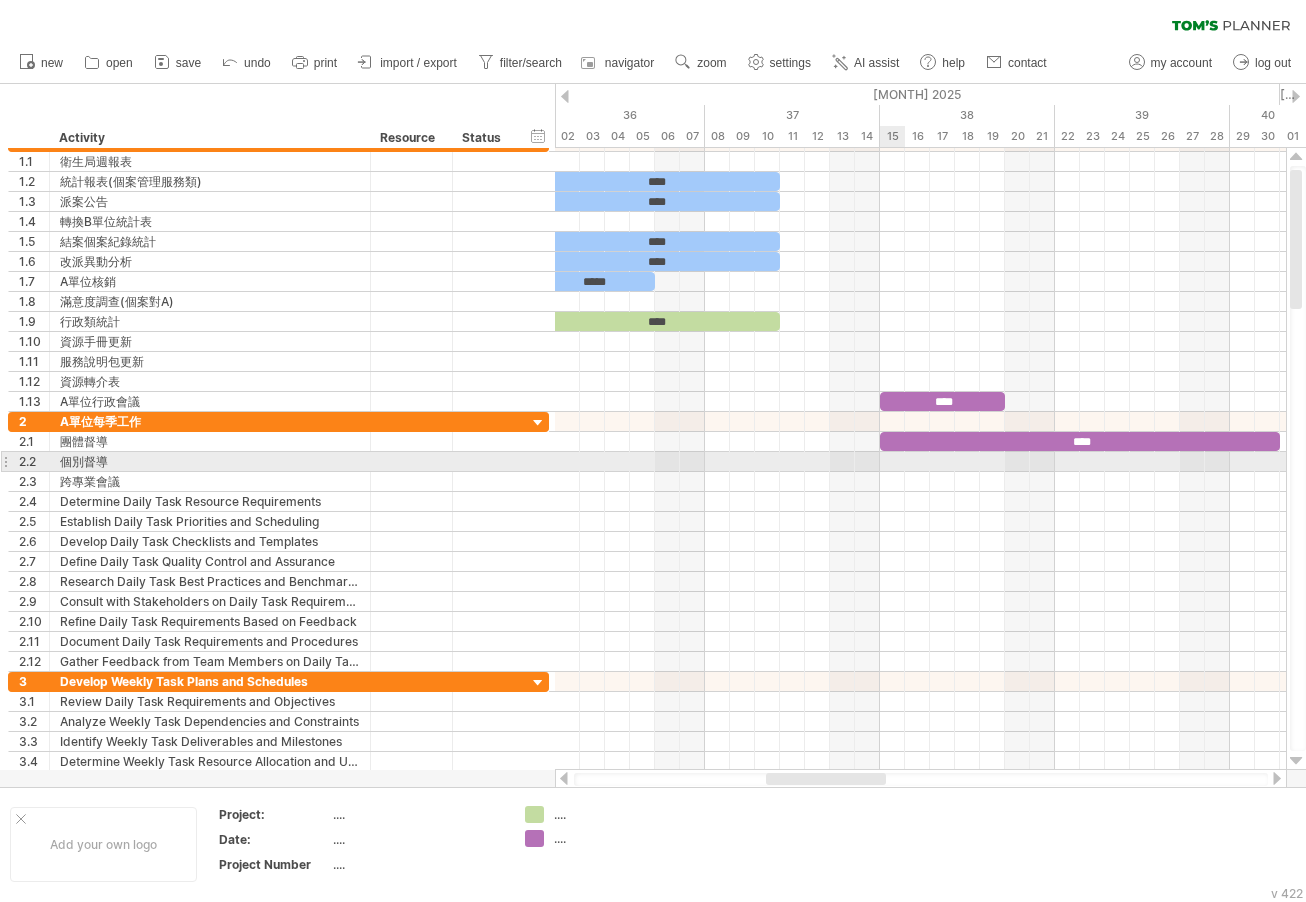 click at bounding box center (920, 462) 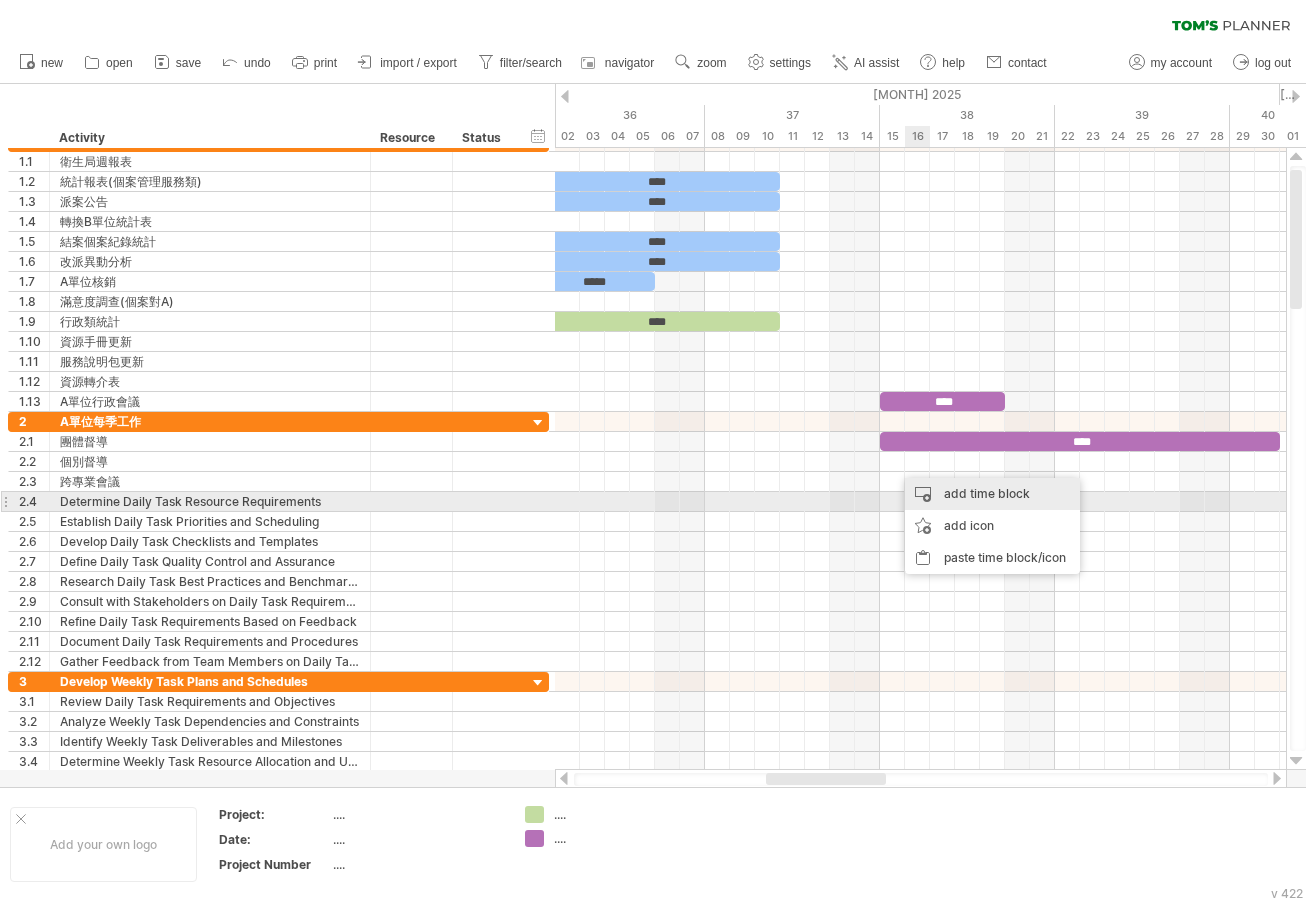 click on "add time block" at bounding box center [992, 494] 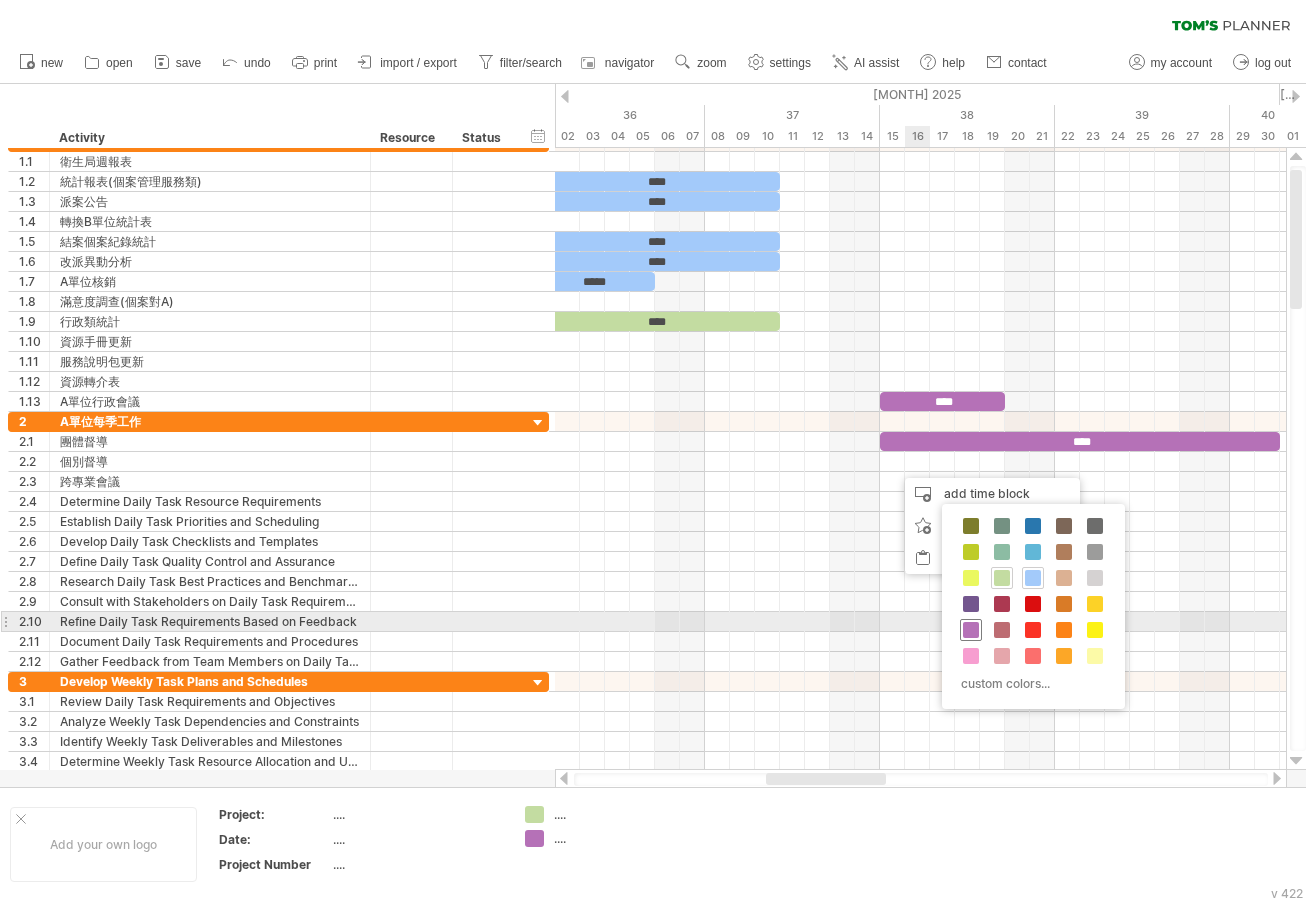 drag, startPoint x: 969, startPoint y: 625, endPoint x: 957, endPoint y: 587, distance: 39.849716 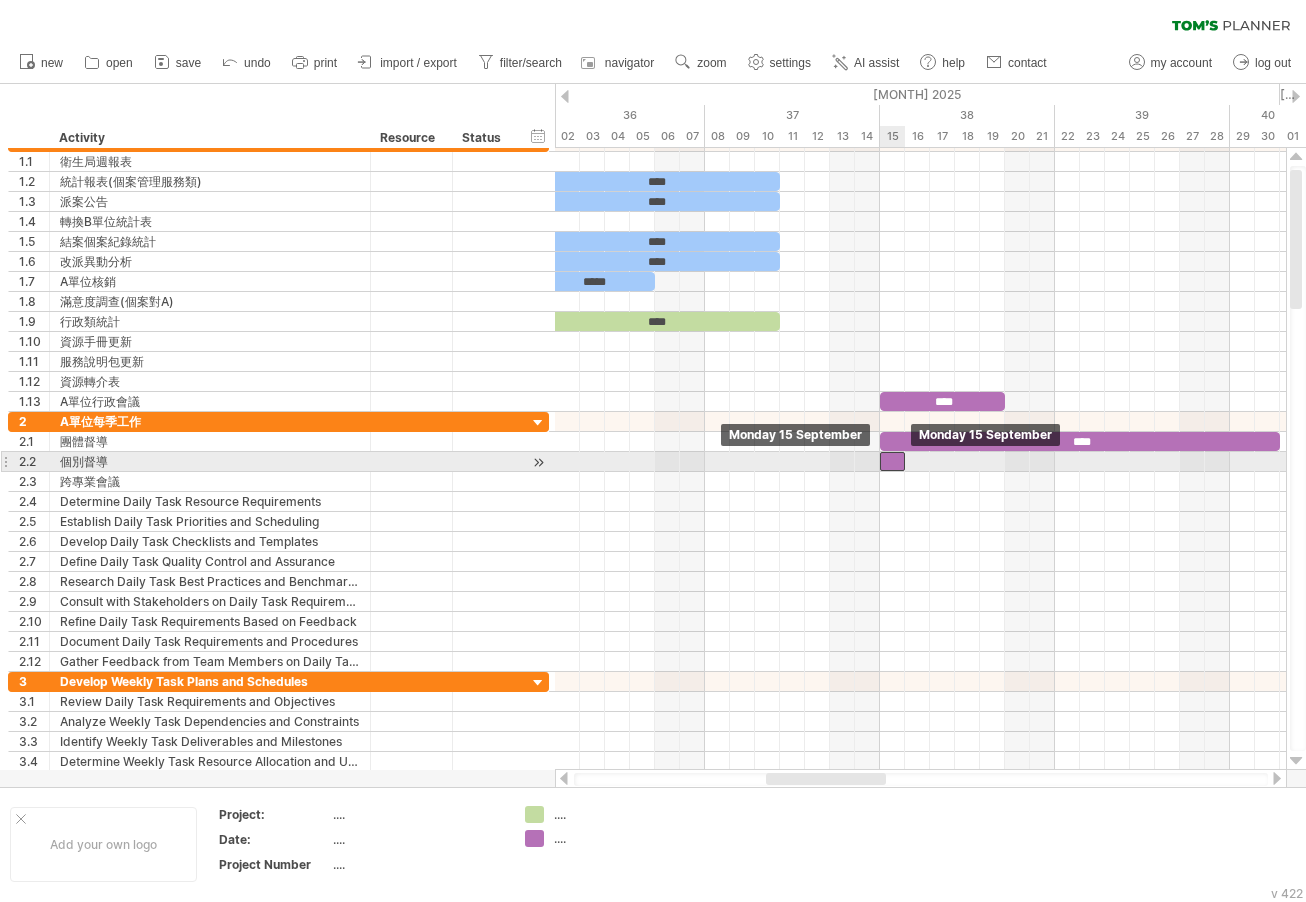 drag, startPoint x: 903, startPoint y: 461, endPoint x: 891, endPoint y: 461, distance: 12 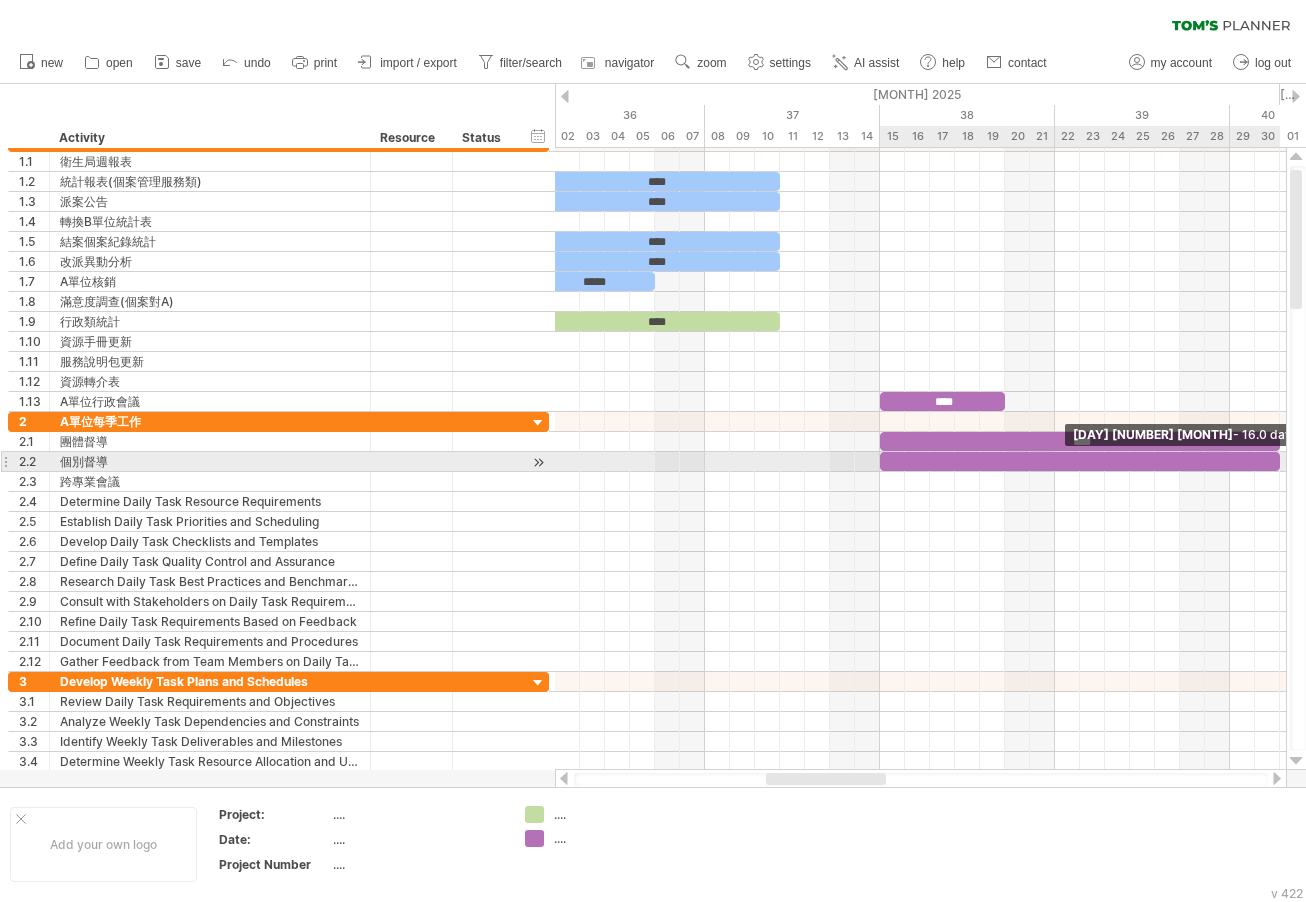 drag, startPoint x: 907, startPoint y: 460, endPoint x: 1277, endPoint y: 466, distance: 370.04865 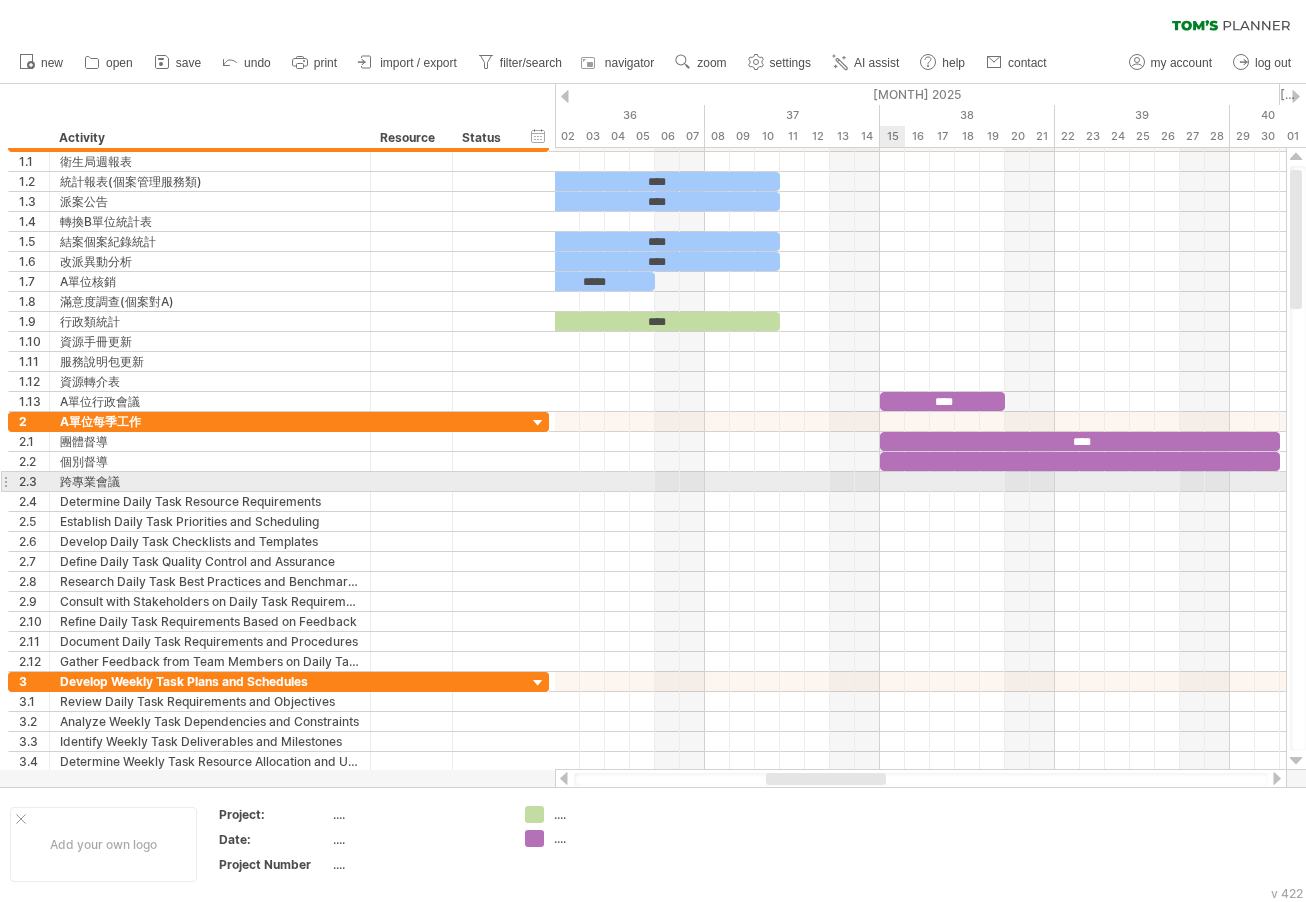 click at bounding box center [920, 482] 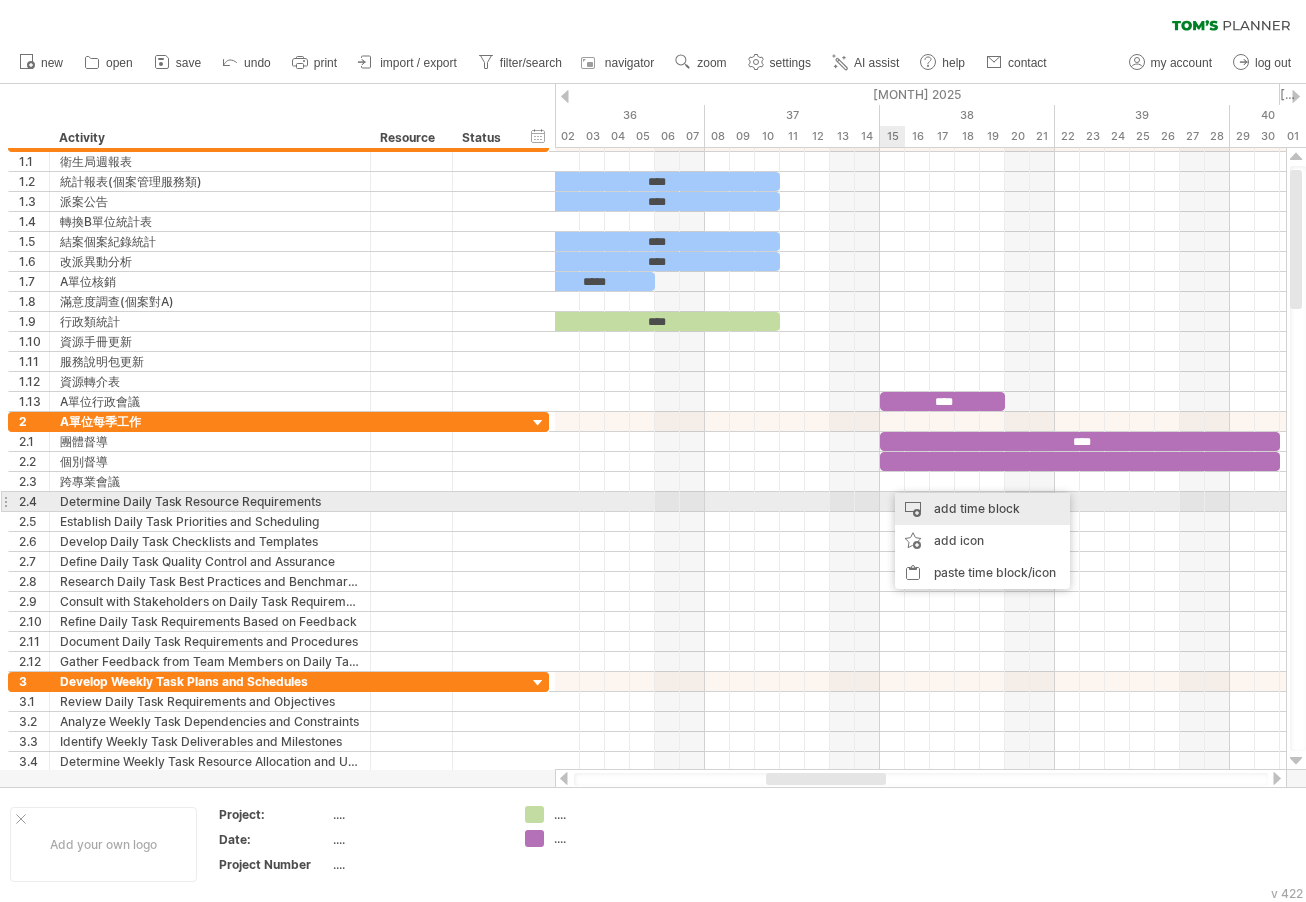 click on "add time block" at bounding box center (982, 509) 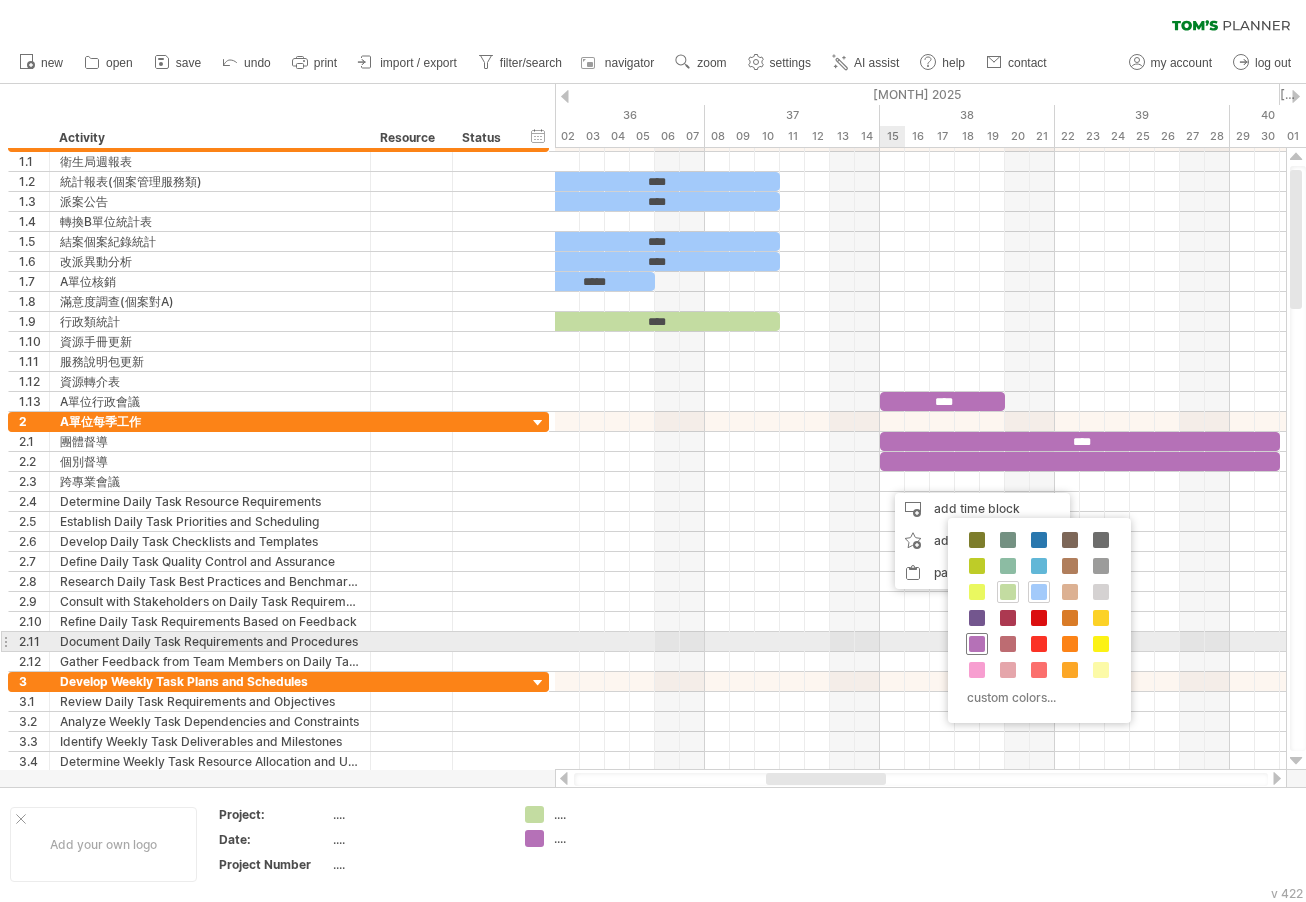 drag, startPoint x: 976, startPoint y: 640, endPoint x: 945, endPoint y: 568, distance: 78.39005 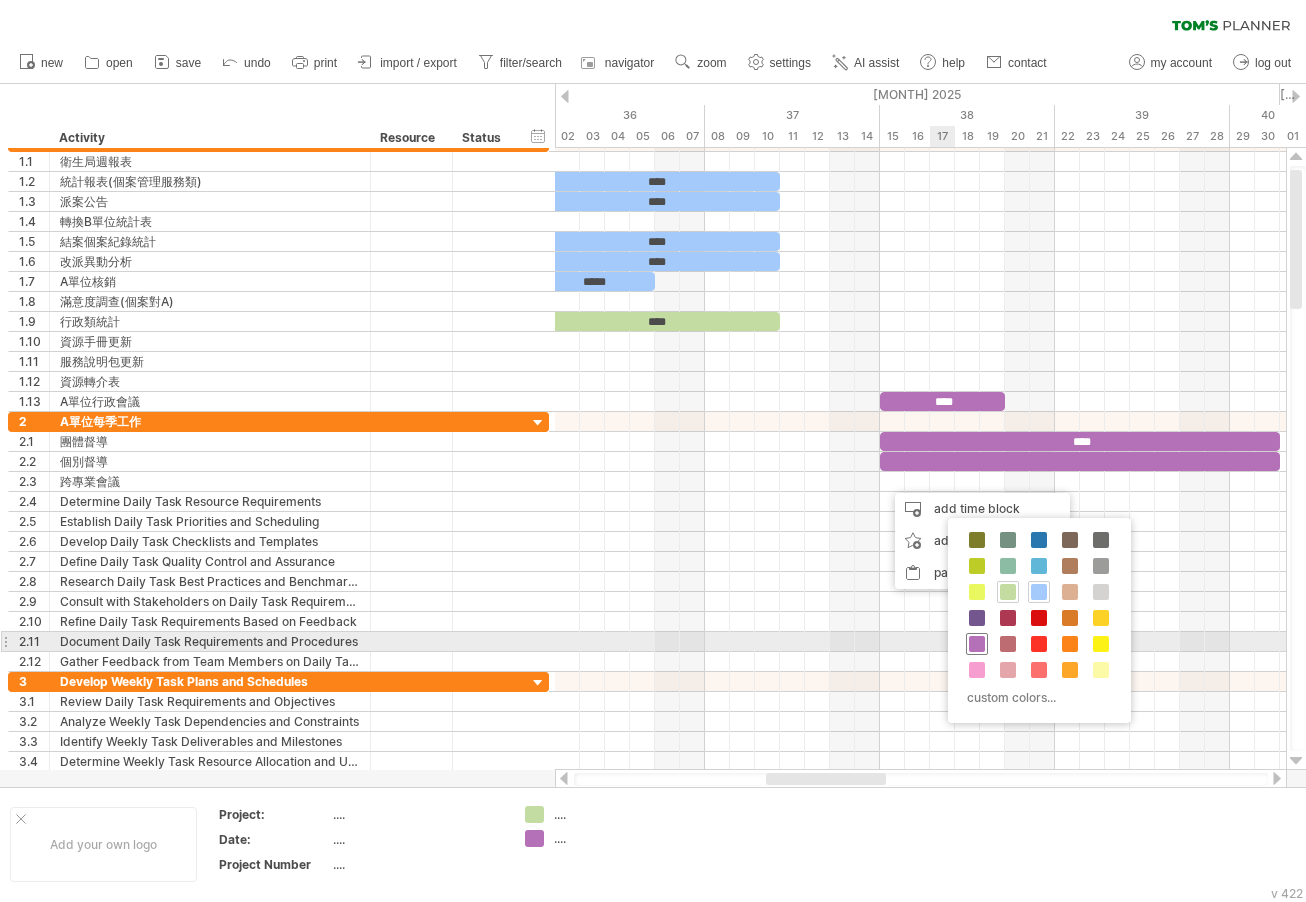 drag, startPoint x: 971, startPoint y: 639, endPoint x: 968, endPoint y: 622, distance: 17.262676 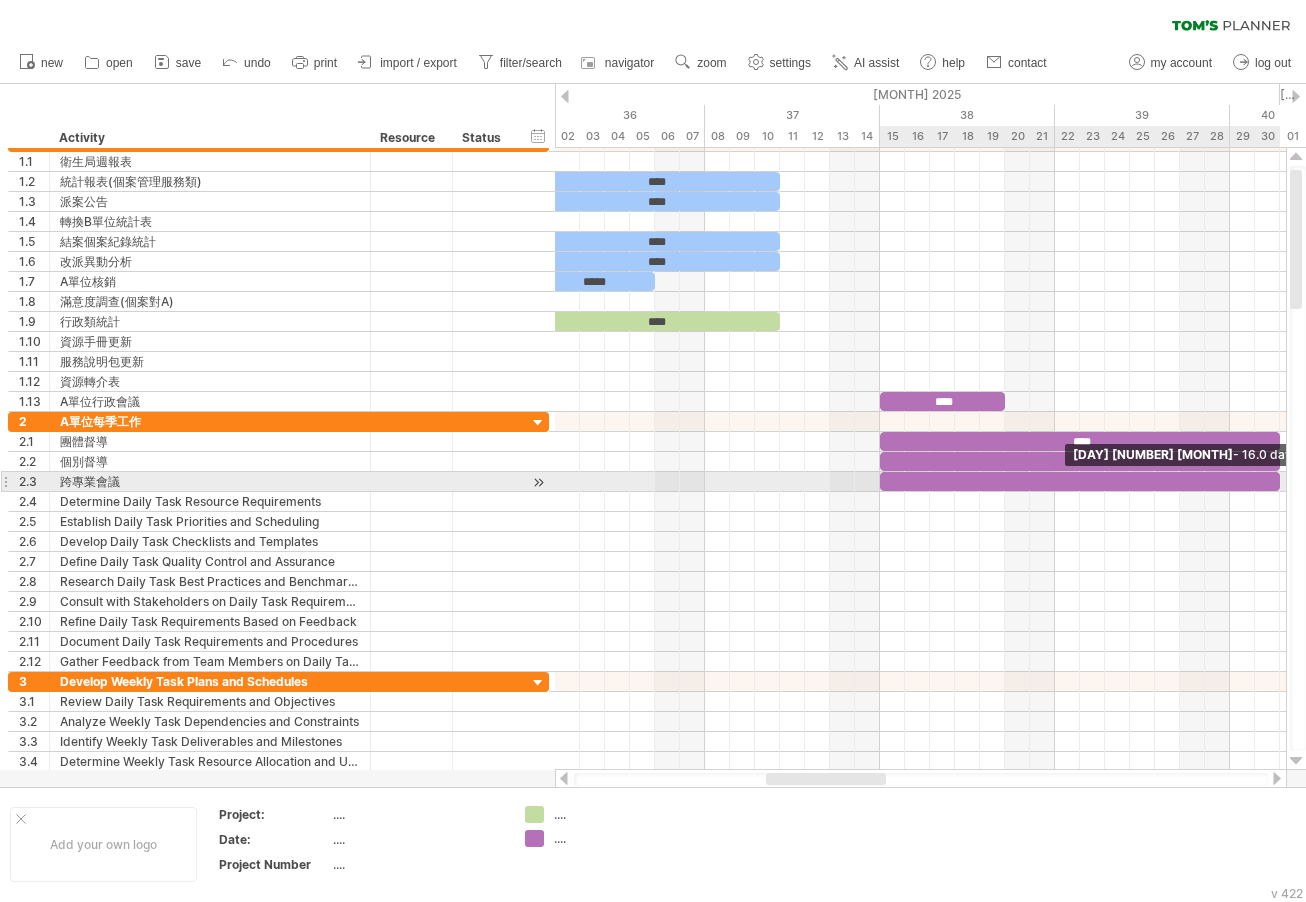 drag, startPoint x: 905, startPoint y: 482, endPoint x: 1275, endPoint y: 488, distance: 370.04865 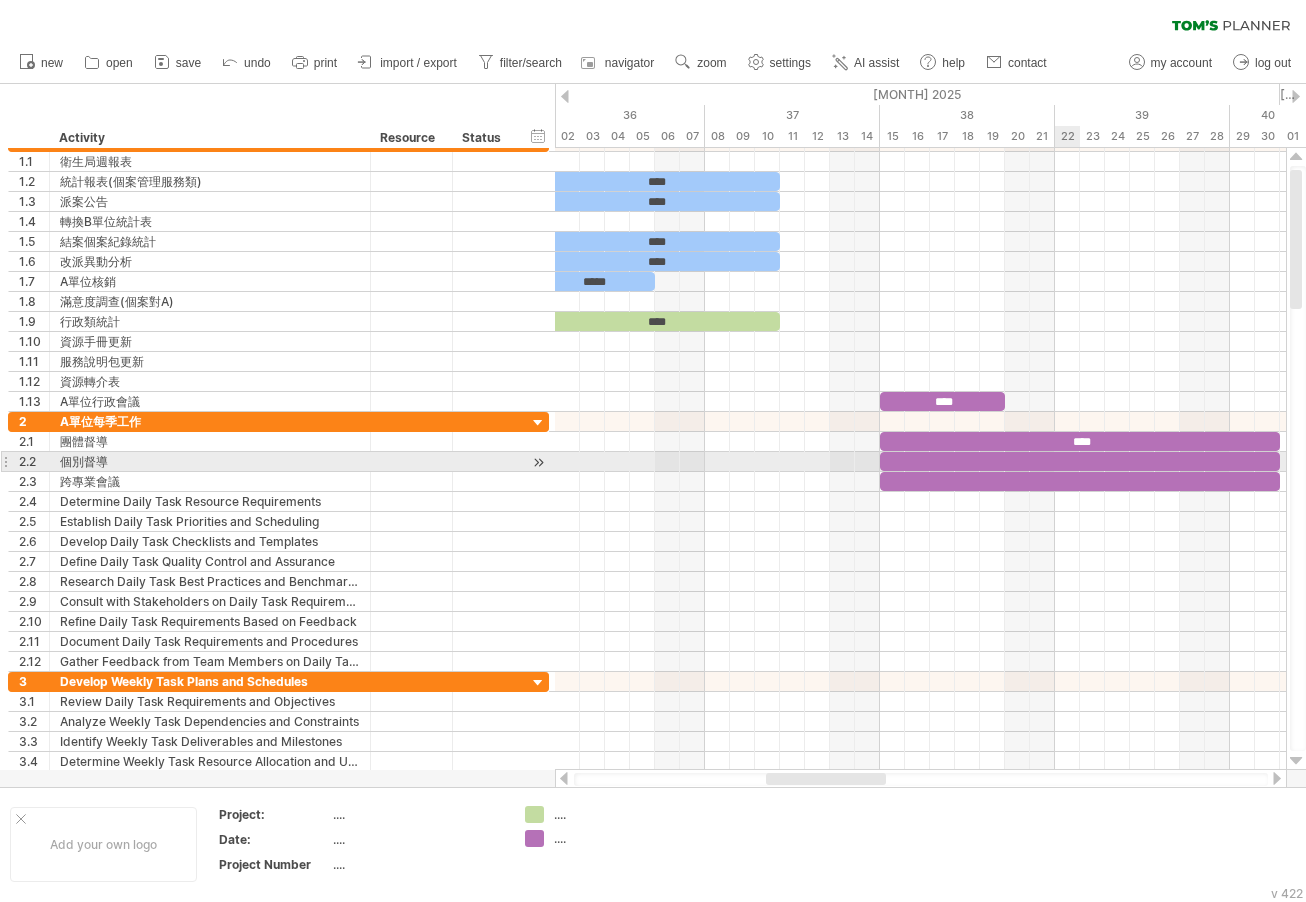 click at bounding box center (1080, 461) 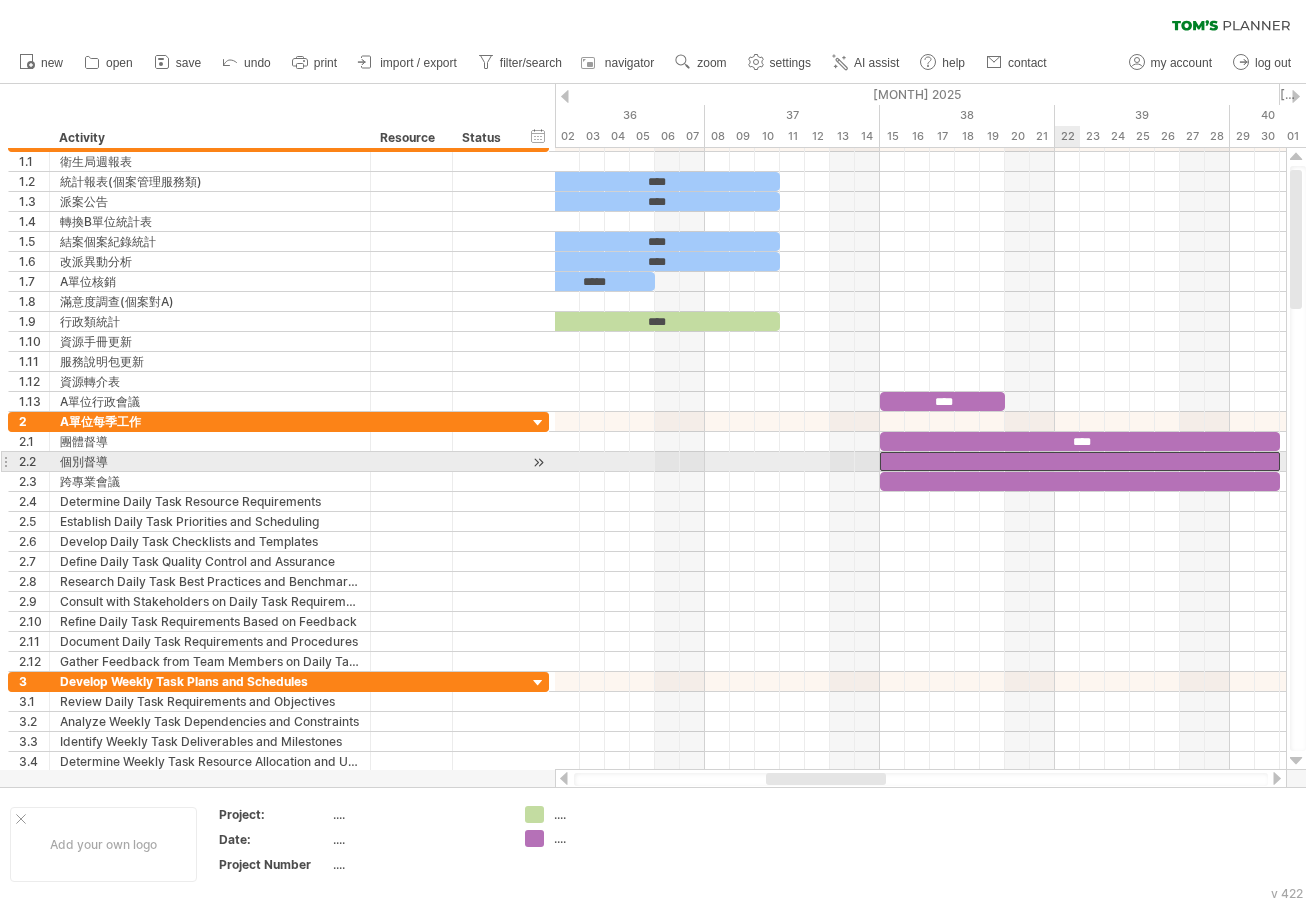 type 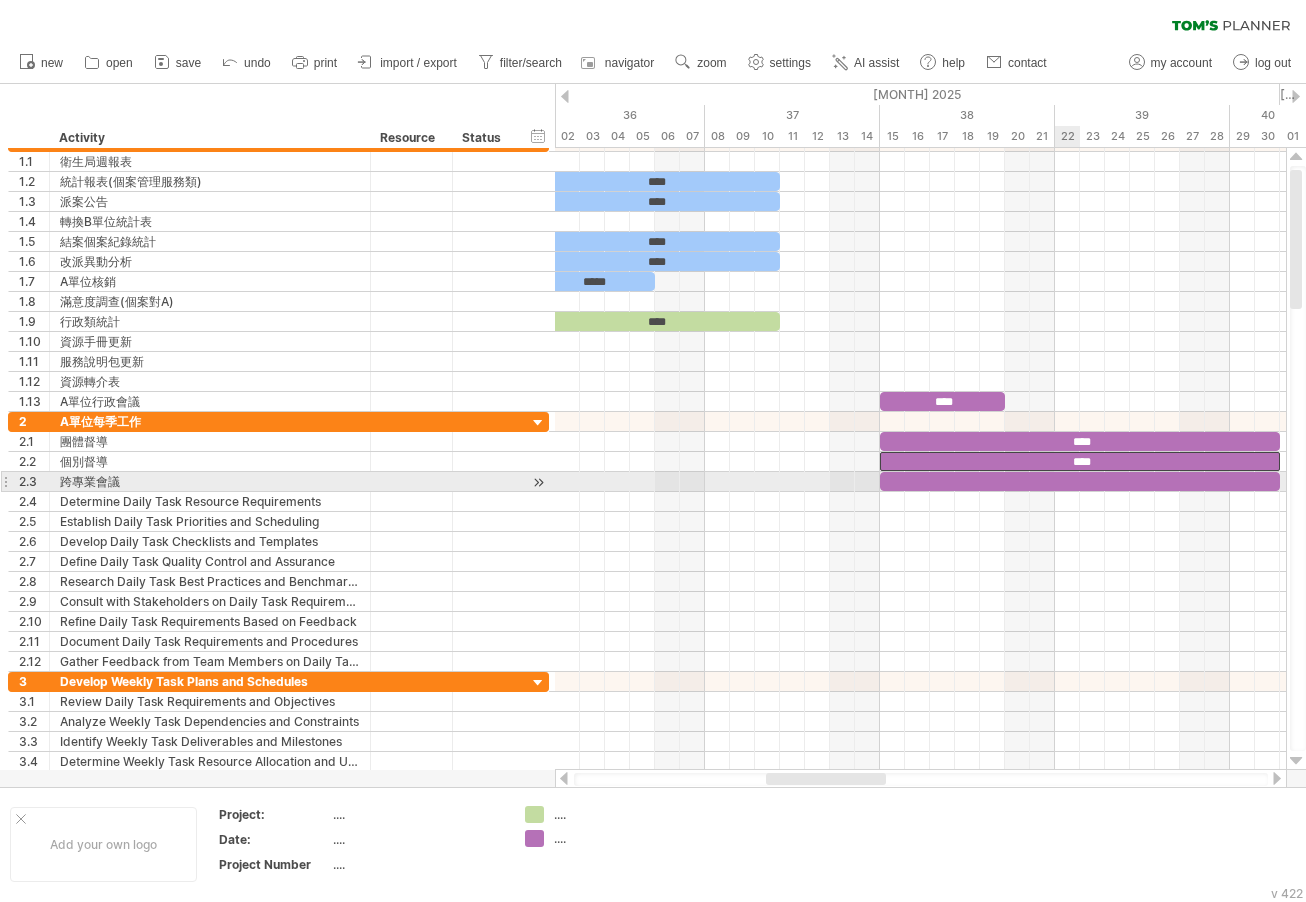 click at bounding box center (1080, 481) 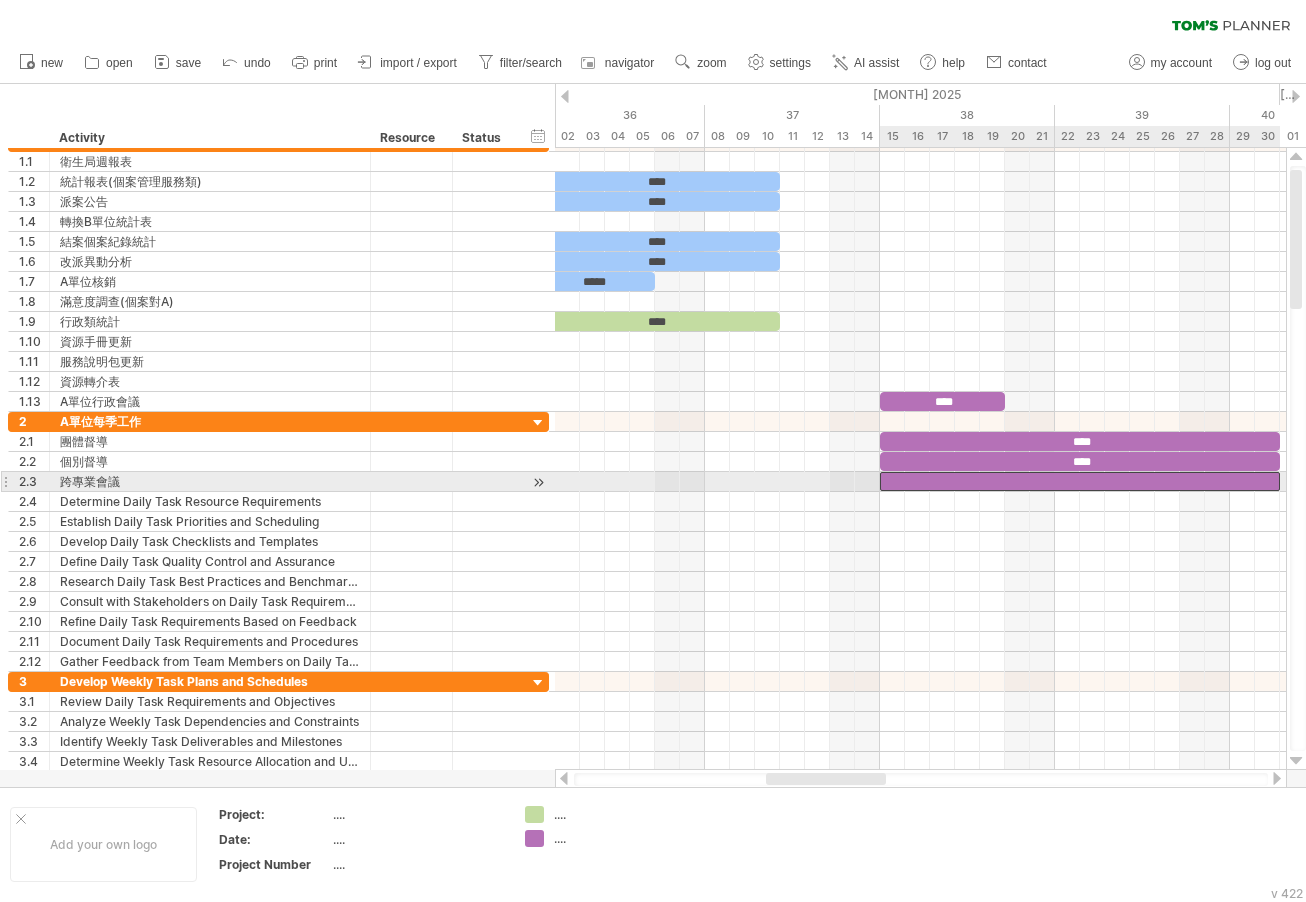 click at bounding box center [1080, 481] 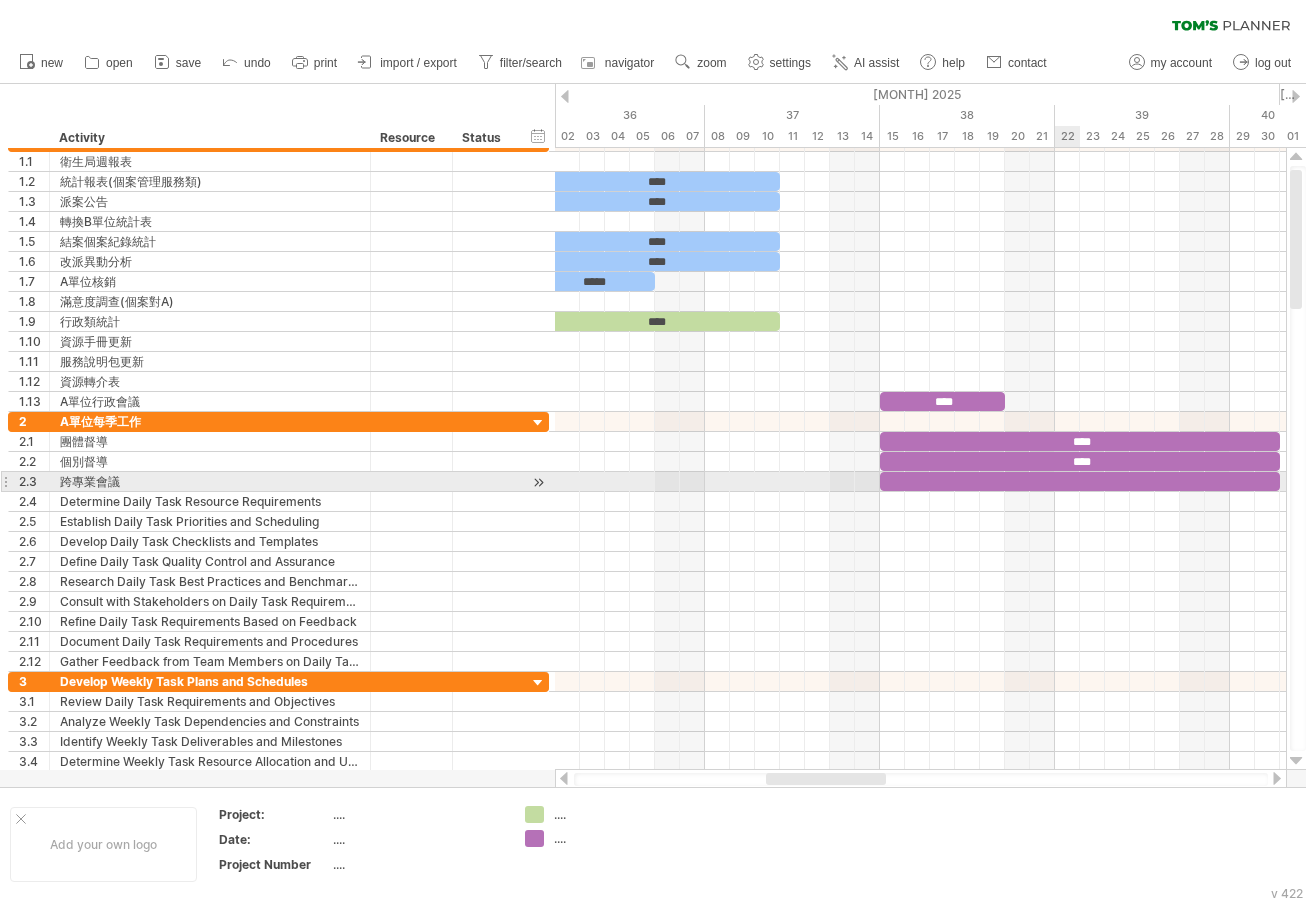 type 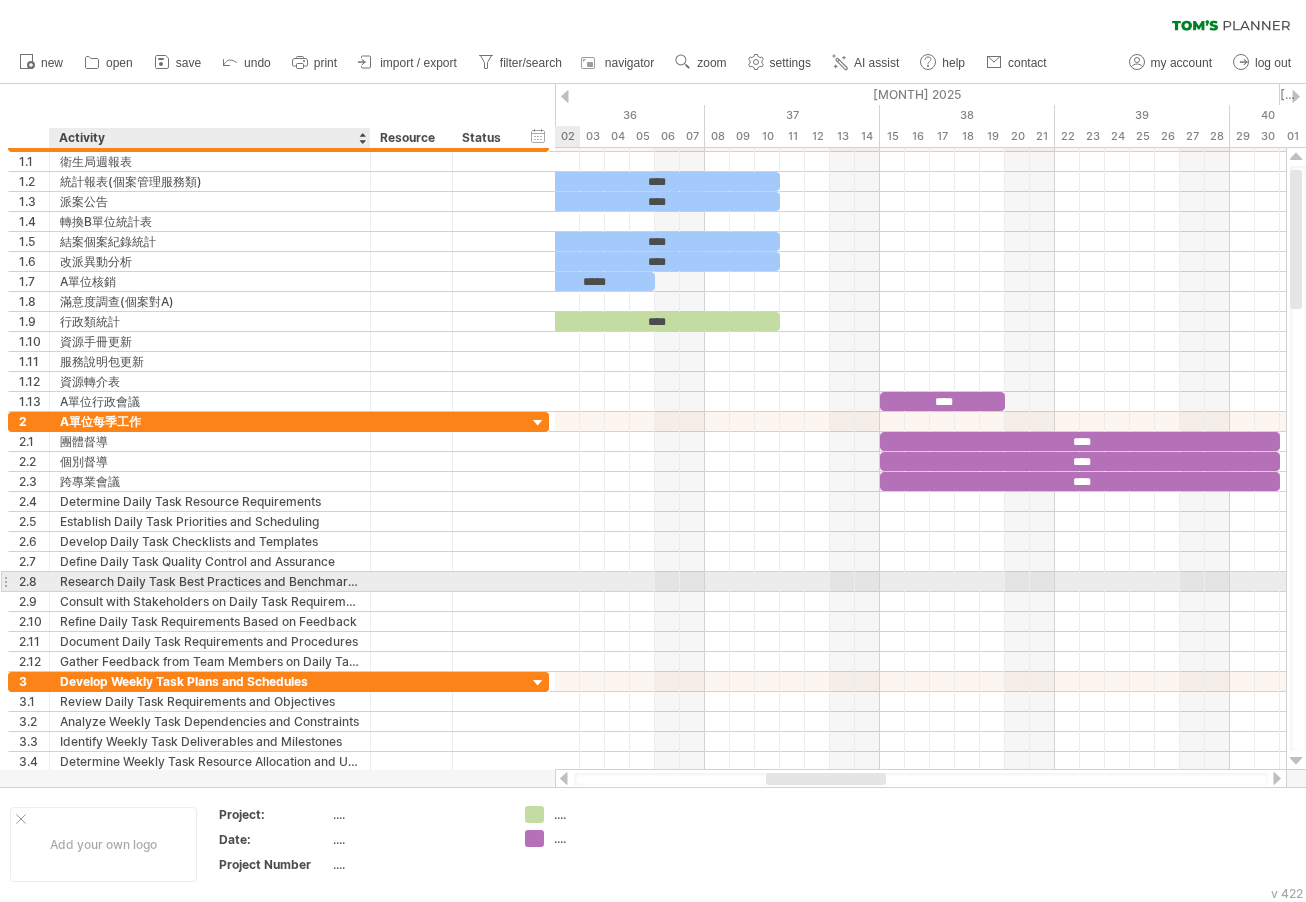 click on "Research Daily Task Best Practices and Benchmarks" at bounding box center (210, 581) 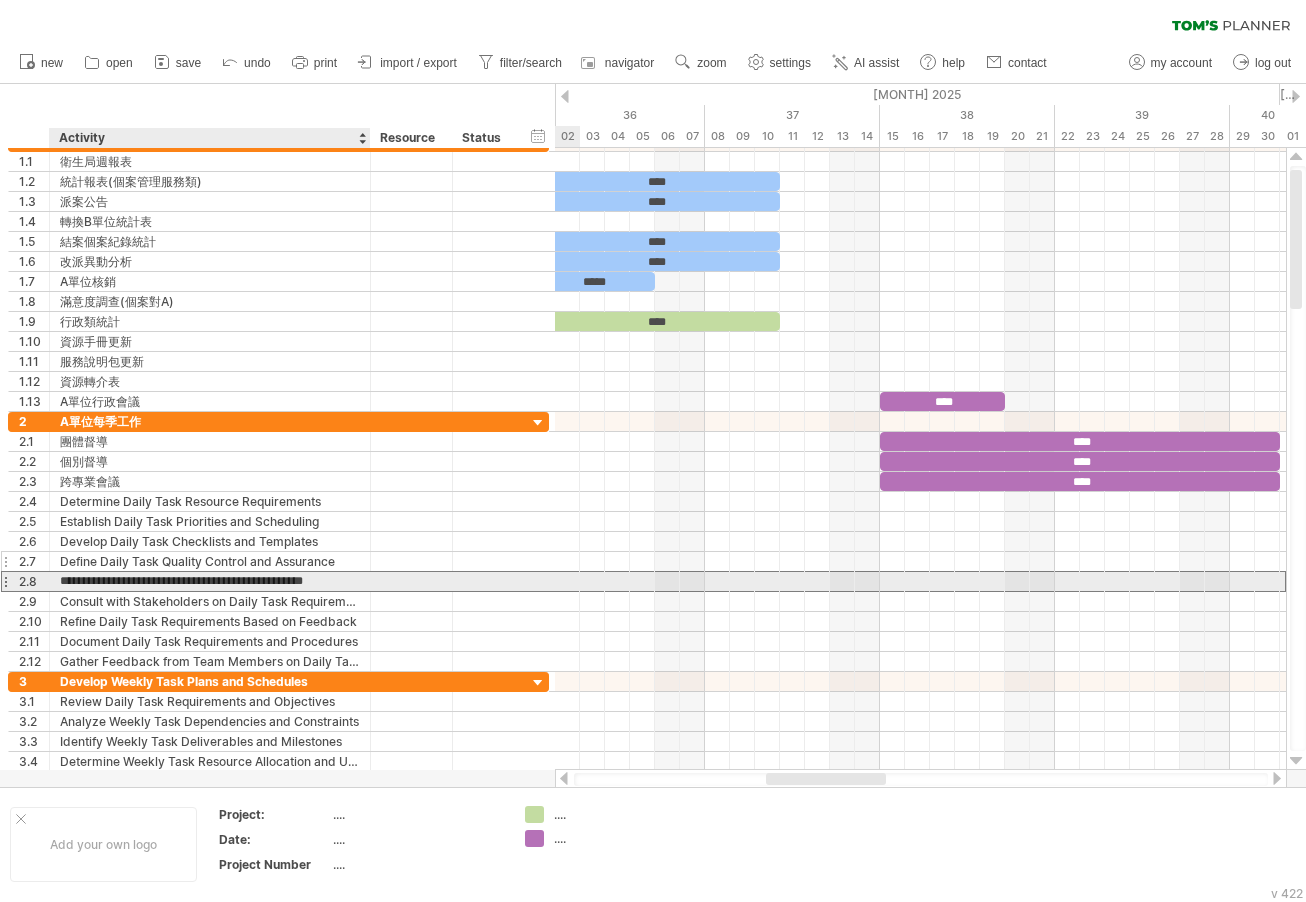 scroll, scrollTop: 0, scrollLeft: 0, axis: both 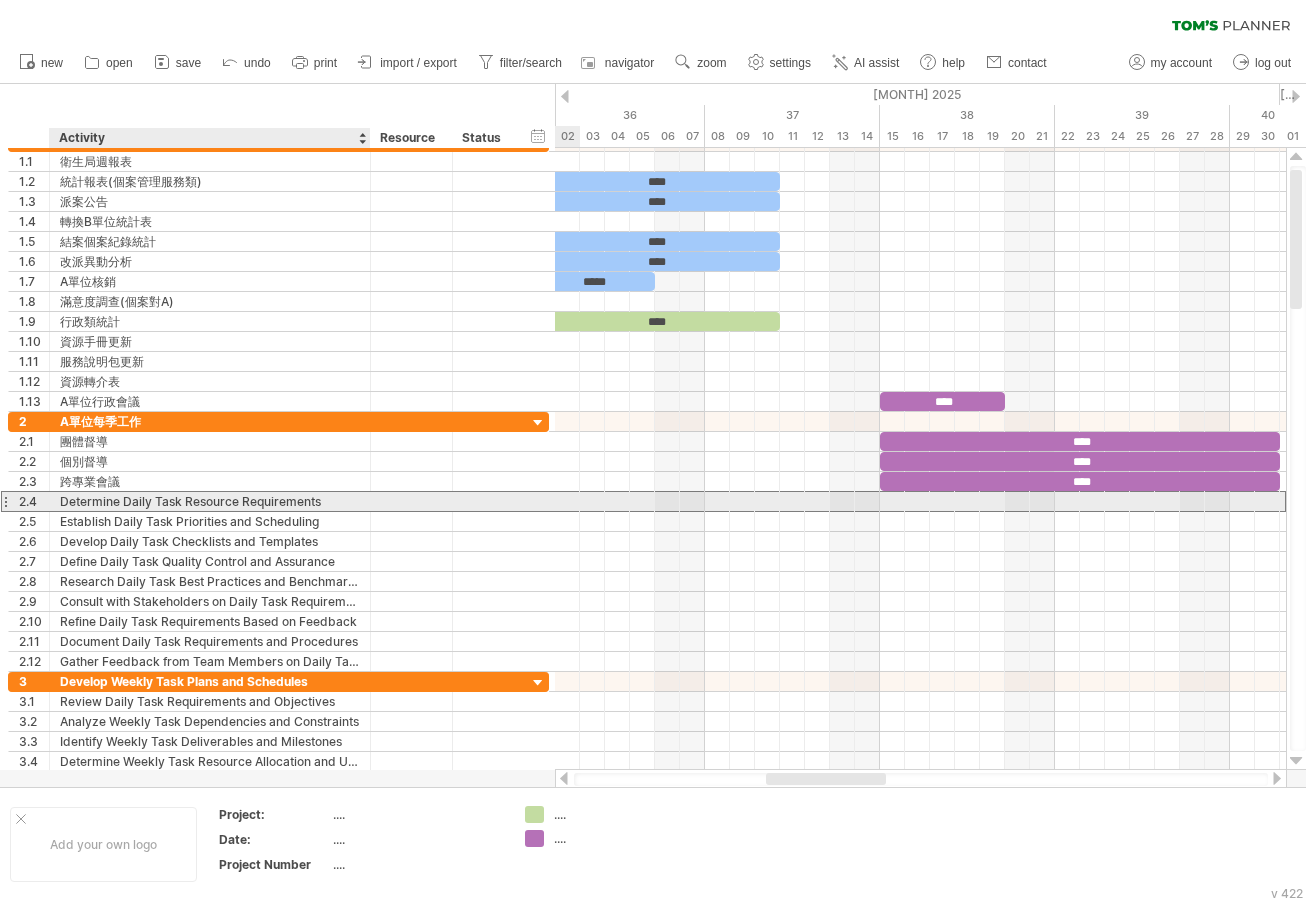 click on "Determine Daily Task Resource Requirements" at bounding box center [210, 501] 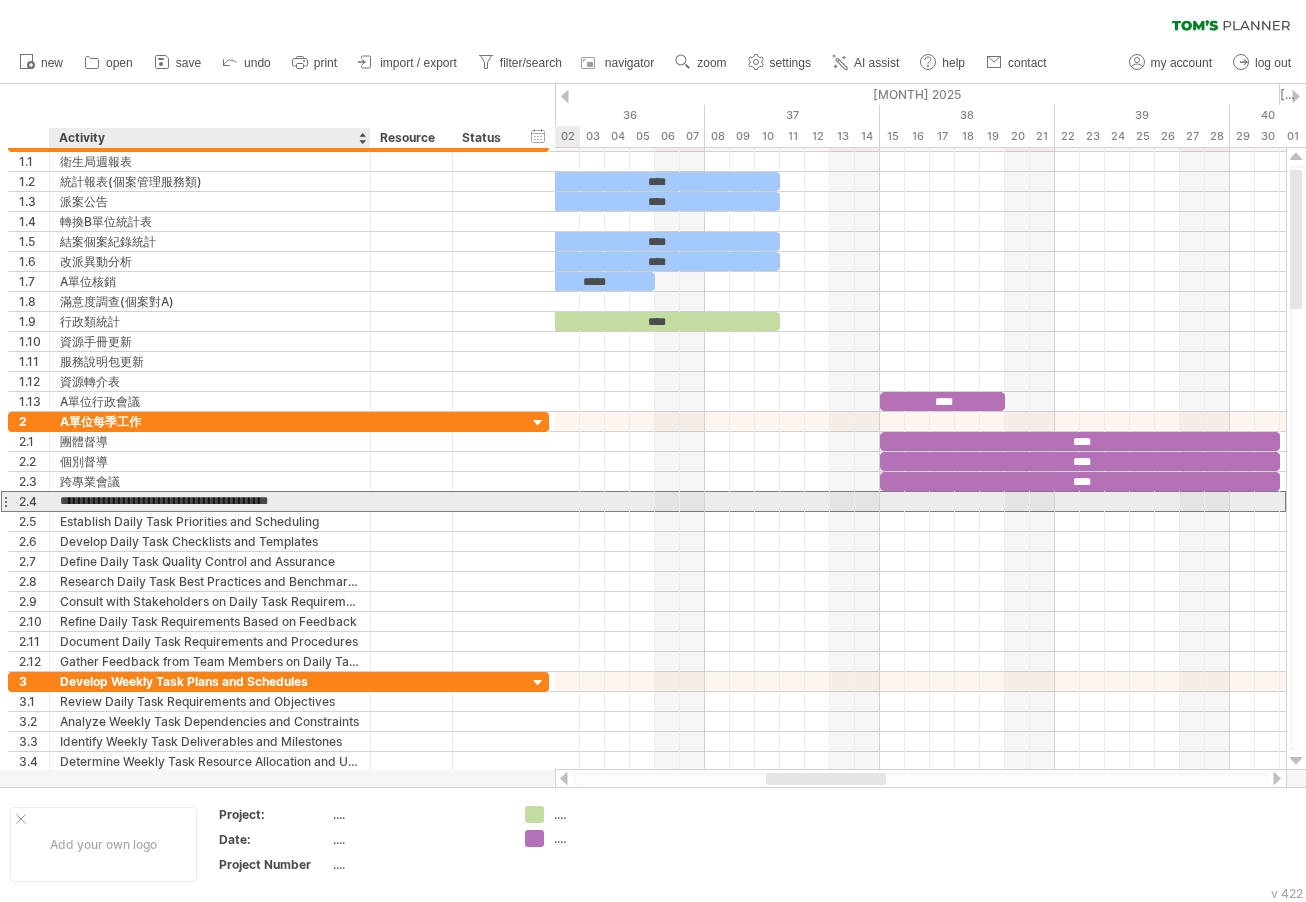 click on "**********" at bounding box center [210, 501] 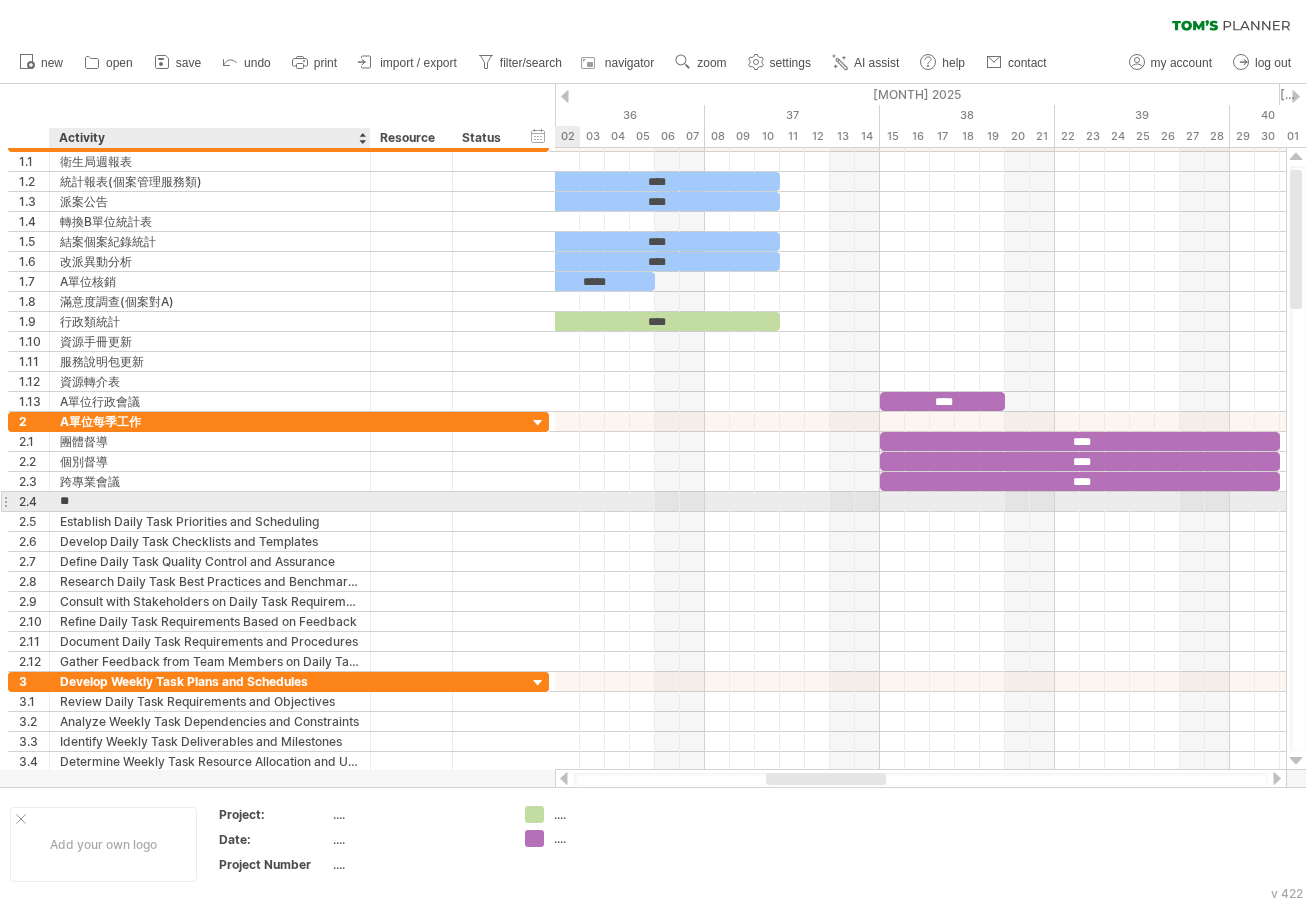 type on "*" 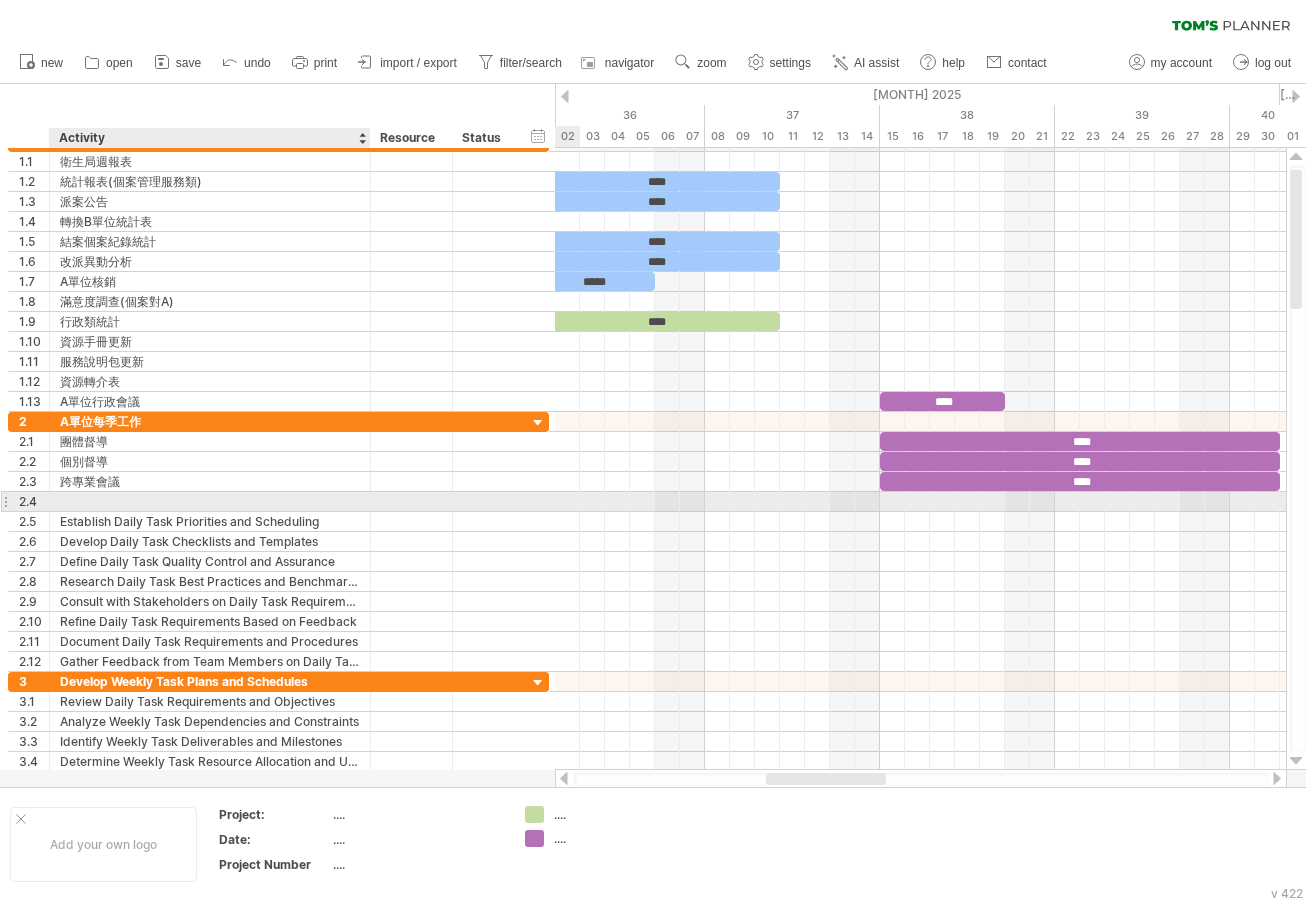 paste on "**********" 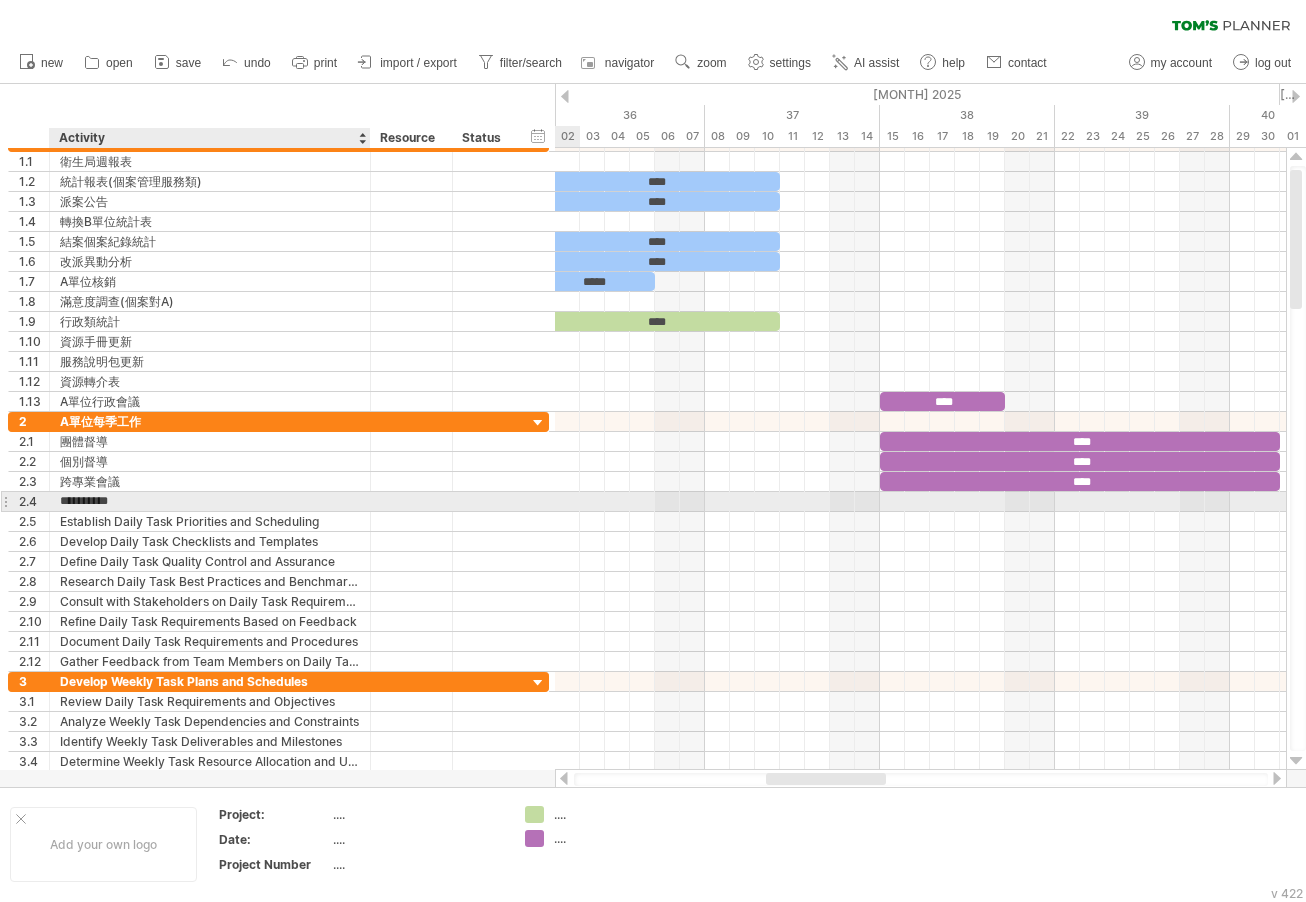 type on "**********" 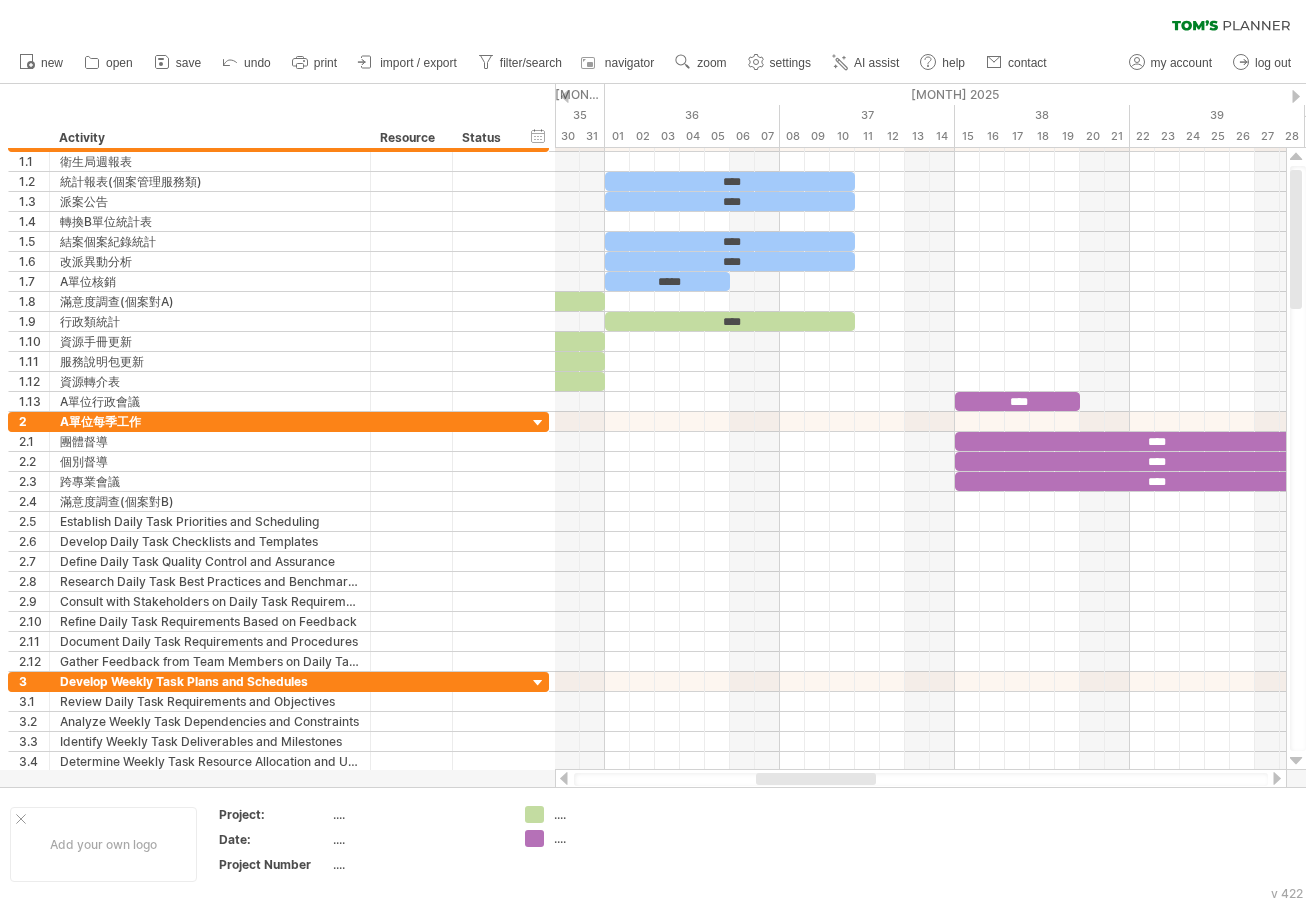drag, startPoint x: 794, startPoint y: 776, endPoint x: 784, endPoint y: 779, distance: 10.440307 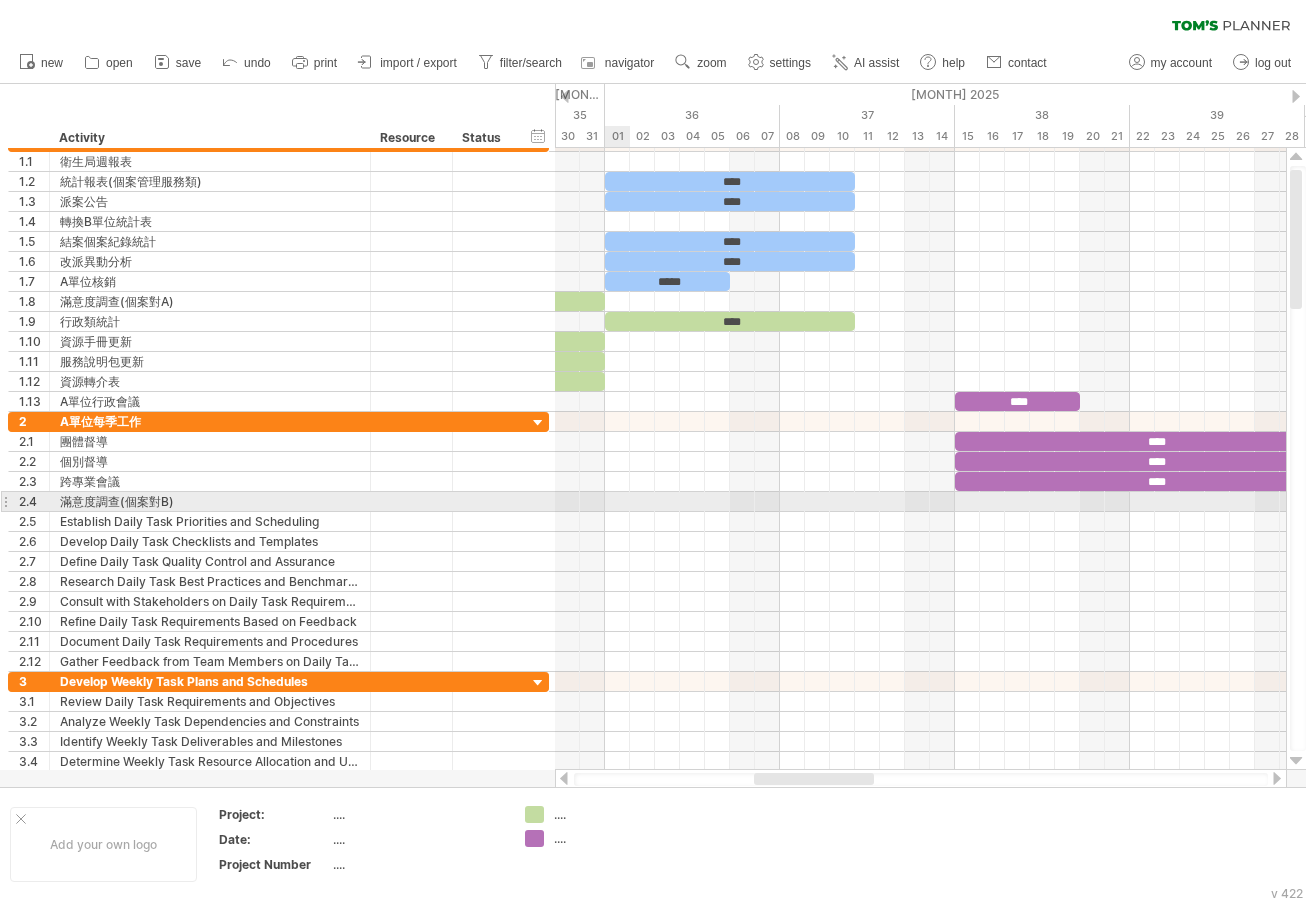 click at bounding box center [920, 502] 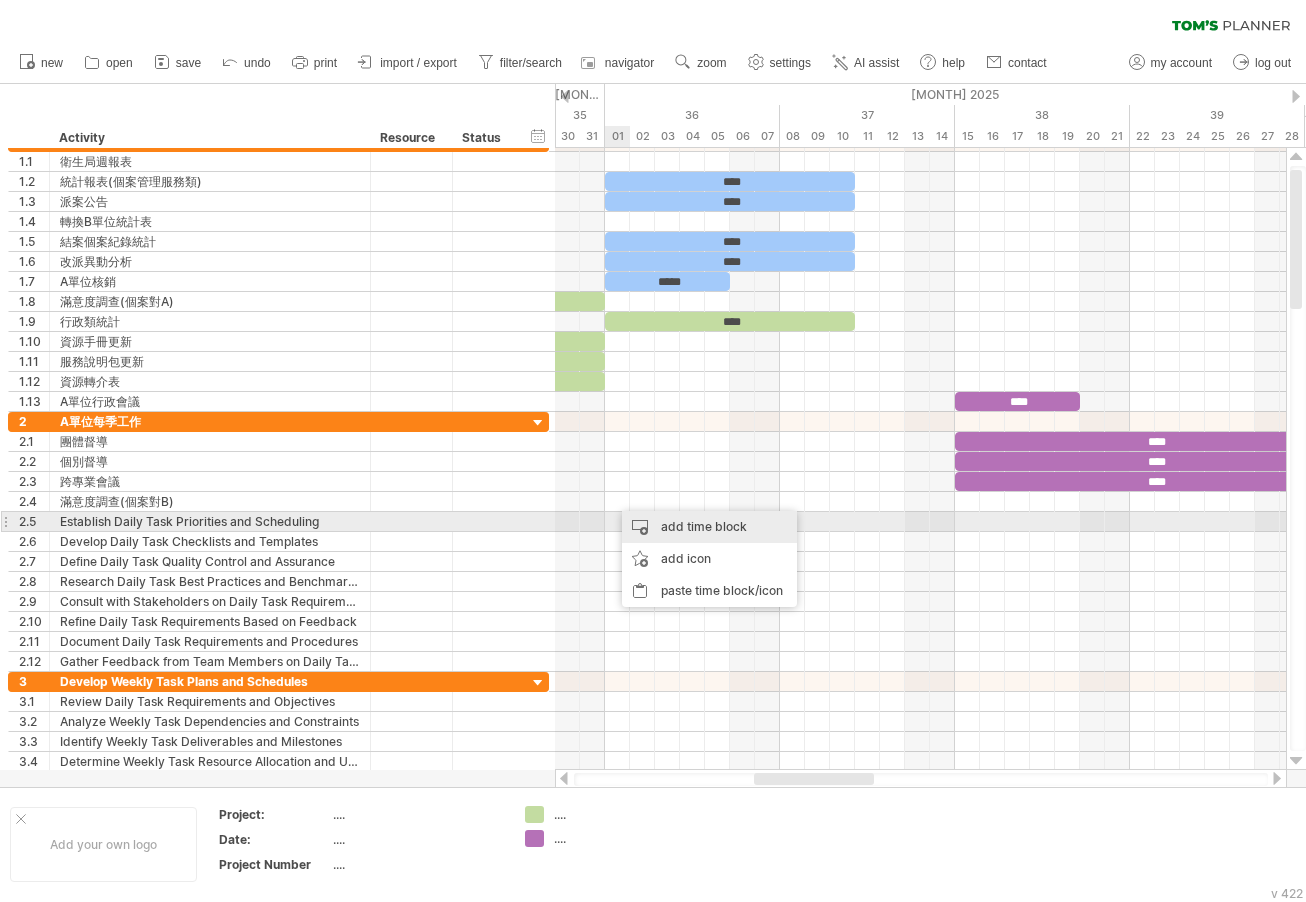 click on "add time block" at bounding box center (709, 527) 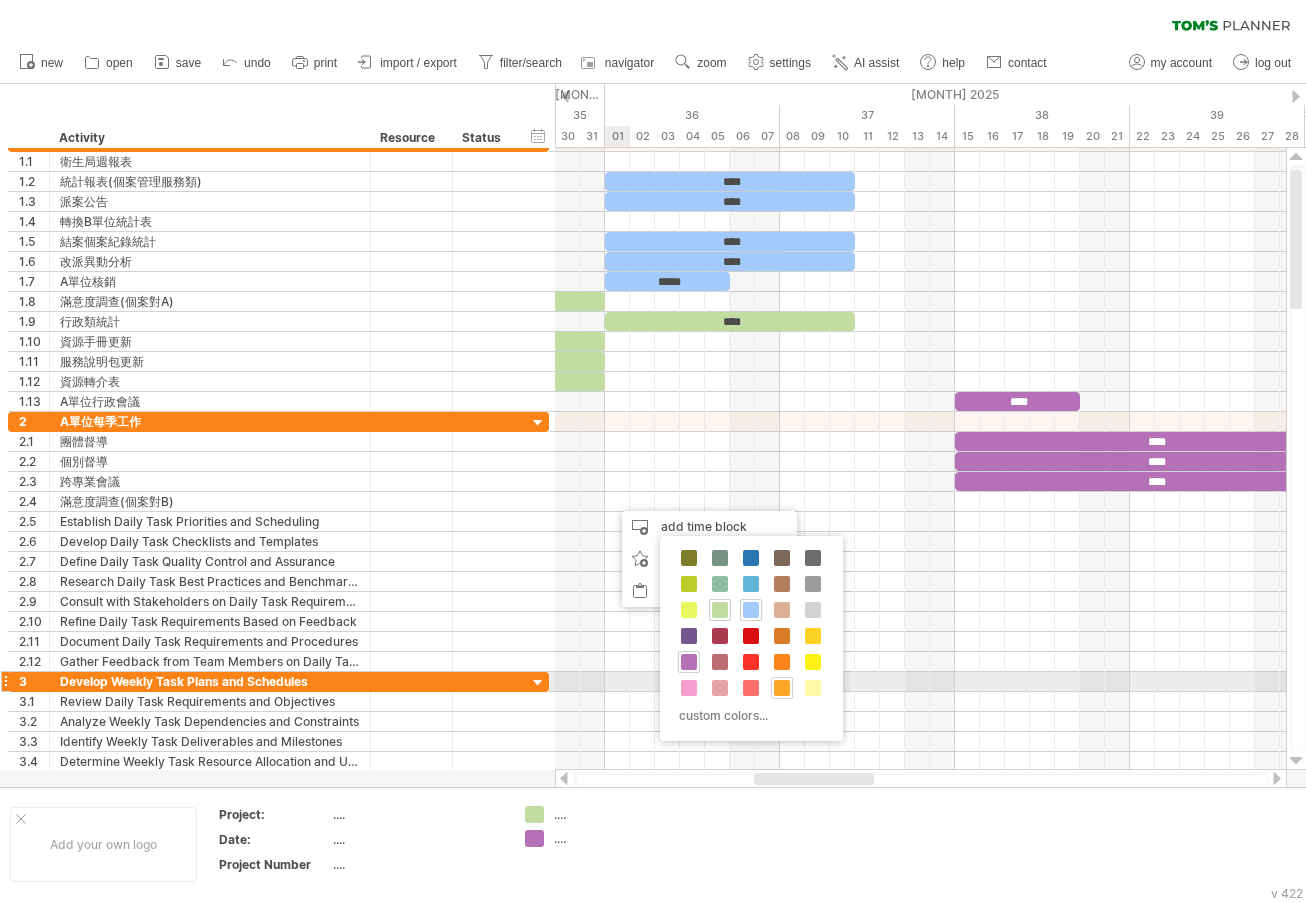 click at bounding box center [782, 688] 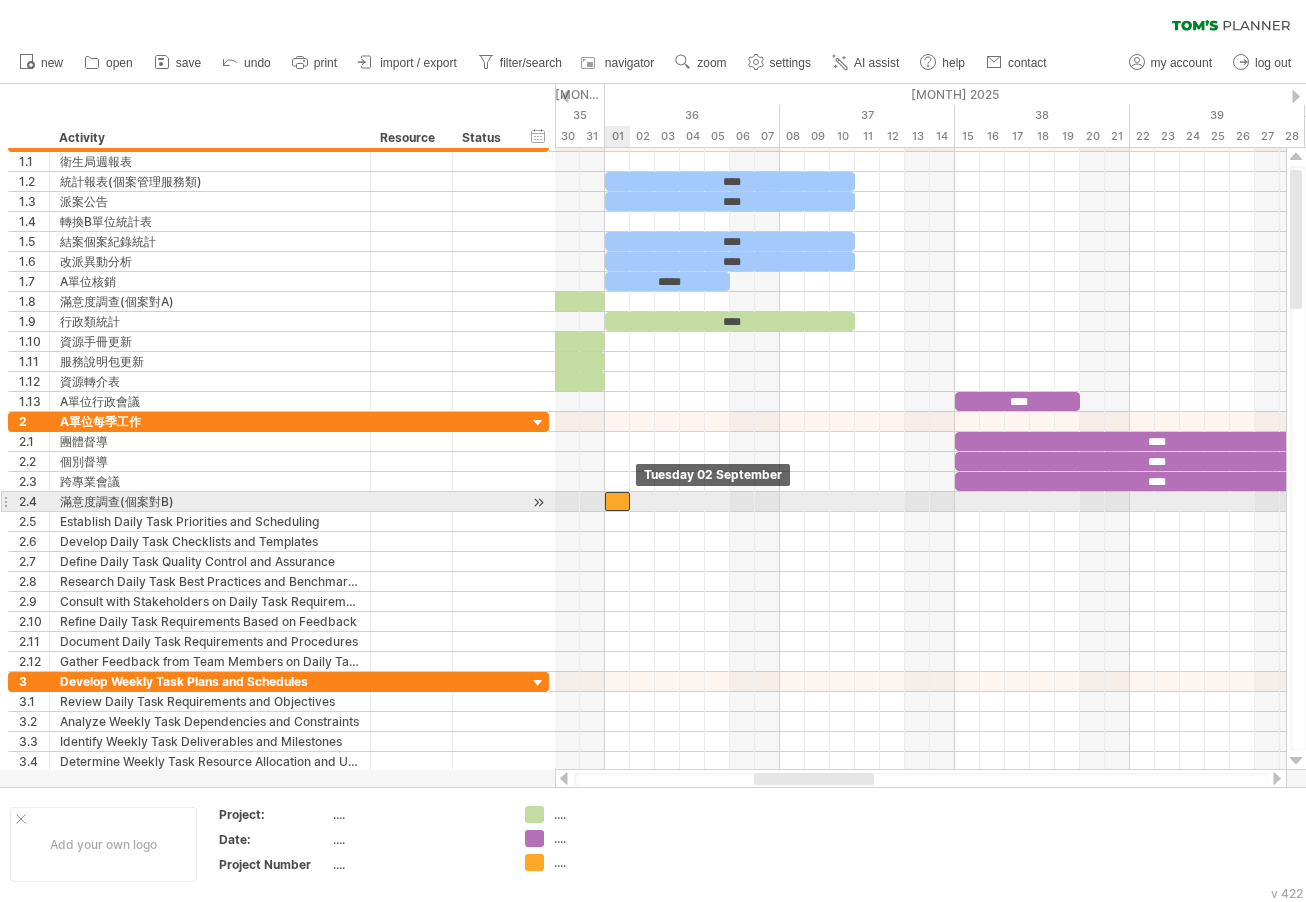 drag, startPoint x: 627, startPoint y: 502, endPoint x: 615, endPoint y: 502, distance: 12 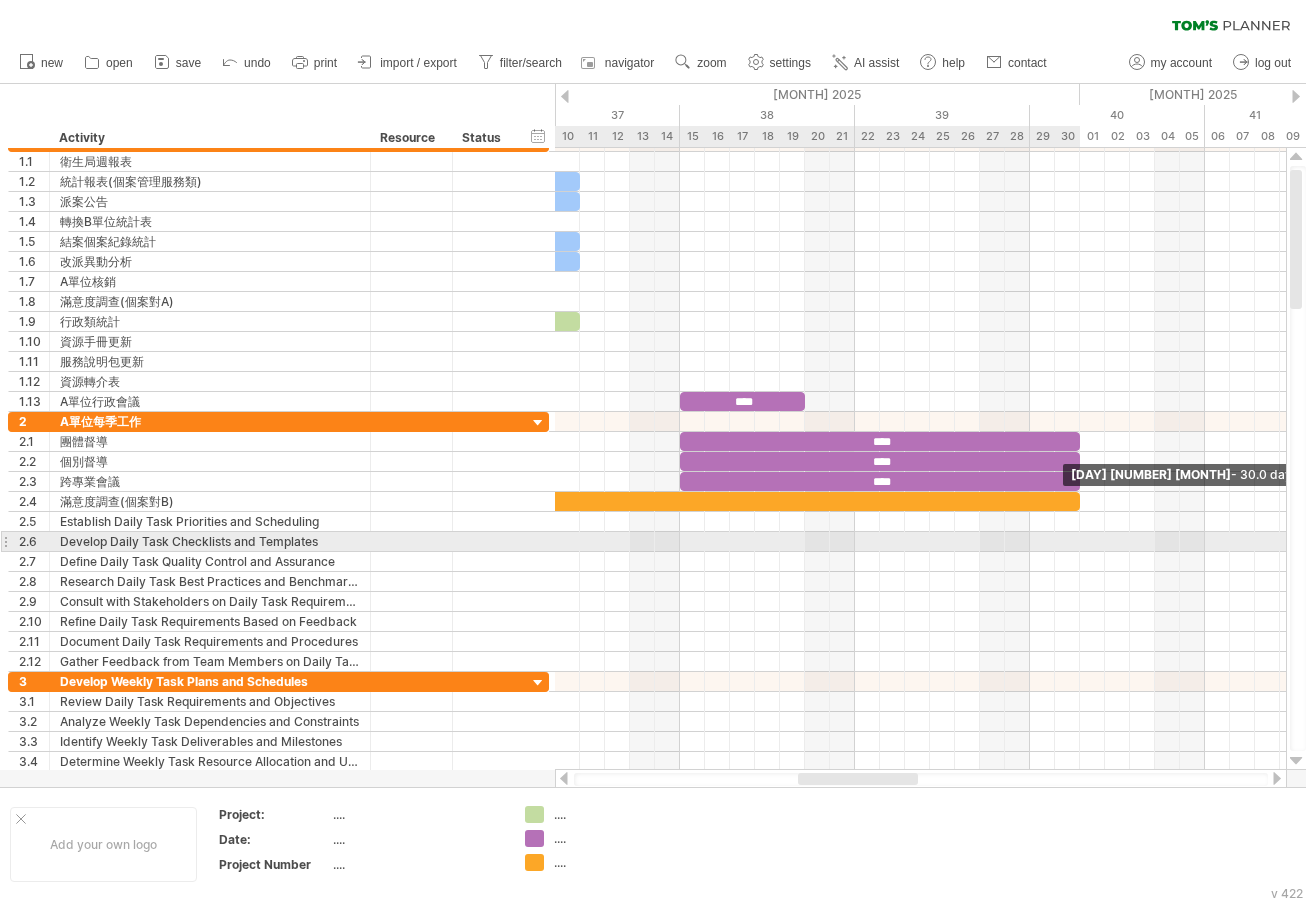 drag, startPoint x: 630, startPoint y: 500, endPoint x: 1083, endPoint y: 536, distance: 454.42822 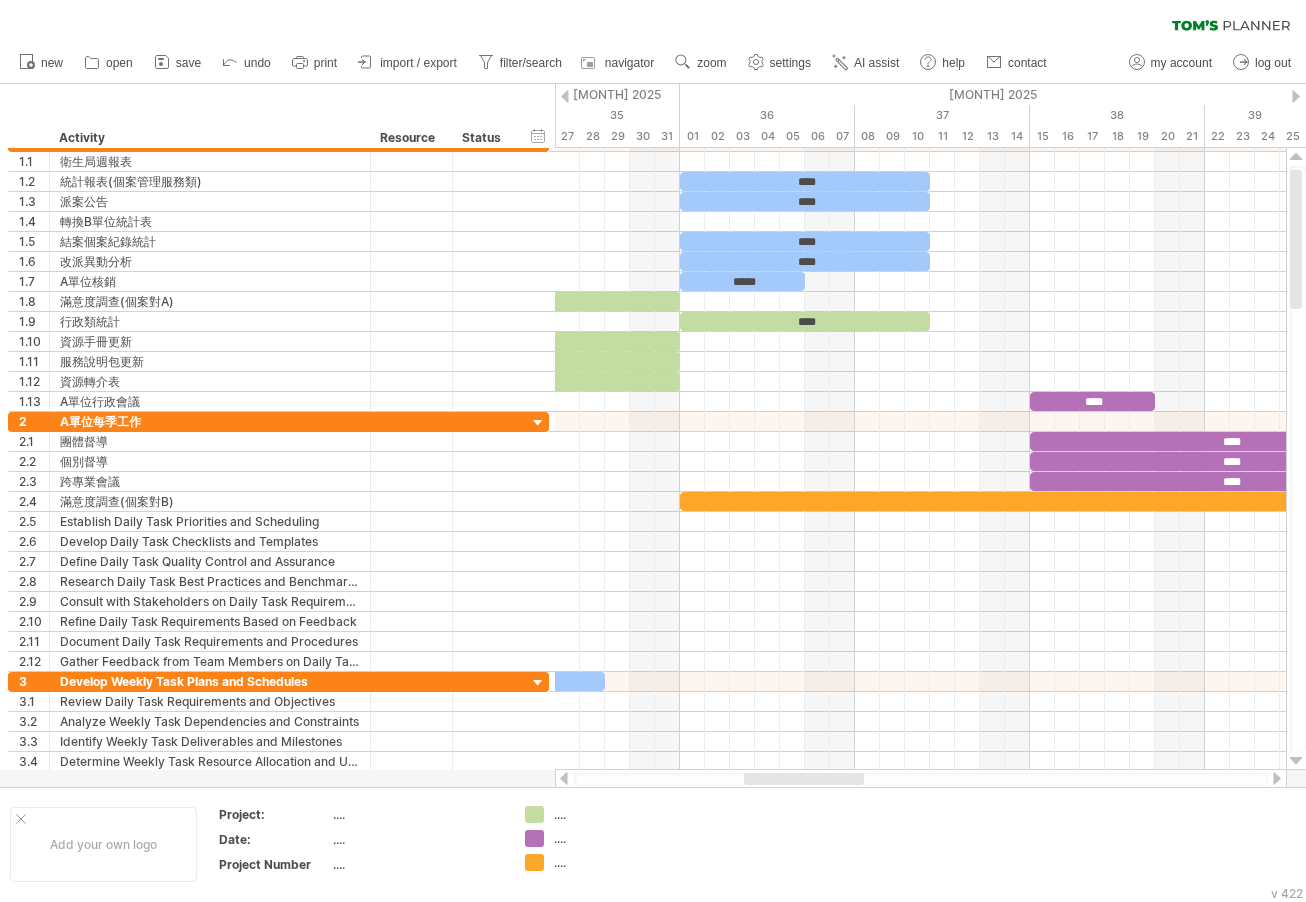 drag, startPoint x: 884, startPoint y: 779, endPoint x: 833, endPoint y: 780, distance: 51.009804 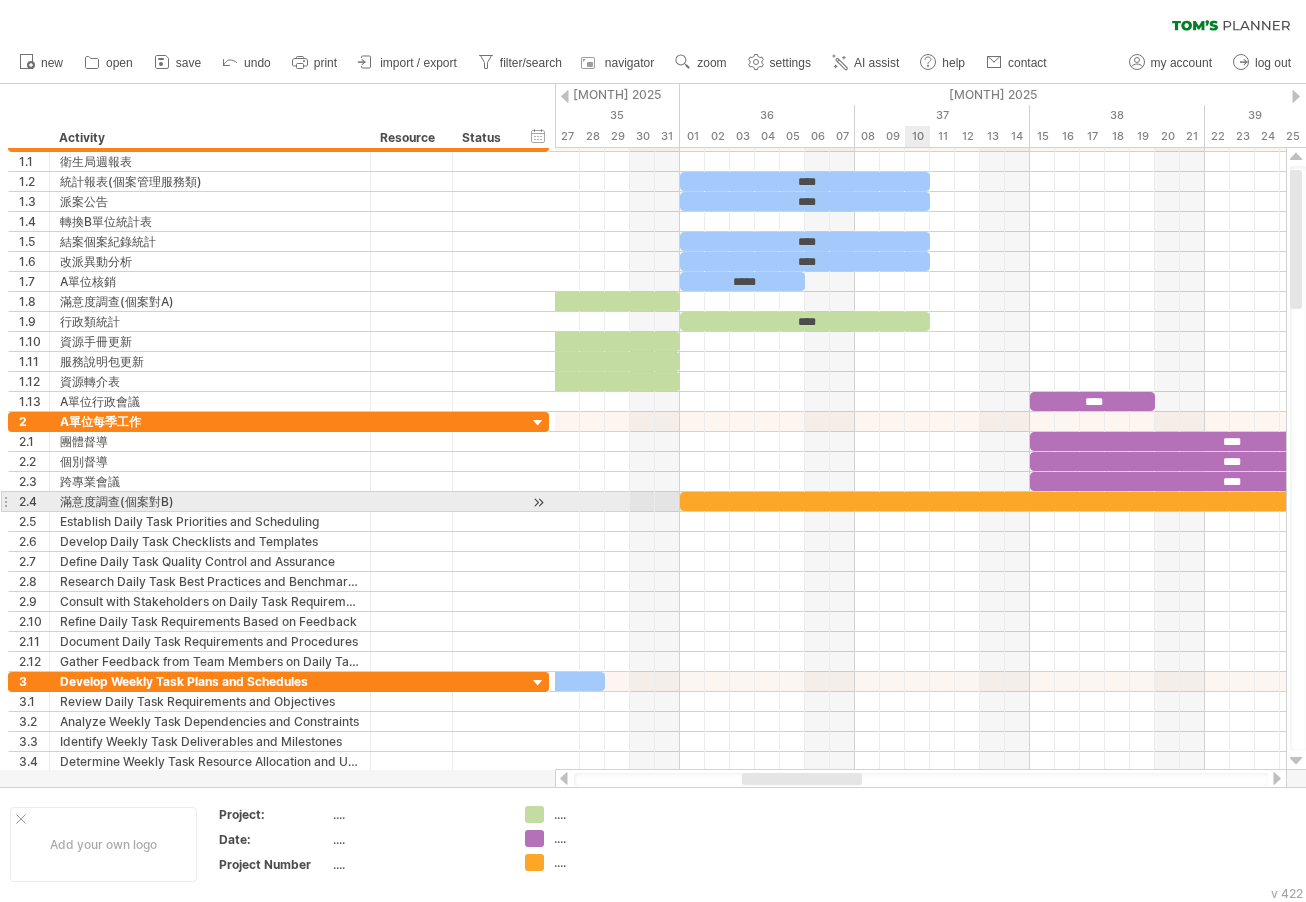 click at bounding box center (1055, 501) 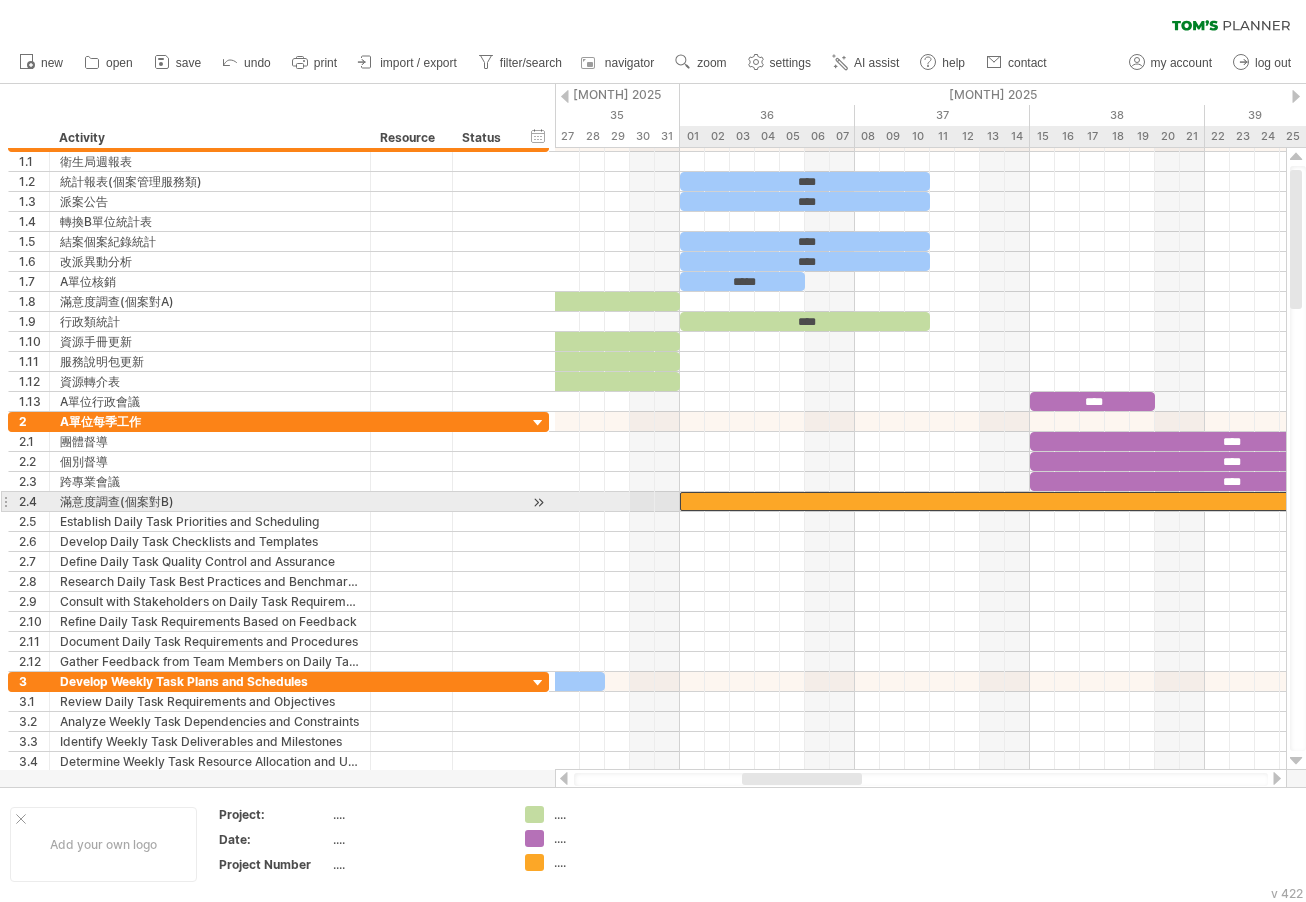 click at bounding box center [1055, 501] 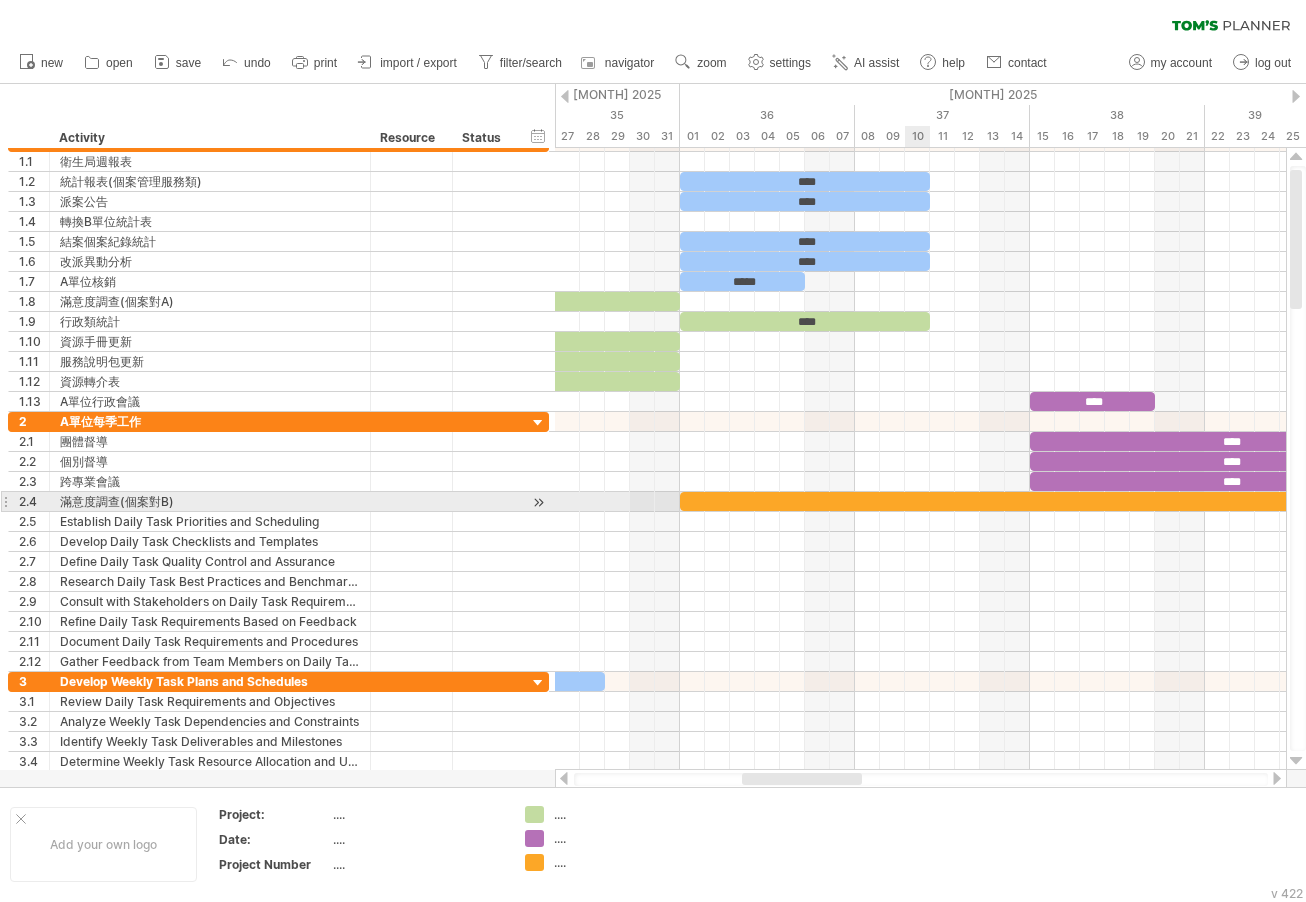 type 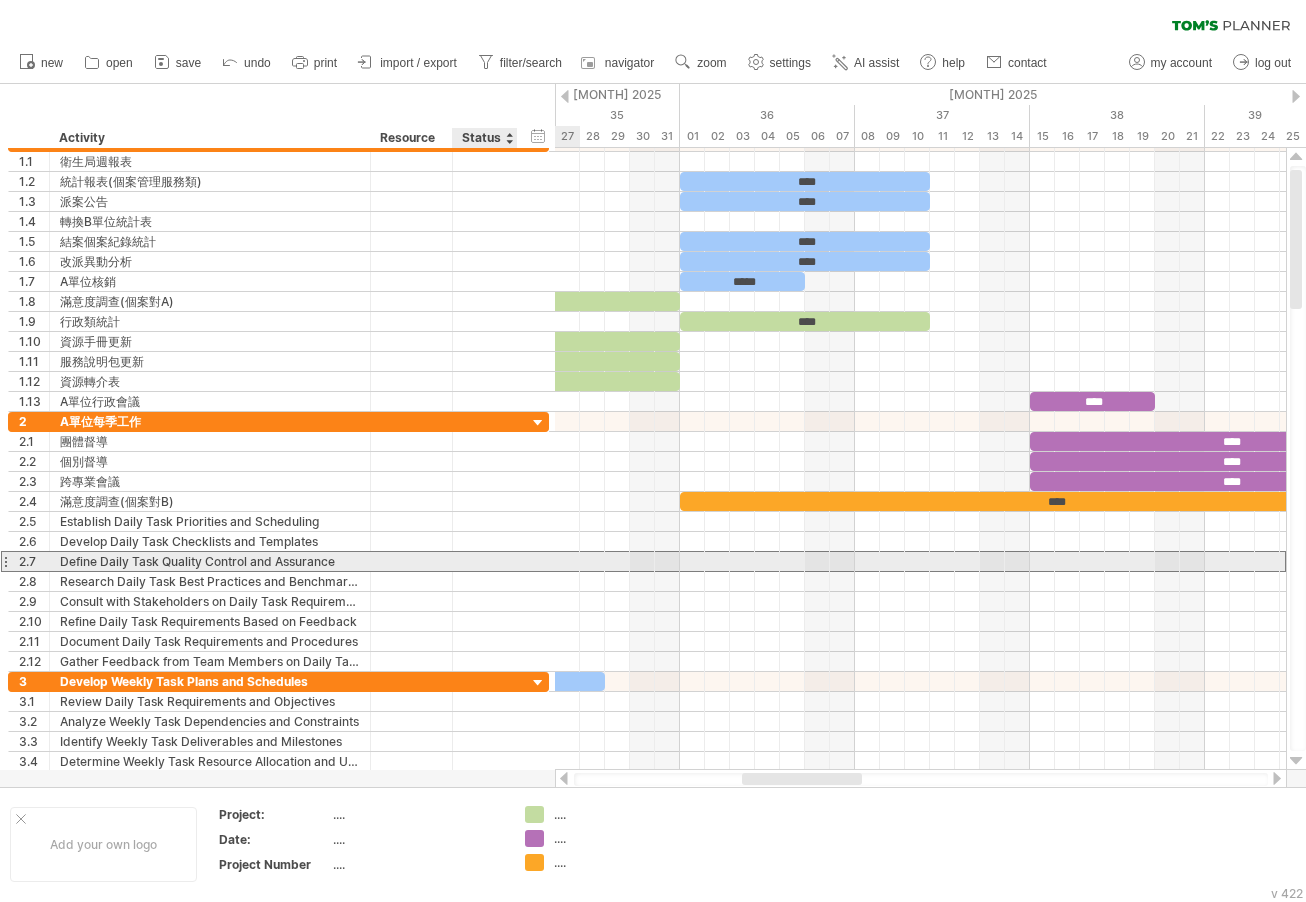 click on "**********" at bounding box center (278, 561) 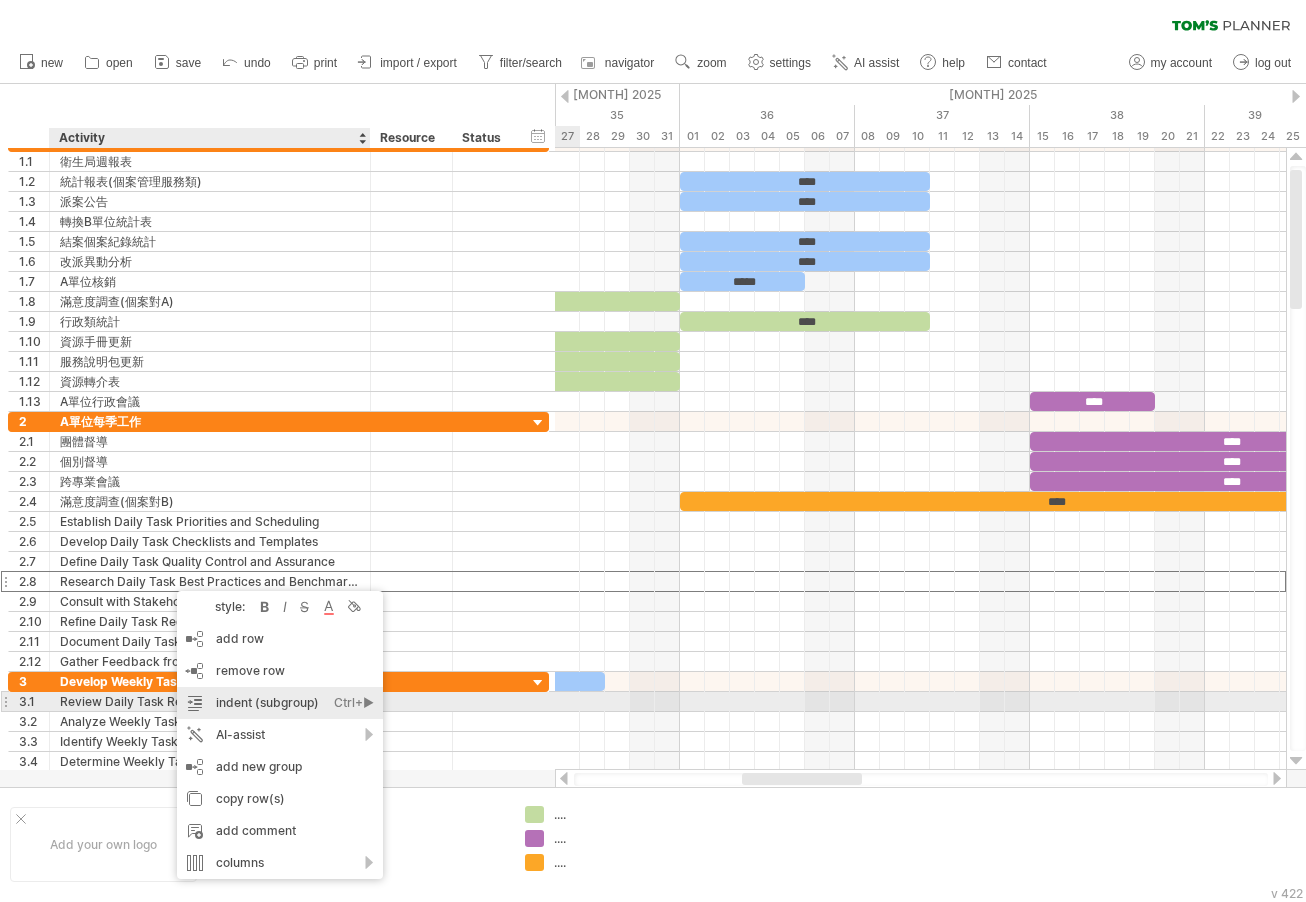 click on "Ctrl+►" at bounding box center (354, 703) 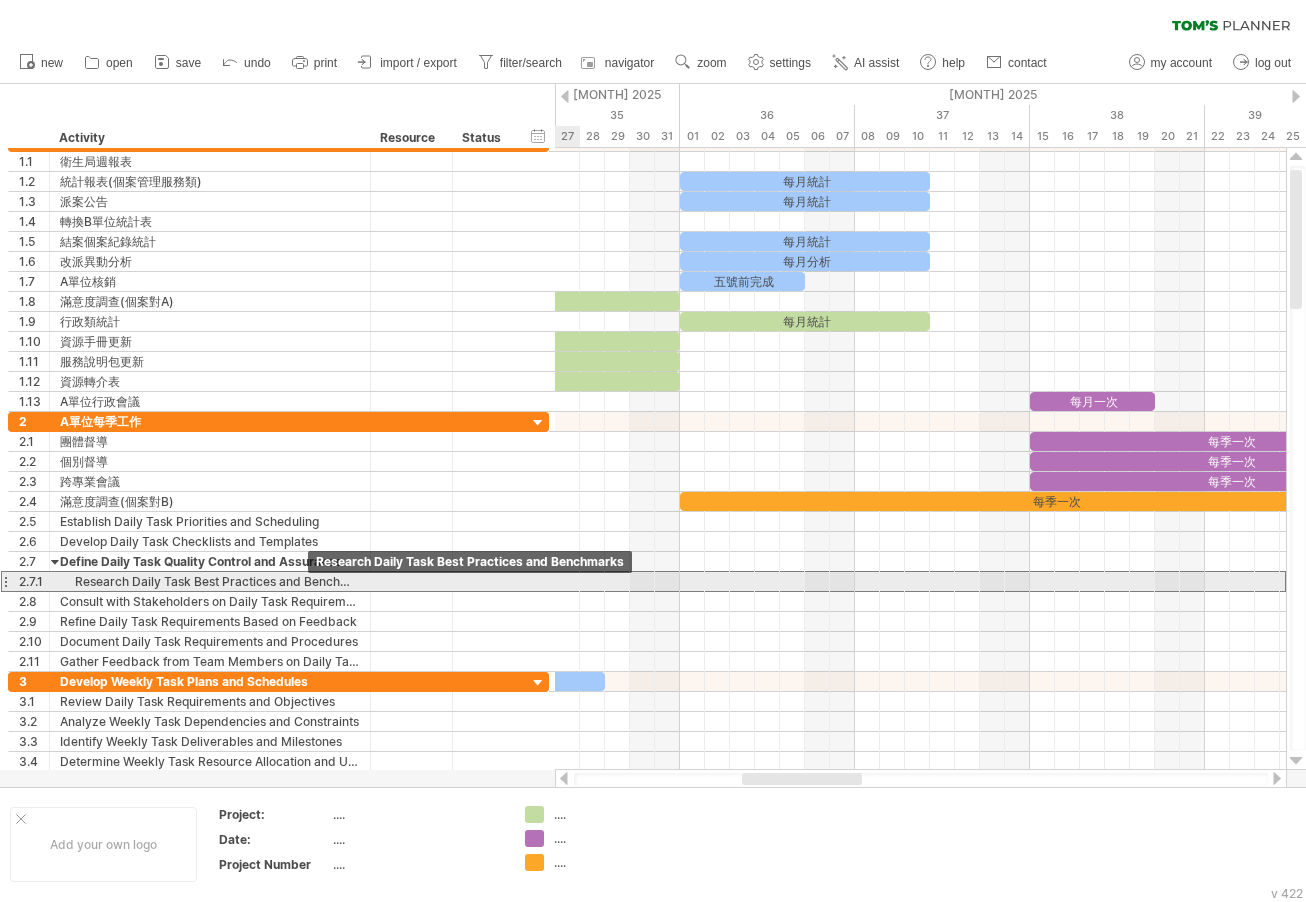 click on "Research Daily Task Best Practices and Benchmarks" at bounding box center [210, 581] 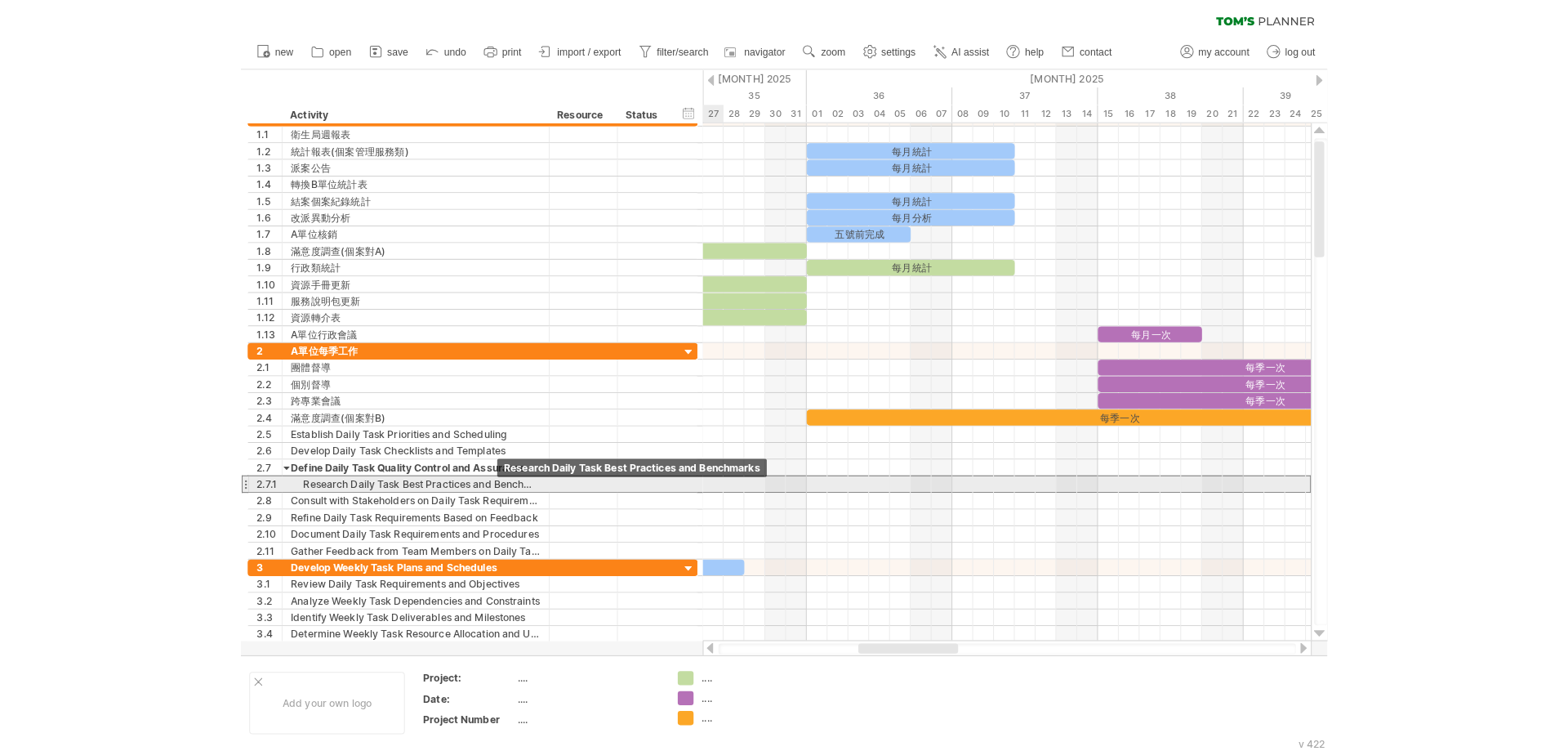 scroll, scrollTop: 0, scrollLeft: 0, axis: both 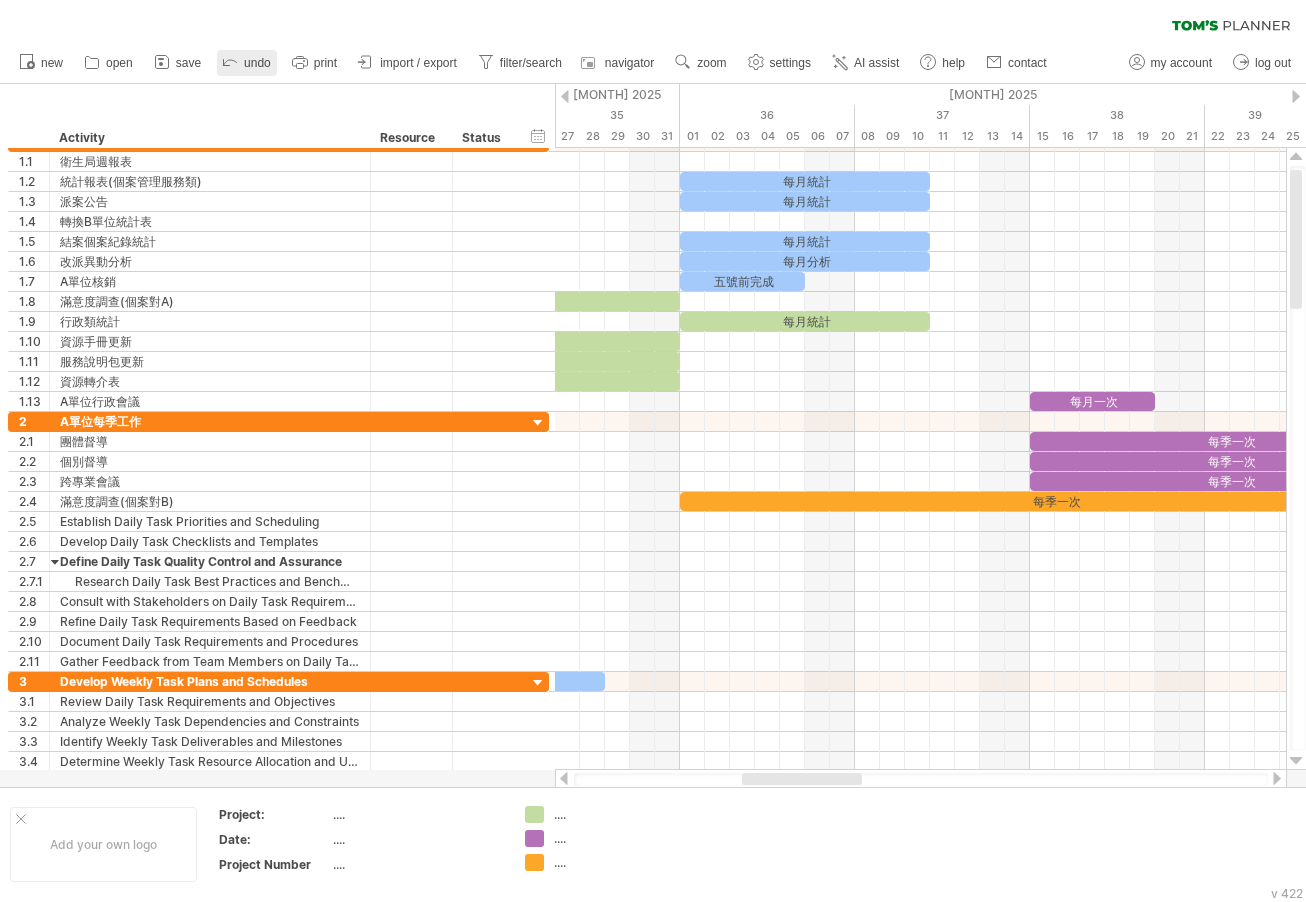 click 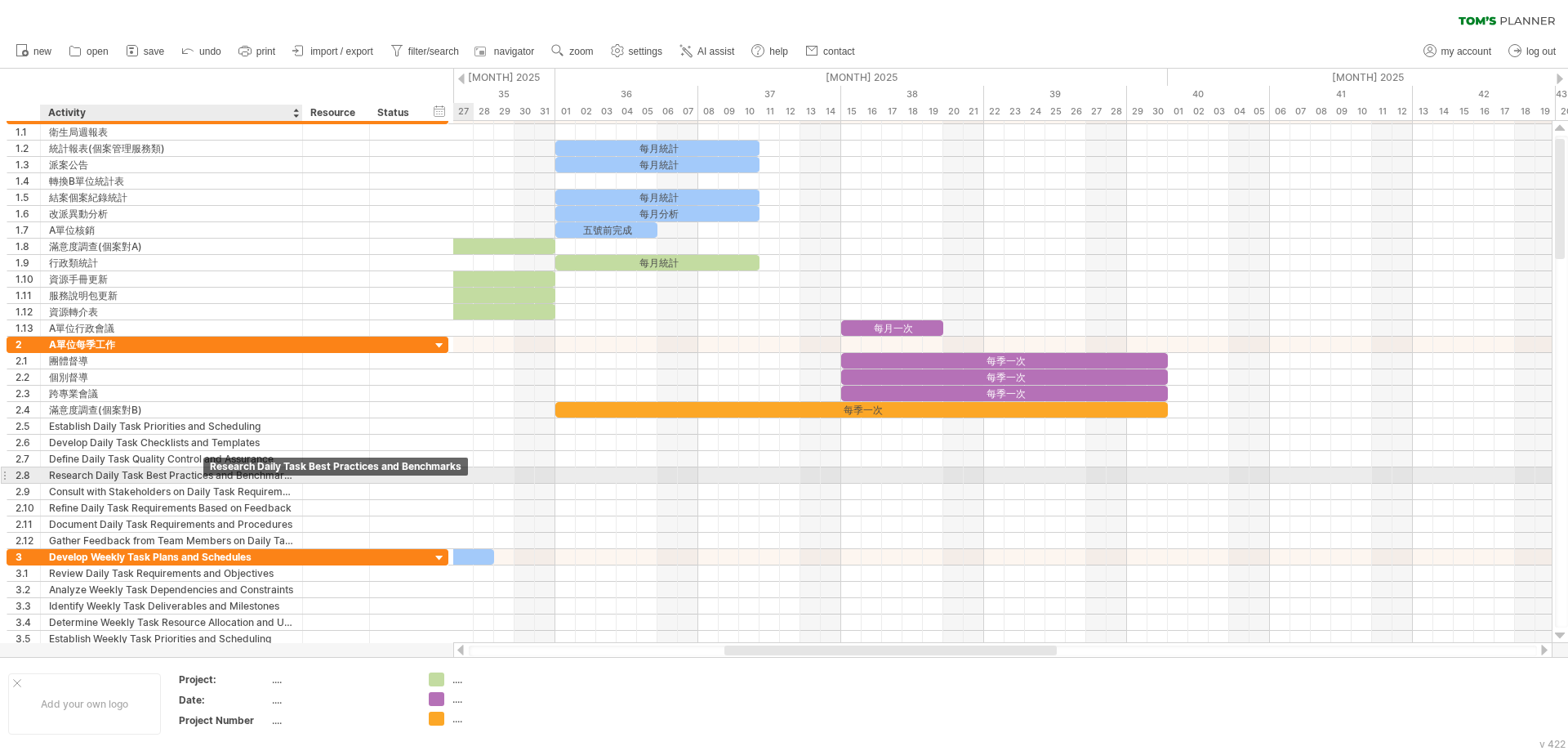 click on "Research Daily Task Best Practices and Benchmarks" at bounding box center (172, 475) 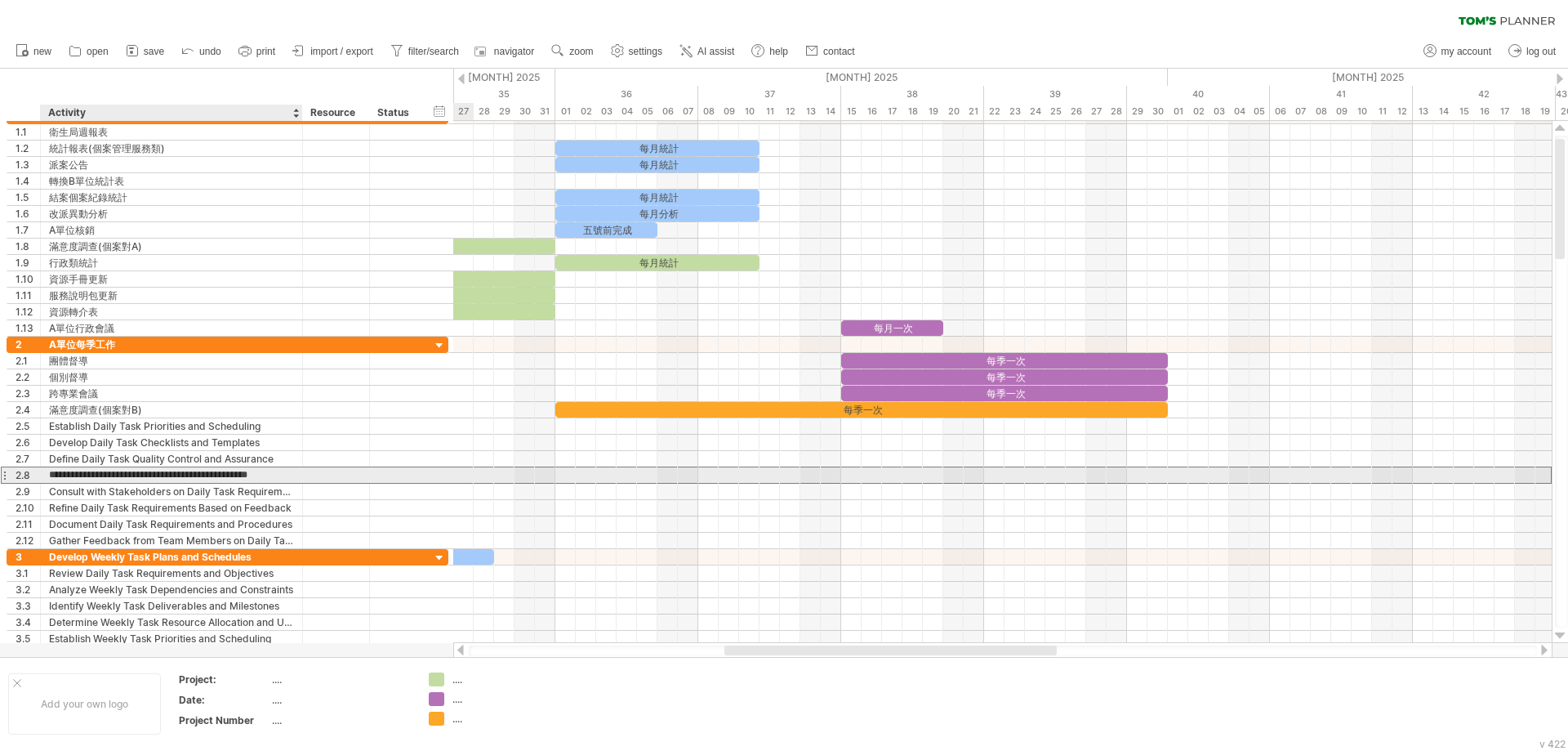 scroll, scrollTop: 0, scrollLeft: 0, axis: both 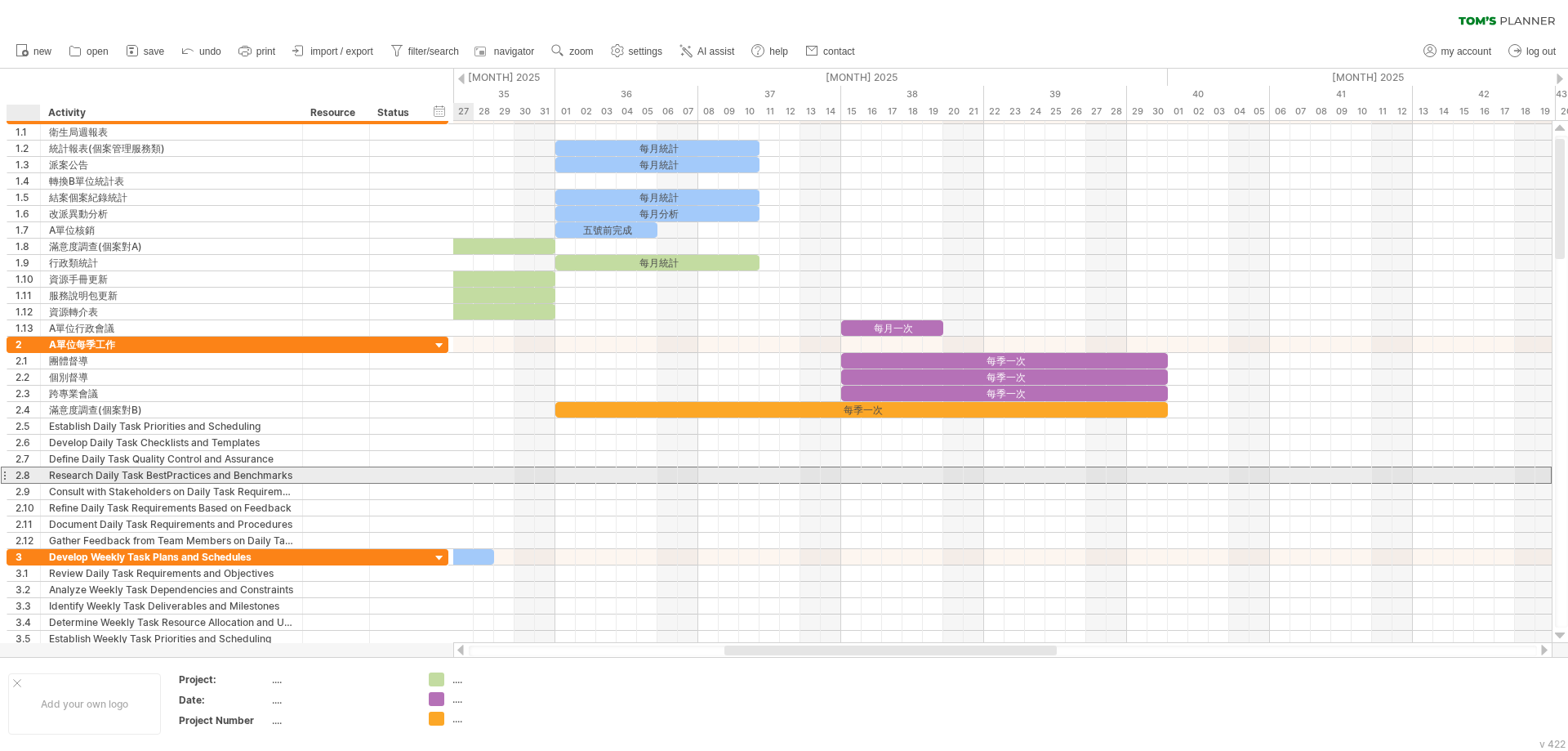 click on "2.8" at bounding box center (28, 475) 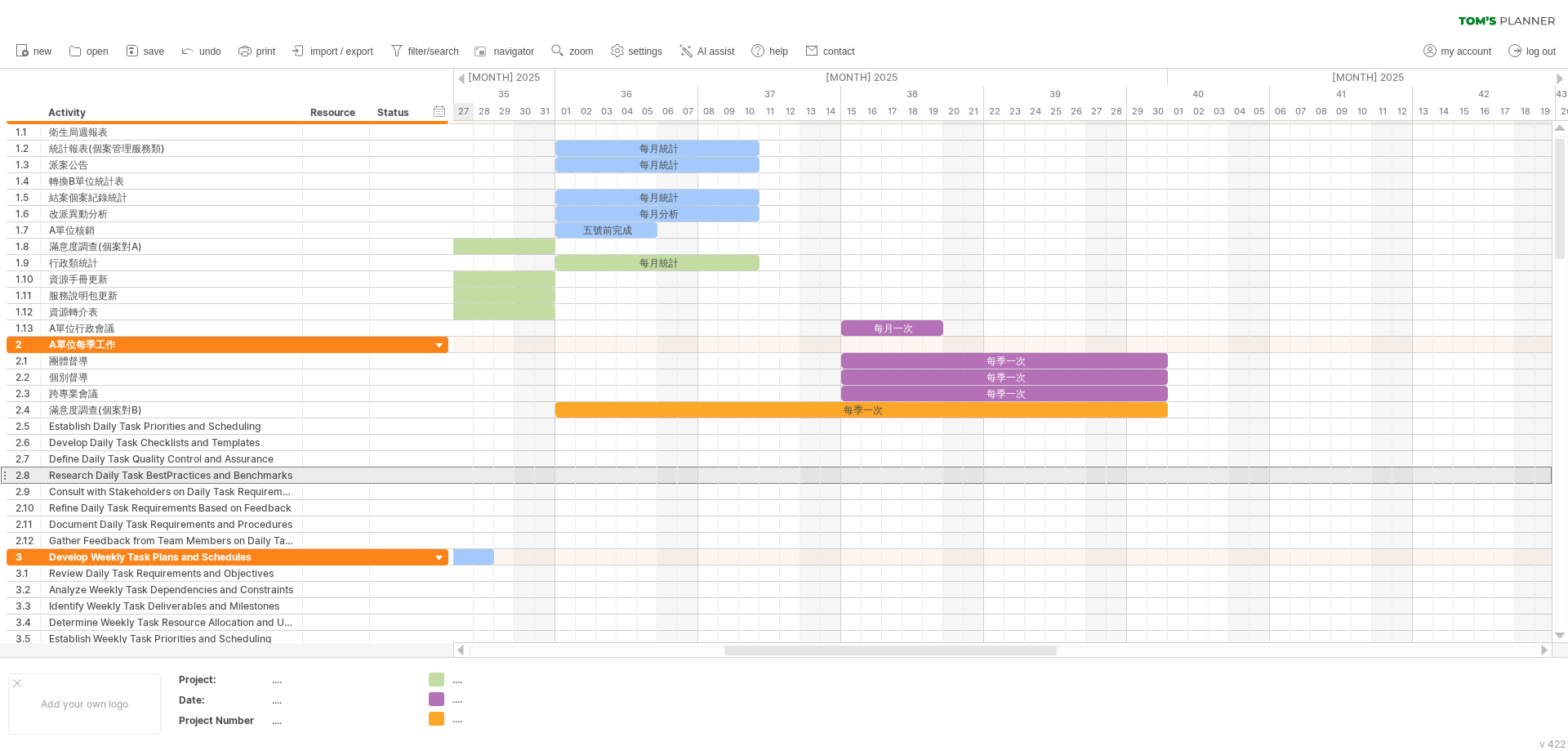 click at bounding box center (4, 475) 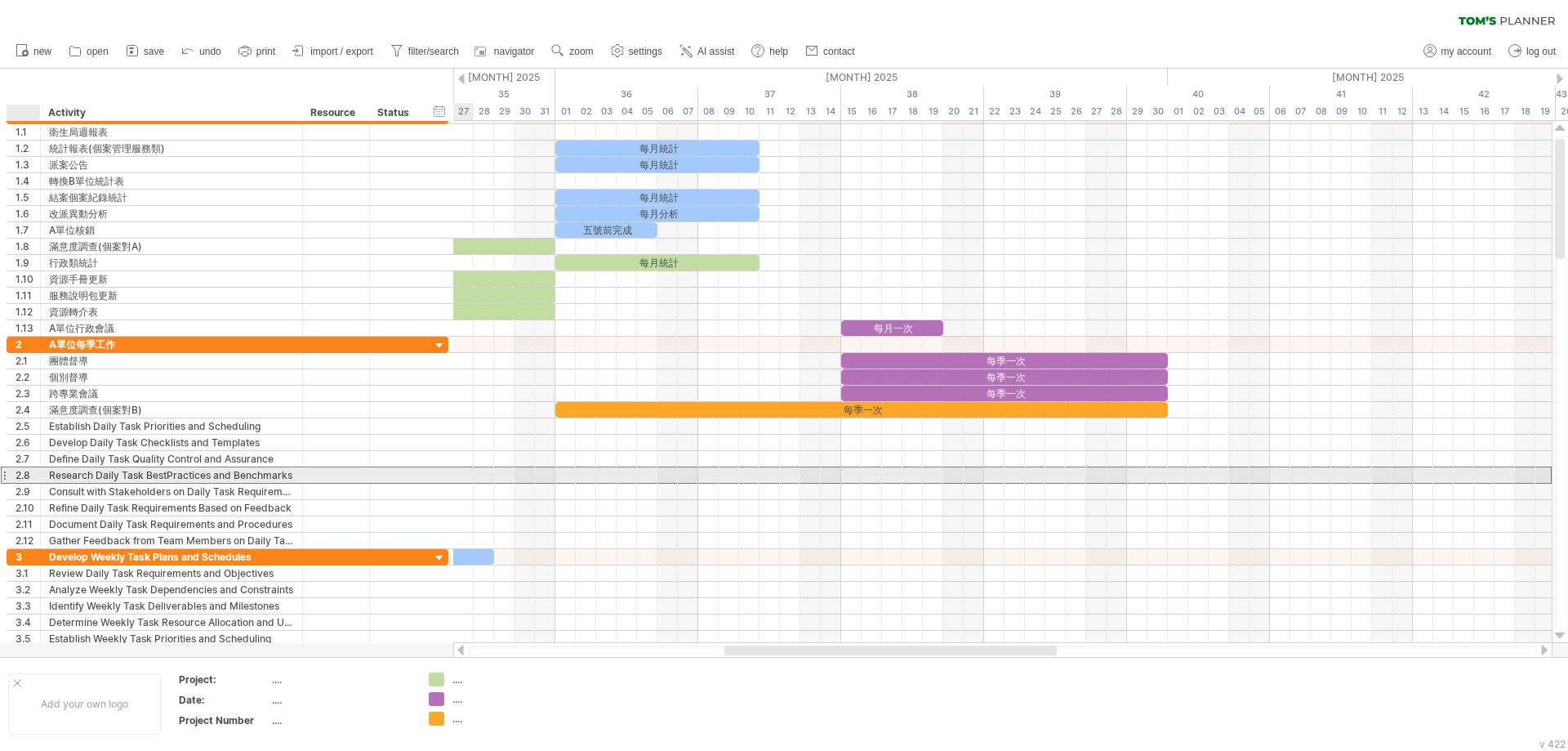 drag, startPoint x: 3, startPoint y: 473, endPoint x: 19, endPoint y: 472, distance: 16.03122 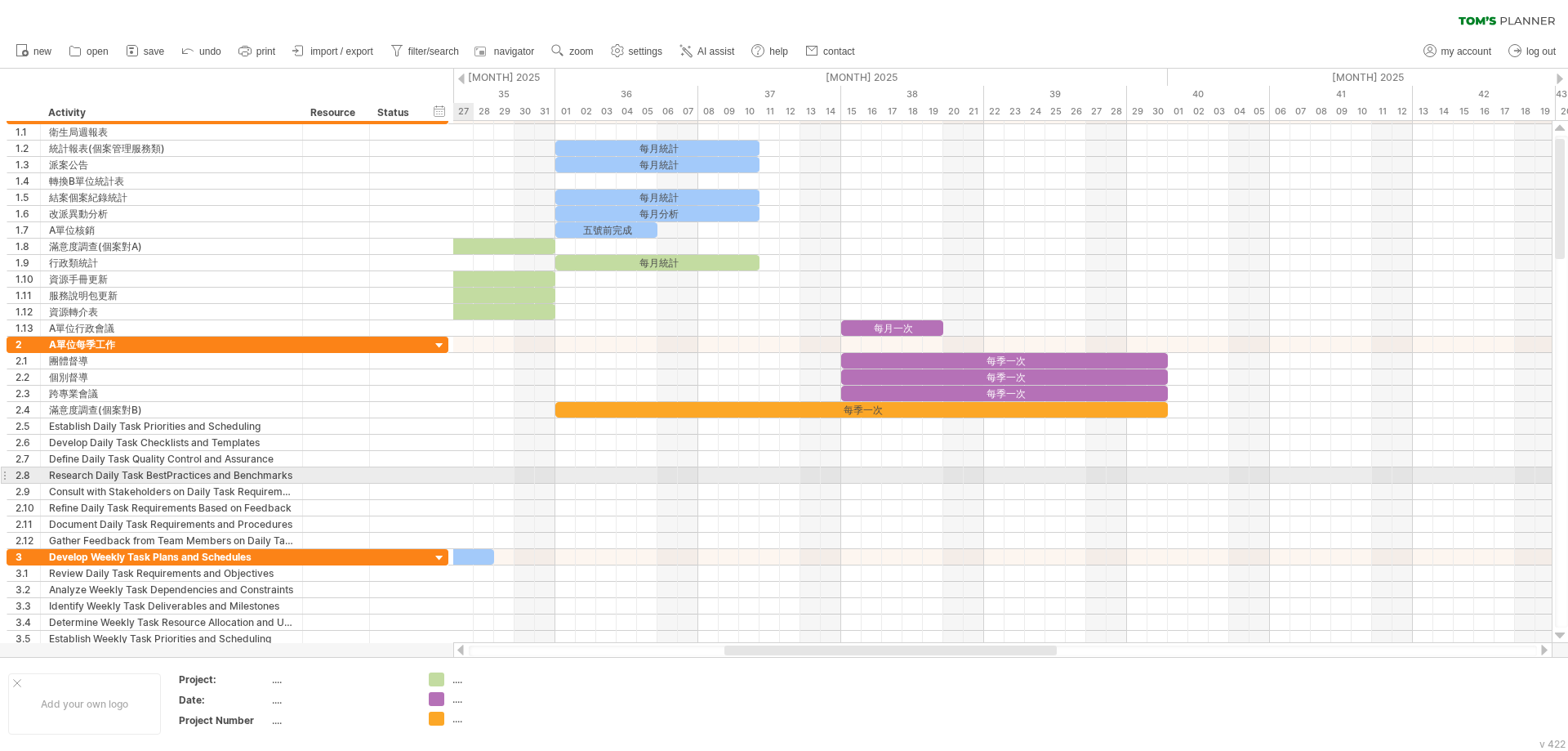 click at bounding box center [4, 475] 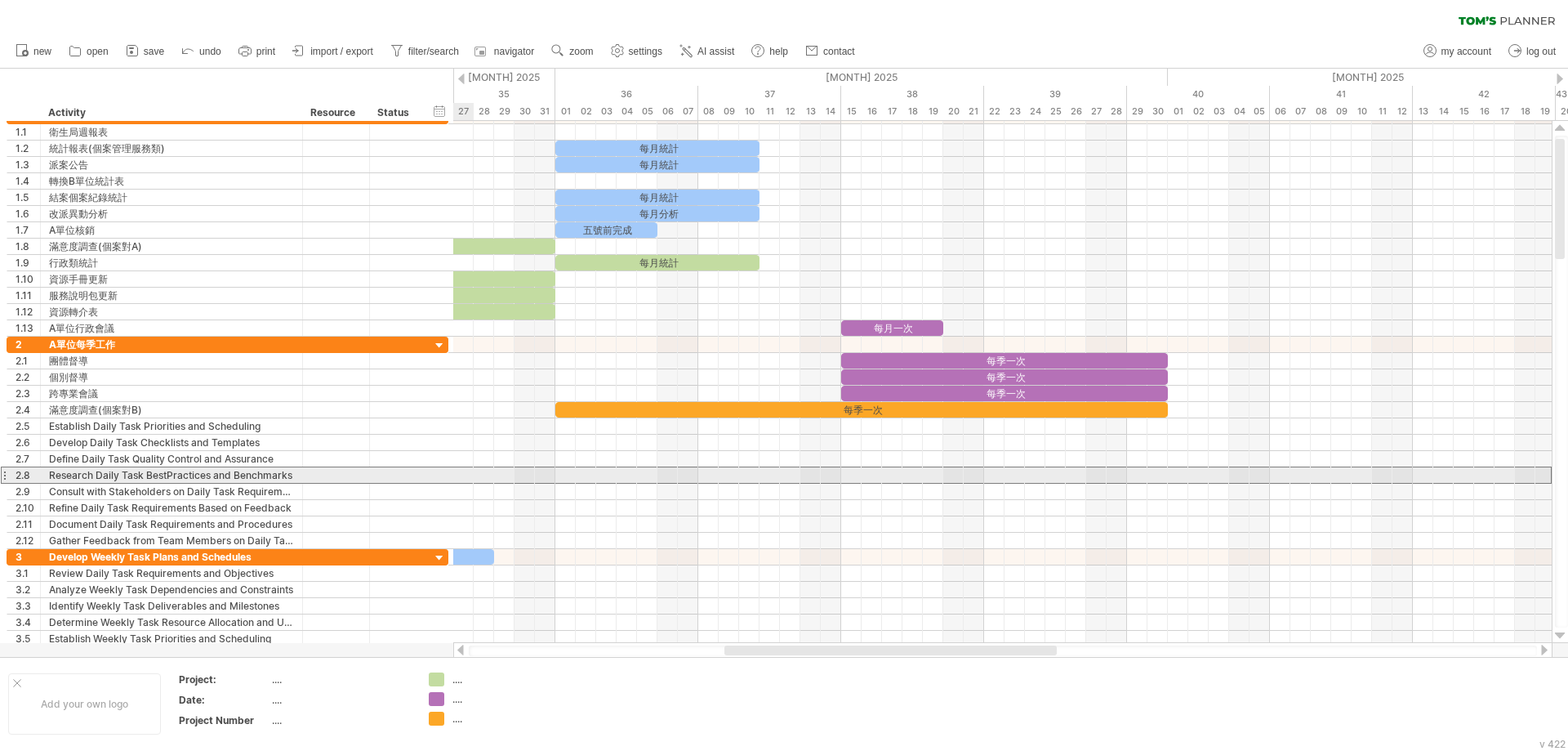 click at bounding box center (4, 475) 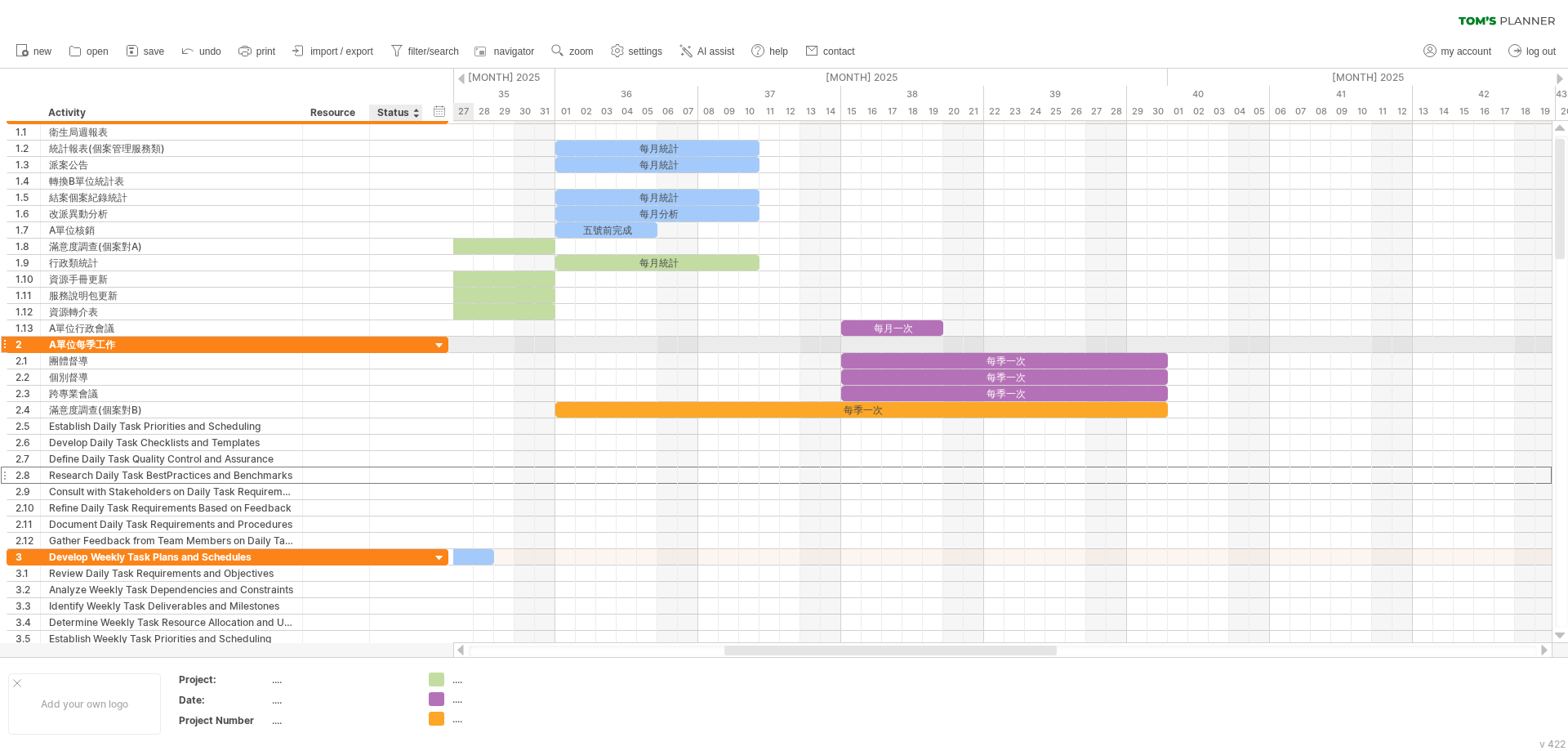 click at bounding box center [439, 346] 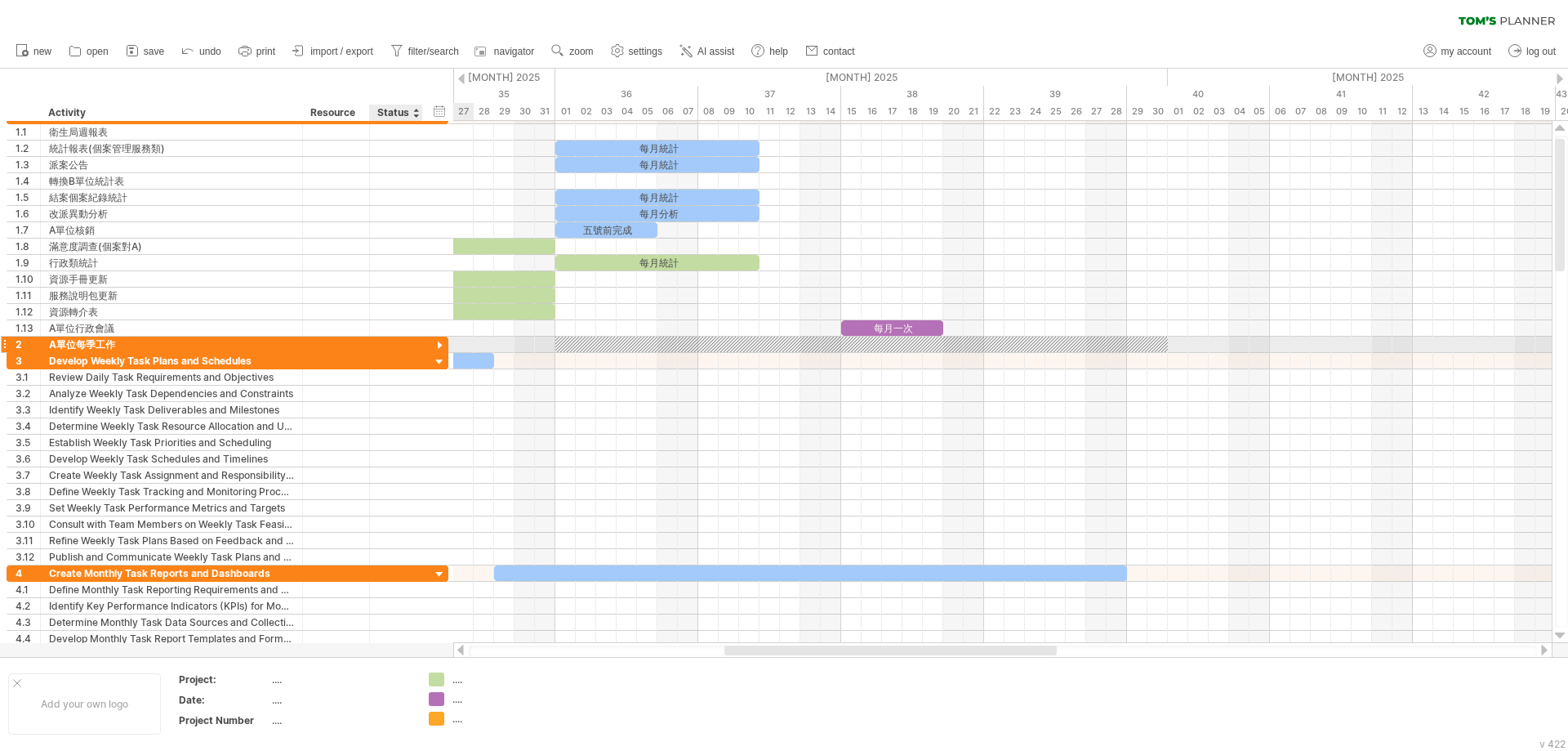 click at bounding box center (439, 346) 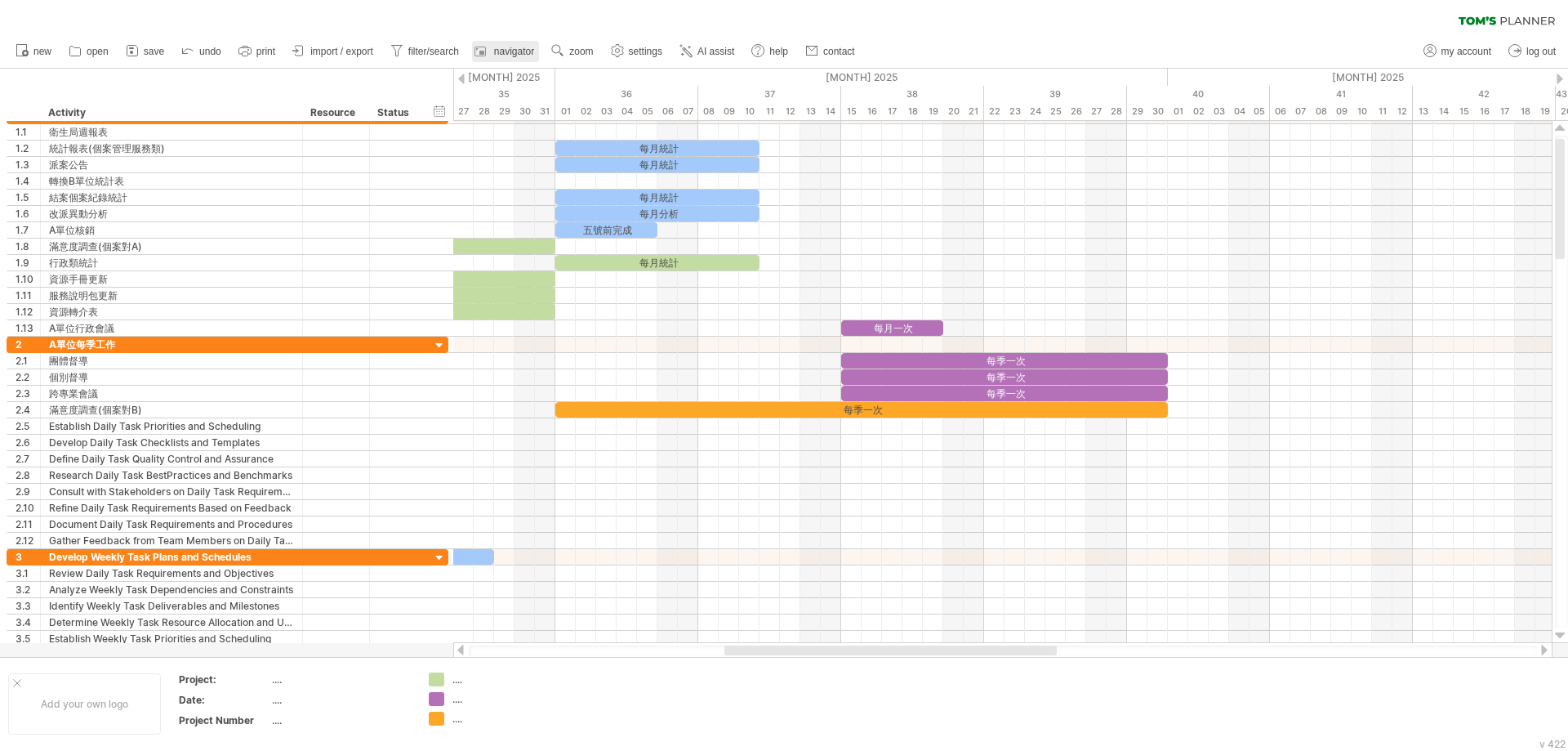 click on "navigator" at bounding box center (506, 51) 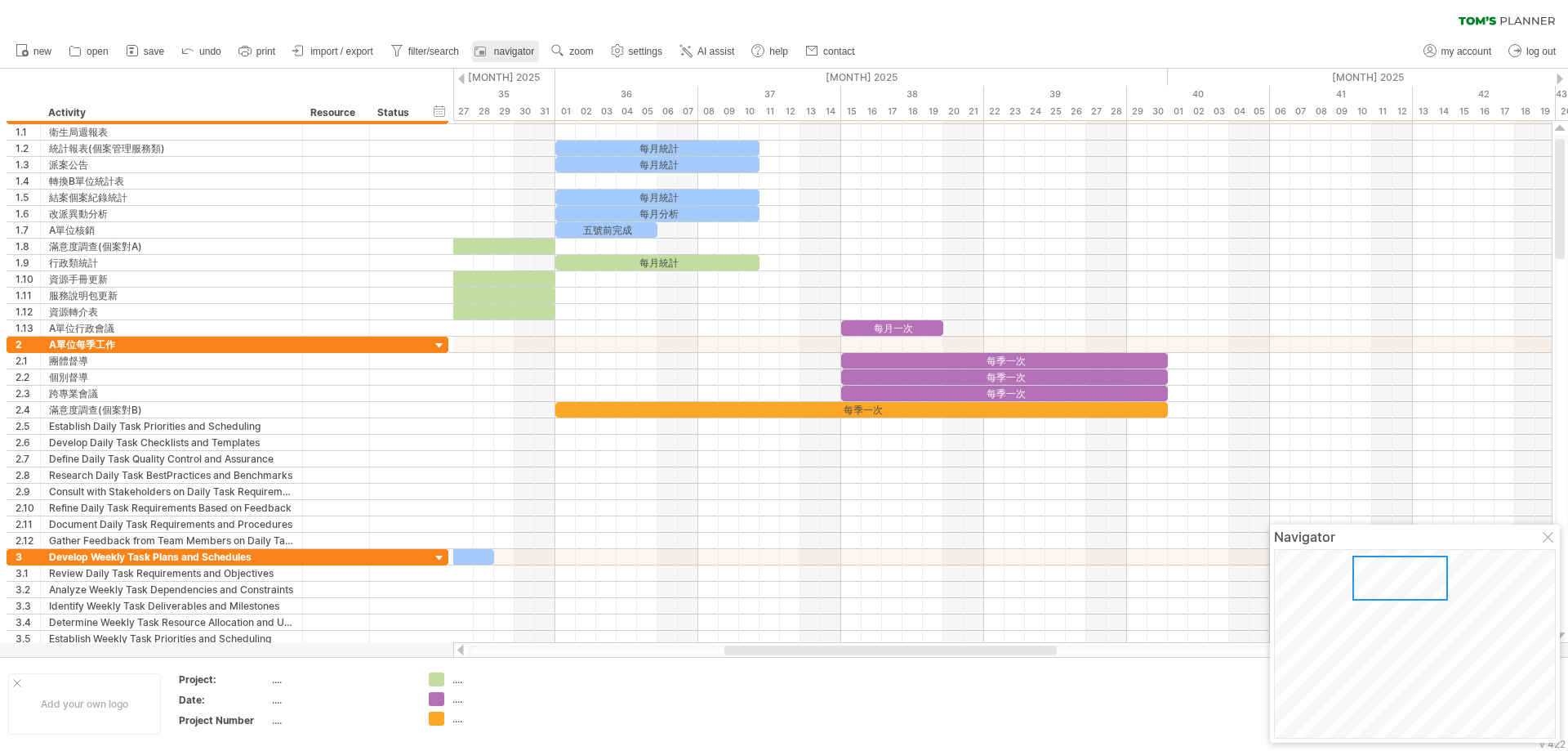 click on "navigator" at bounding box center [506, 51] 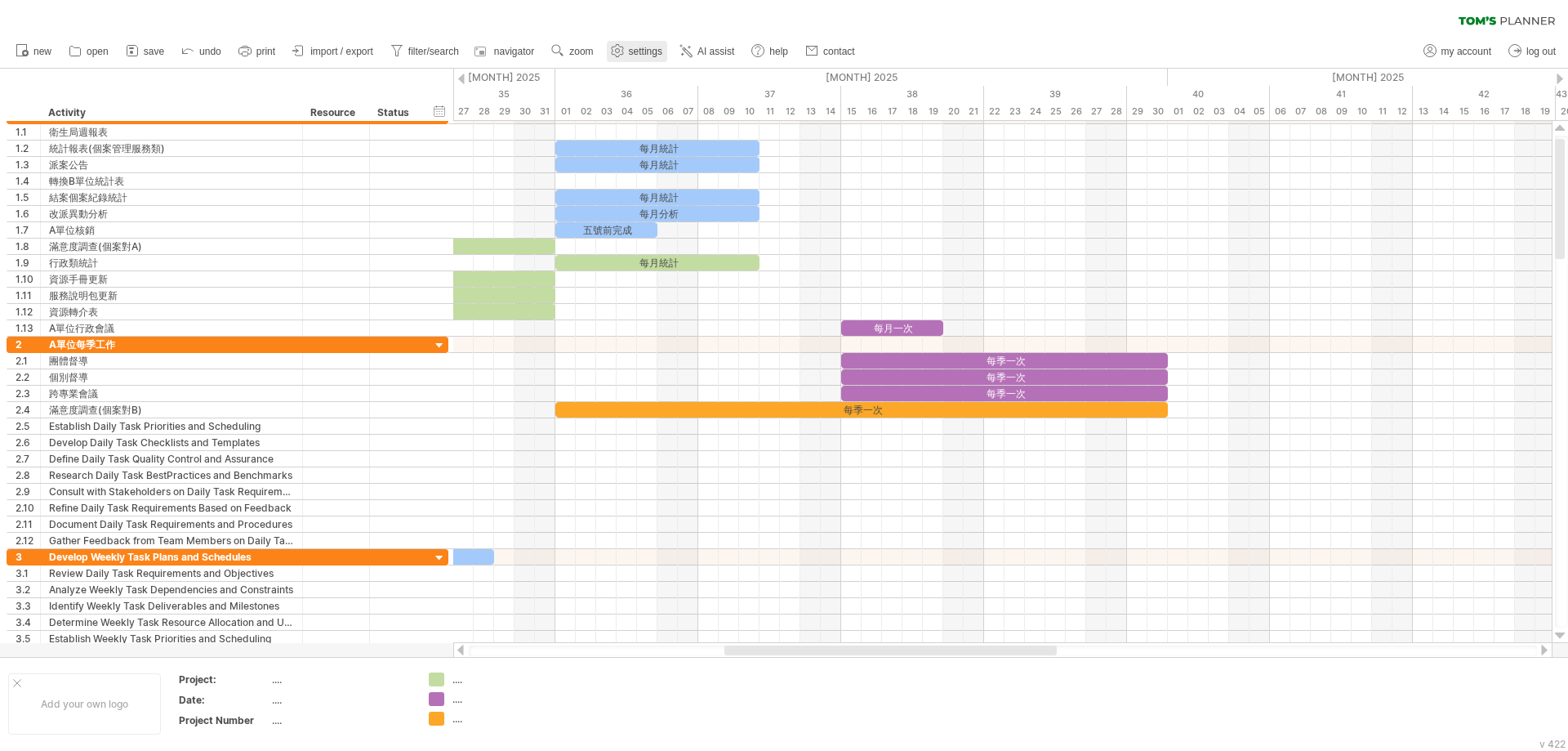 click on "settings" at bounding box center (645, 51) 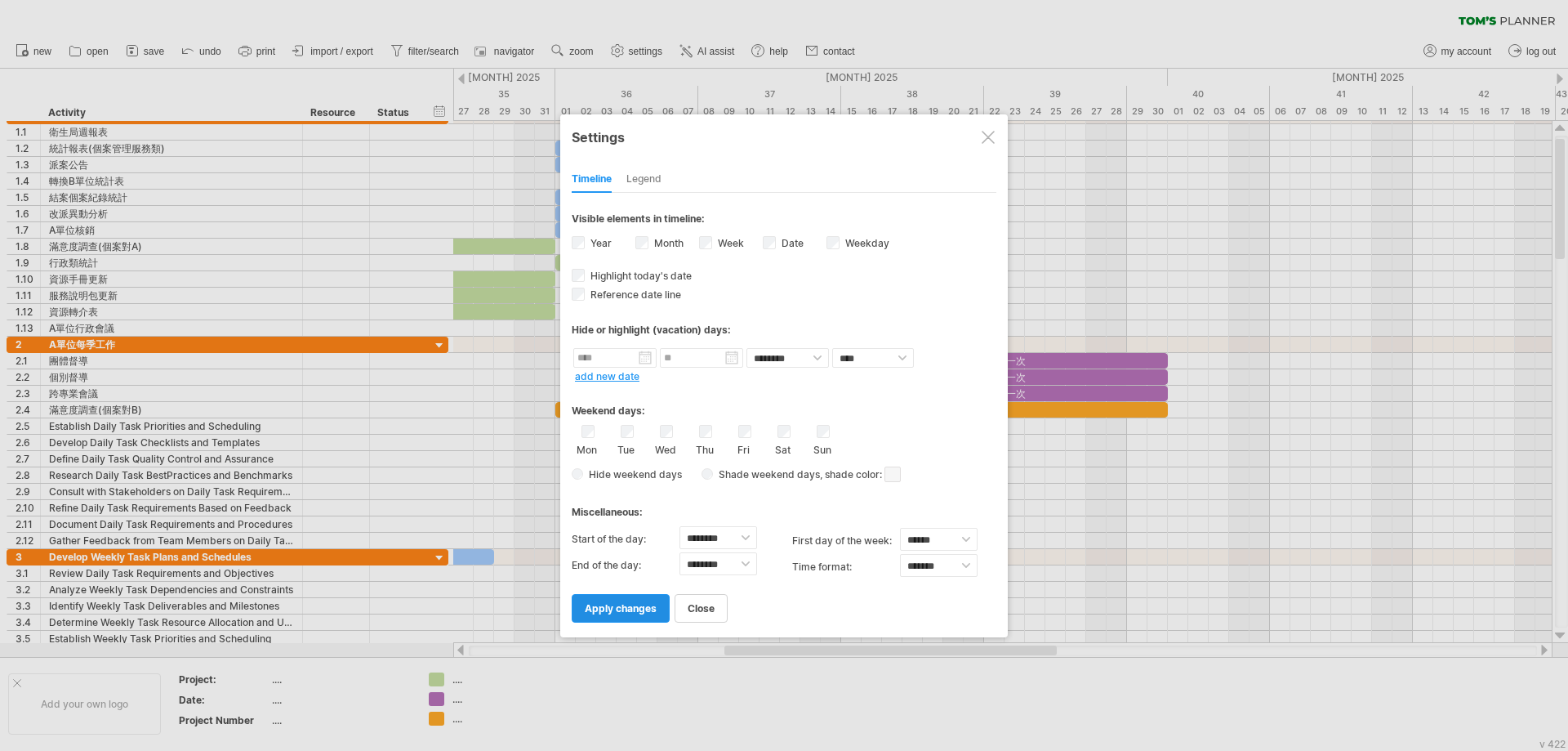 click on "Legend" at bounding box center (644, 180) 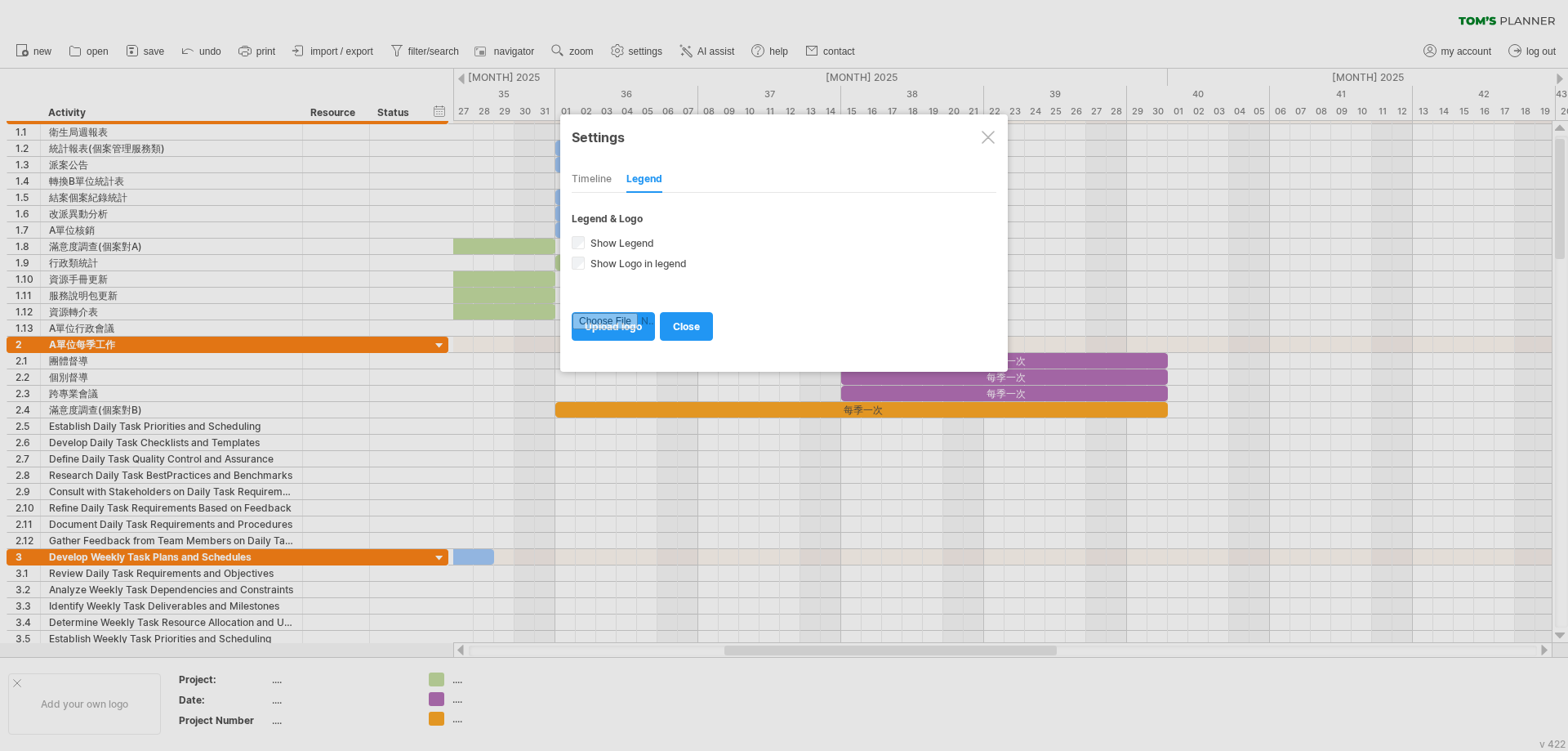 drag, startPoint x: 990, startPoint y: 136, endPoint x: 982, endPoint y: 139, distance: 8.544004 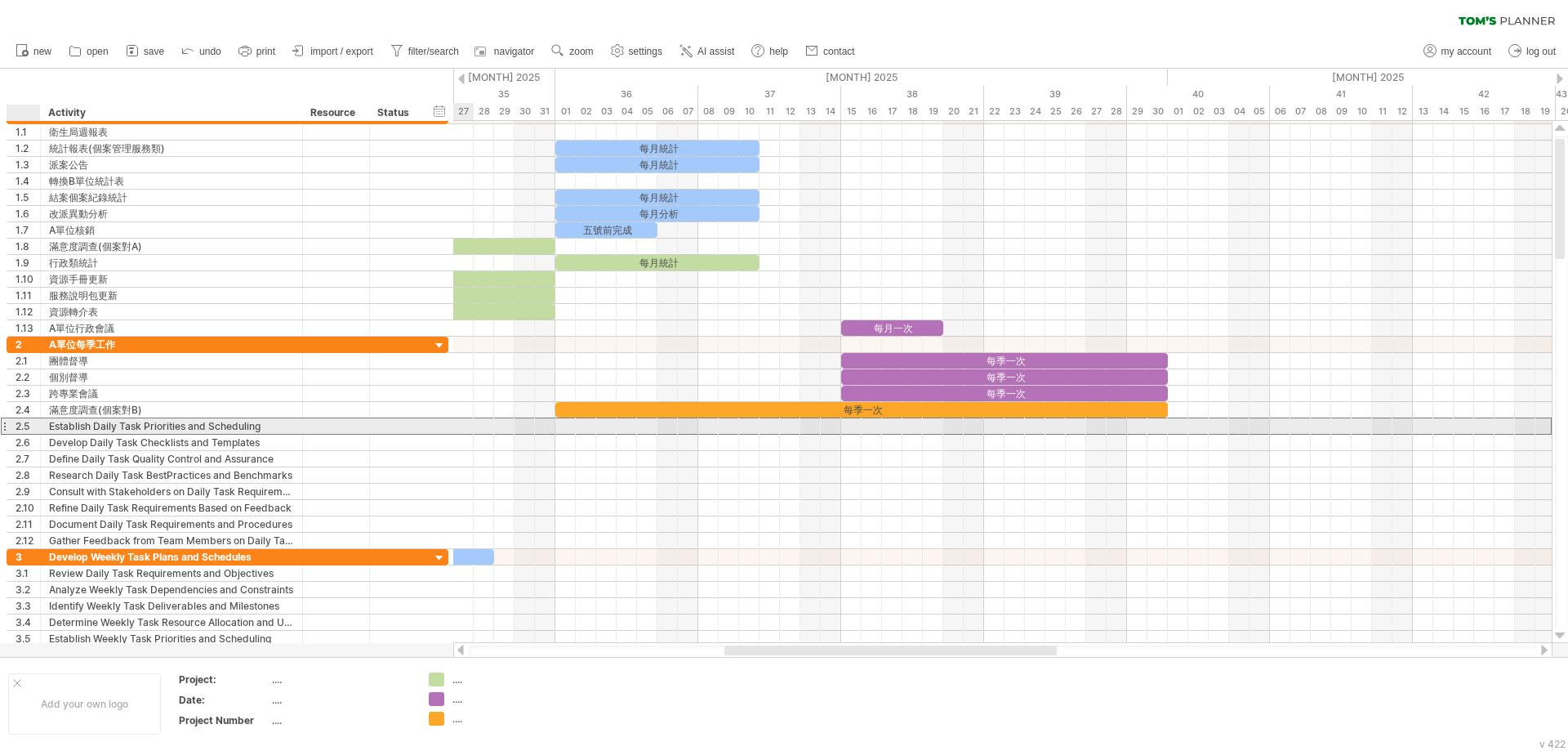 click on "2.5" at bounding box center [28, 426] 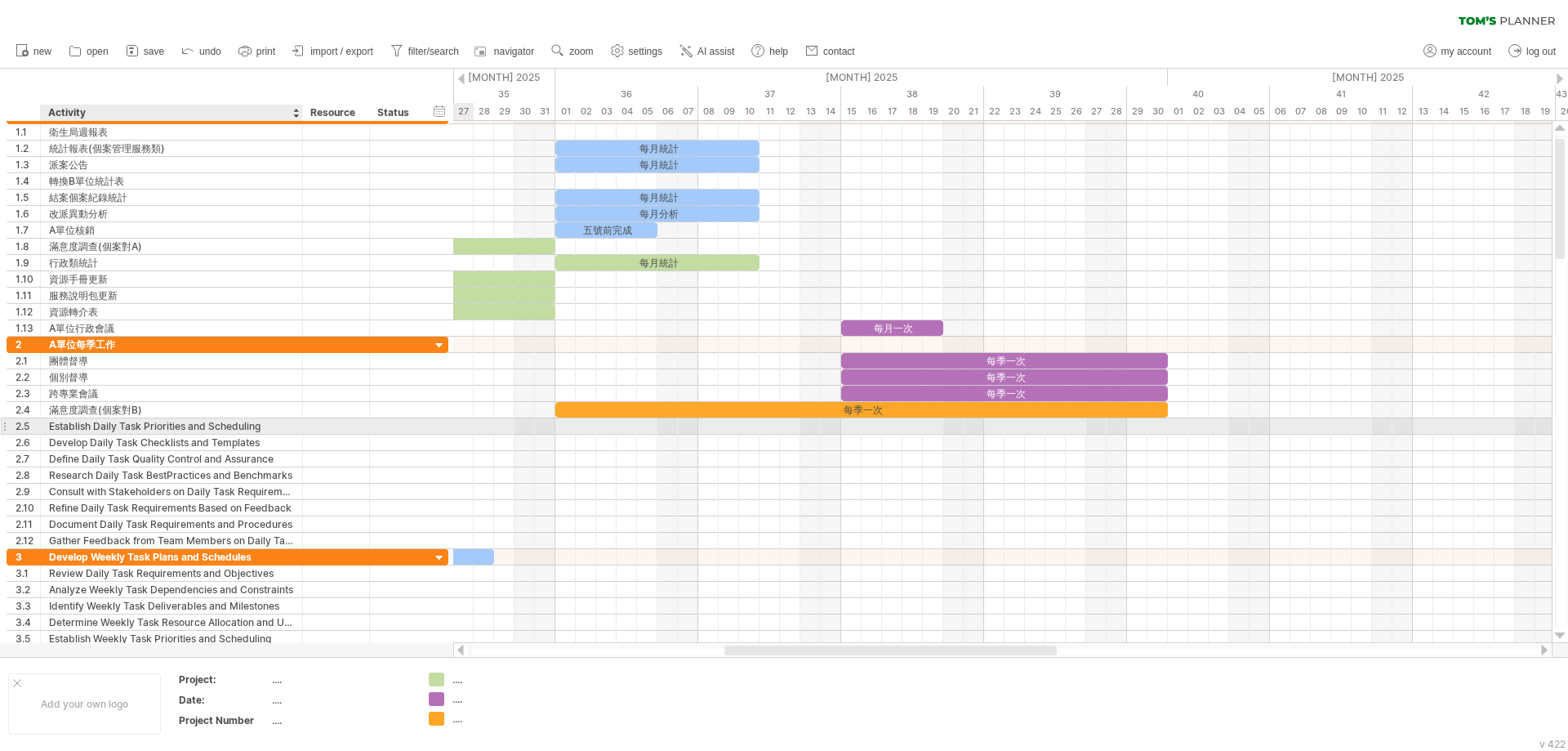 click on "**********" at bounding box center (227, 427) 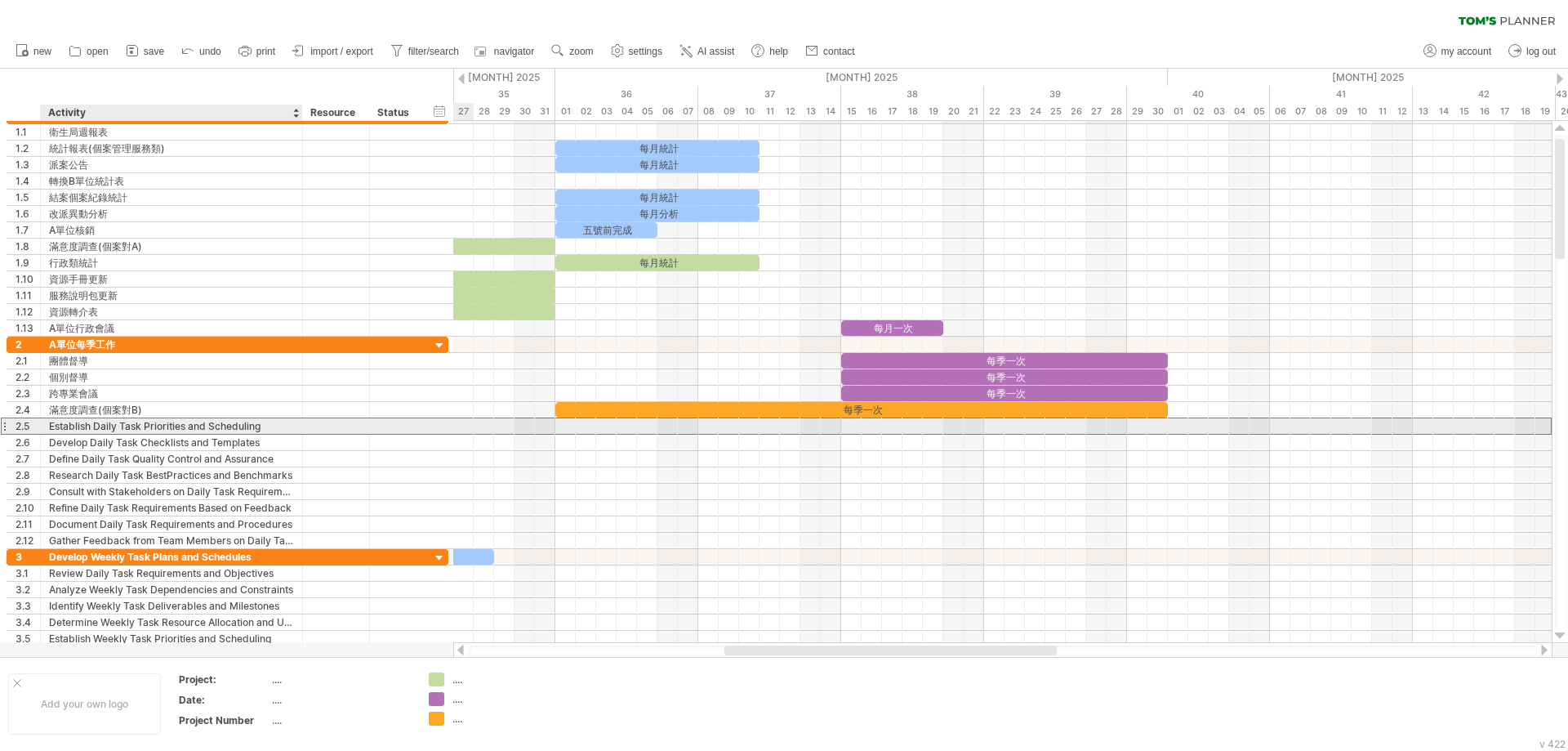 click on "Establish Daily Task Priorities and Scheduling" at bounding box center (172, 426) 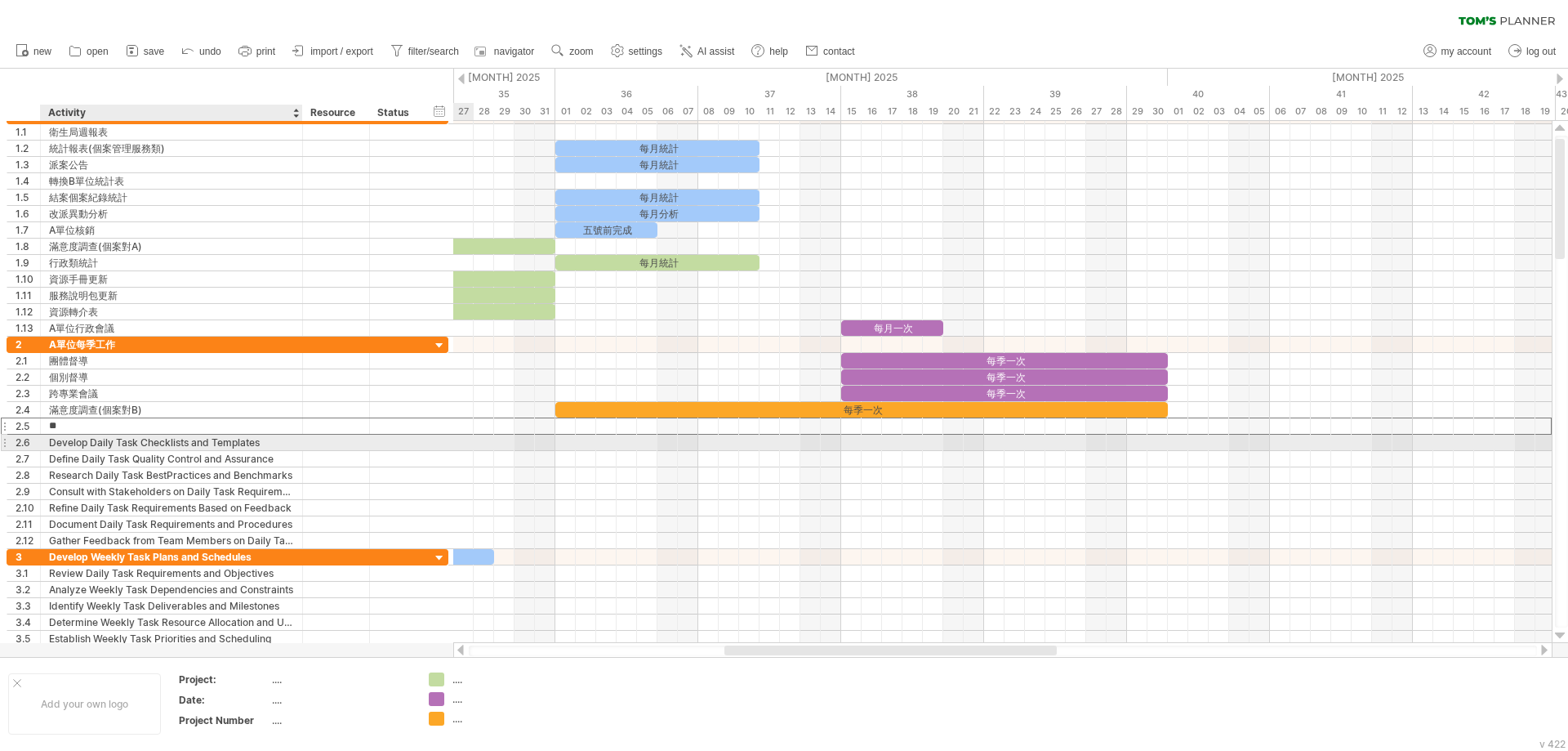 type on "*" 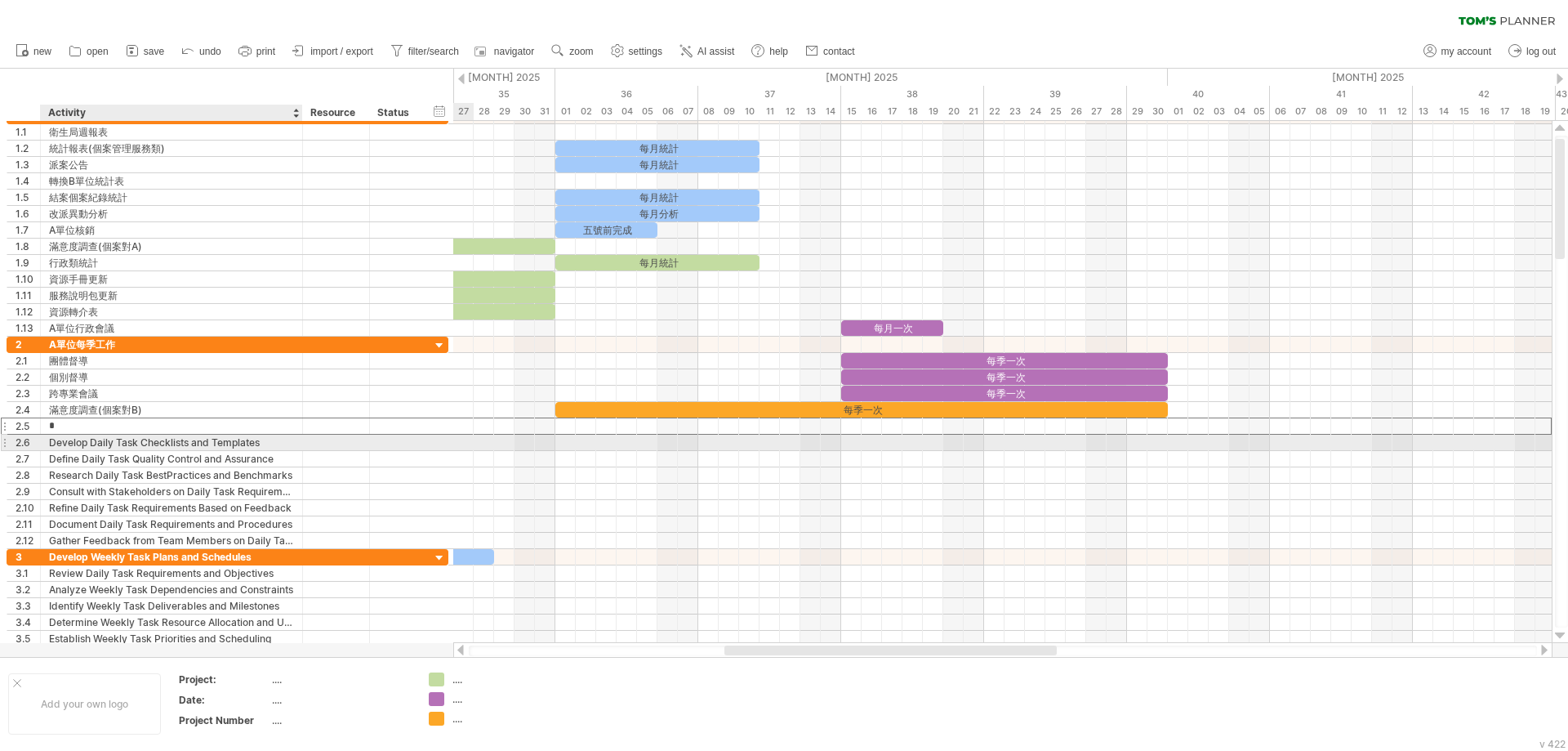 type 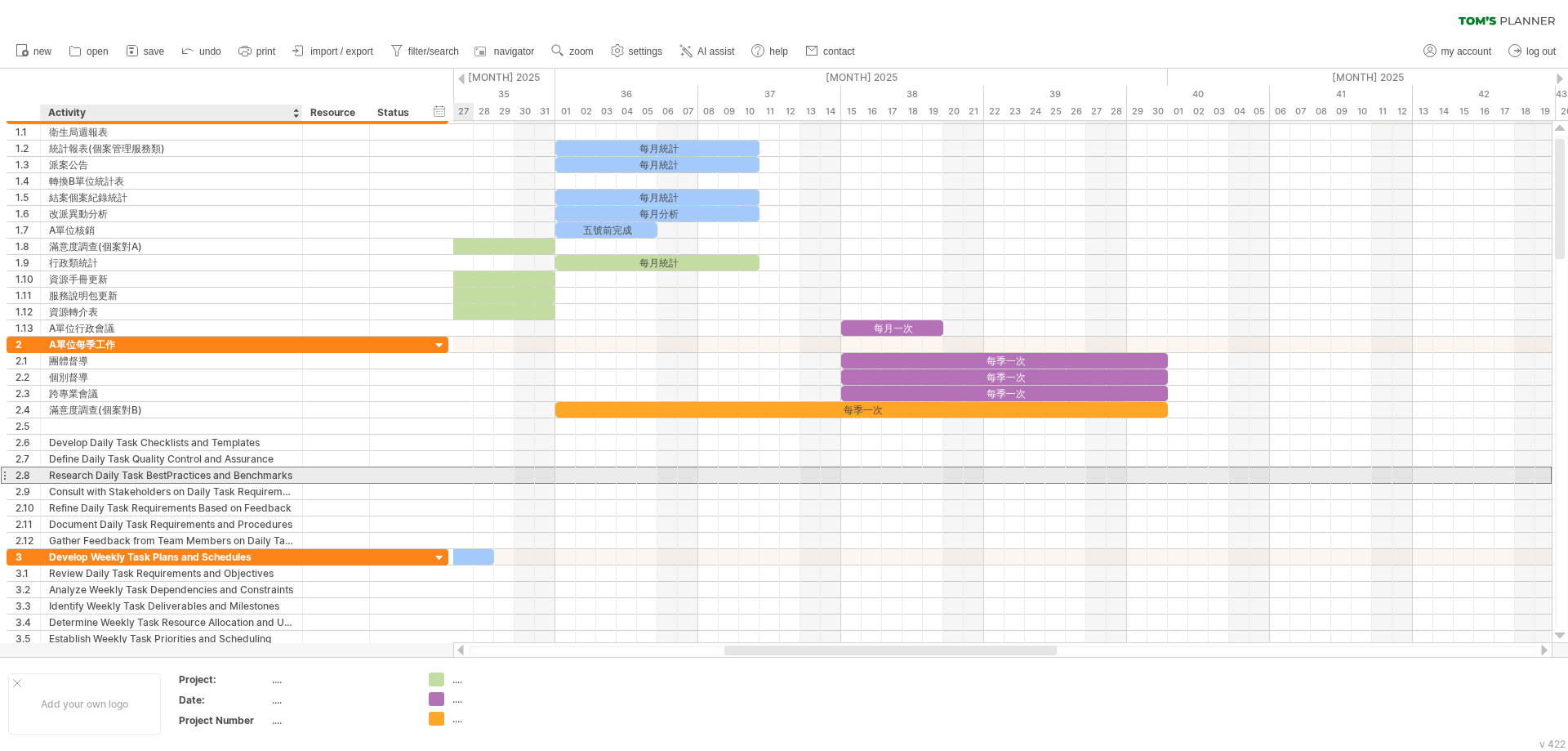 click on "Research Daily Task BestPractices and Benchmarks" at bounding box center [172, 475] 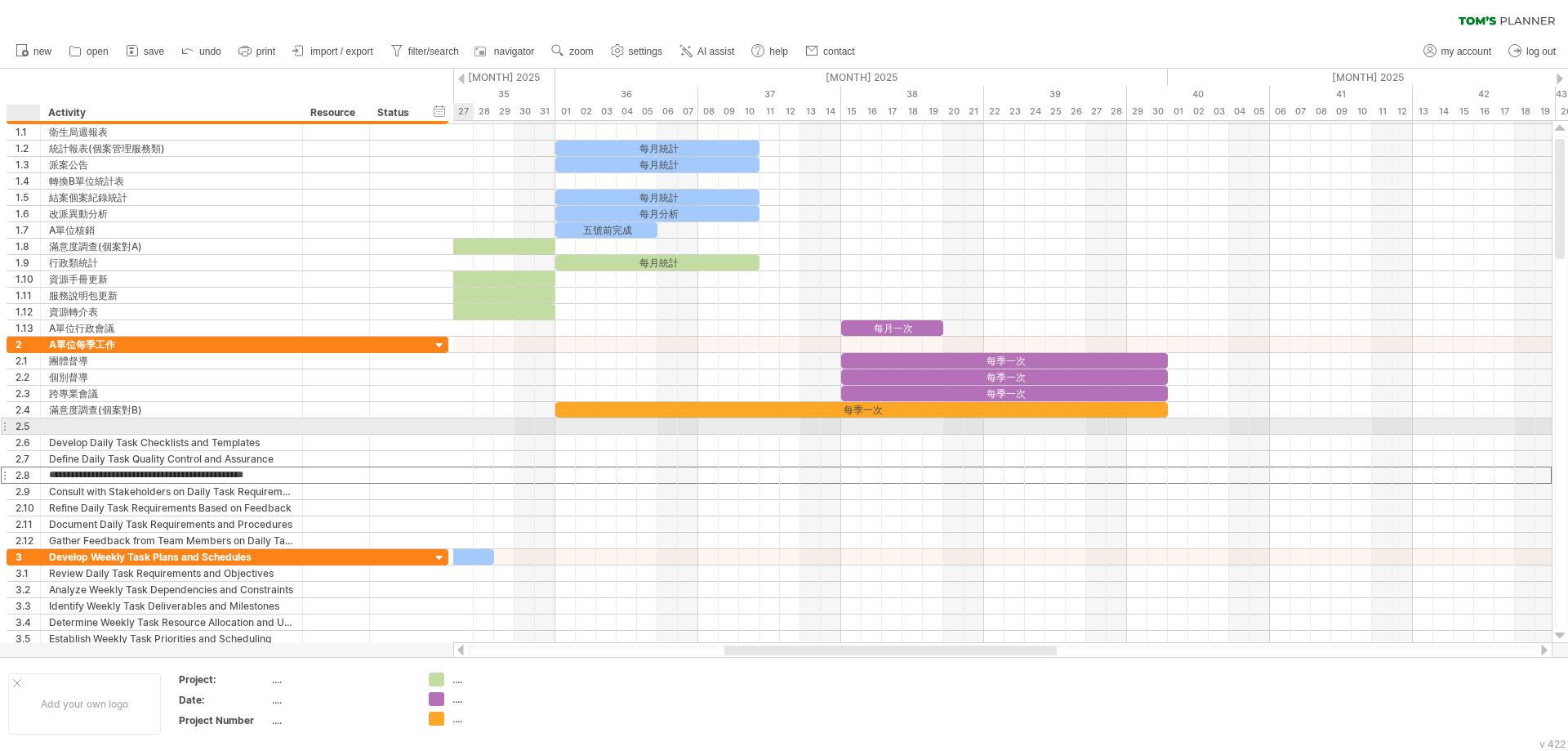 click on "2.5" at bounding box center [28, 426] 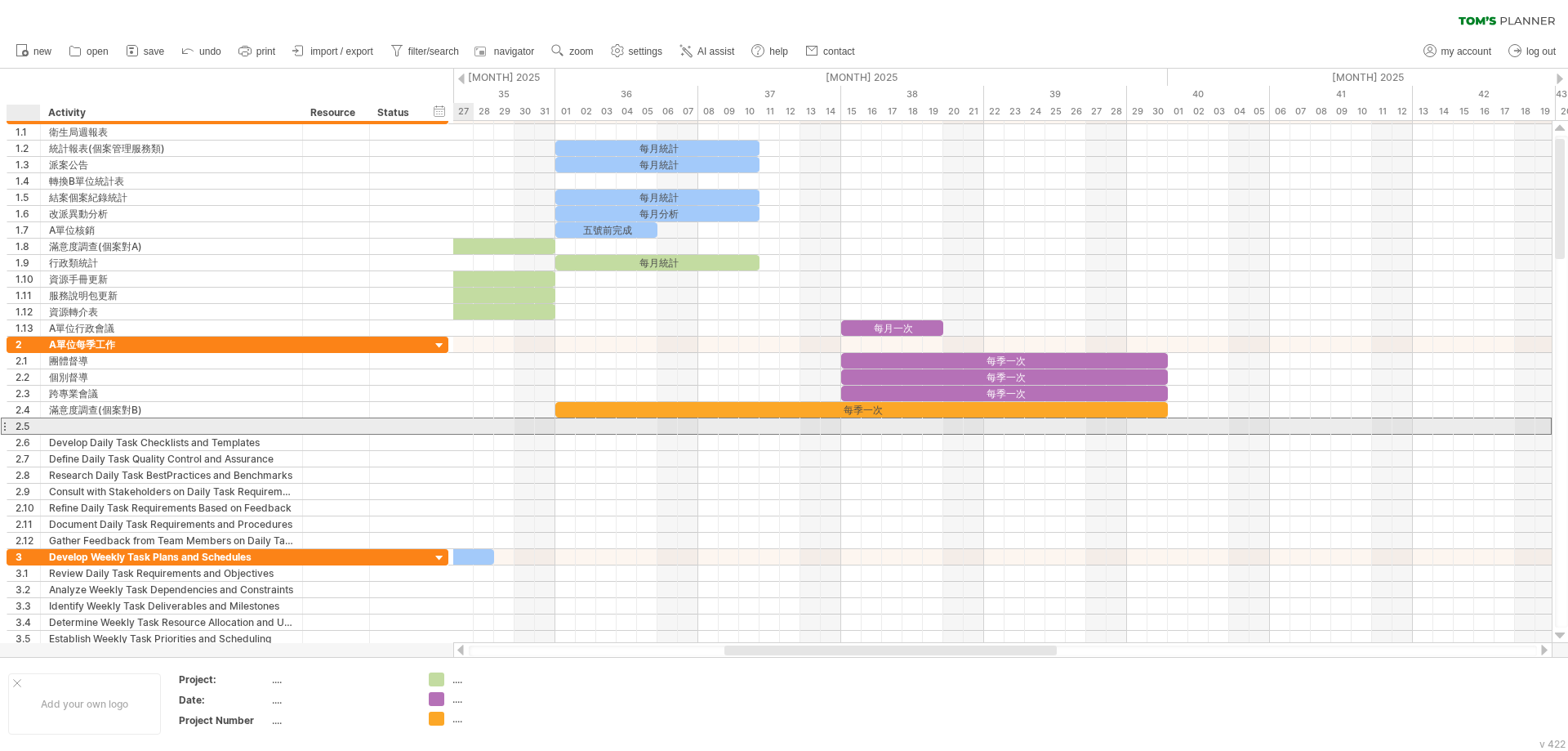 click on "2.5" at bounding box center [28, 426] 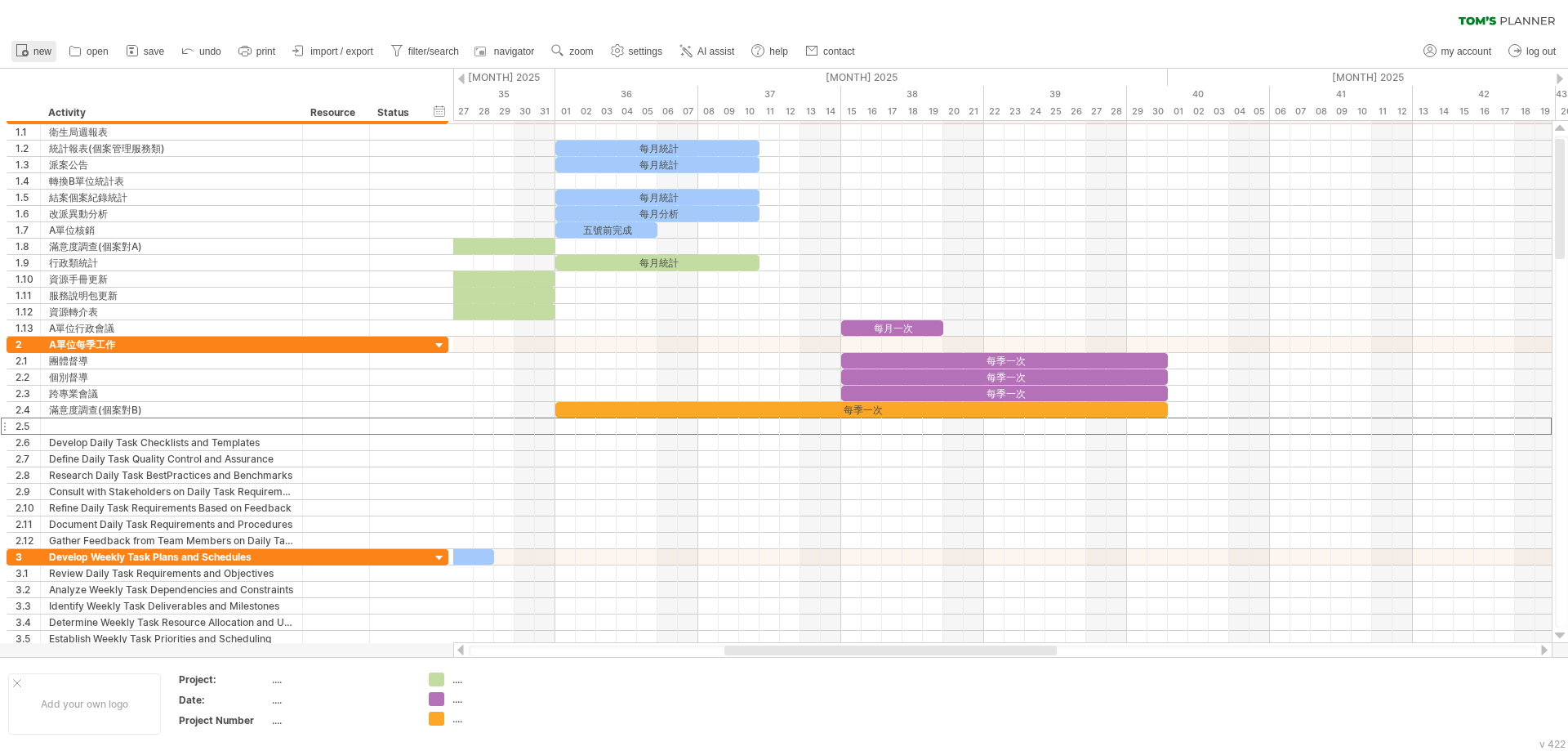 click 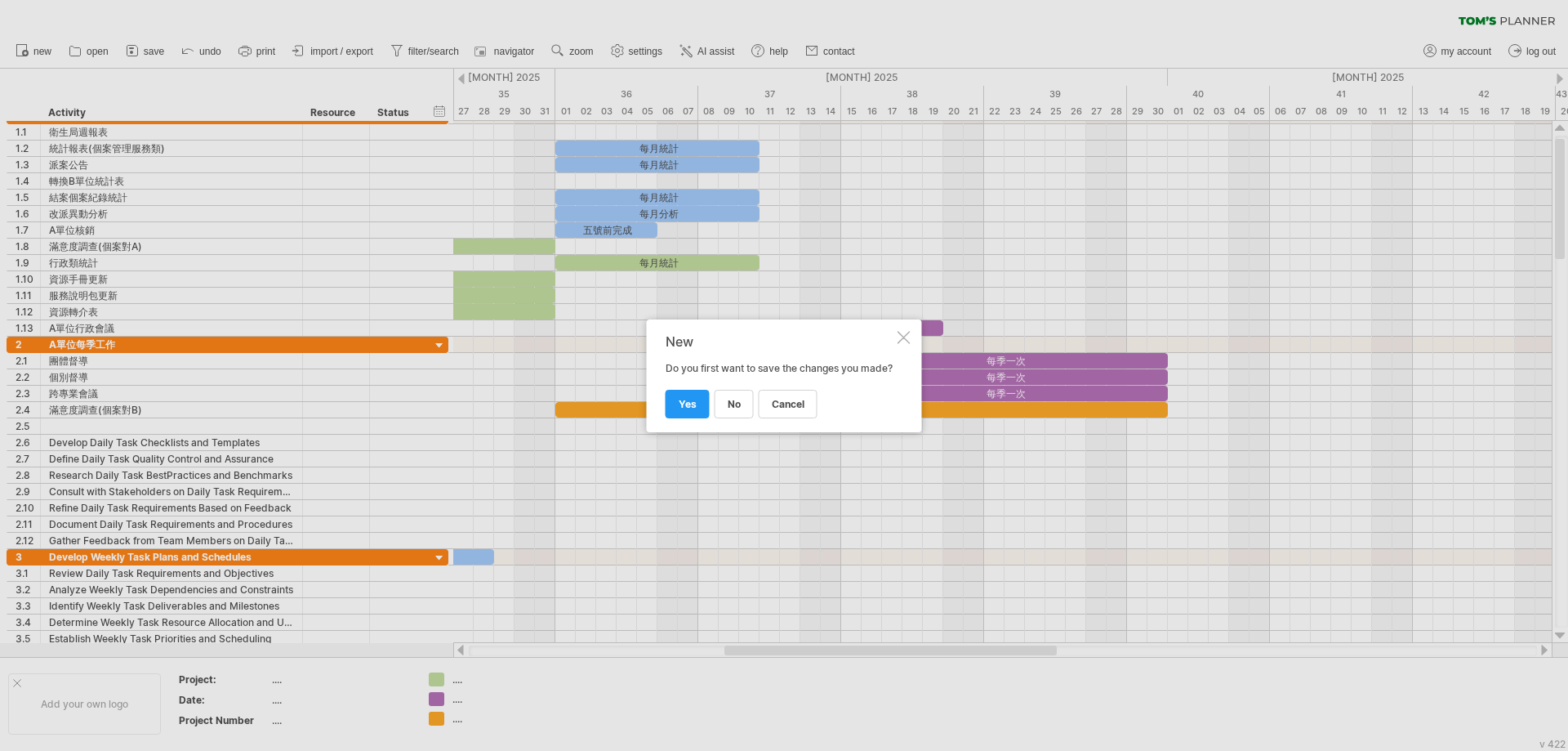 click at bounding box center [904, 338] 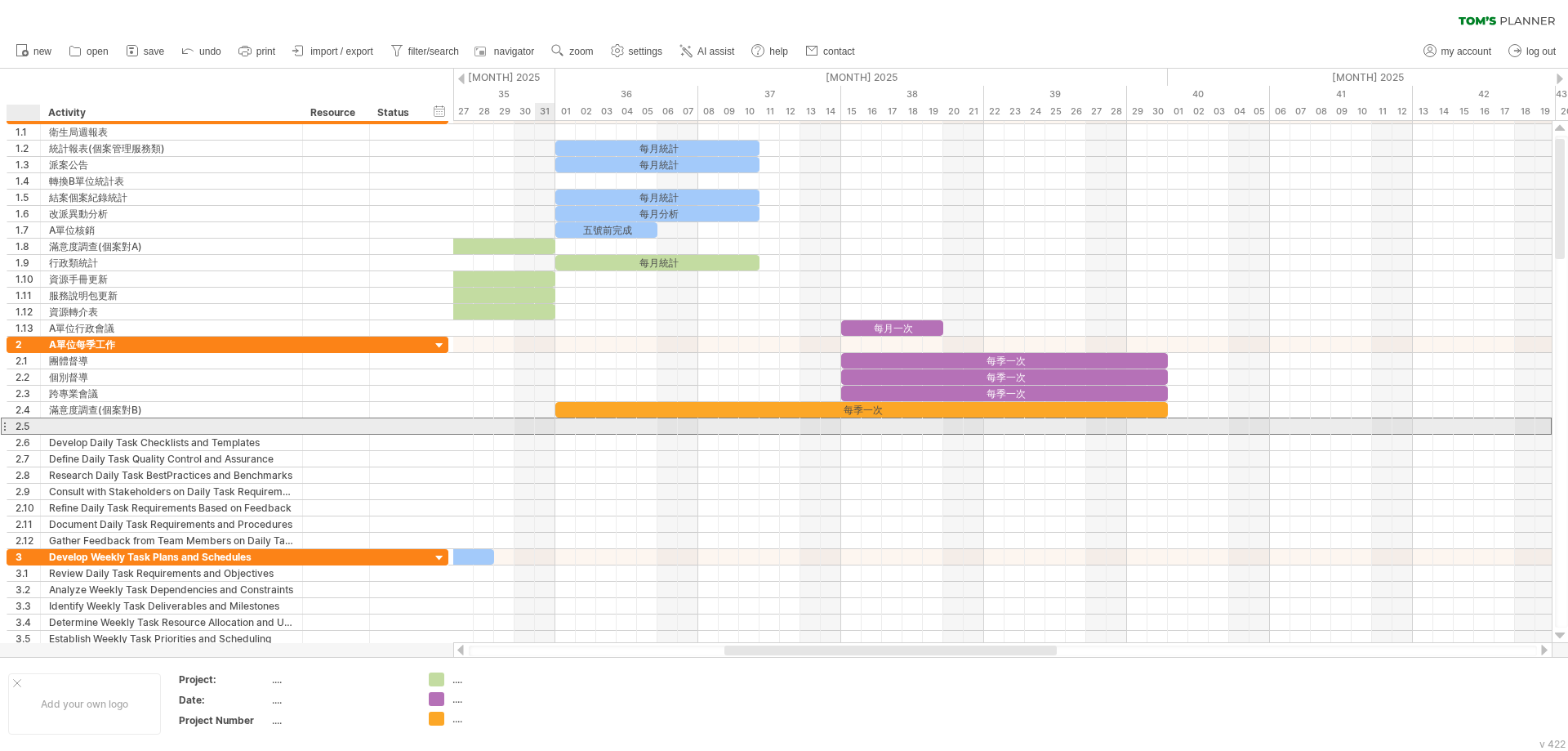 click on "2.5" at bounding box center (28, 426) 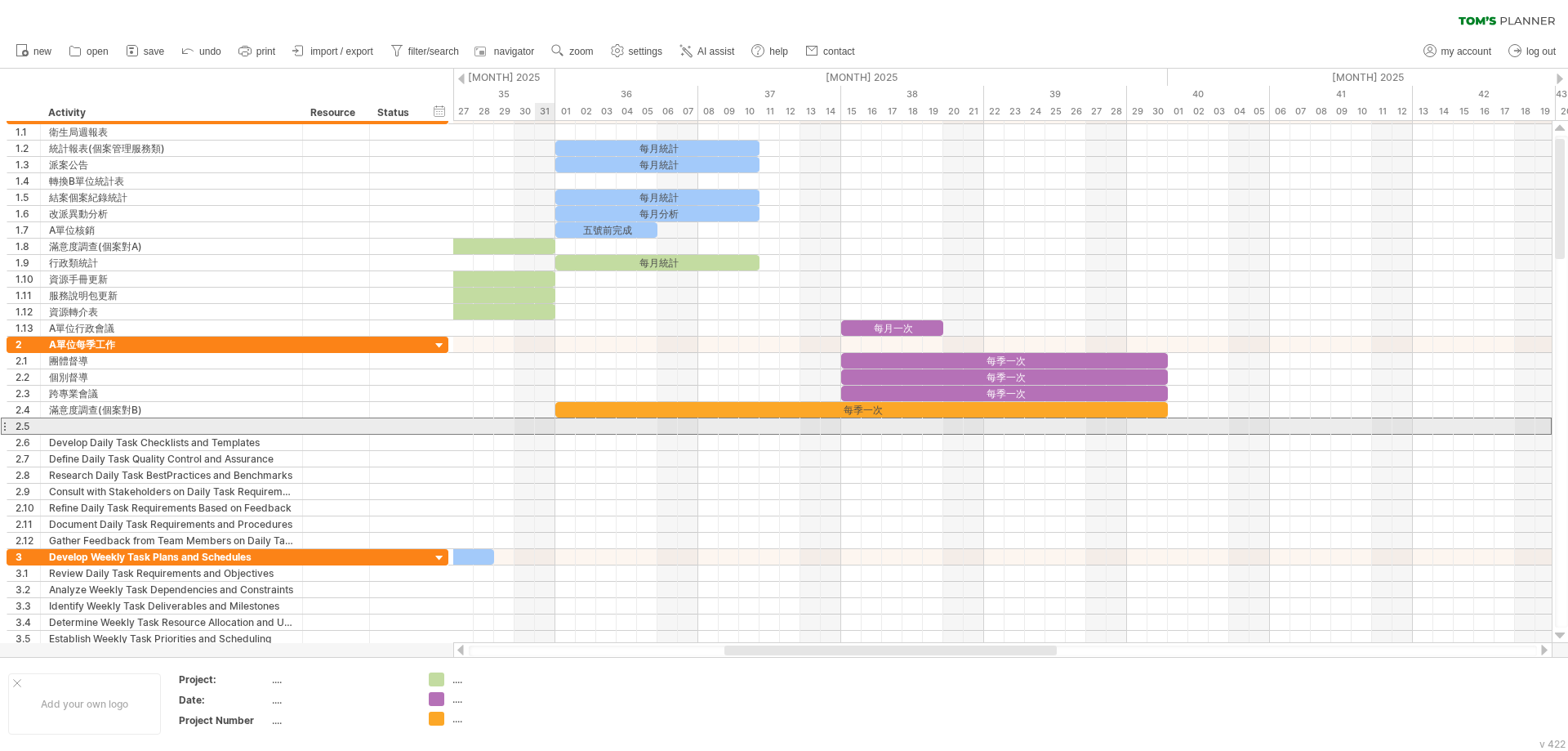 click at bounding box center (4, 426) 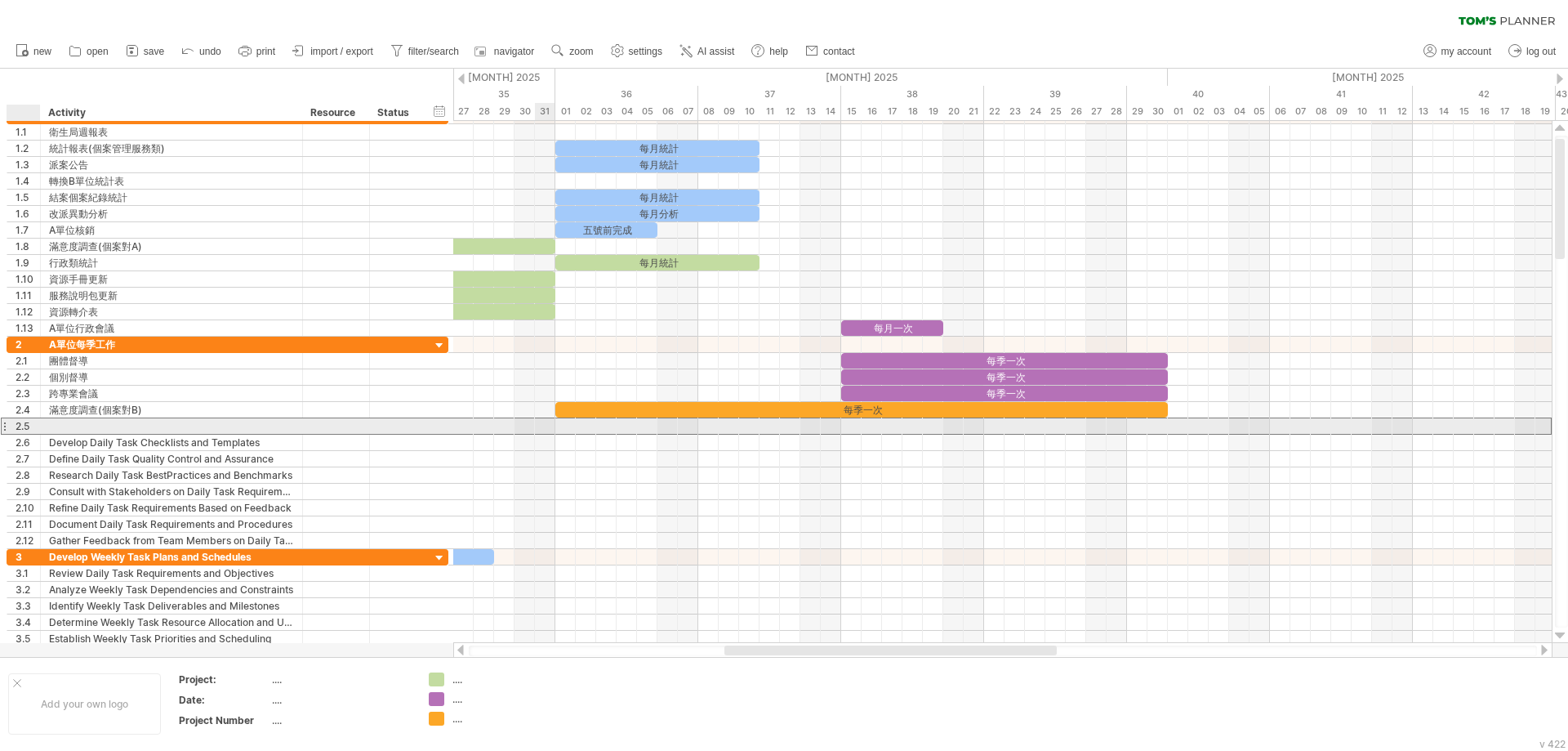 click on "2.5" at bounding box center [28, 426] 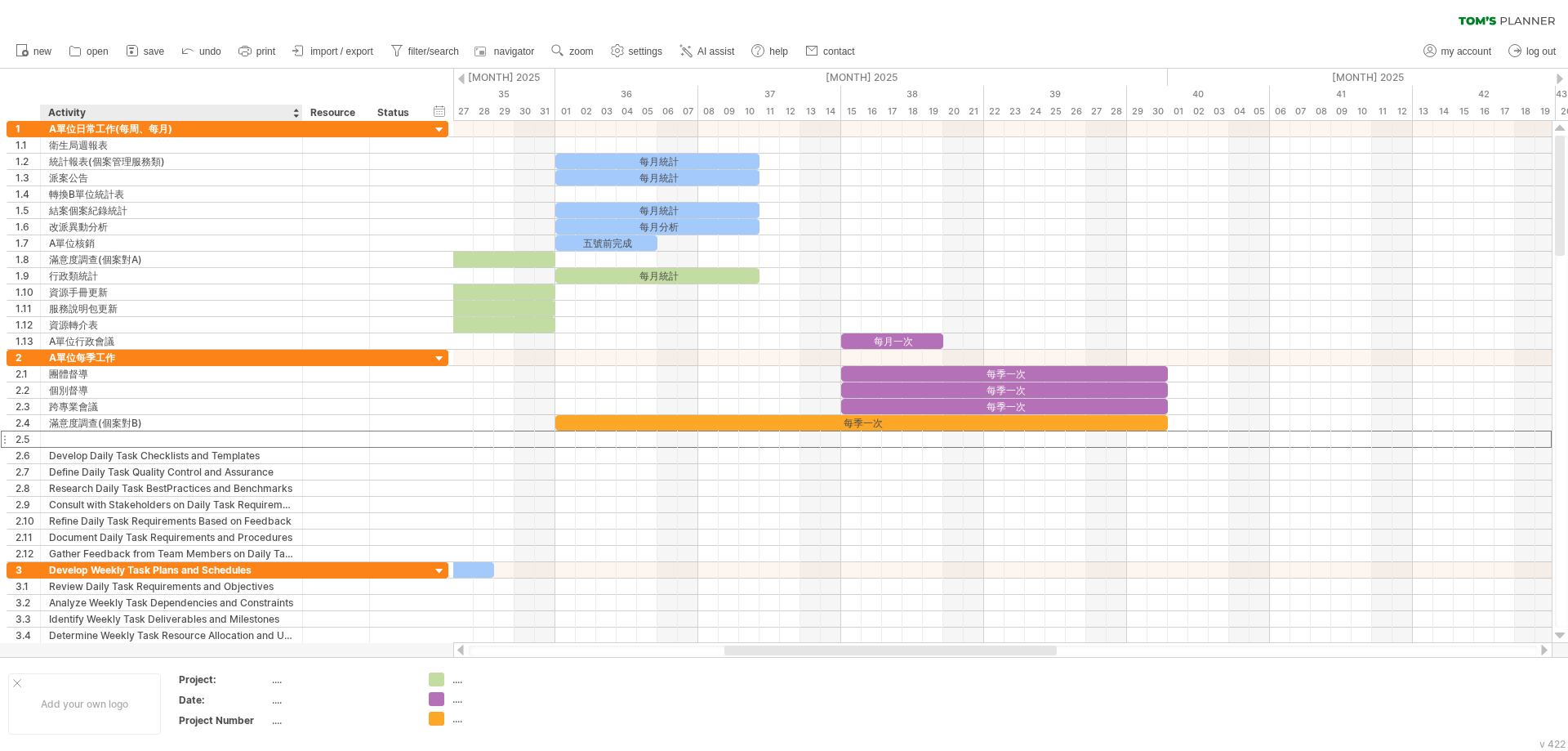 click on "Activity" at bounding box center [171, 113] 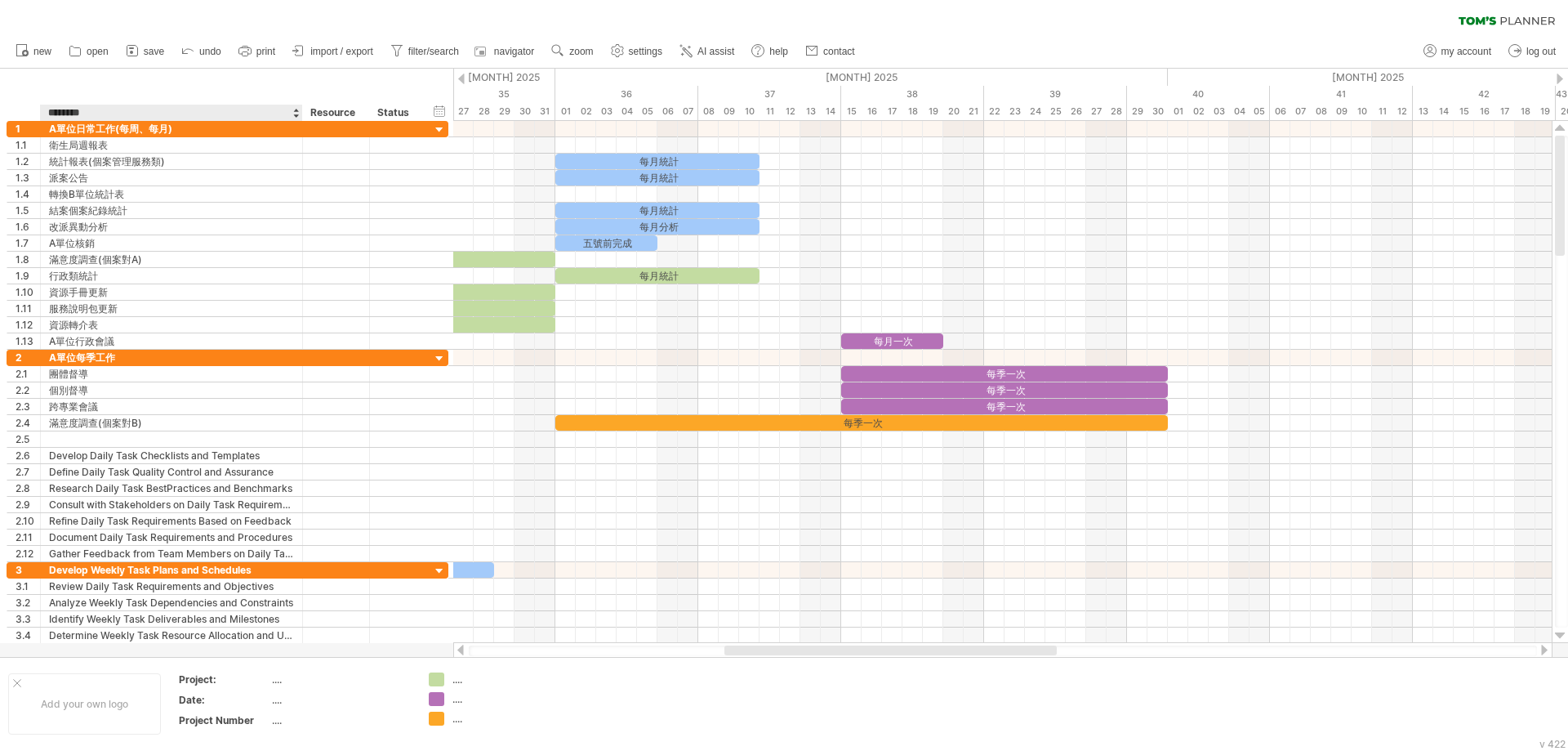 click on "********" at bounding box center (171, 113) 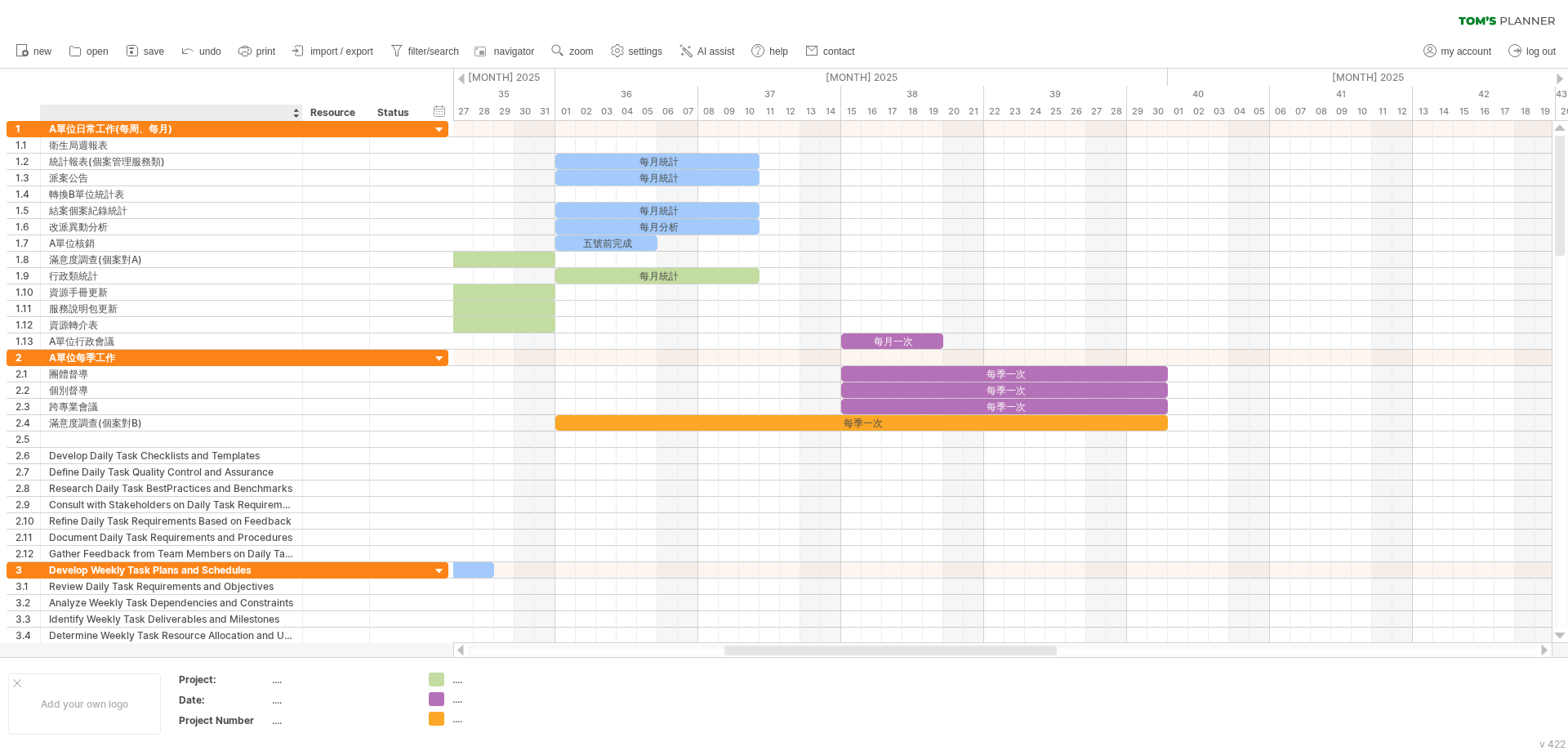 type on "*" 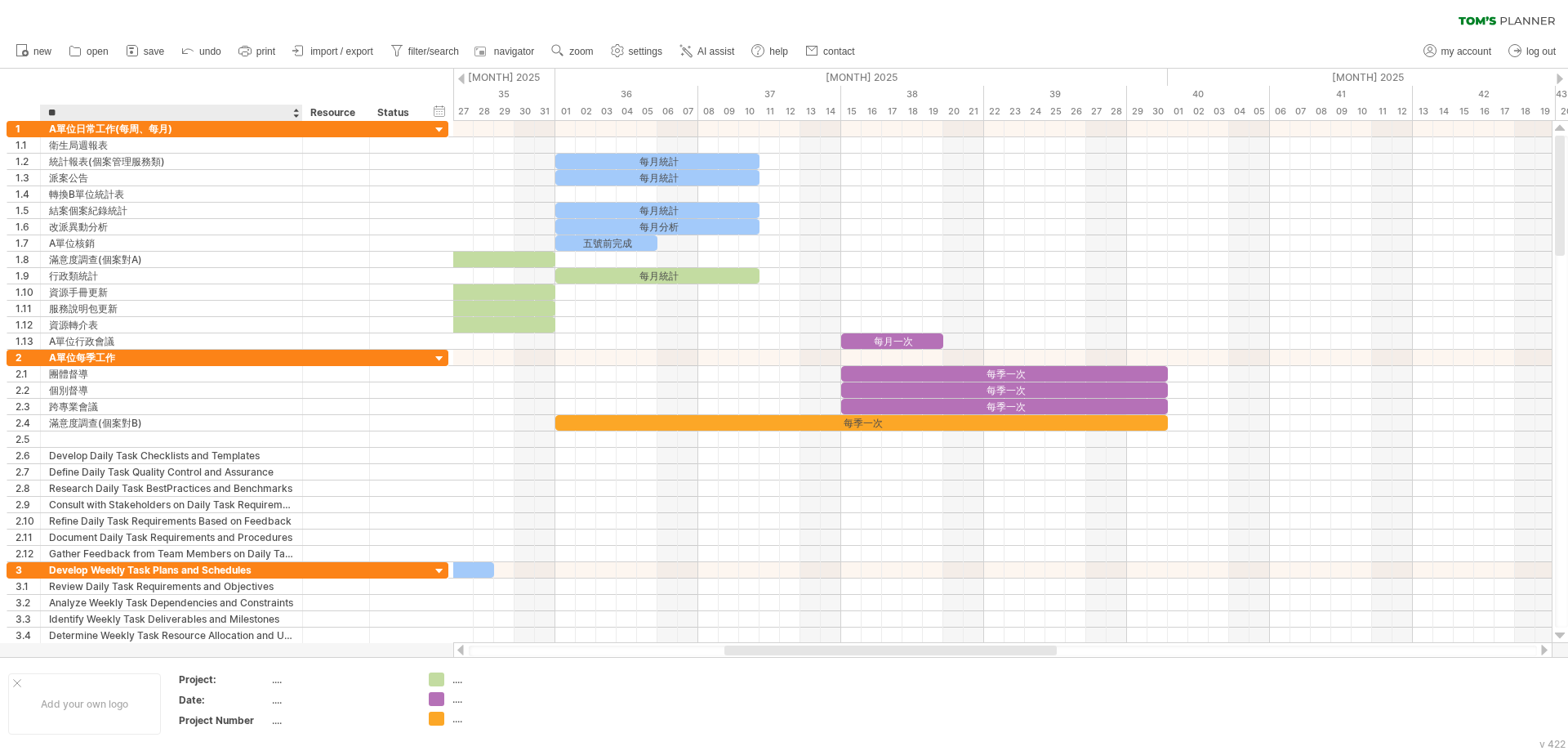 type on "*" 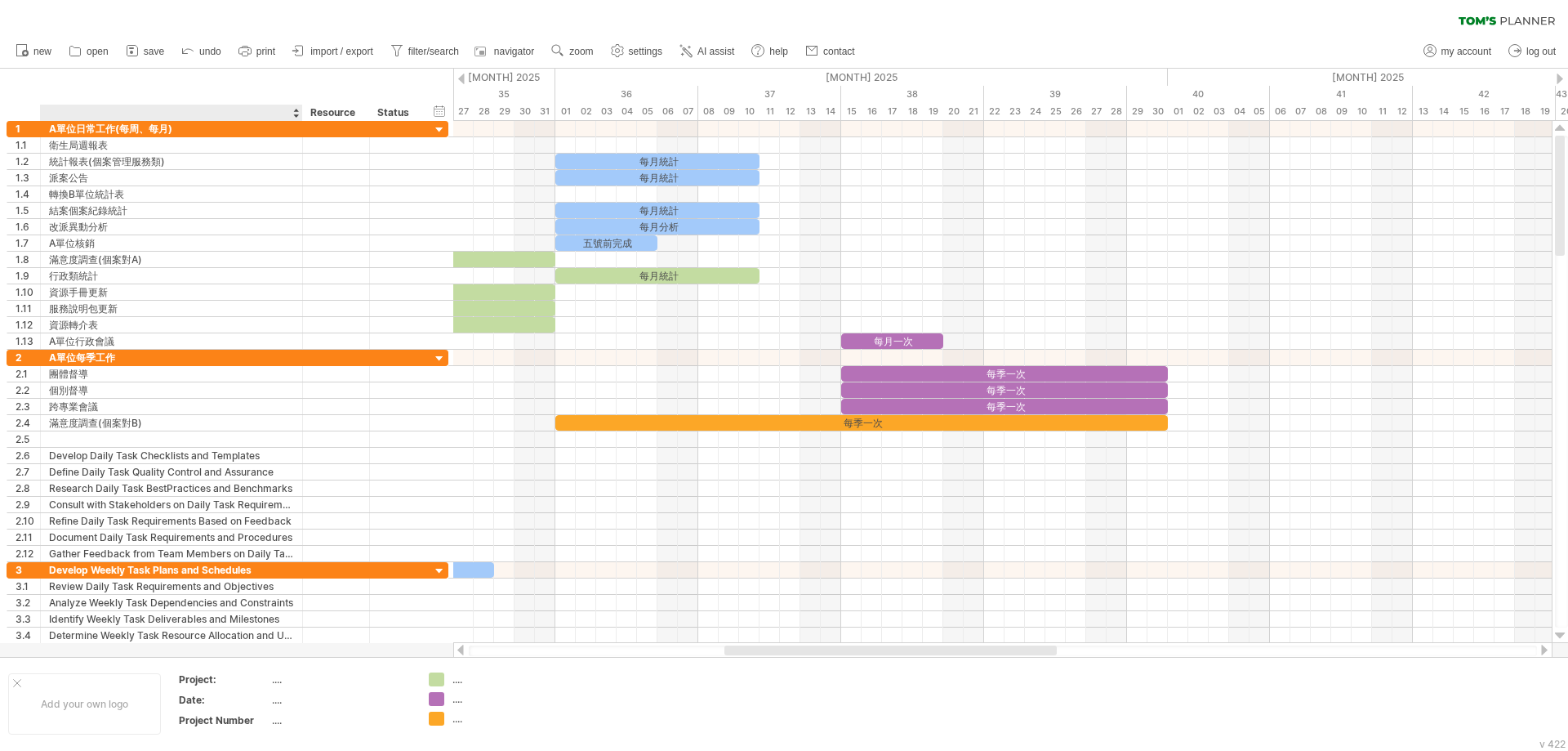 type on "*" 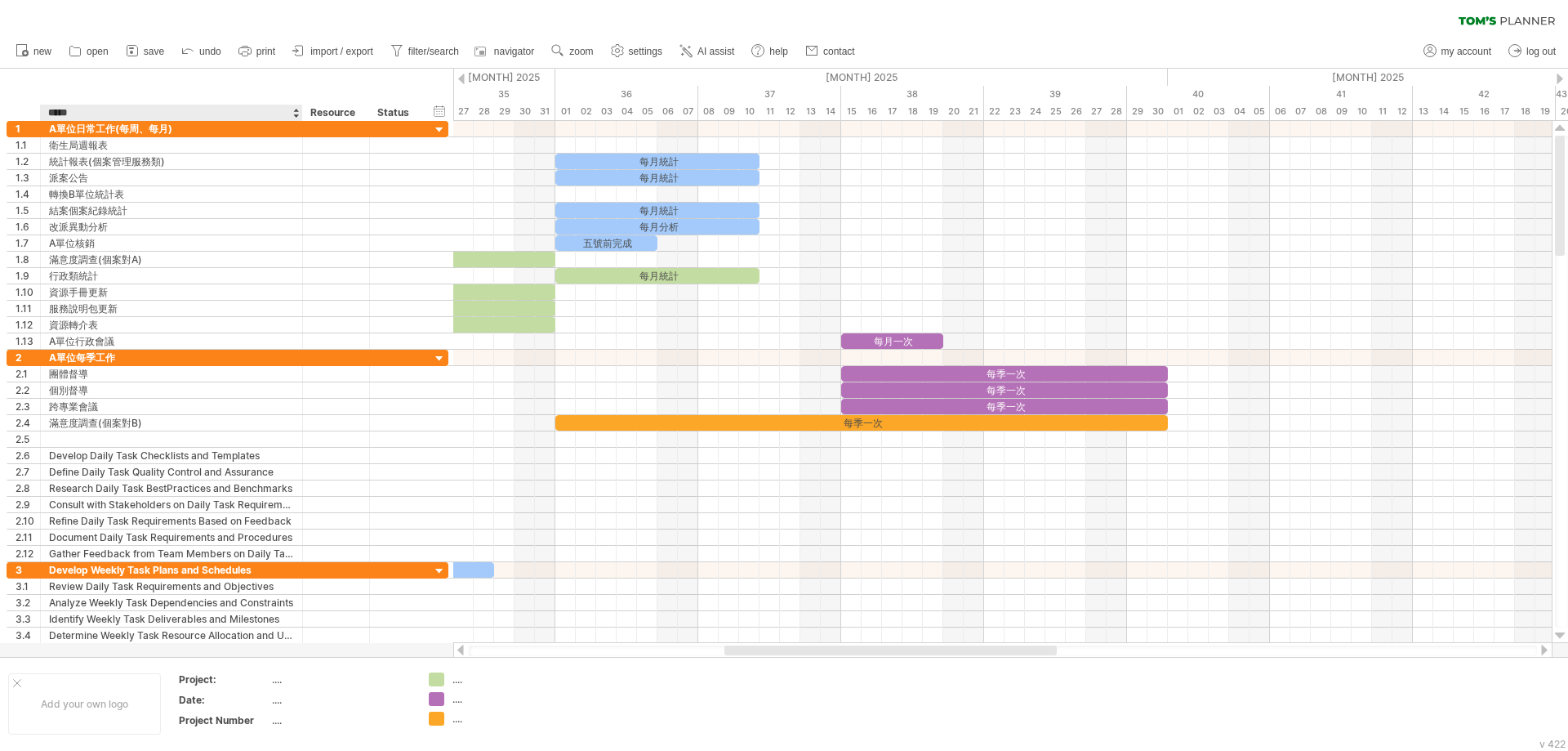 type on "*****" 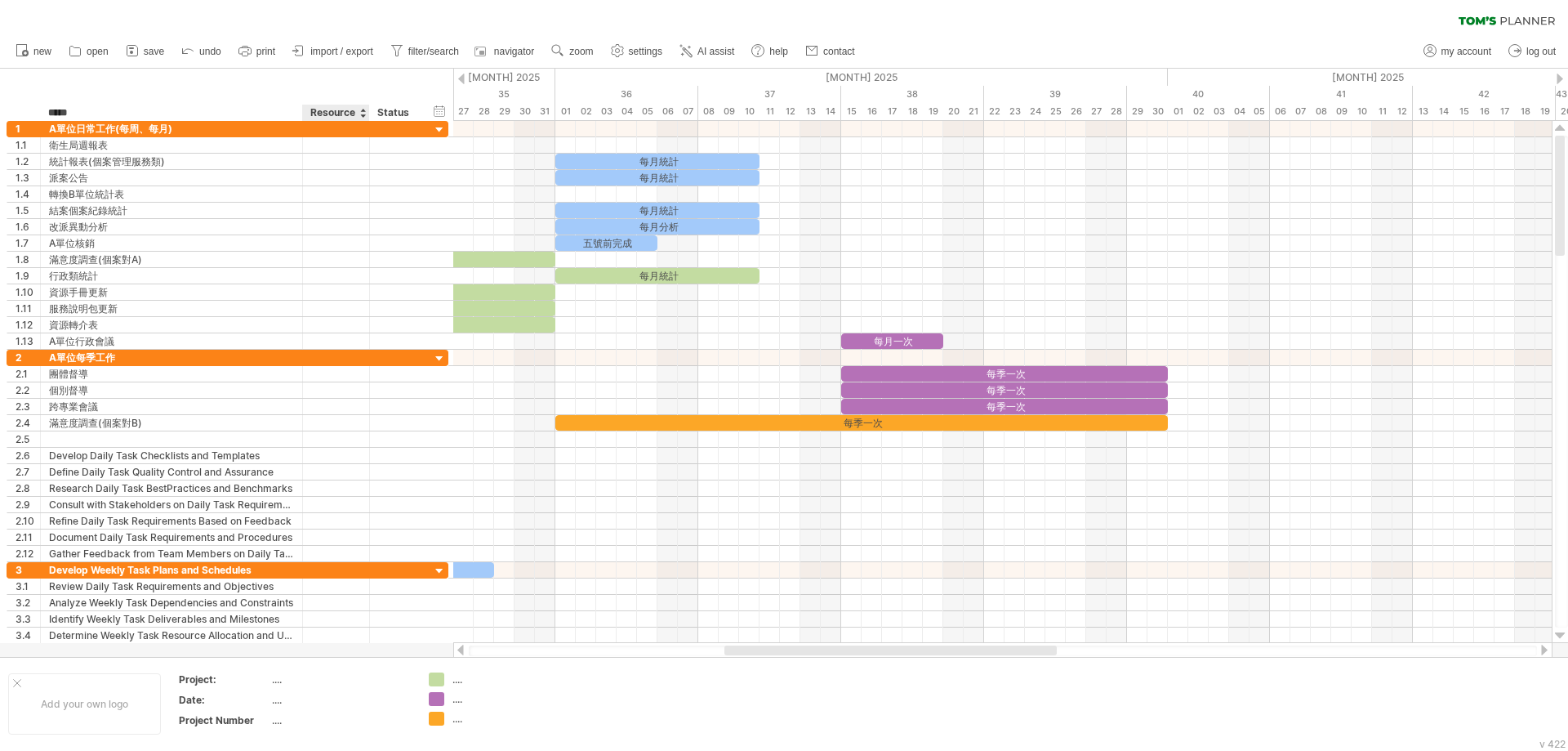 click on "Resource" at bounding box center [335, 113] 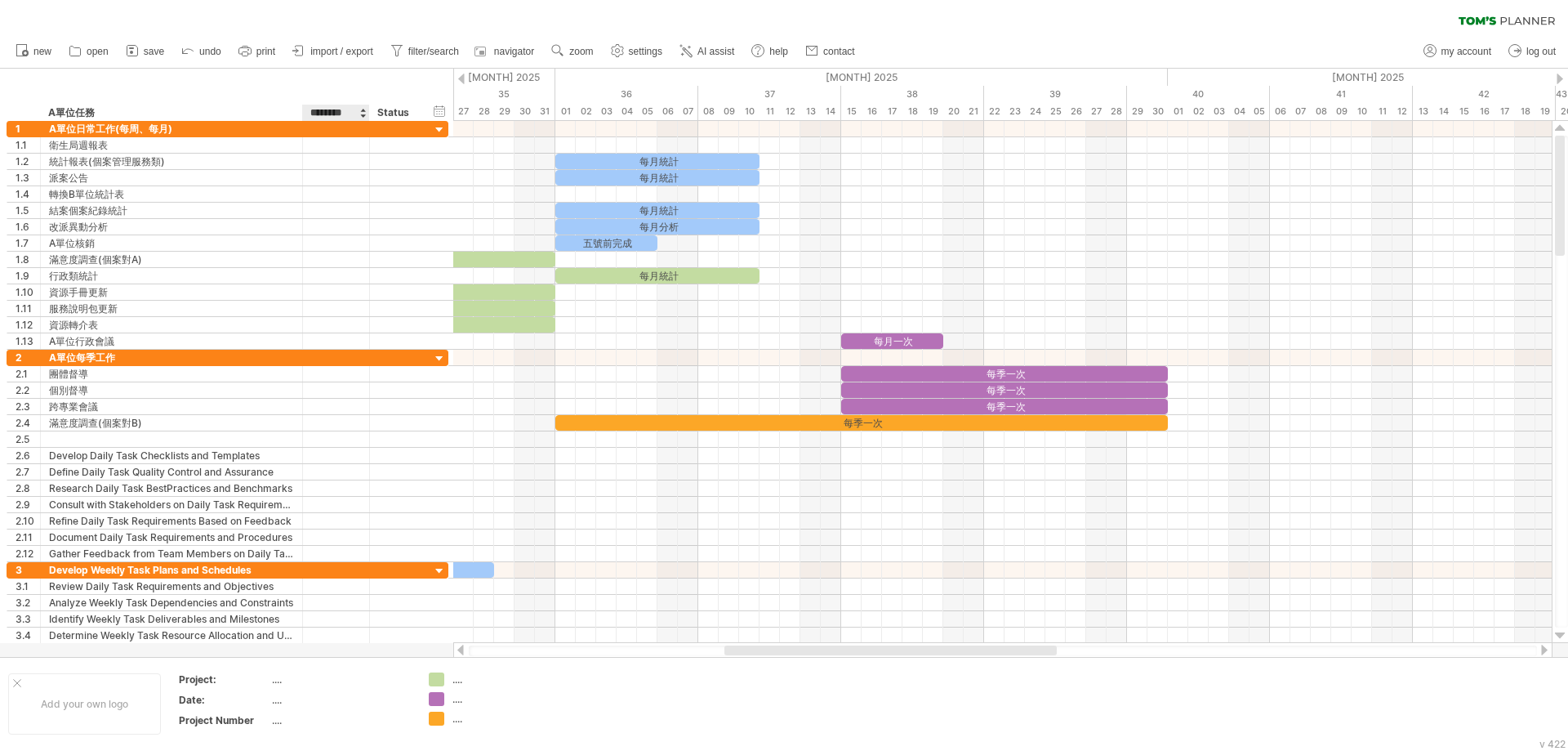 click on "********" at bounding box center [335, 113] 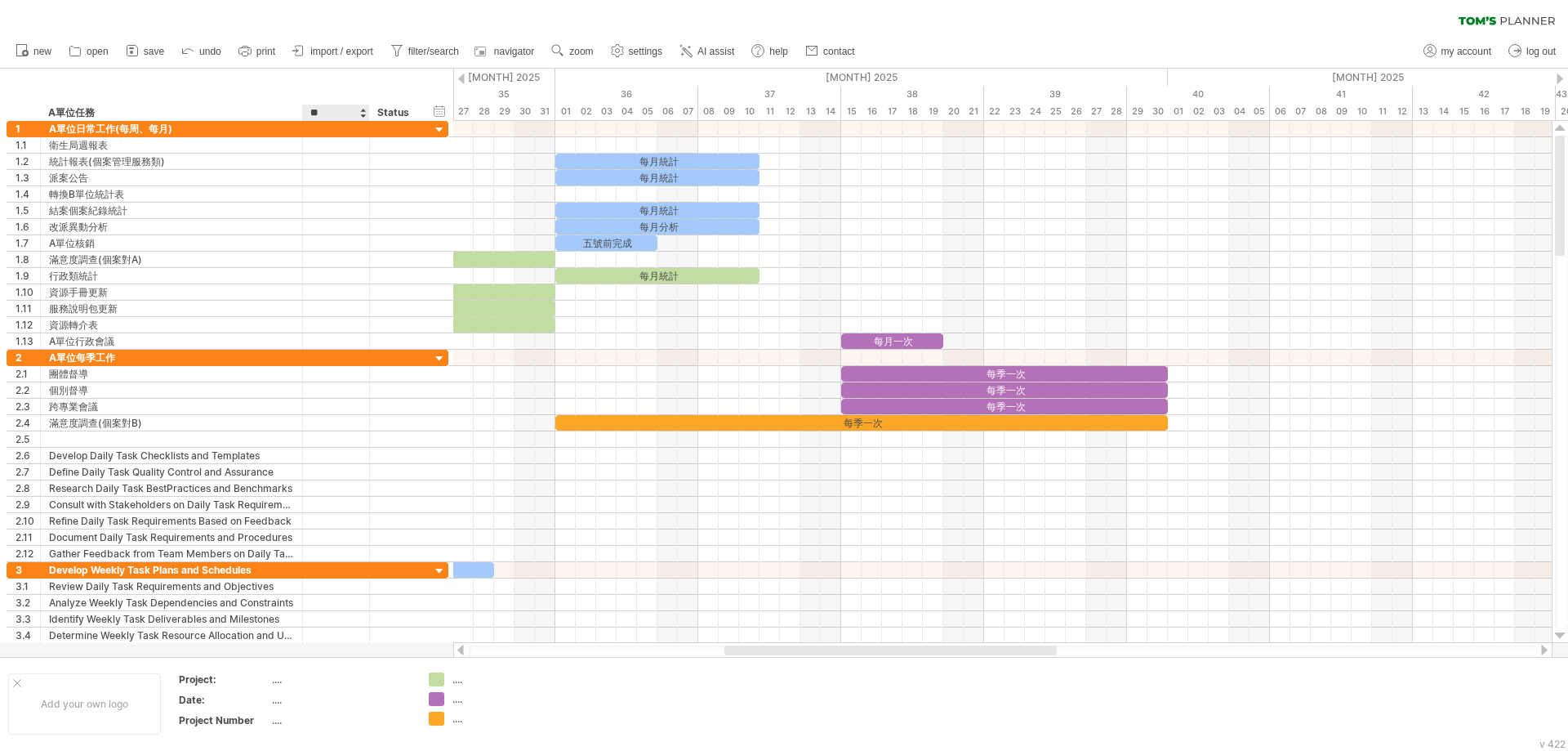 type on "*" 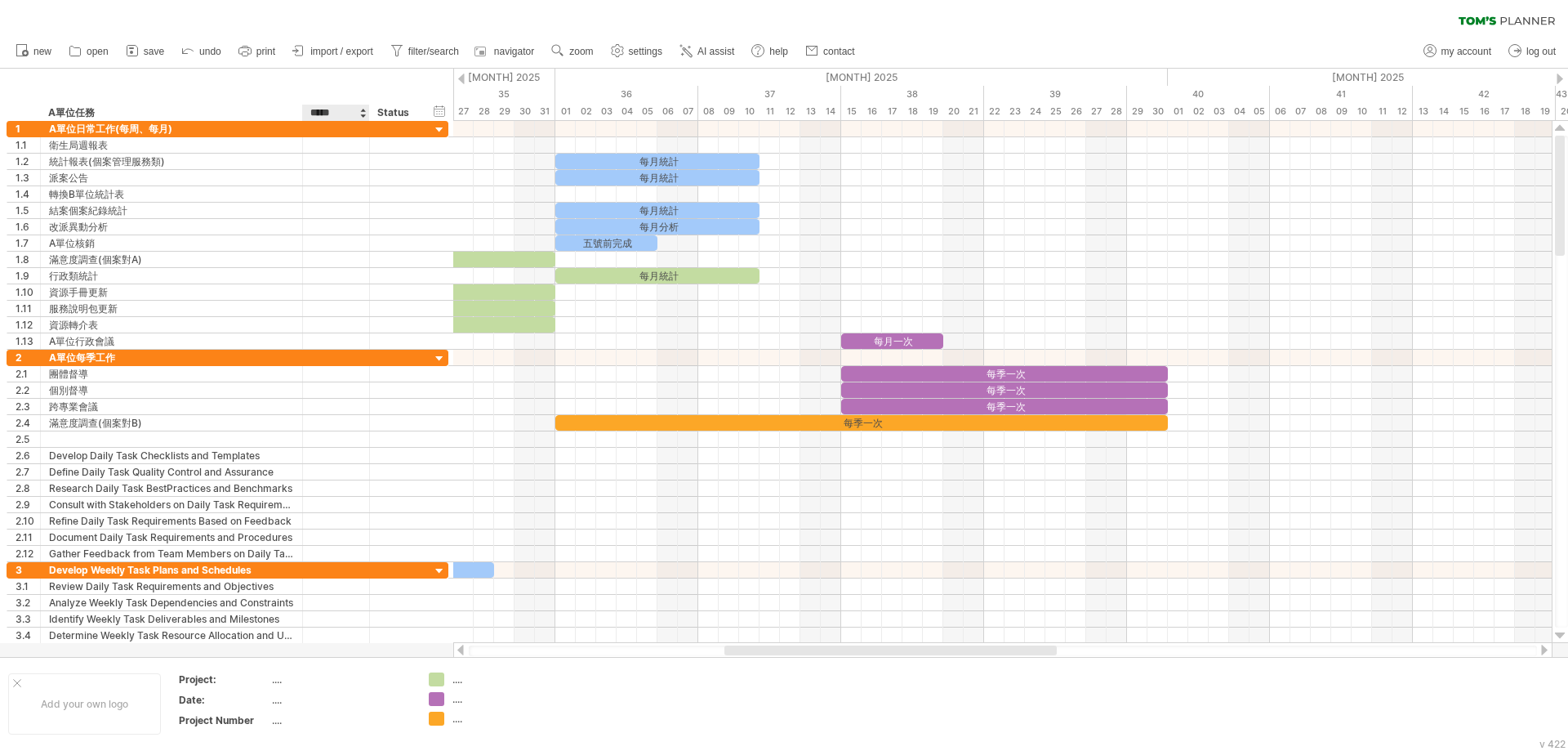 type on "****" 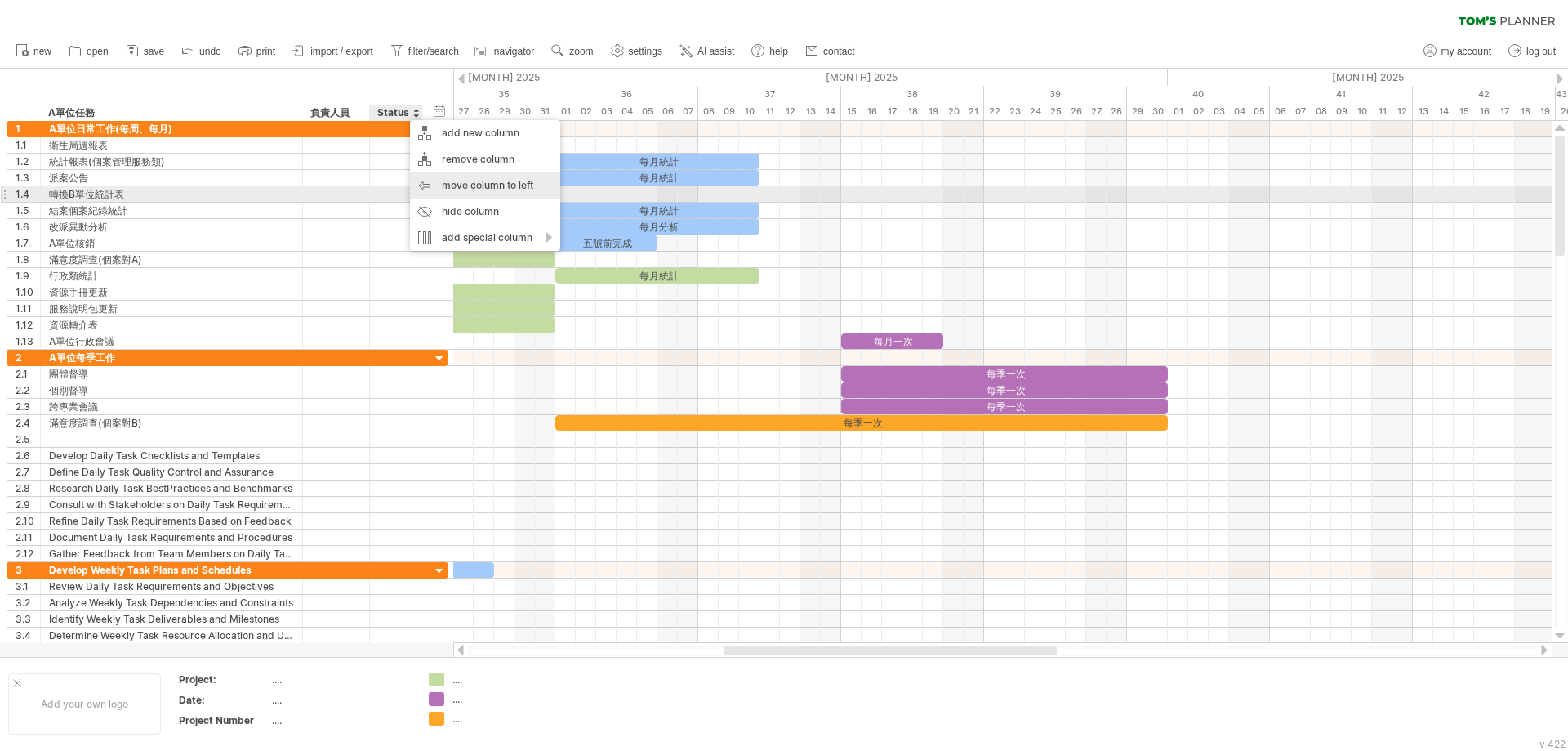 click on "move column to left" at bounding box center [485, 186] 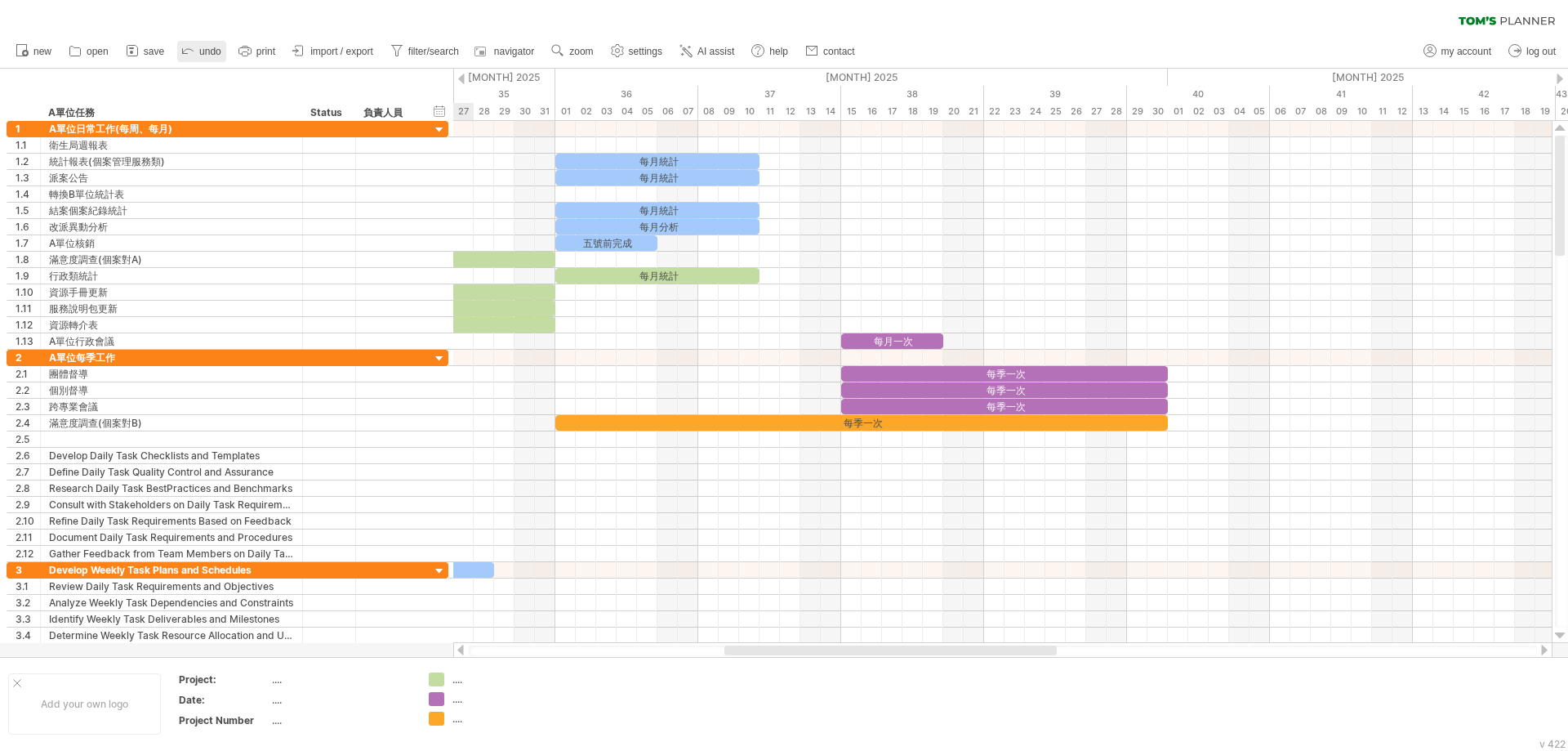 click 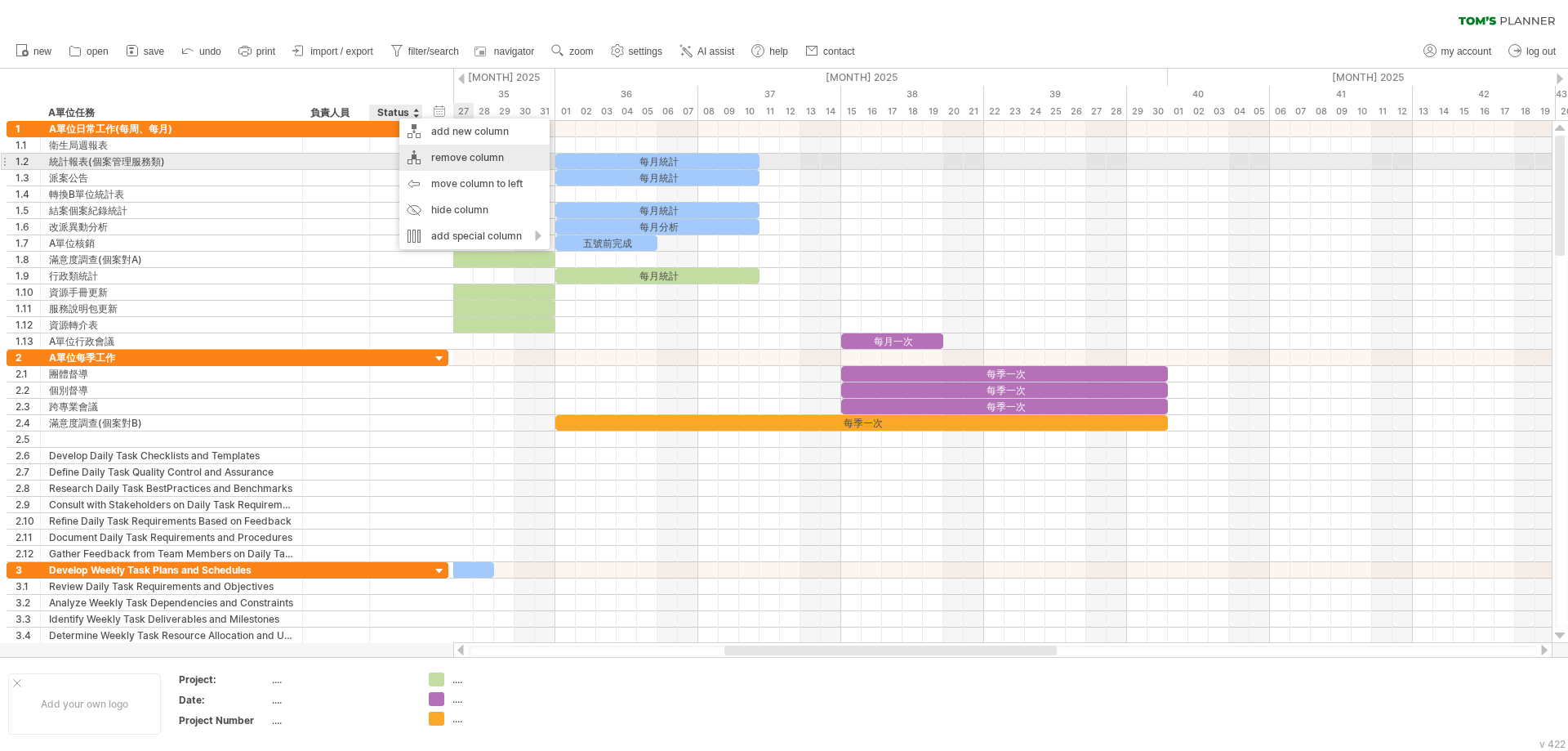 click on "remove column" at bounding box center [474, 158] 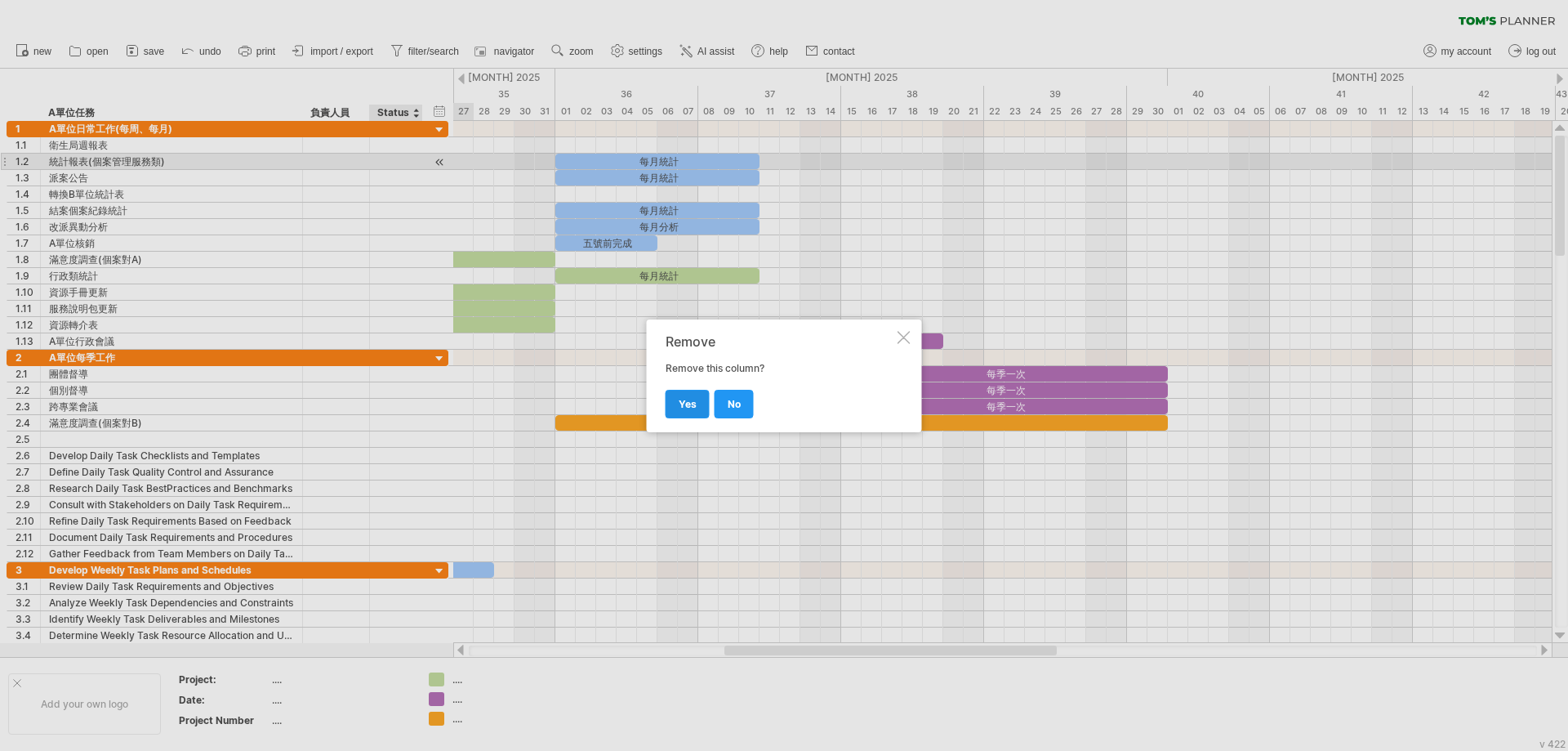 click on "yes" at bounding box center [688, 404] 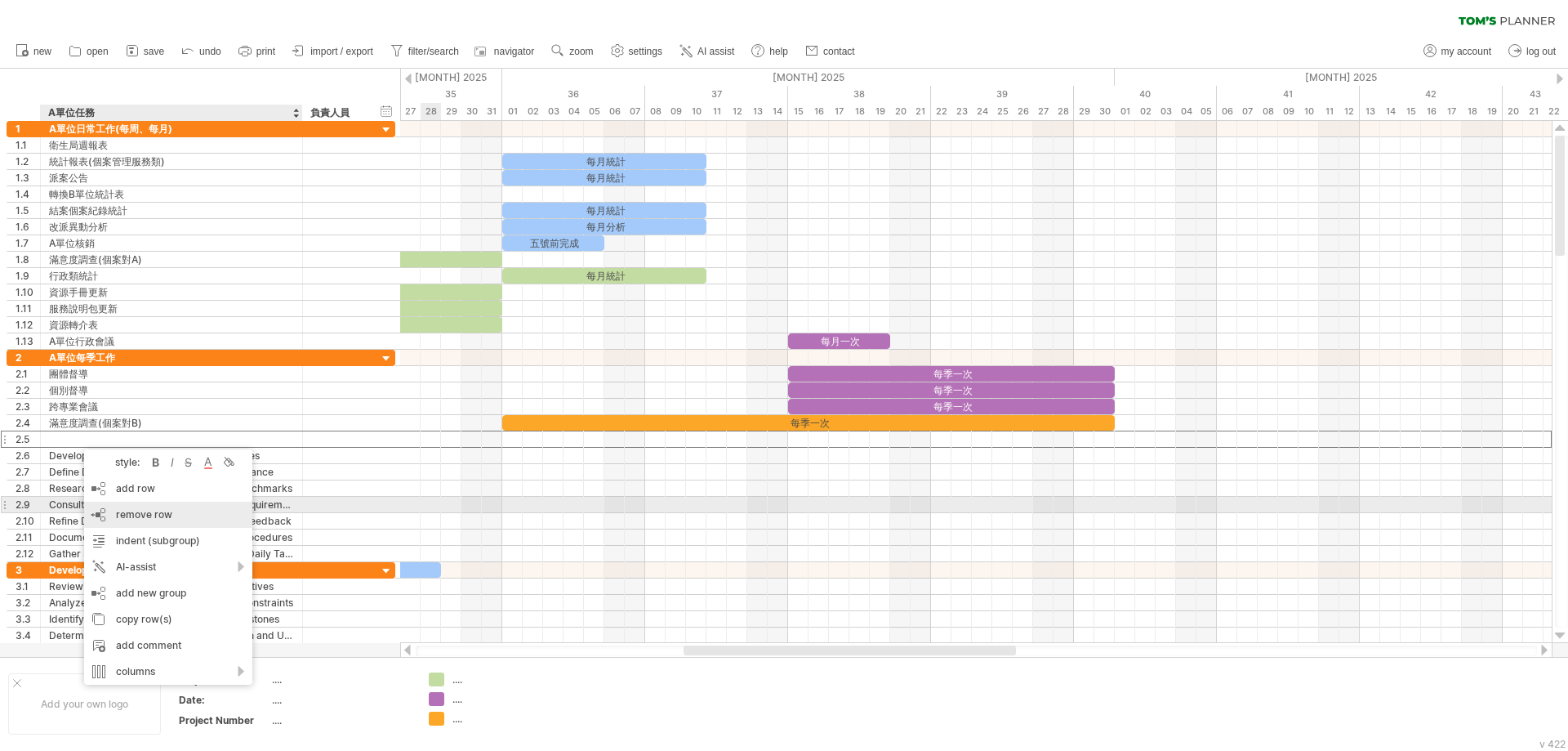 click on "remove row" at bounding box center (144, 514) 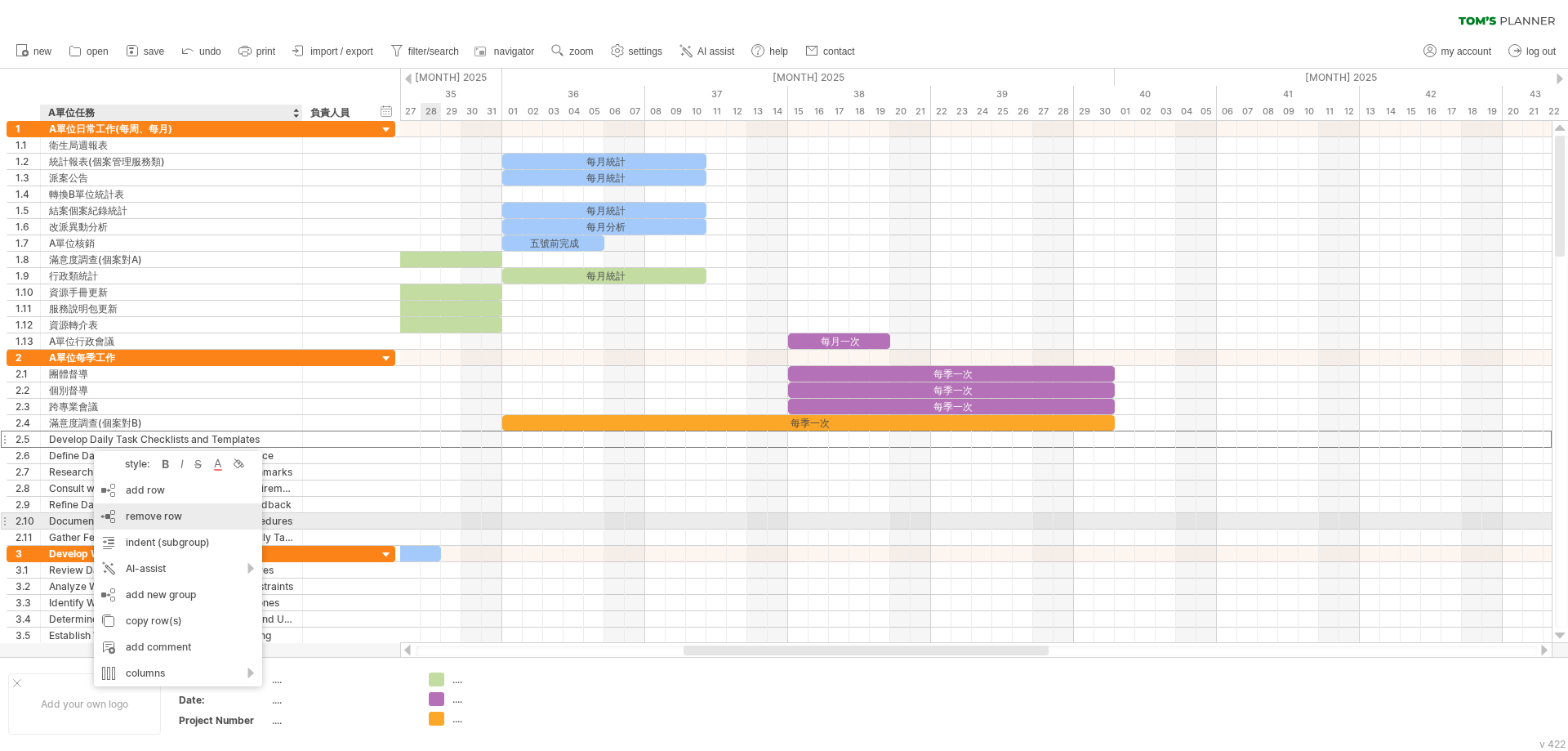click on "remove row" at bounding box center [154, 516] 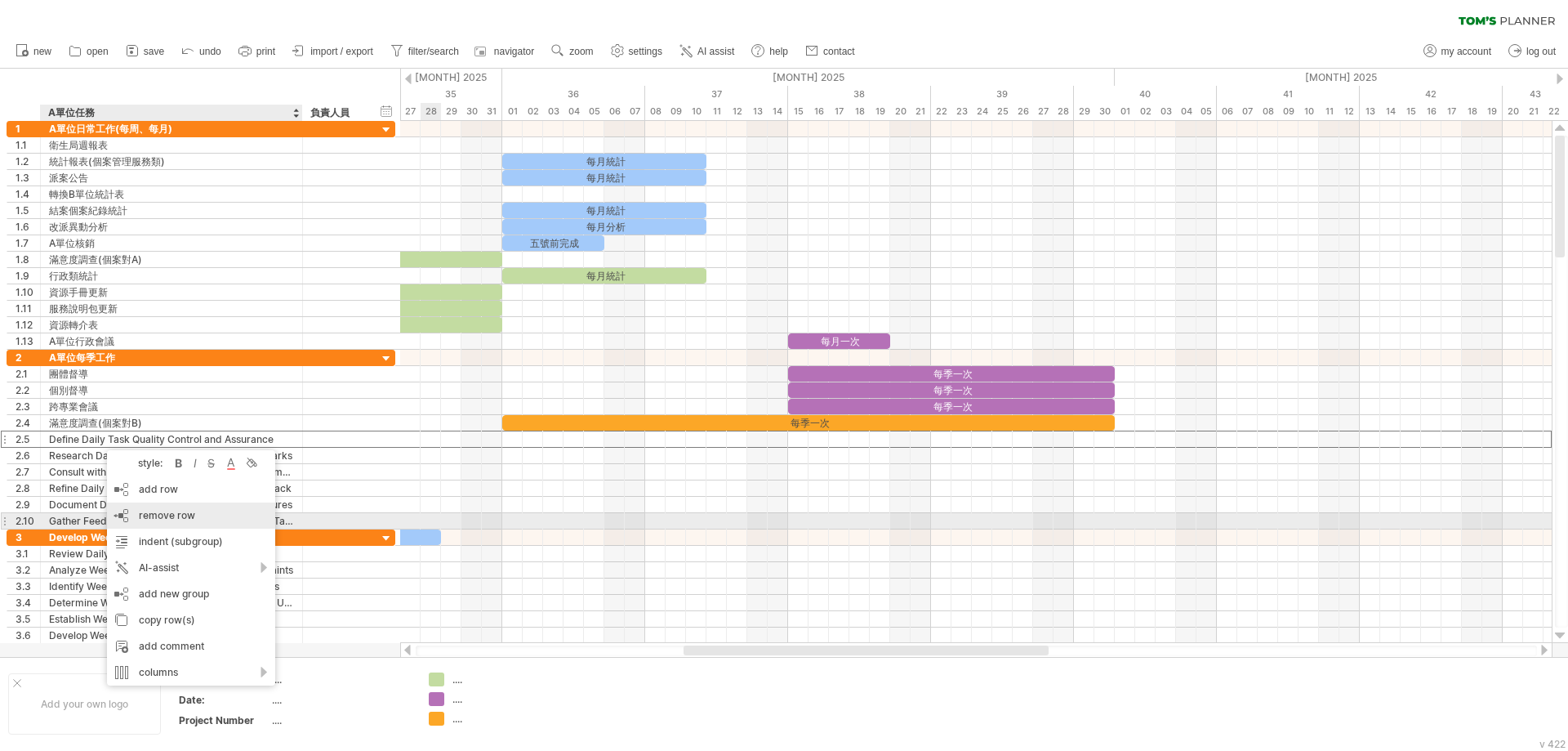 click on "remove row" at bounding box center (167, 515) 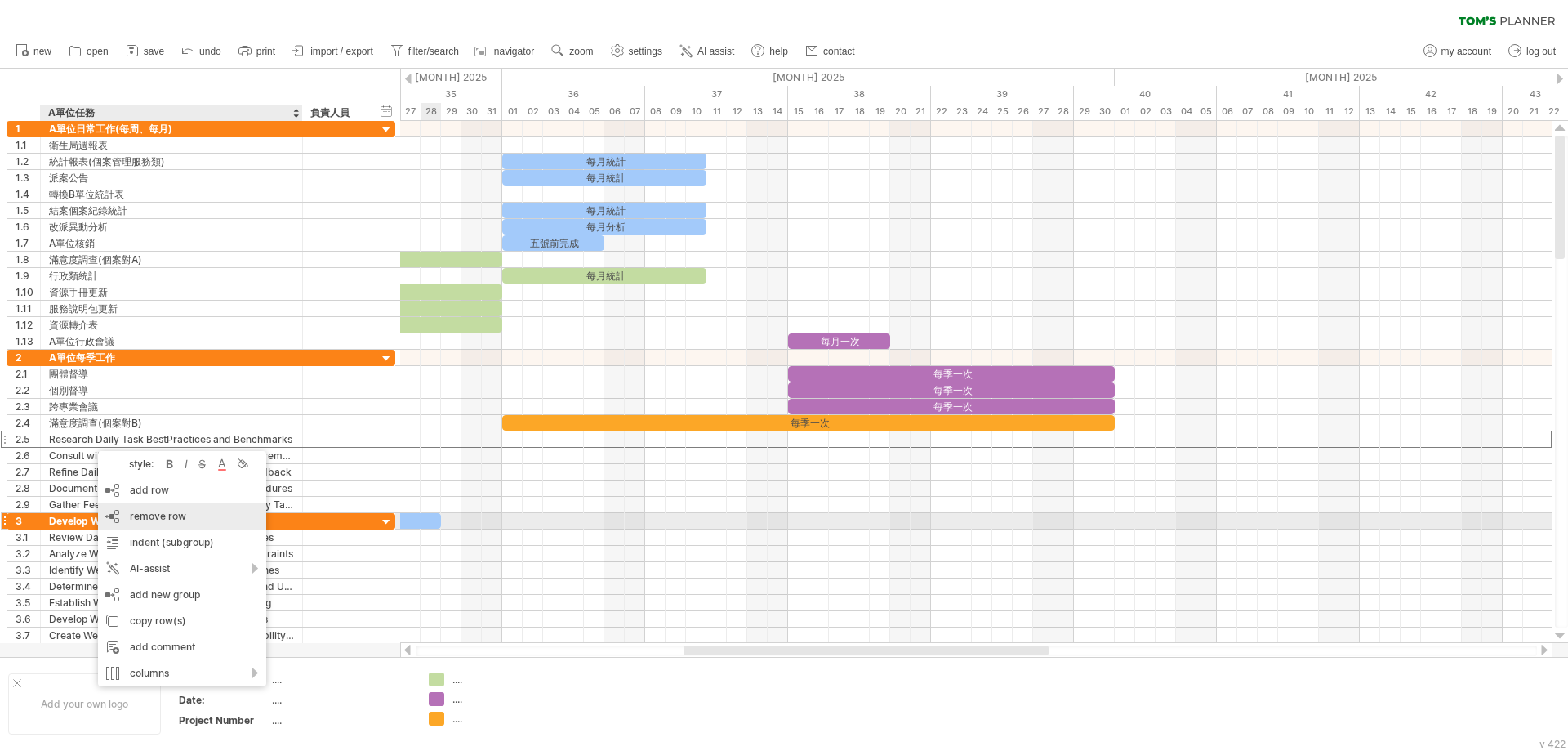 click on "remove row" at bounding box center (158, 516) 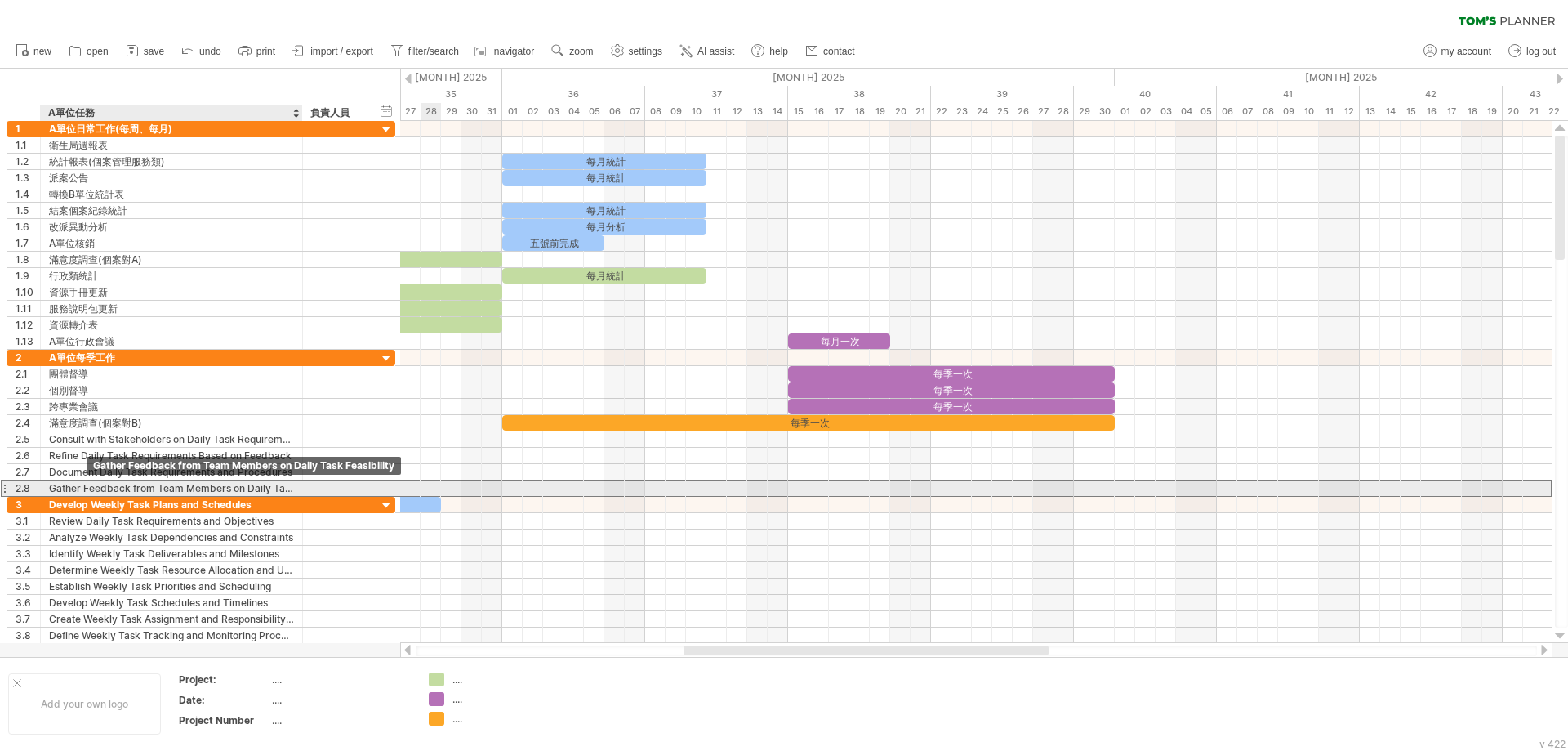 click on "Gather Feedback from Team Members on Daily Task Feasibility" at bounding box center (172, 488) 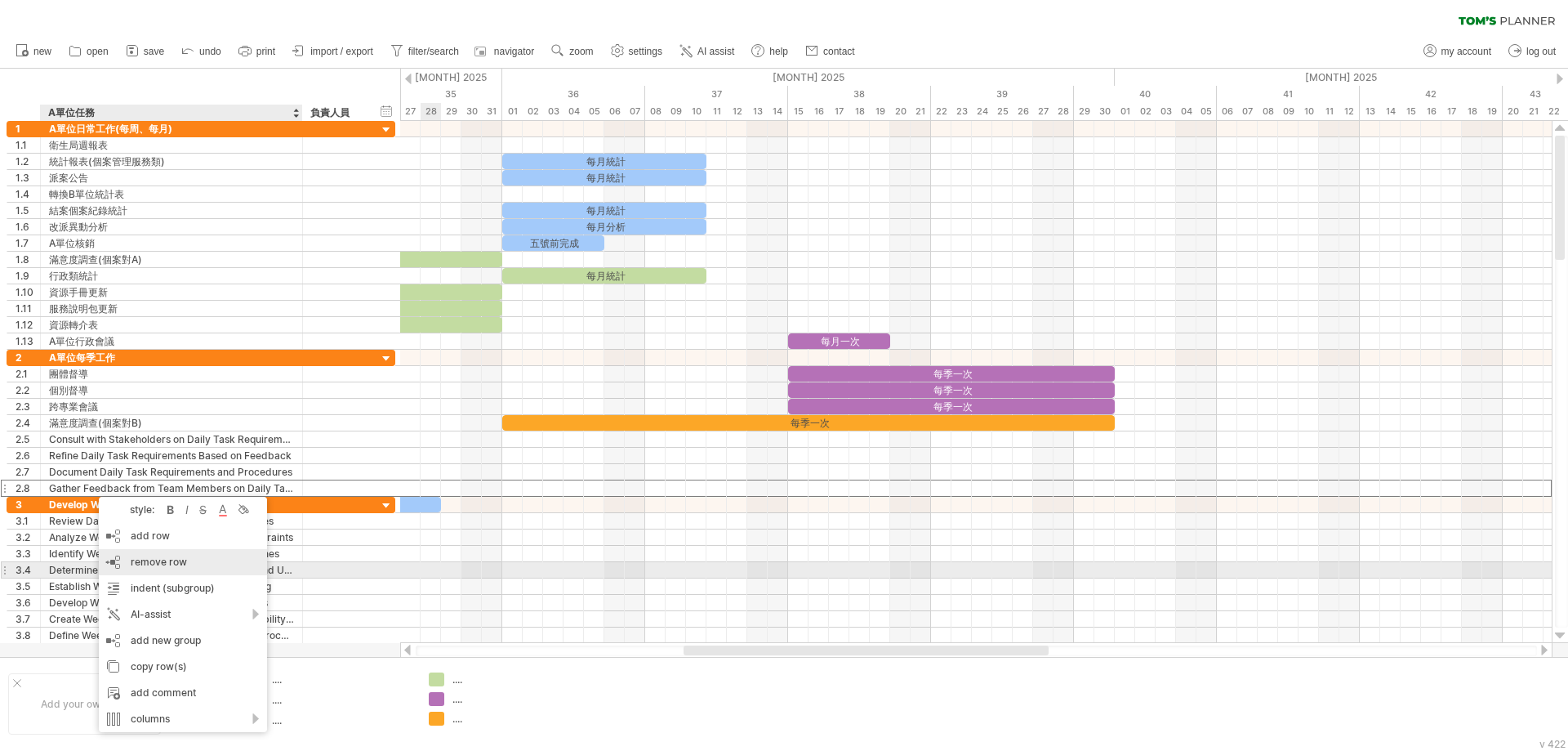 click on "remove row" at bounding box center [158, 561] 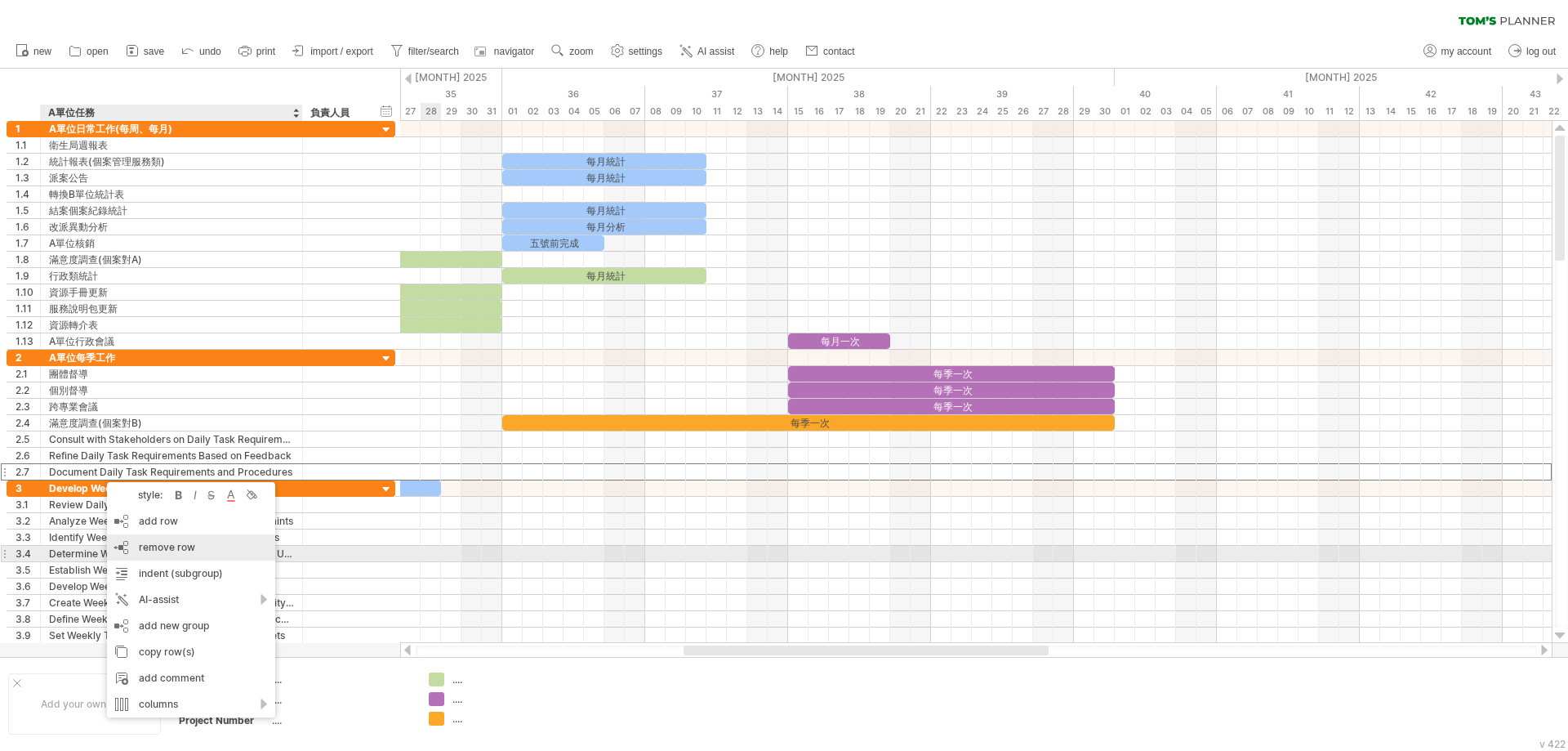 click on "remove row" at bounding box center [167, 547] 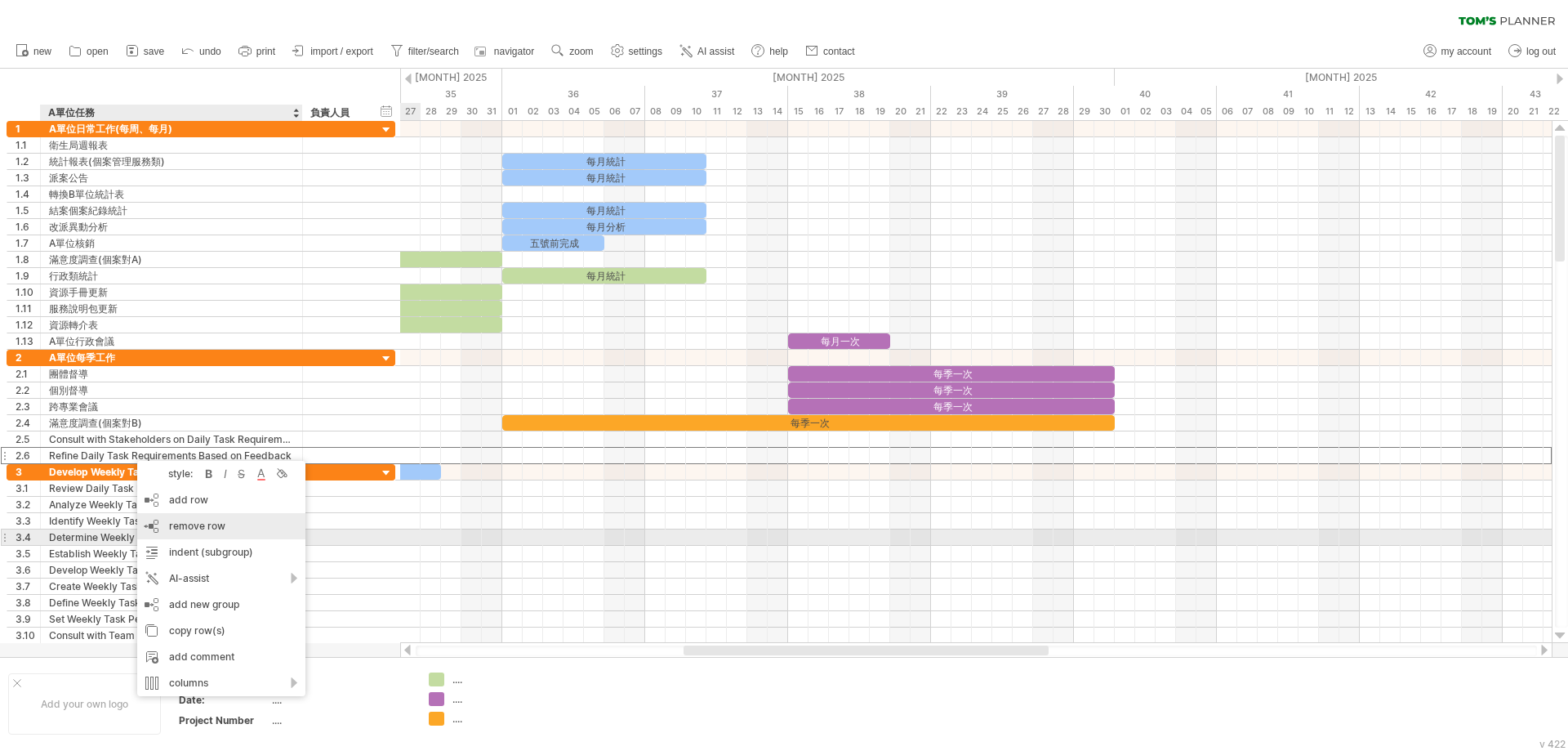 click on "remove row remove selected rows" at bounding box center [221, 526] 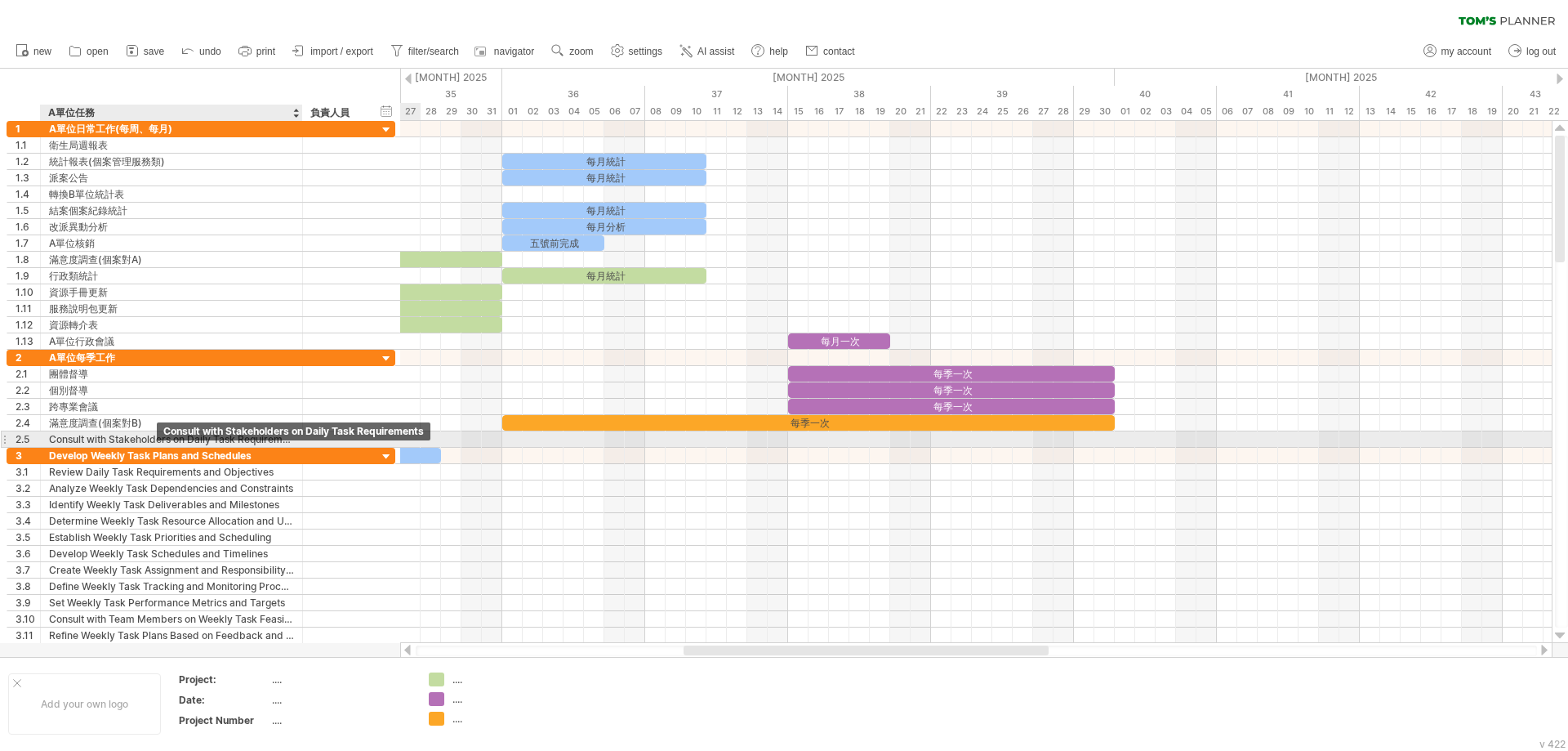 click on "Consult with Stakeholders on Daily Task Requirements" at bounding box center [172, 439] 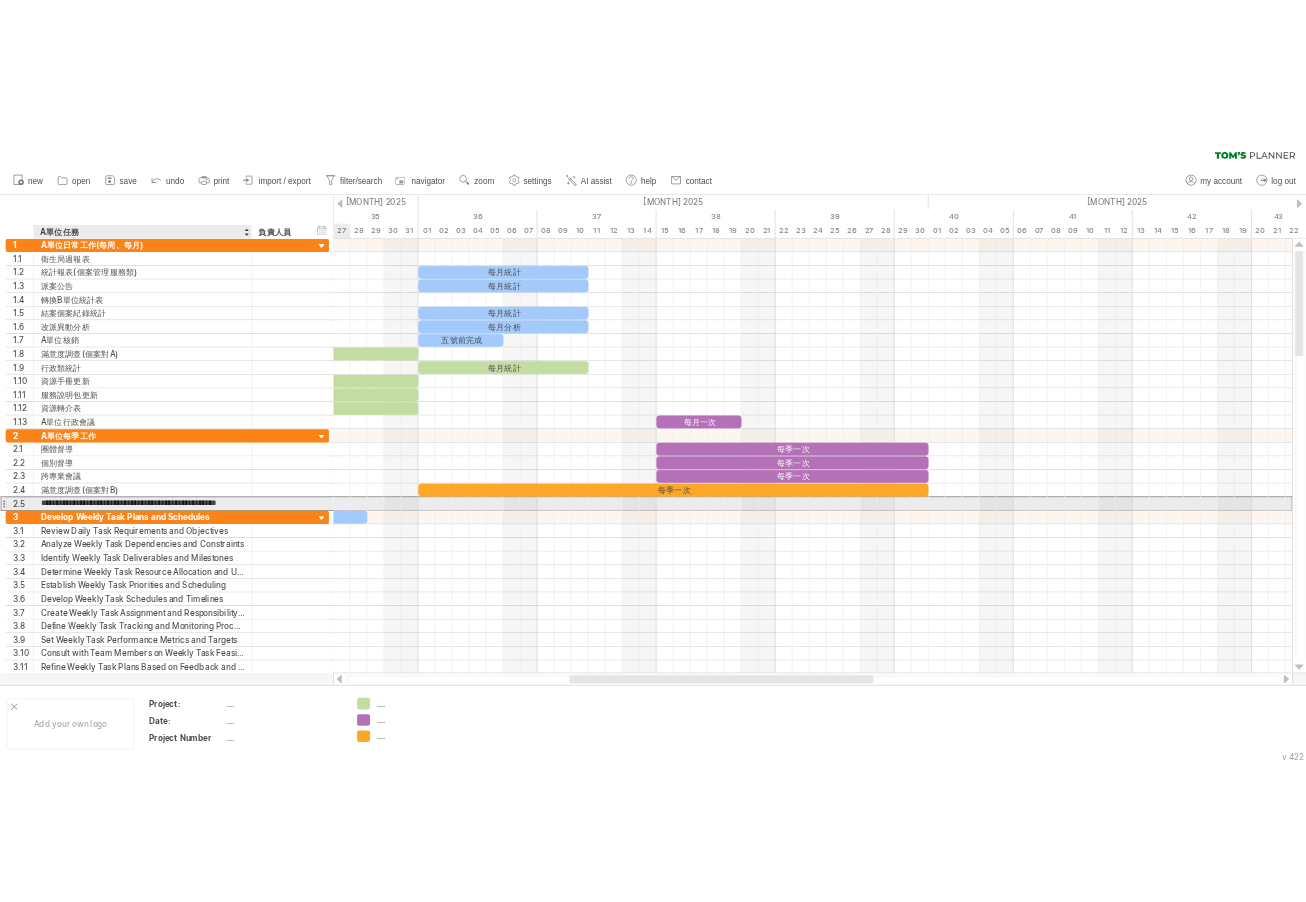 scroll, scrollTop: 0, scrollLeft: 0, axis: both 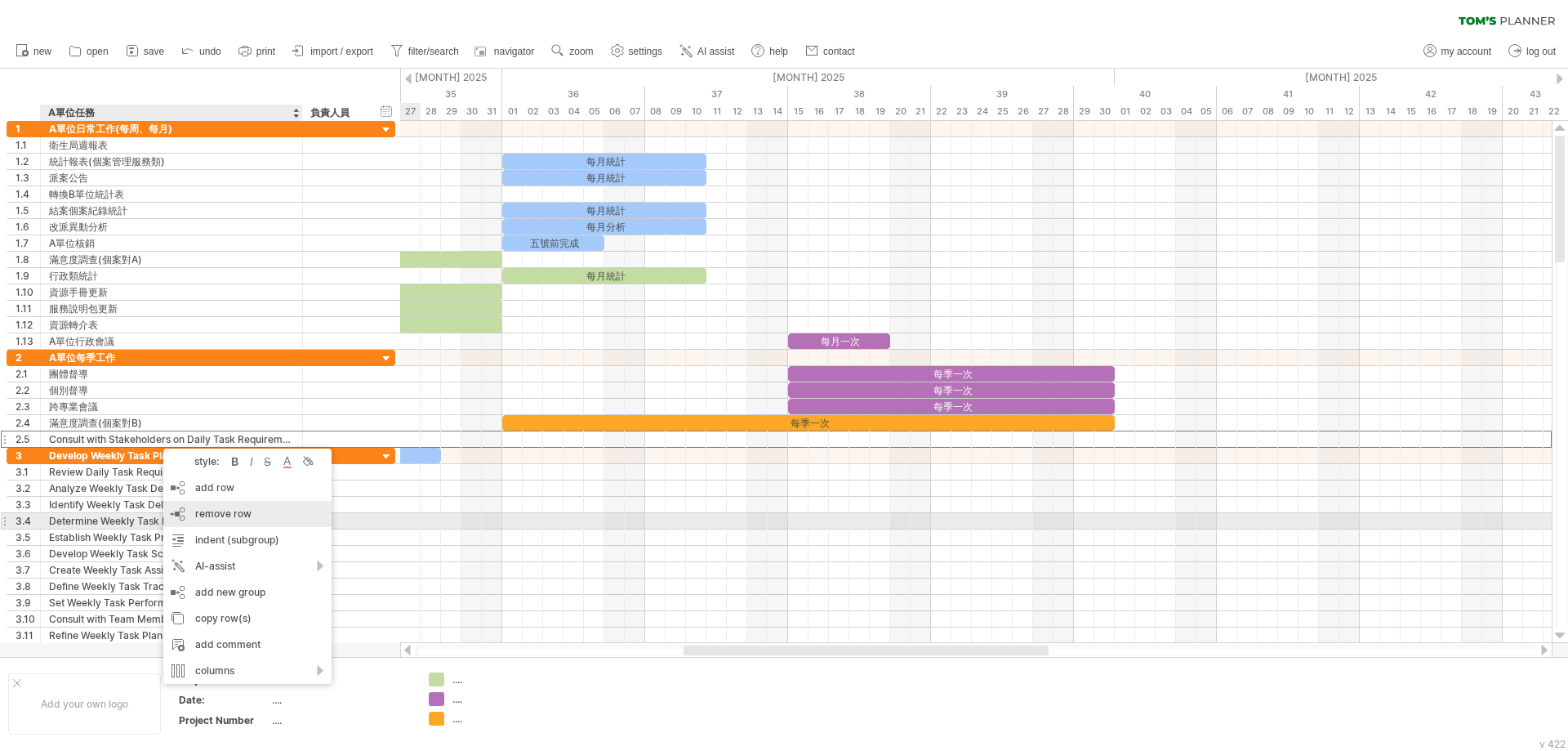 click on "remove row remove selected rows" at bounding box center (247, 514) 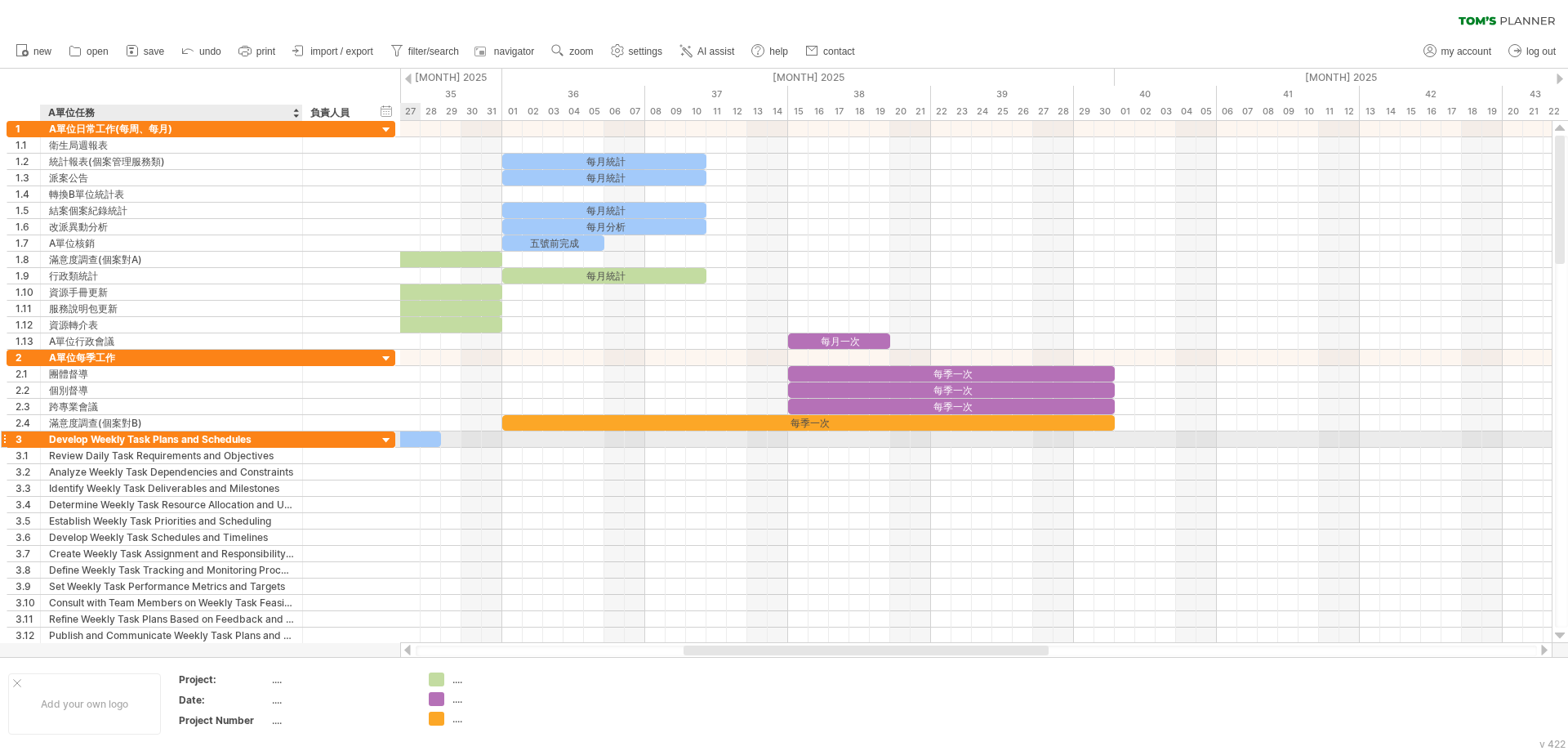 click on "Develop Weekly Task Plans and Schedules" at bounding box center (172, 439) 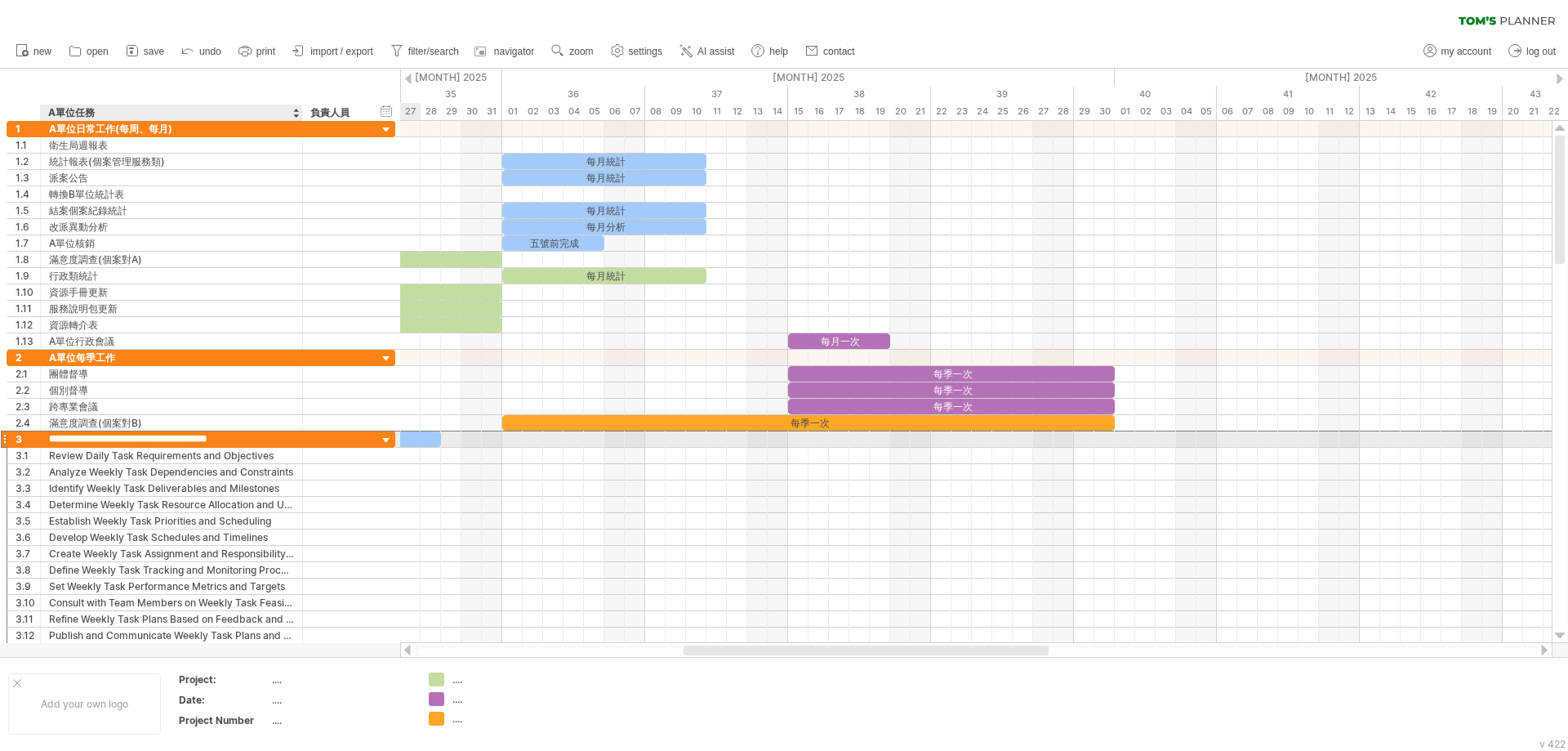 click on "**********" at bounding box center (172, 439) 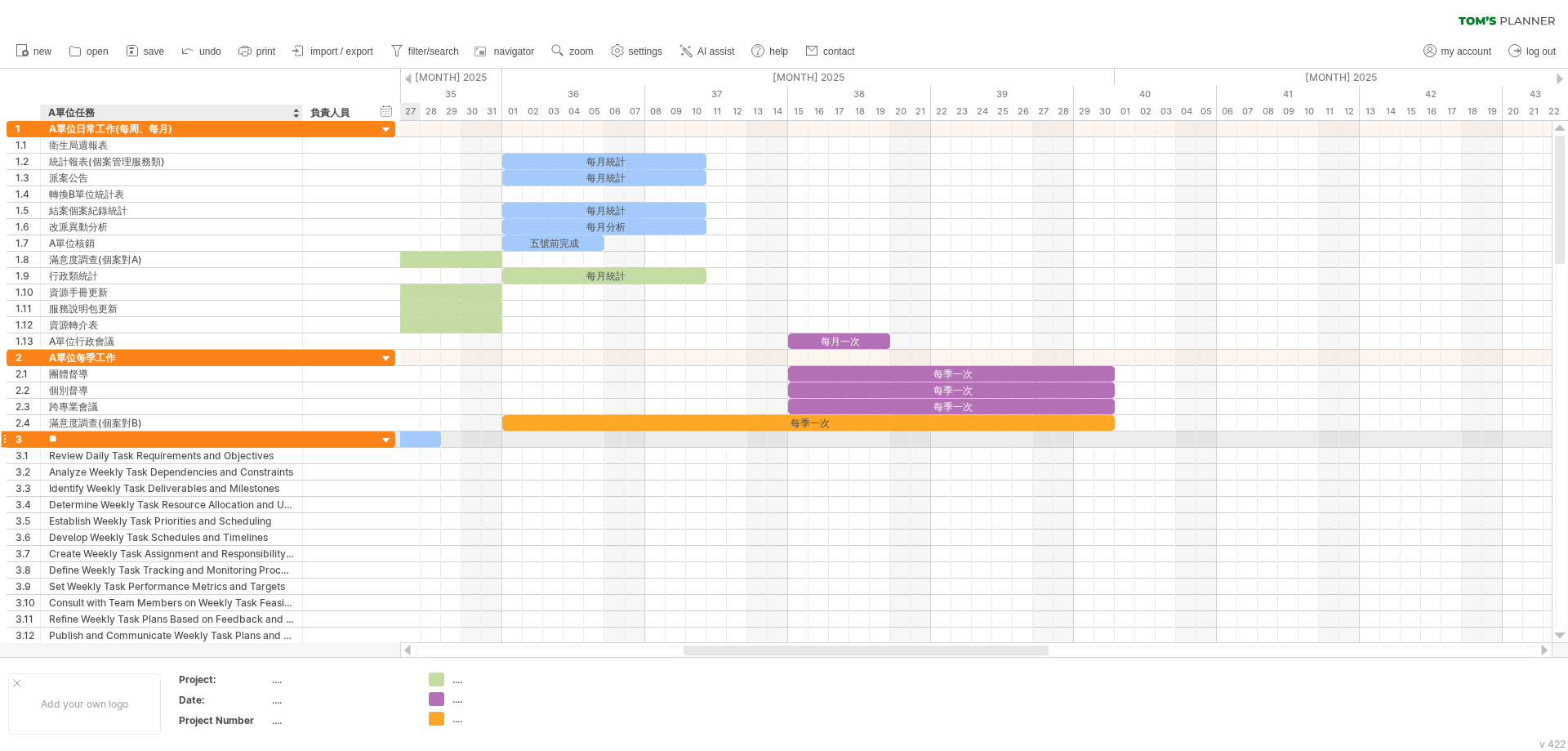 type on "*" 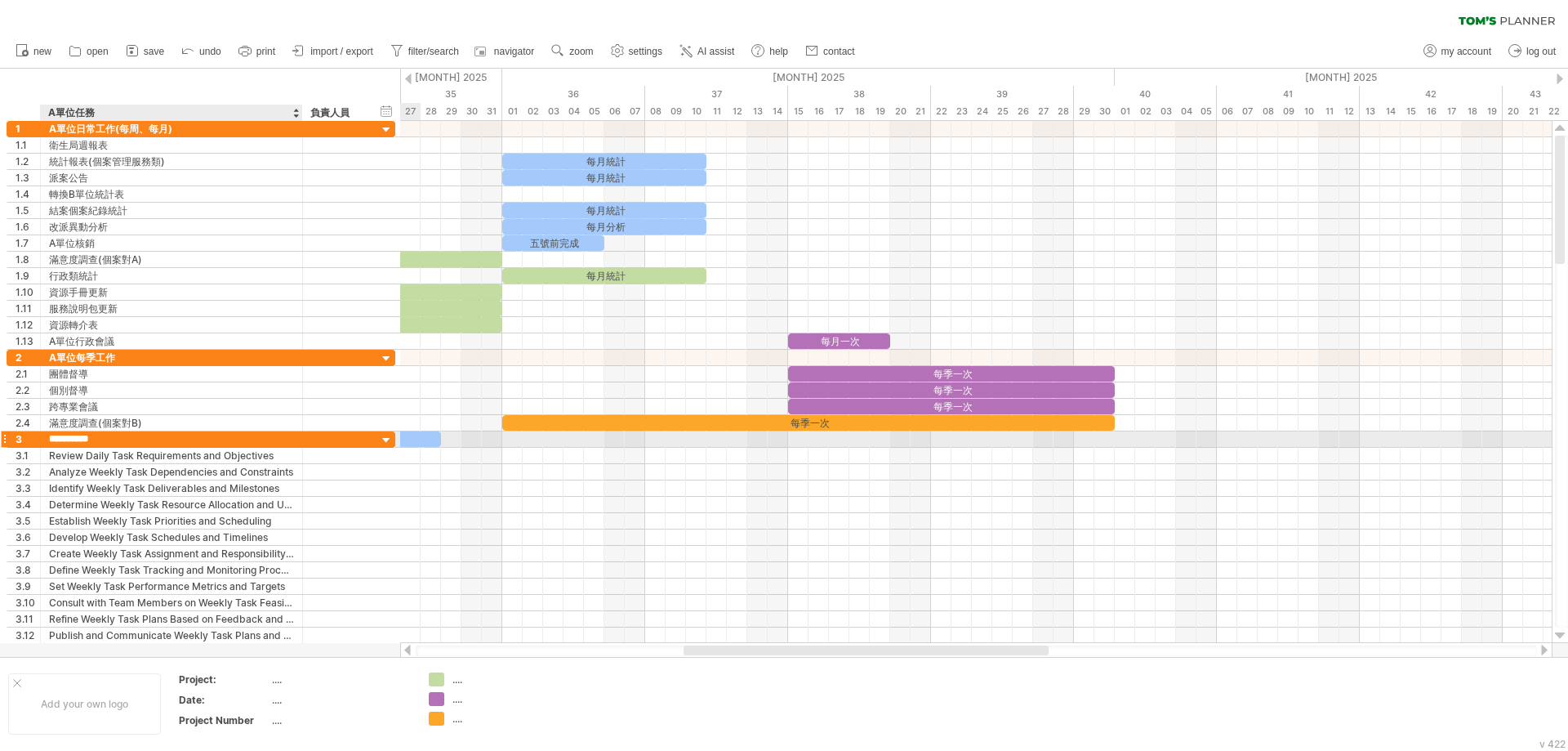 type on "********" 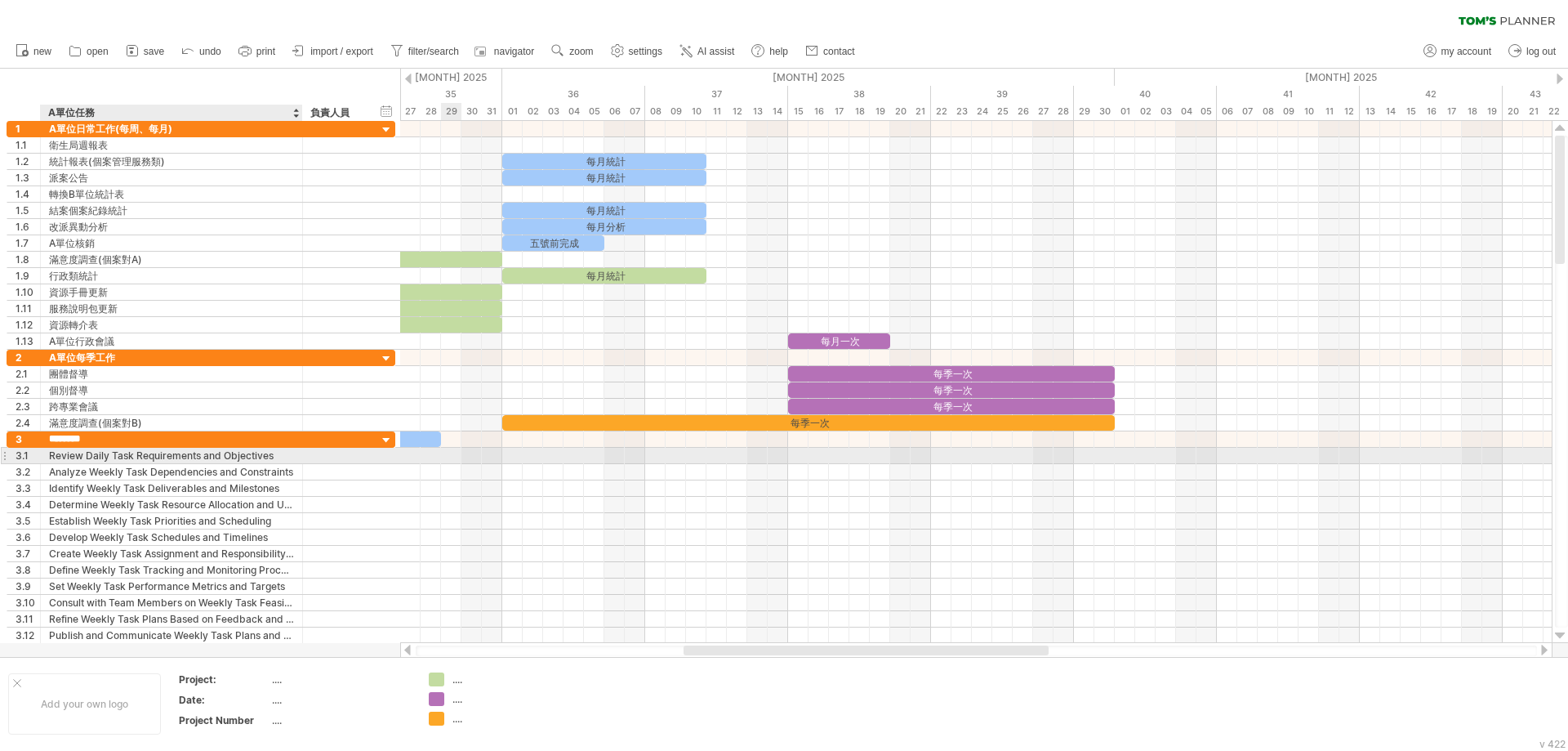 click on "Review Daily Task Requirements and Objectives" at bounding box center (172, 455) 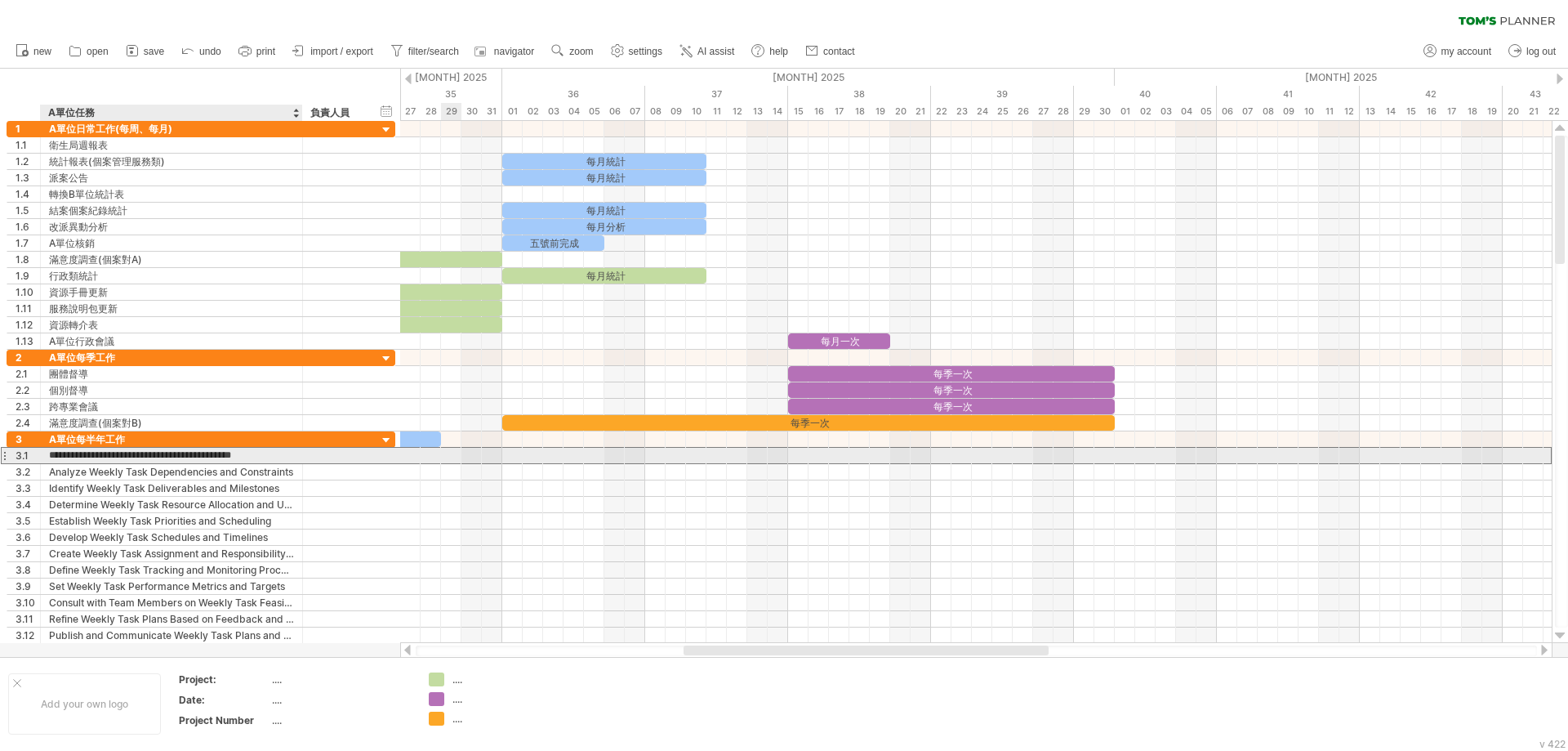 click on "**********" at bounding box center (172, 455) 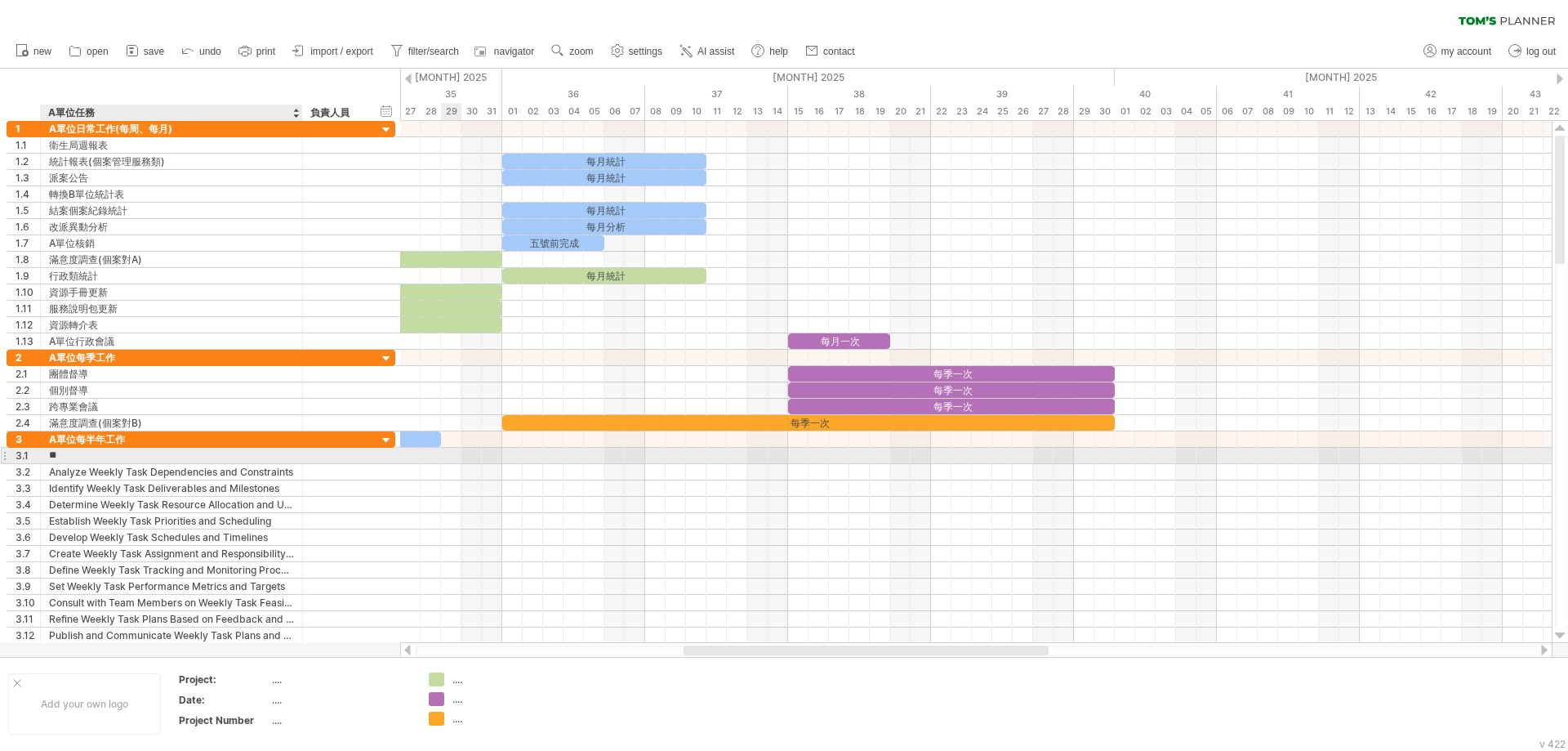 type on "*" 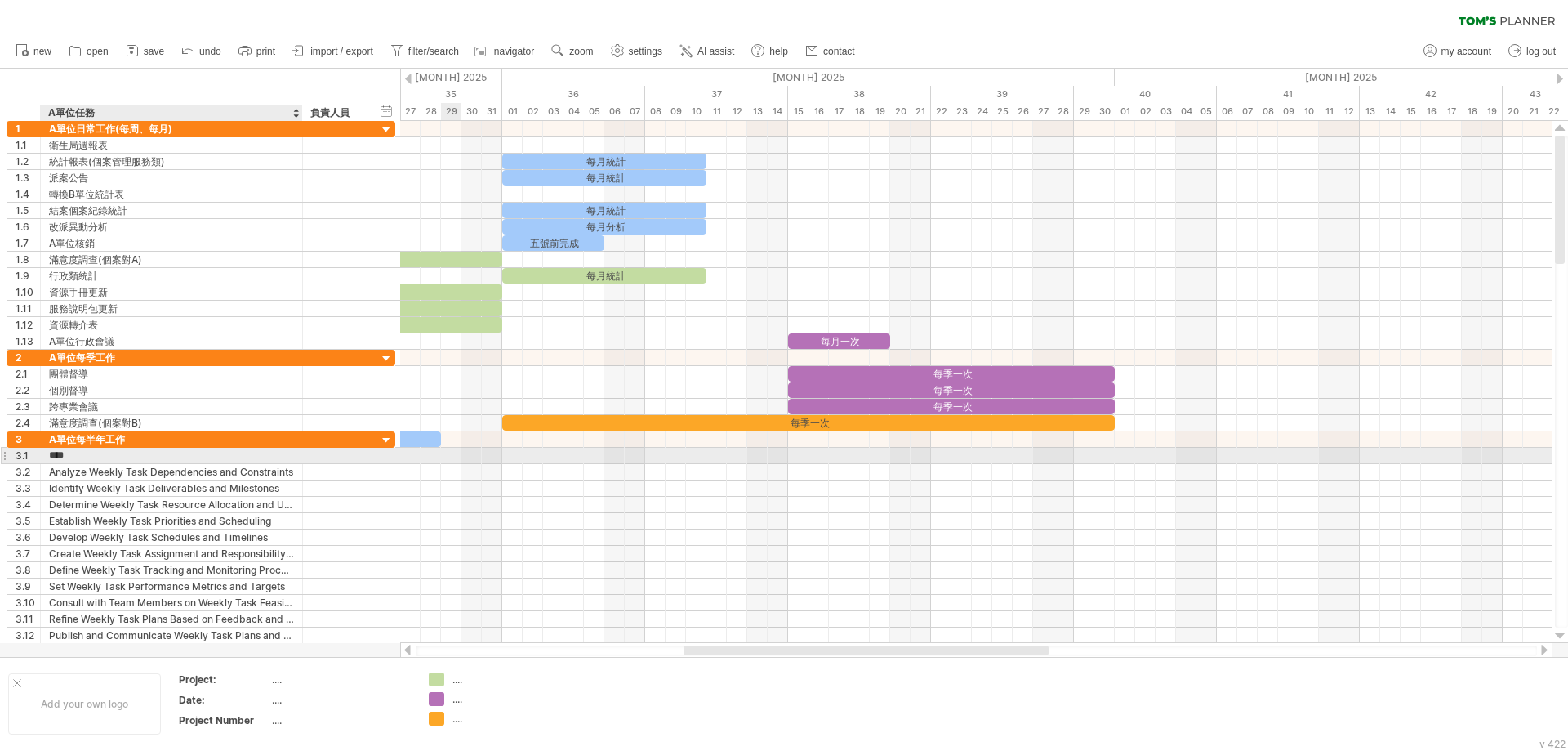 type on "****" 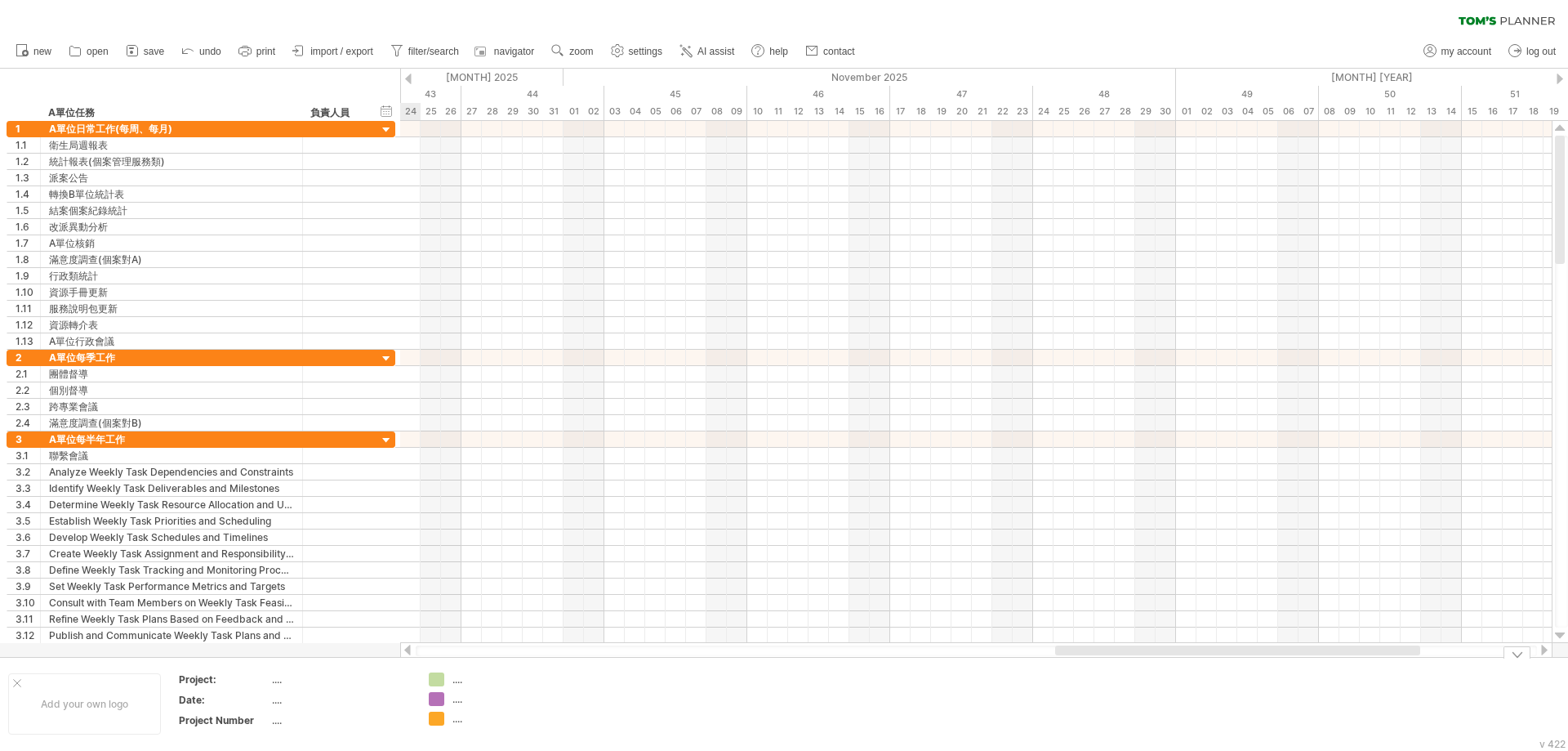 drag, startPoint x: 763, startPoint y: 648, endPoint x: 1141, endPoint y: 668, distance: 378.52873 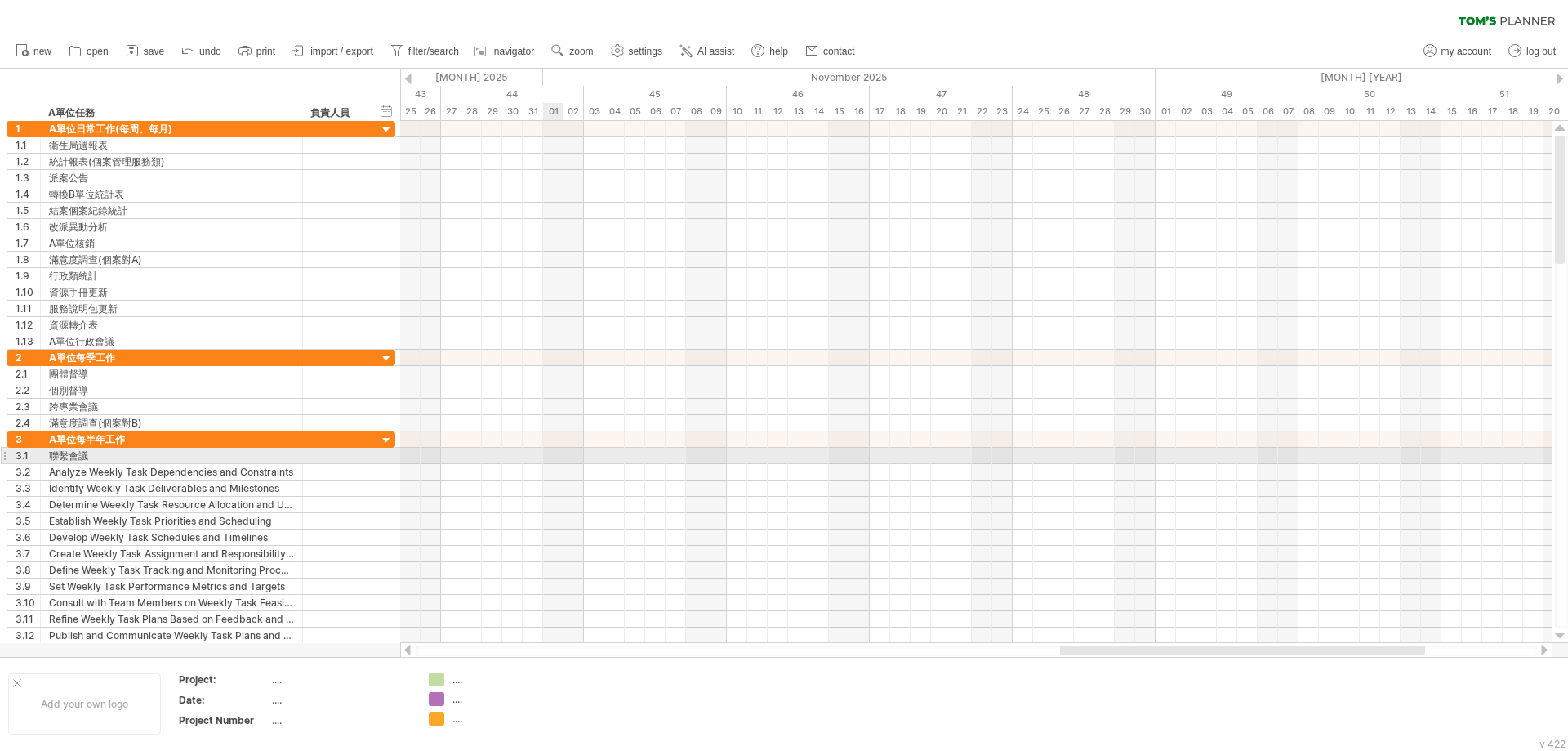 click at bounding box center [976, 456] 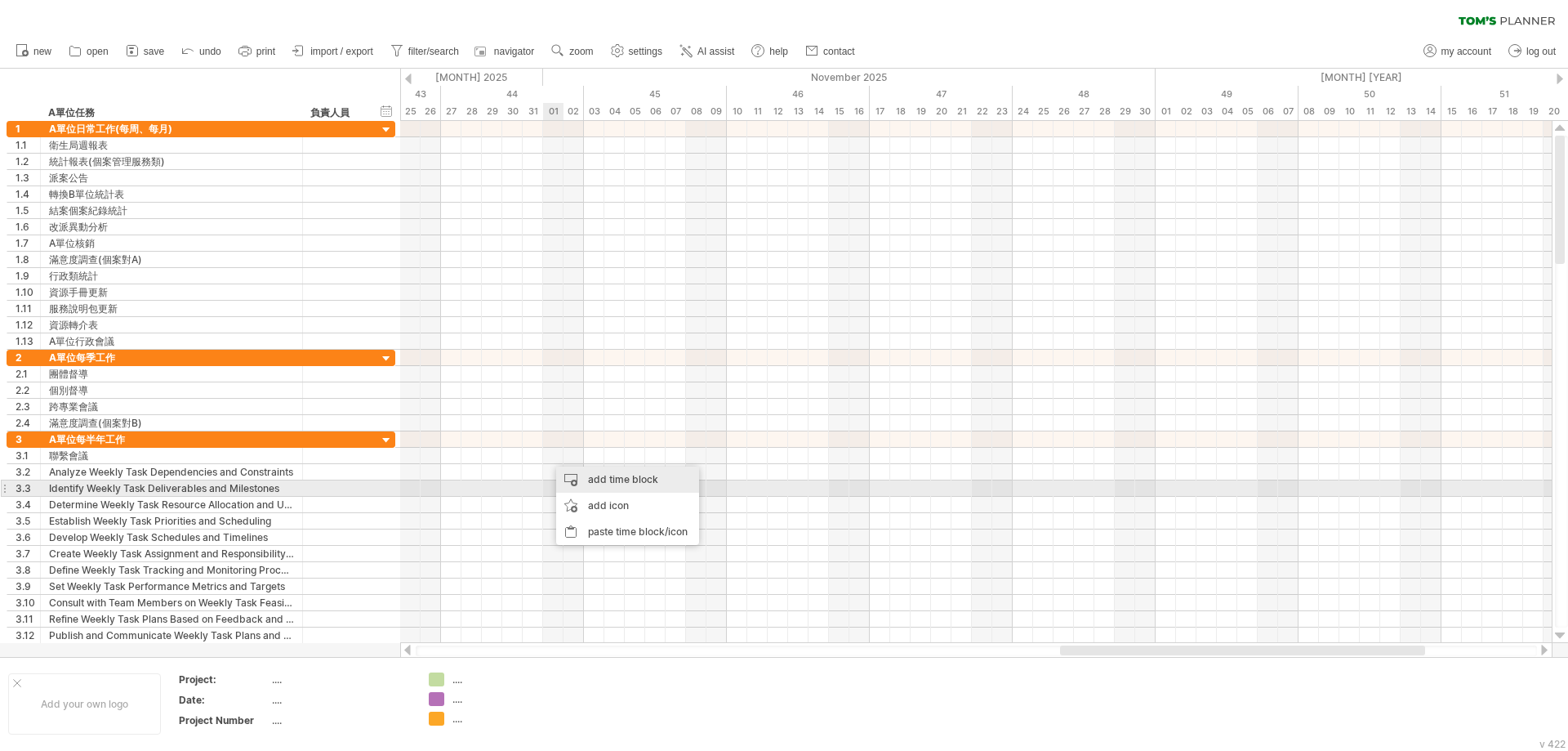click on "add time block" at bounding box center [627, 480] 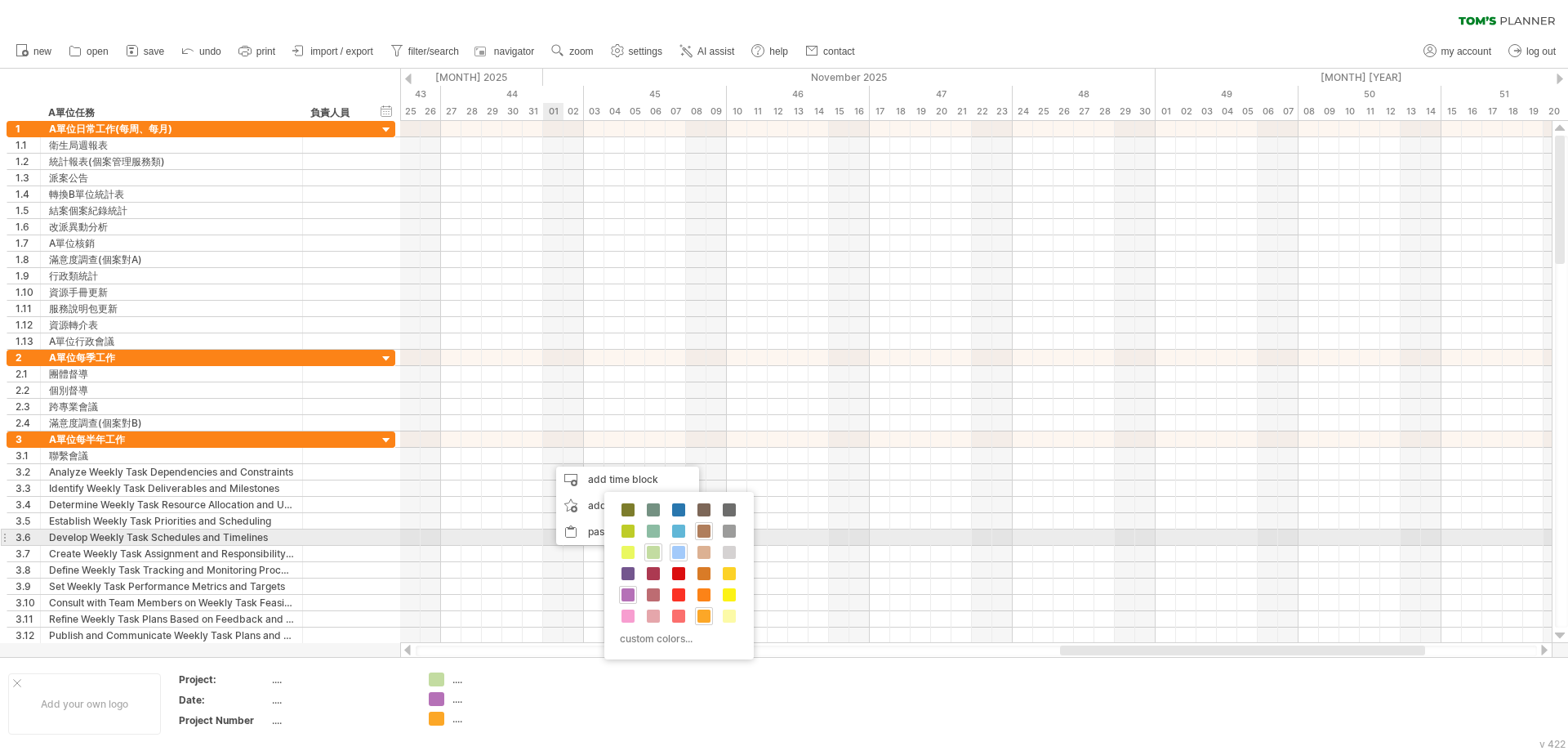 click at bounding box center (704, 531) 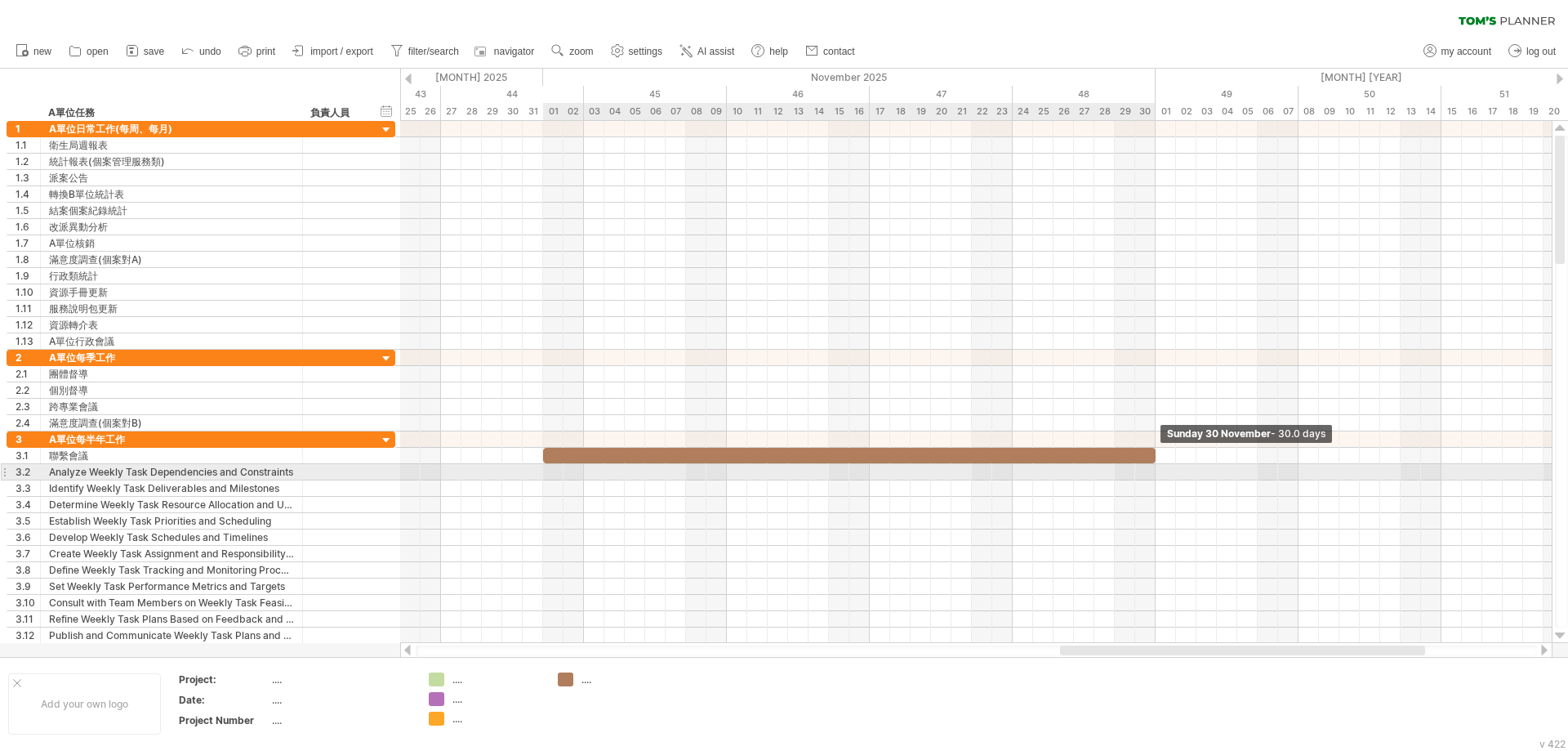 drag, startPoint x: 562, startPoint y: 454, endPoint x: 1151, endPoint y: 464, distance: 589.0849 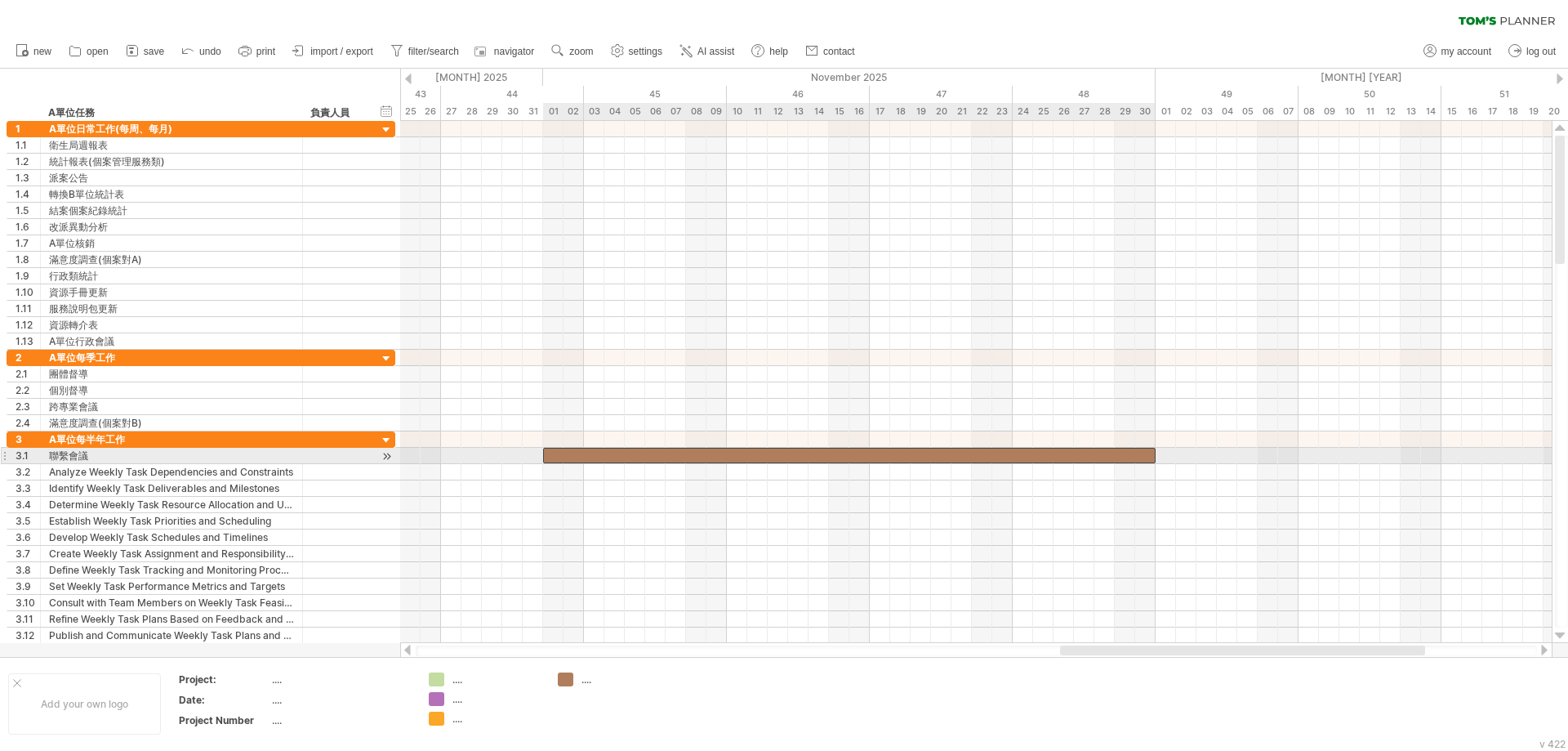 click at bounding box center [849, 455] 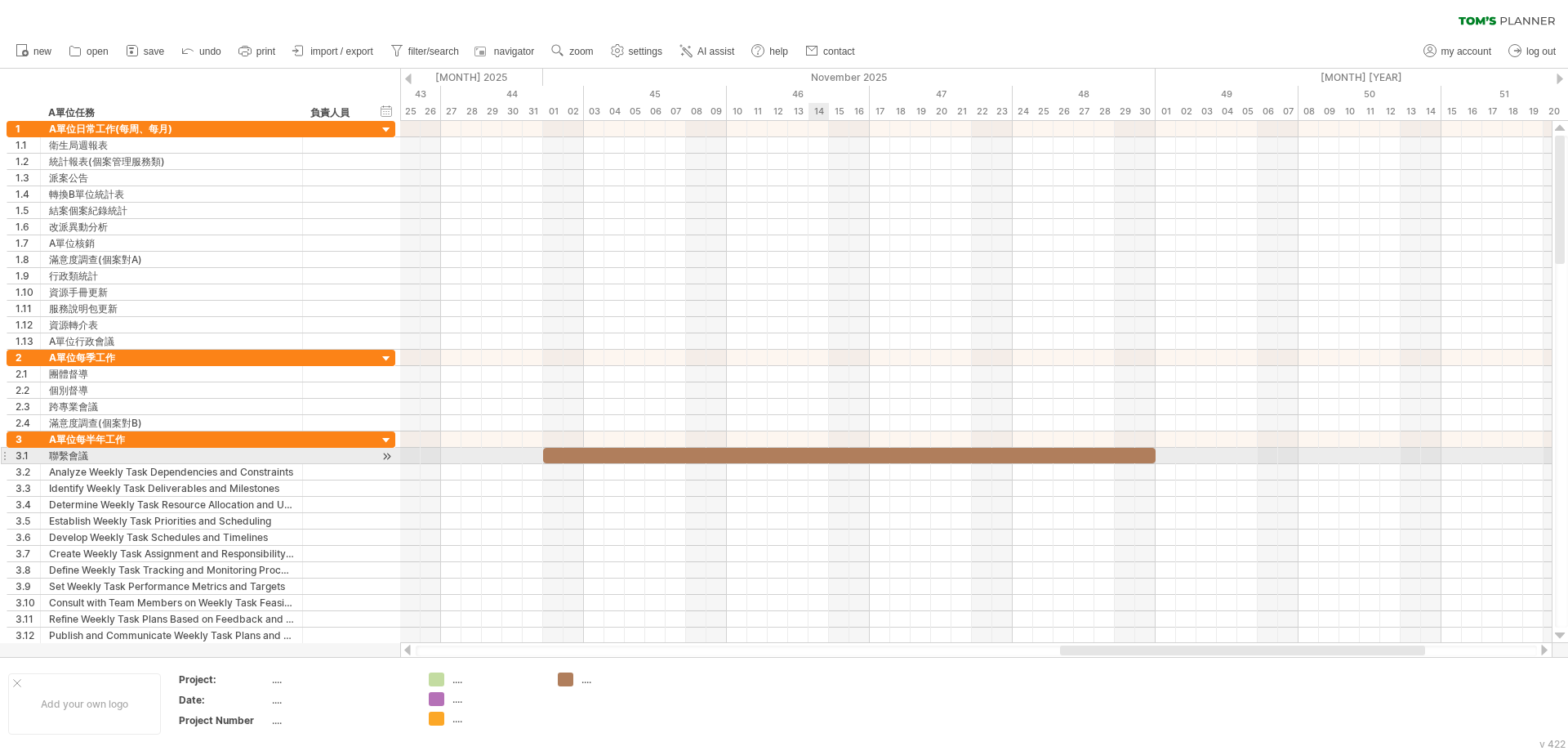 type 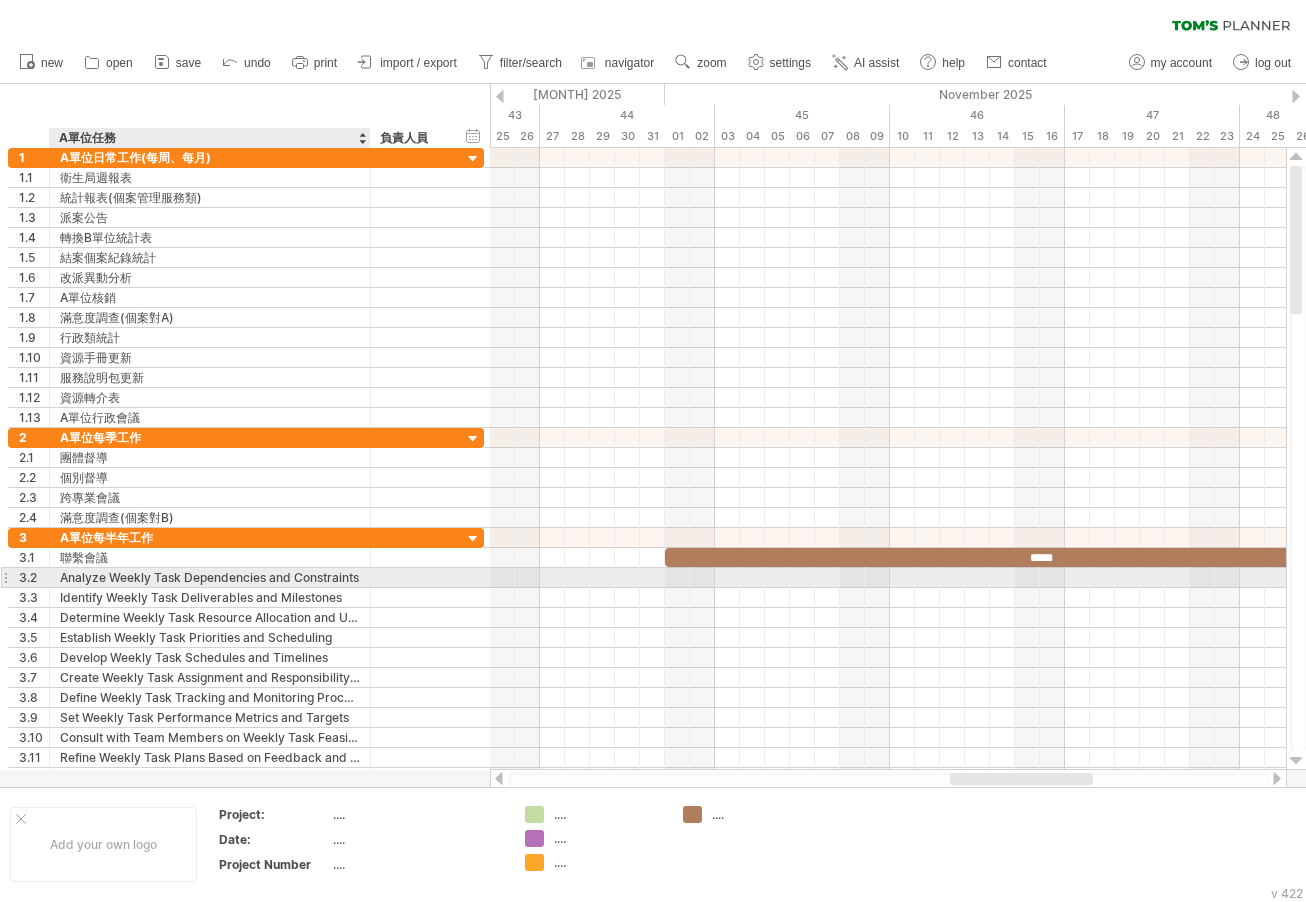 click on "Analyze Weekly Task Dependencies and Constraints" at bounding box center (210, 577) 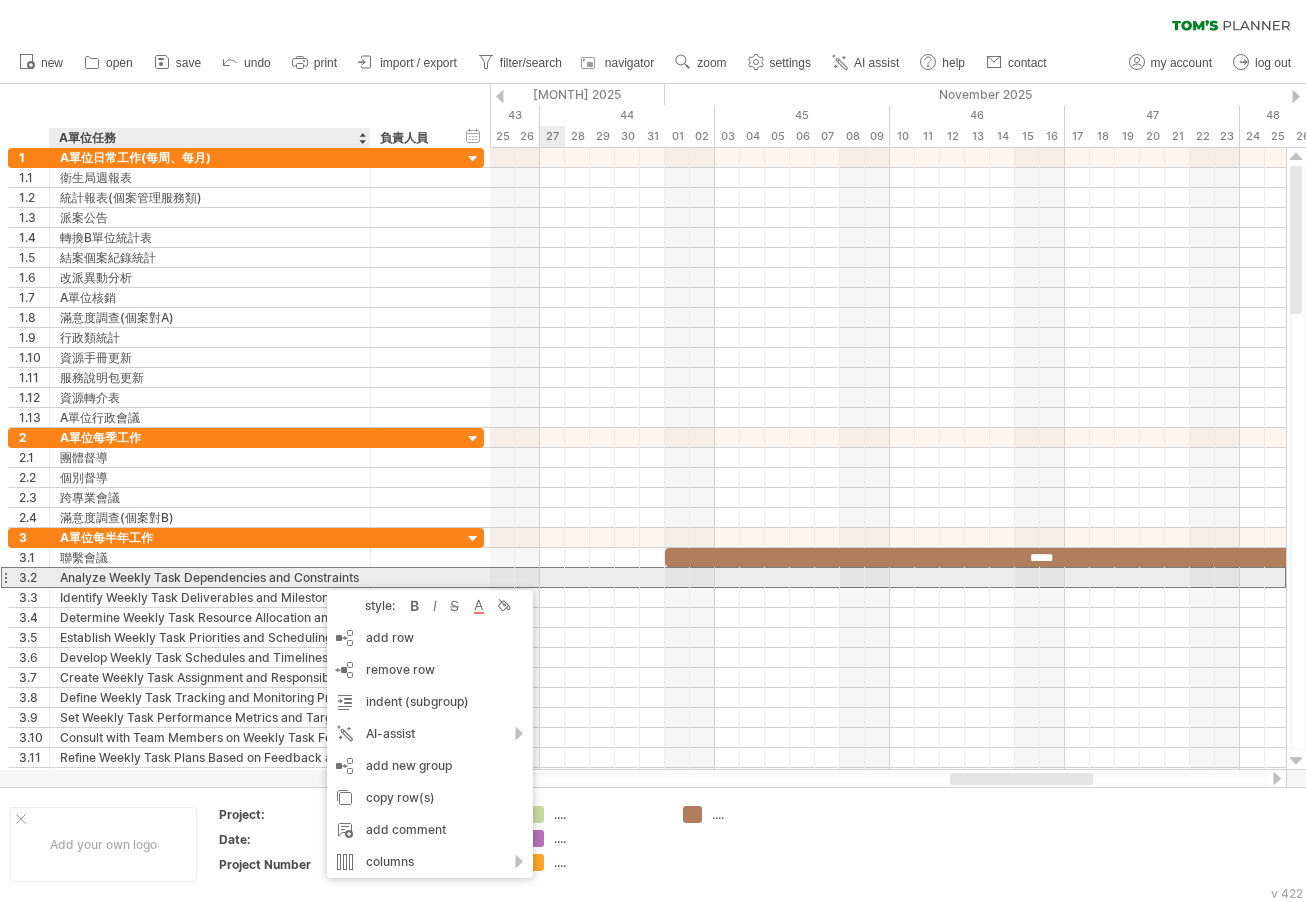 click on "Analyze Weekly Task Dependencies and Constraints" at bounding box center (210, 577) 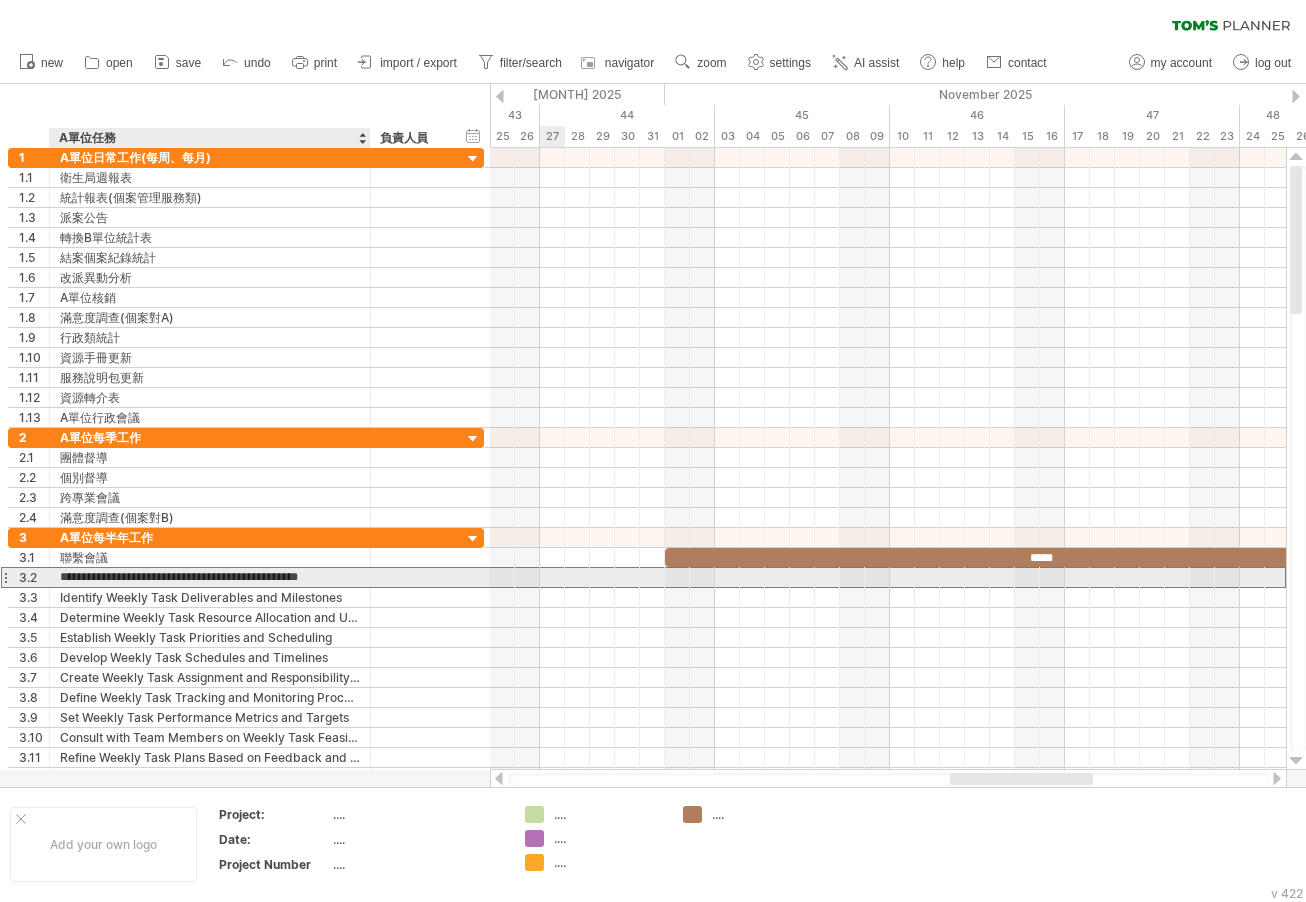 click on "**********" at bounding box center [210, 577] 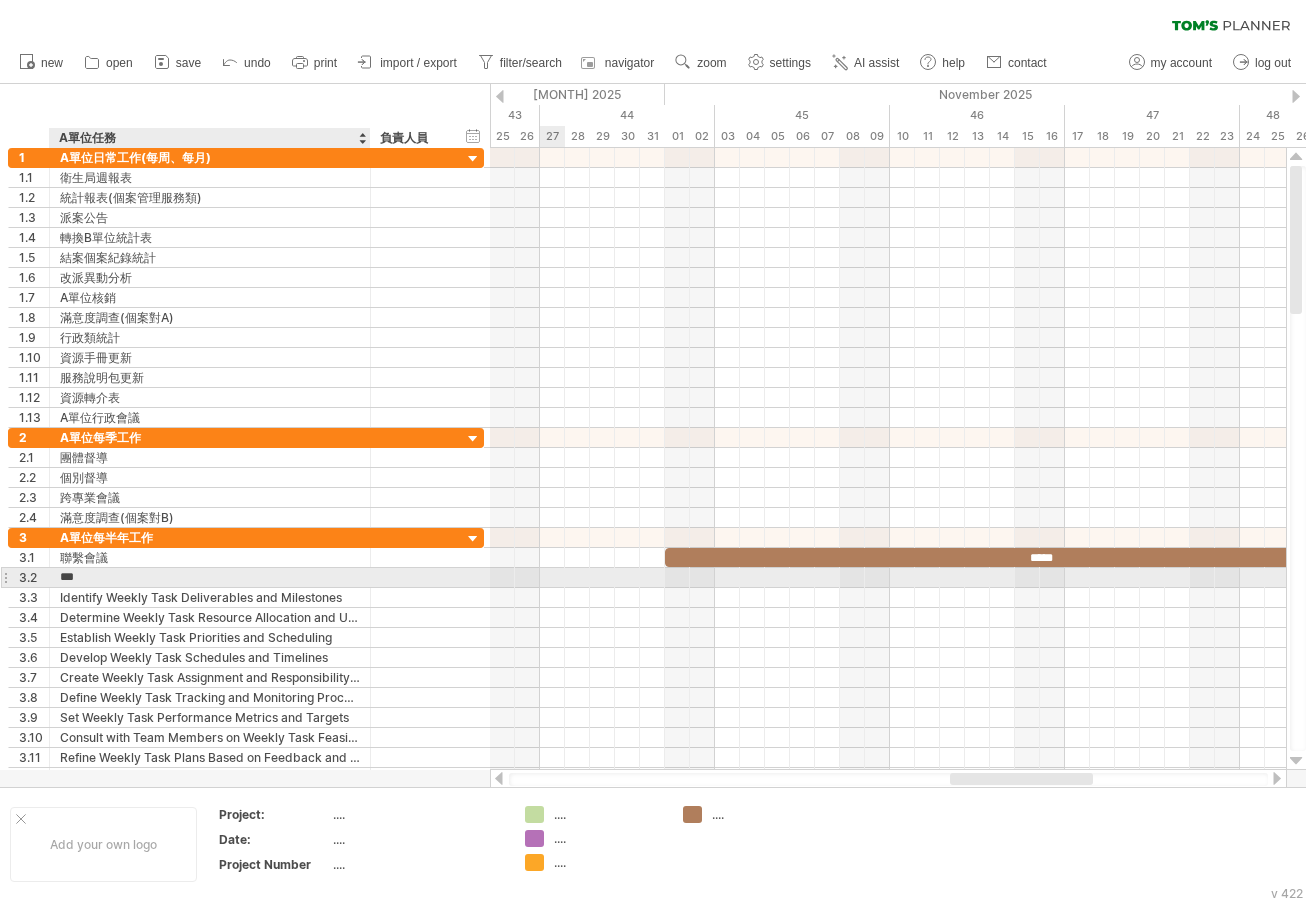 type on "*" 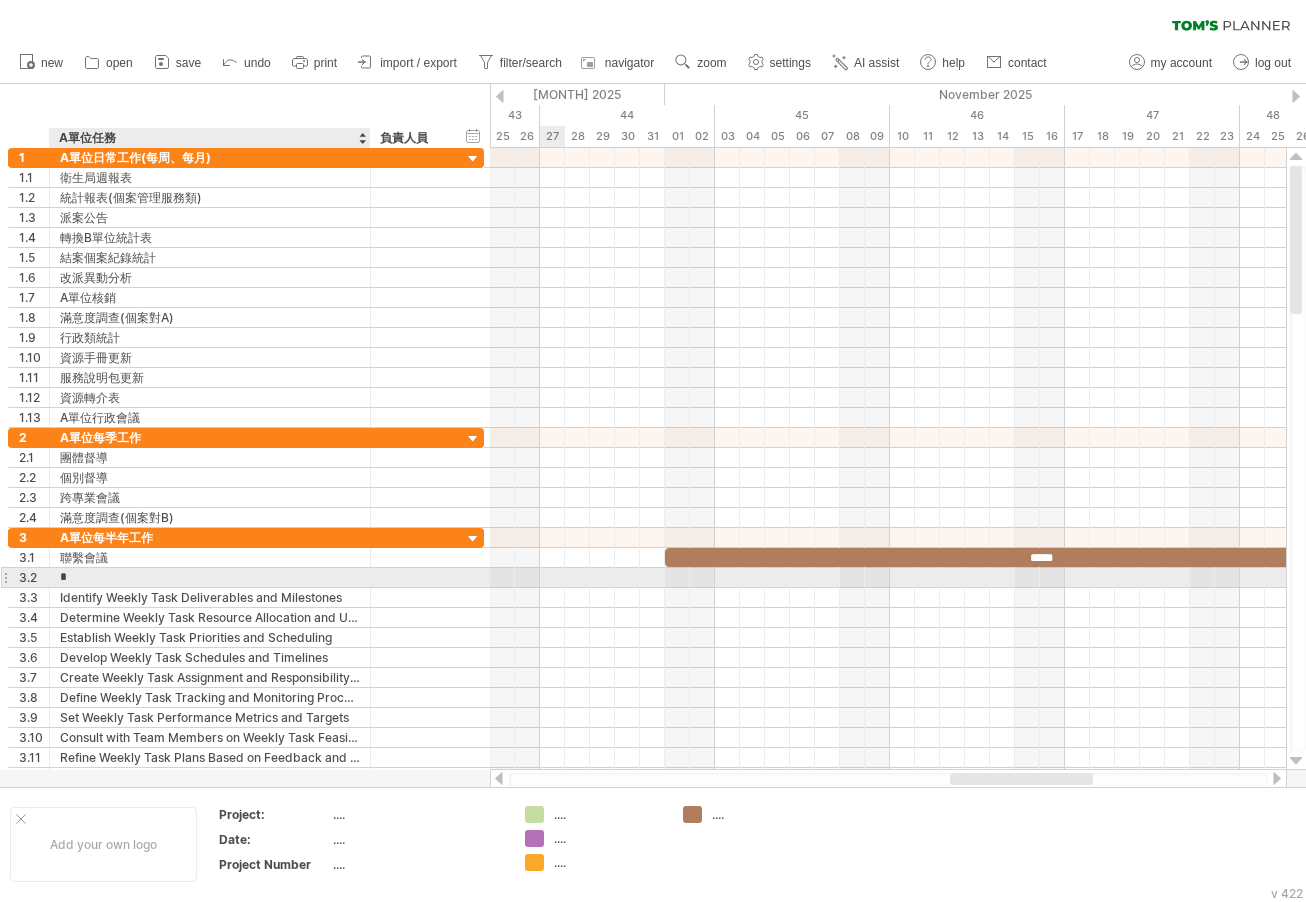 paste on "**********" 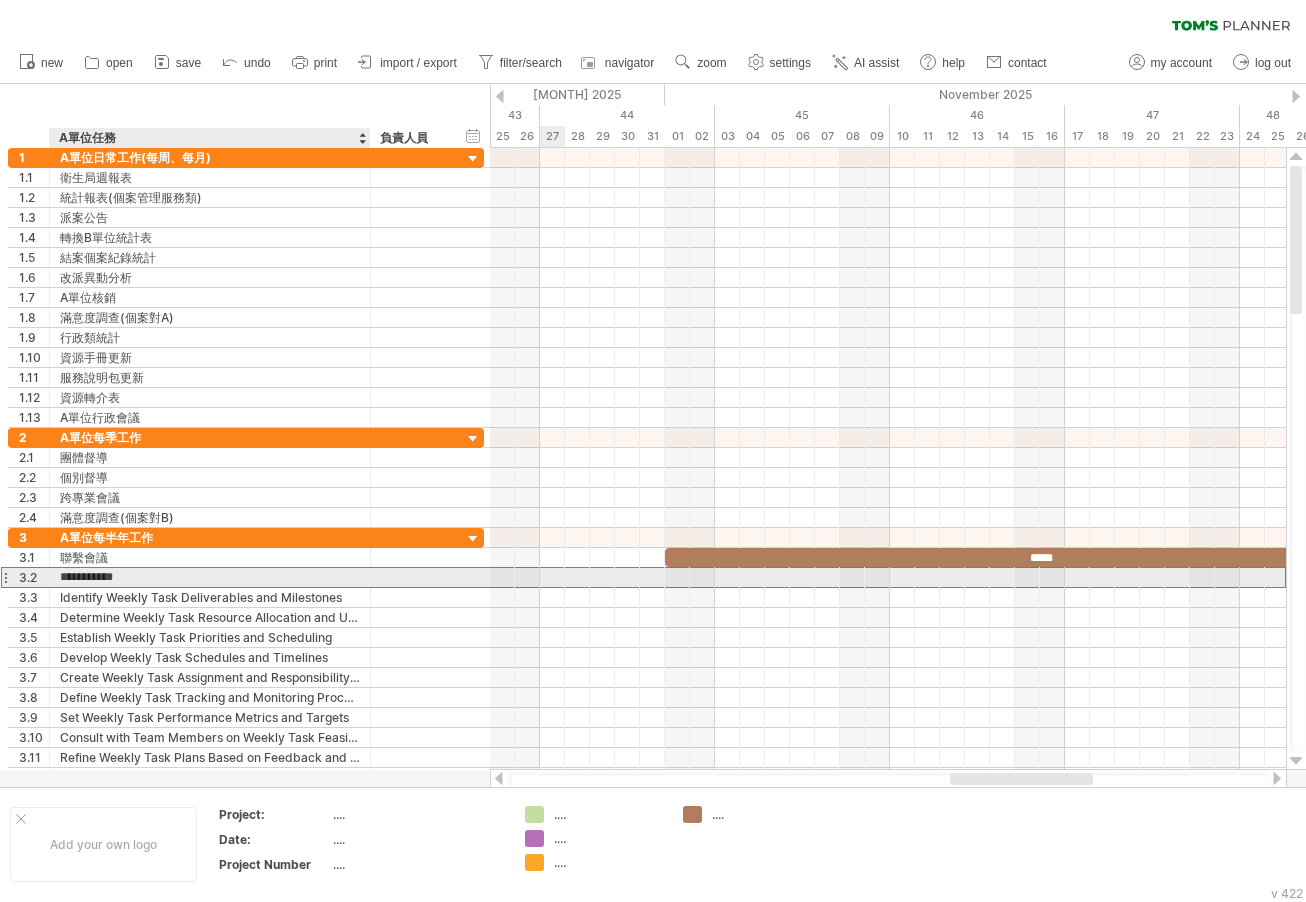 click on "**********" at bounding box center [210, 577] 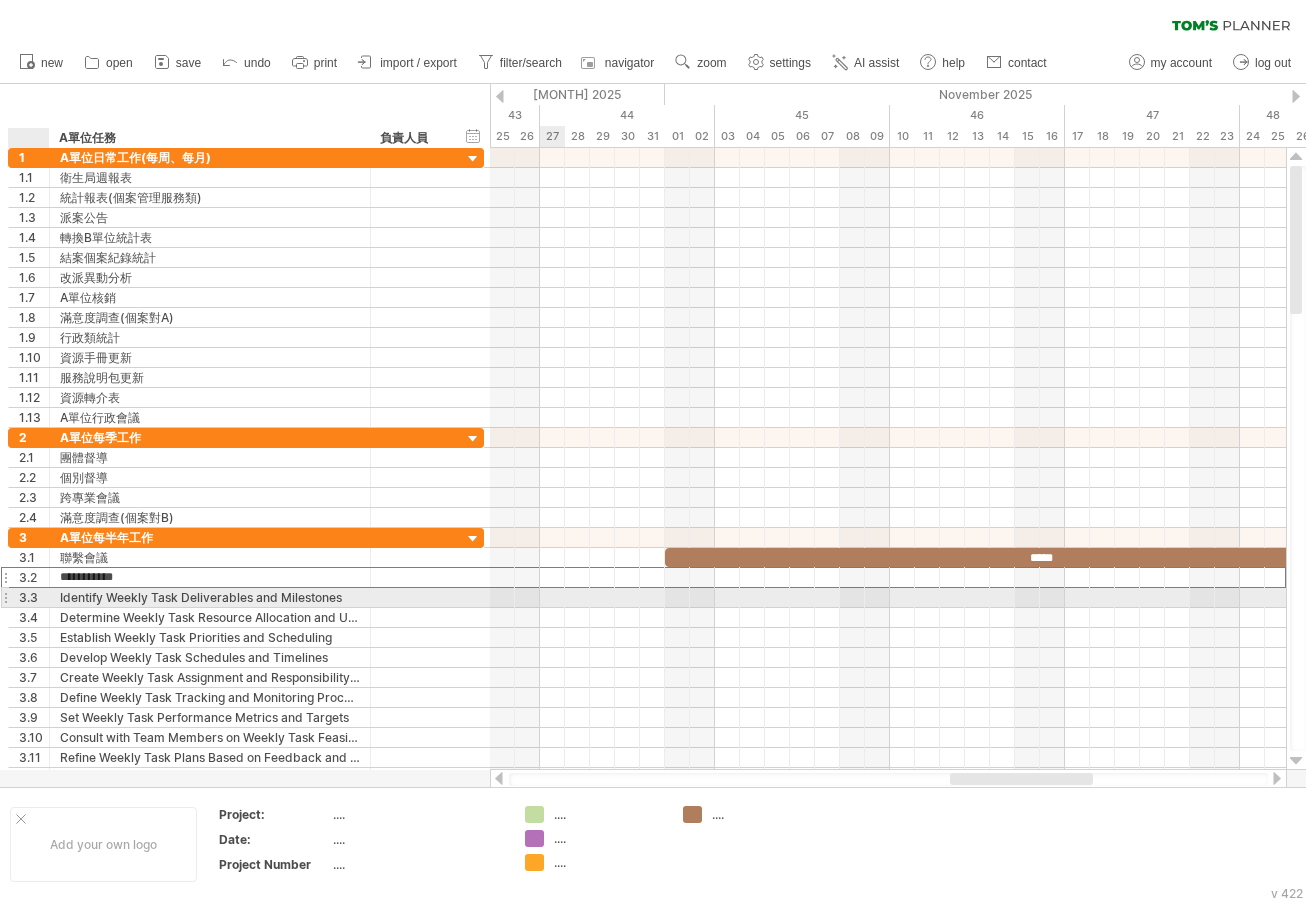 type on "**********" 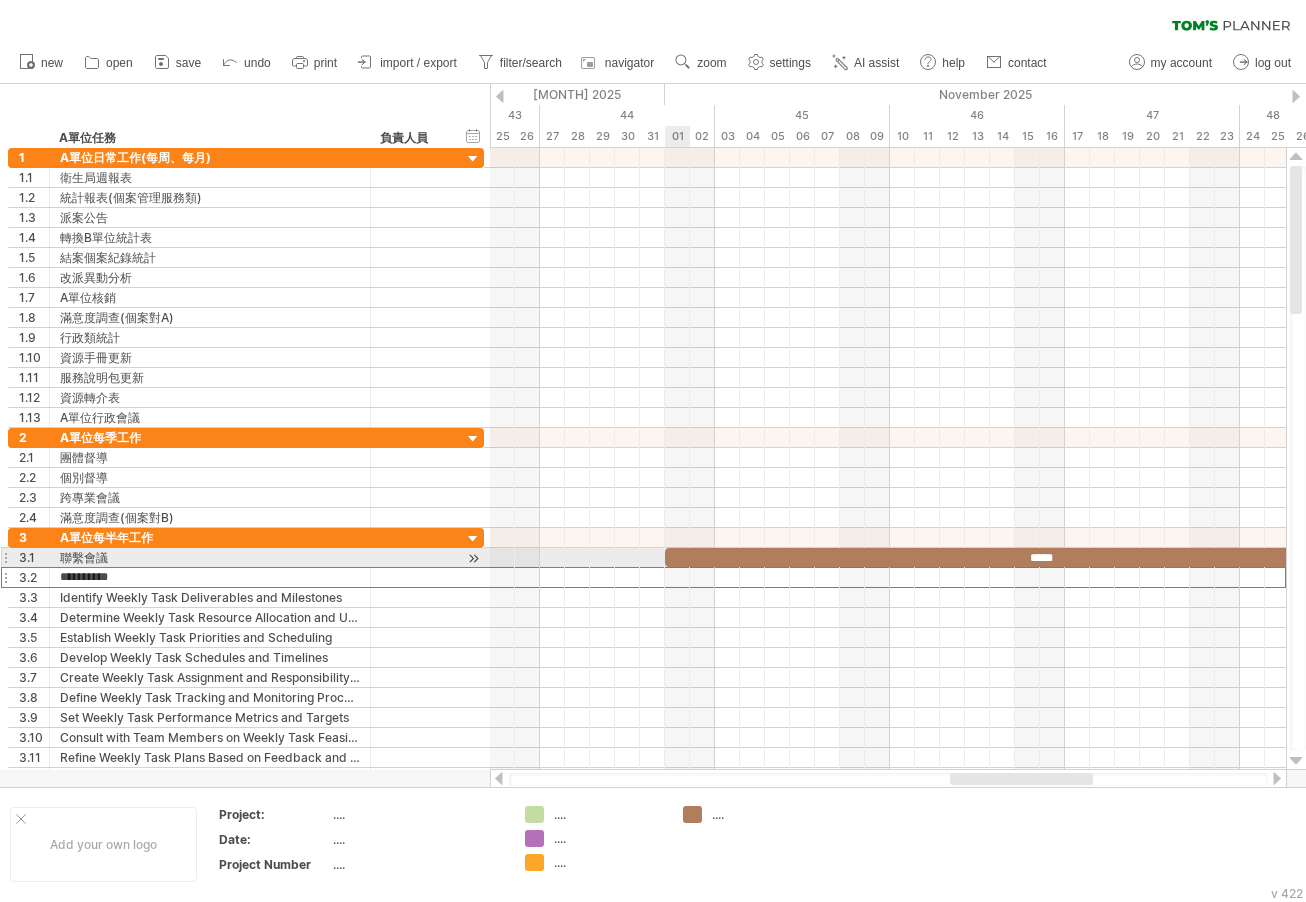 click on "*****" at bounding box center [1040, 557] 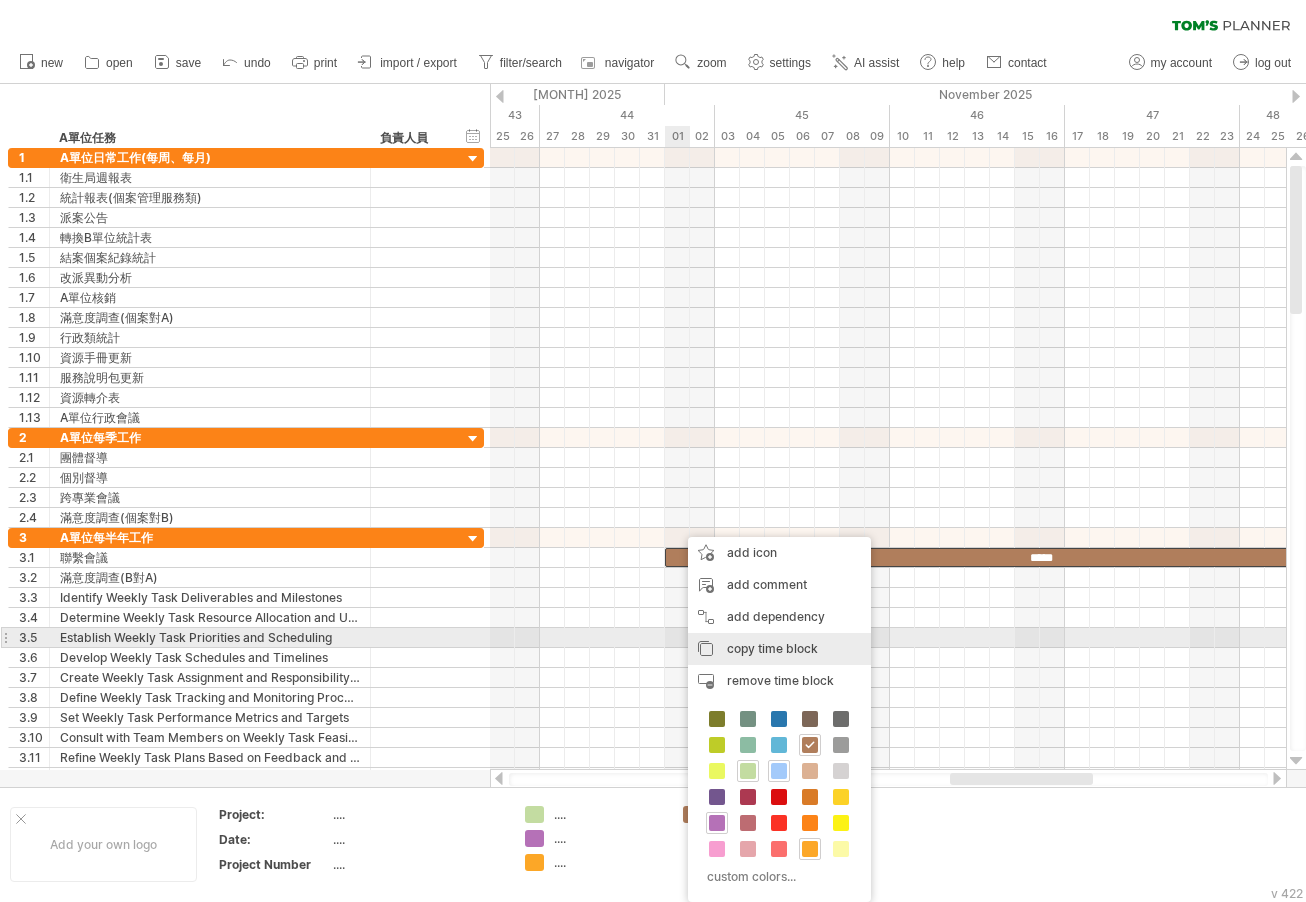 click on "copy time block" at bounding box center [772, 648] 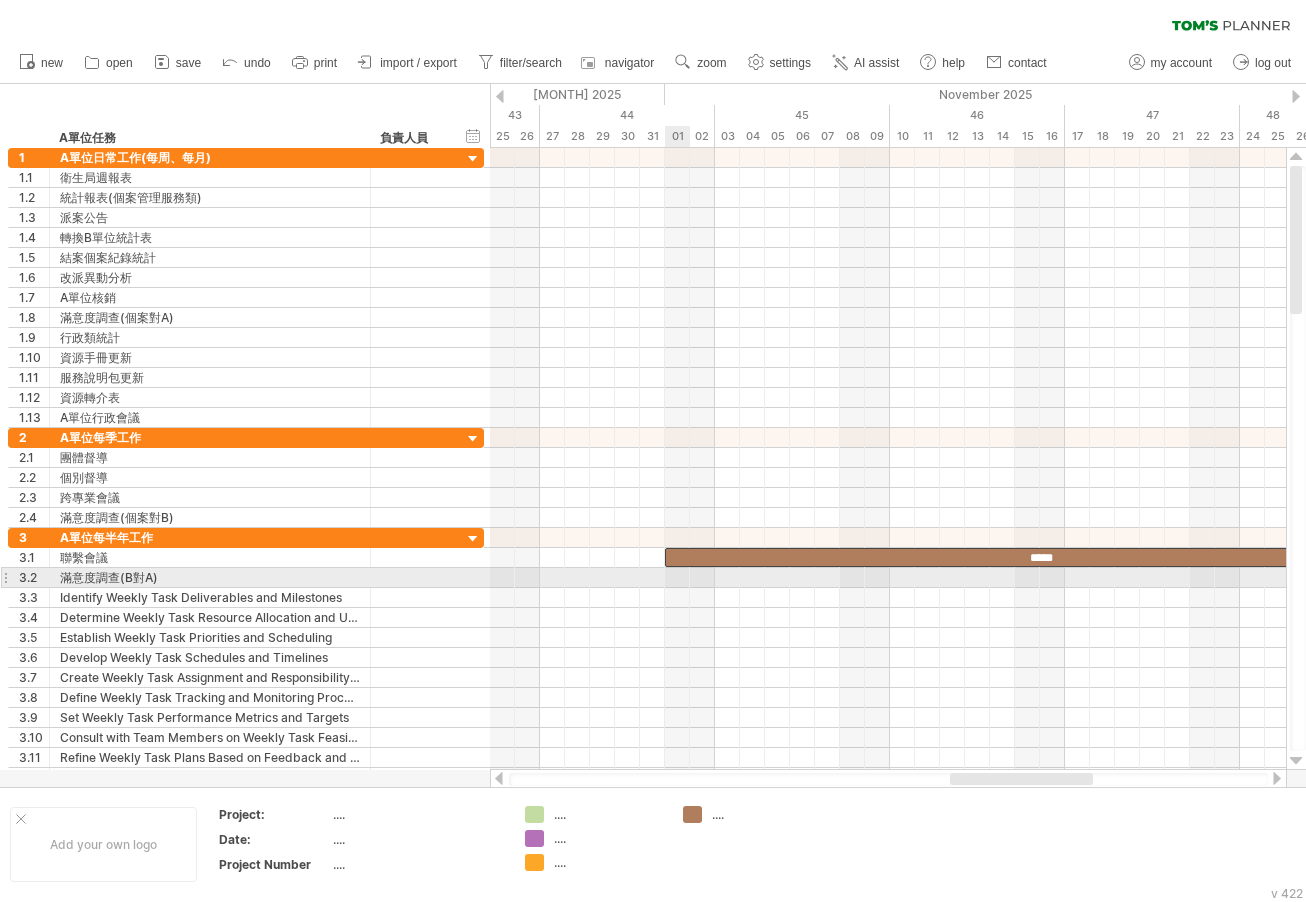click at bounding box center (888, 578) 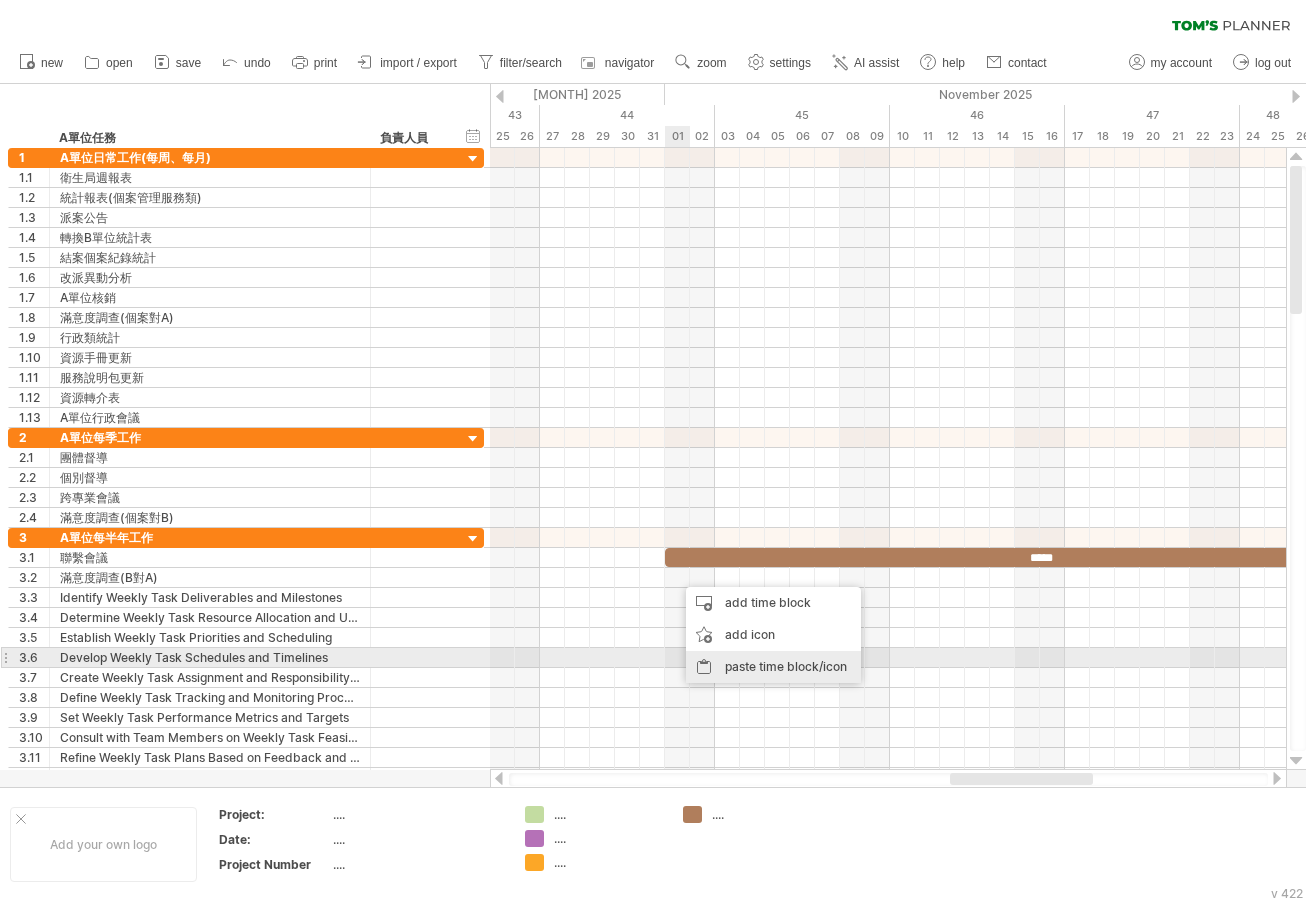 click on "paste time block/icon" at bounding box center [773, 667] 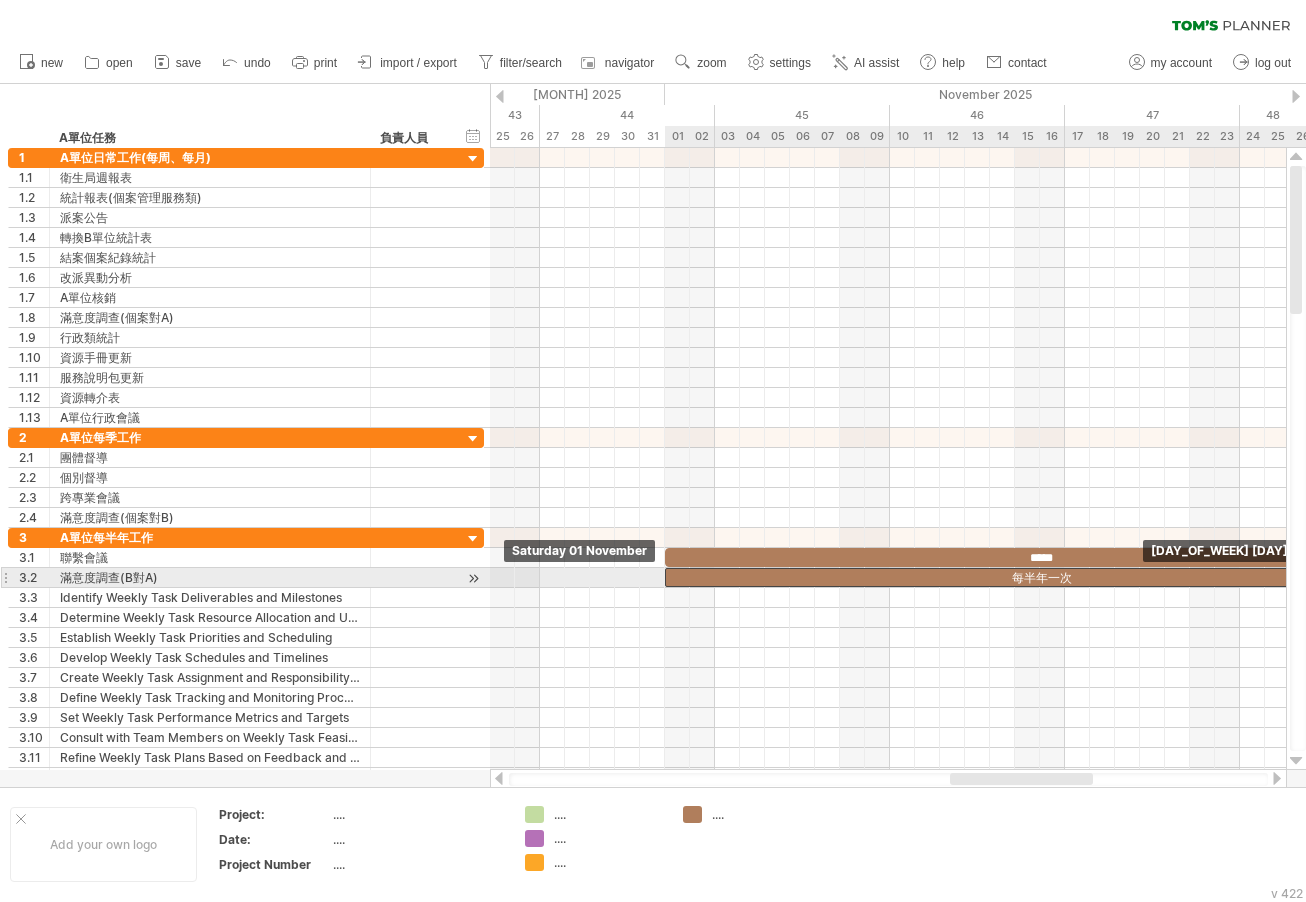 drag, startPoint x: 745, startPoint y: 574, endPoint x: 731, endPoint y: 575, distance: 14.035668 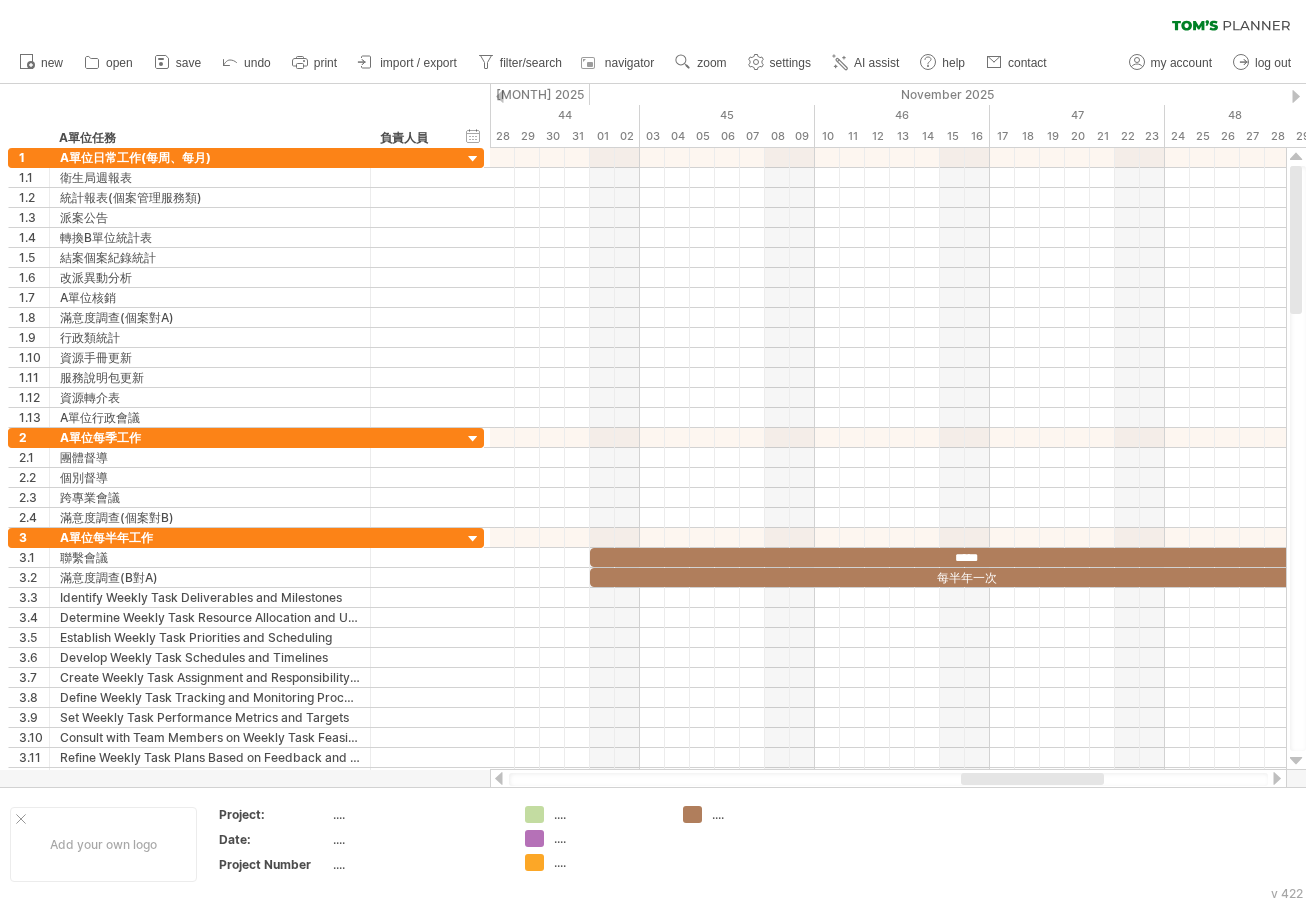 drag, startPoint x: 987, startPoint y: 780, endPoint x: 998, endPoint y: 772, distance: 13.601471 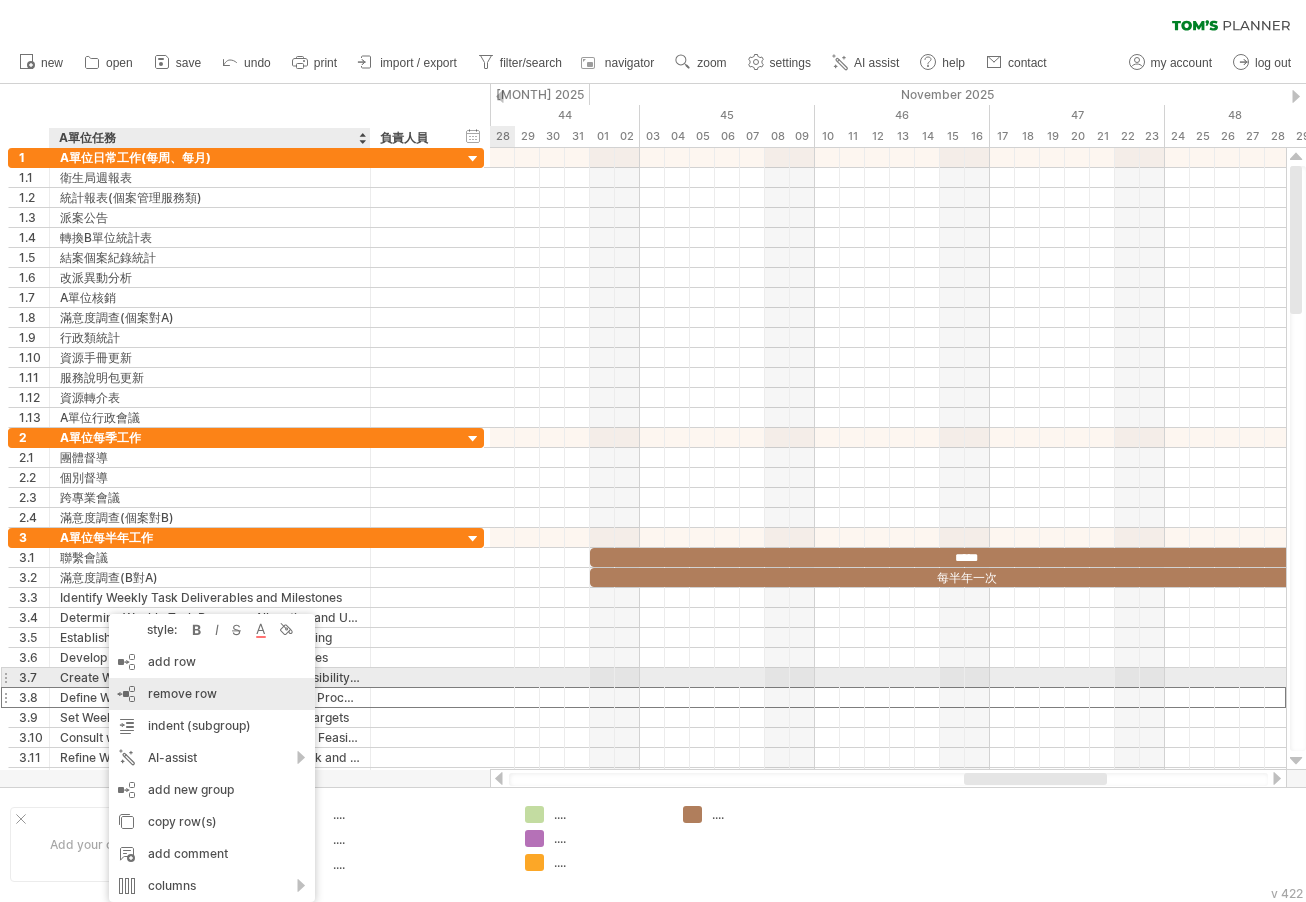 click on "remove row remove selected rows" at bounding box center (212, 694) 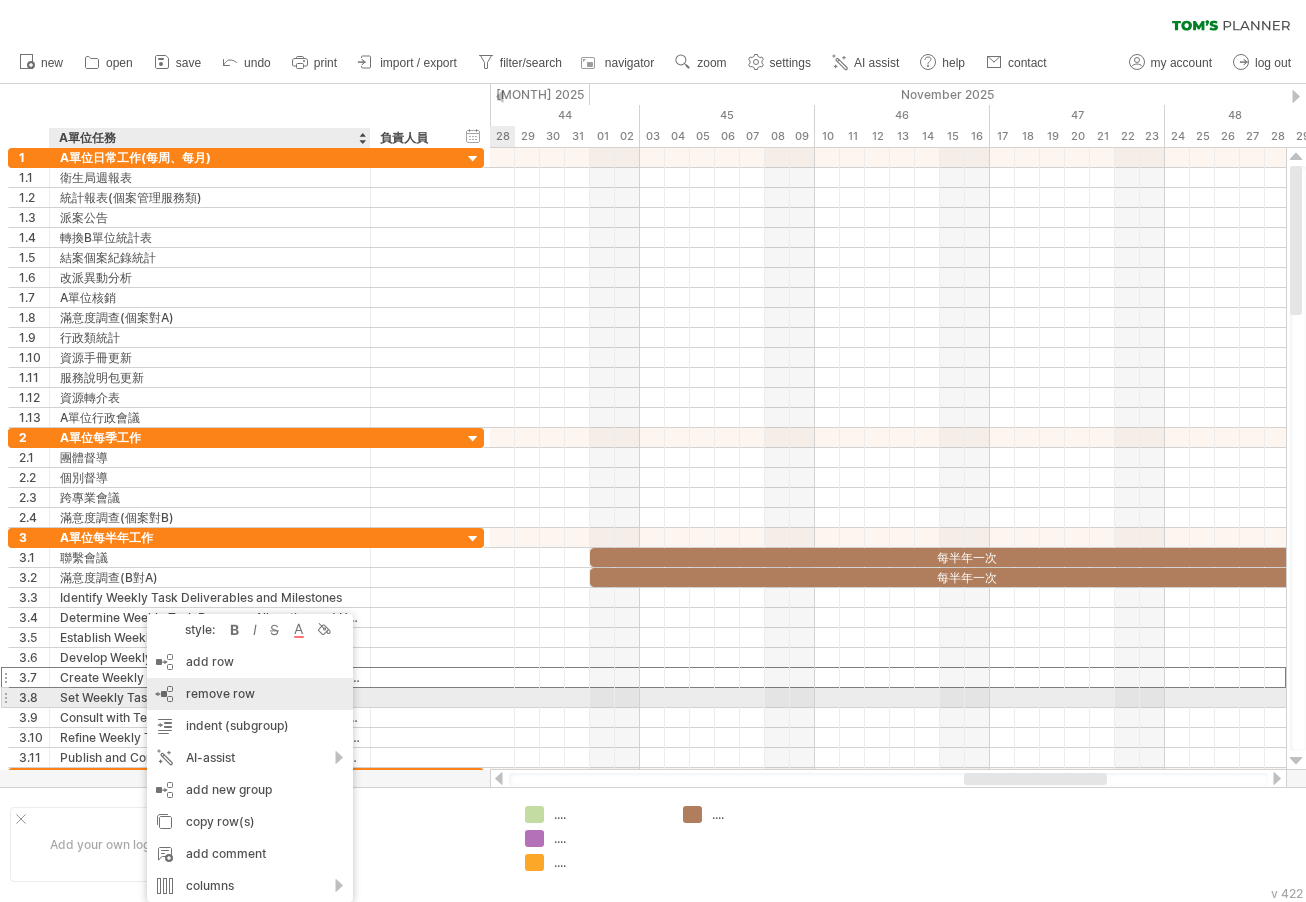 click on "remove row" at bounding box center [220, 693] 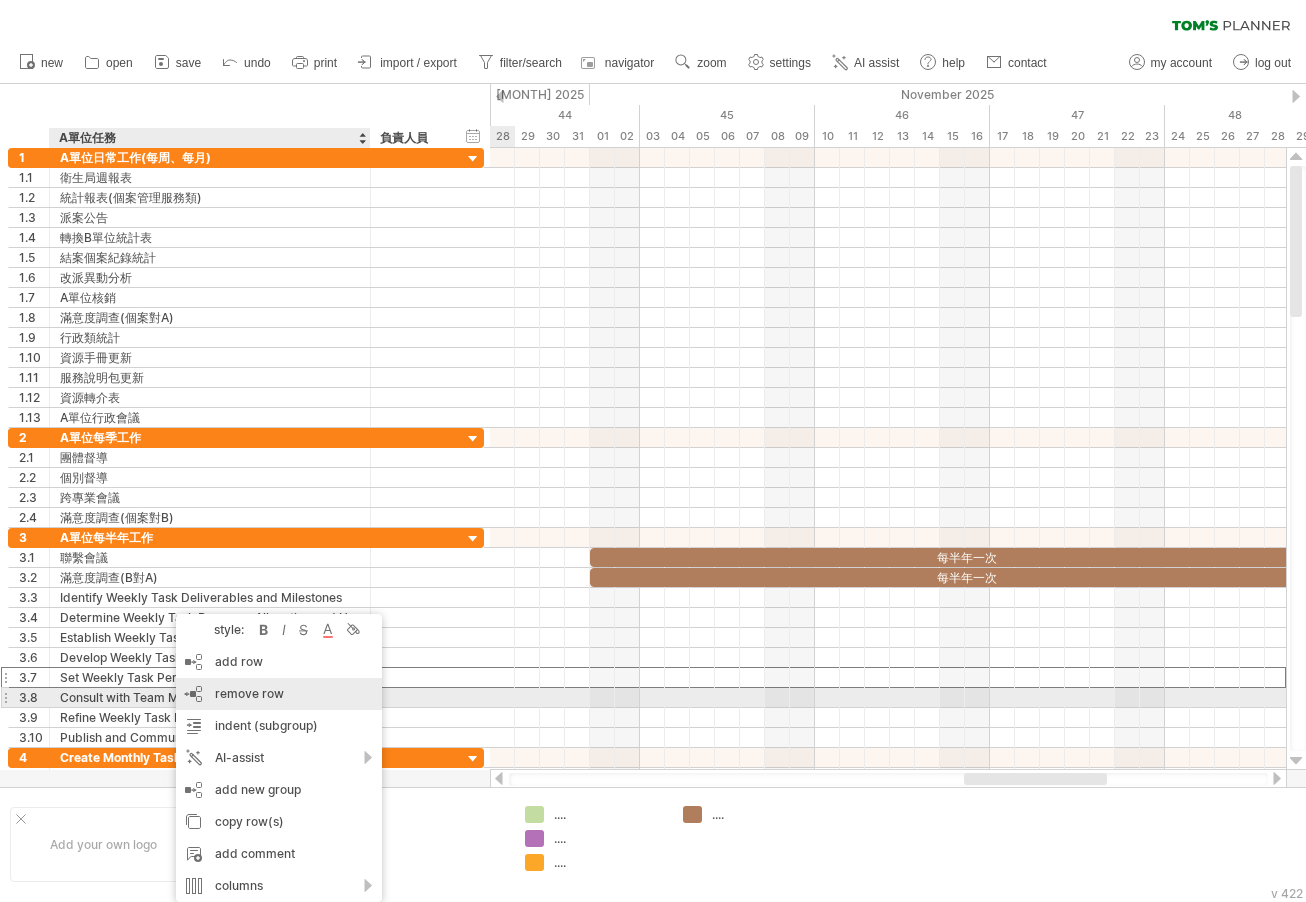 click on "remove row remove selected rows" at bounding box center (279, 694) 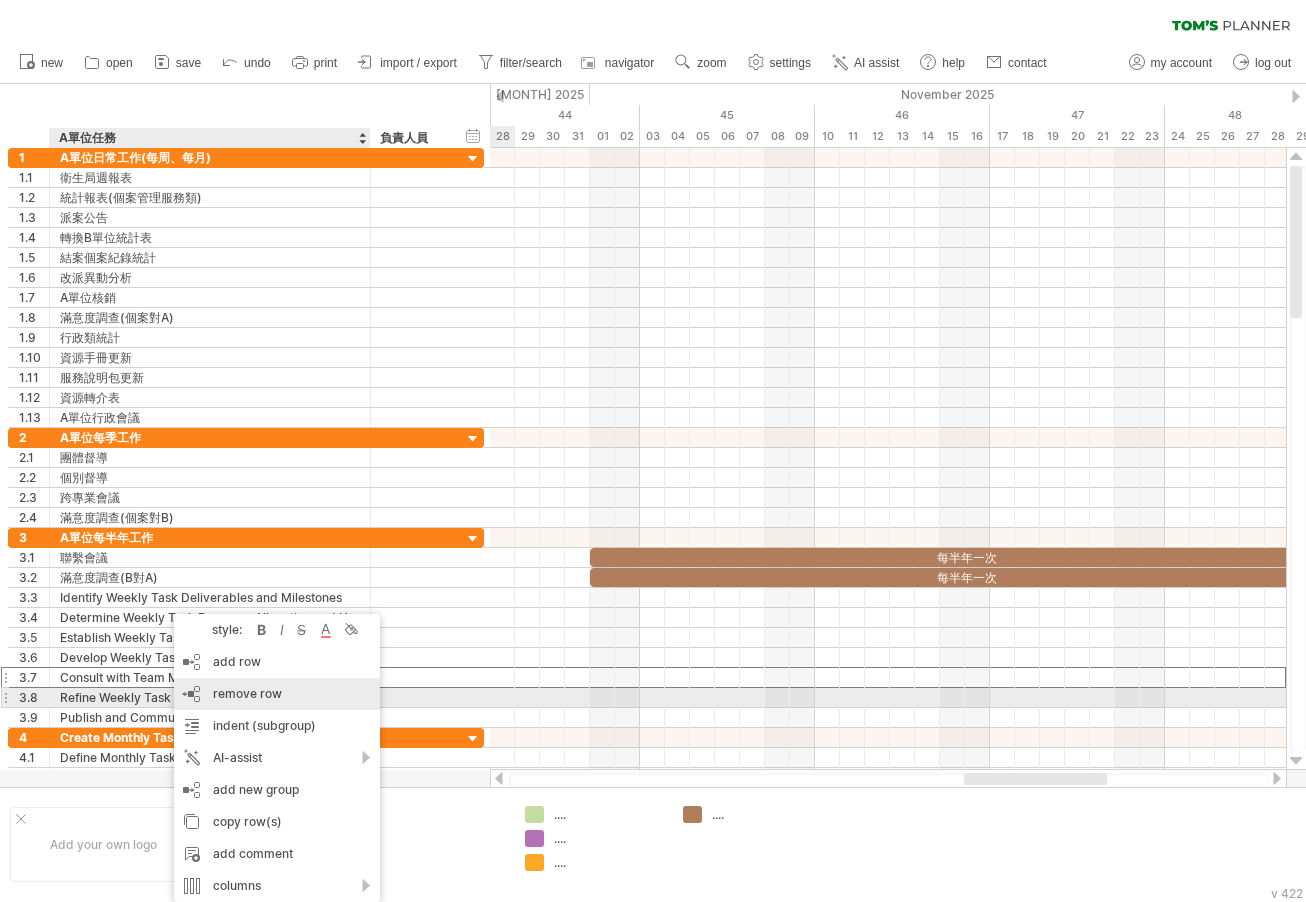 click on "remove row" at bounding box center [247, 693] 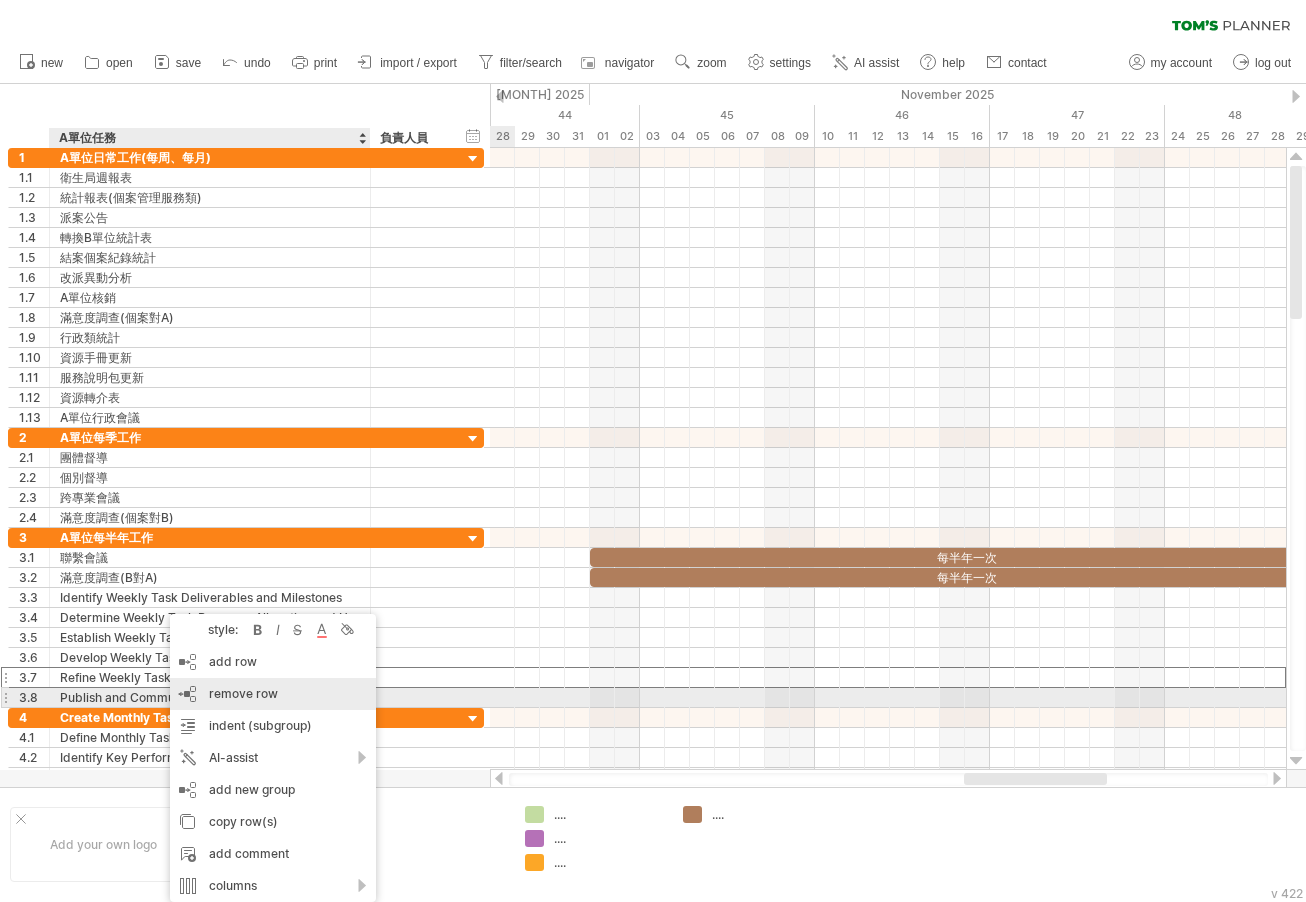 click on "remove row remove selected rows" at bounding box center (273, 694) 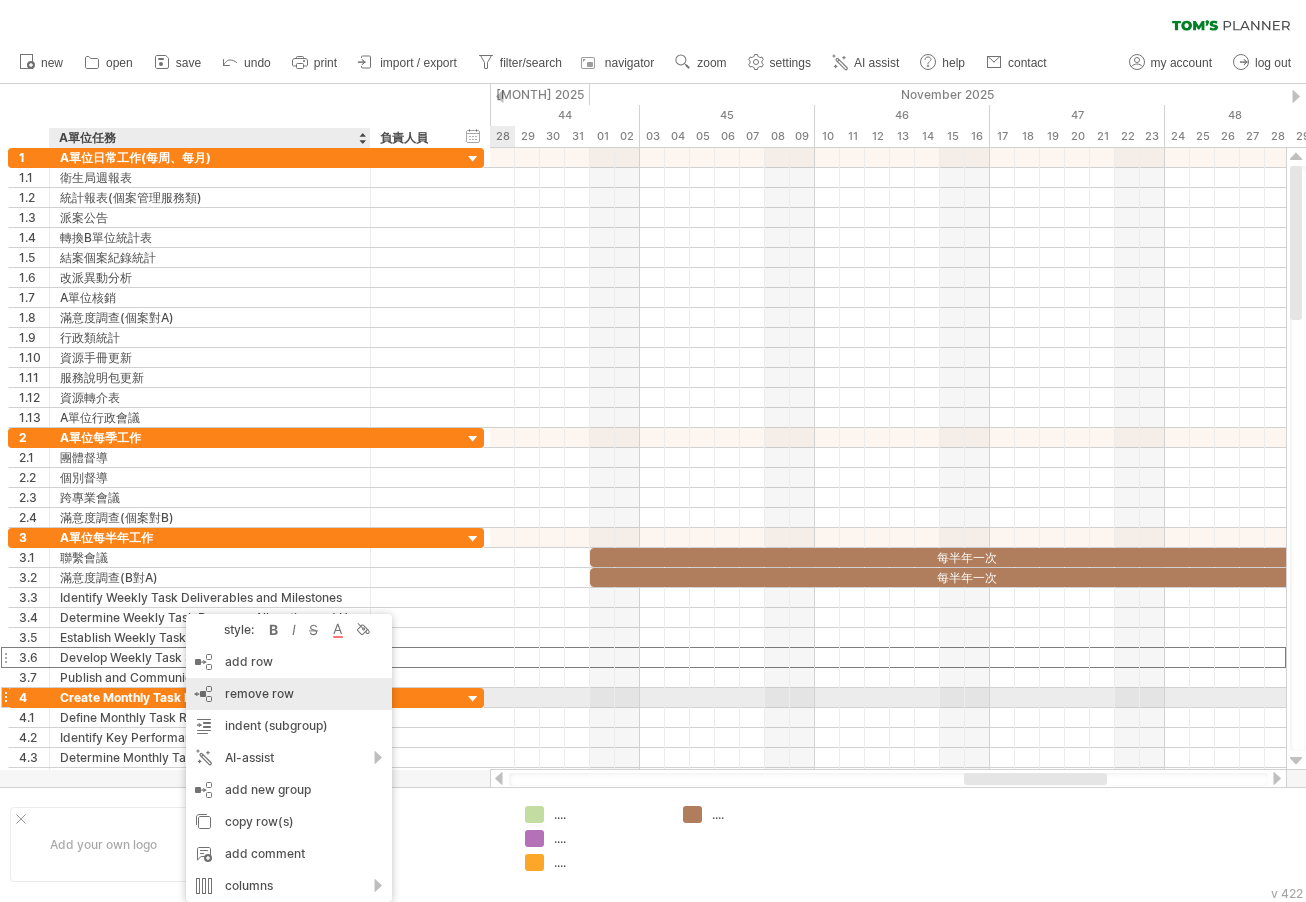 click on "remove row remove selected rows" at bounding box center (289, 694) 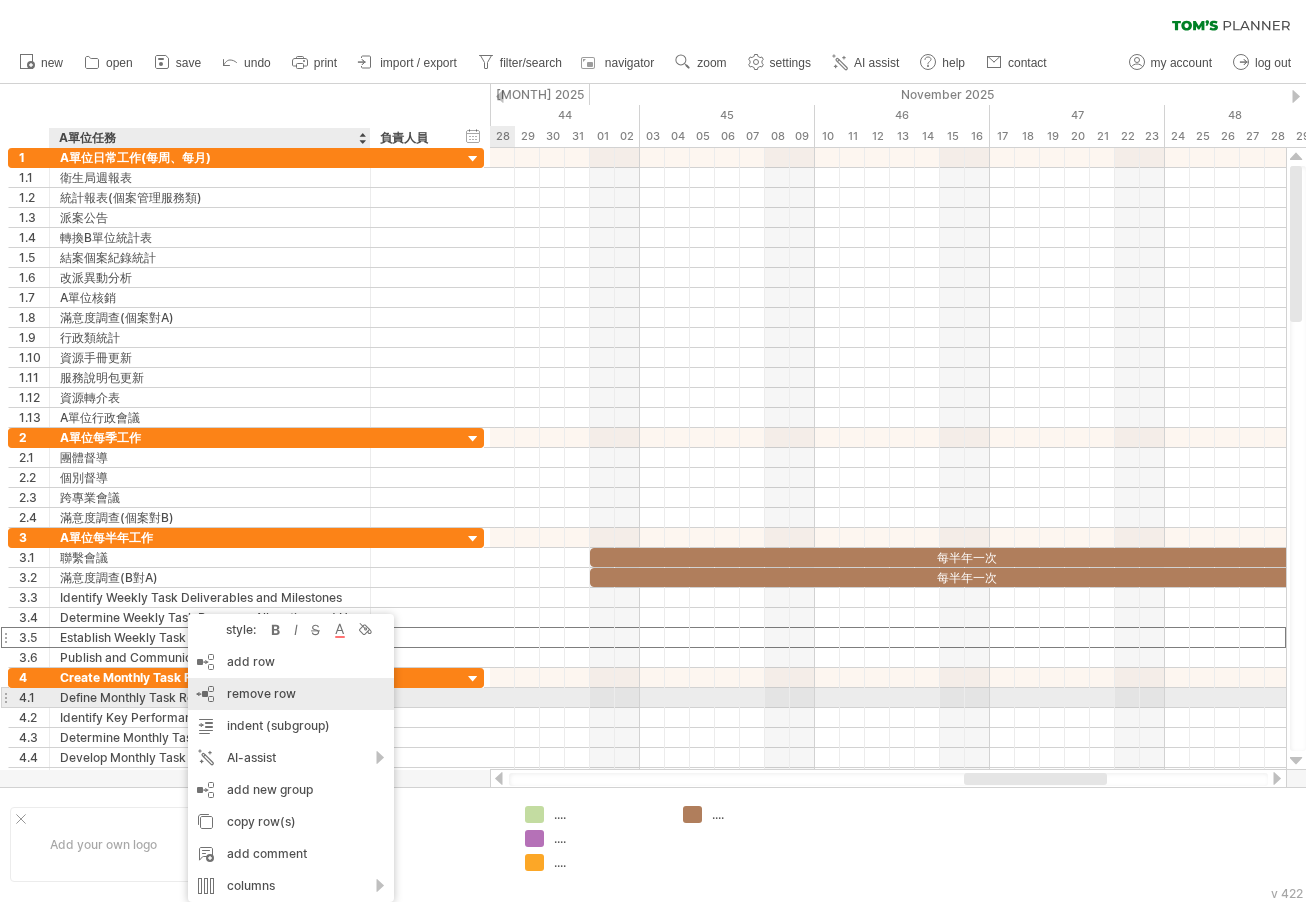 click on "remove row remove selected rows" at bounding box center (291, 694) 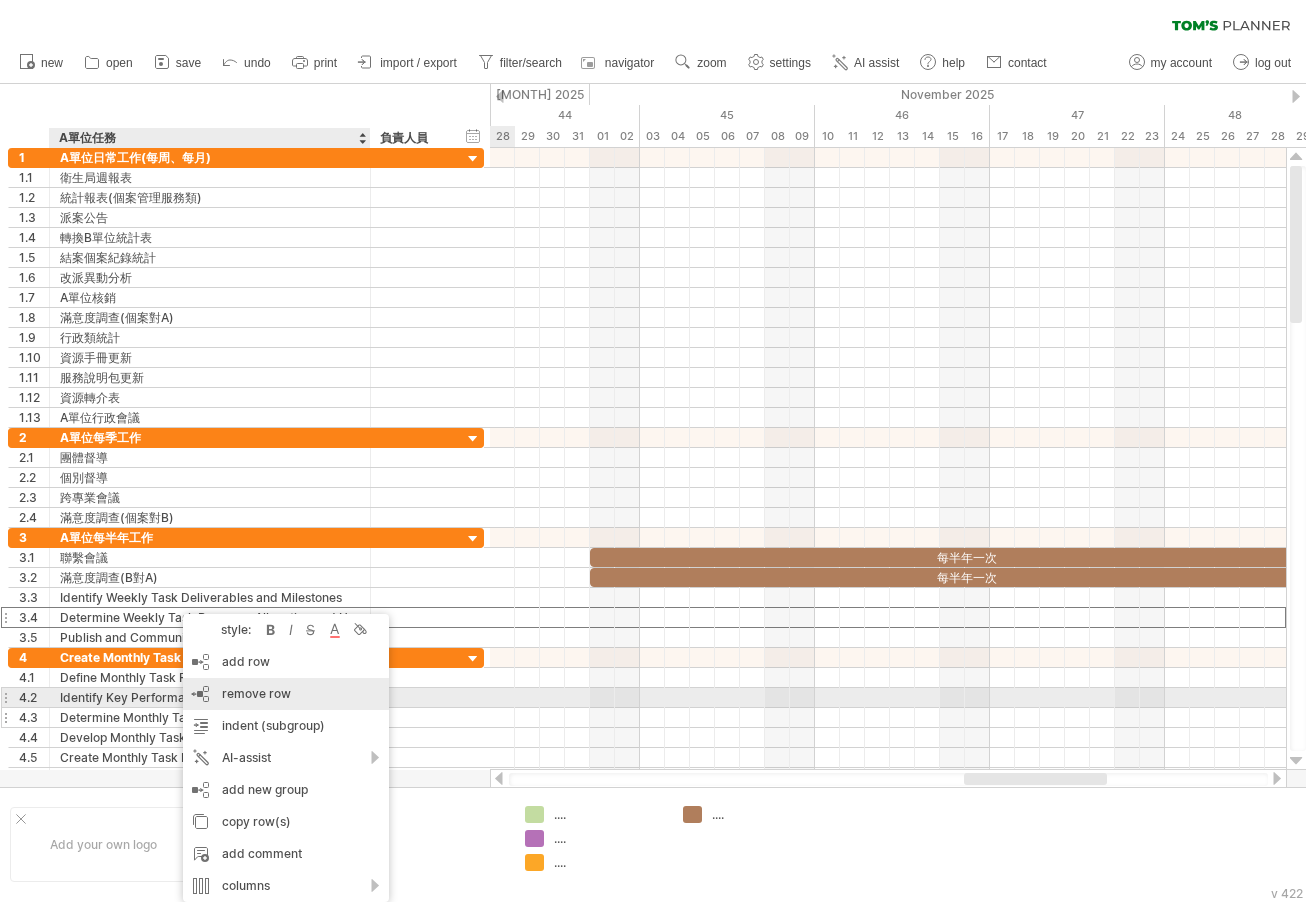 click on "remove row" at bounding box center (256, 693) 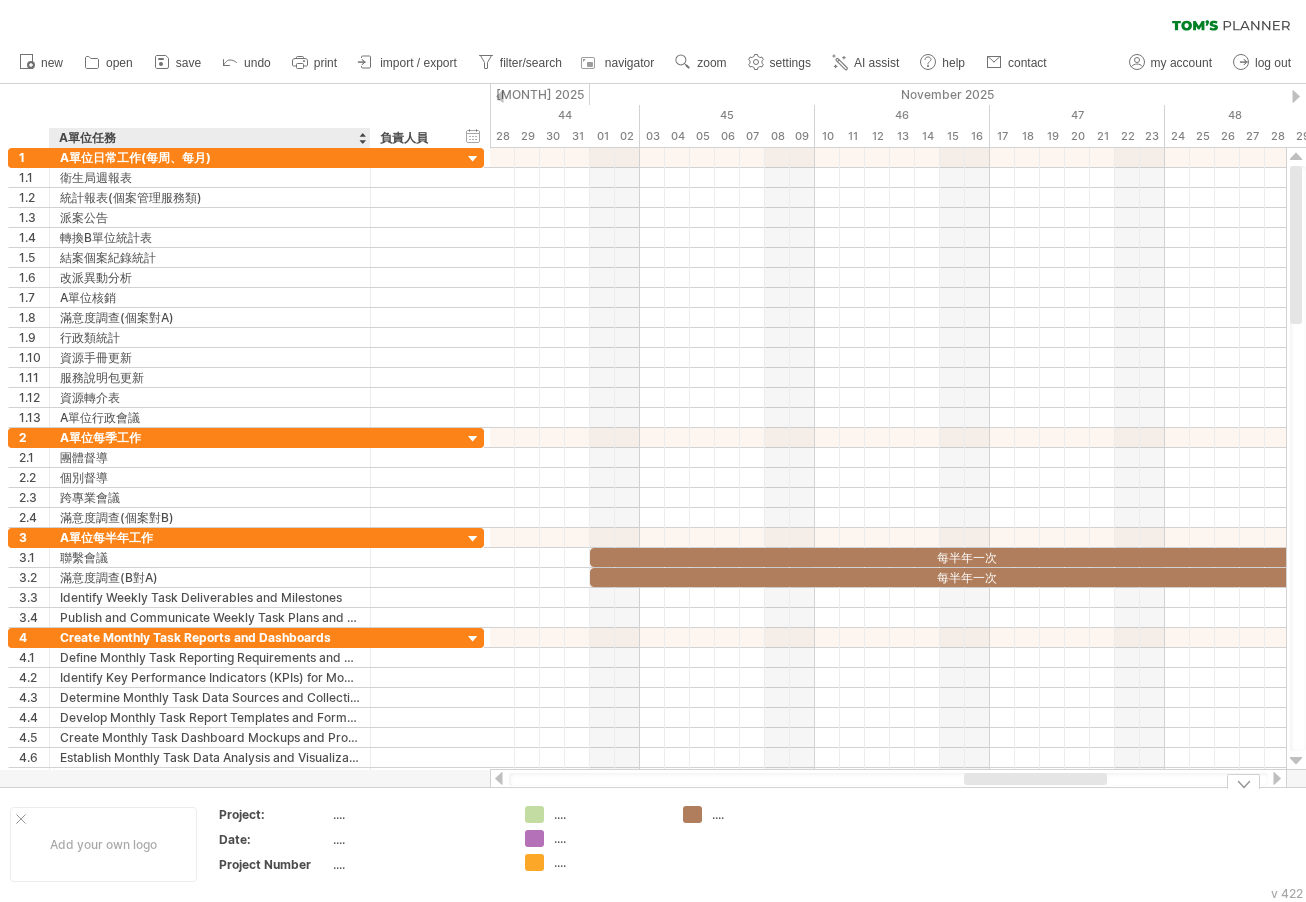 click on "Add your own logo" at bounding box center [103, 844] 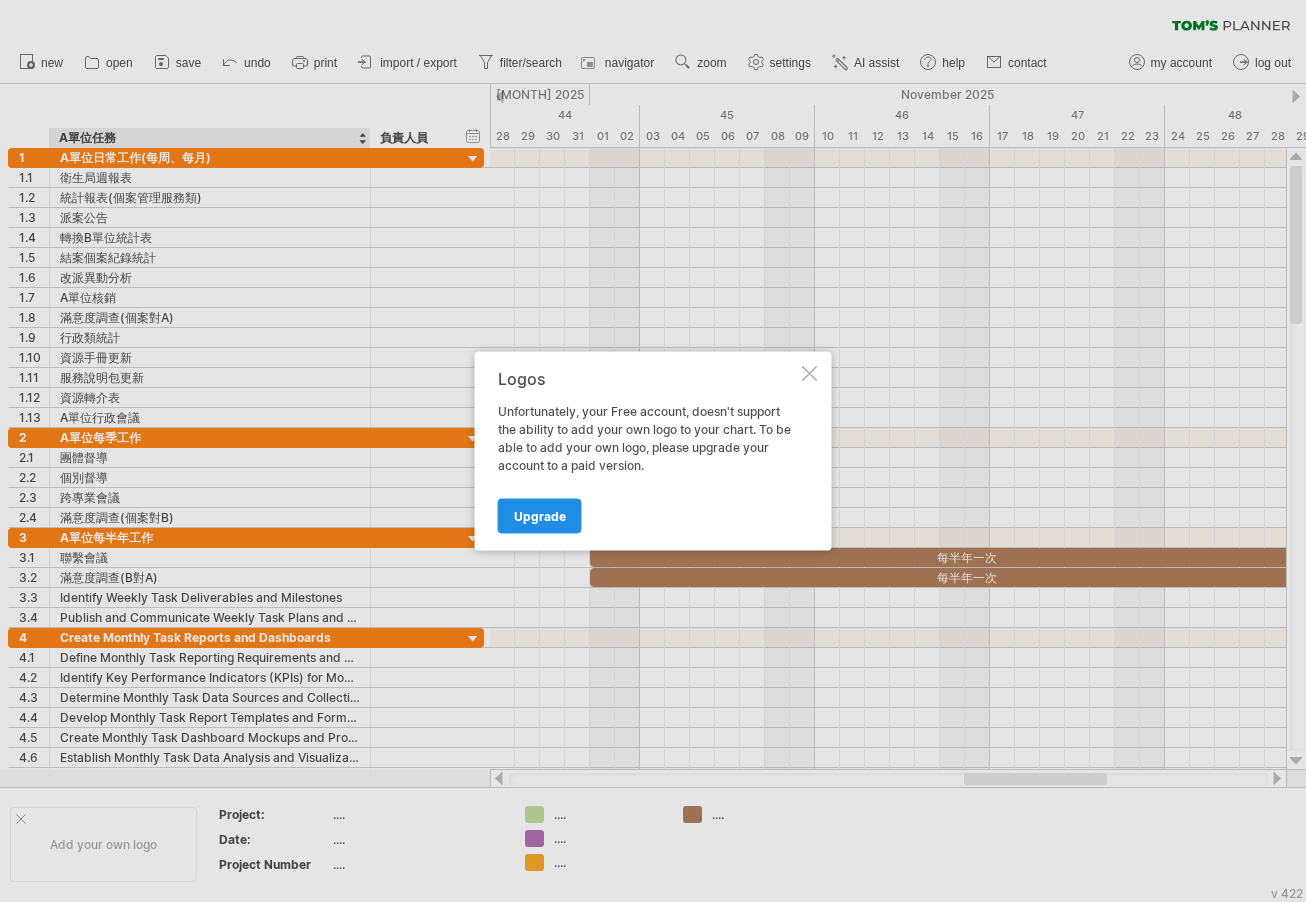 click on "Upgrade" at bounding box center (540, 516) 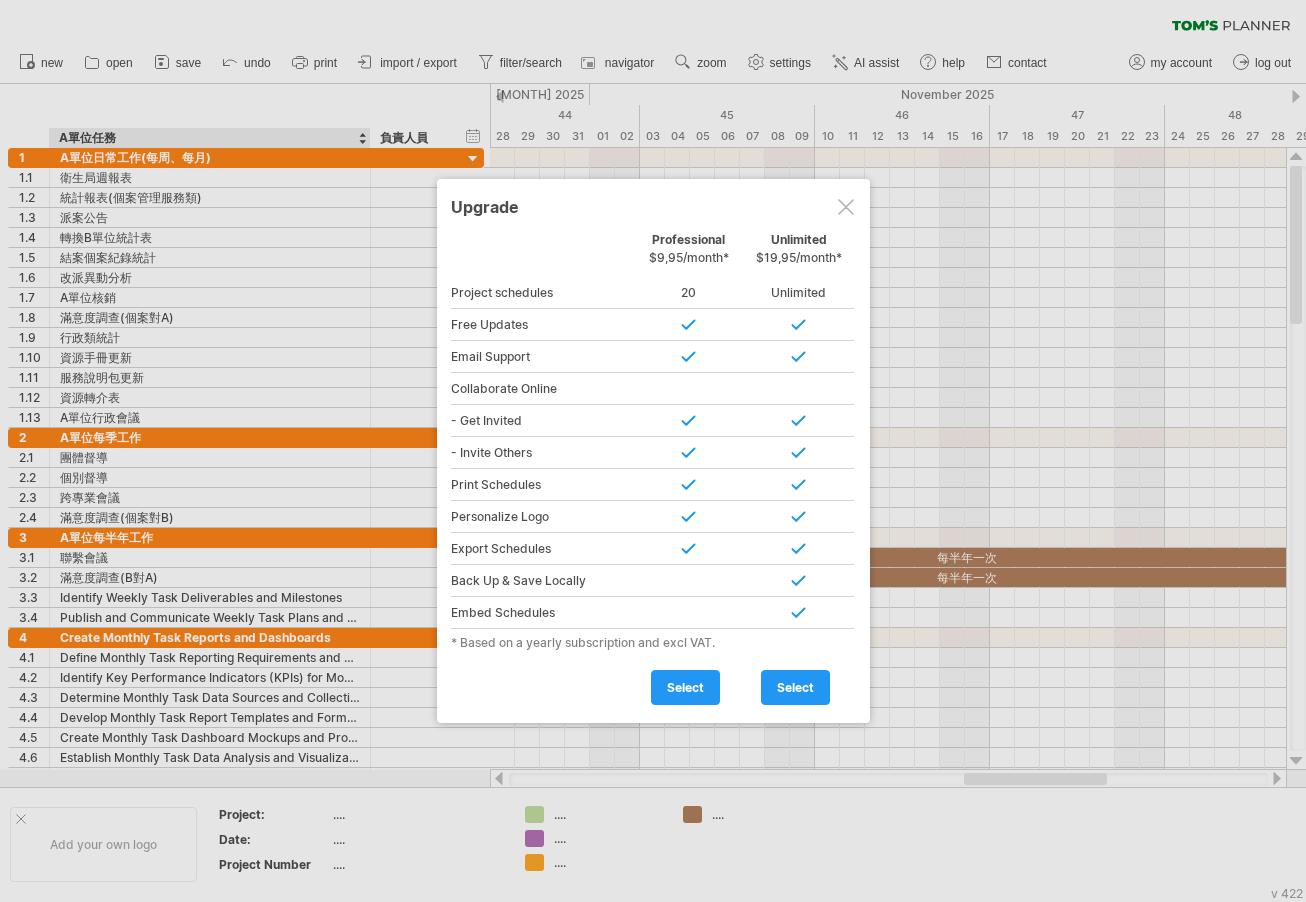 click at bounding box center (846, 207) 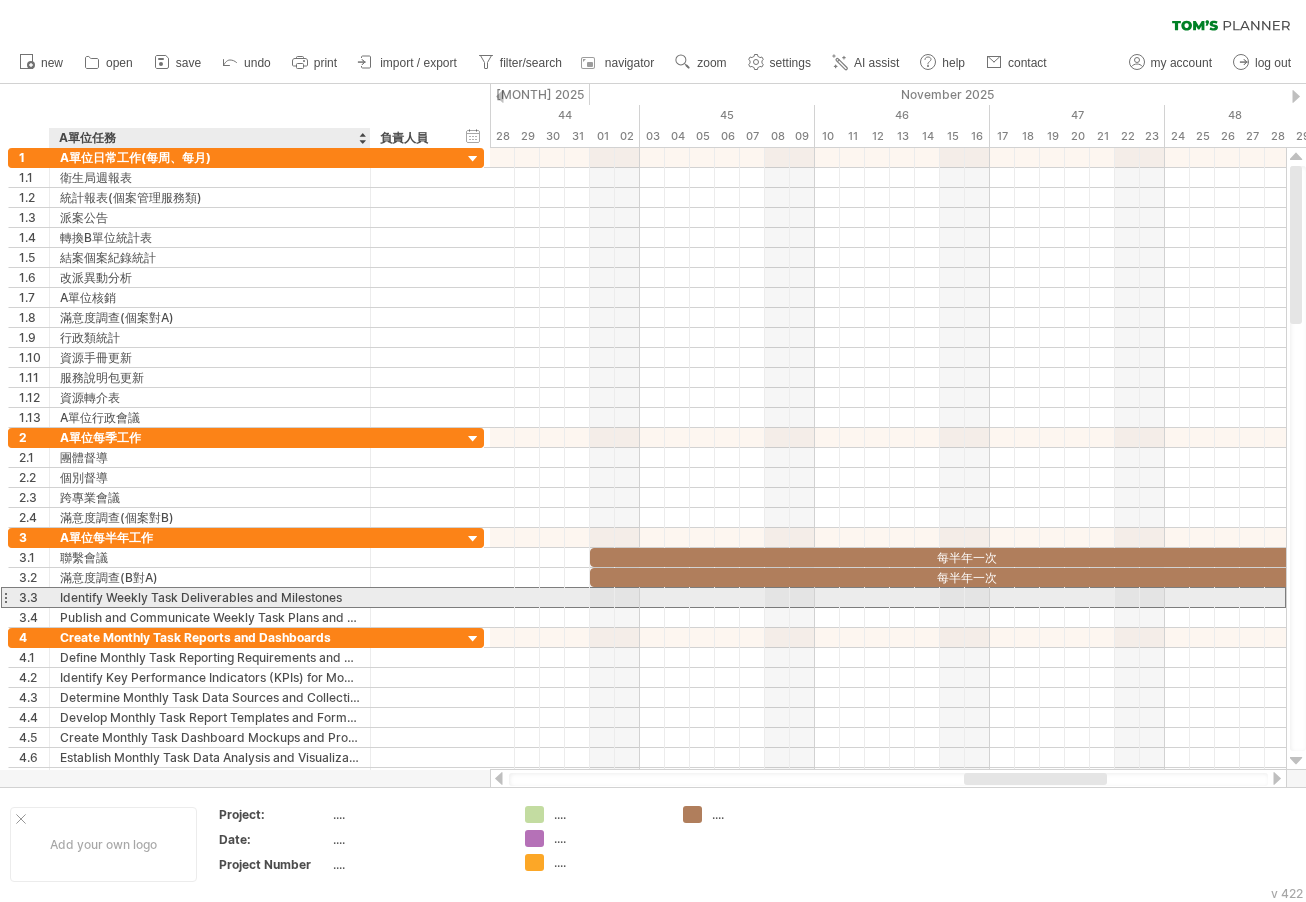 click on "Identify Weekly Task Deliverables and Milestones" at bounding box center [210, 597] 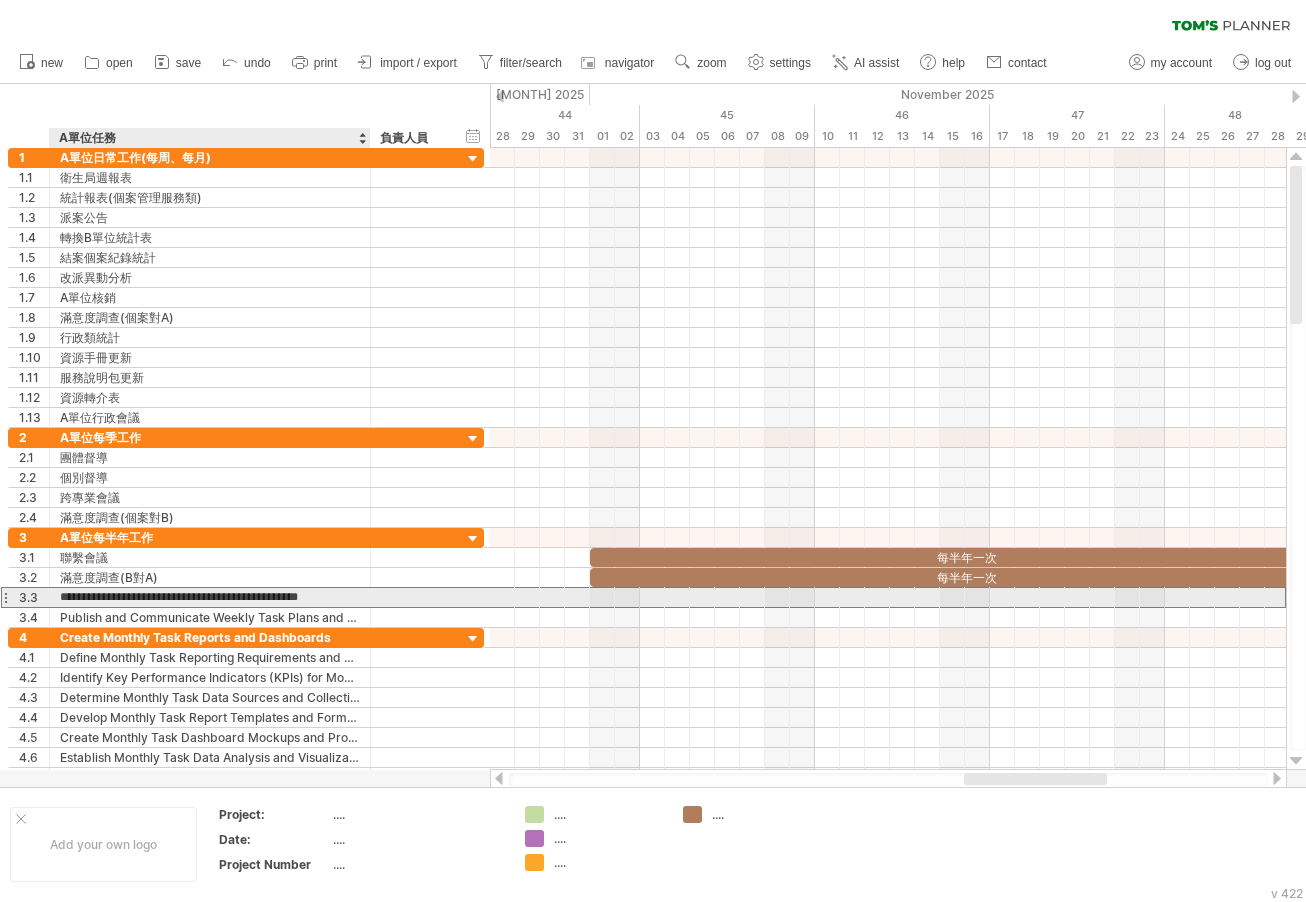 click on "**********" at bounding box center (210, 597) 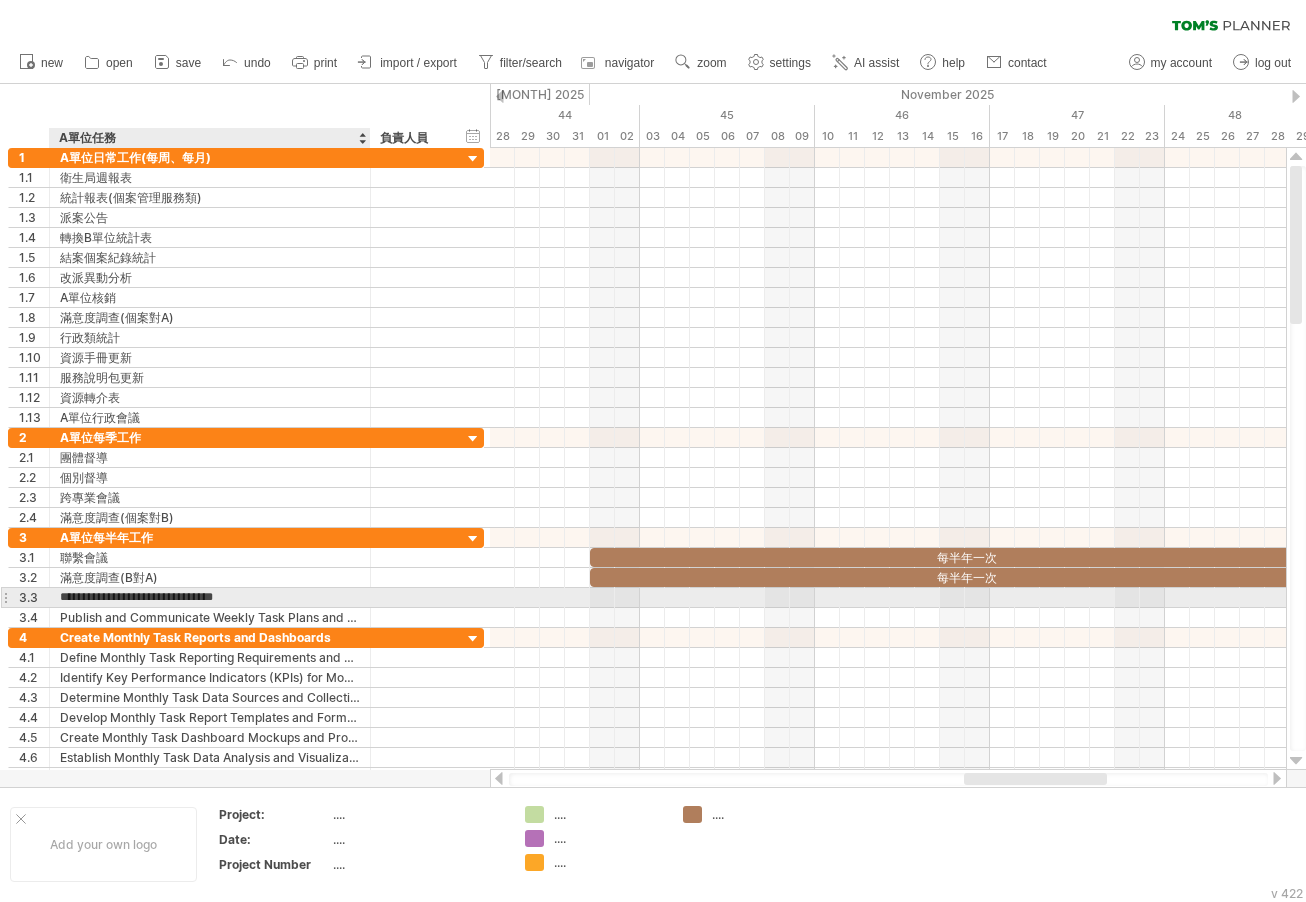 type on "**********" 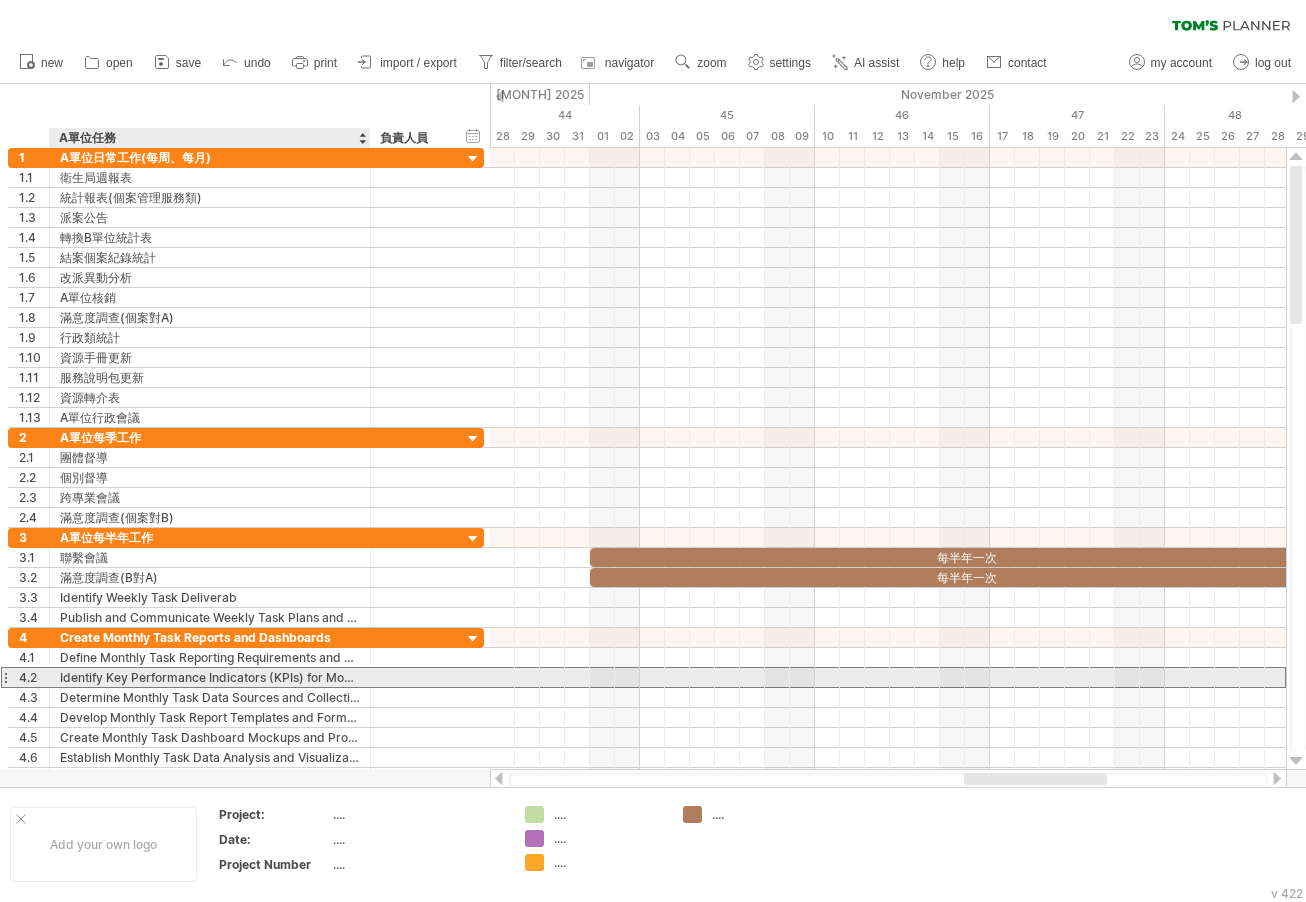 click on "Identify Key Performance Indicators (KPIs) for Monthly Reports" at bounding box center (210, 677) 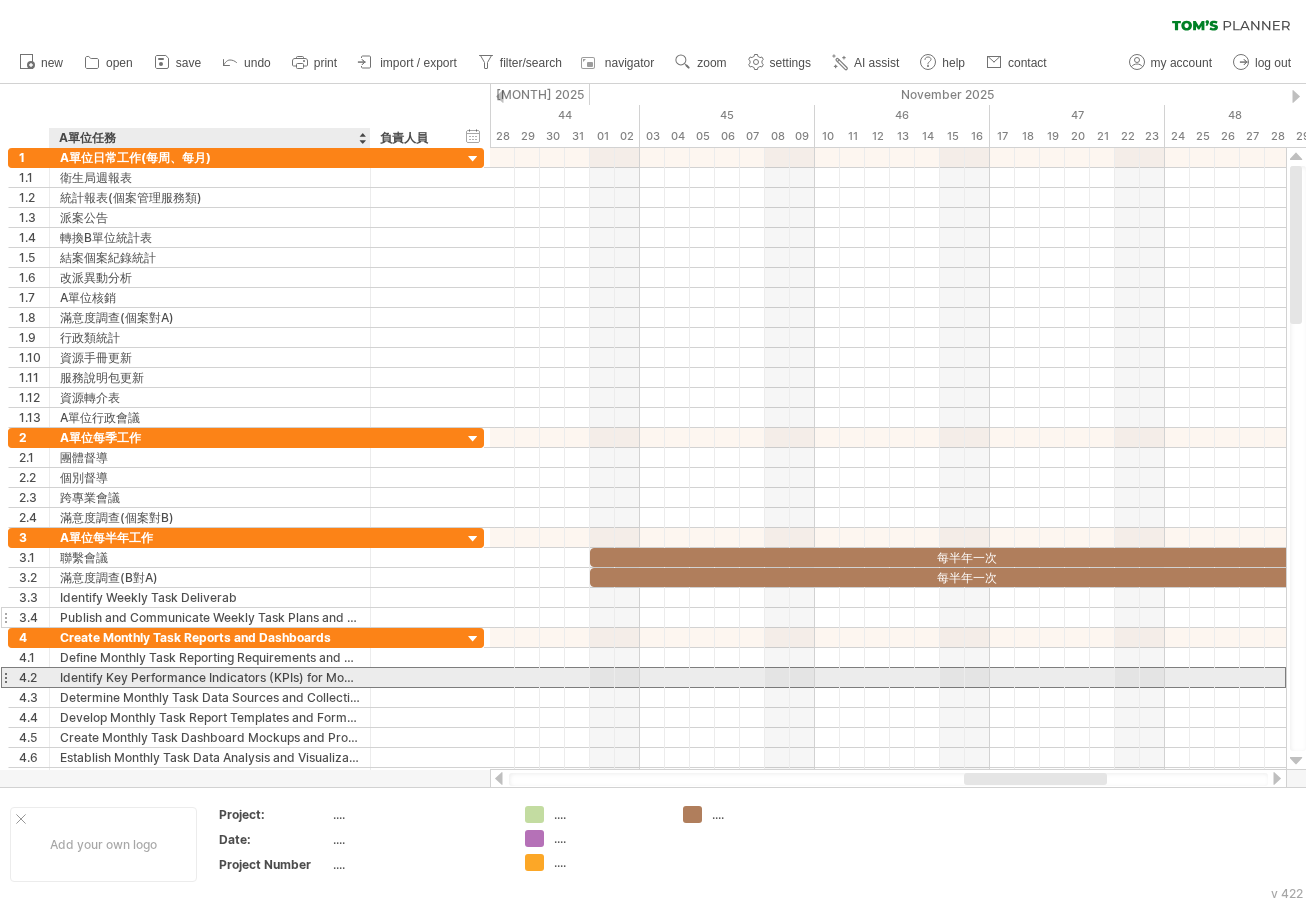 scroll, scrollTop: 0, scrollLeft: 0, axis: both 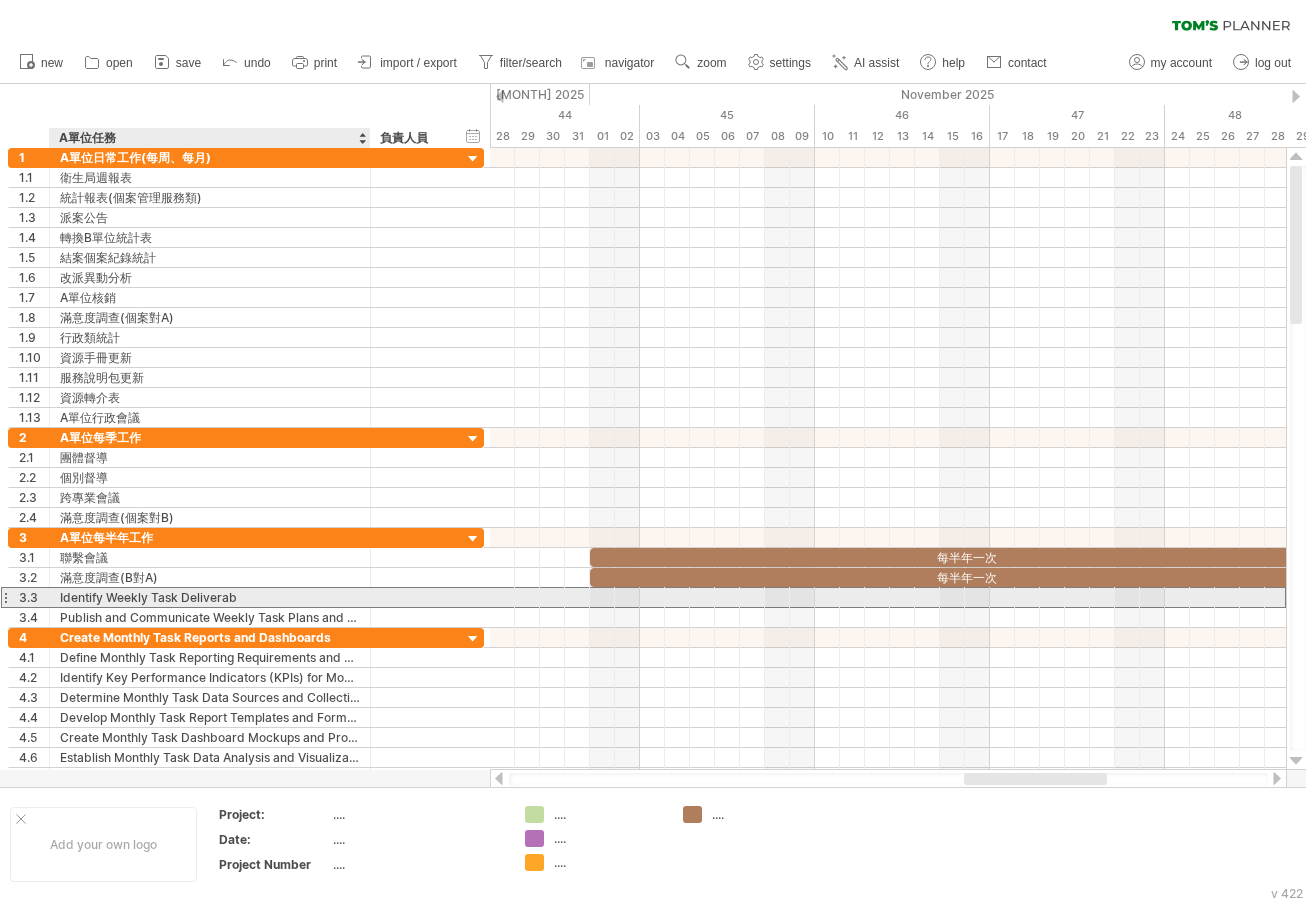 click on "Identify Weekly Task Deliverab" at bounding box center (210, 597) 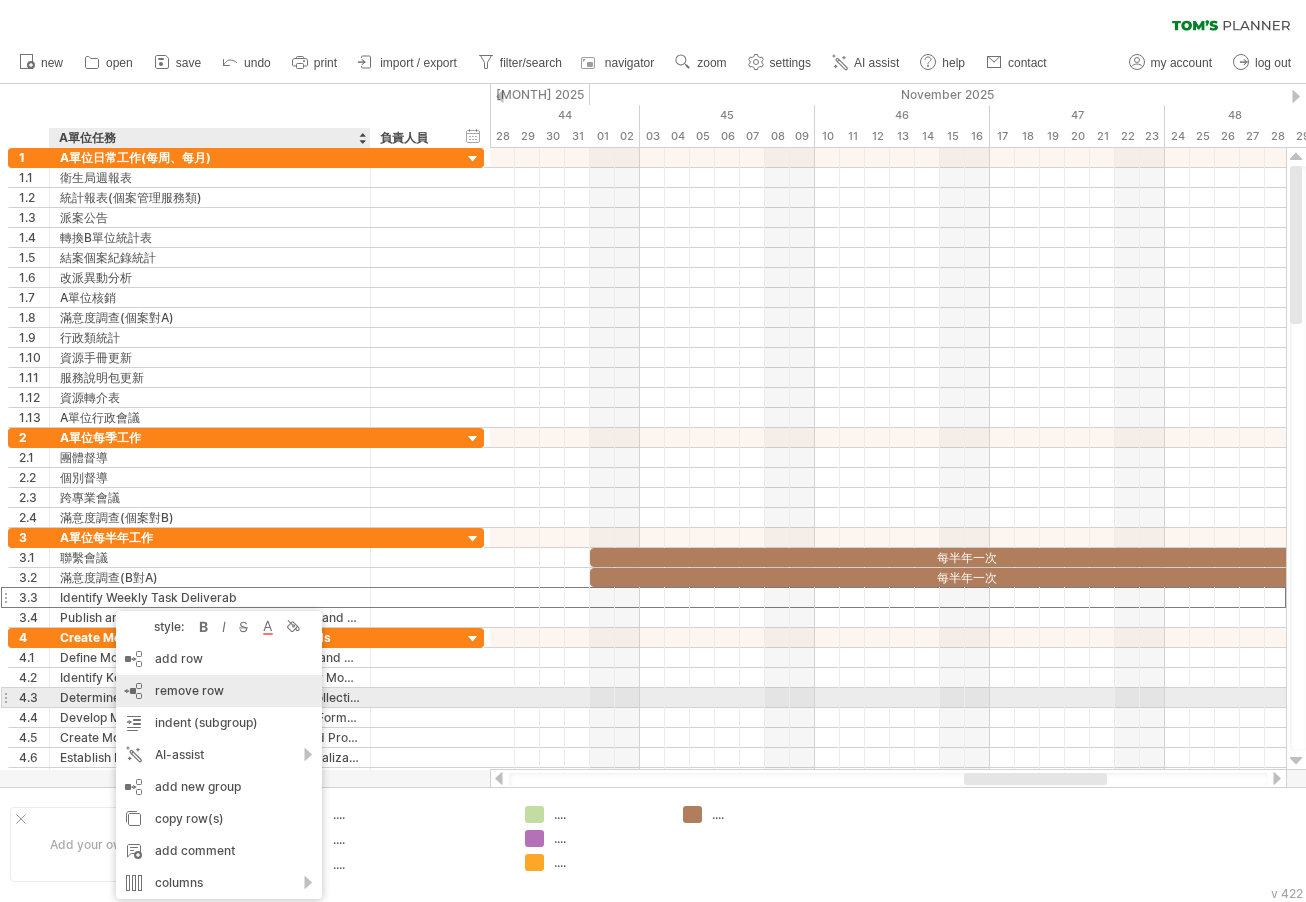 click on "remove row" at bounding box center [189, 690] 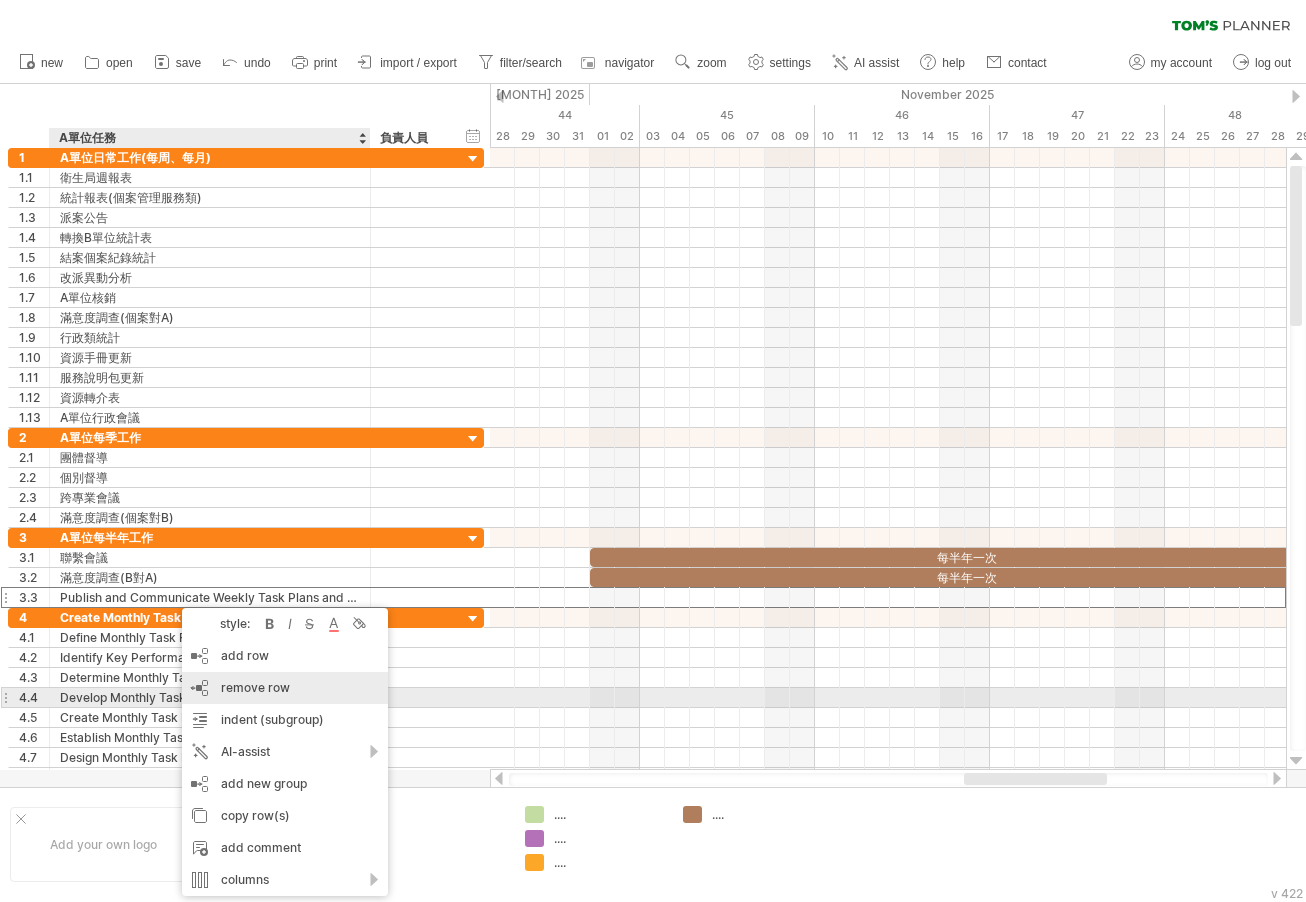 click on "remove row" at bounding box center (255, 687) 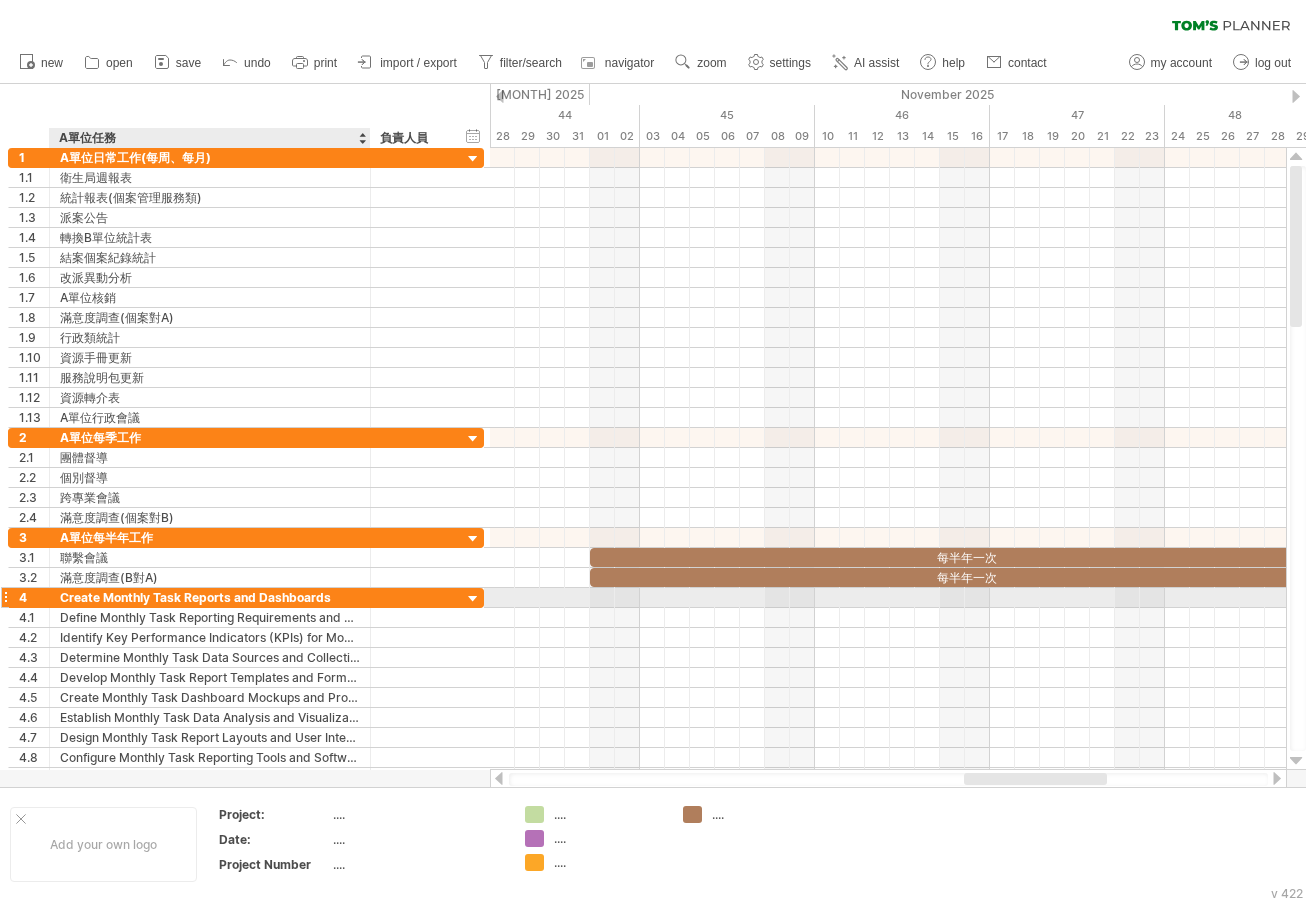 click on "Create Monthly Task Reports and Dashboards" at bounding box center [210, 597] 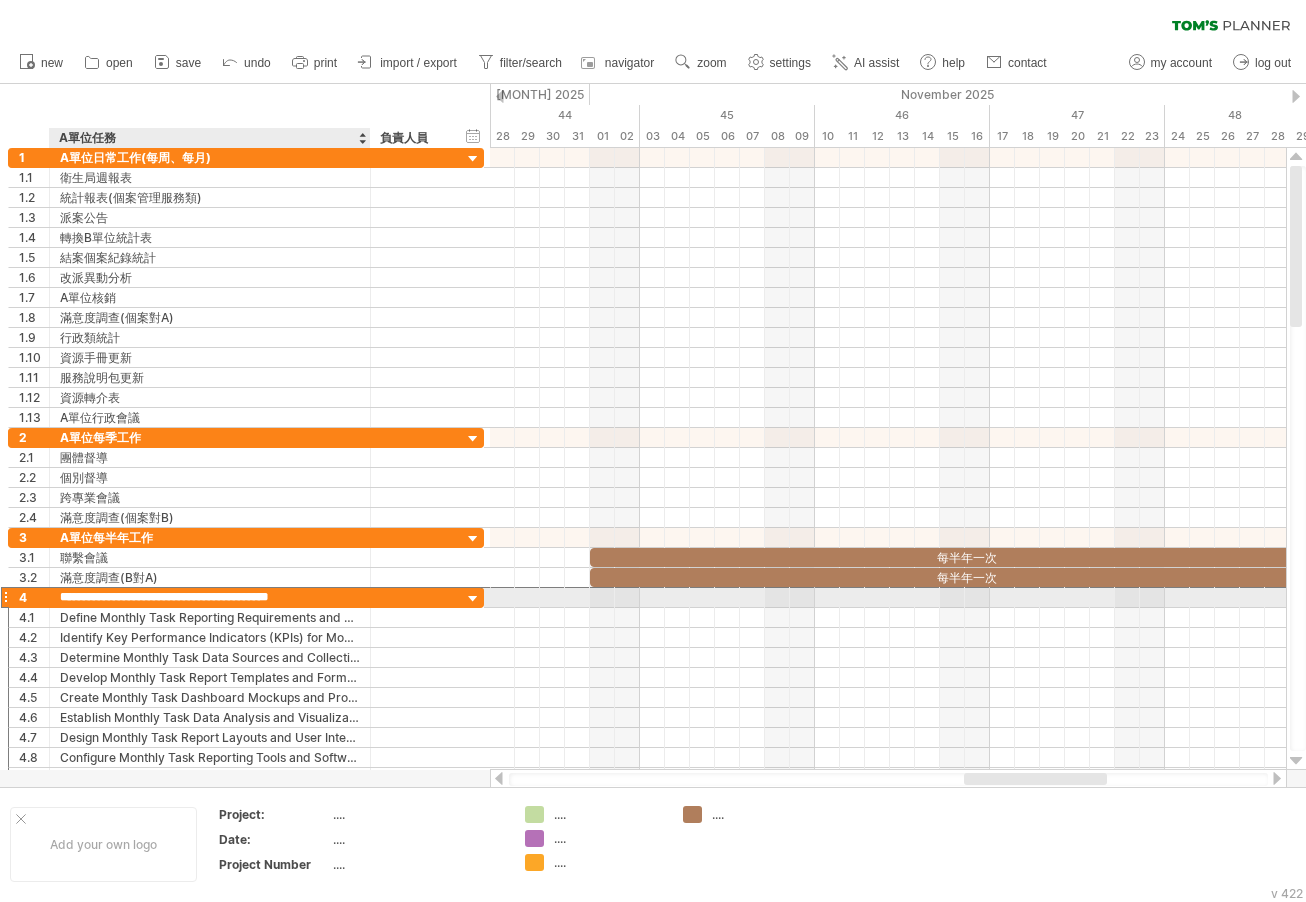 click on "**********" at bounding box center [210, 597] 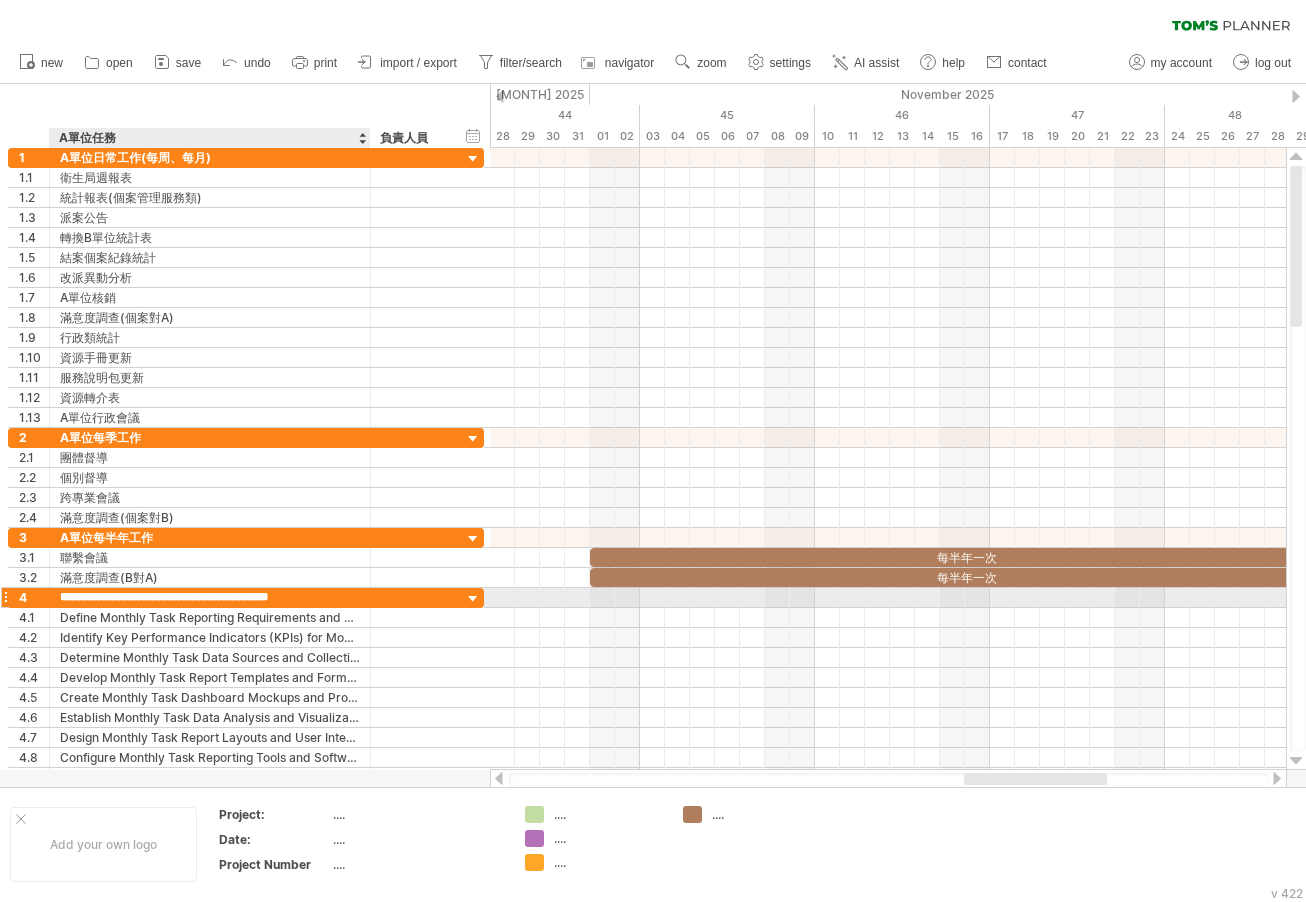 click on "**********" at bounding box center (210, 597) 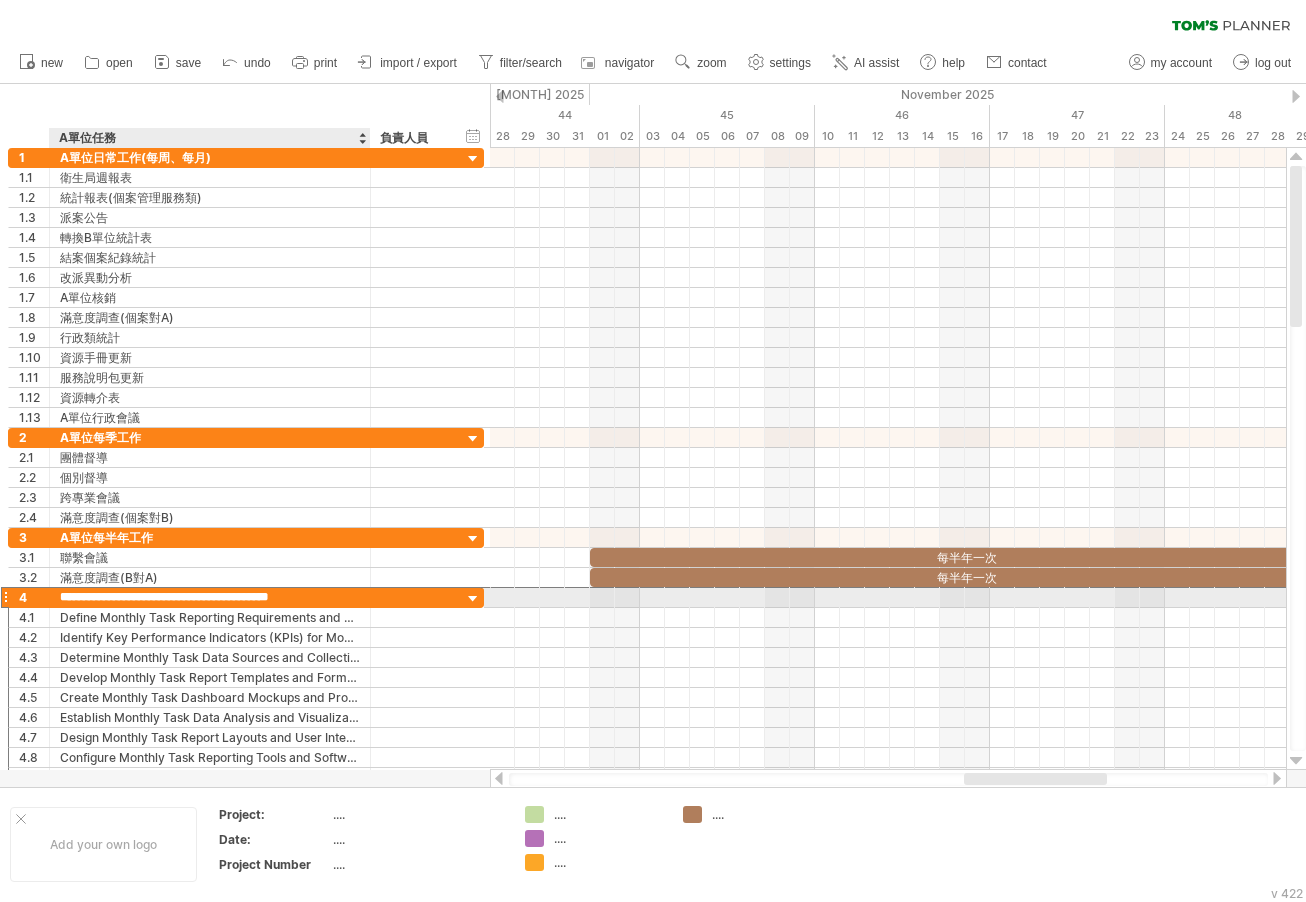 click on "**********" at bounding box center [210, 597] 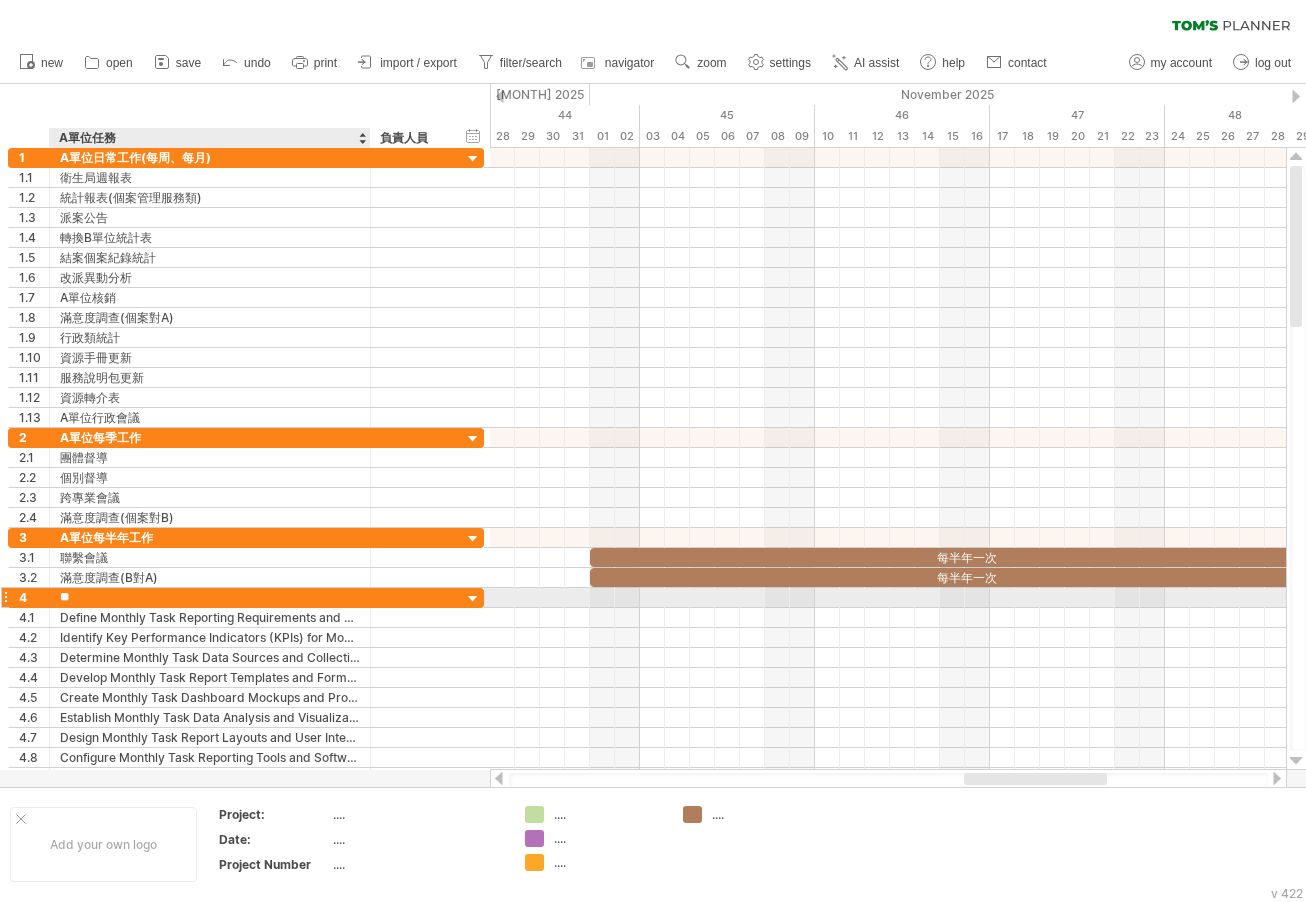 type on "*" 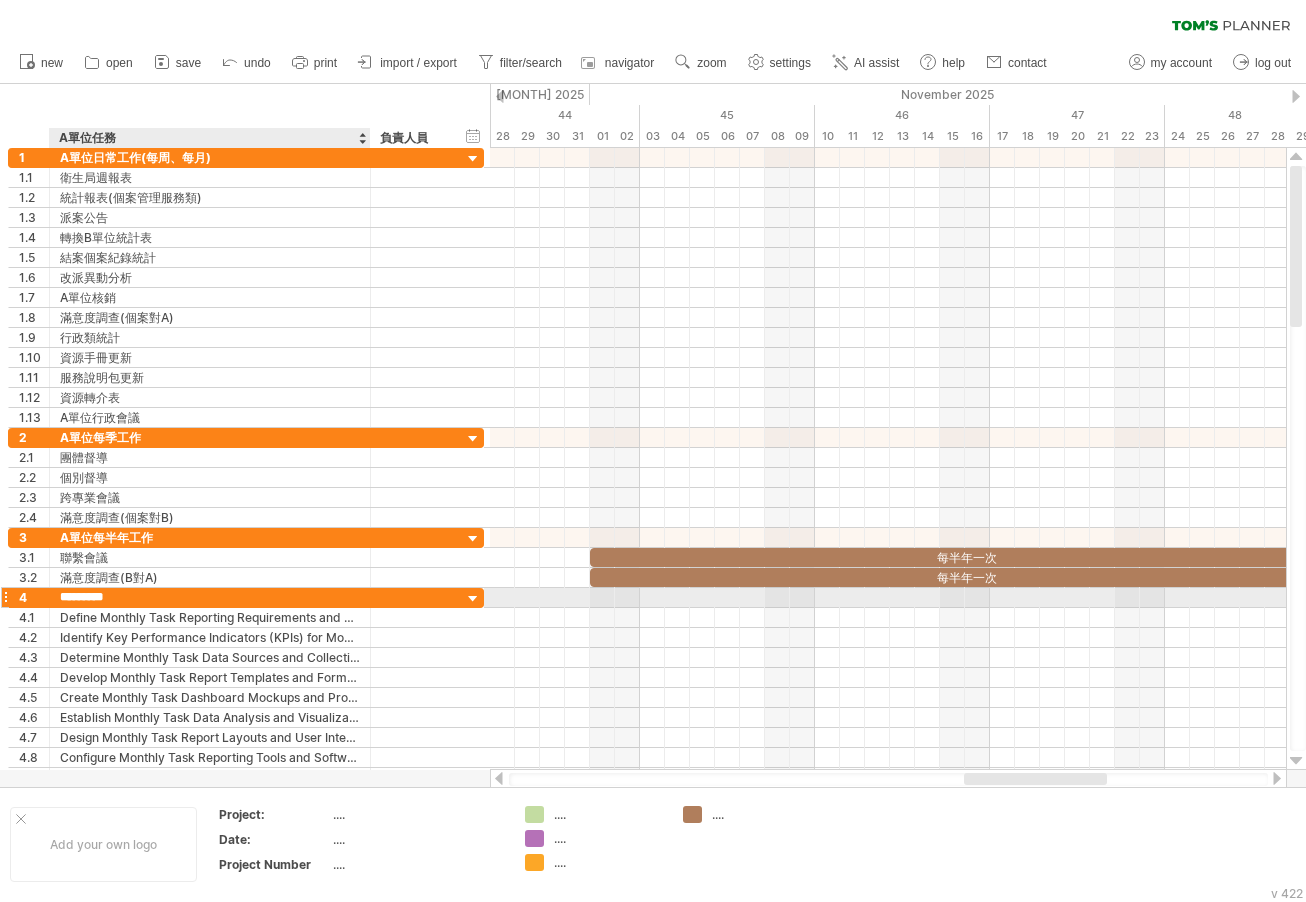 type on "*******" 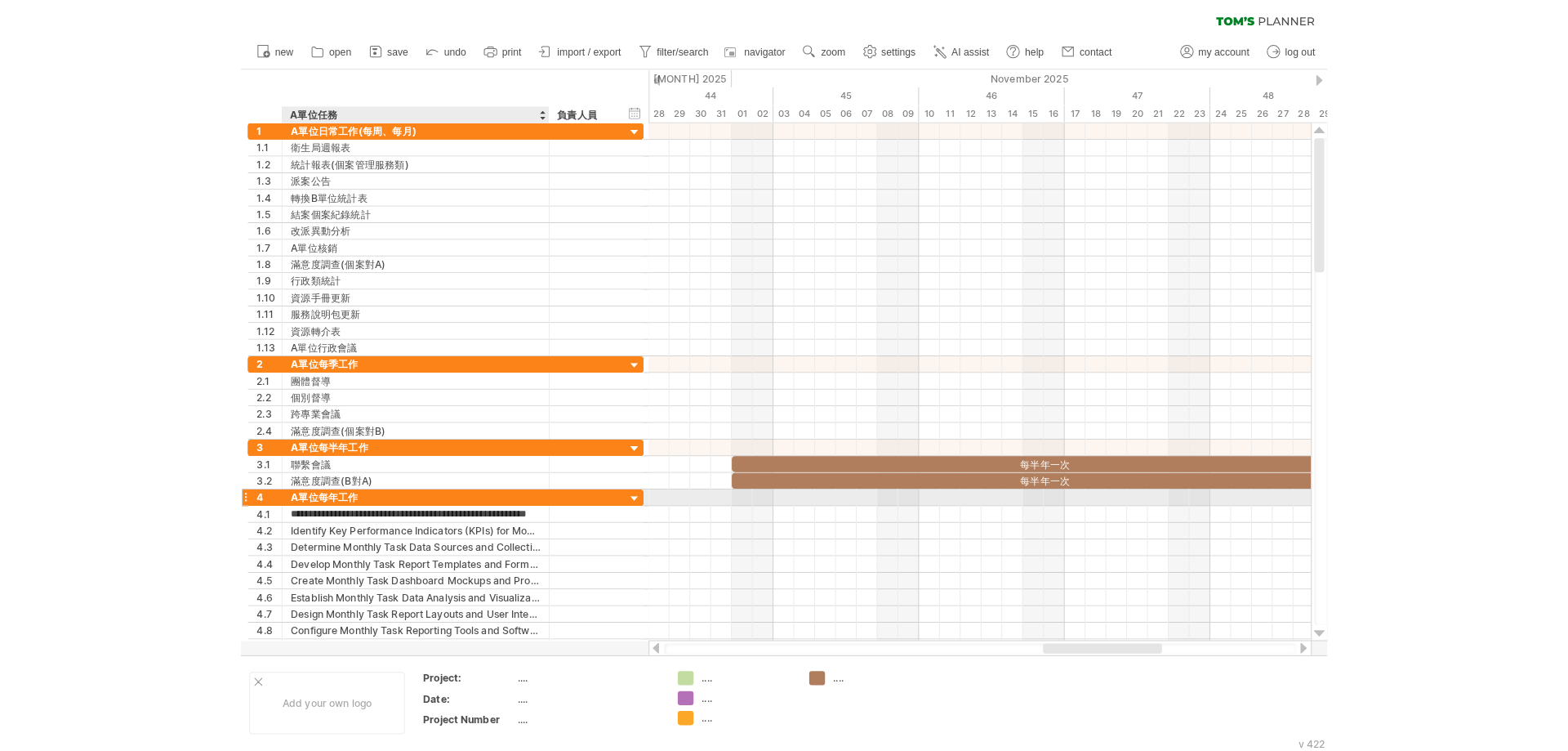 scroll, scrollTop: 0, scrollLeft: 0, axis: both 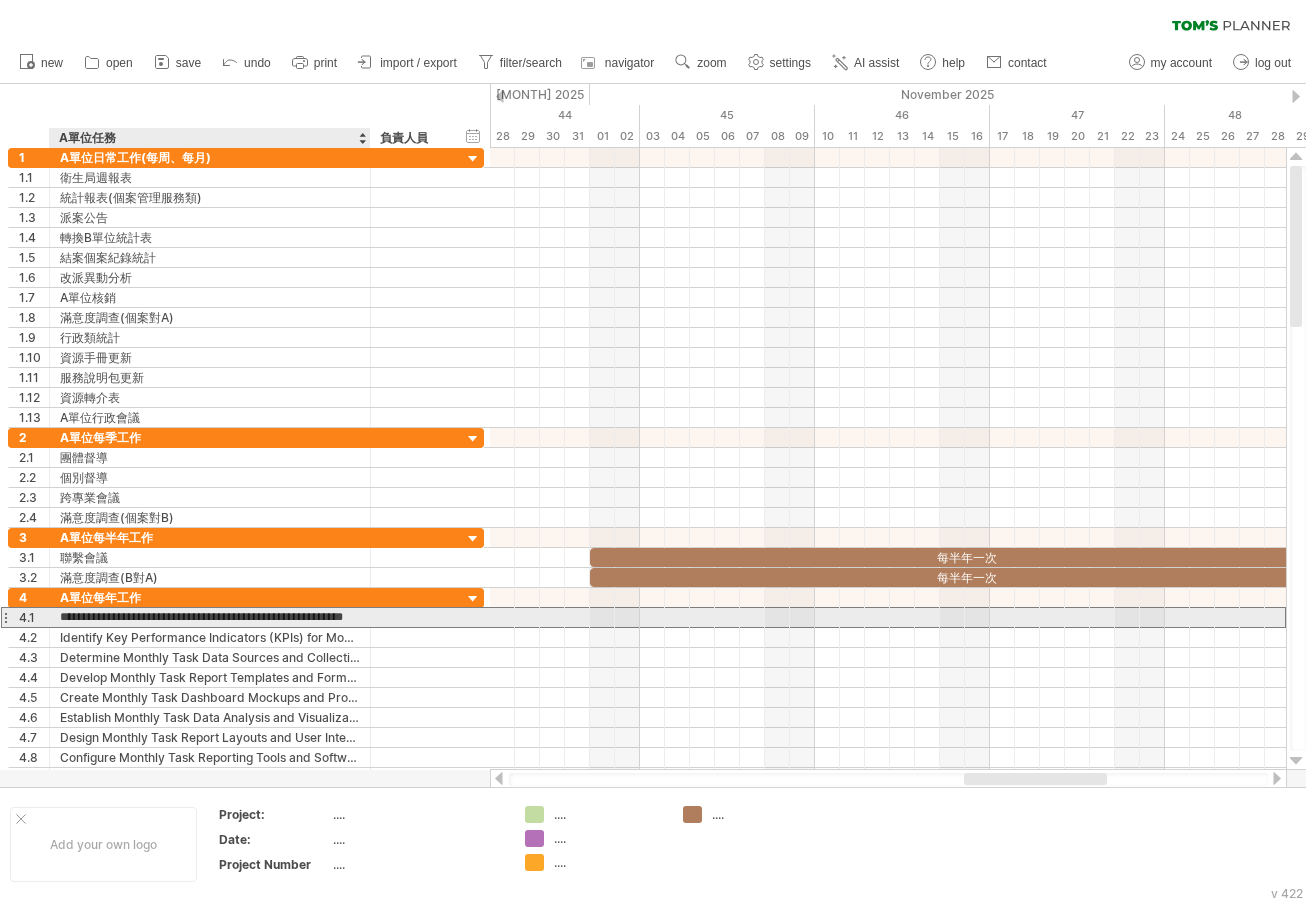 click on "**********" at bounding box center [210, 617] 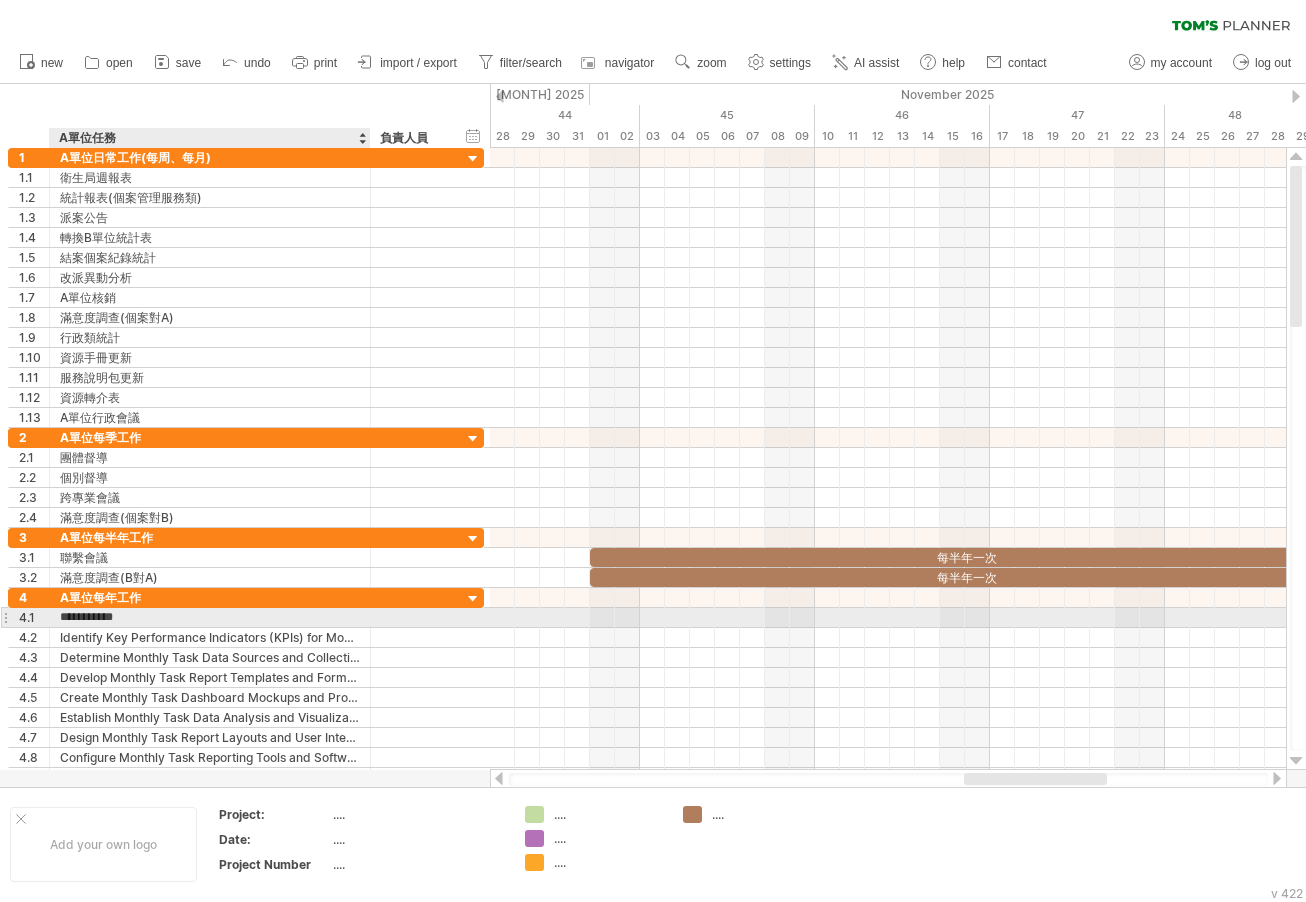 type on "**********" 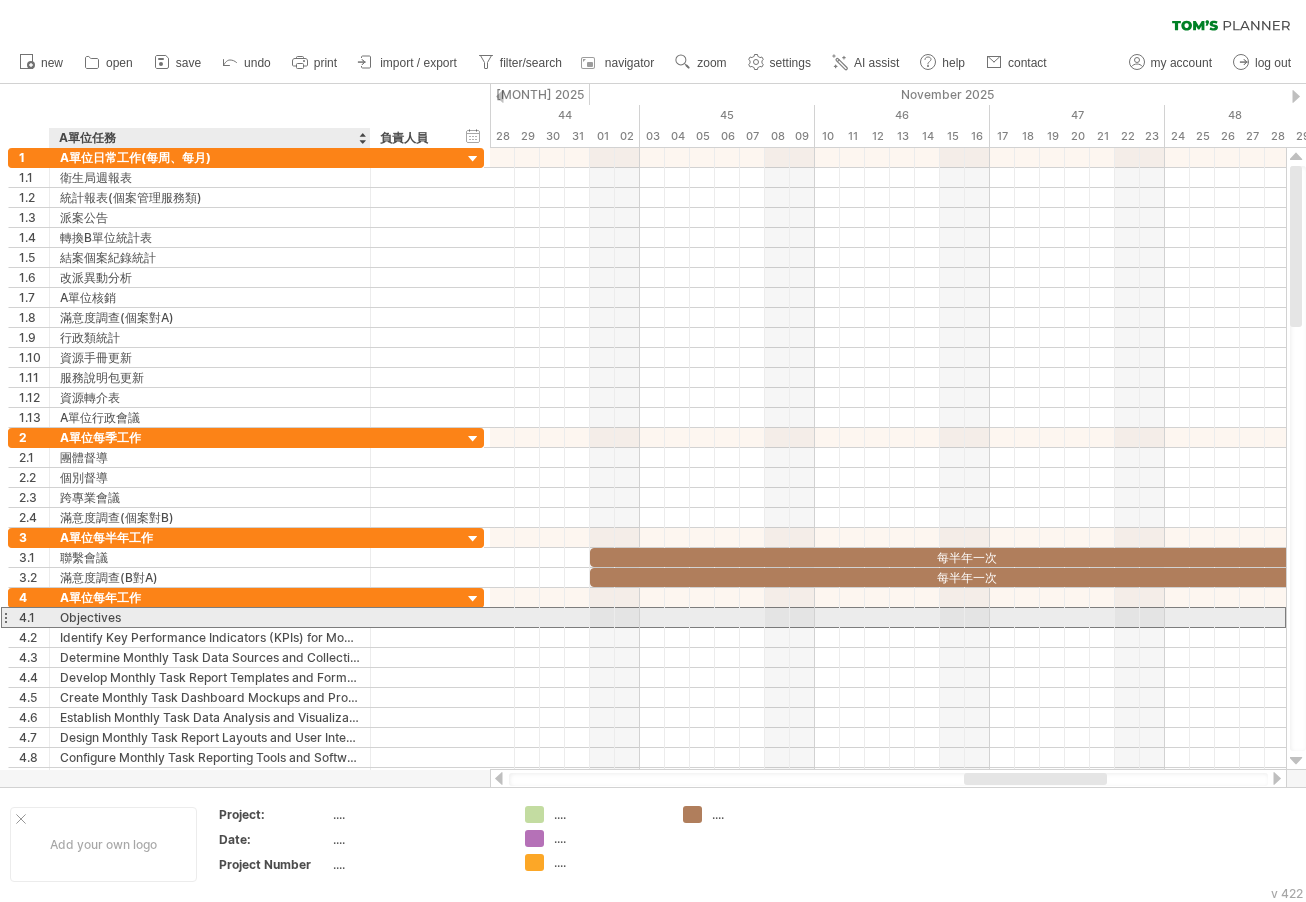 click on "Objectives" at bounding box center (210, 617) 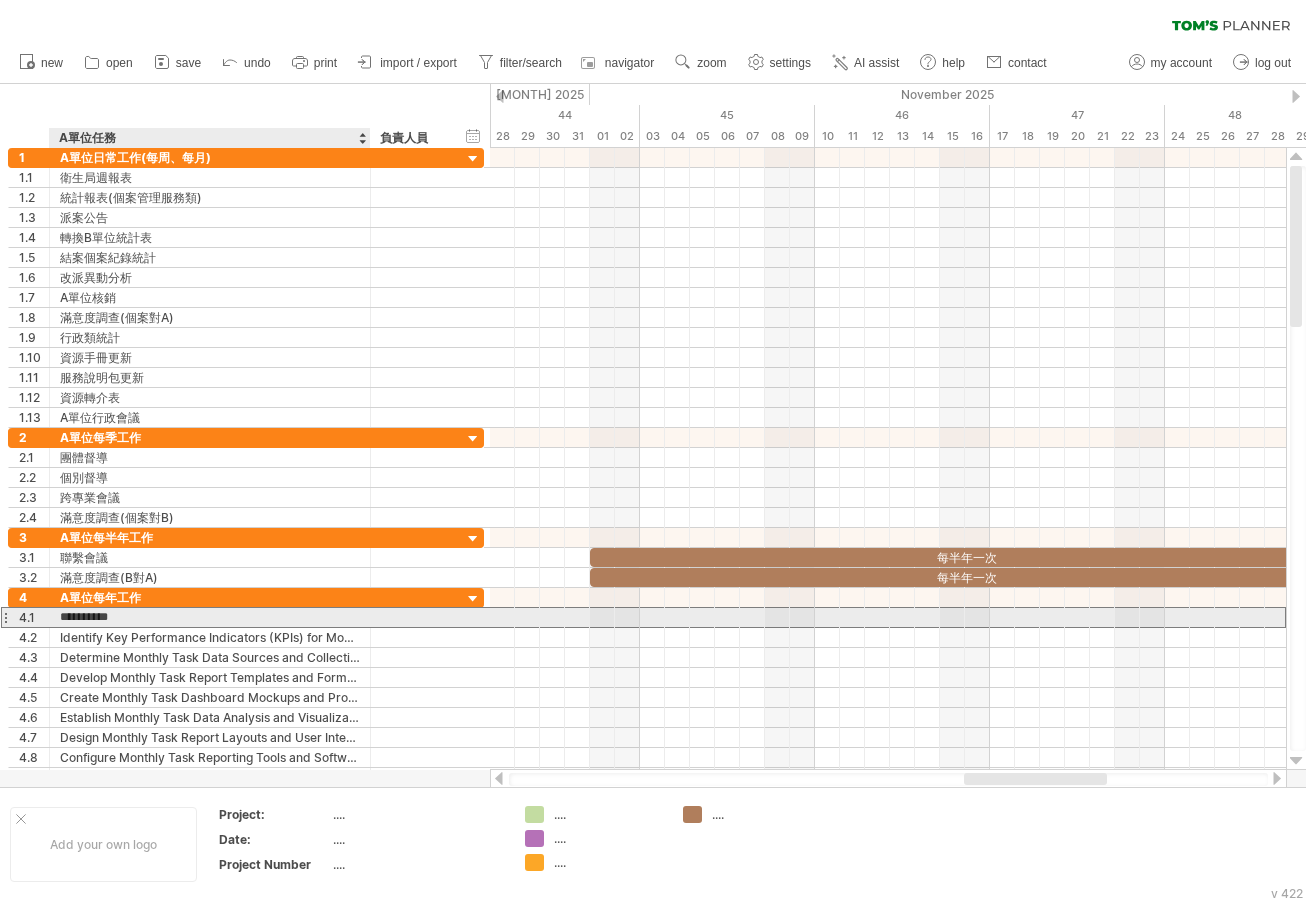 click on "**********" at bounding box center [210, 617] 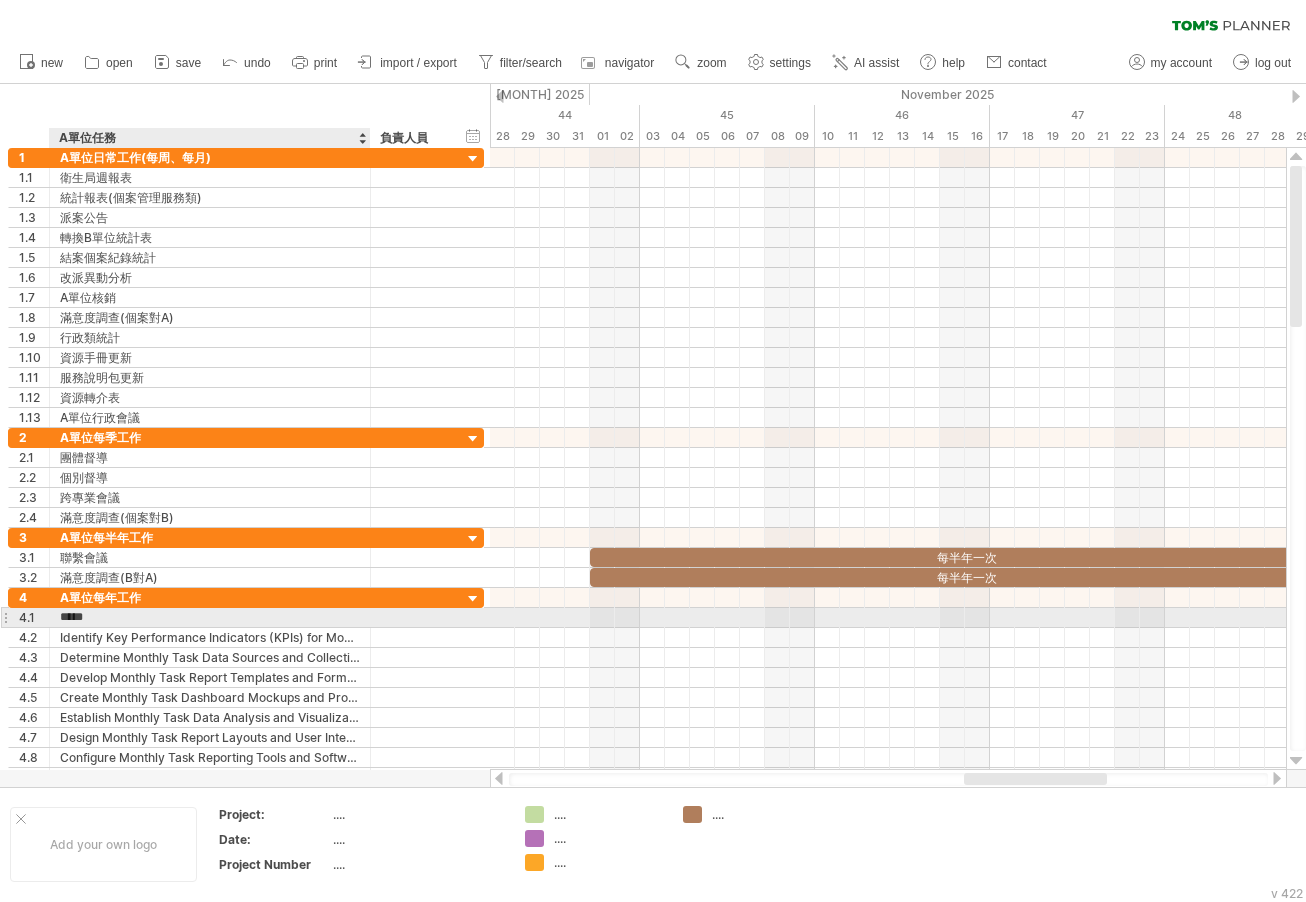 type on "****" 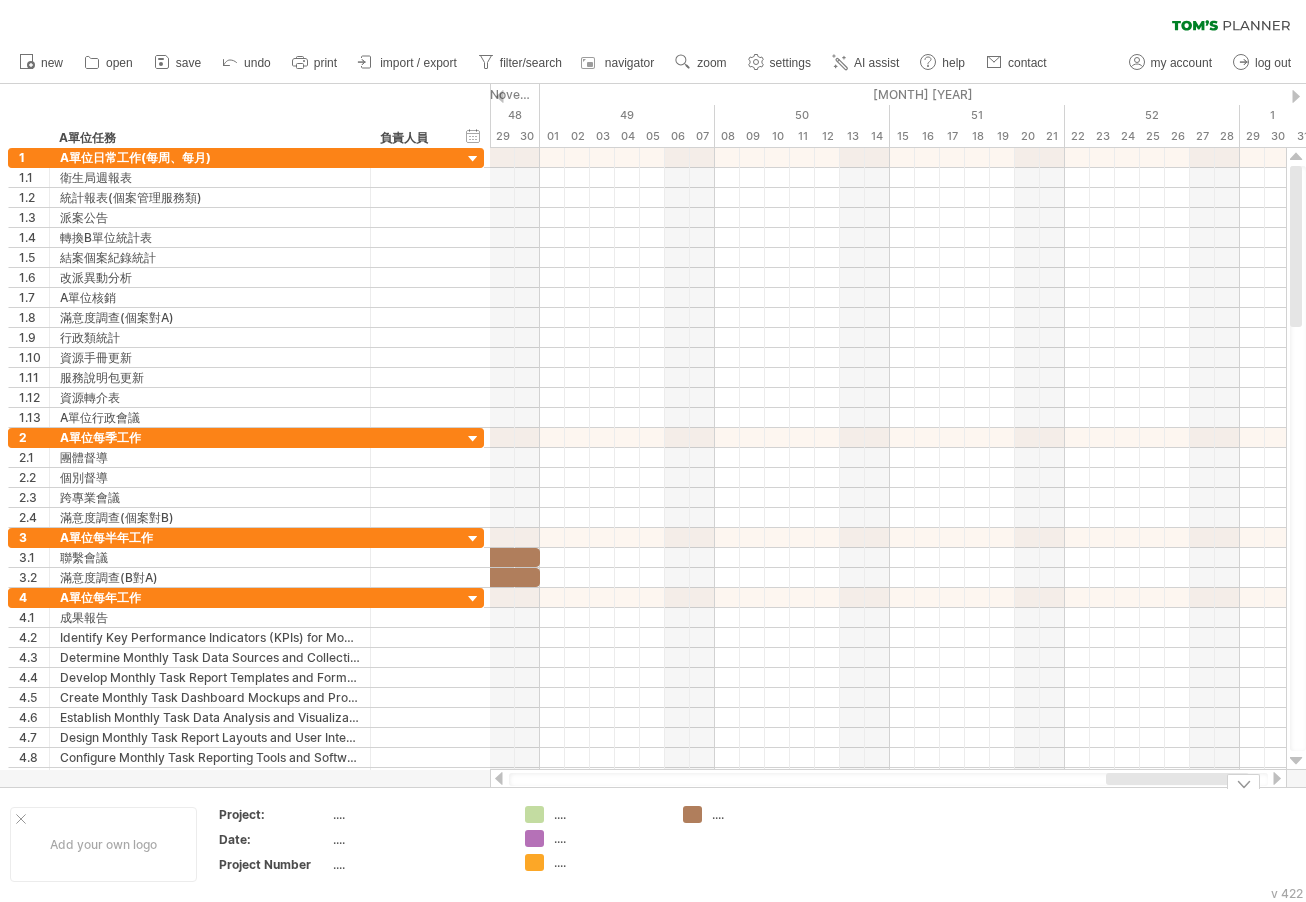drag, startPoint x: 993, startPoint y: 783, endPoint x: 1135, endPoint y: 789, distance: 142.12671 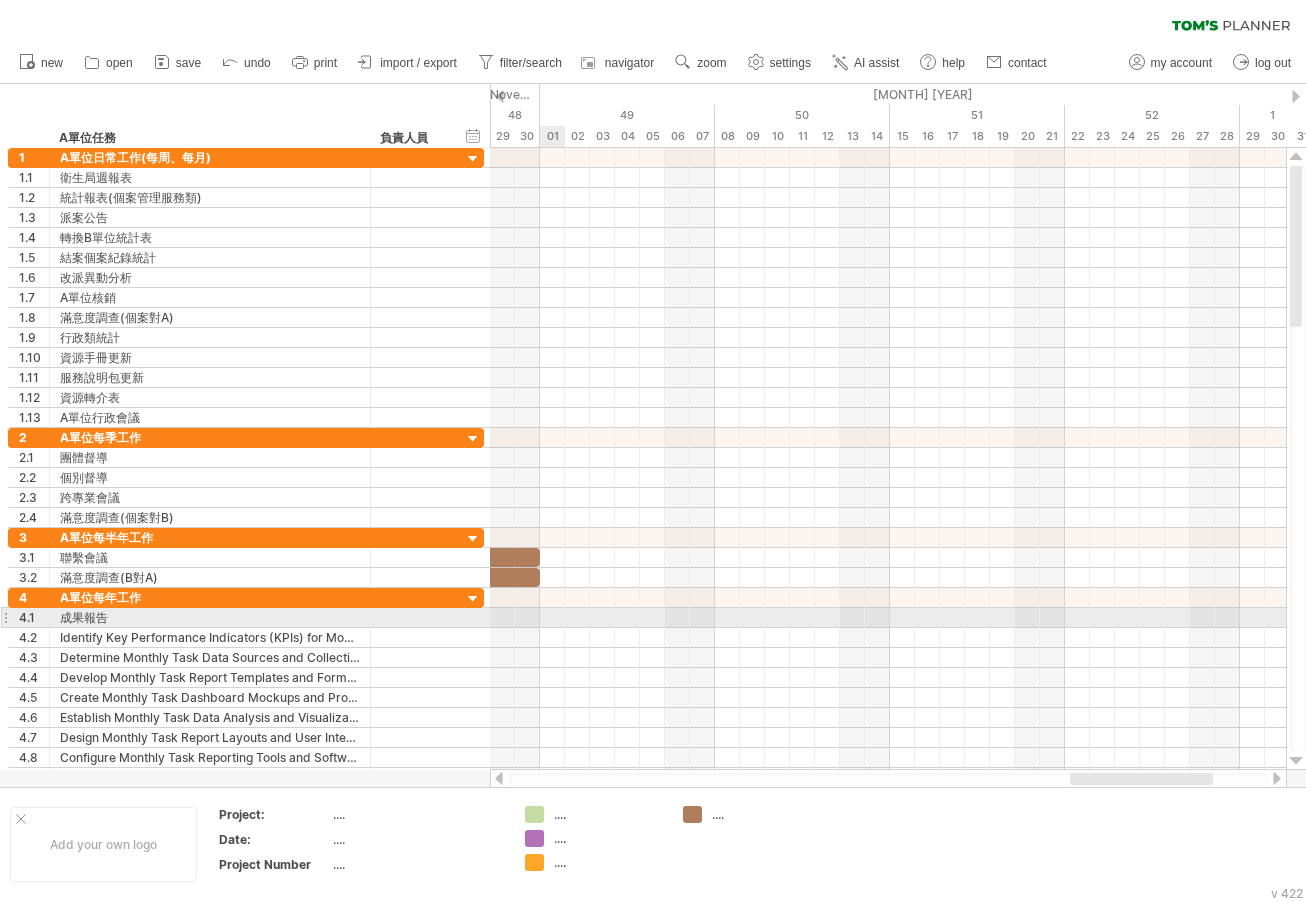 click at bounding box center (888, 618) 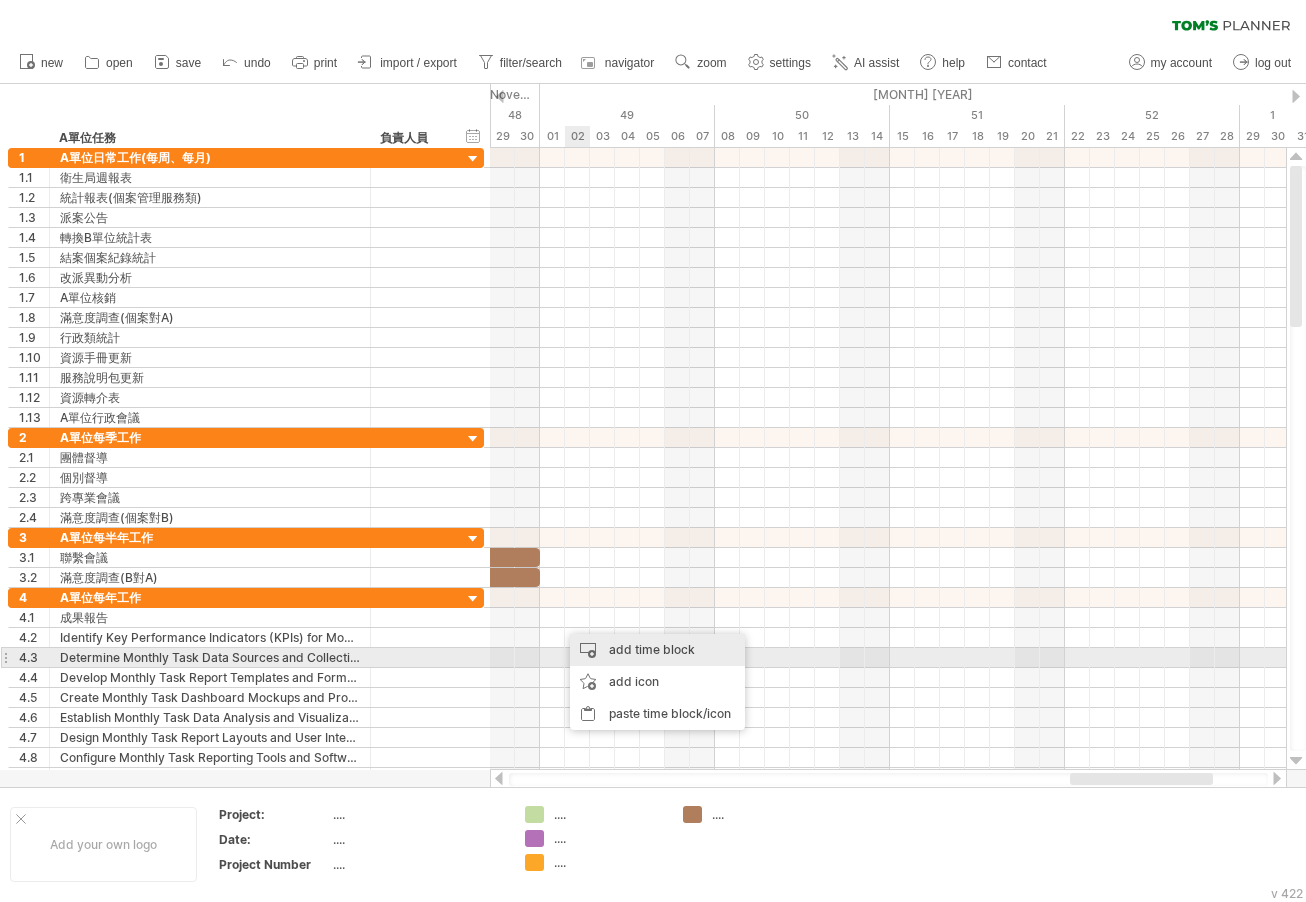 click on "add time block" at bounding box center (657, 650) 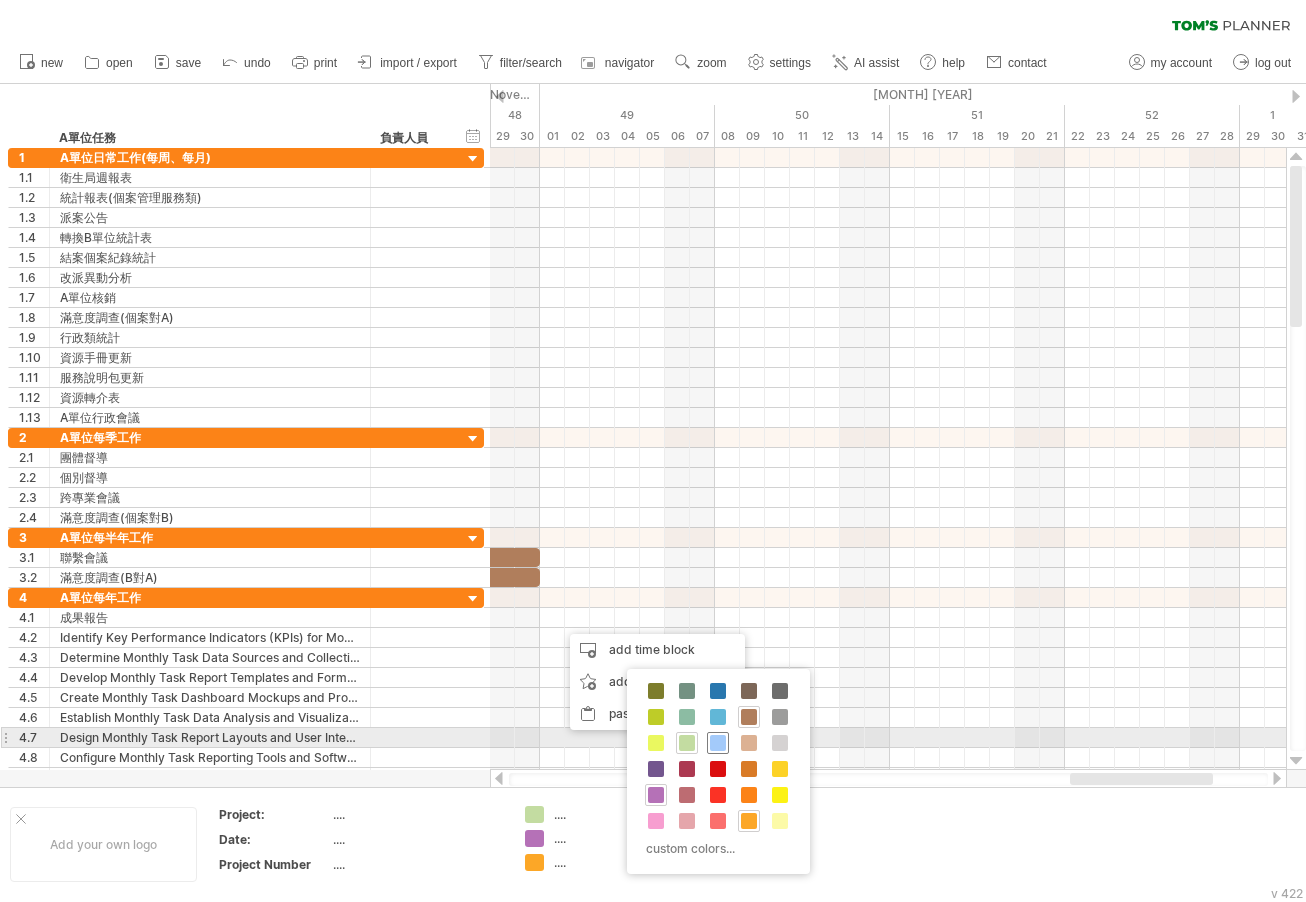 click at bounding box center (718, 743) 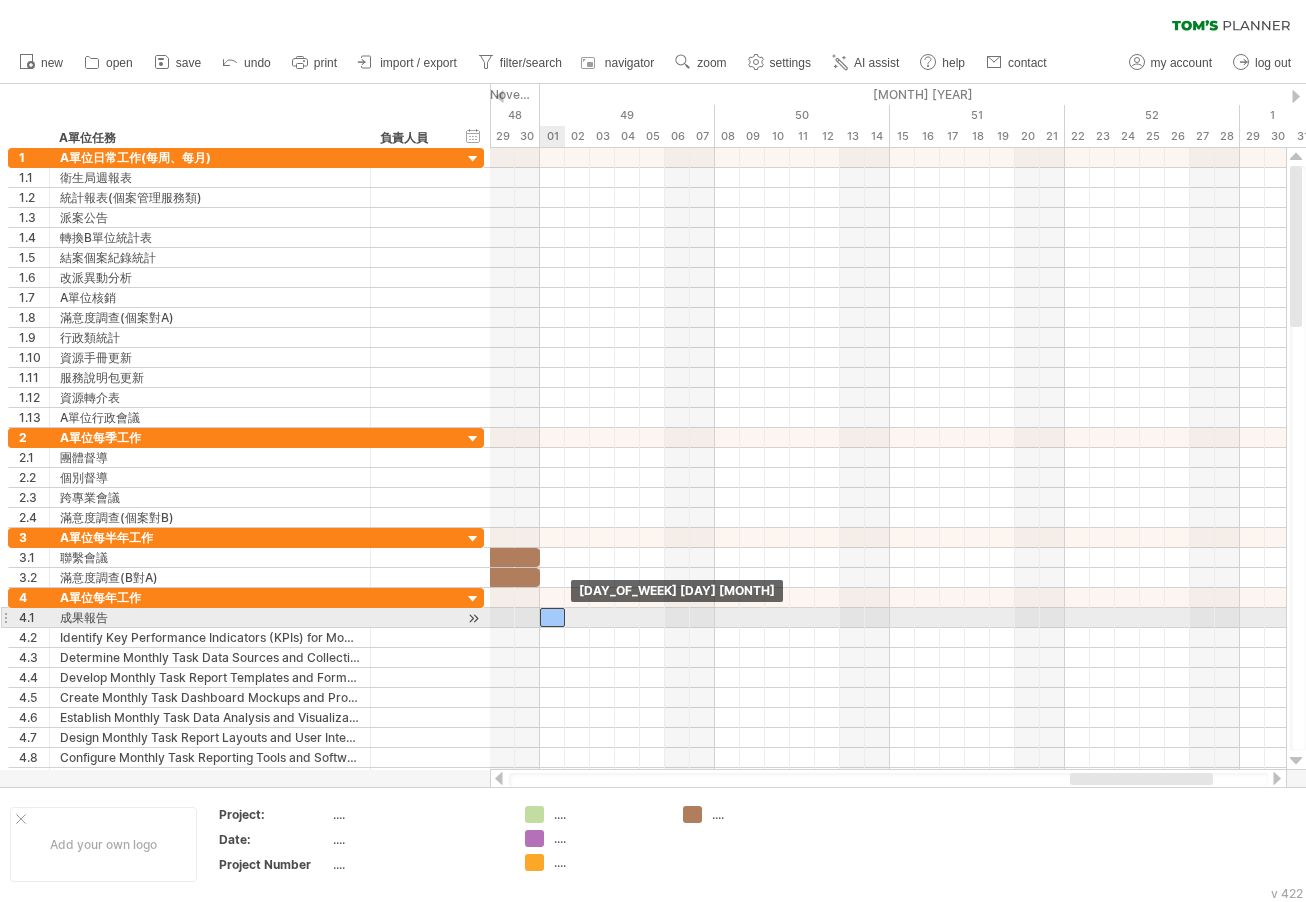drag, startPoint x: 577, startPoint y: 616, endPoint x: 556, endPoint y: 615, distance: 21.023796 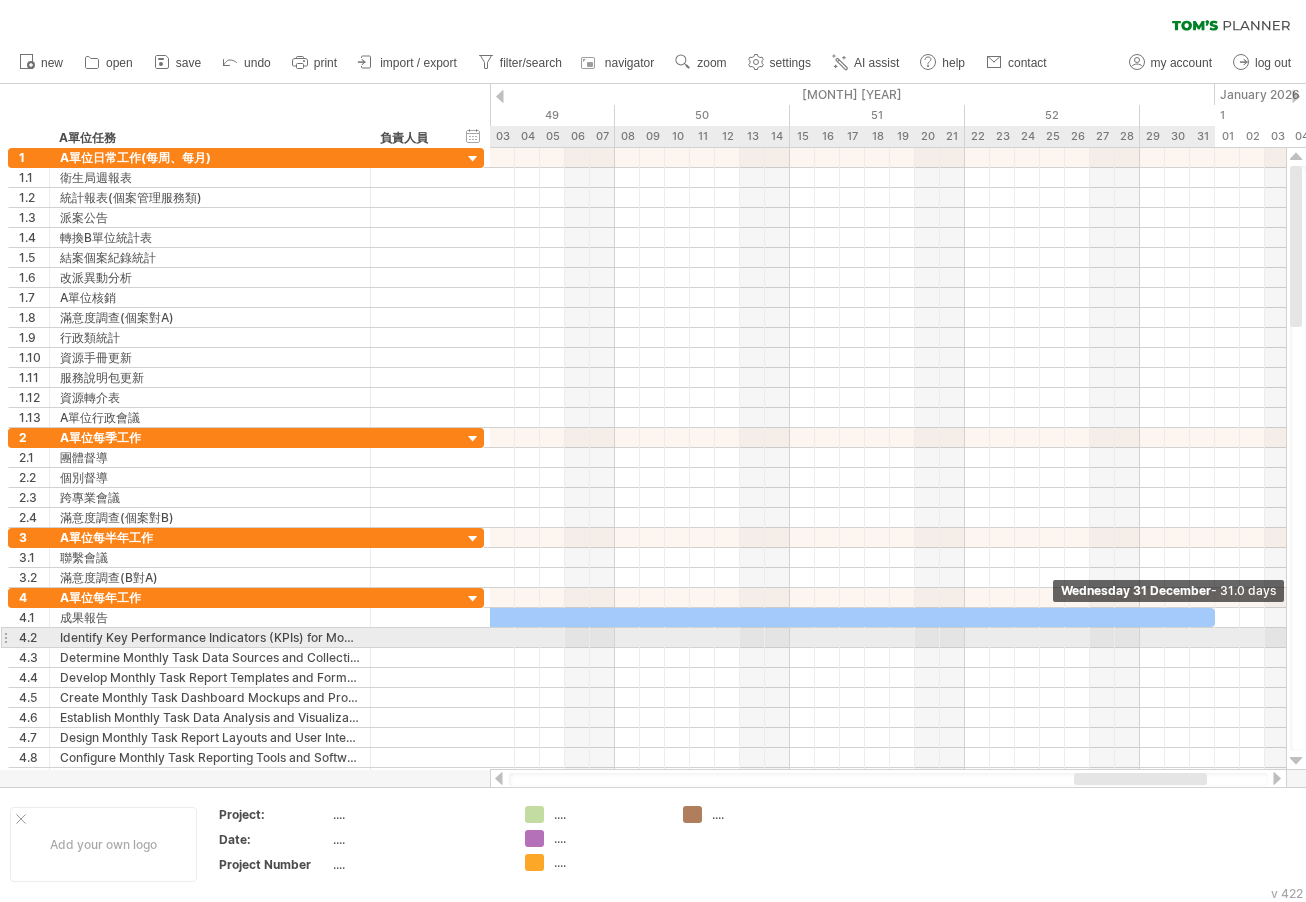 drag, startPoint x: 565, startPoint y: 621, endPoint x: 1220, endPoint y: 639, distance: 655.24725 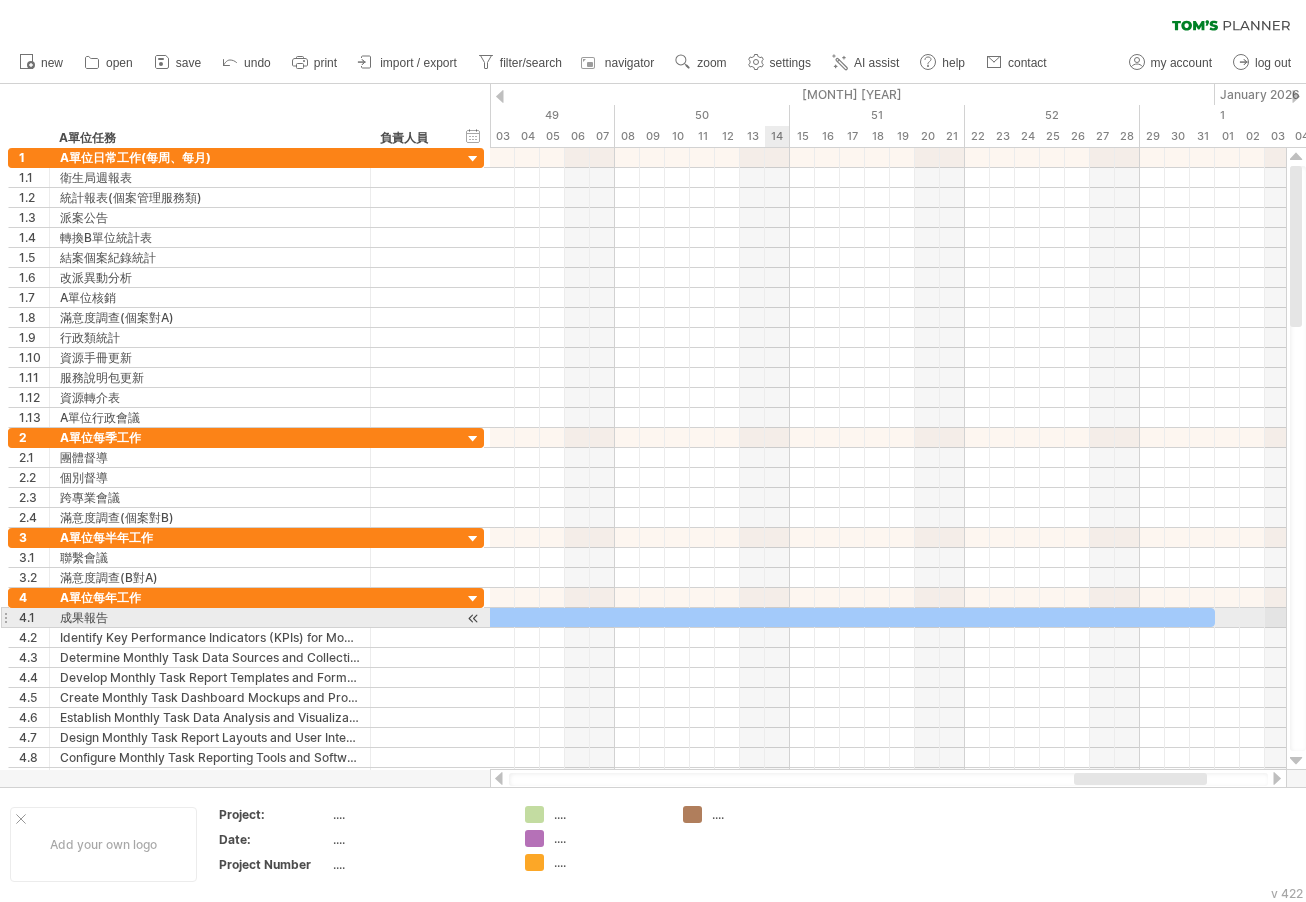click at bounding box center [827, 617] 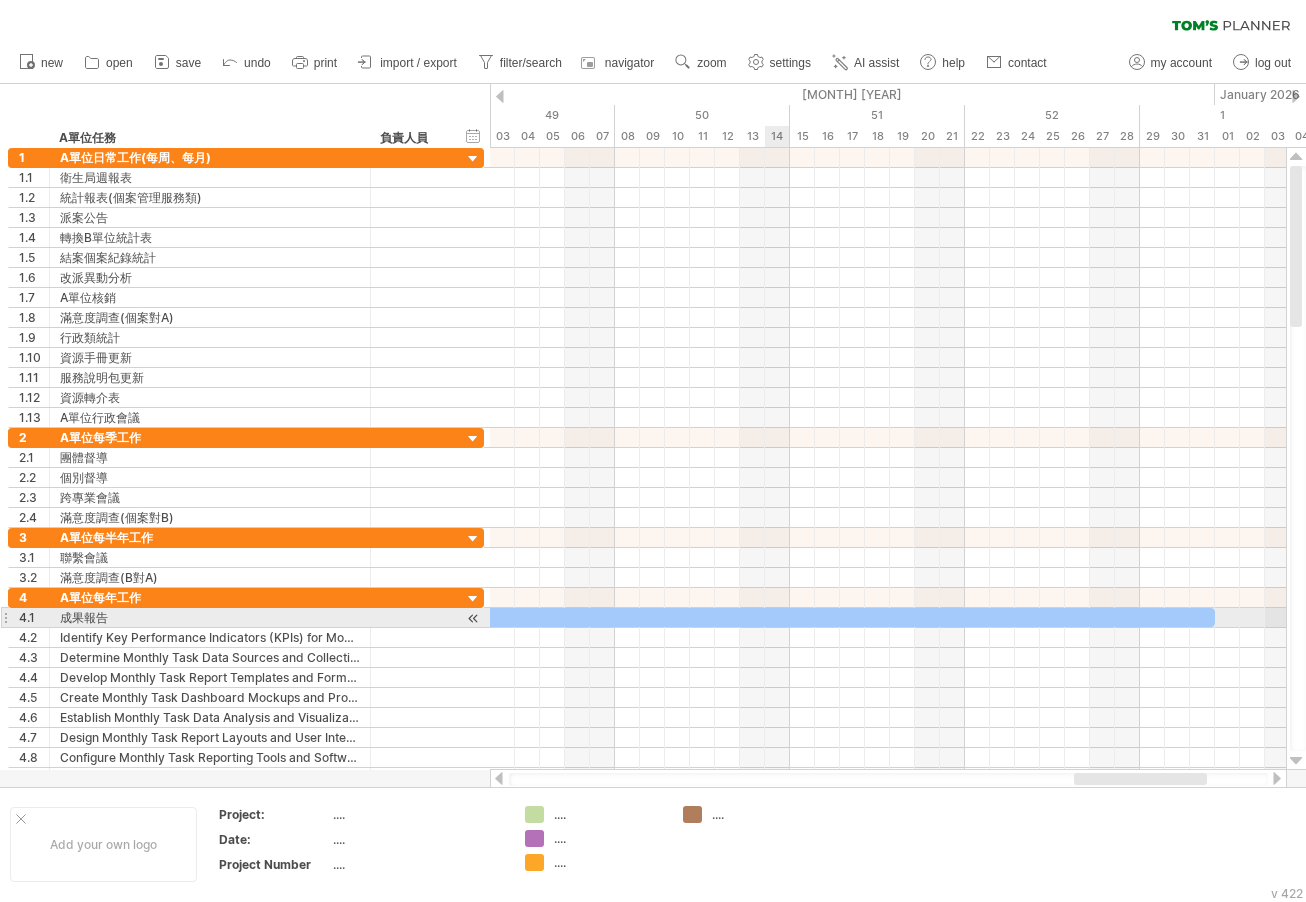 click at bounding box center [827, 617] 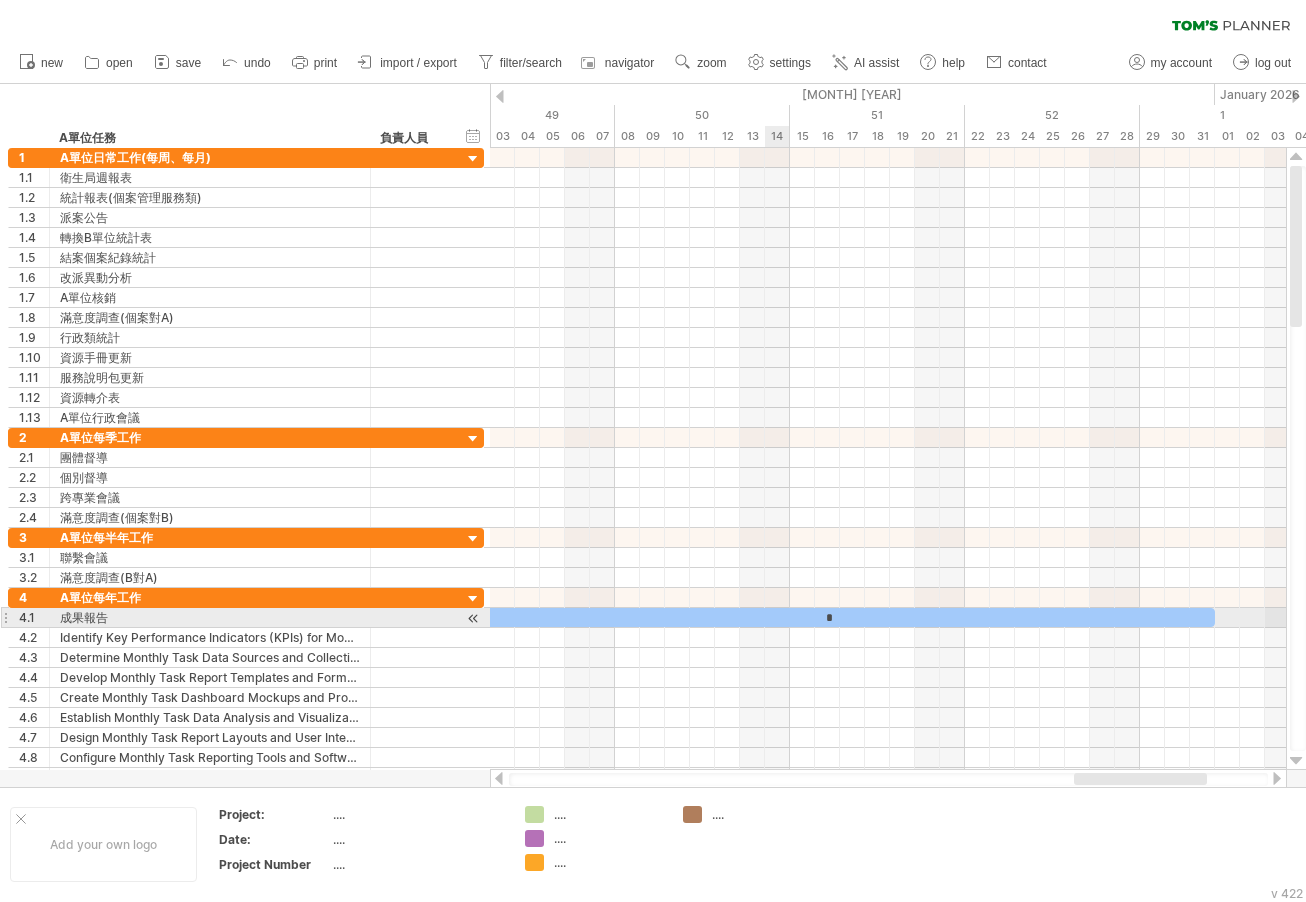 type 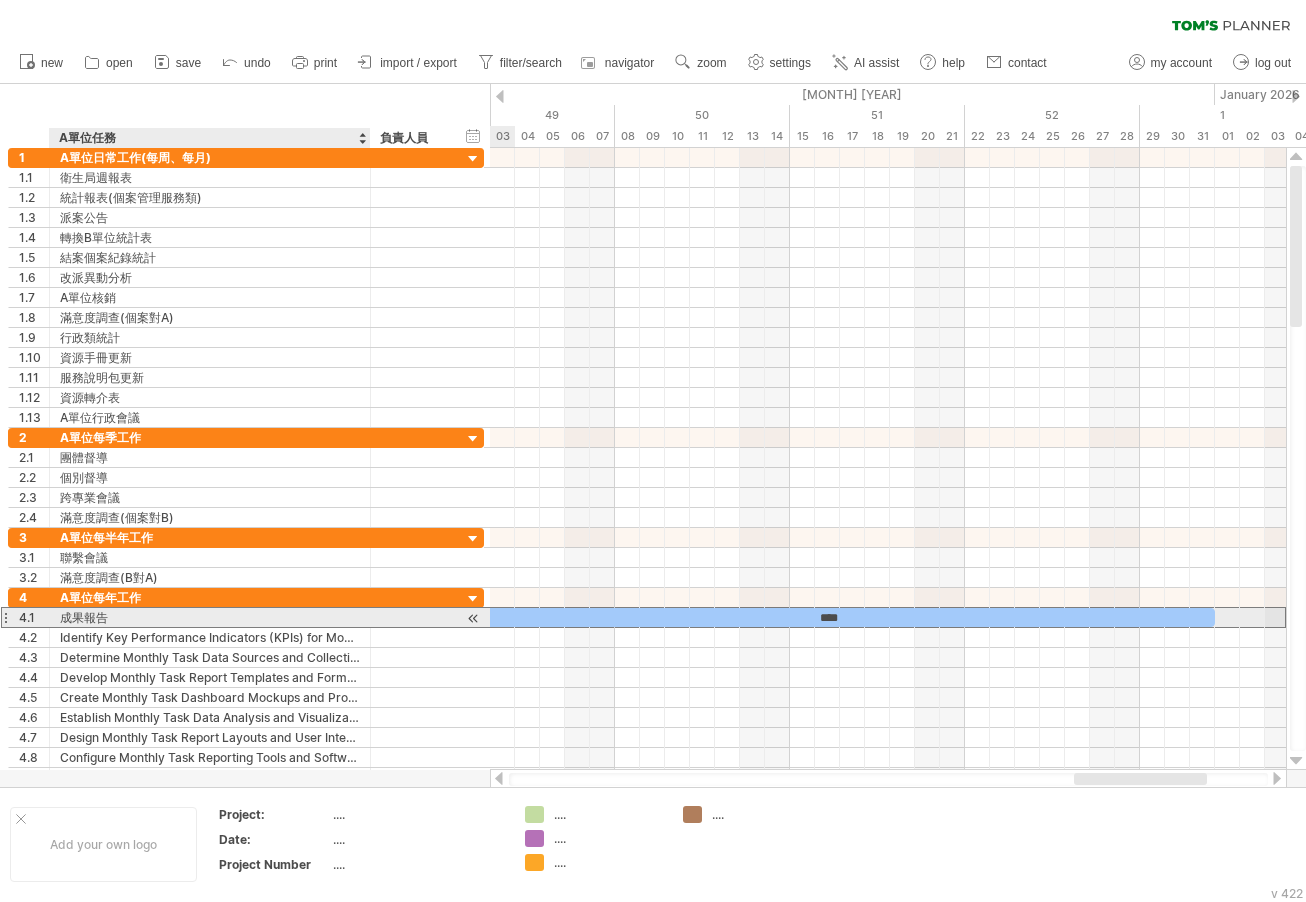 click on "成果報告" at bounding box center (210, 617) 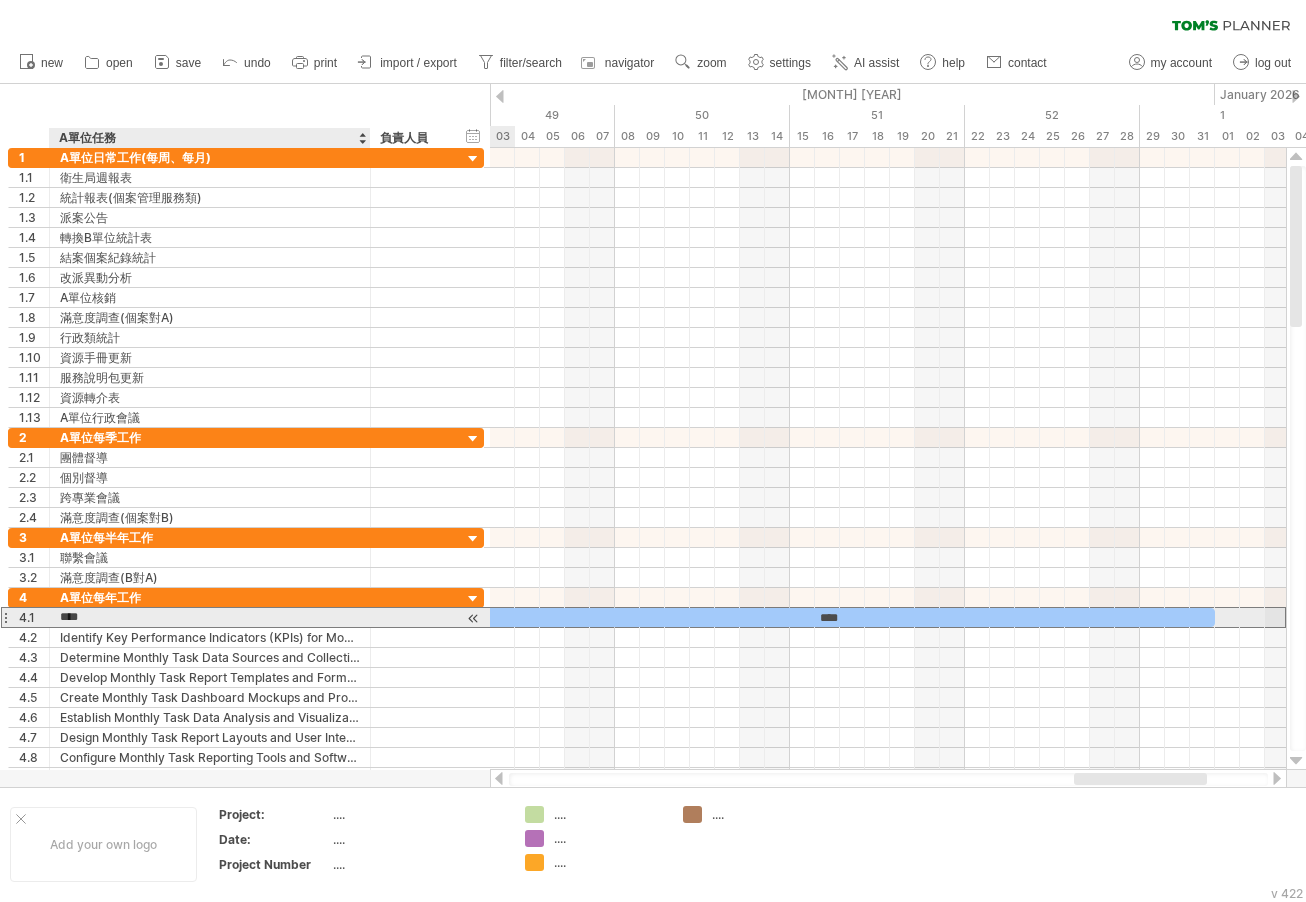 click on "****" at bounding box center (210, 617) 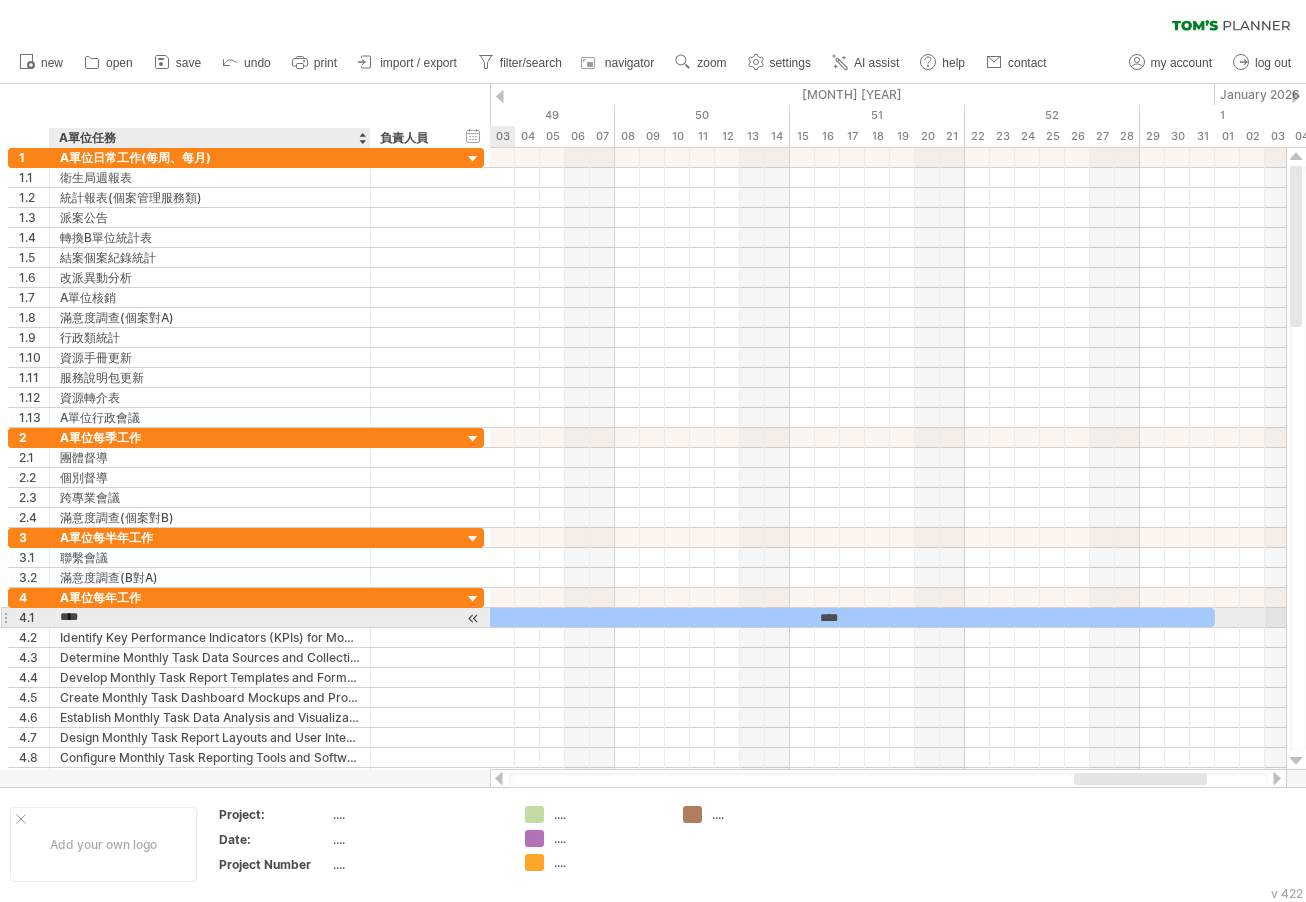 click on "****" at bounding box center [210, 617] 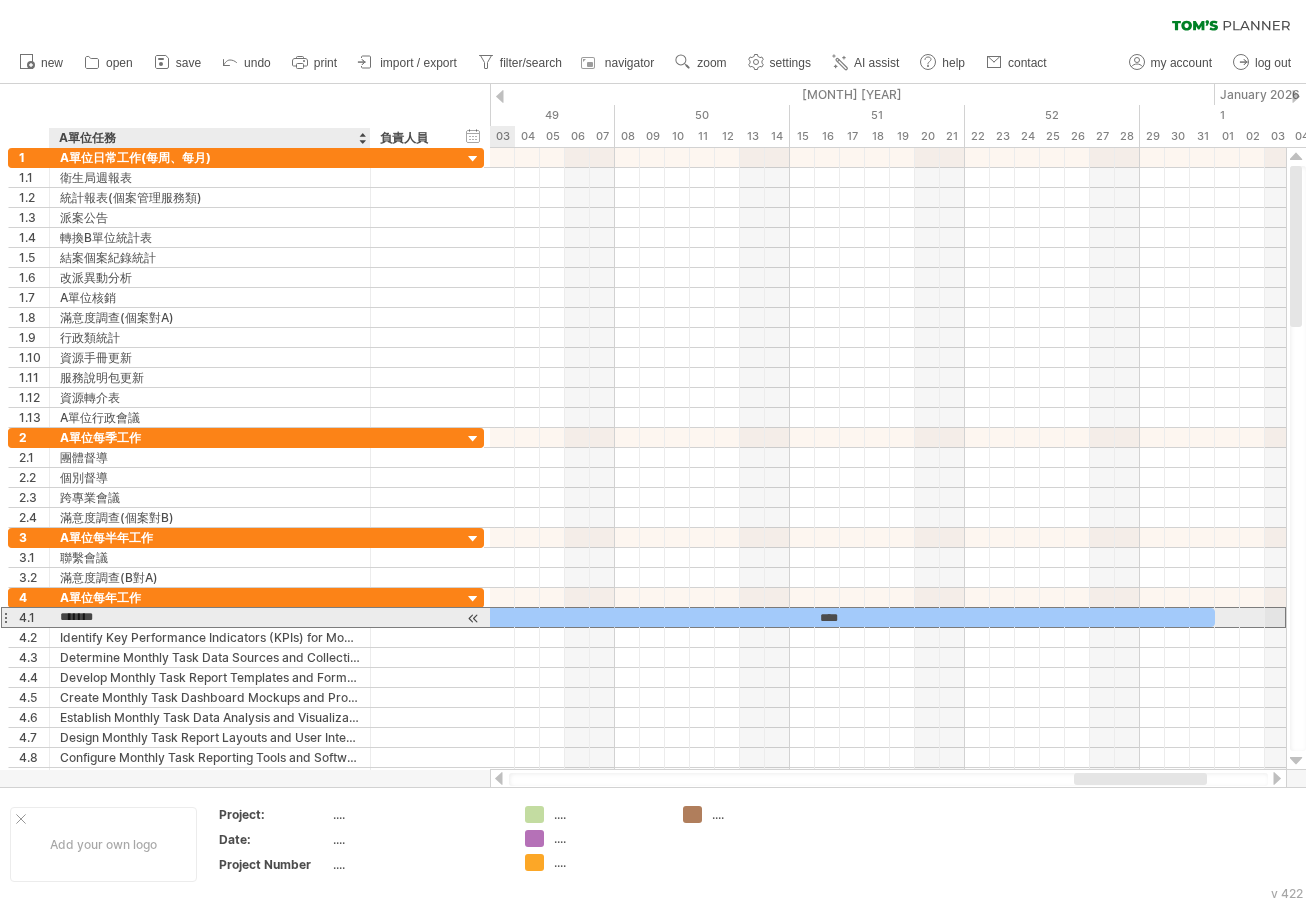 type on "******" 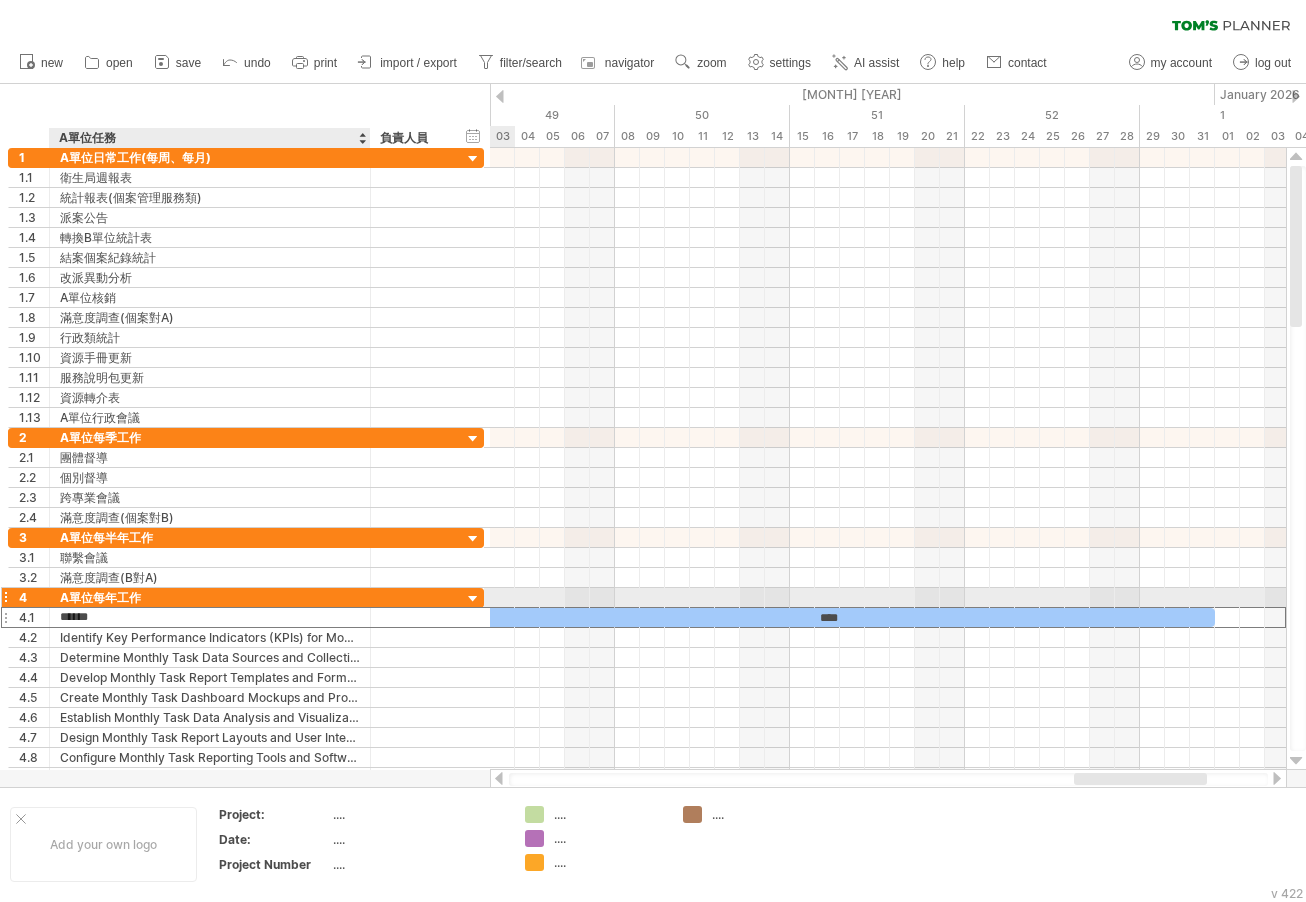 click on "A單位每年工作" at bounding box center [210, 597] 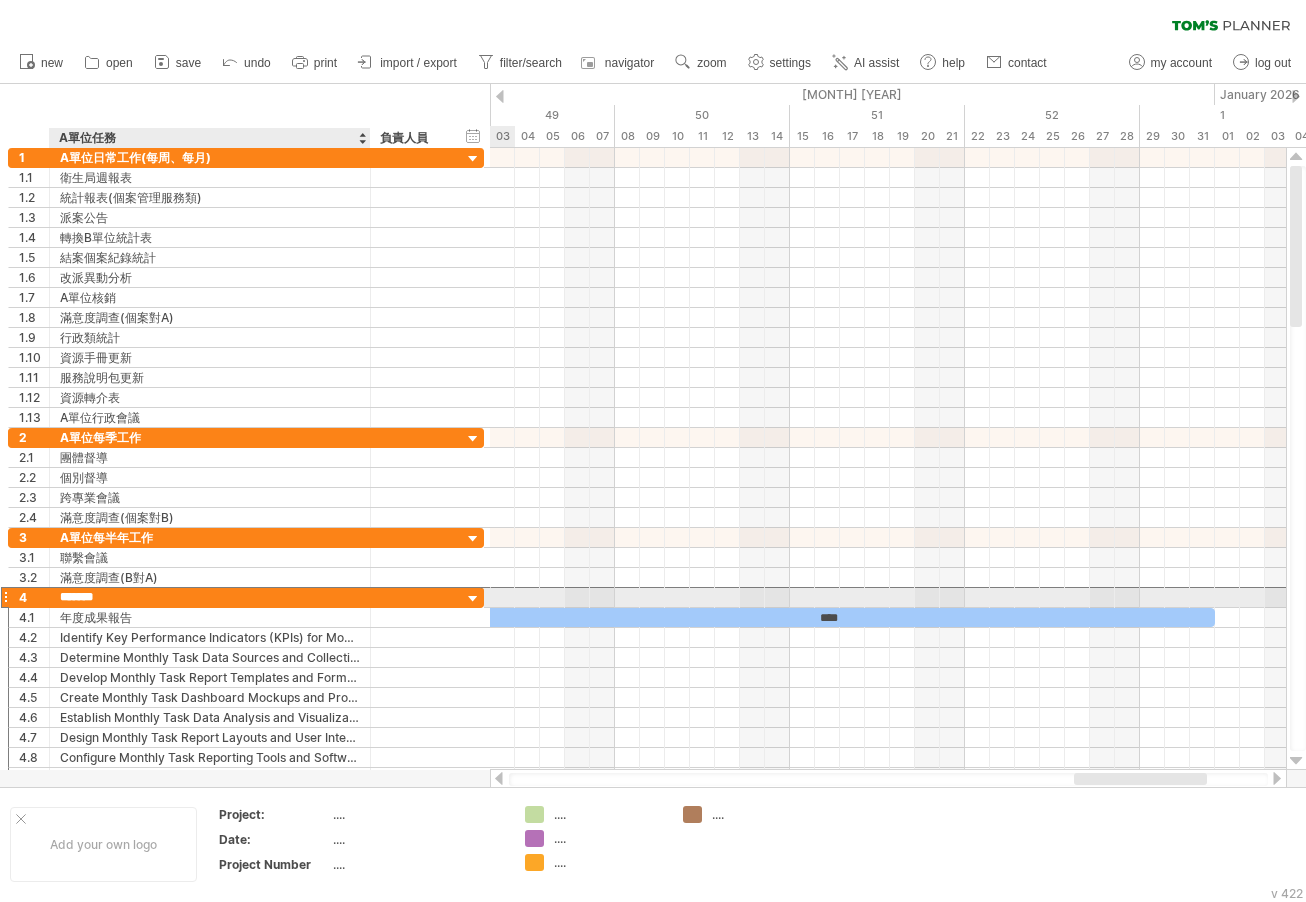 click on "*******" at bounding box center [210, 597] 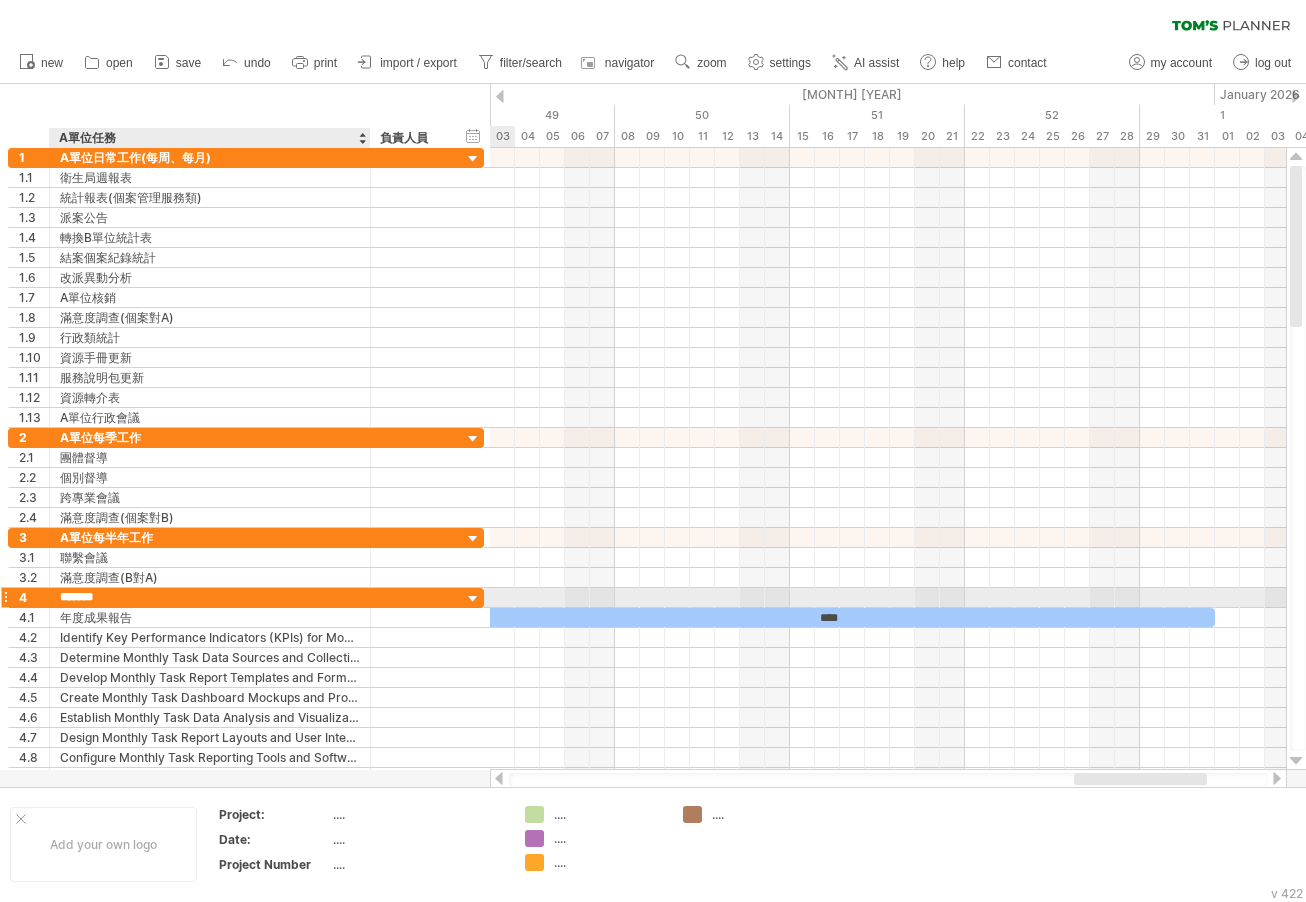 click on "*******" at bounding box center [210, 597] 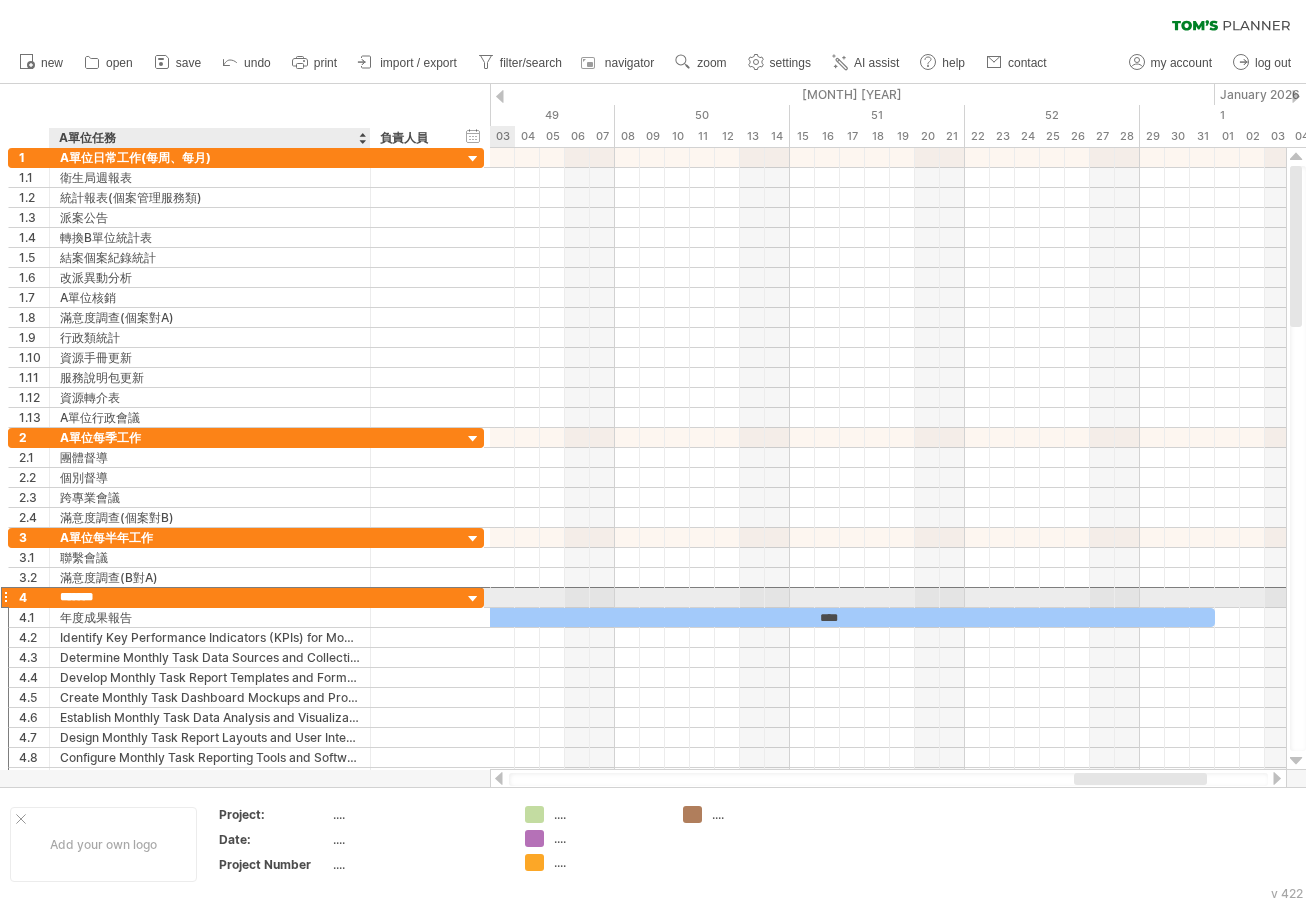 click on "*******" at bounding box center (210, 597) 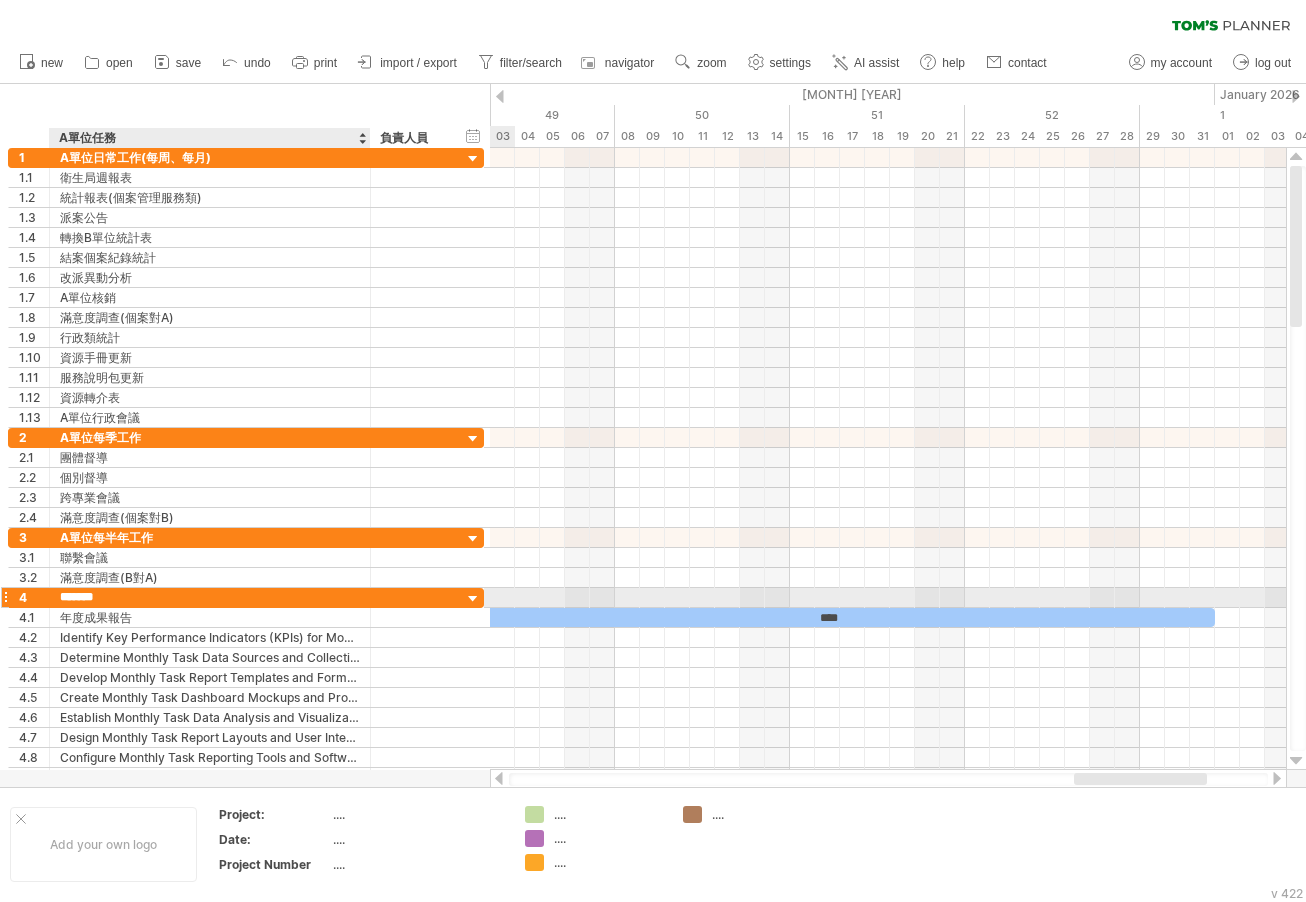 click on "*******" at bounding box center (210, 597) 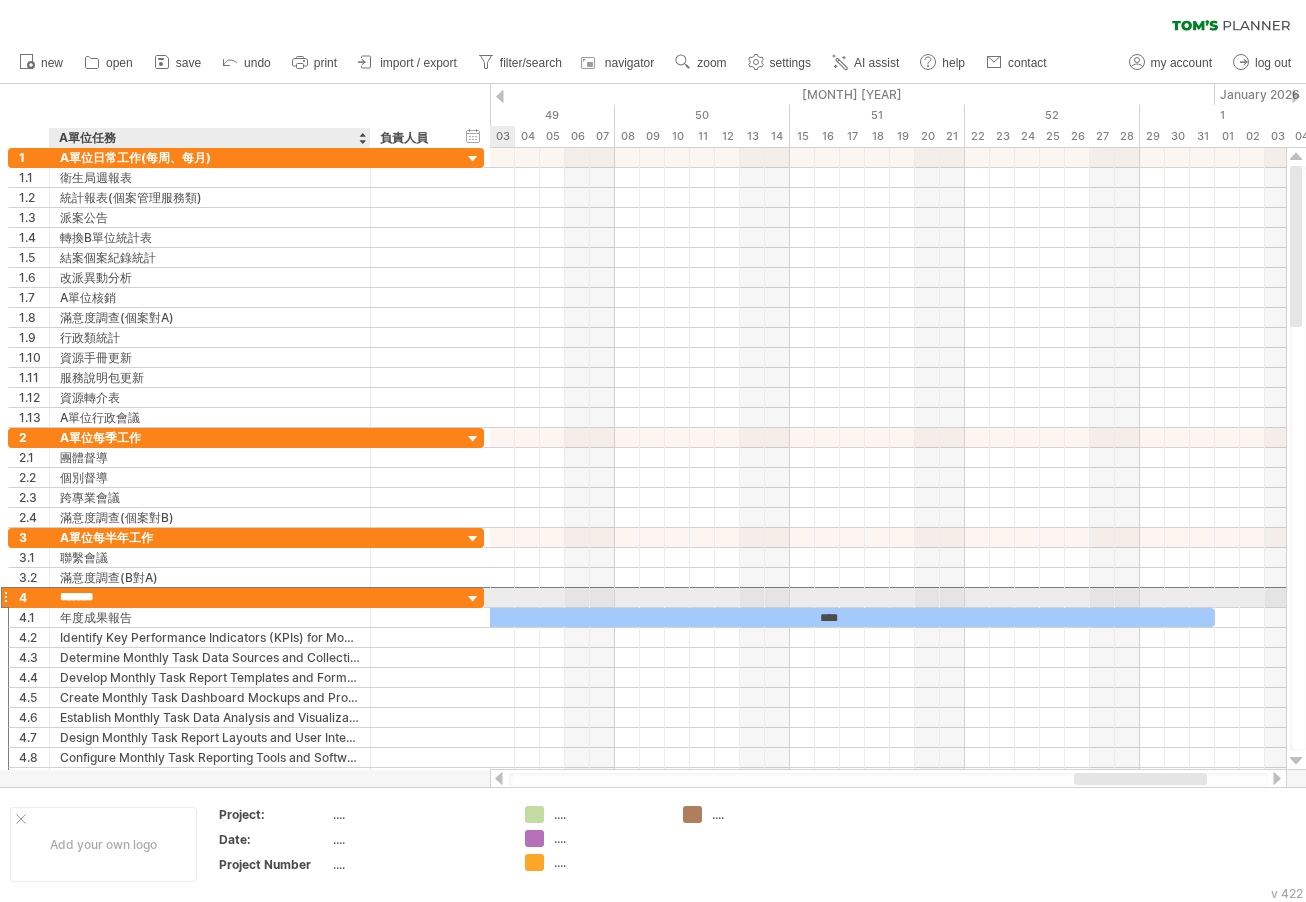click on "*******" at bounding box center (210, 597) 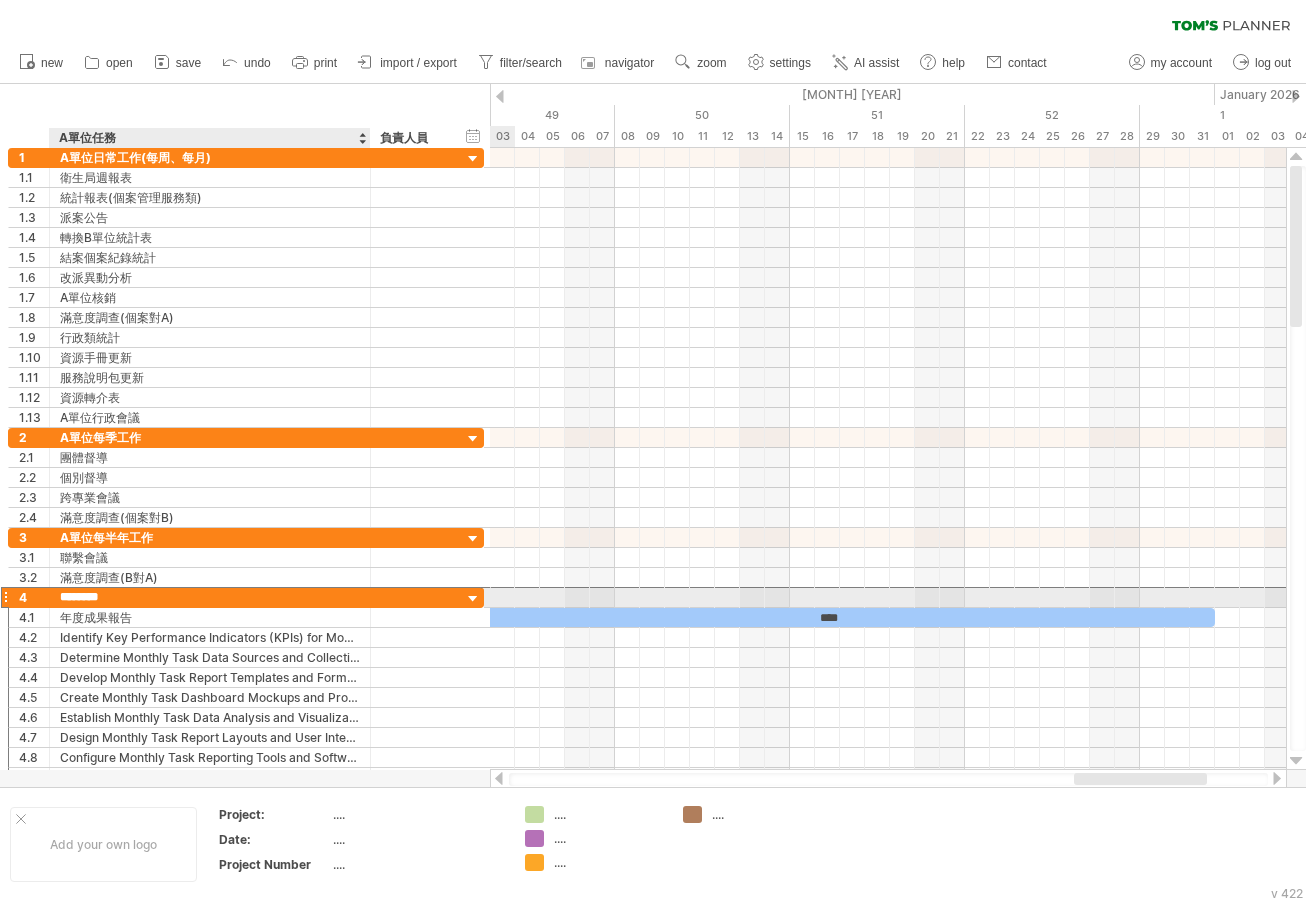 type on "*******" 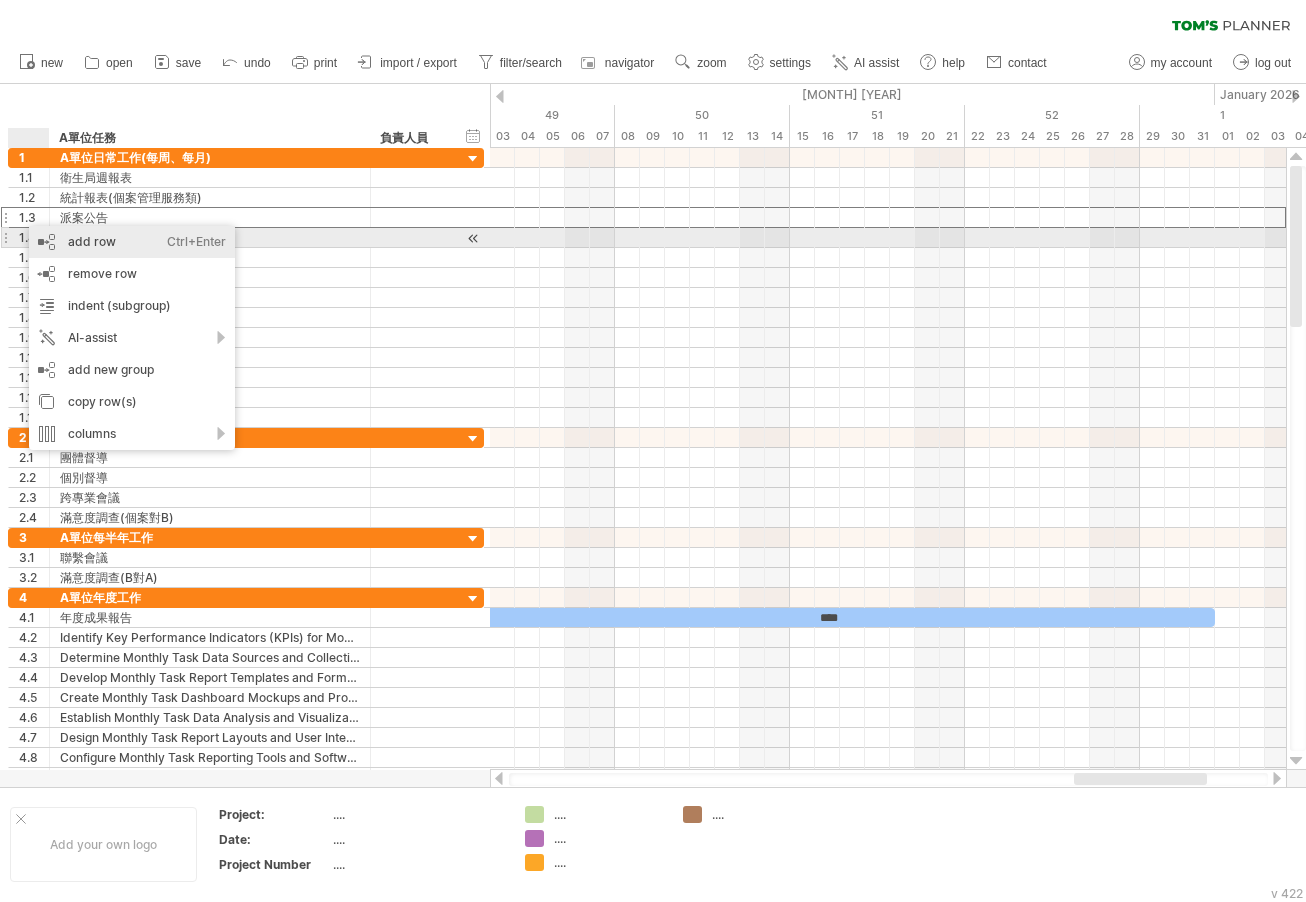 click on "add row Ctrl+Enter Cmd+Enter" at bounding box center (132, 242) 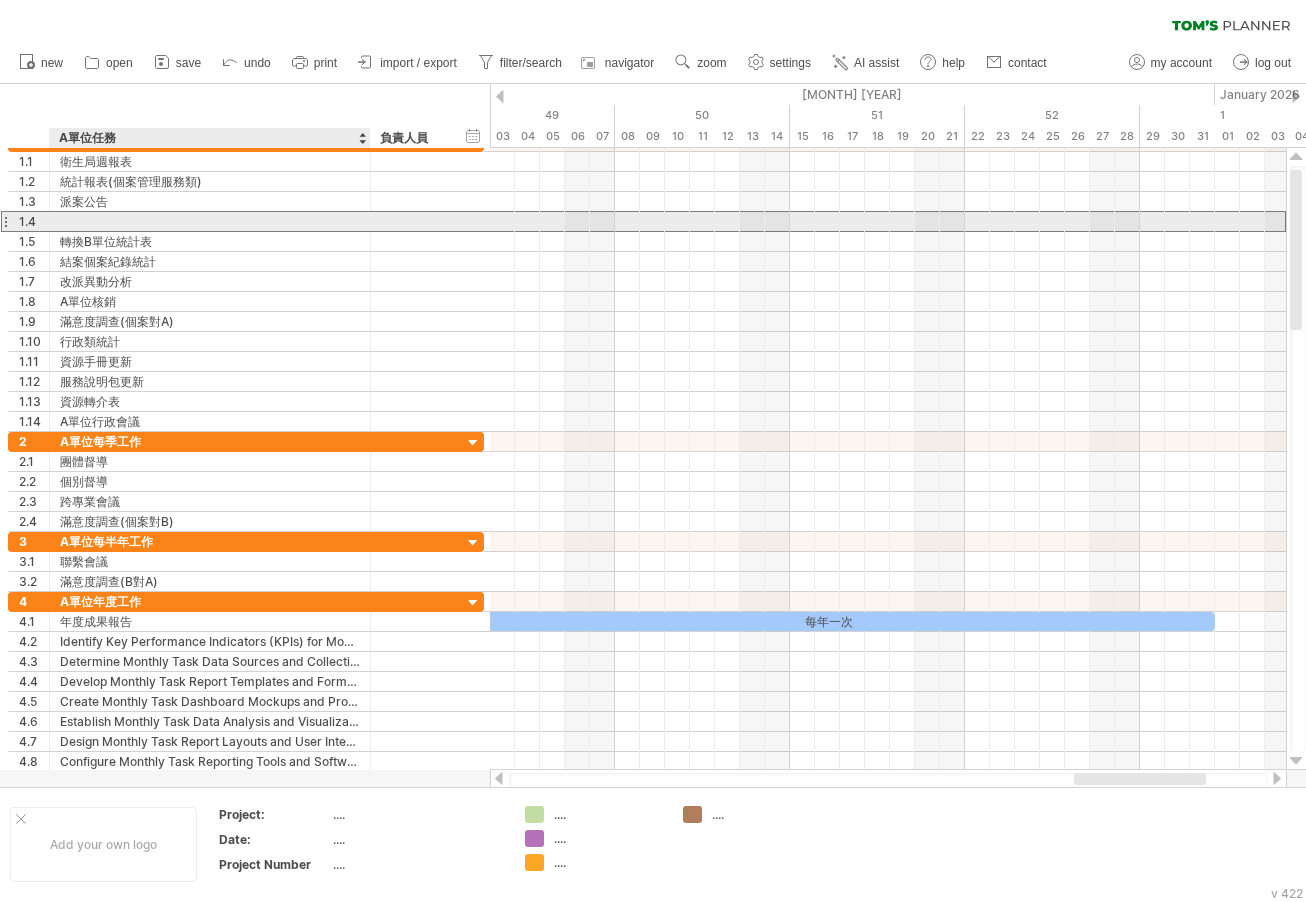 click at bounding box center (210, 221) 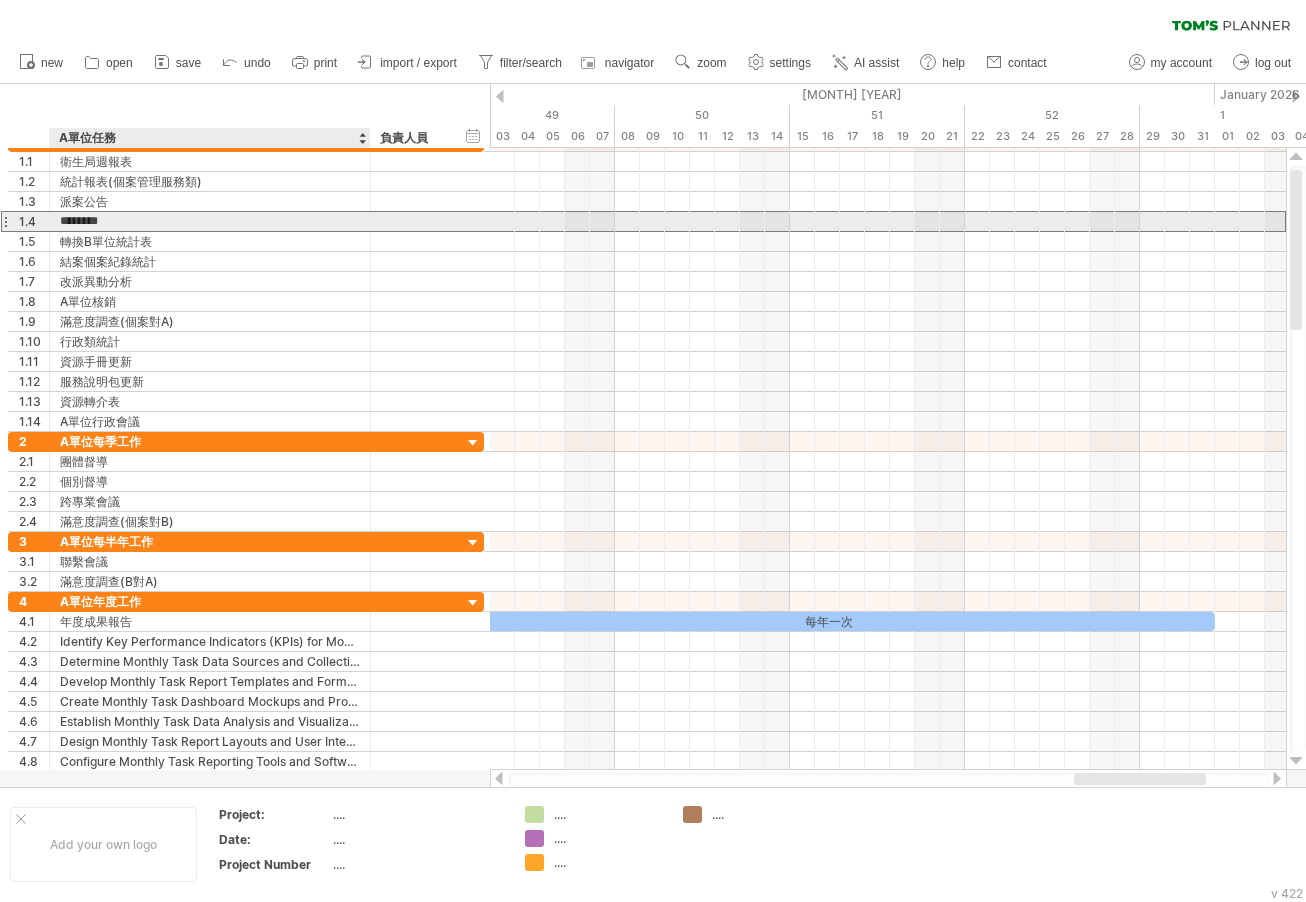 type on "******" 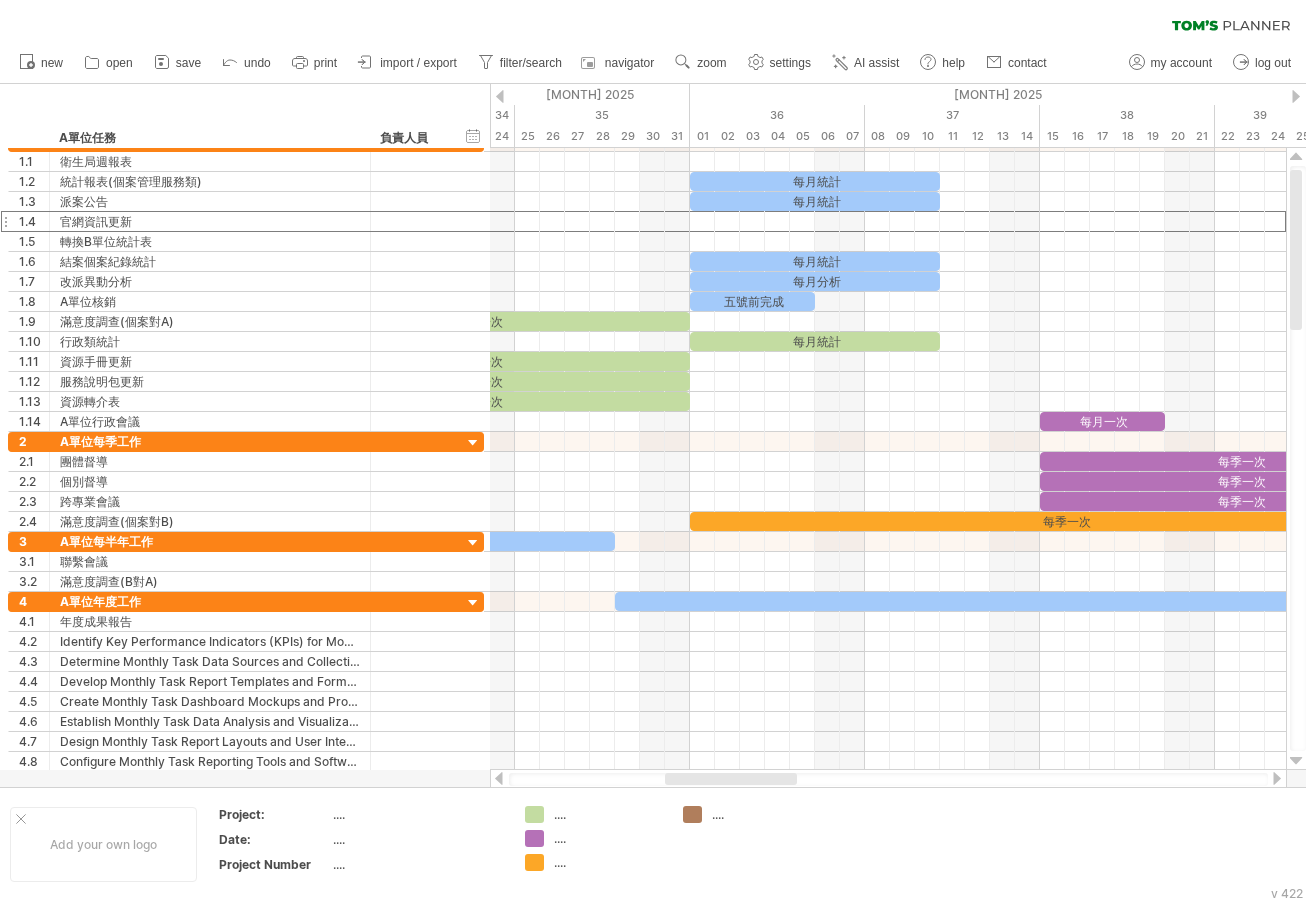 drag, startPoint x: 1093, startPoint y: 778, endPoint x: 684, endPoint y: 778, distance: 409 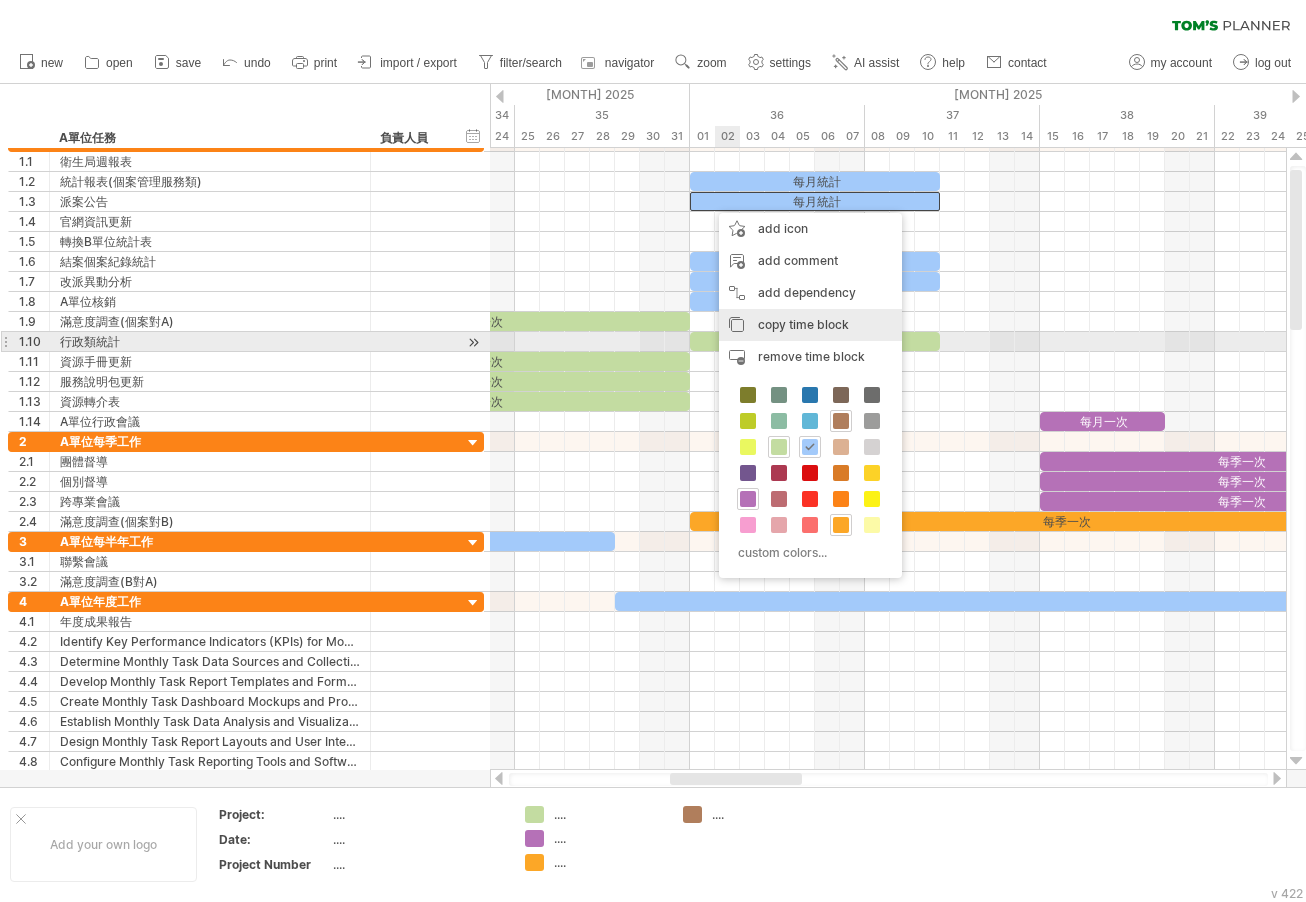 click on "copy time block copy time blocks/icons" at bounding box center (810, 325) 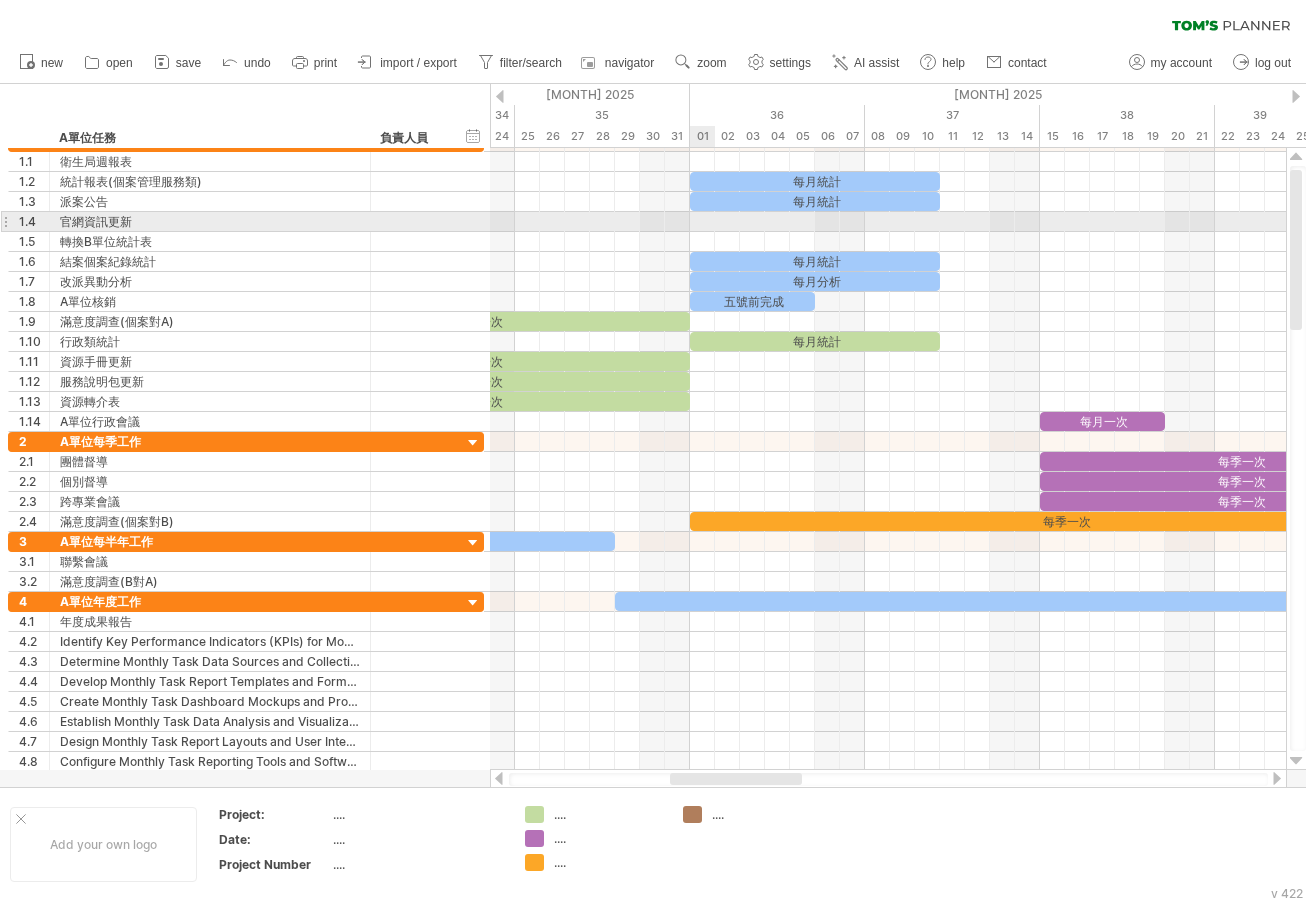 click at bounding box center (888, 222) 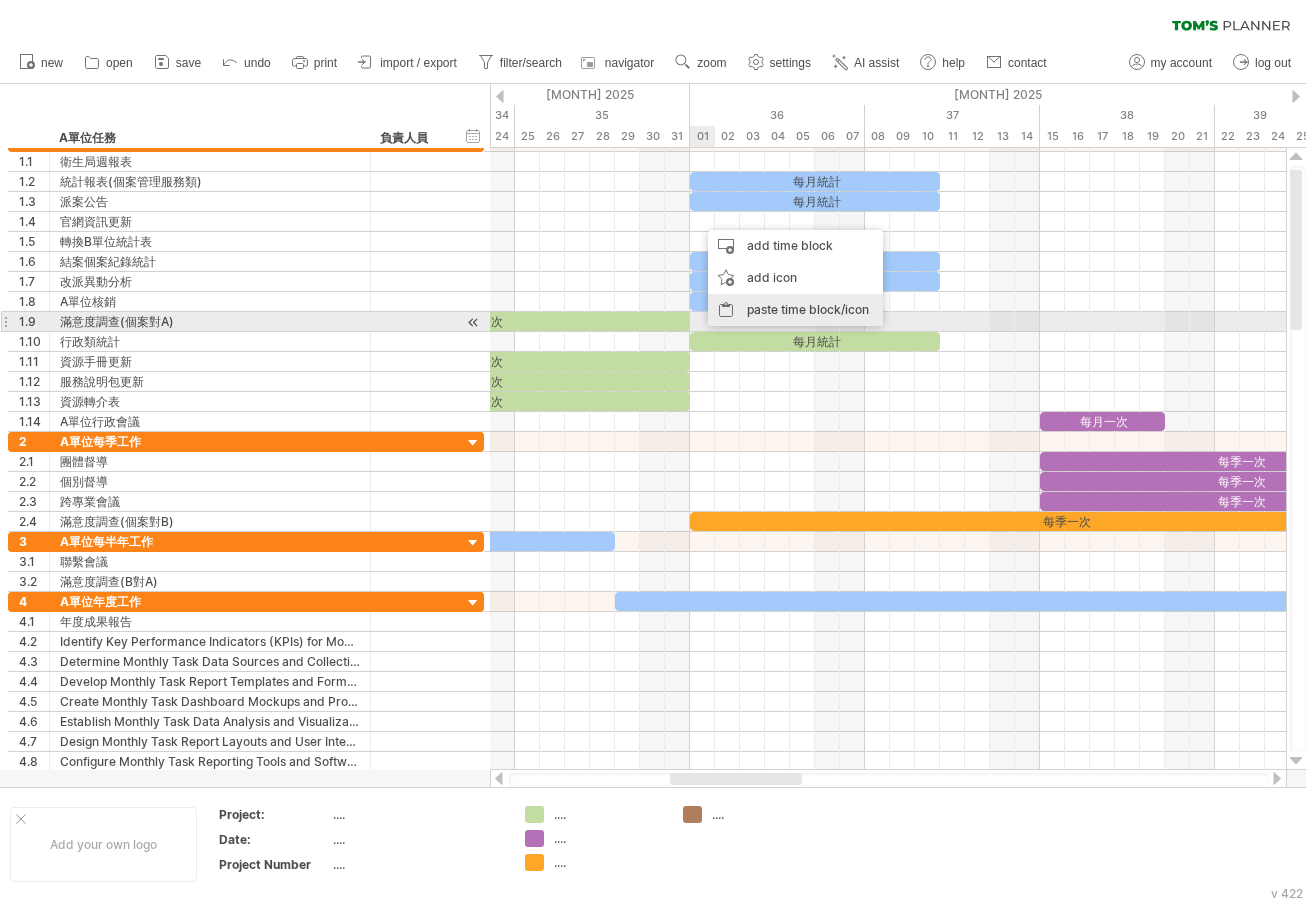 click on "paste time block/icon" at bounding box center (795, 310) 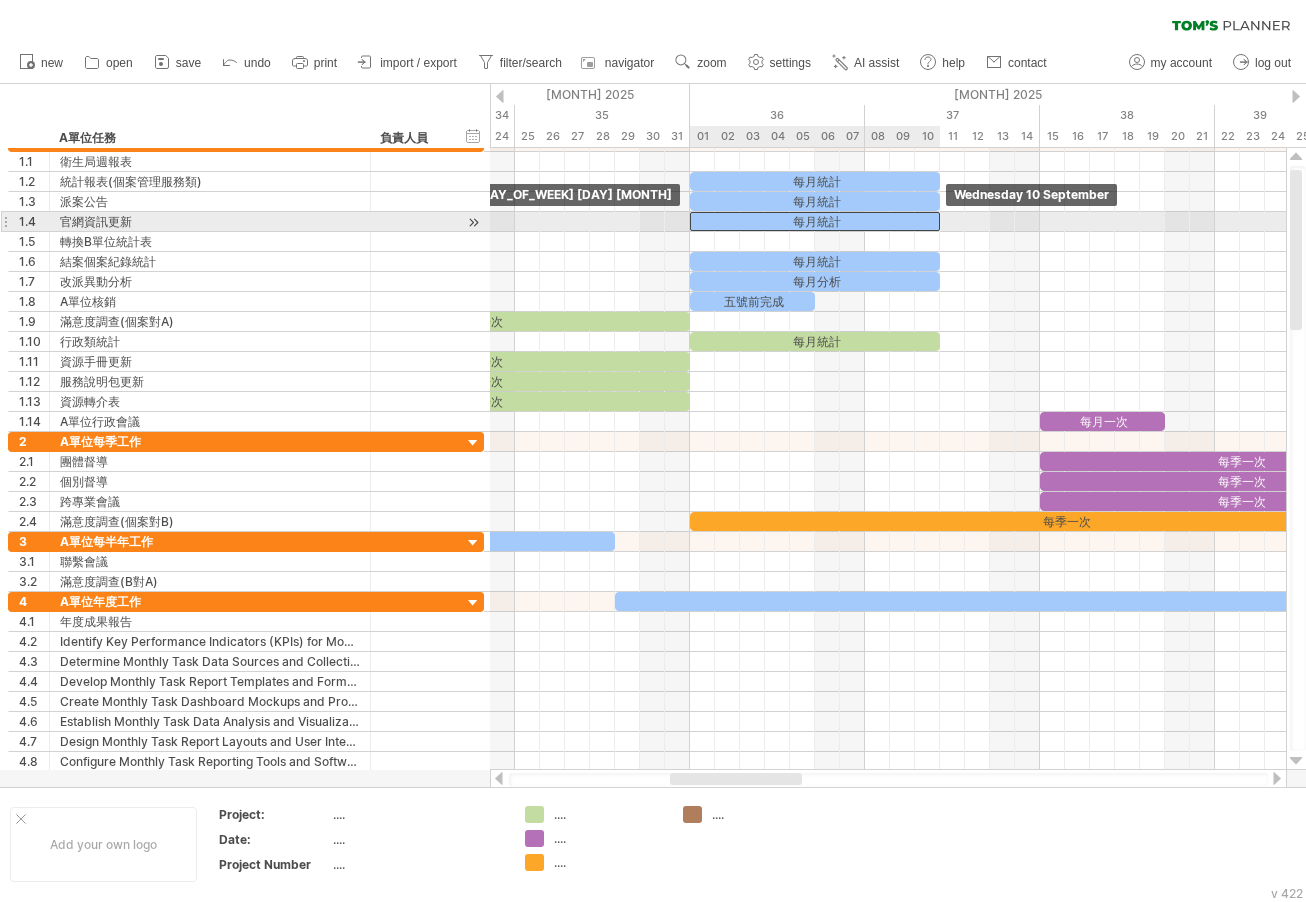 drag, startPoint x: 746, startPoint y: 221, endPoint x: 730, endPoint y: 221, distance: 16 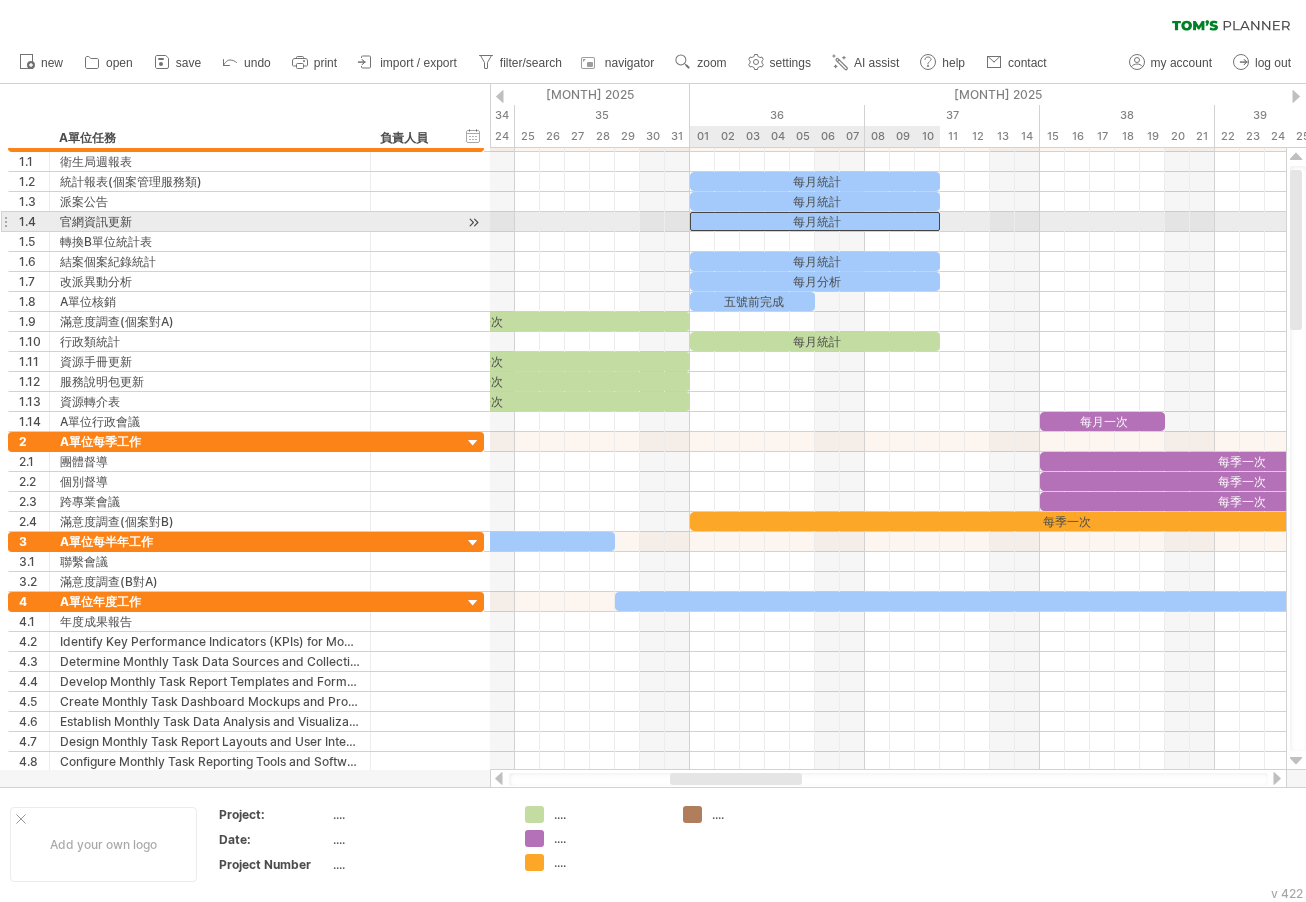 click on "每月統計" at bounding box center (815, 221) 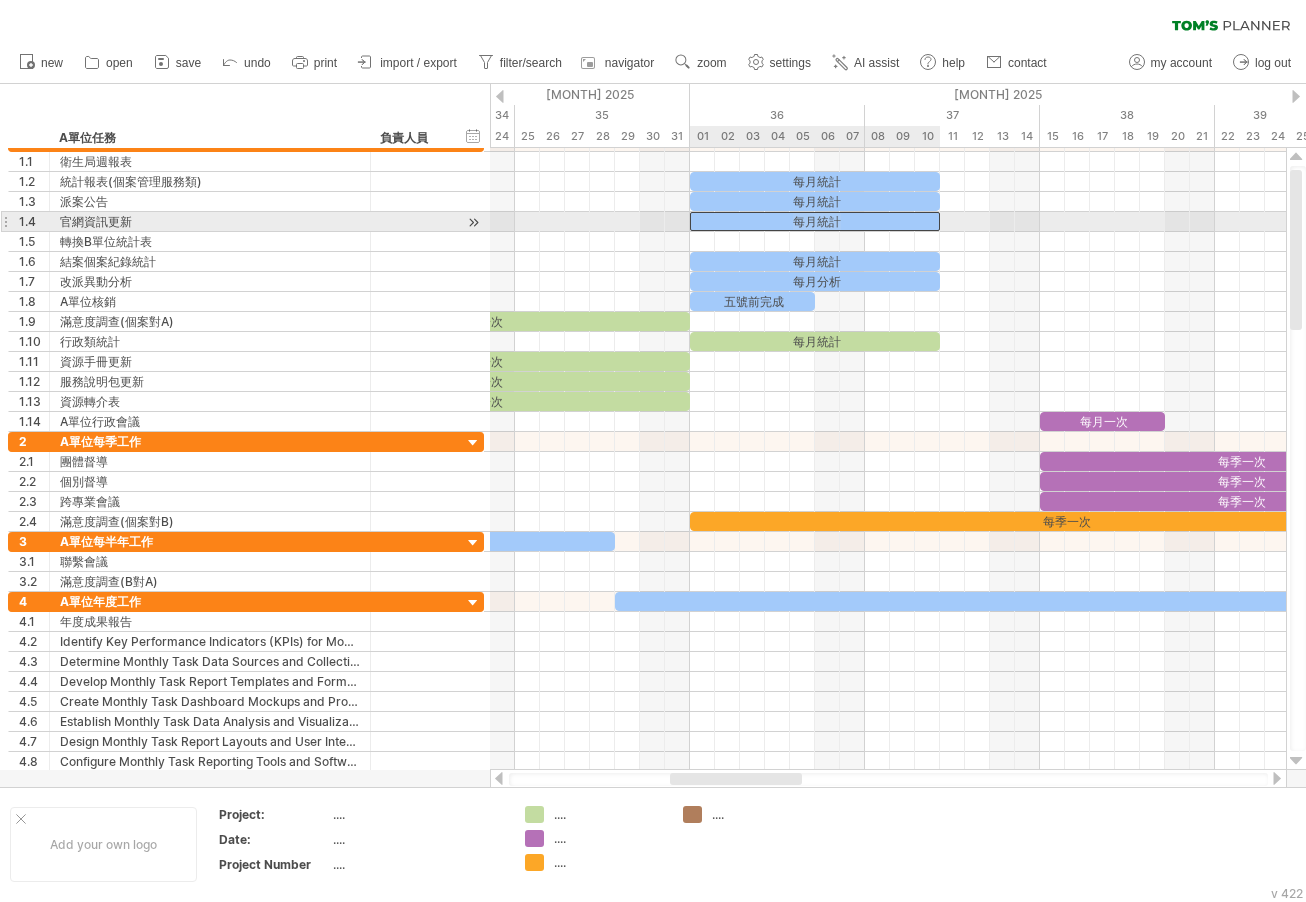 click on "每月統計" at bounding box center [815, 221] 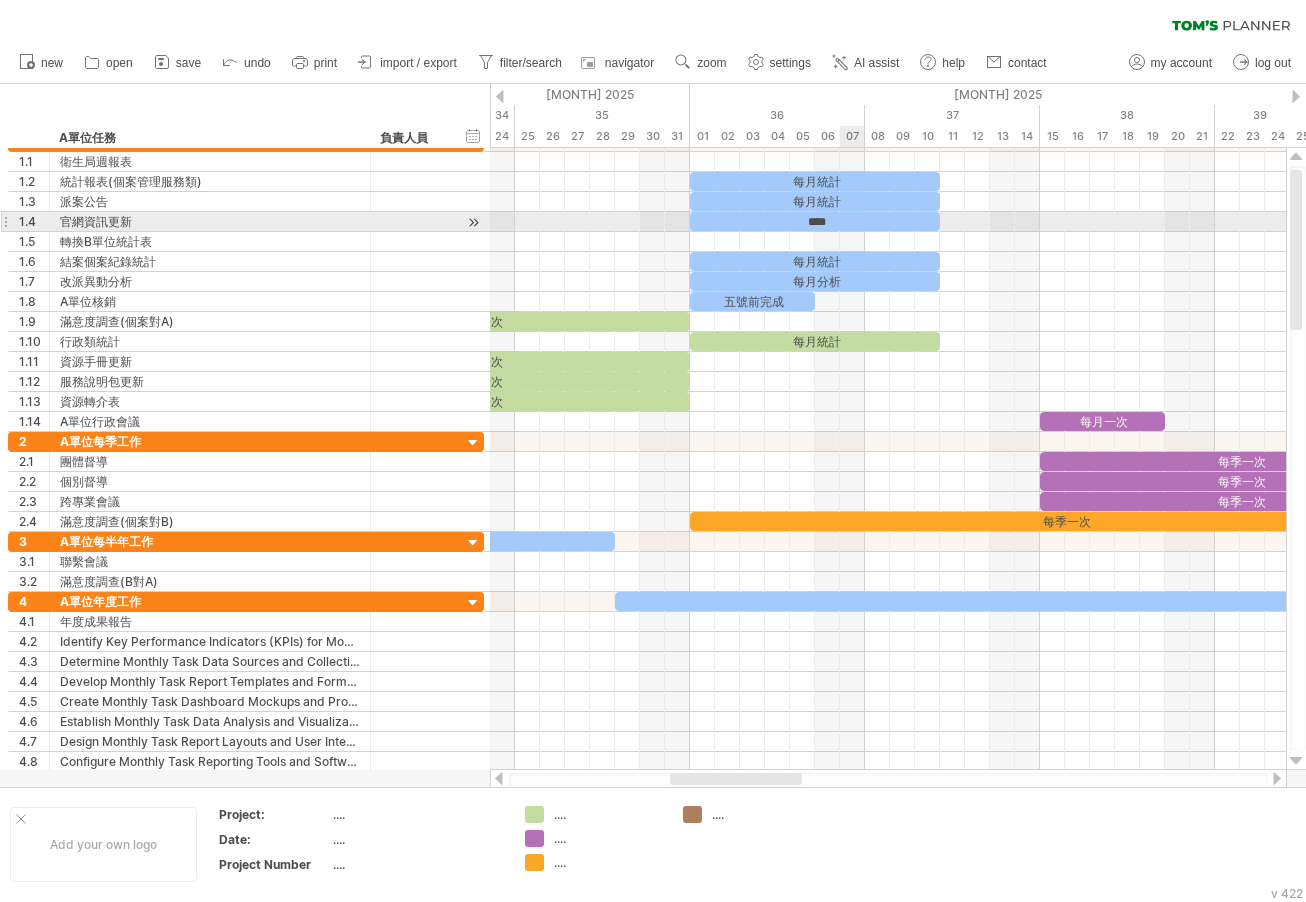 click on "****" at bounding box center (815, 221) 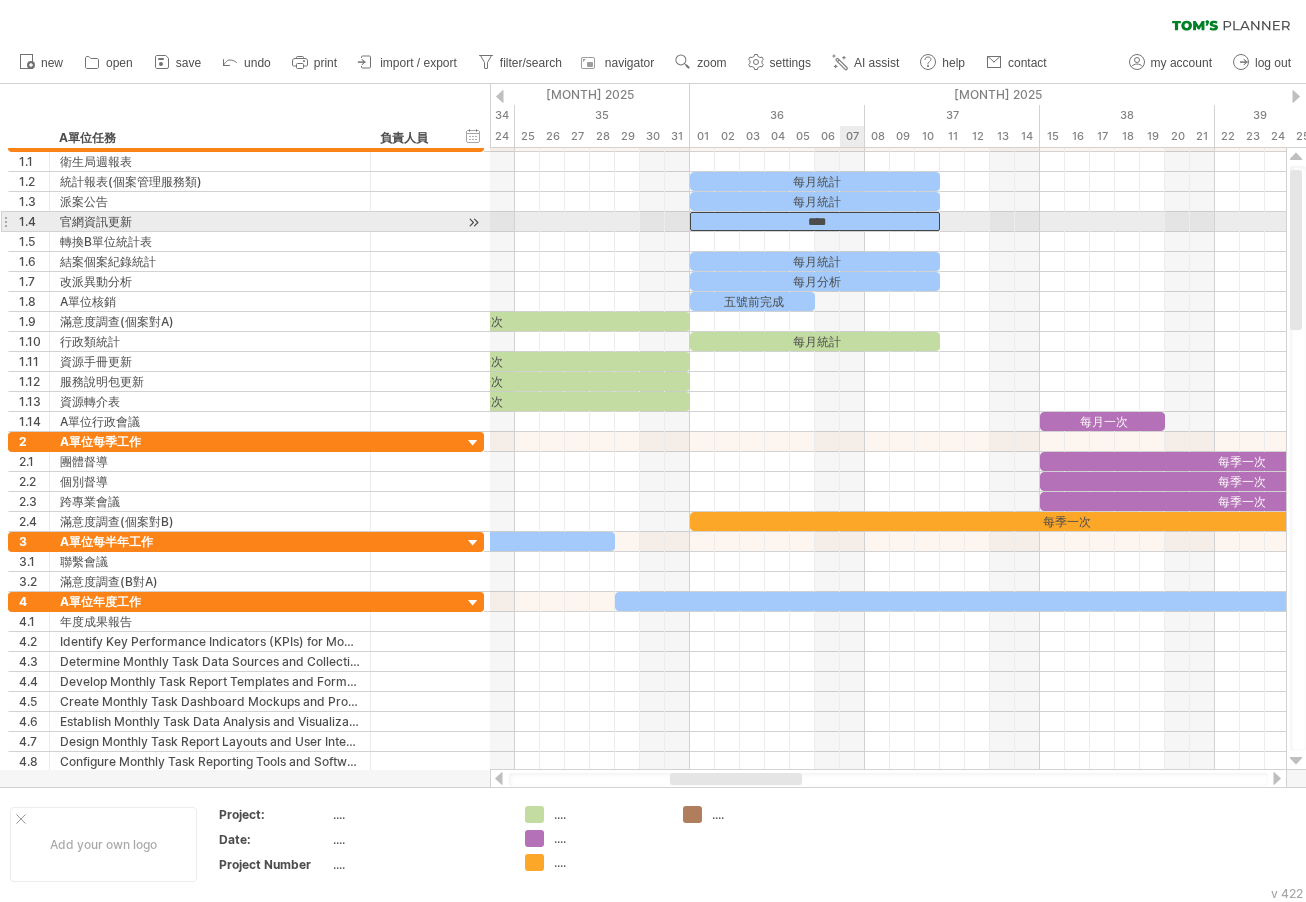 type 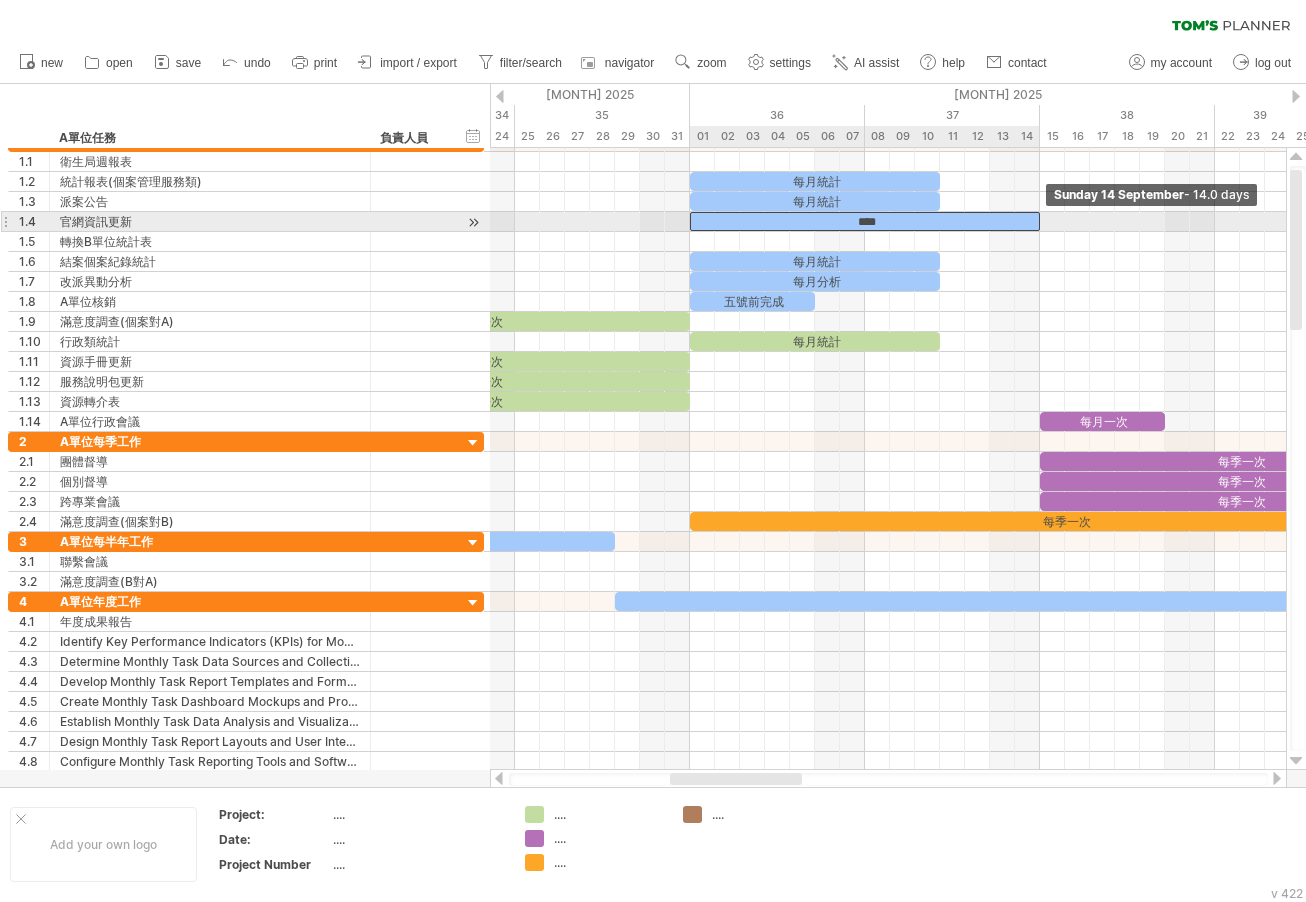 drag, startPoint x: 942, startPoint y: 219, endPoint x: 1037, endPoint y: 219, distance: 95 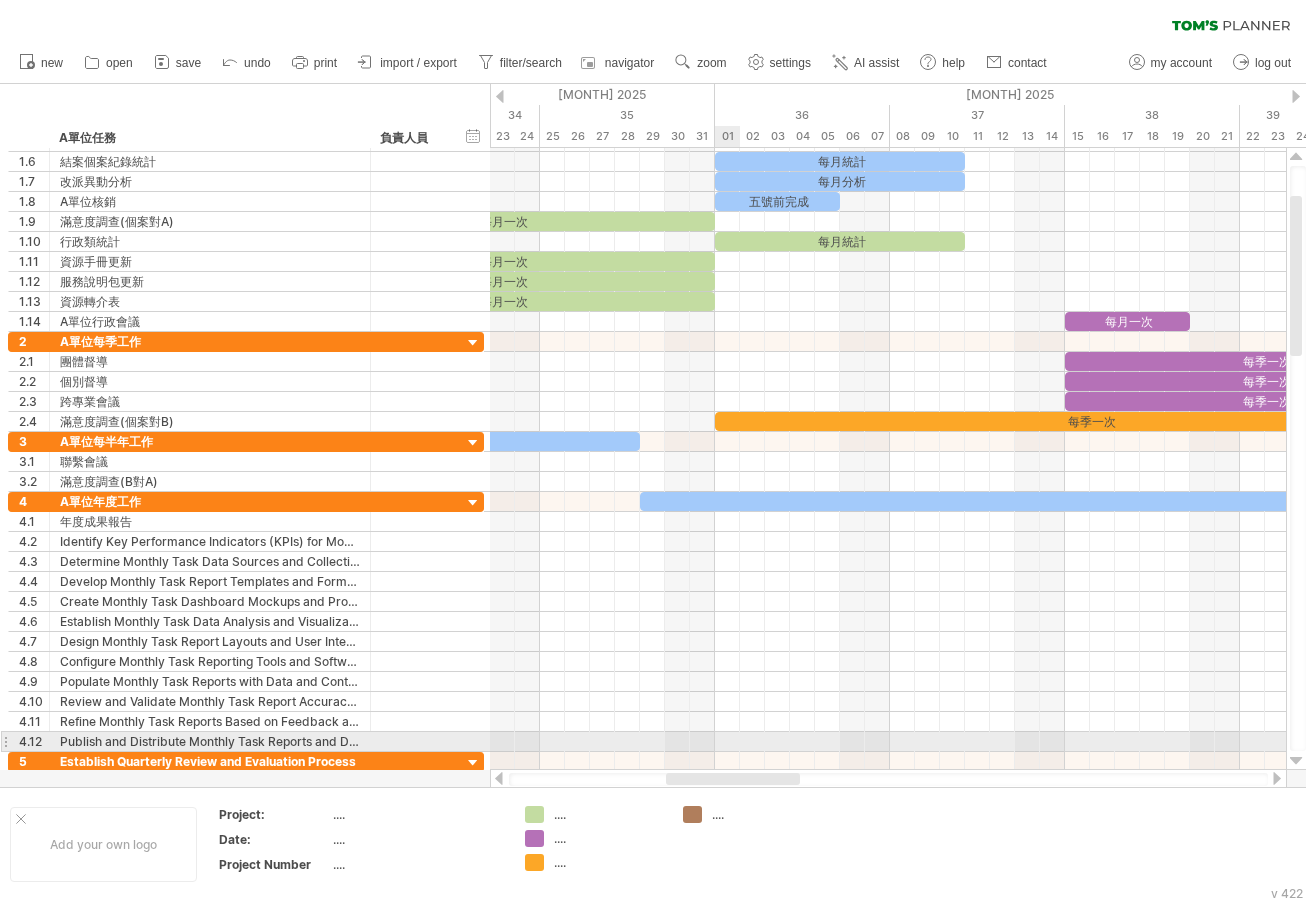 drag, startPoint x: 724, startPoint y: 779, endPoint x: 720, endPoint y: 735, distance: 44.181442 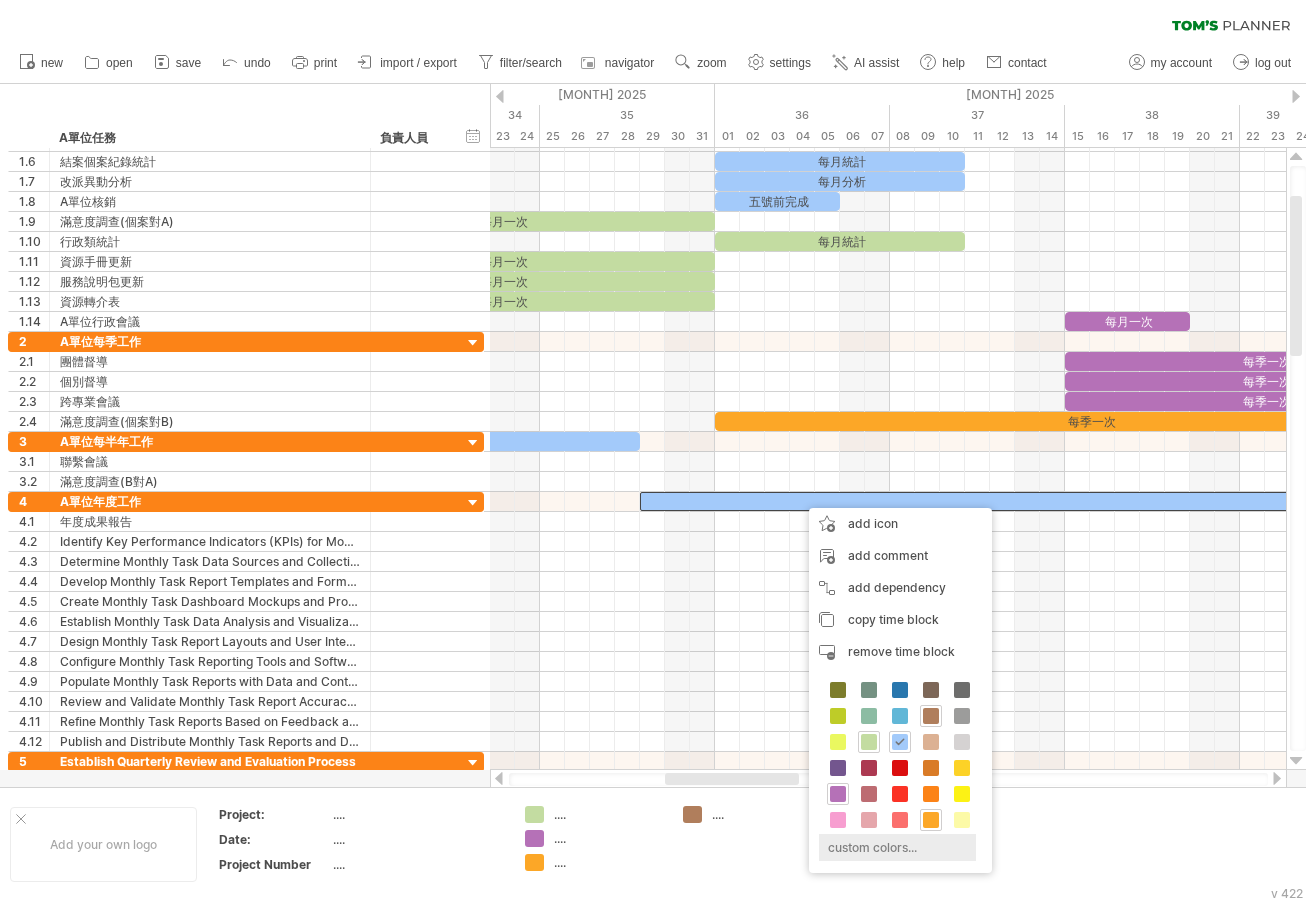 click on "custom colors..." at bounding box center (897, 847) 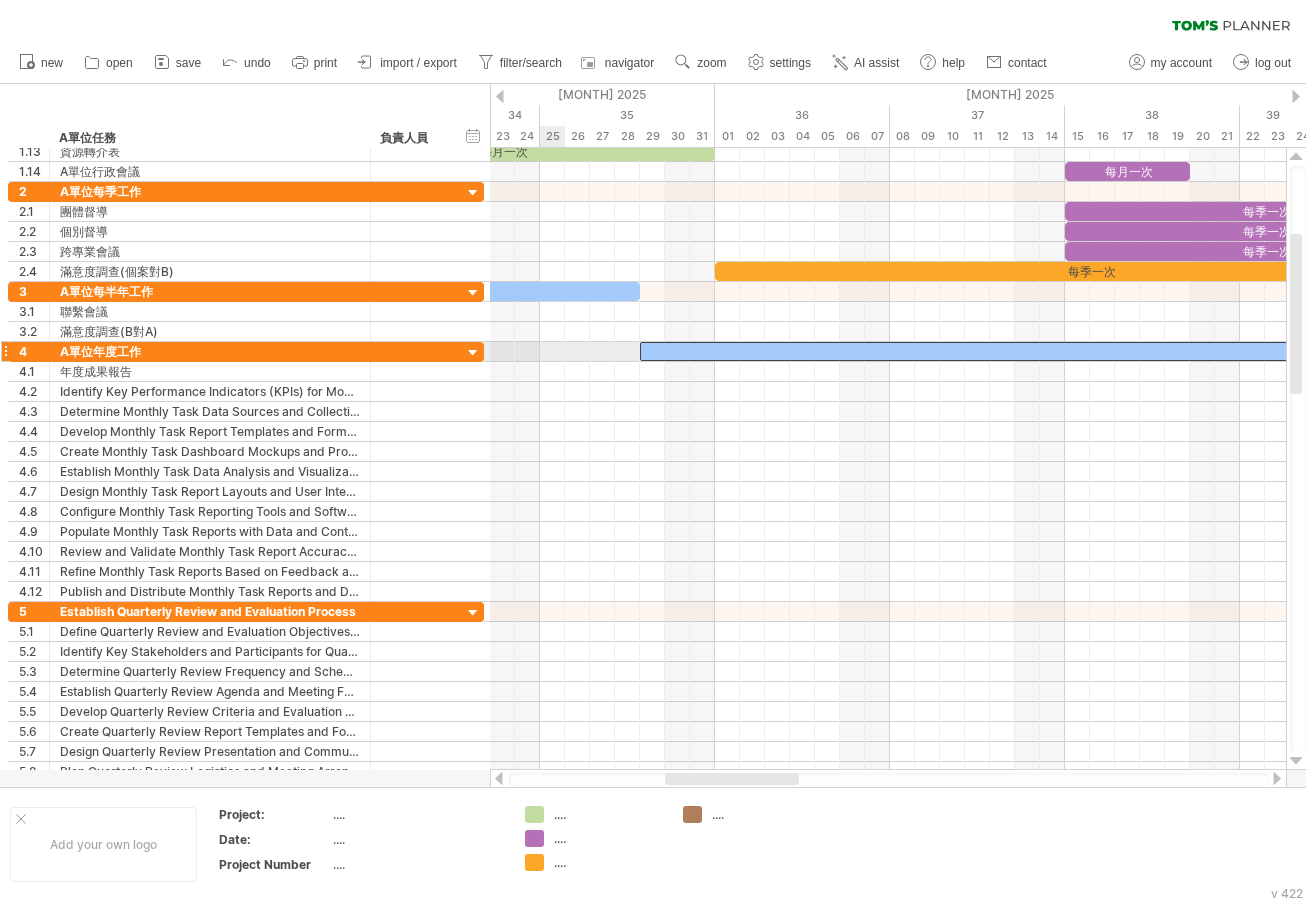click at bounding box center (888, 352) 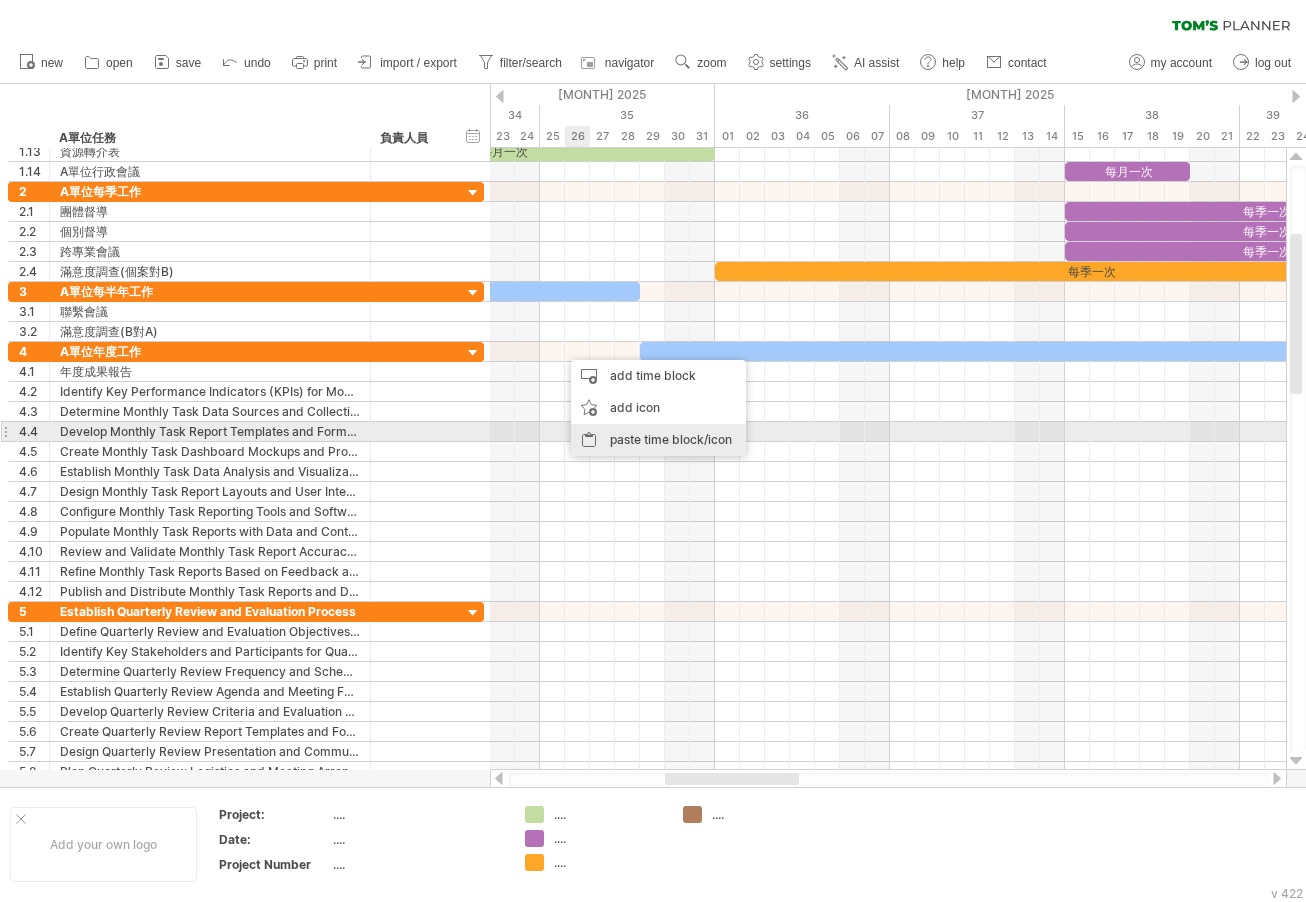 drag, startPoint x: 622, startPoint y: 438, endPoint x: 638, endPoint y: 428, distance: 18.867962 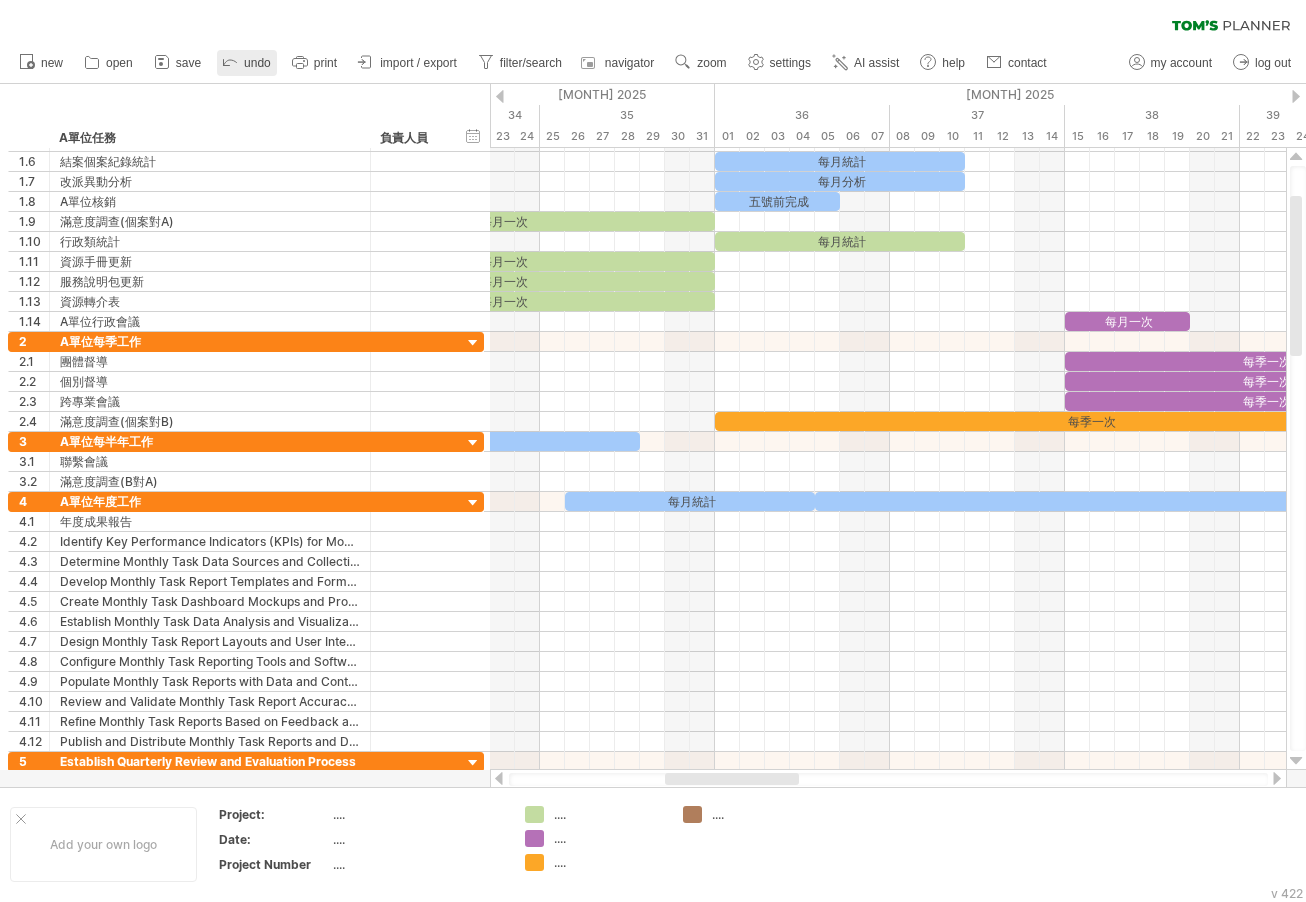 click 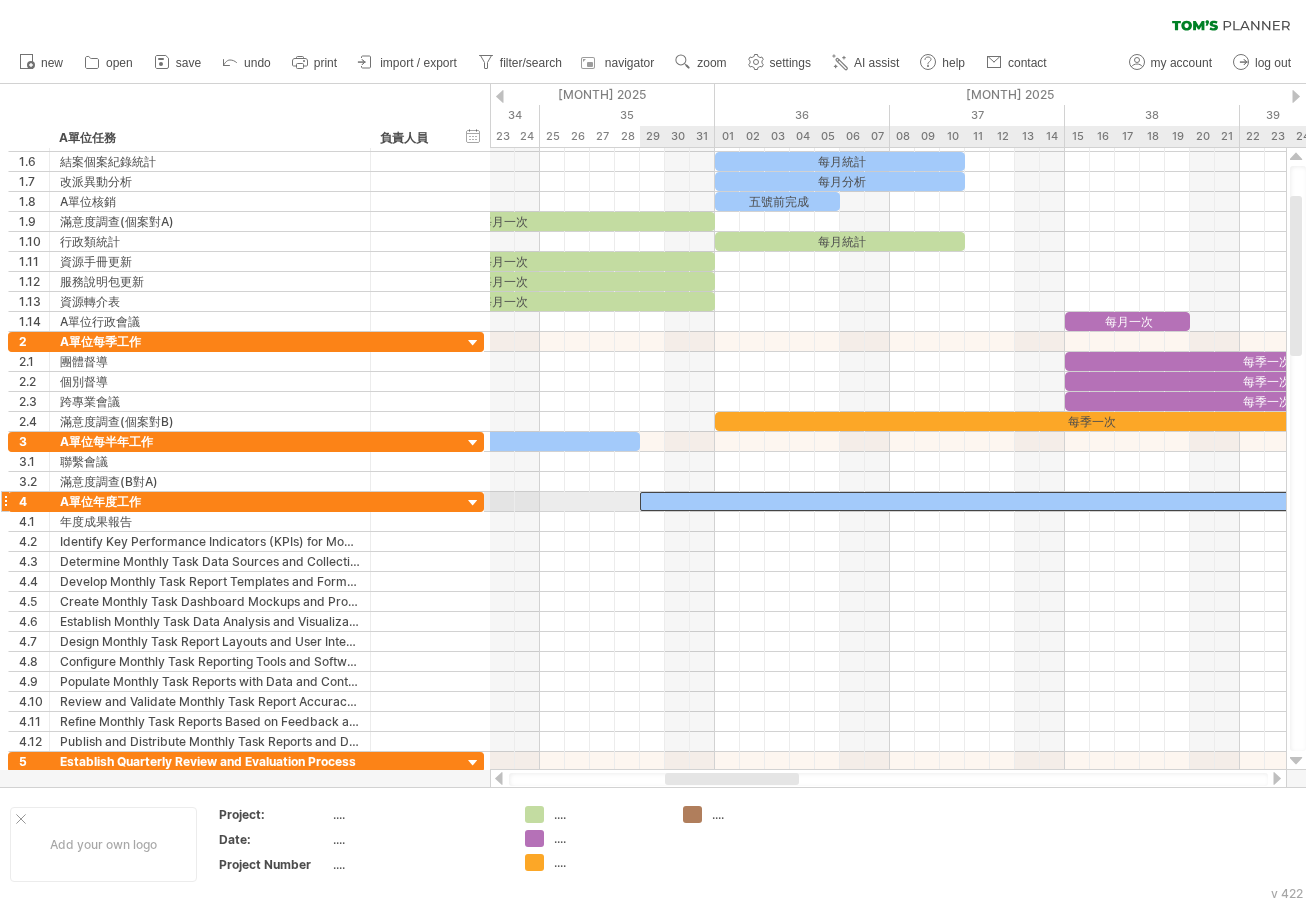 click at bounding box center (1027, 501) 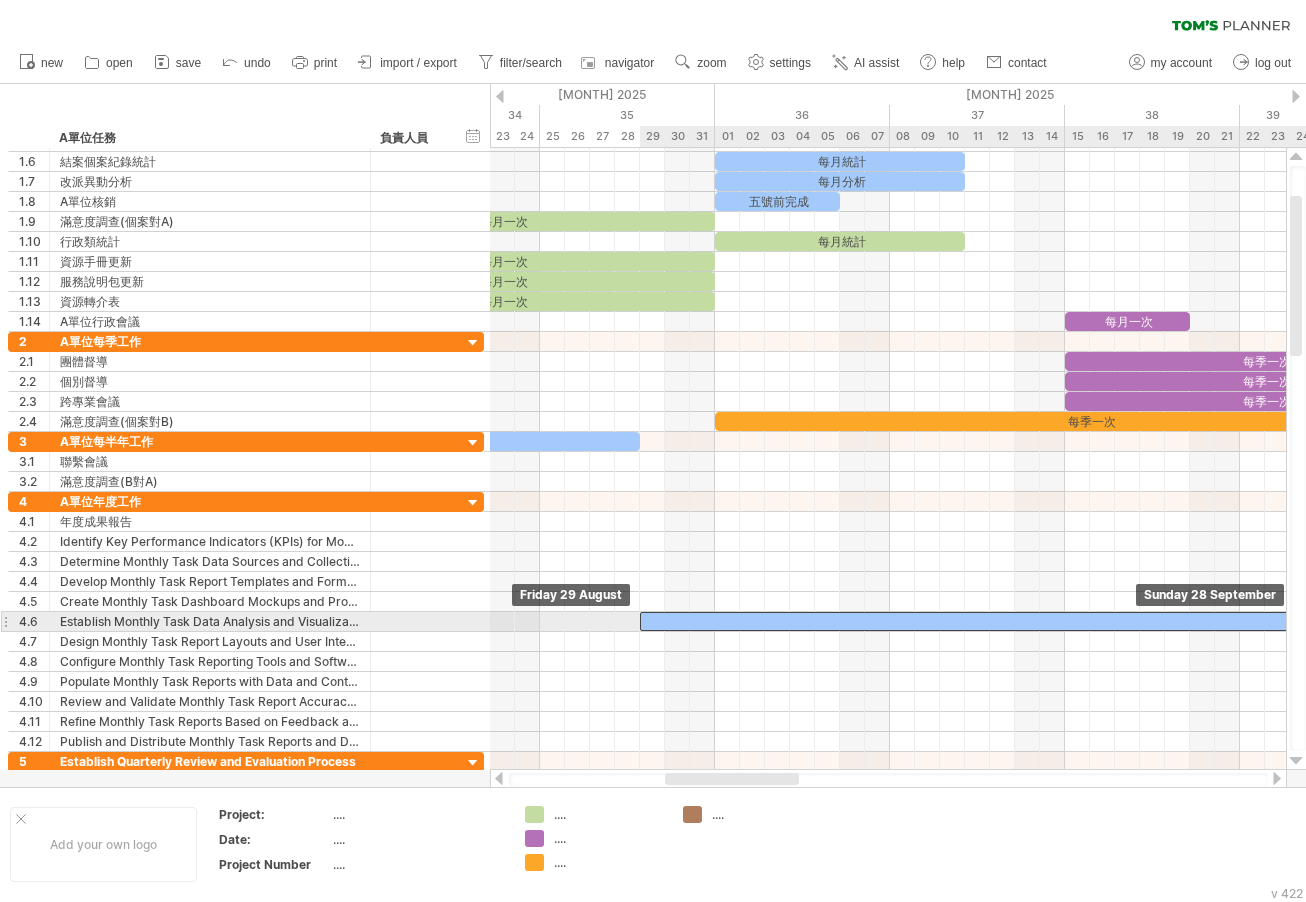 drag, startPoint x: 843, startPoint y: 505, endPoint x: 845, endPoint y: 616, distance: 111.01801 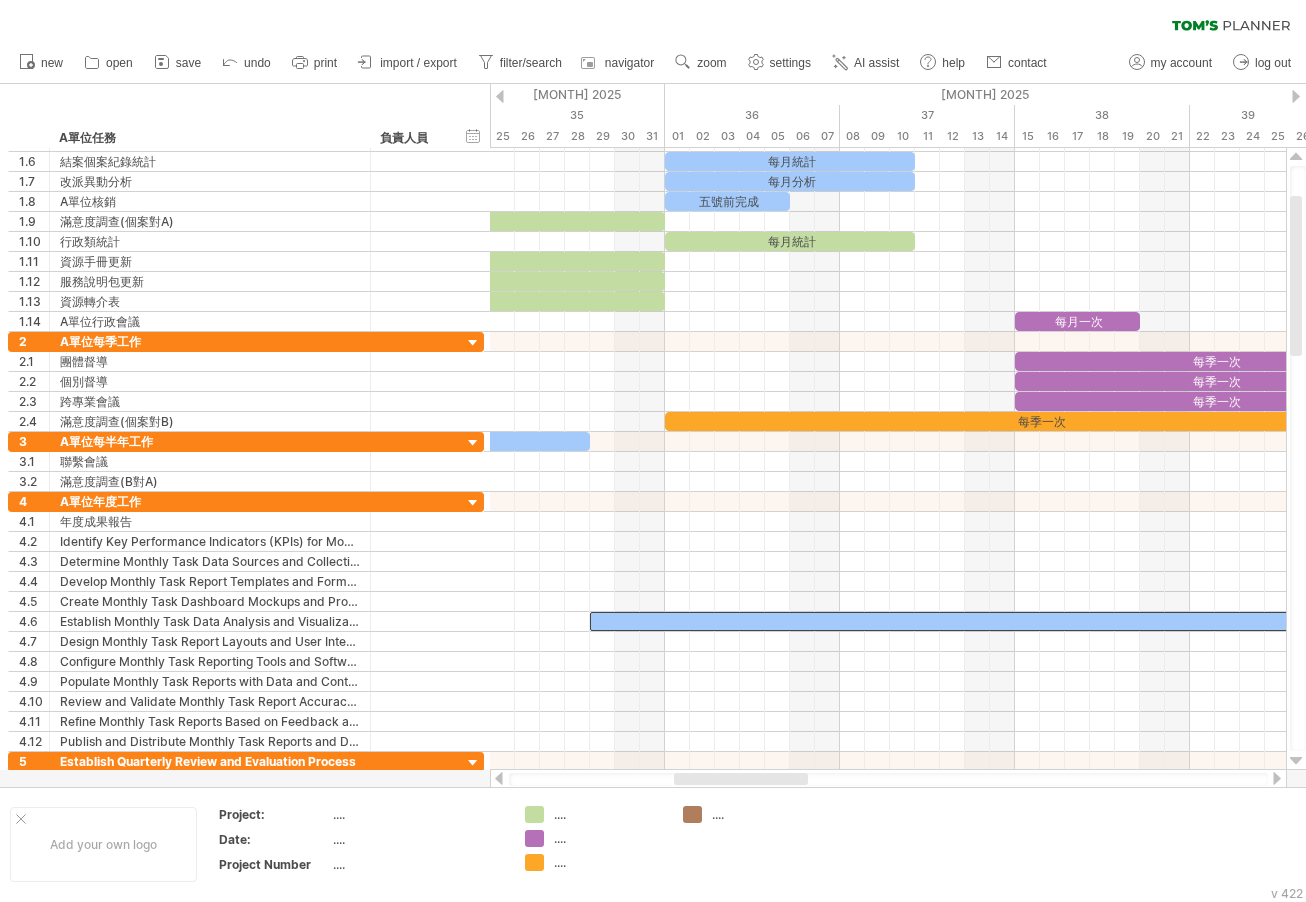 drag, startPoint x: 782, startPoint y: 777, endPoint x: 729, endPoint y: 764, distance: 54.571056 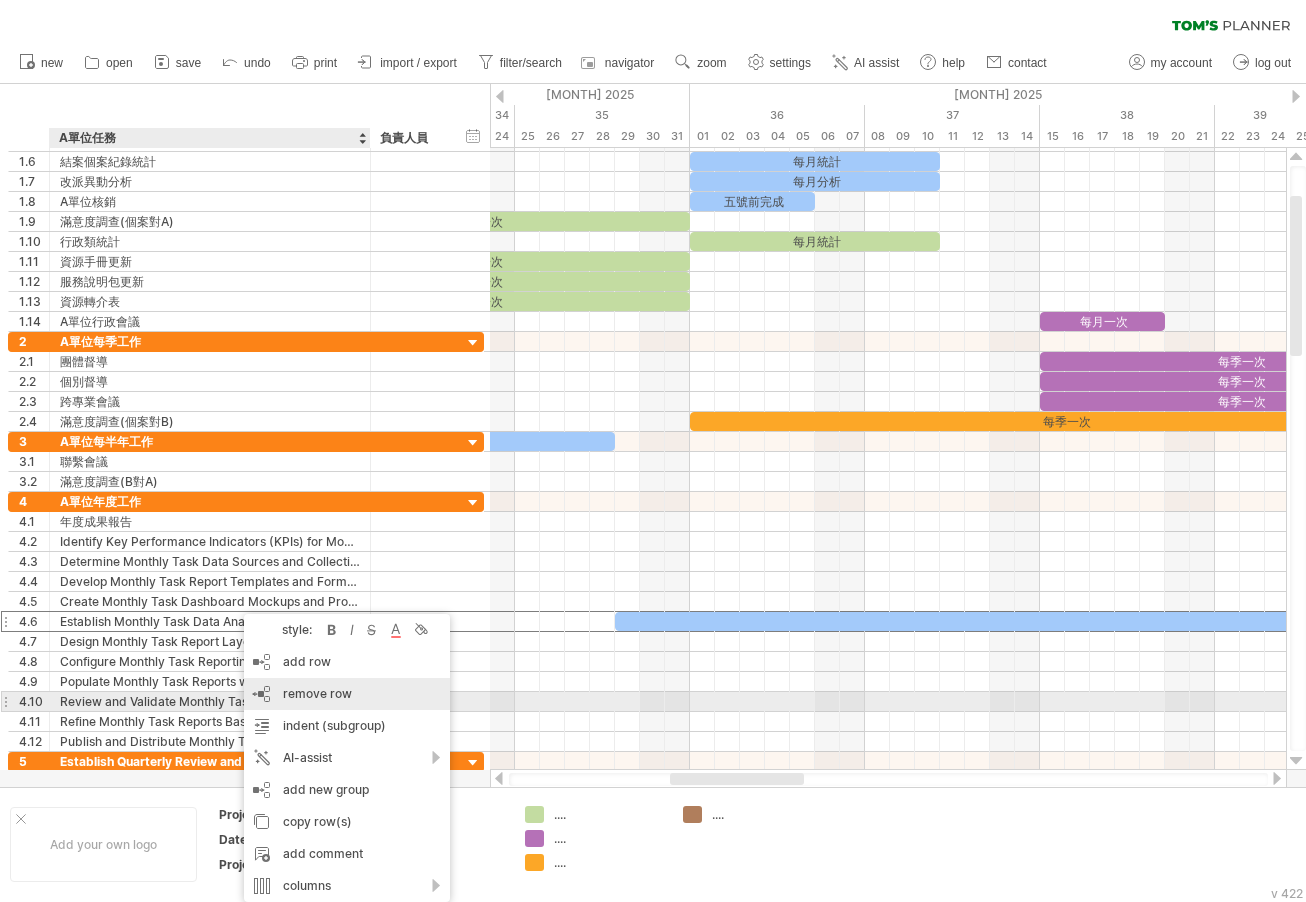 click on "remove row remove selected rows" at bounding box center [347, 694] 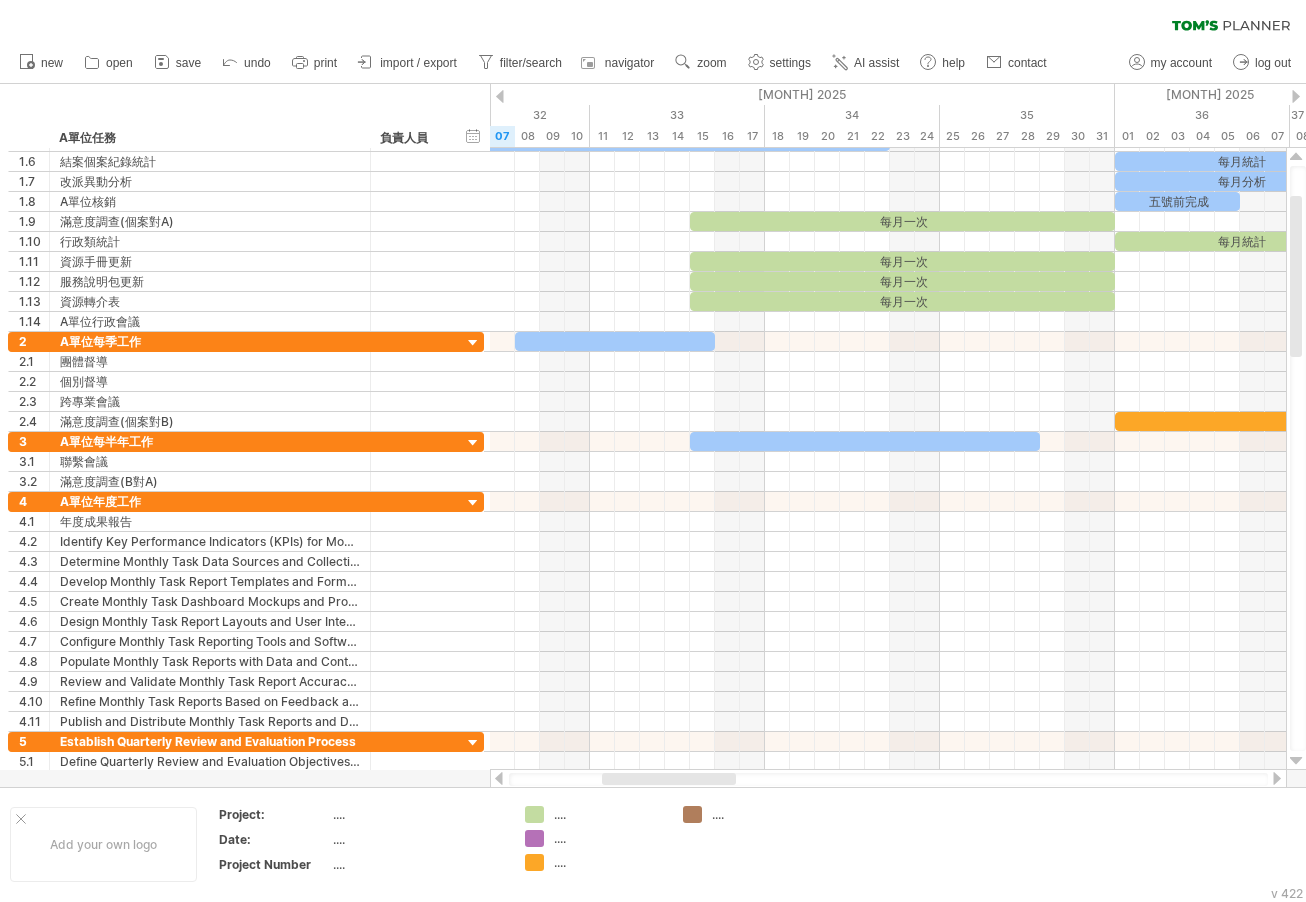 drag, startPoint x: 728, startPoint y: 787, endPoint x: 703, endPoint y: 744, distance: 49.73932 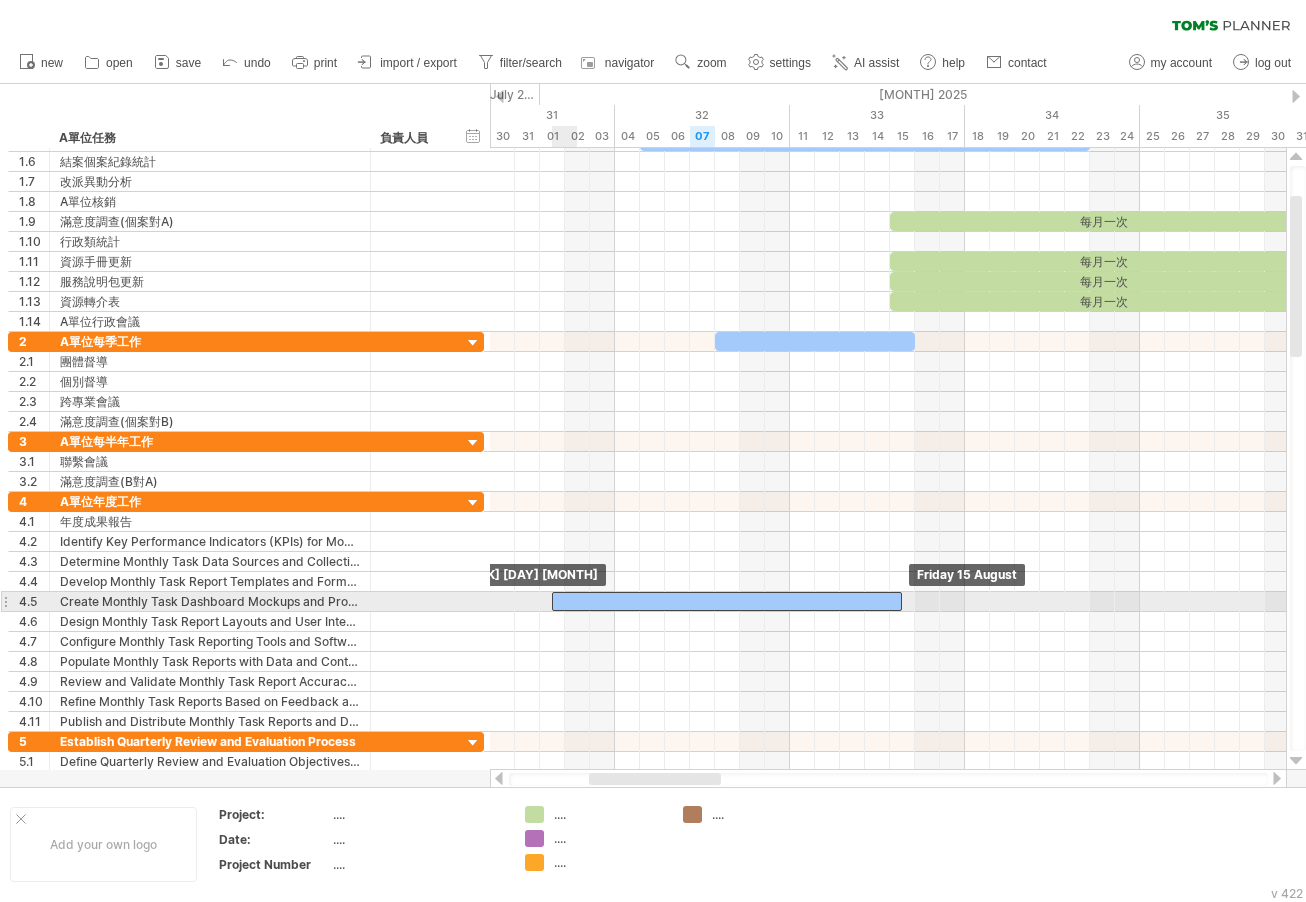 drag, startPoint x: 825, startPoint y: 448, endPoint x: 683, endPoint y: 603, distance: 210.21179 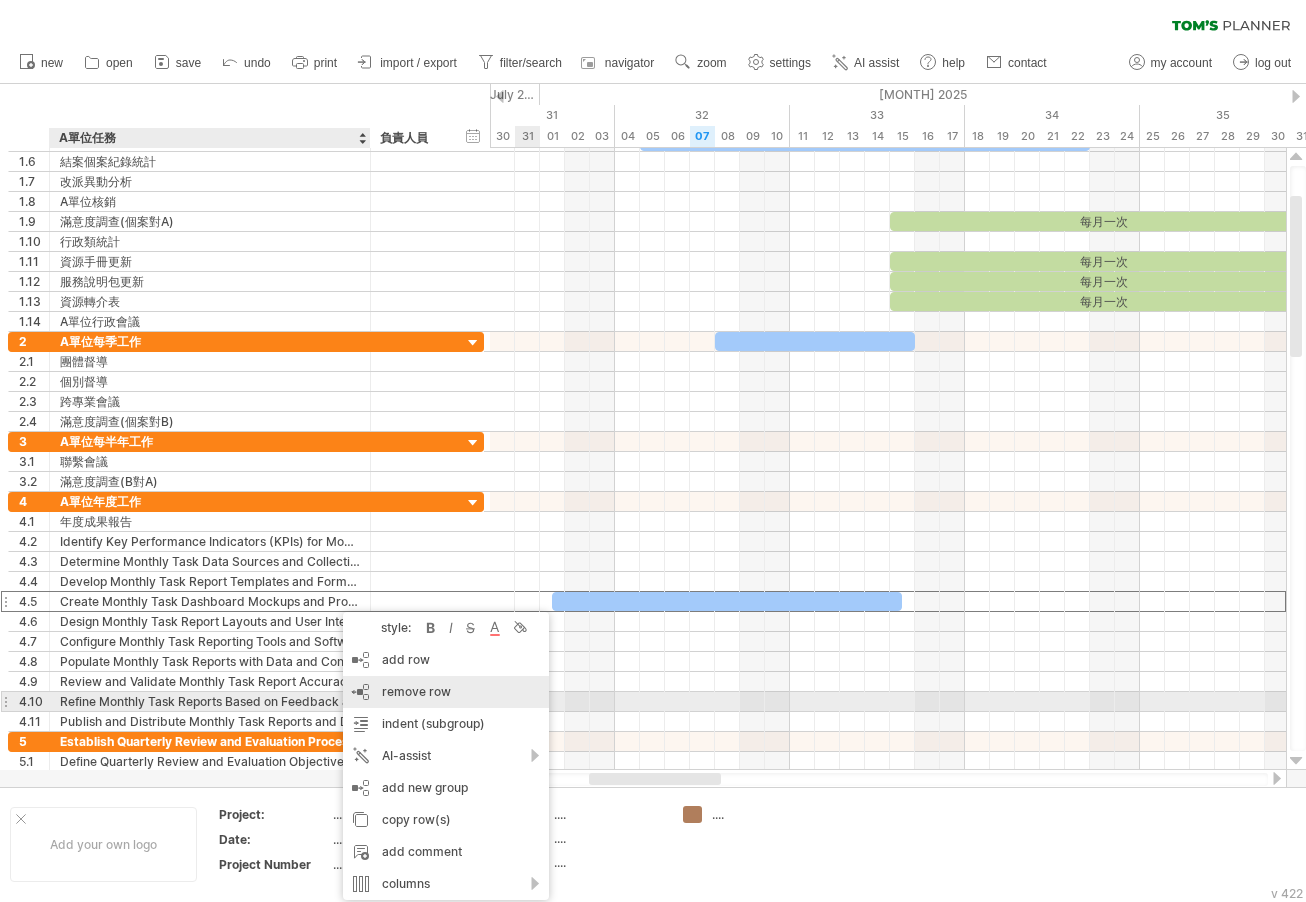click on "remove row" at bounding box center [416, 691] 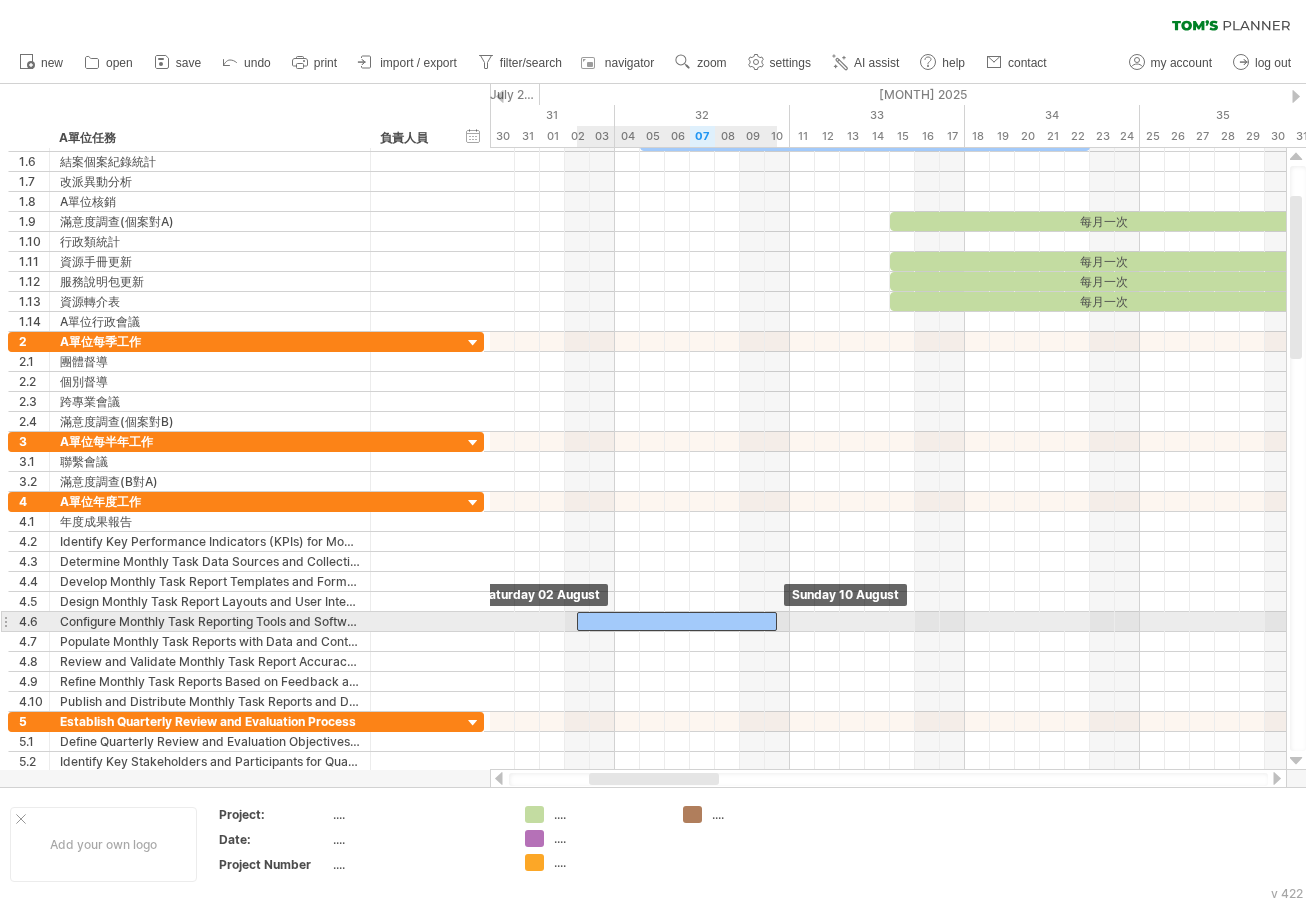 drag, startPoint x: 805, startPoint y: 349, endPoint x: 670, endPoint y: 621, distance: 303.65936 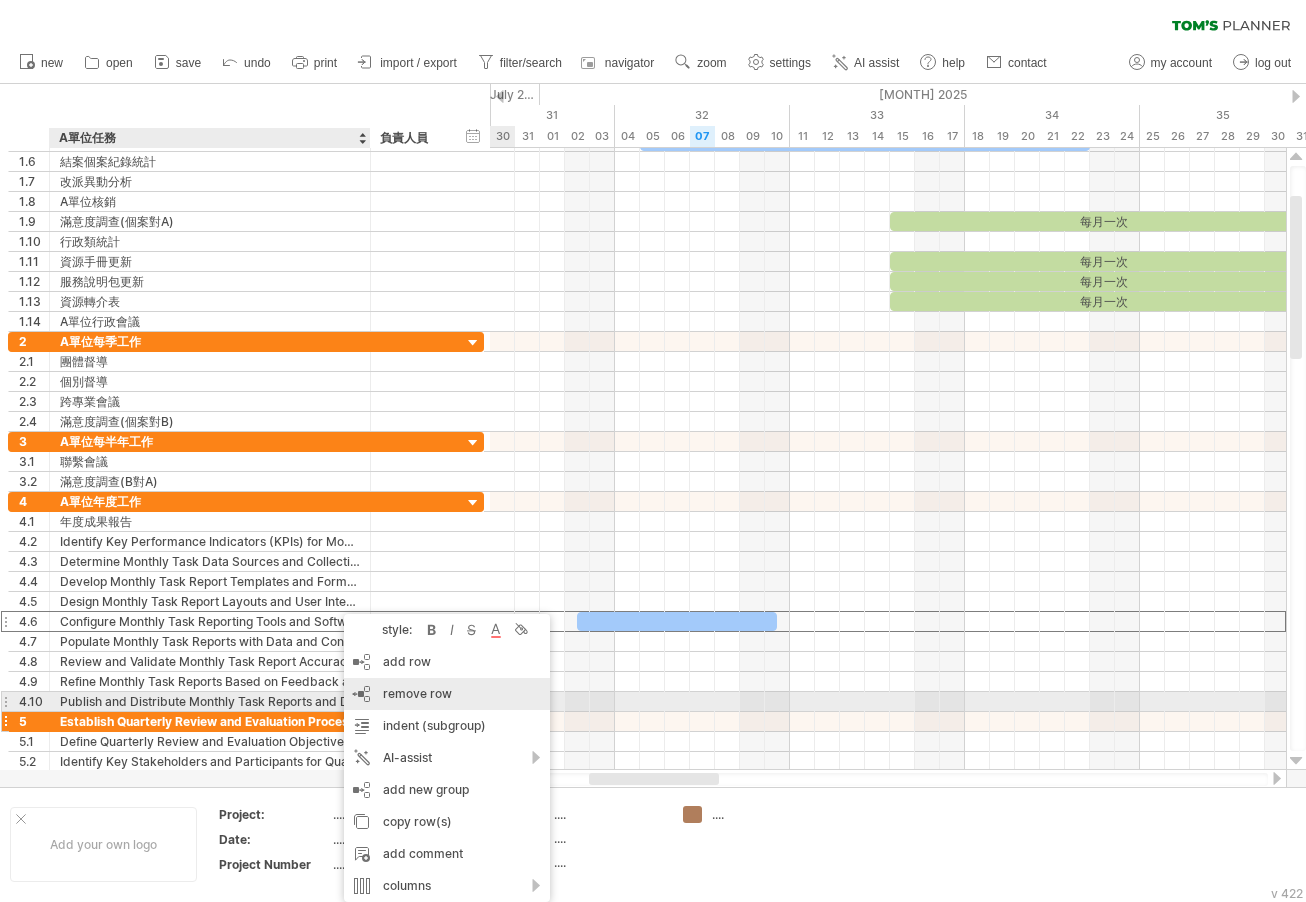 click on "remove row" at bounding box center [417, 693] 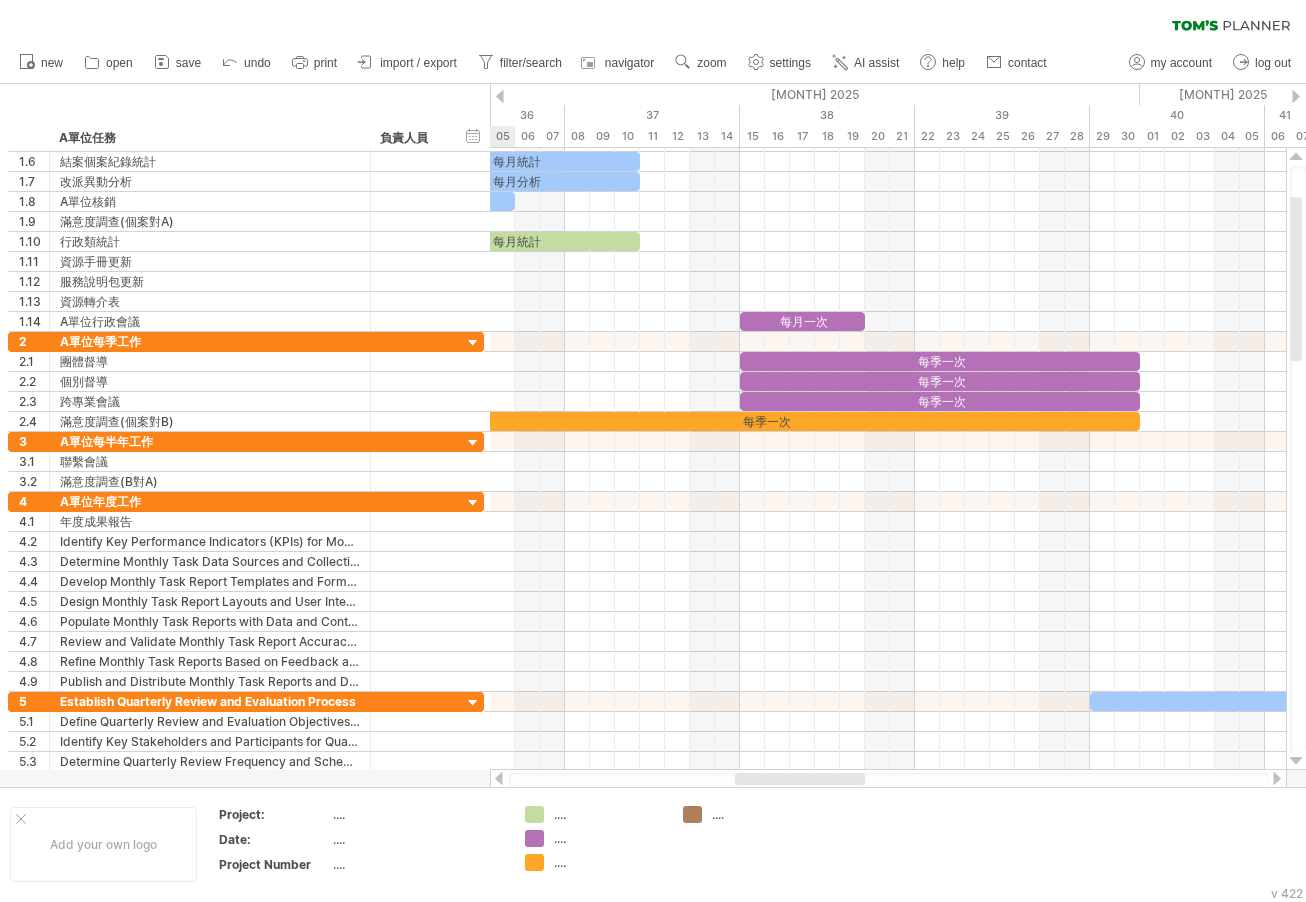 drag, startPoint x: 685, startPoint y: 779, endPoint x: 831, endPoint y: 780, distance: 146.00342 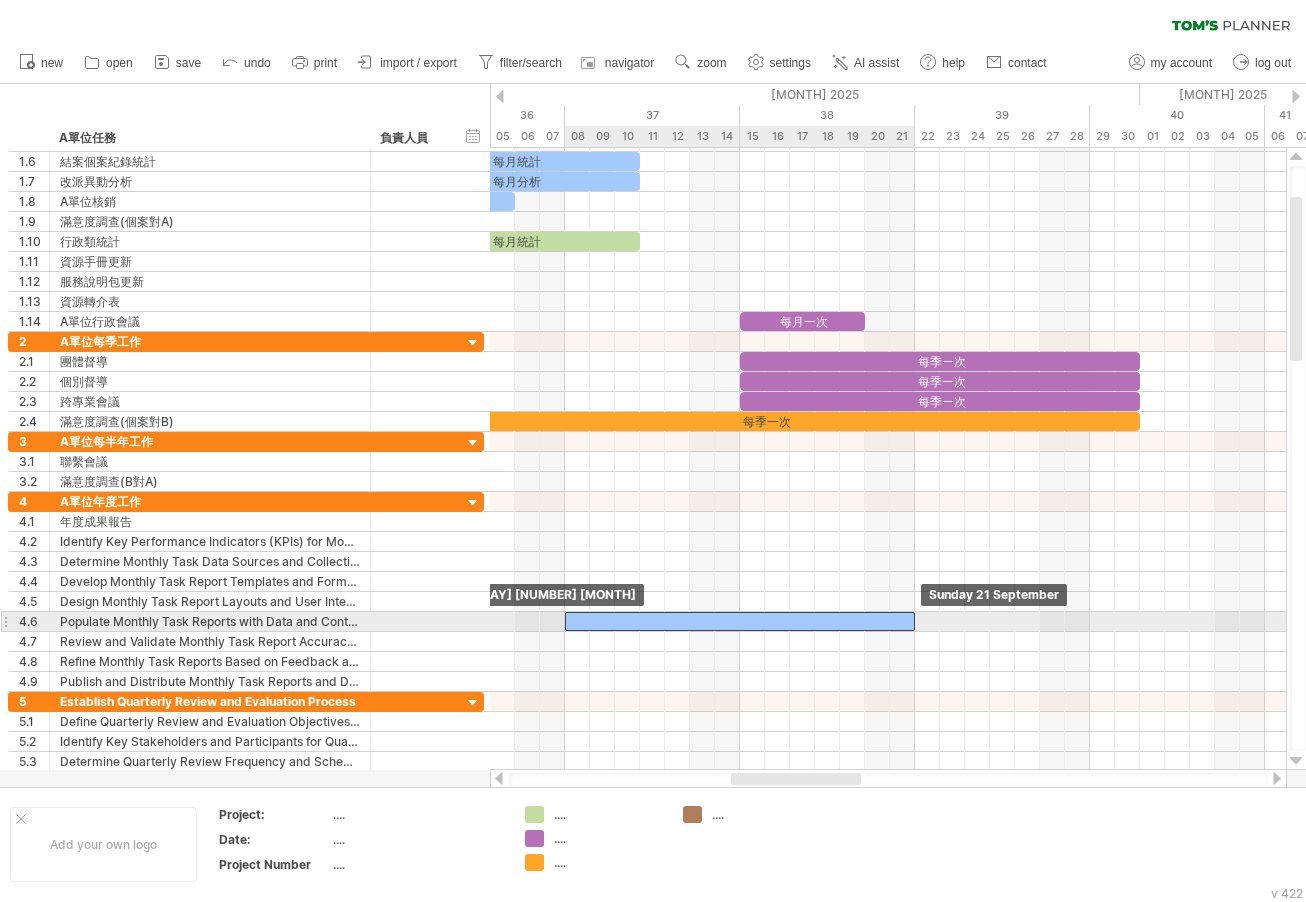 drag, startPoint x: 1126, startPoint y: 702, endPoint x: 606, endPoint y: 626, distance: 525.5245 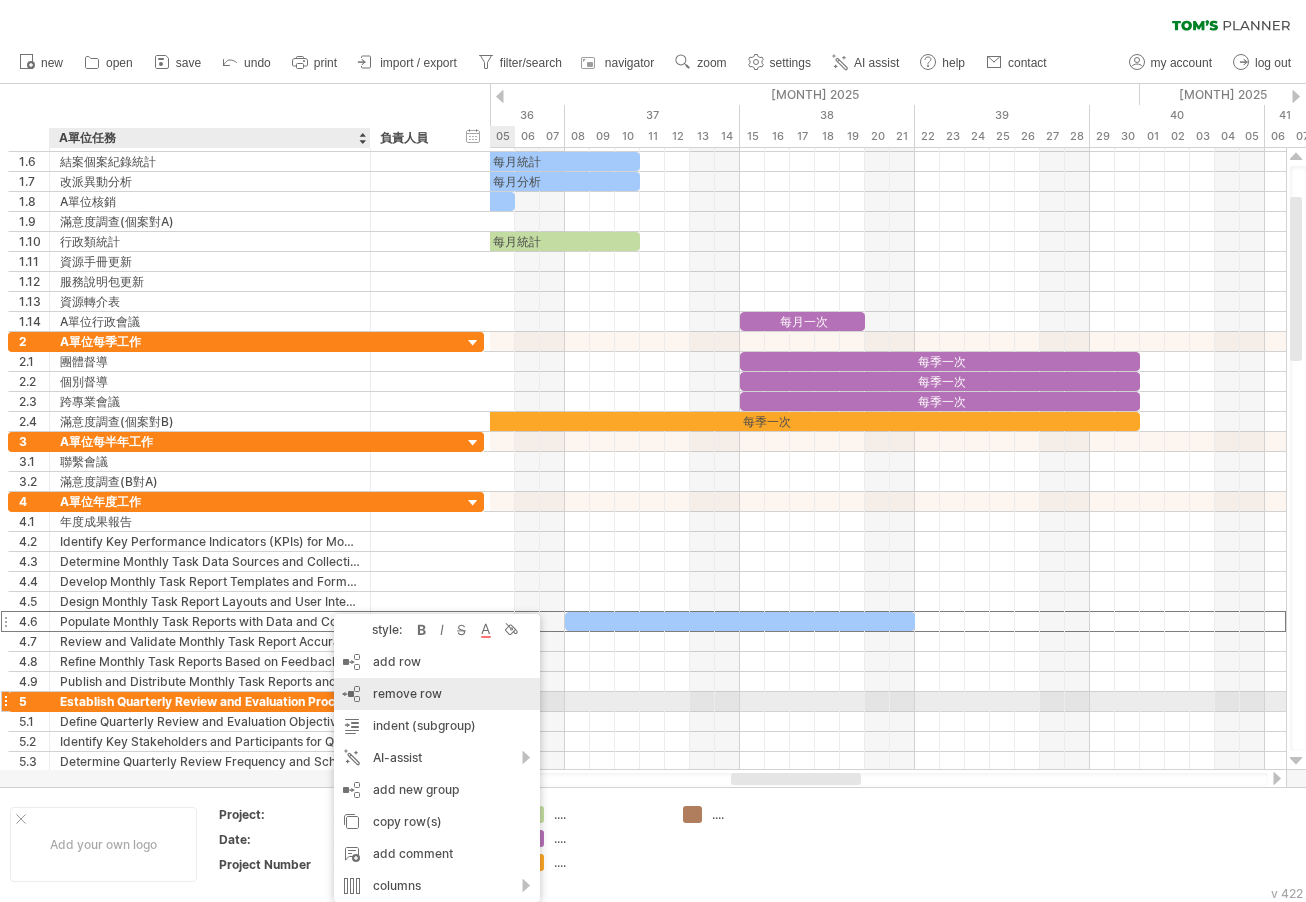 click on "remove row remove selected rows" at bounding box center [437, 694] 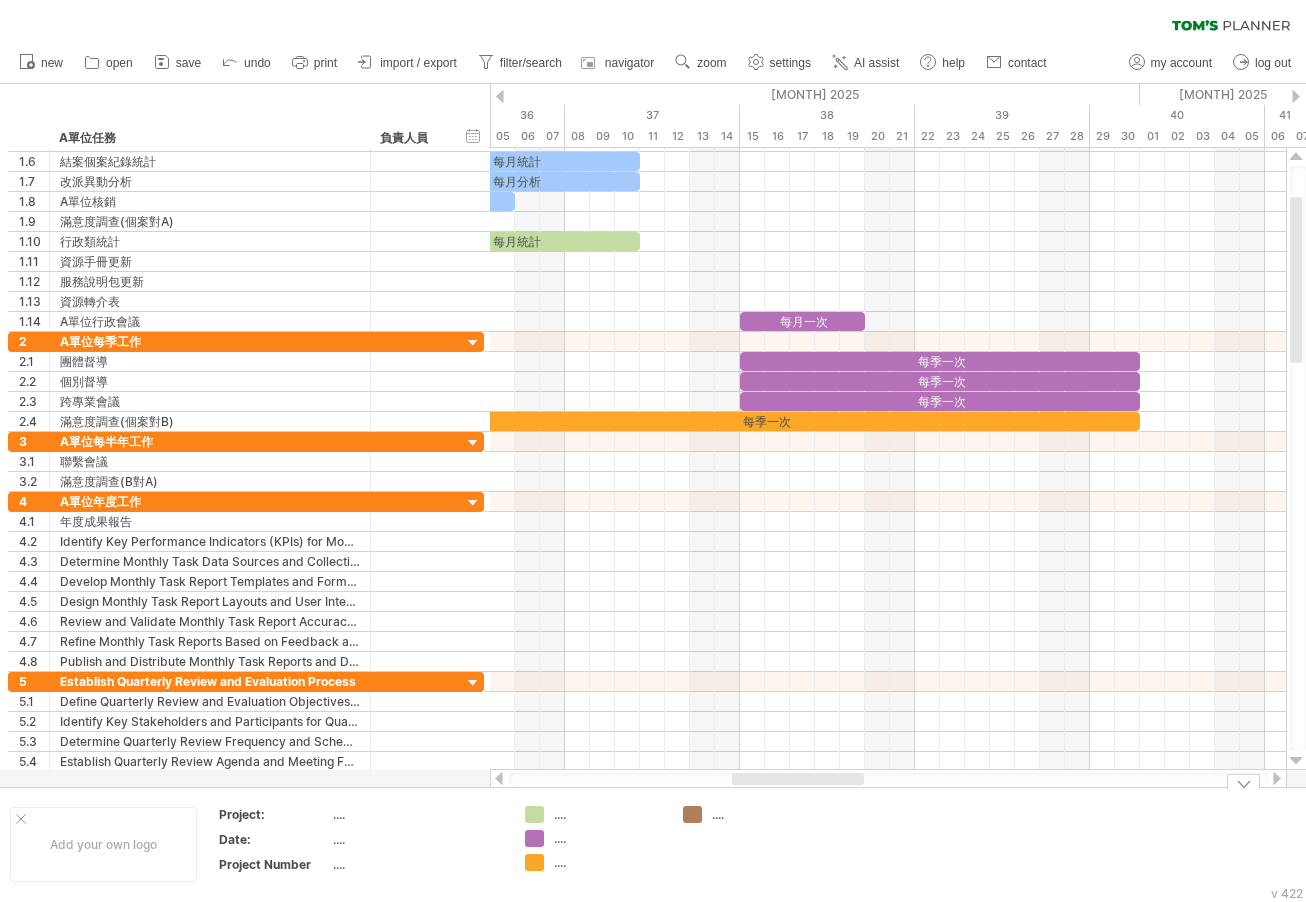 drag, startPoint x: 762, startPoint y: 778, endPoint x: 763, endPoint y: 789, distance: 11.045361 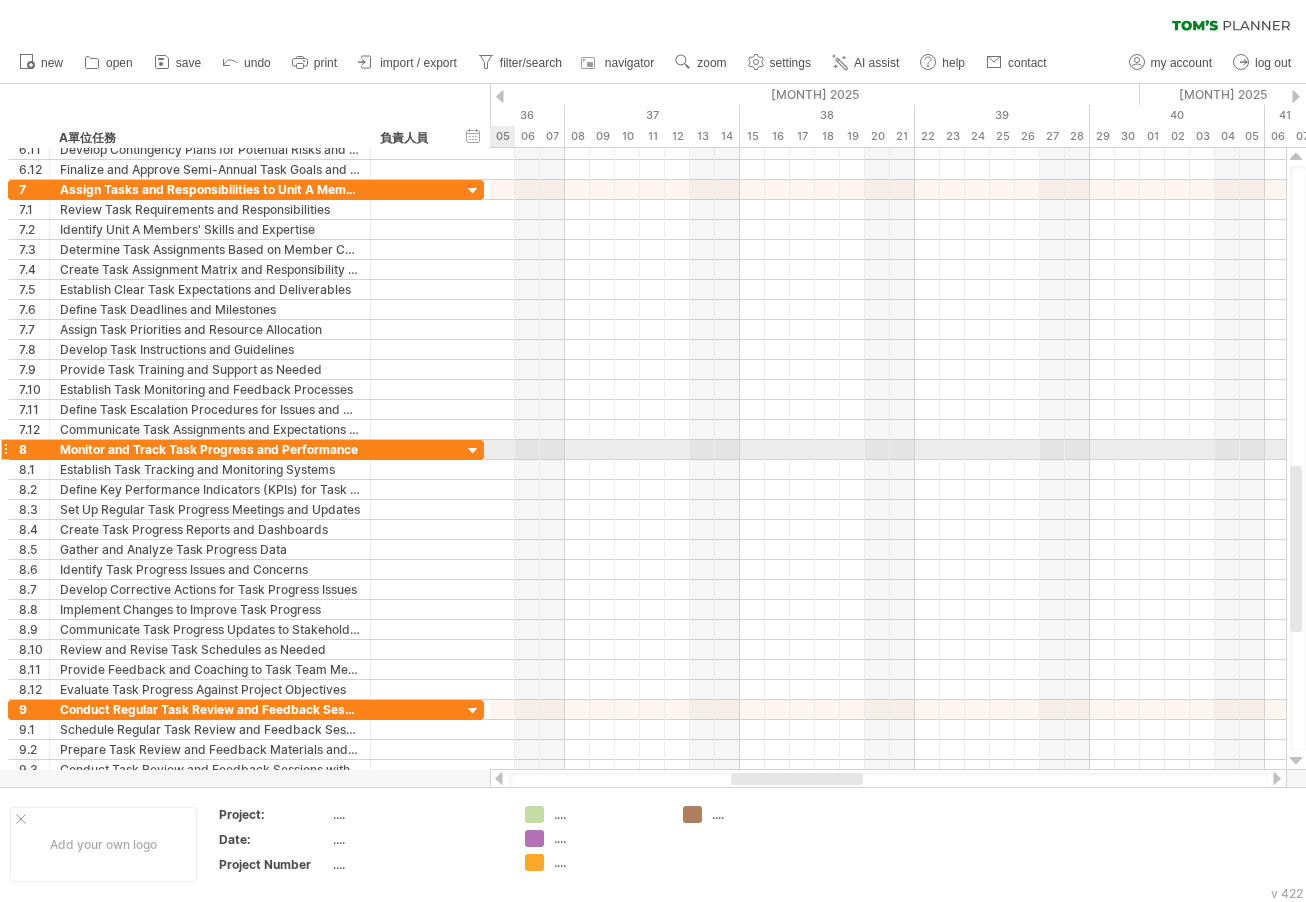 click at bounding box center (473, 451) 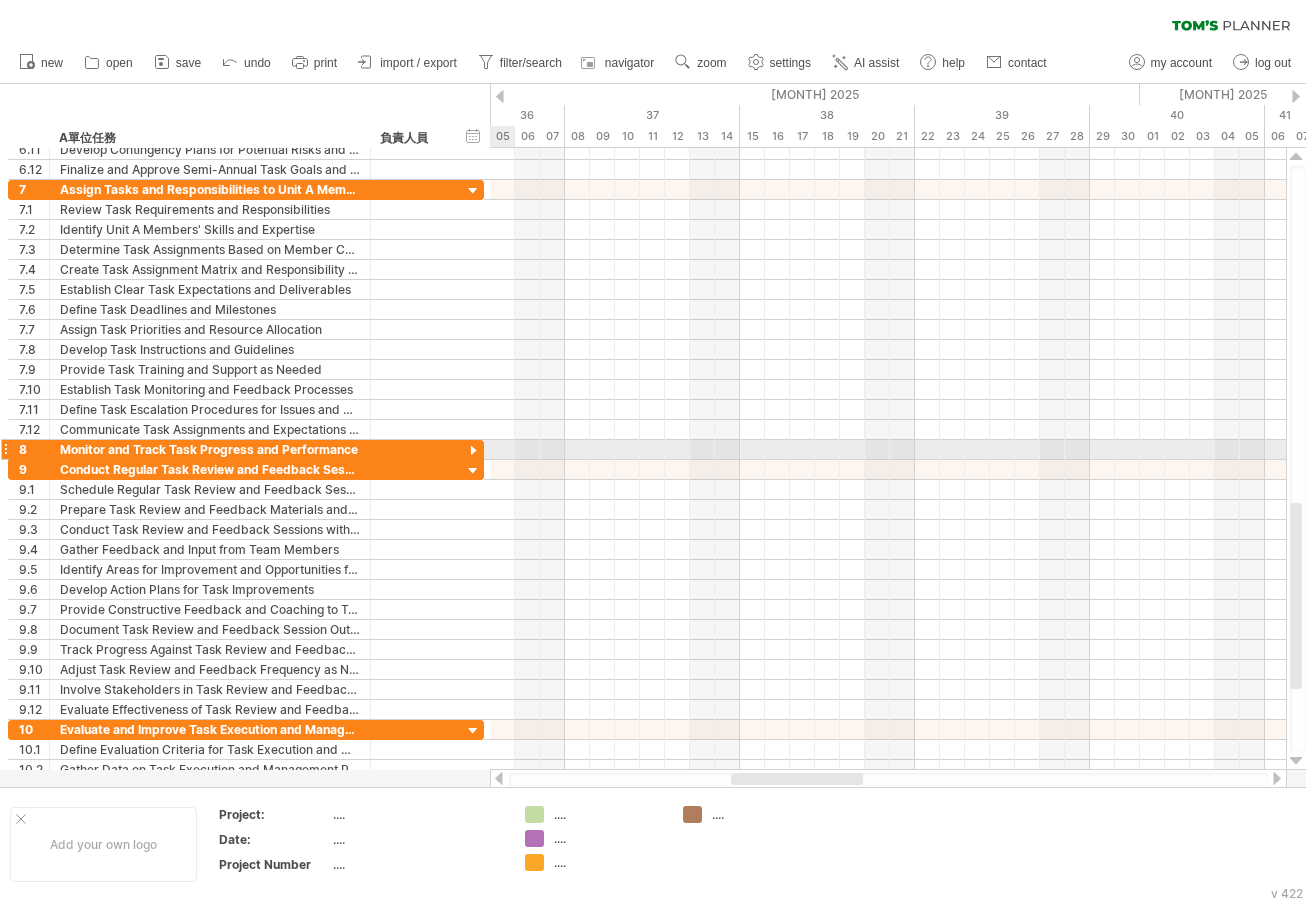 click at bounding box center (473, 451) 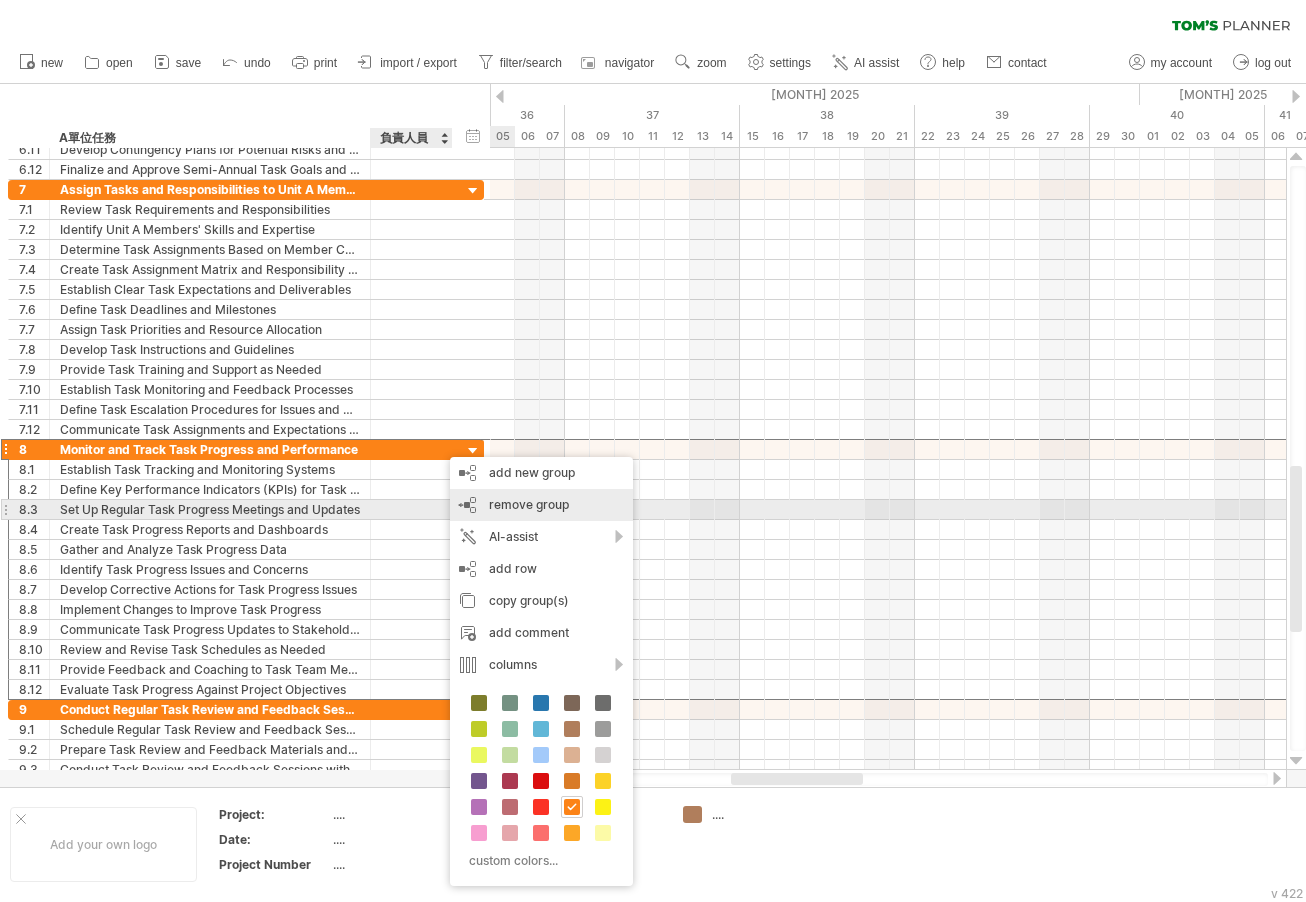 click on "remove group remove selected groups" at bounding box center [541, 505] 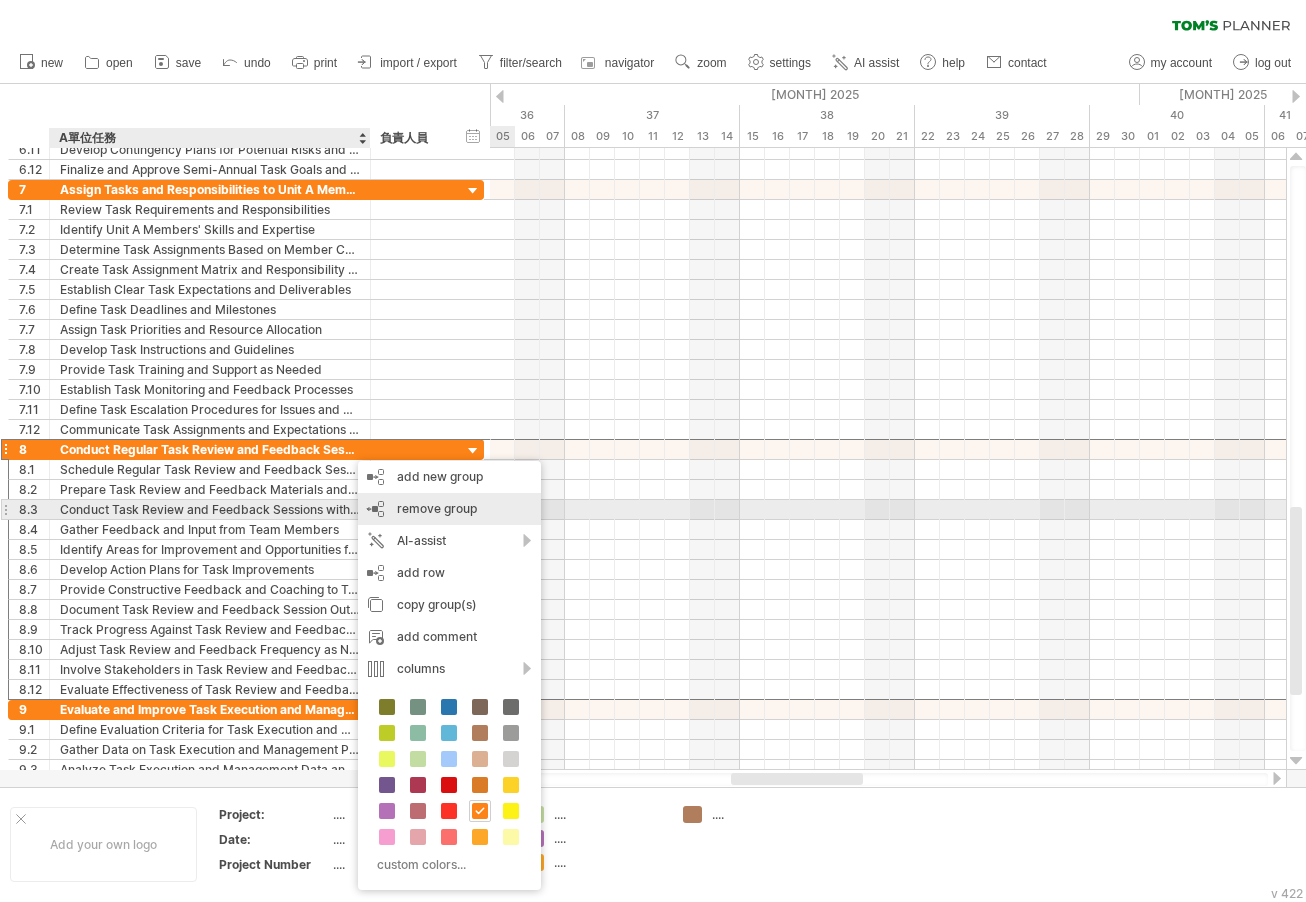 click on "remove group" at bounding box center (437, 508) 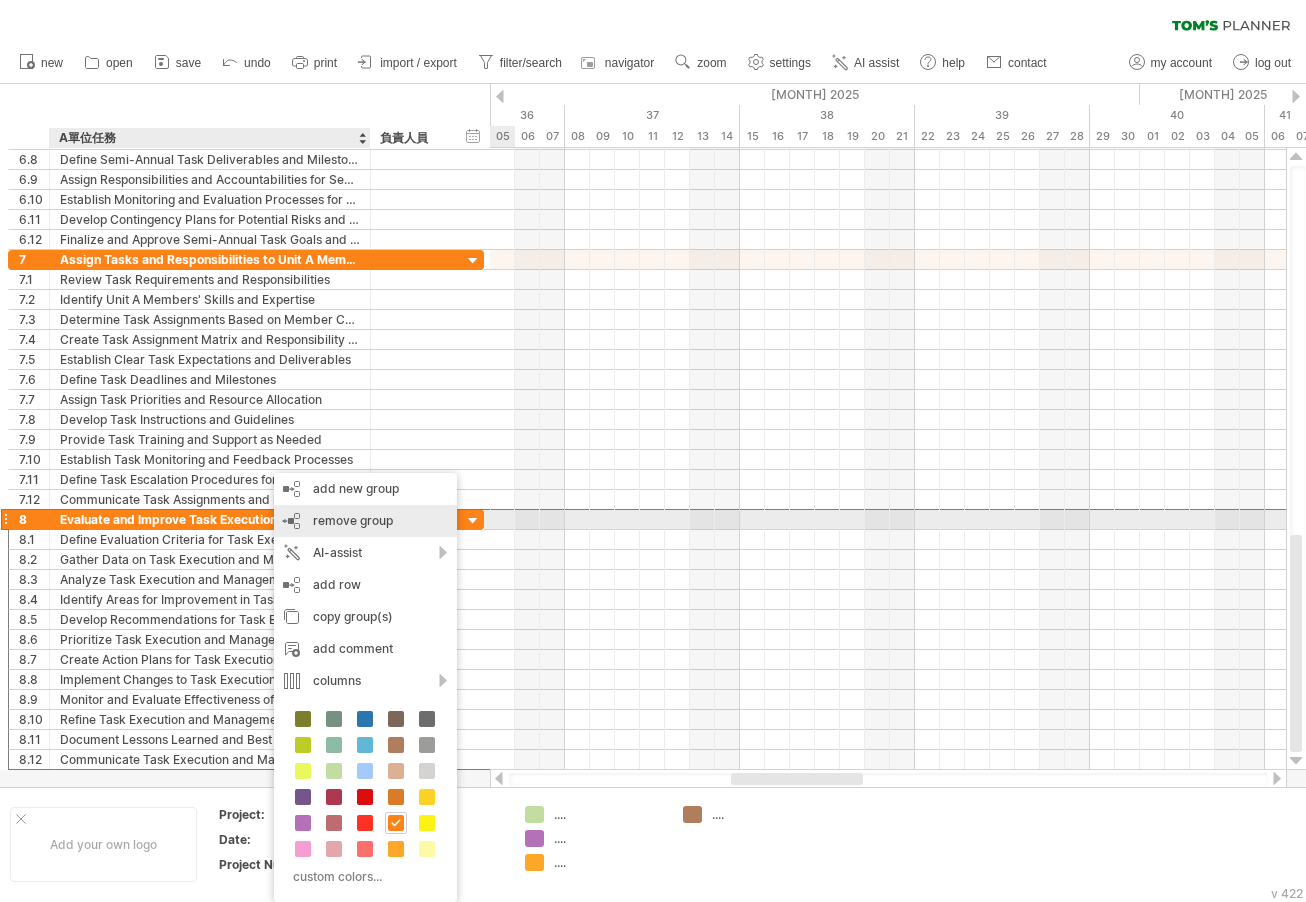 click on "remove group" at bounding box center [353, 520] 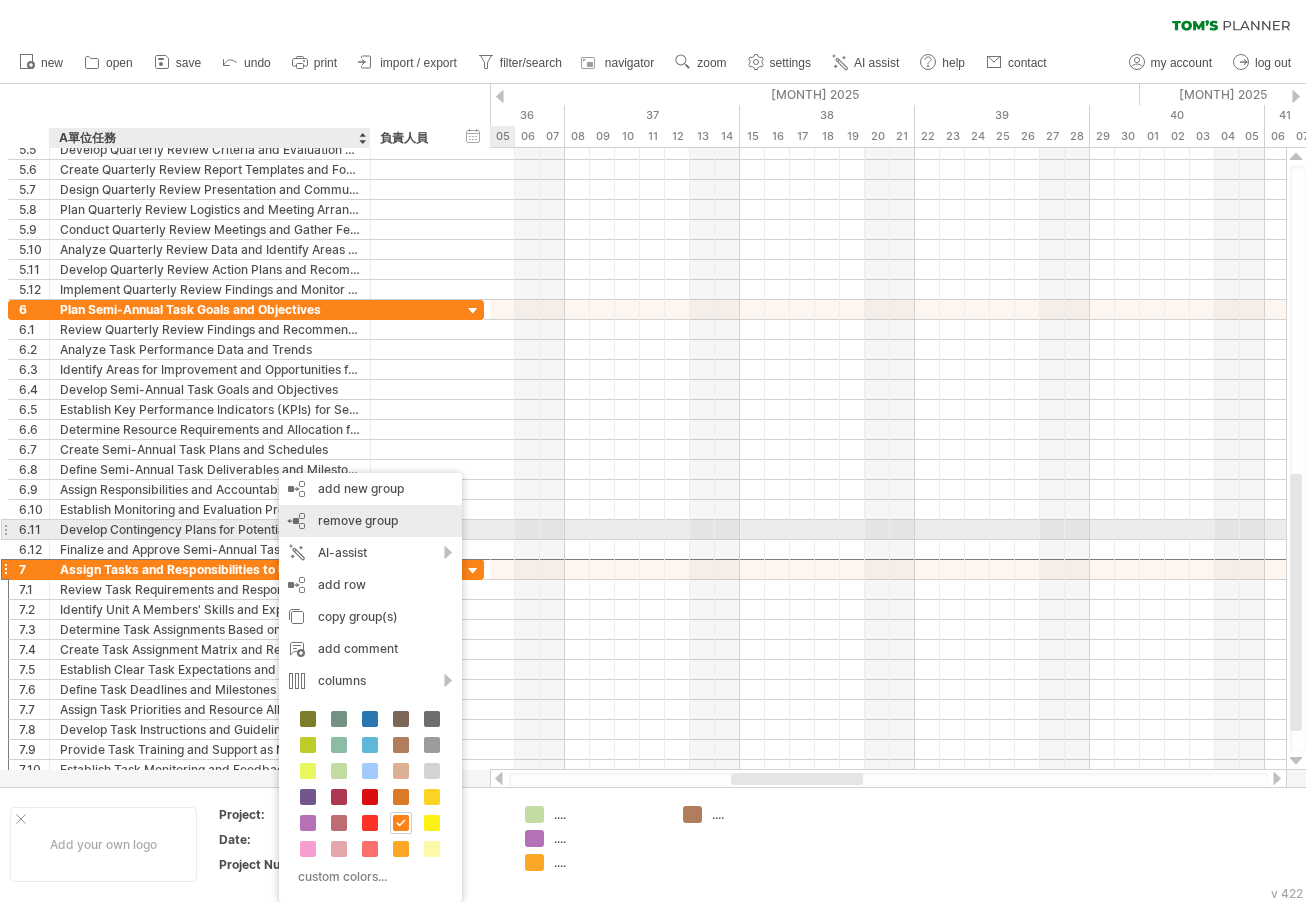 click on "remove group" at bounding box center [358, 520] 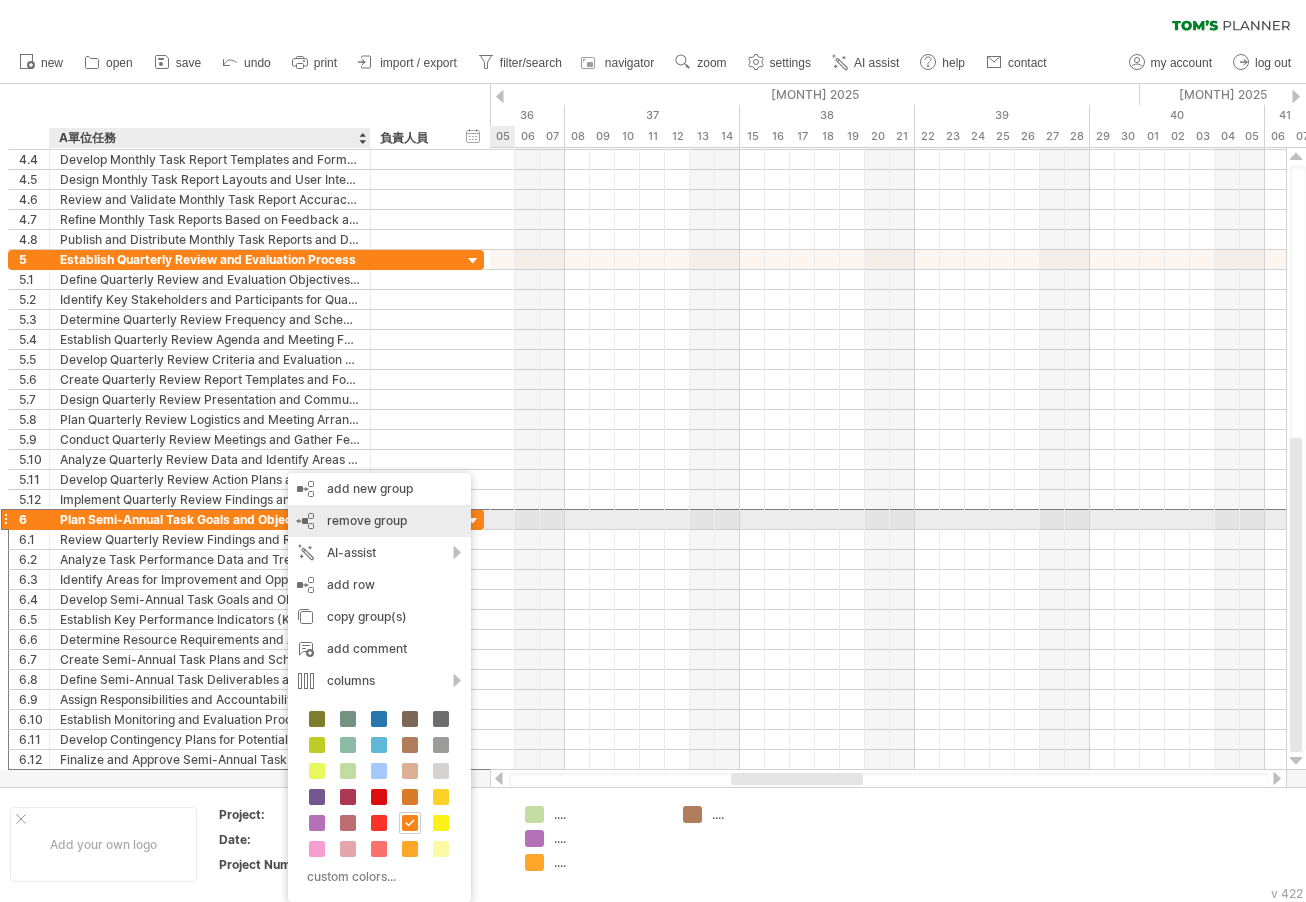click on "remove group" at bounding box center (367, 520) 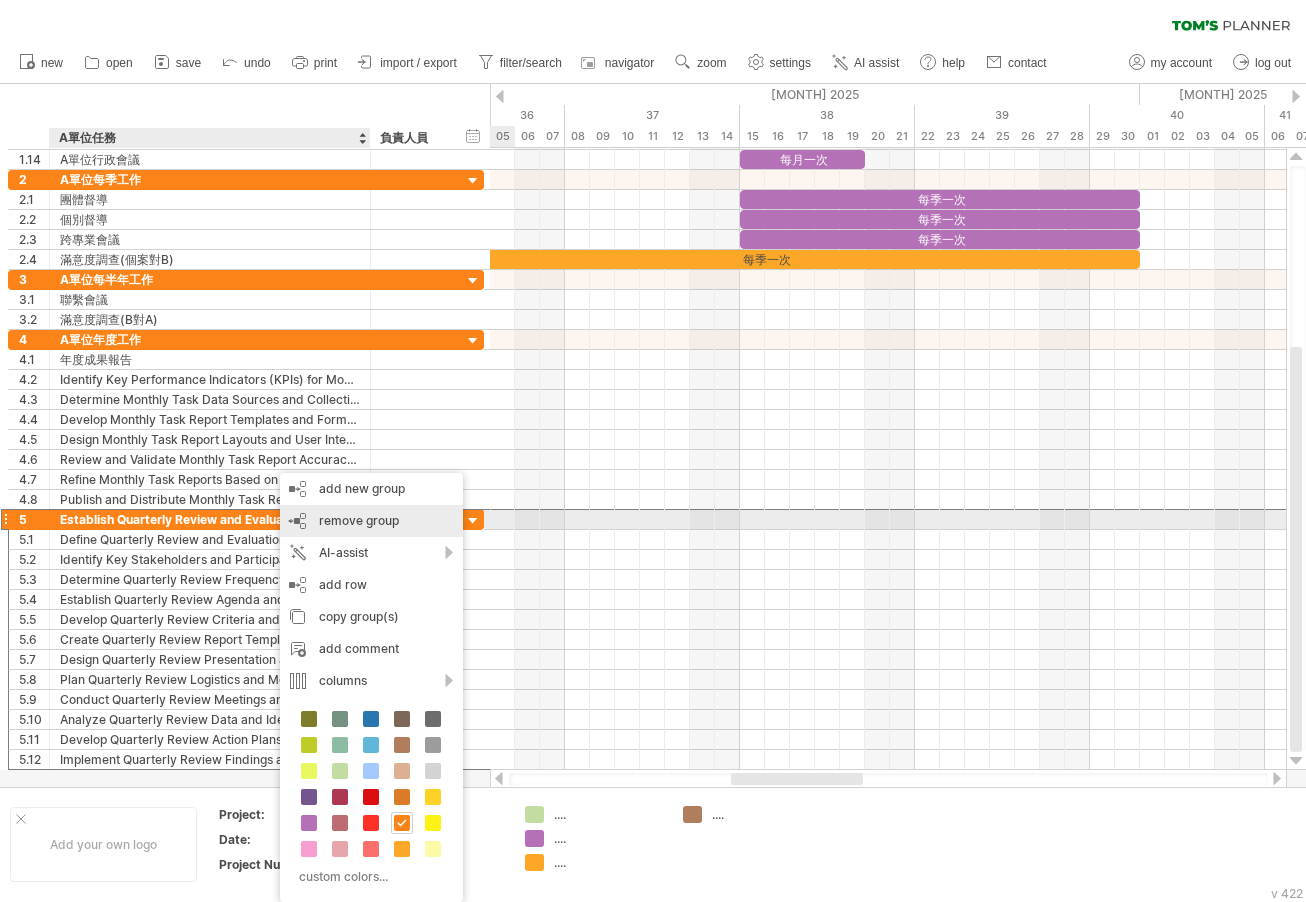 click on "remove group" at bounding box center [359, 520] 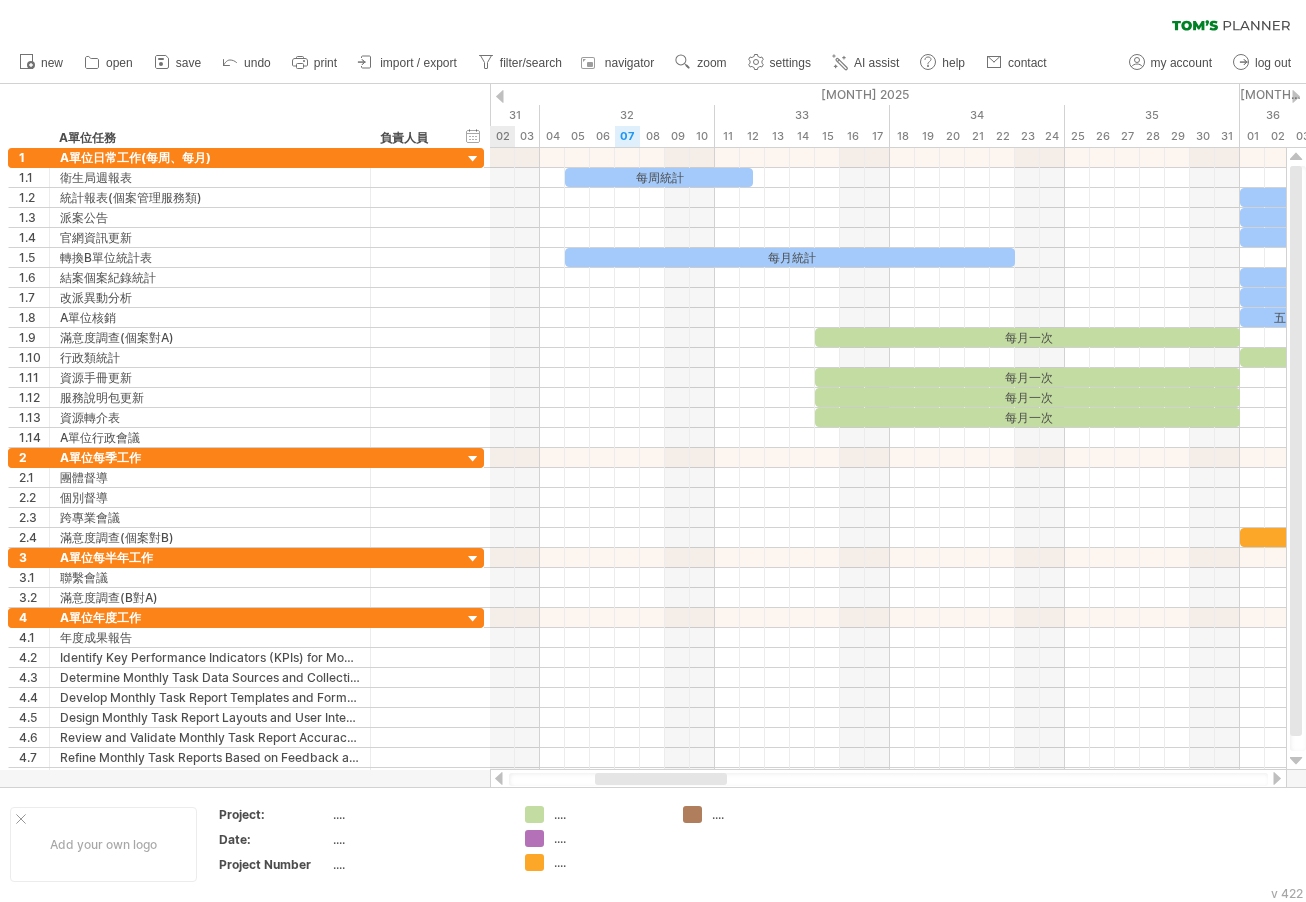 drag, startPoint x: 834, startPoint y: 782, endPoint x: 693, endPoint y: 735, distance: 148.62704 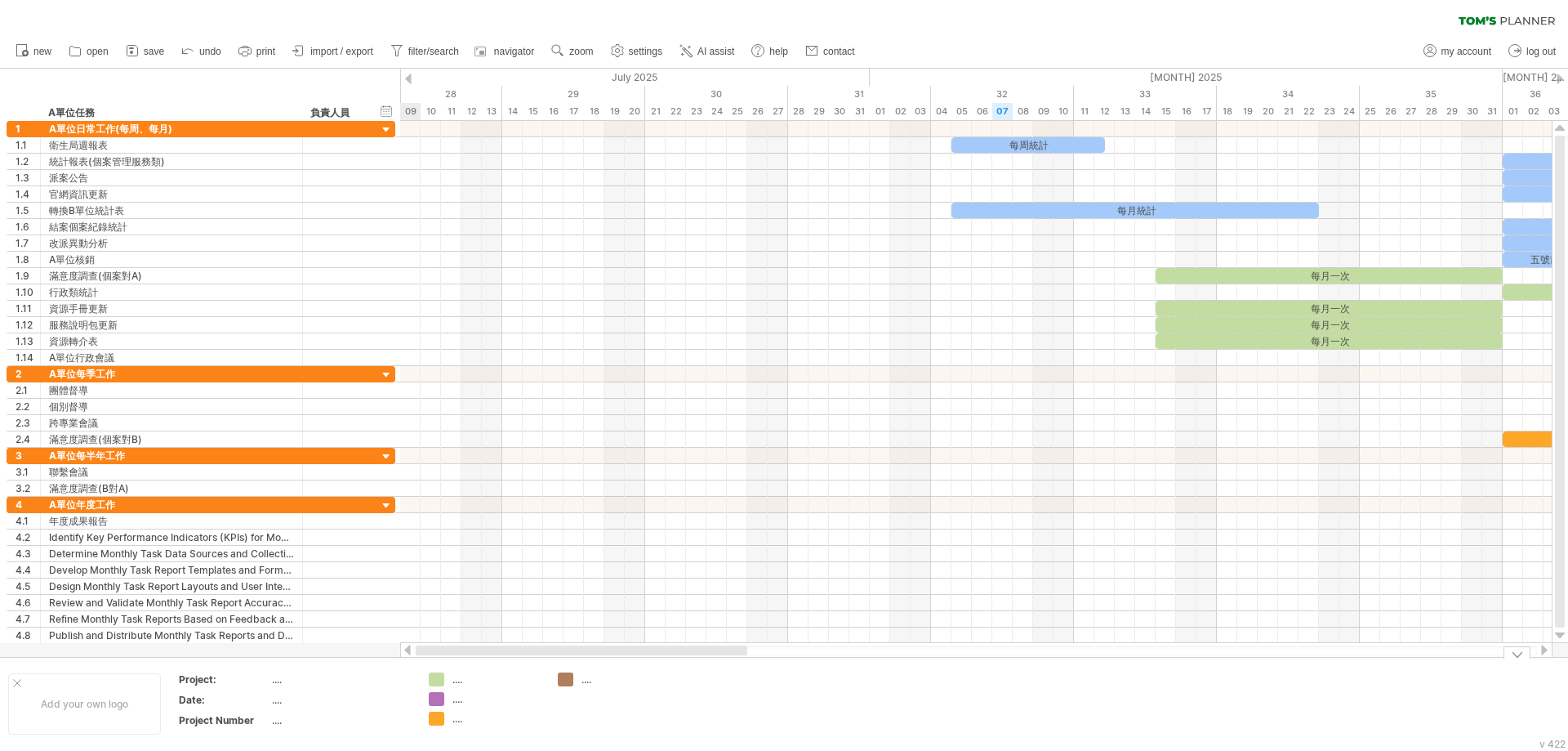 drag, startPoint x: 808, startPoint y: 653, endPoint x: 586, endPoint y: 669, distance: 222.5758 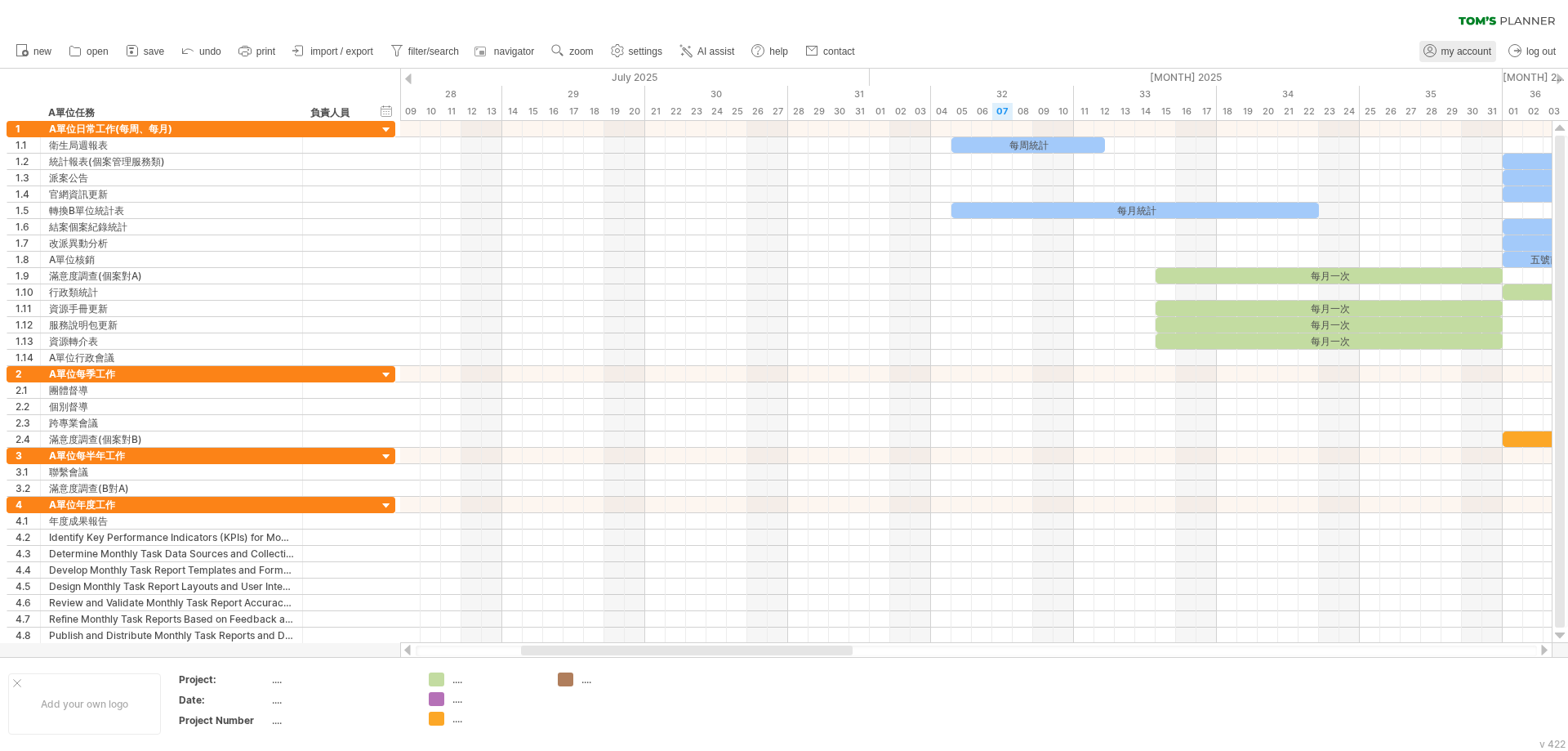 click on "my account" at bounding box center (1466, 51) 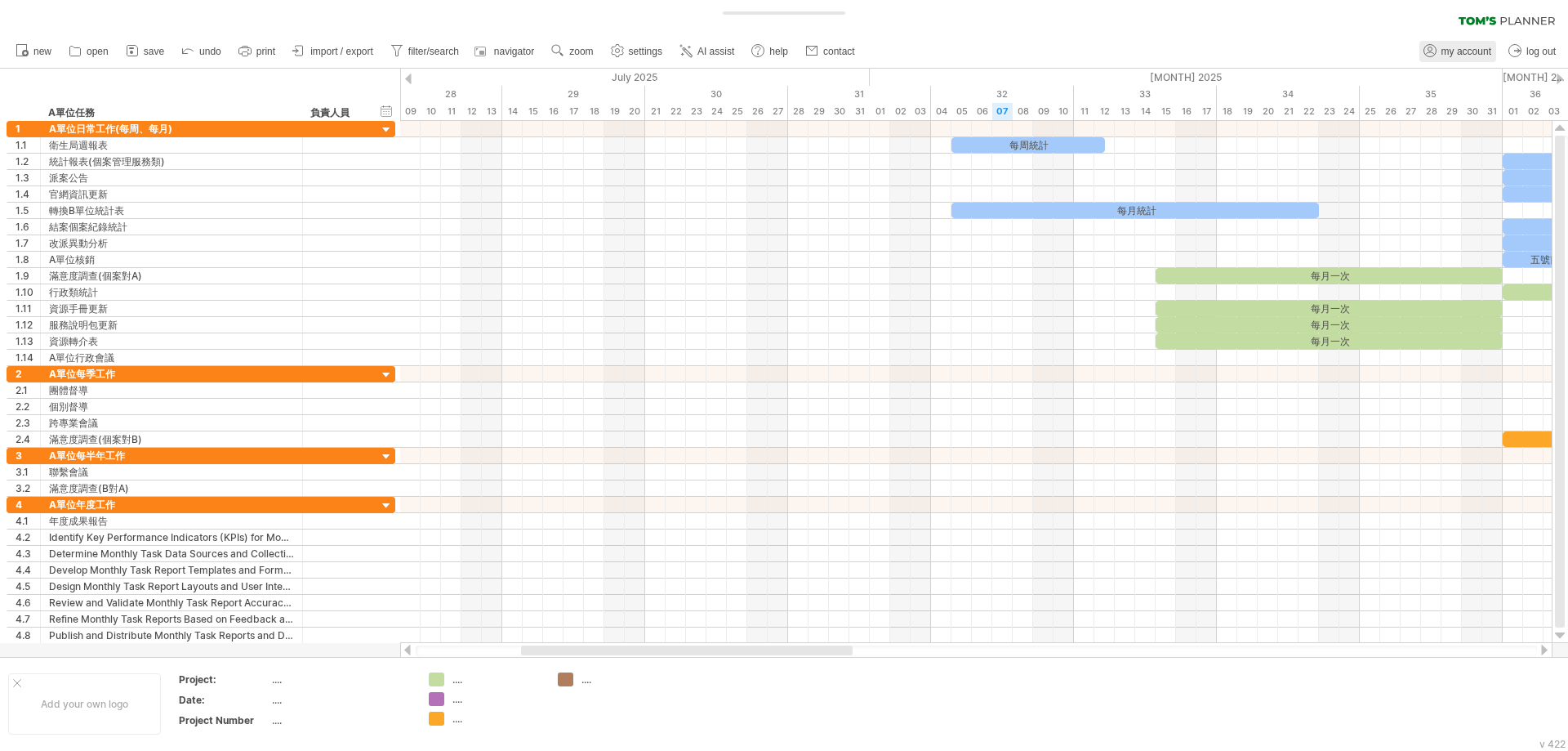 click on "my account" at bounding box center (1466, 51) 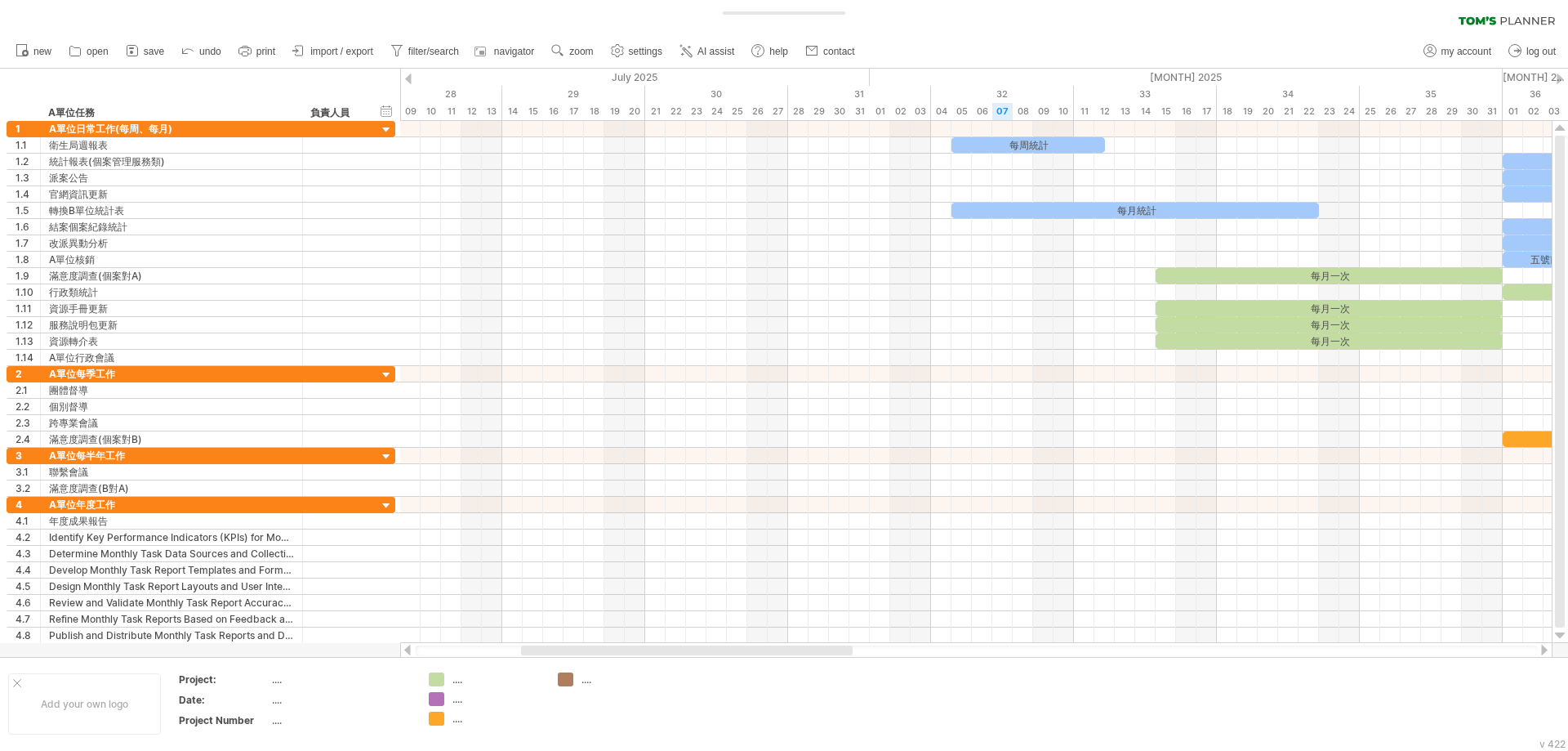 type on "**********" 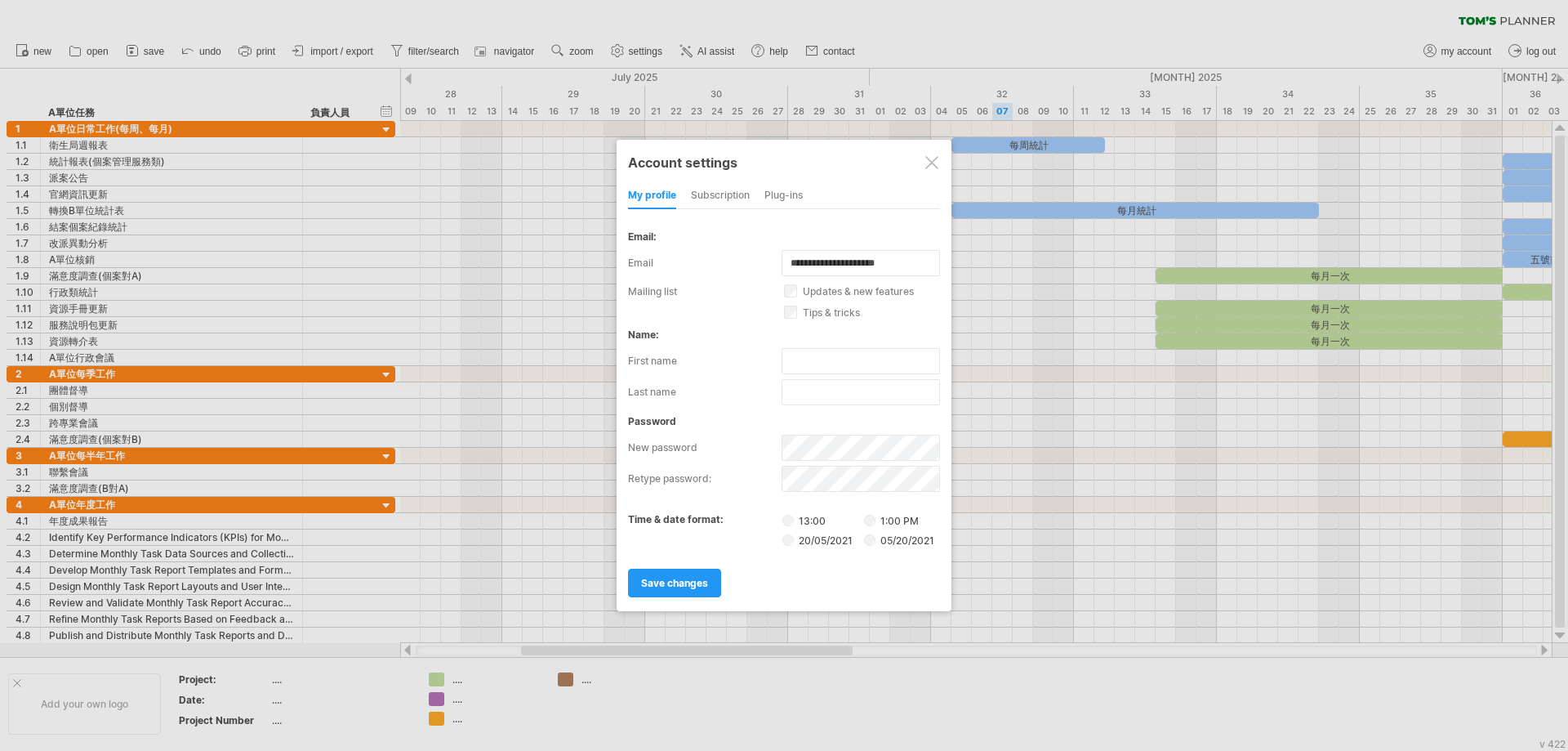 click on "subscription" at bounding box center (720, 196) 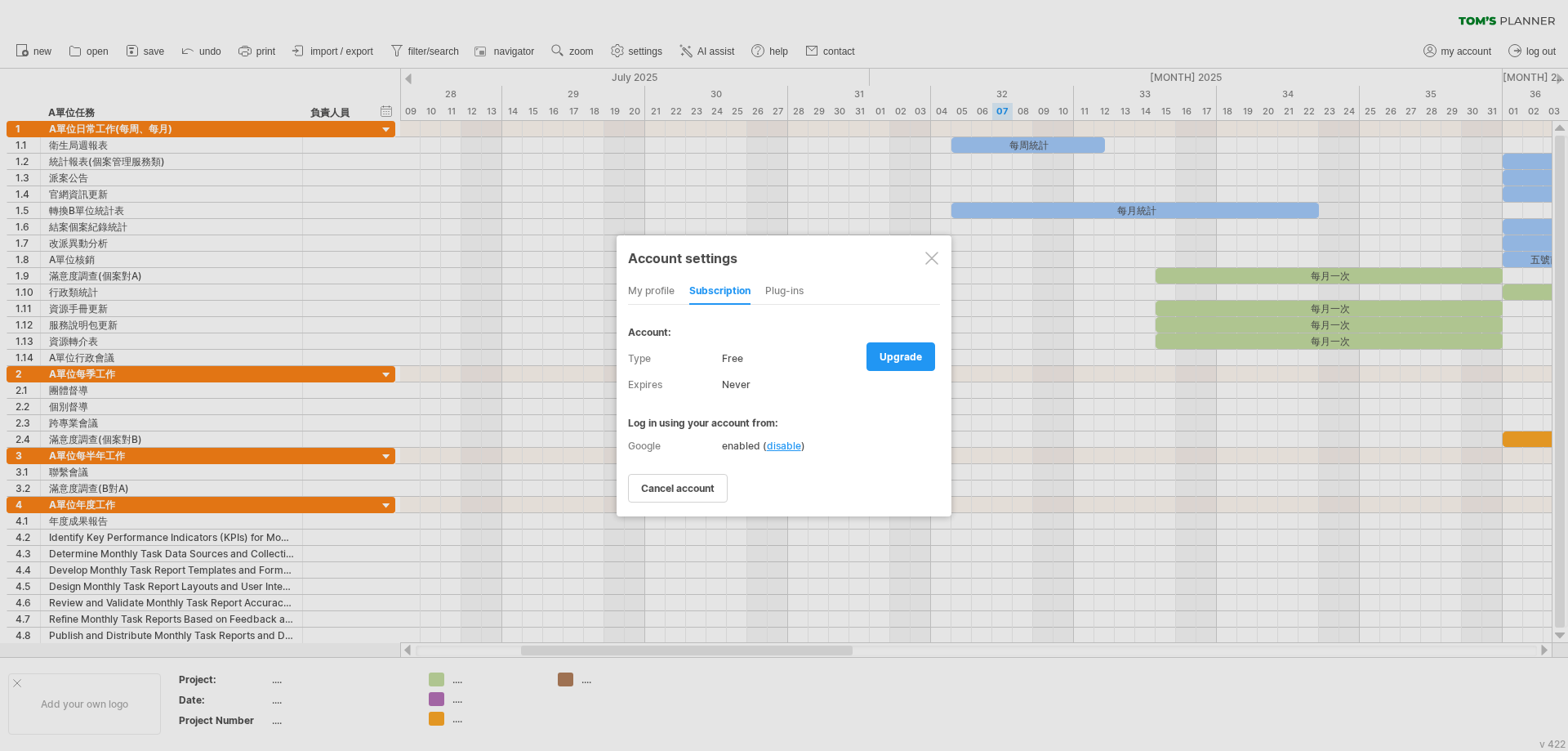 click at bounding box center (932, 258) 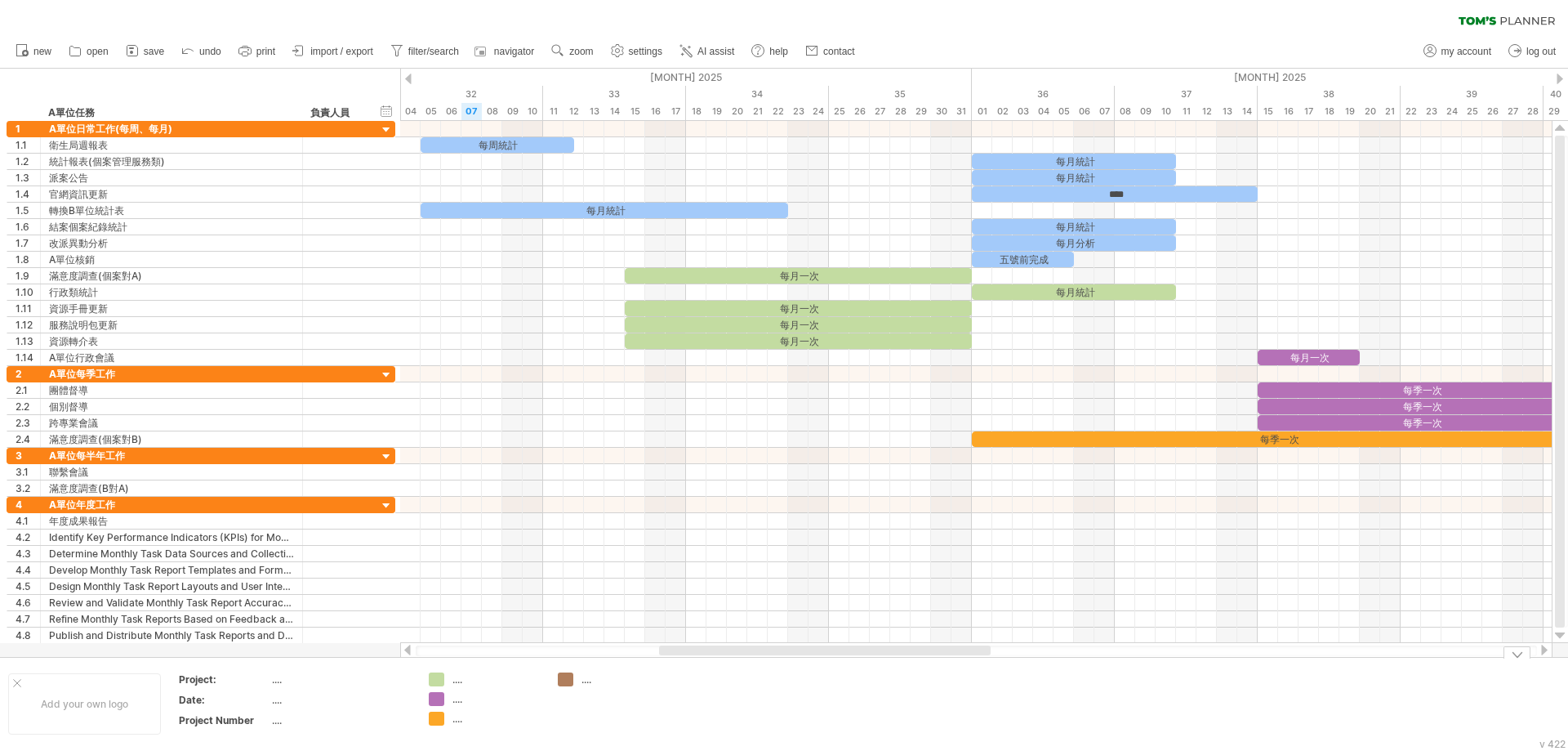 drag, startPoint x: 700, startPoint y: 650, endPoint x: 838, endPoint y: 662, distance: 138.52076 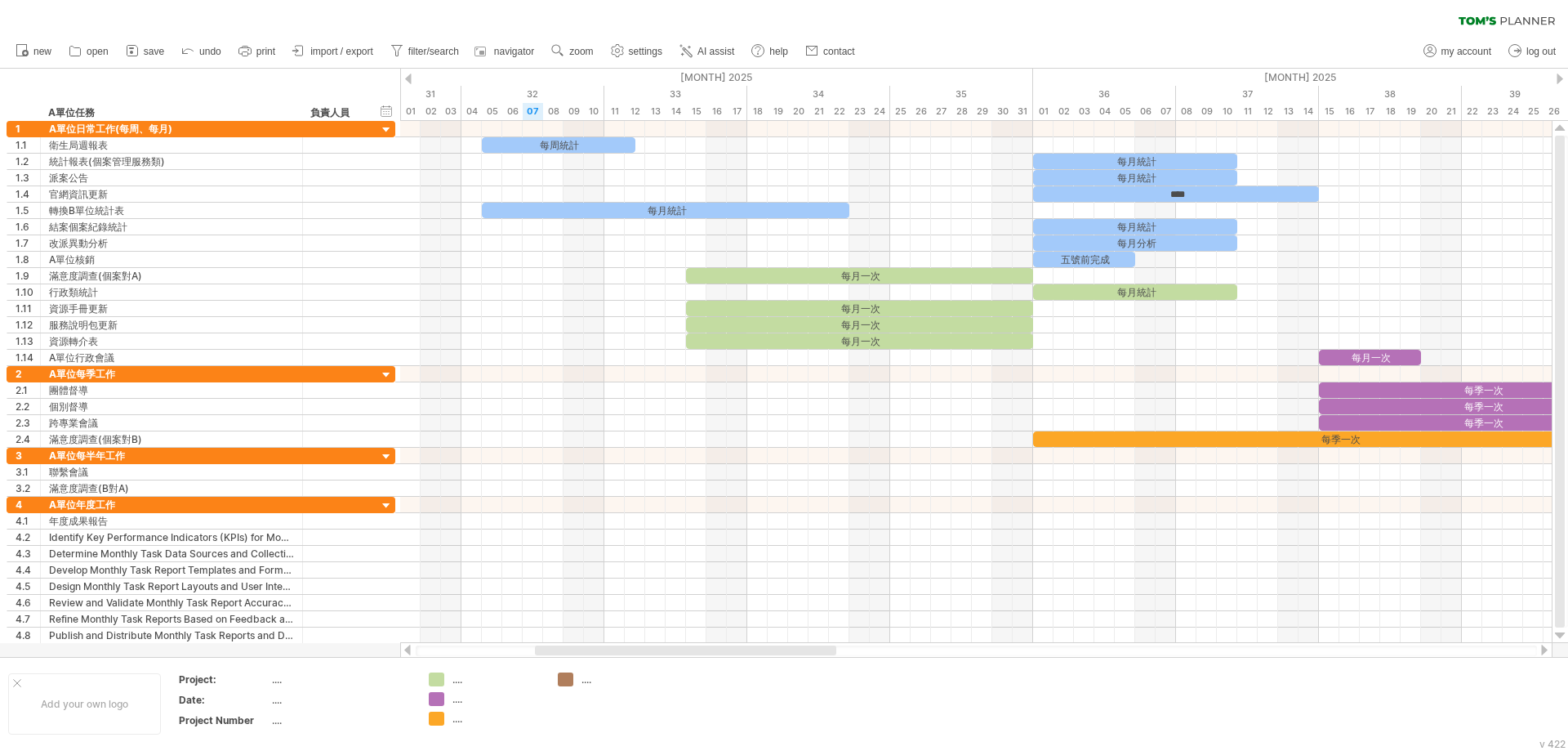 drag, startPoint x: 823, startPoint y: 650, endPoint x: 807, endPoint y: 650, distance: 16 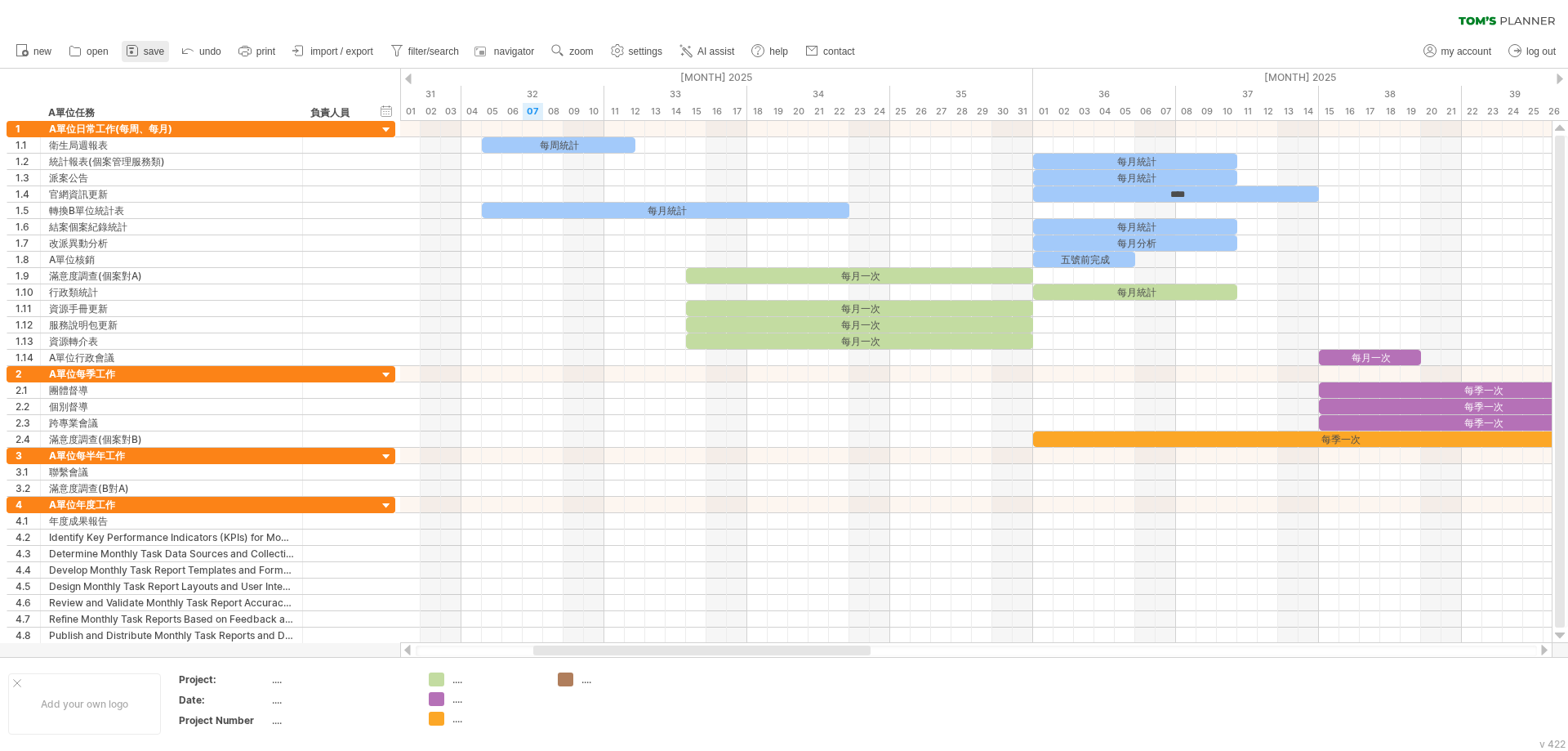 click on "save" at bounding box center (145, 51) 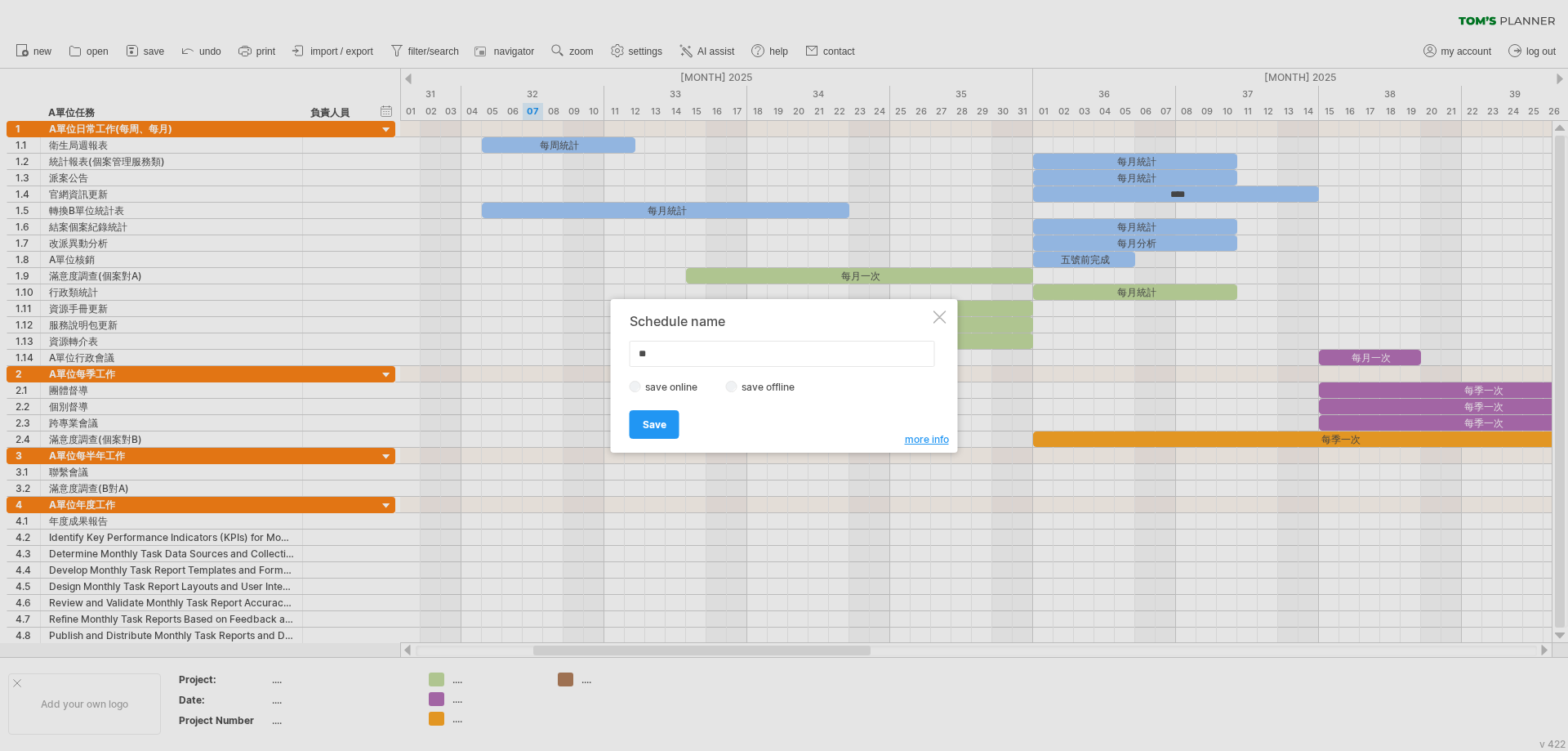 type on "*" 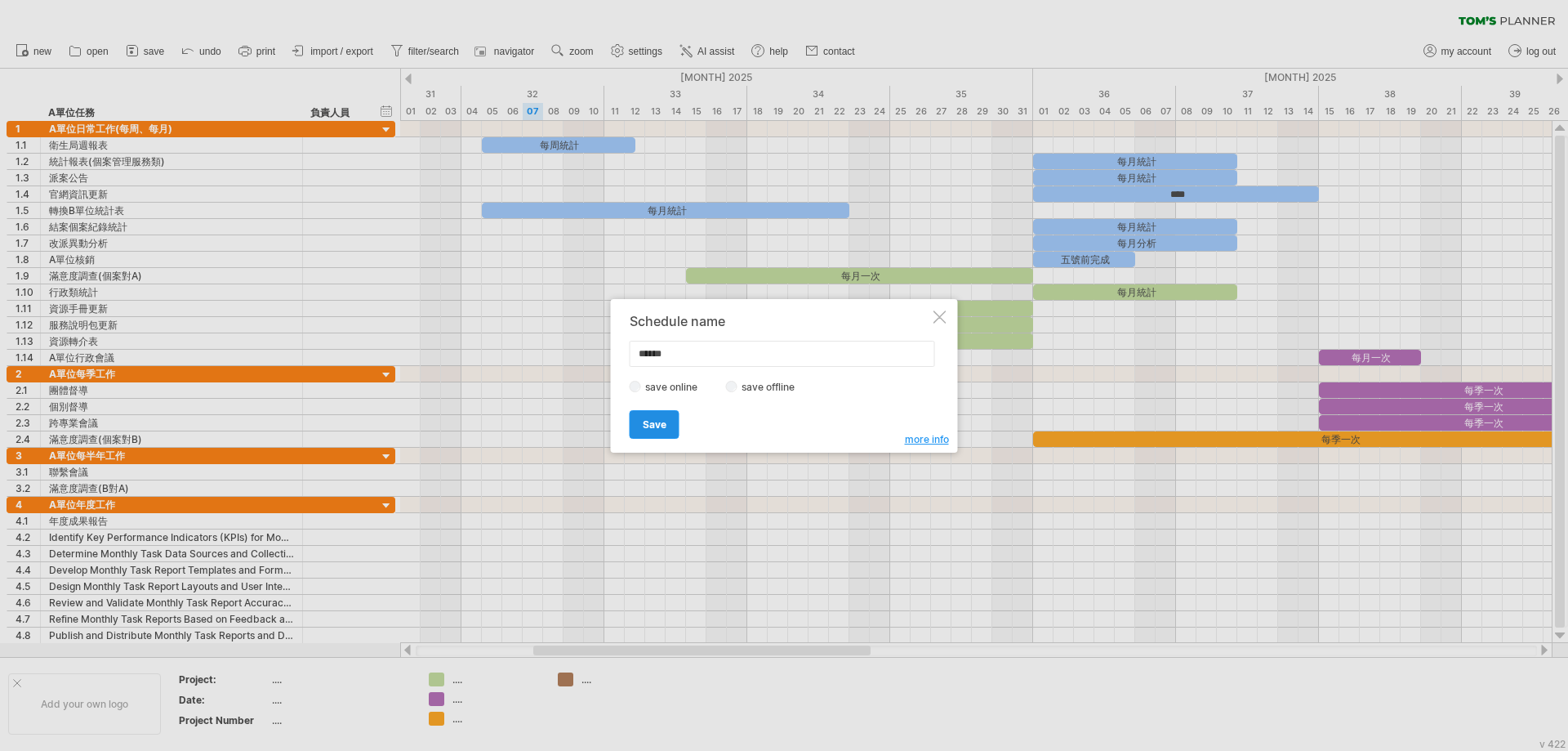 type on "******" 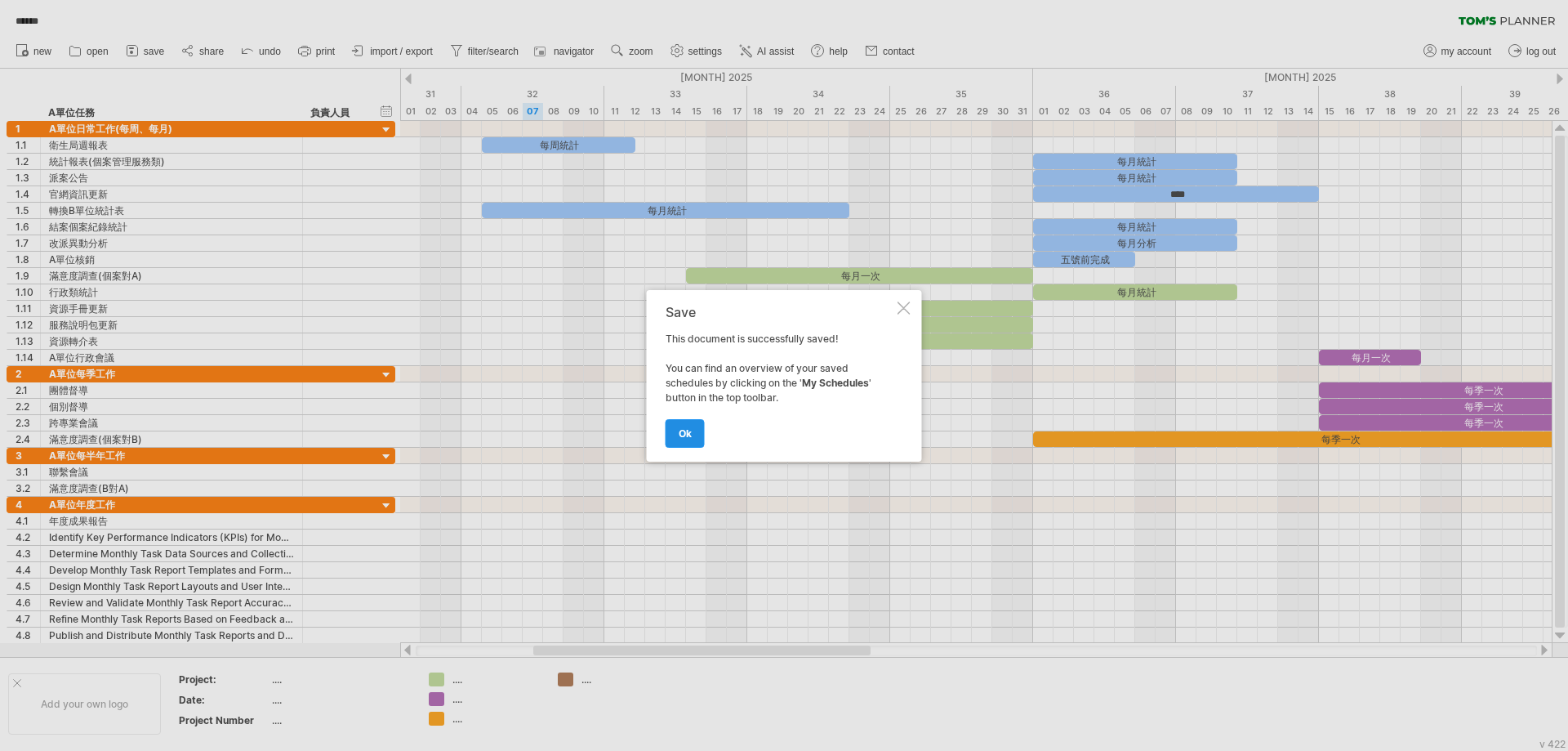 click on "ok" at bounding box center [685, 433] 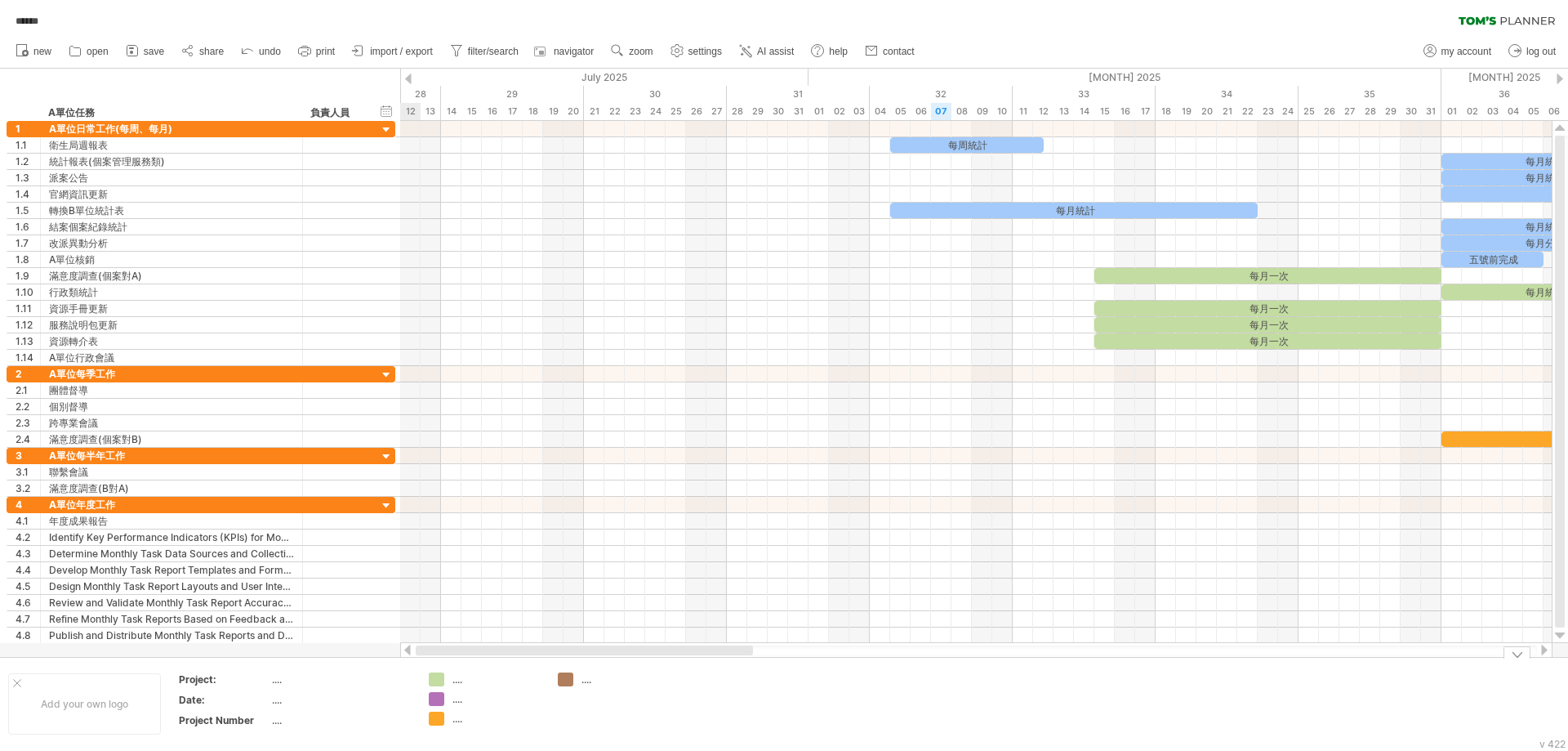 drag, startPoint x: 853, startPoint y: 649, endPoint x: 693, endPoint y: 671, distance: 161.50542 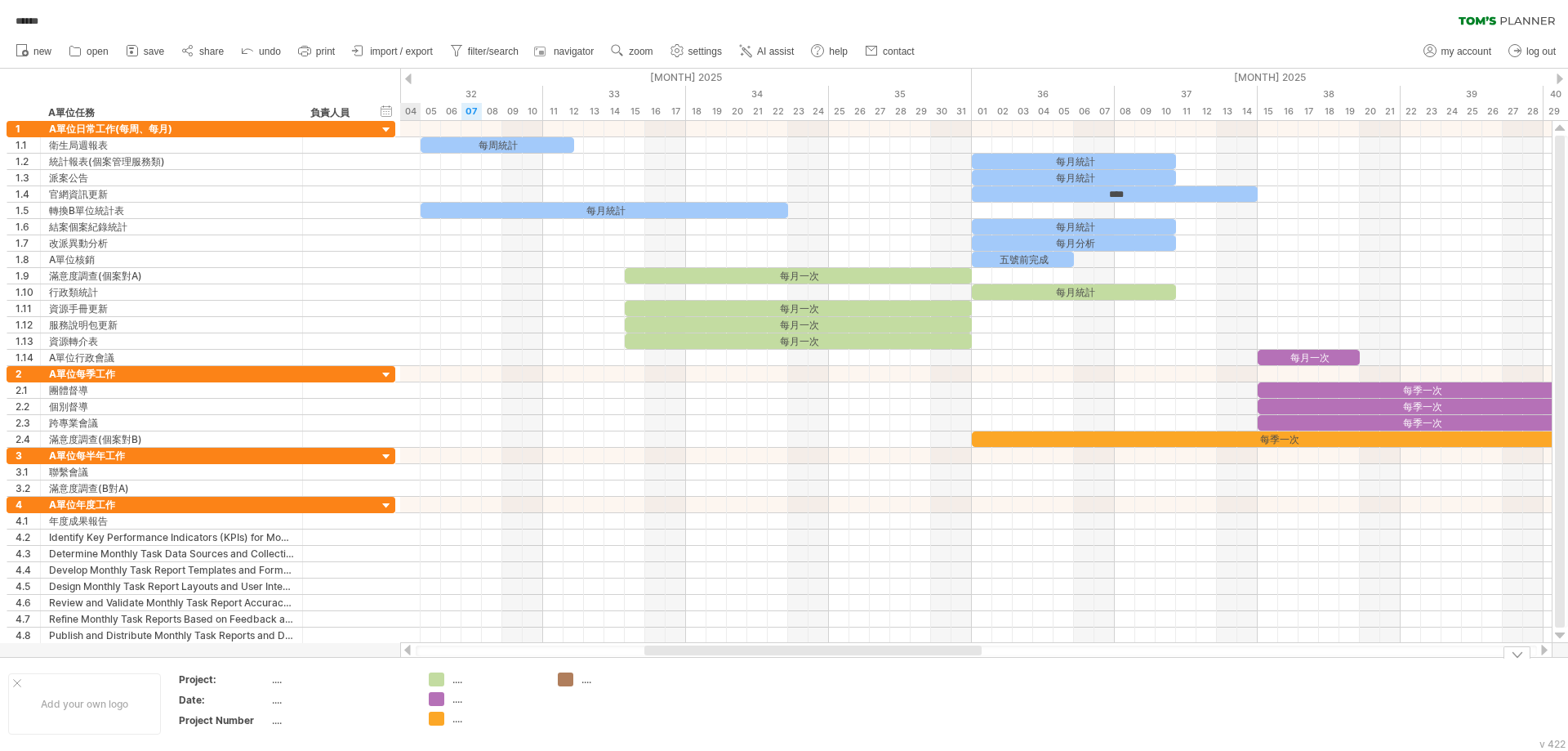 drag, startPoint x: 677, startPoint y: 653, endPoint x: 799, endPoint y: 661, distance: 122.26201 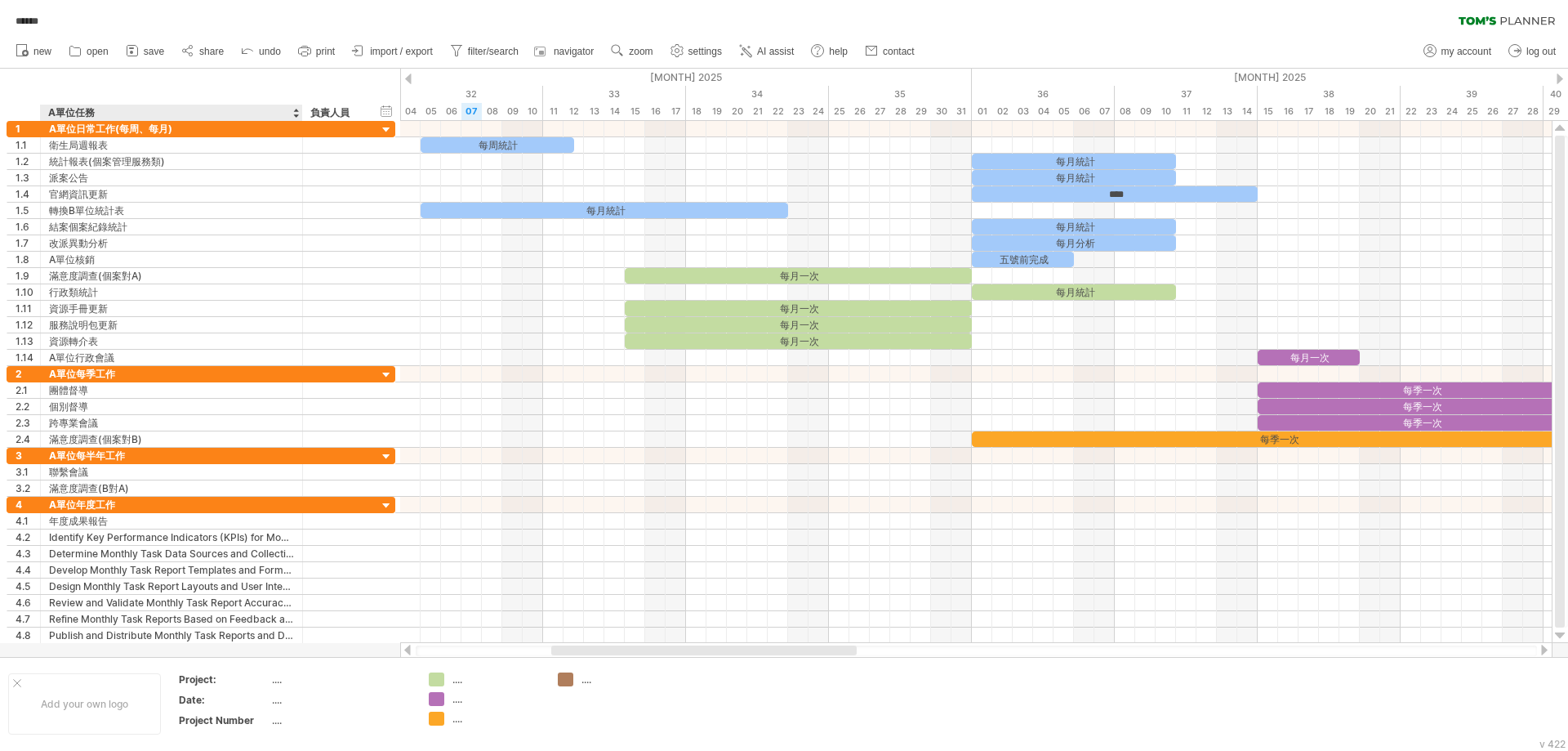click on "A單位任務" at bounding box center (171, 113) 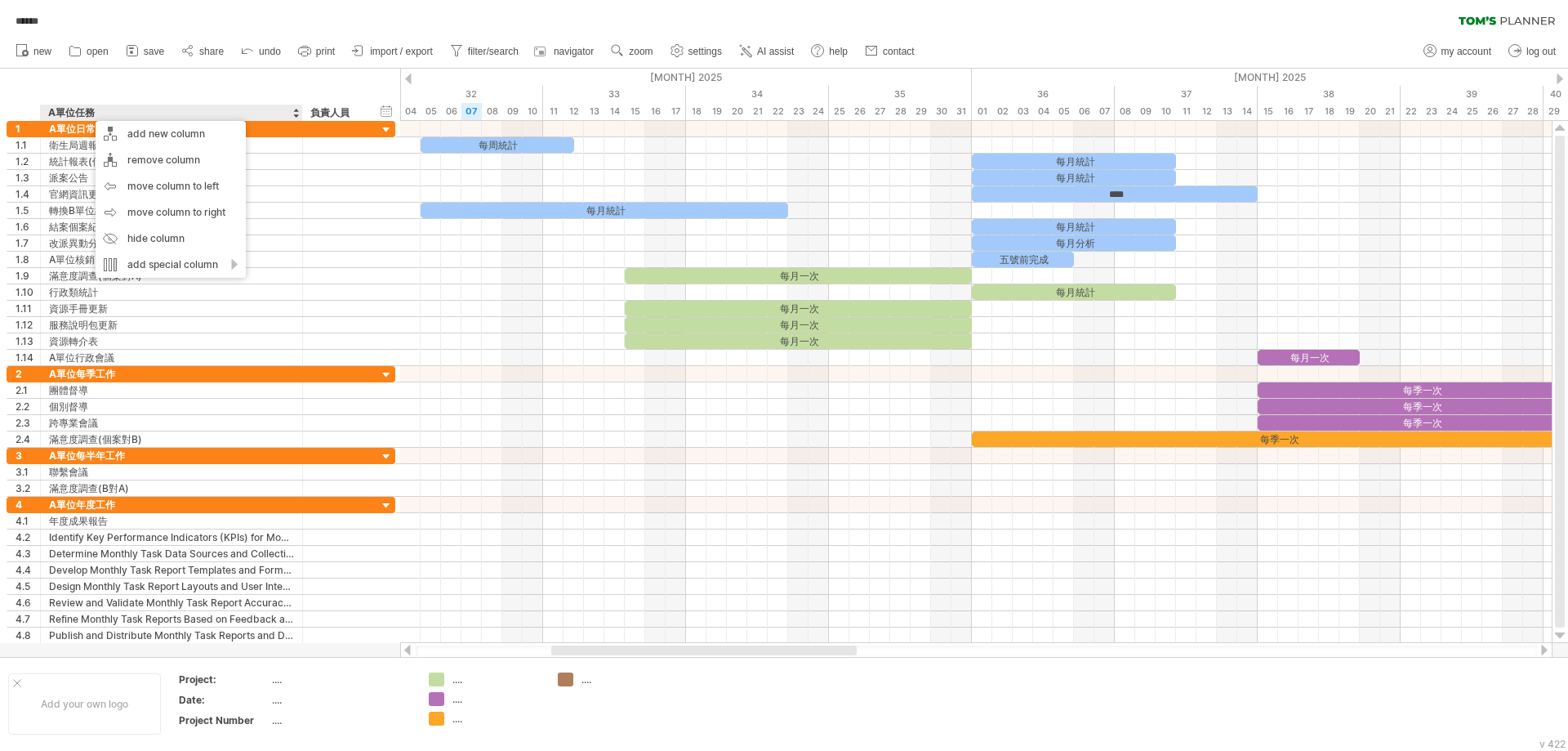 click on "A單位任務" at bounding box center [171, 113] 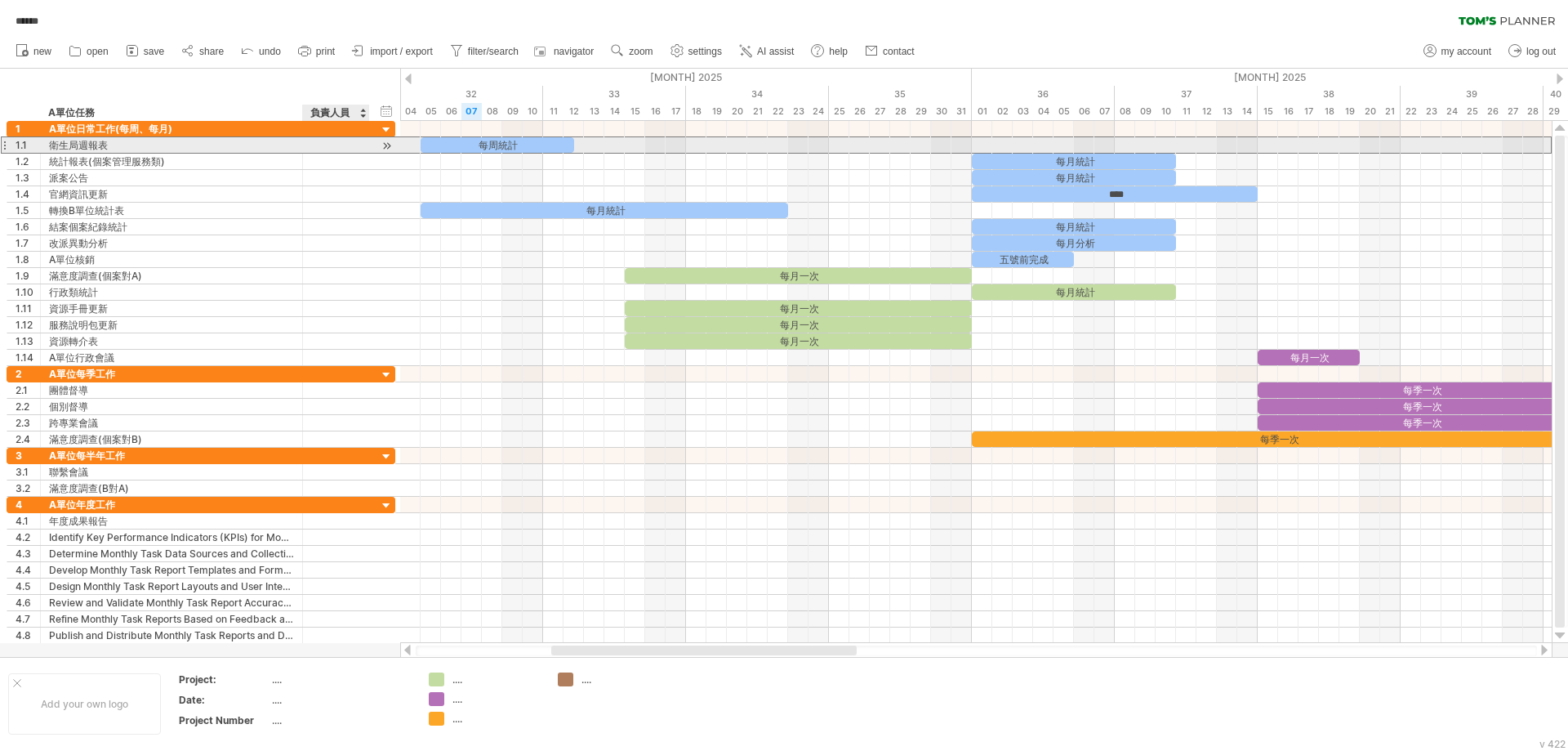 click at bounding box center (336, 145) 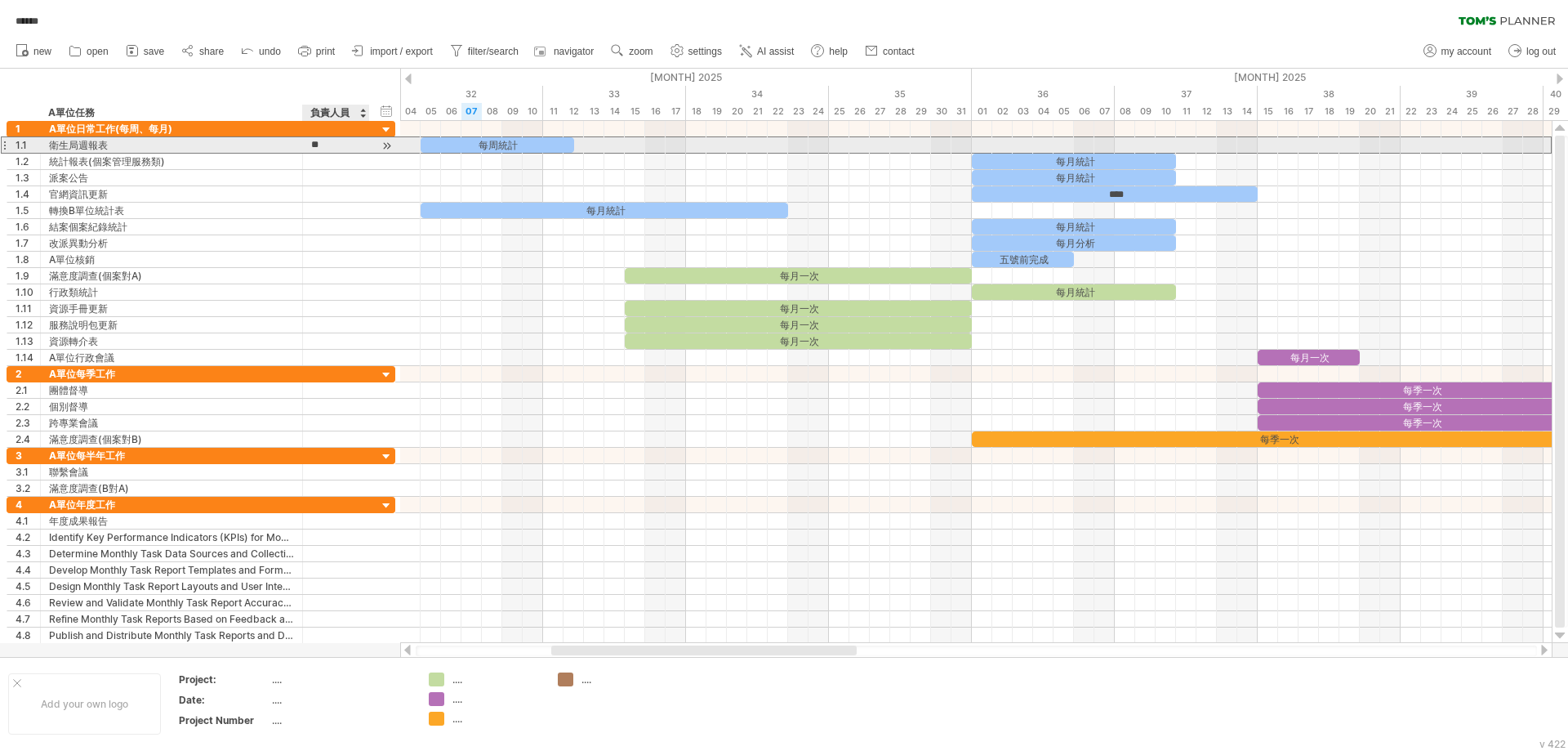 type on "*" 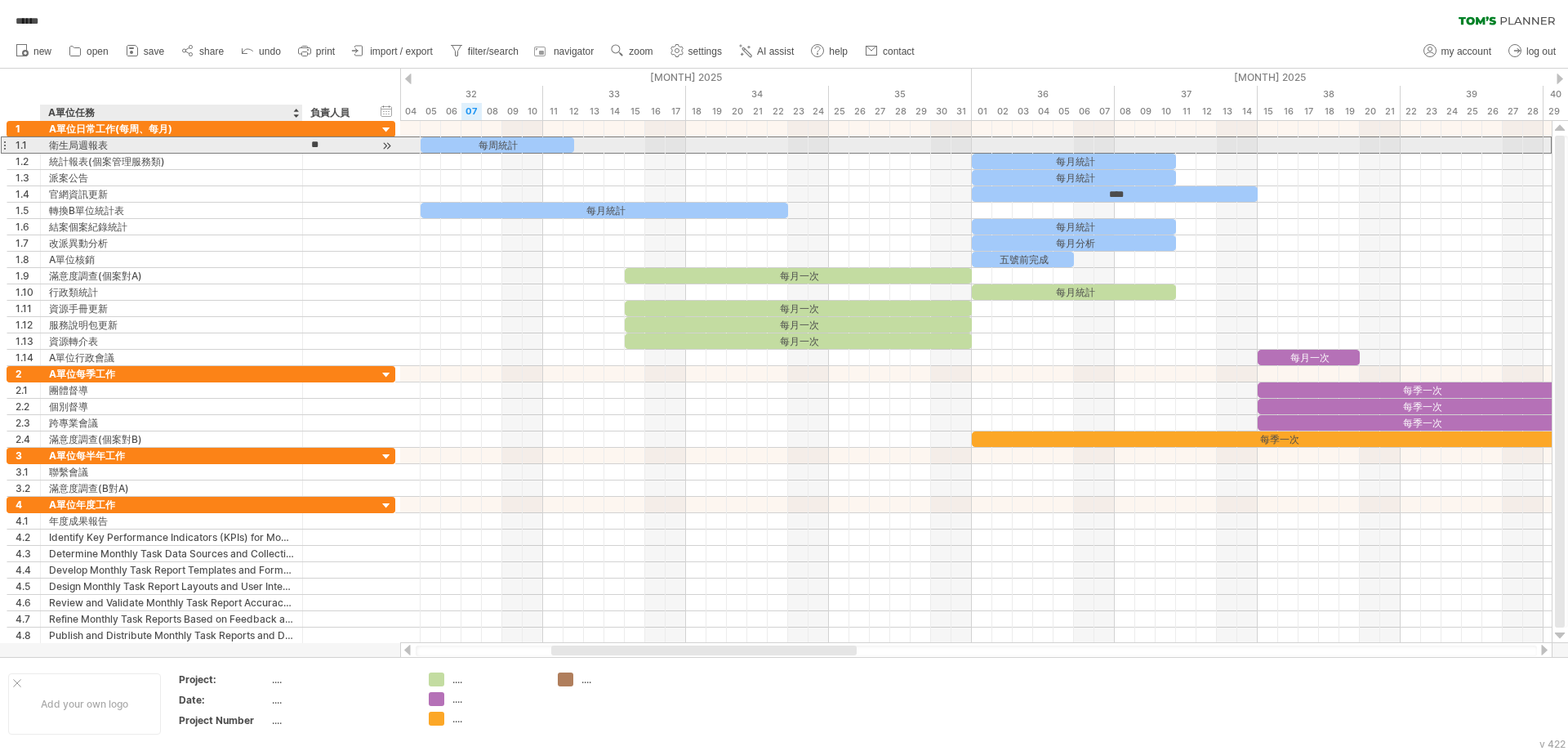 drag, startPoint x: 327, startPoint y: 144, endPoint x: 310, endPoint y: 143, distance: 17.029386 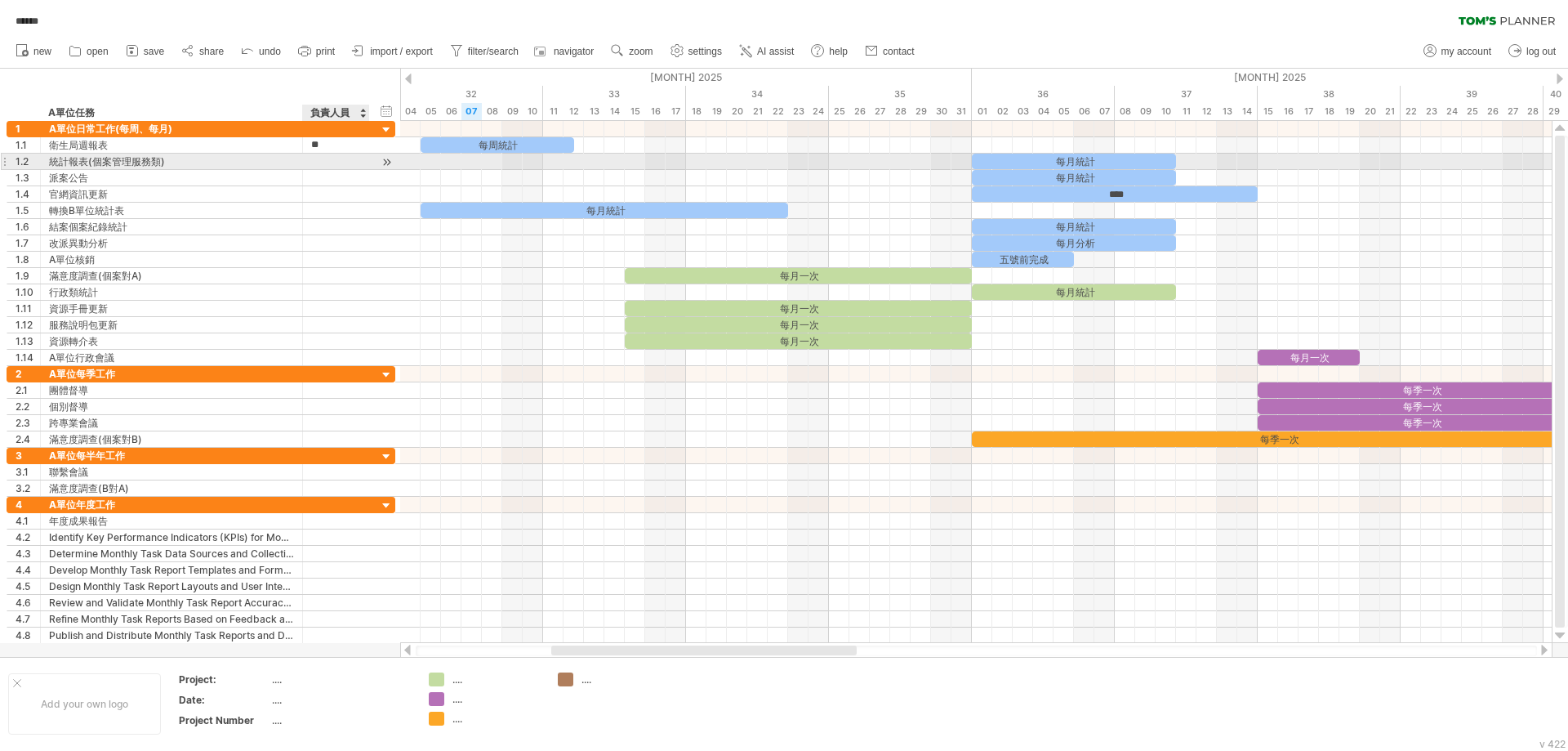click at bounding box center [336, 161] 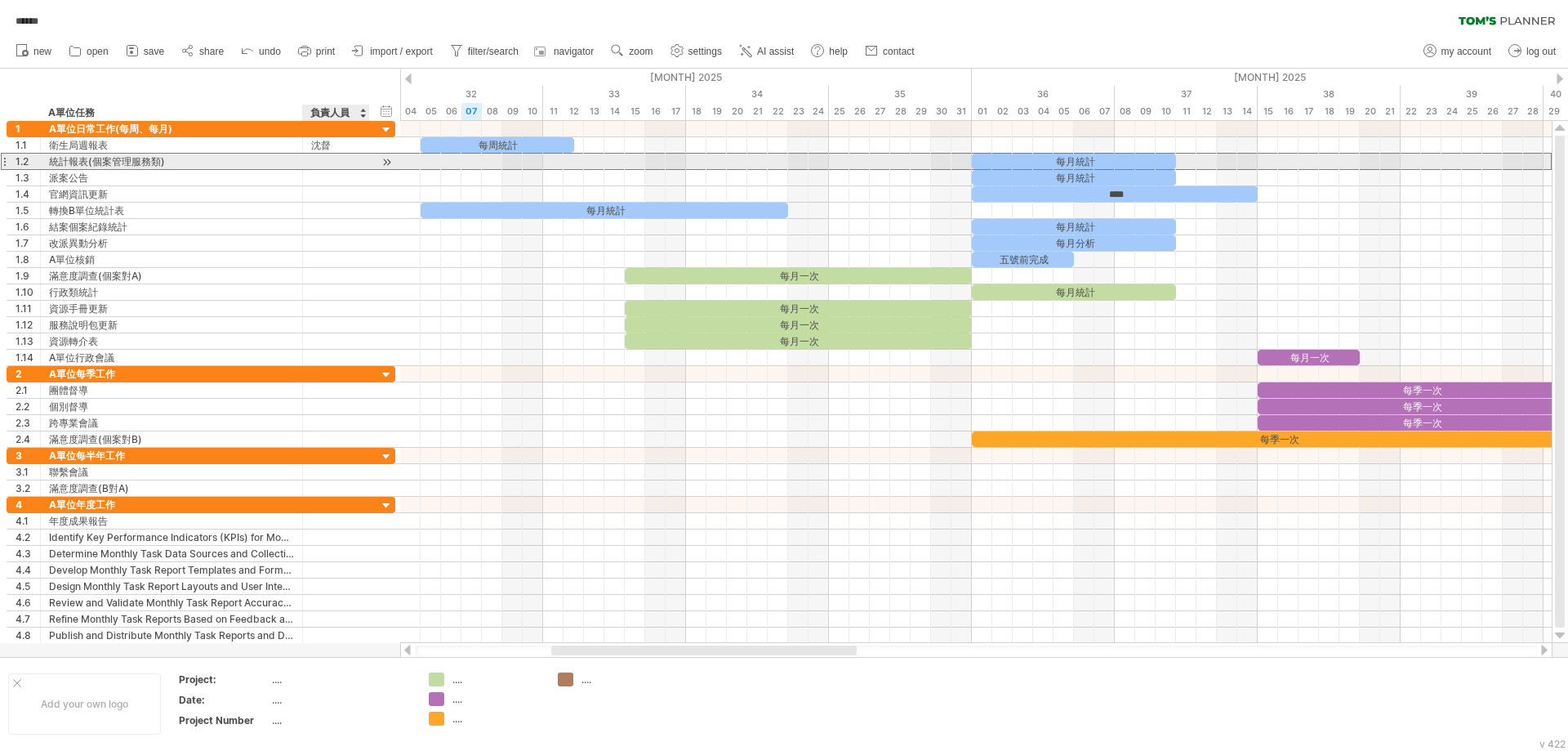 paste on "**" 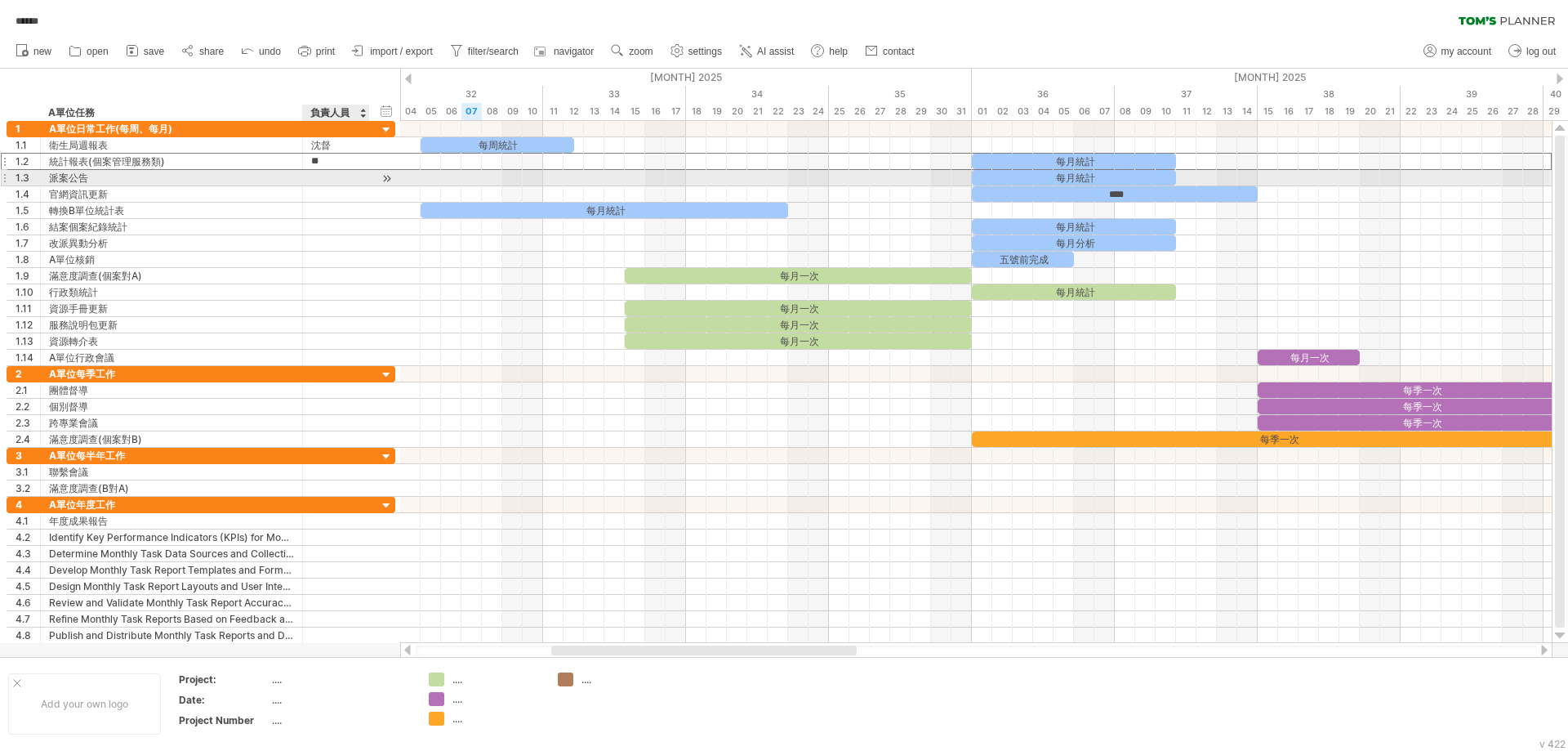click at bounding box center [336, 177] 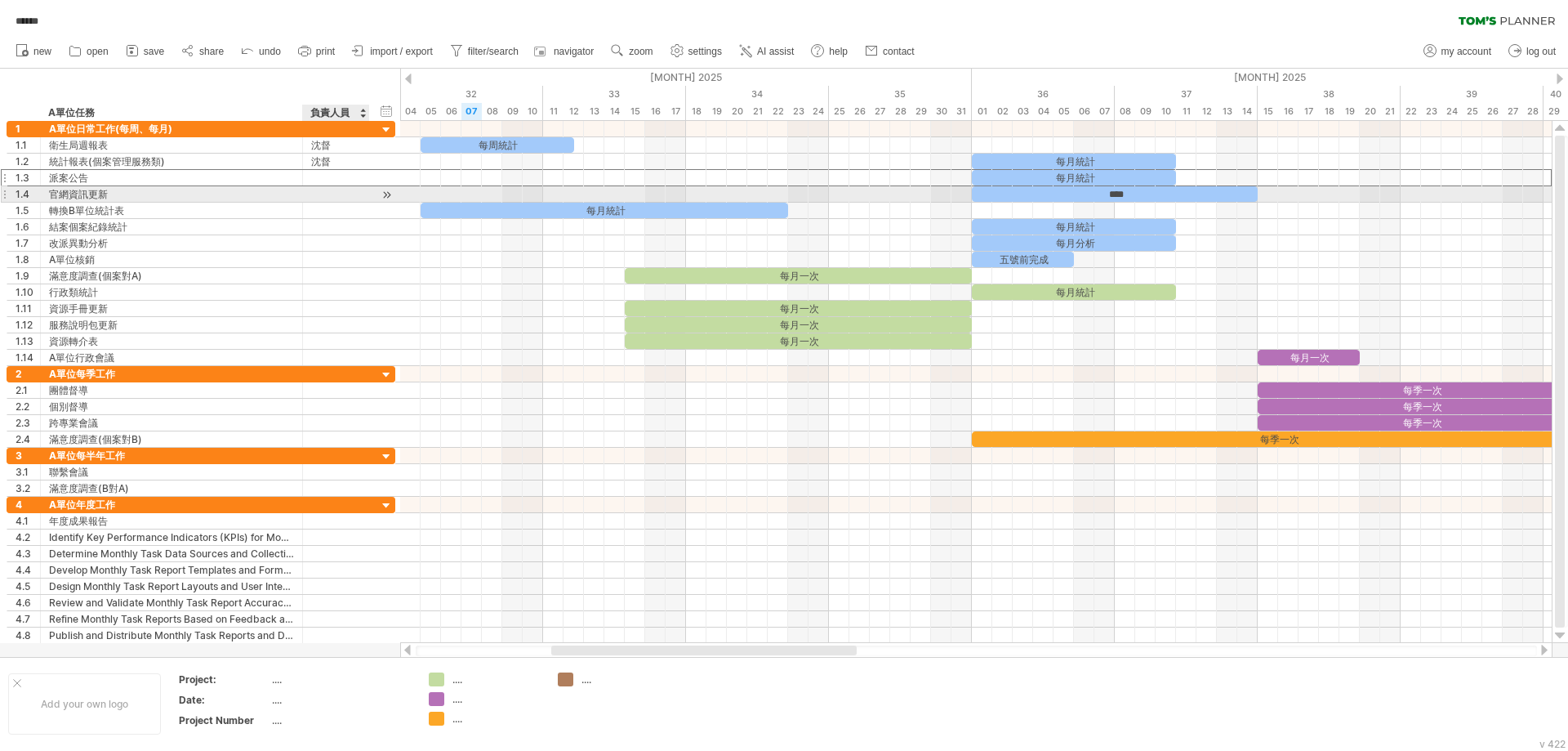 paste on "**" 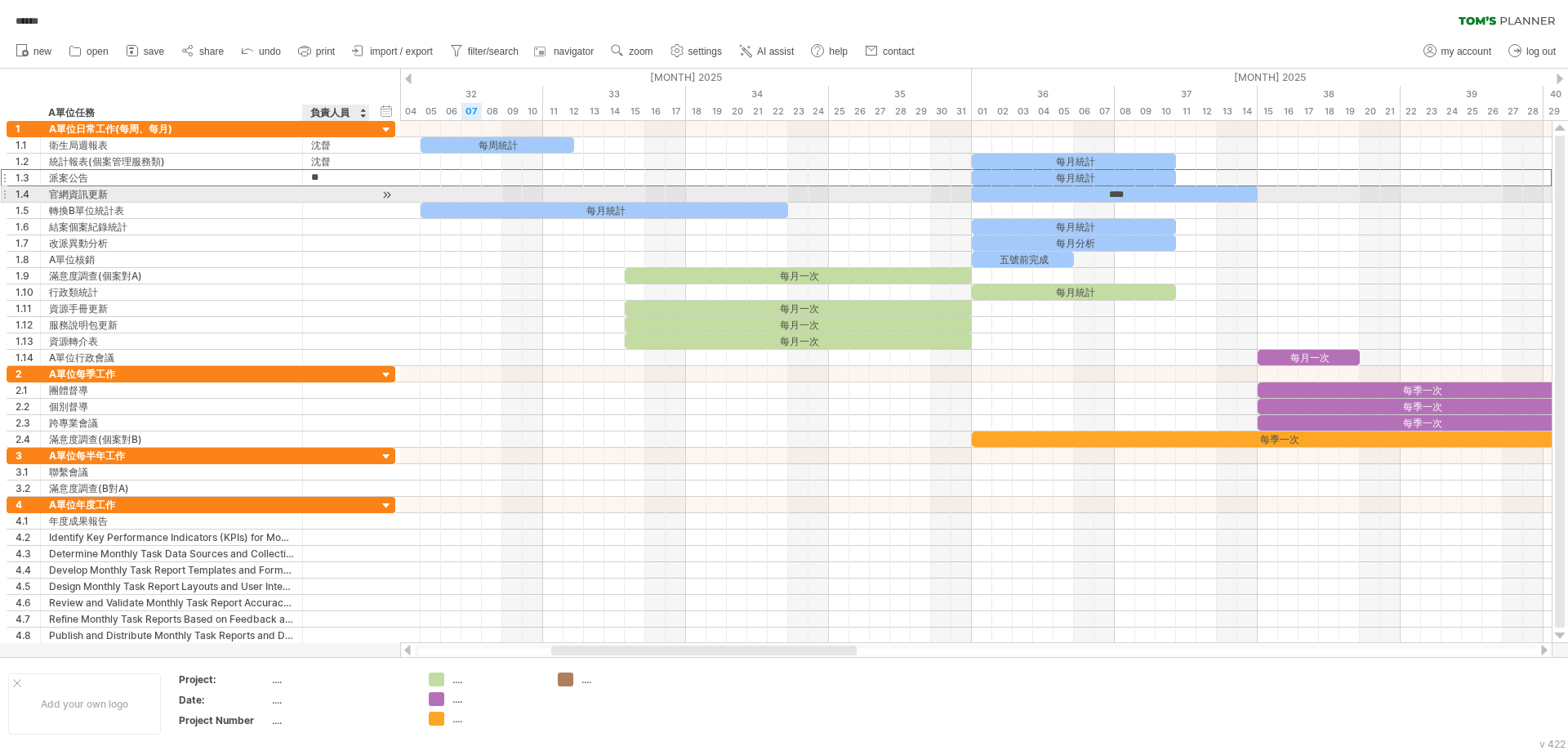 click at bounding box center [336, 194] 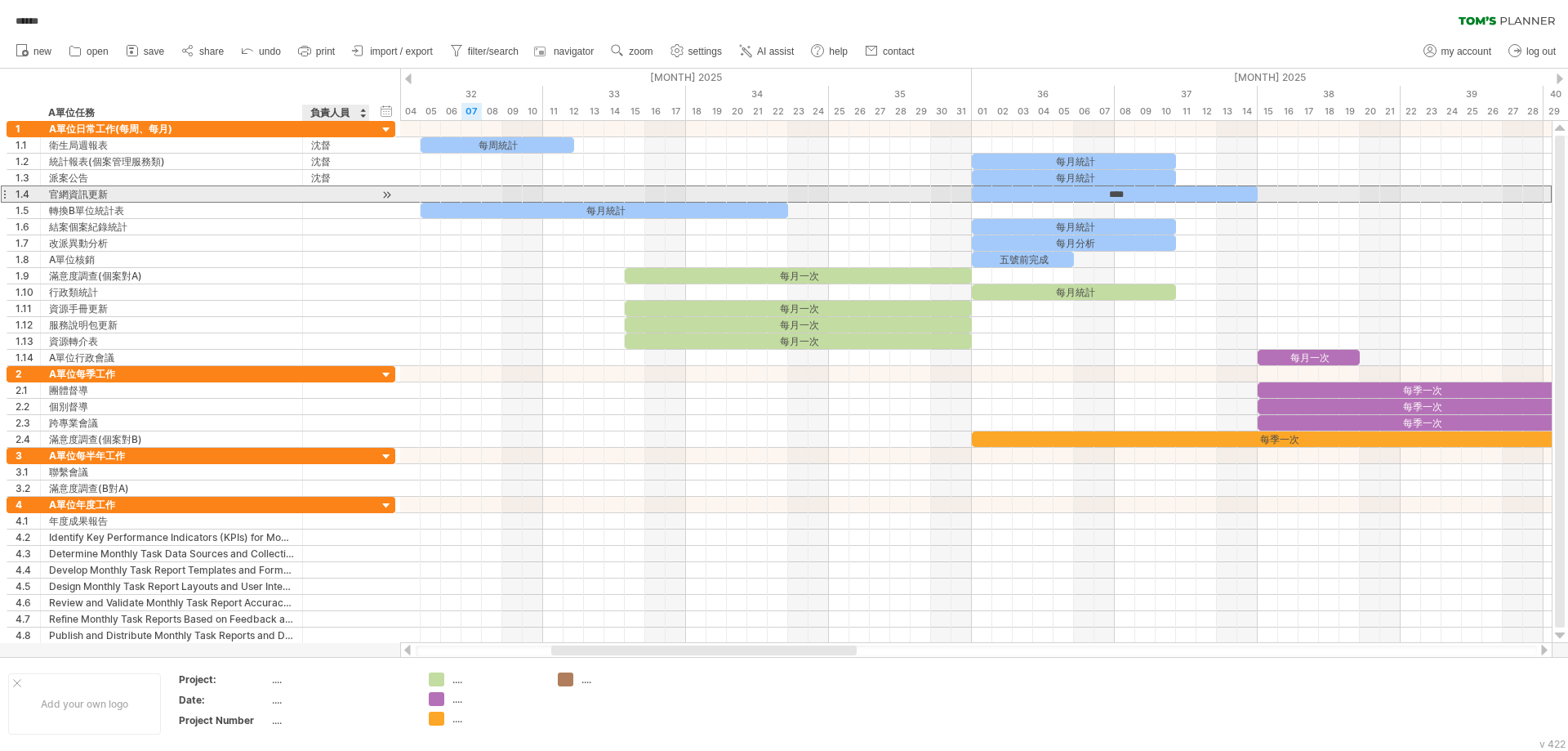 paste on "**" 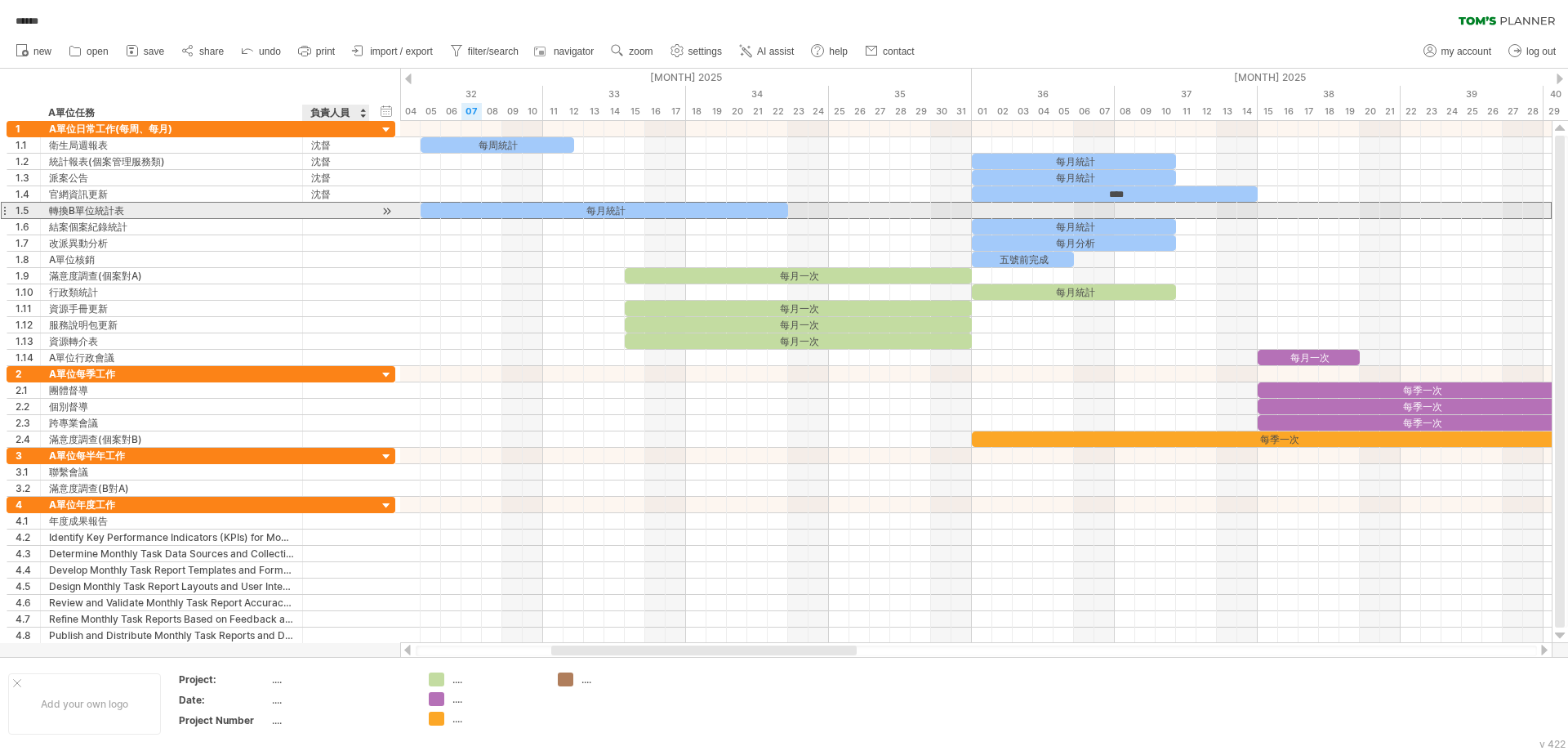 click at bounding box center [336, 210] 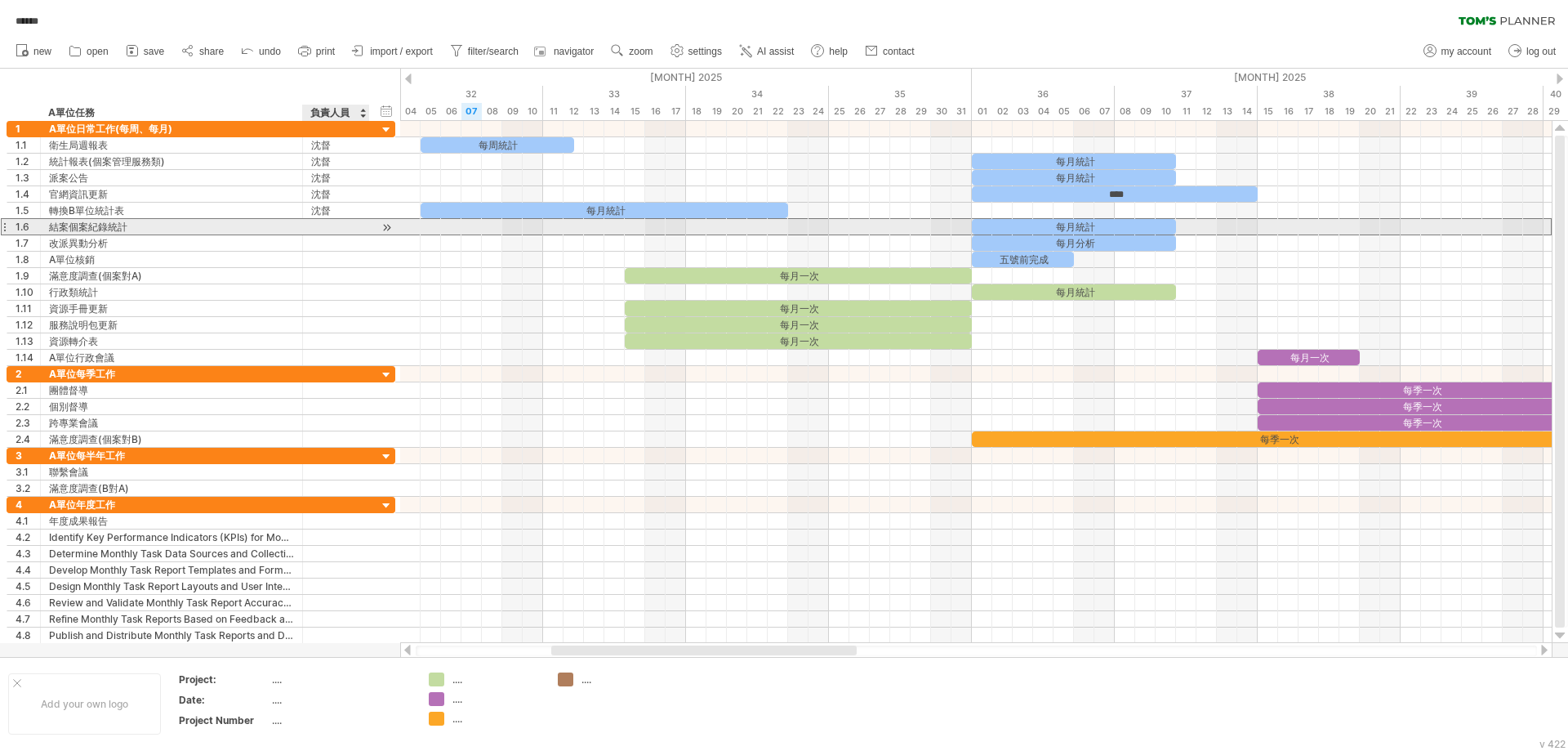 click at bounding box center (336, 226) 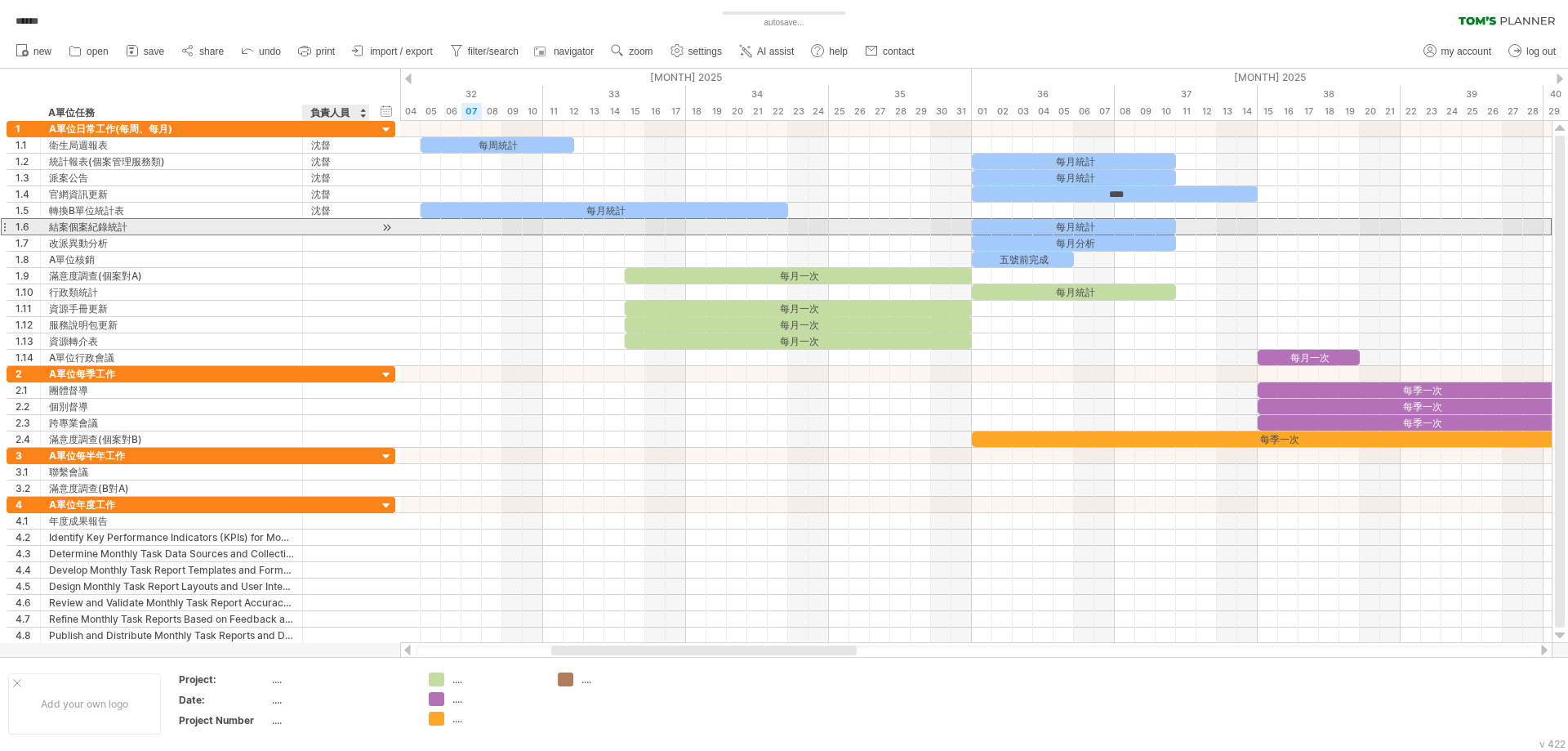 paste on "**" 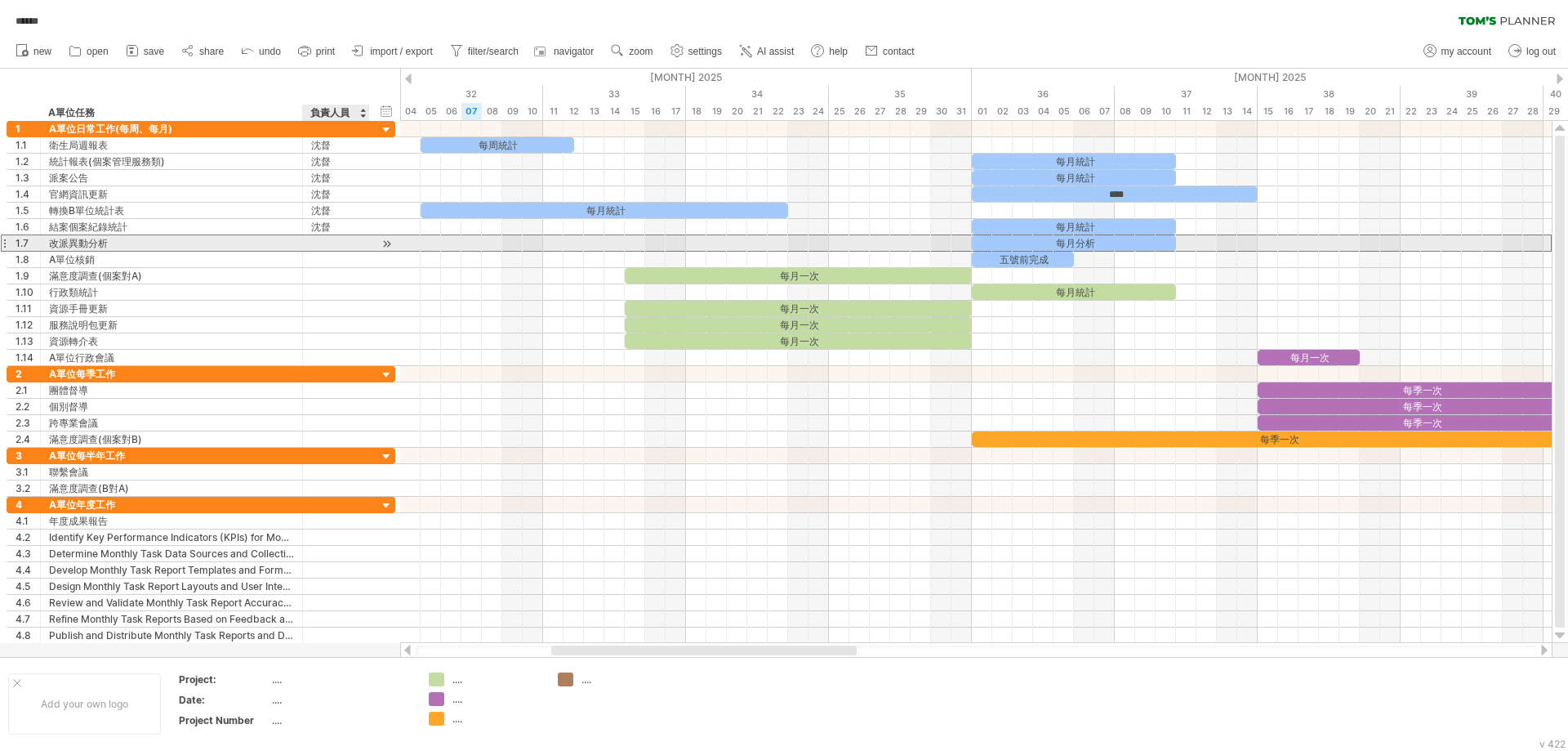 click at bounding box center (336, 243) 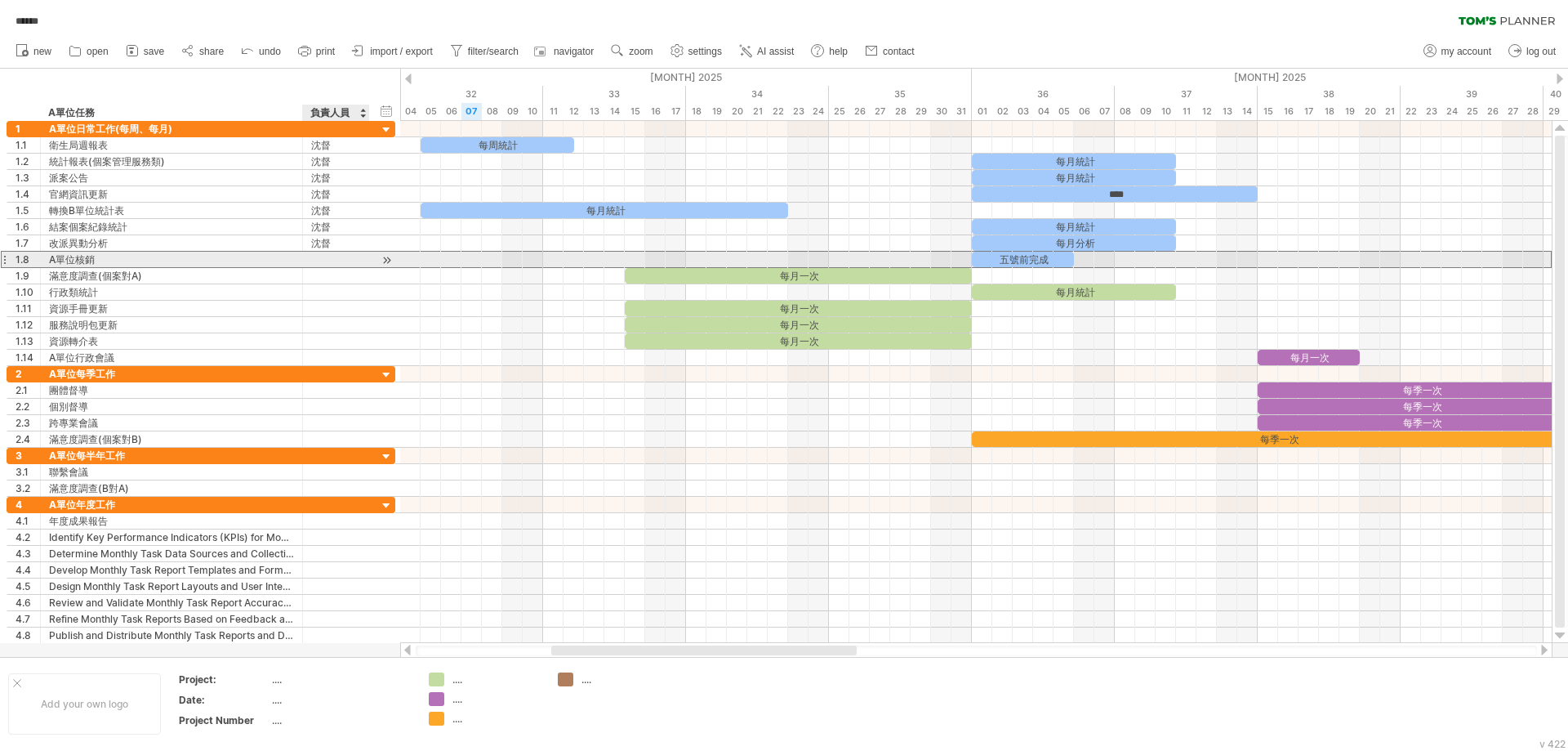 click at bounding box center [336, 259] 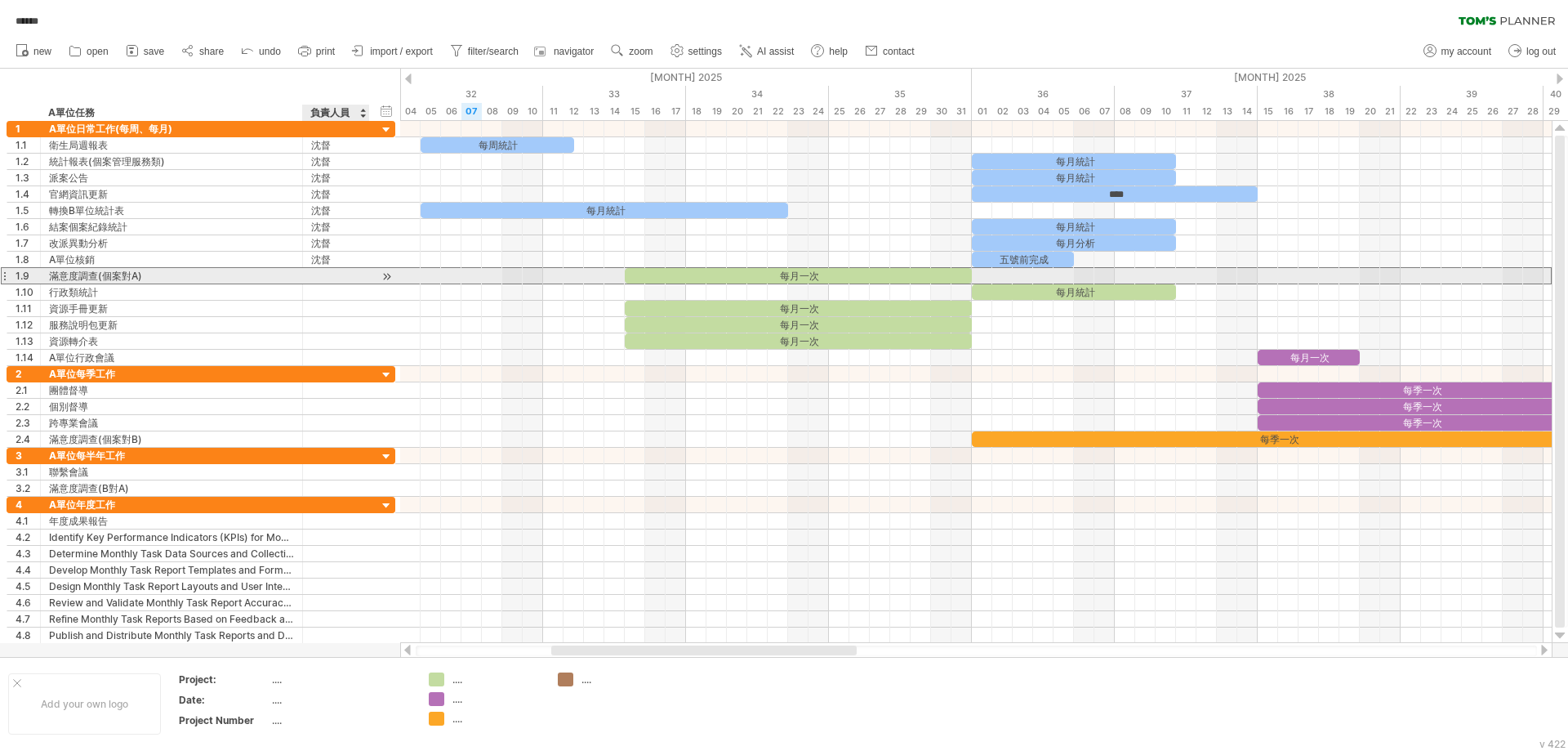 click at bounding box center (336, 275) 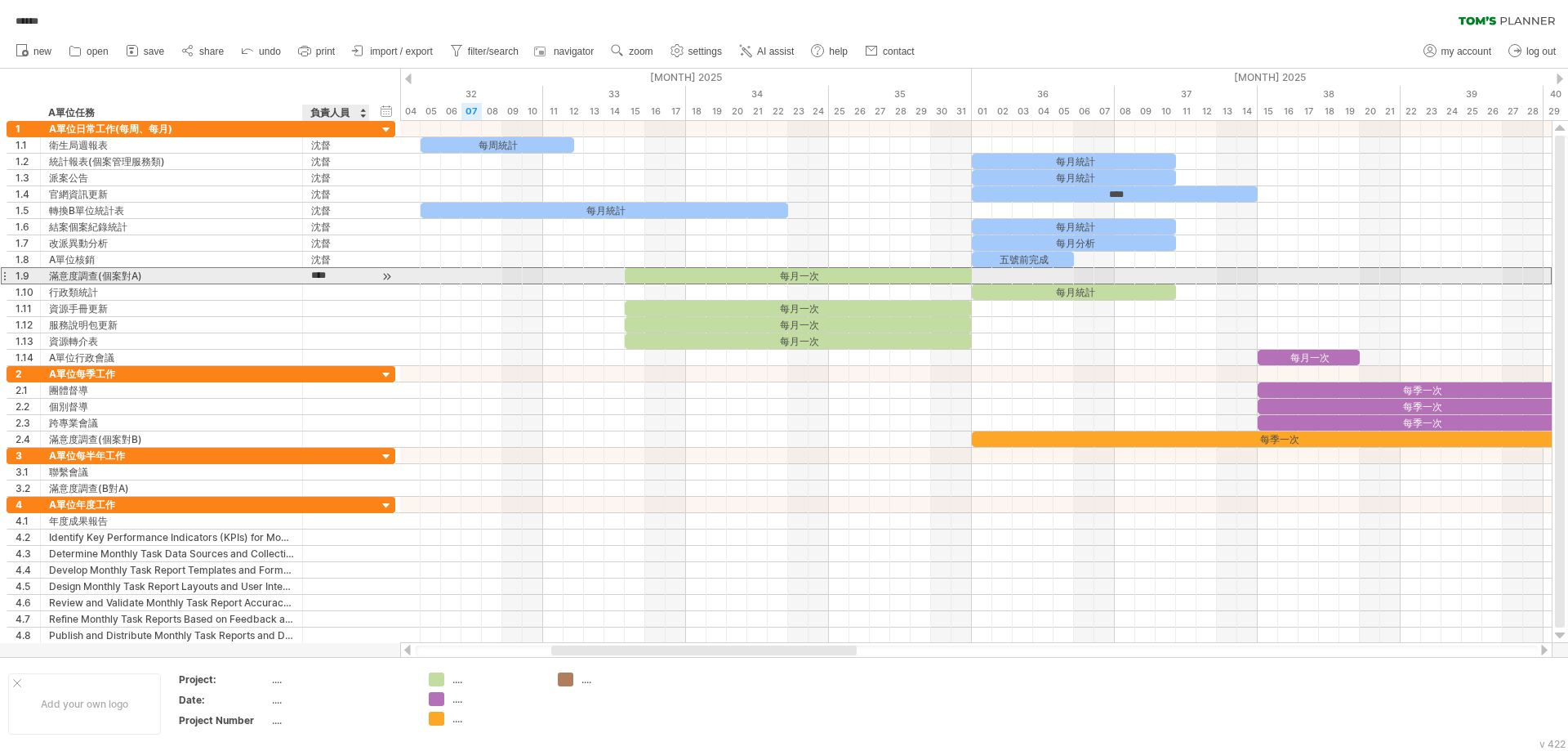 type on "**" 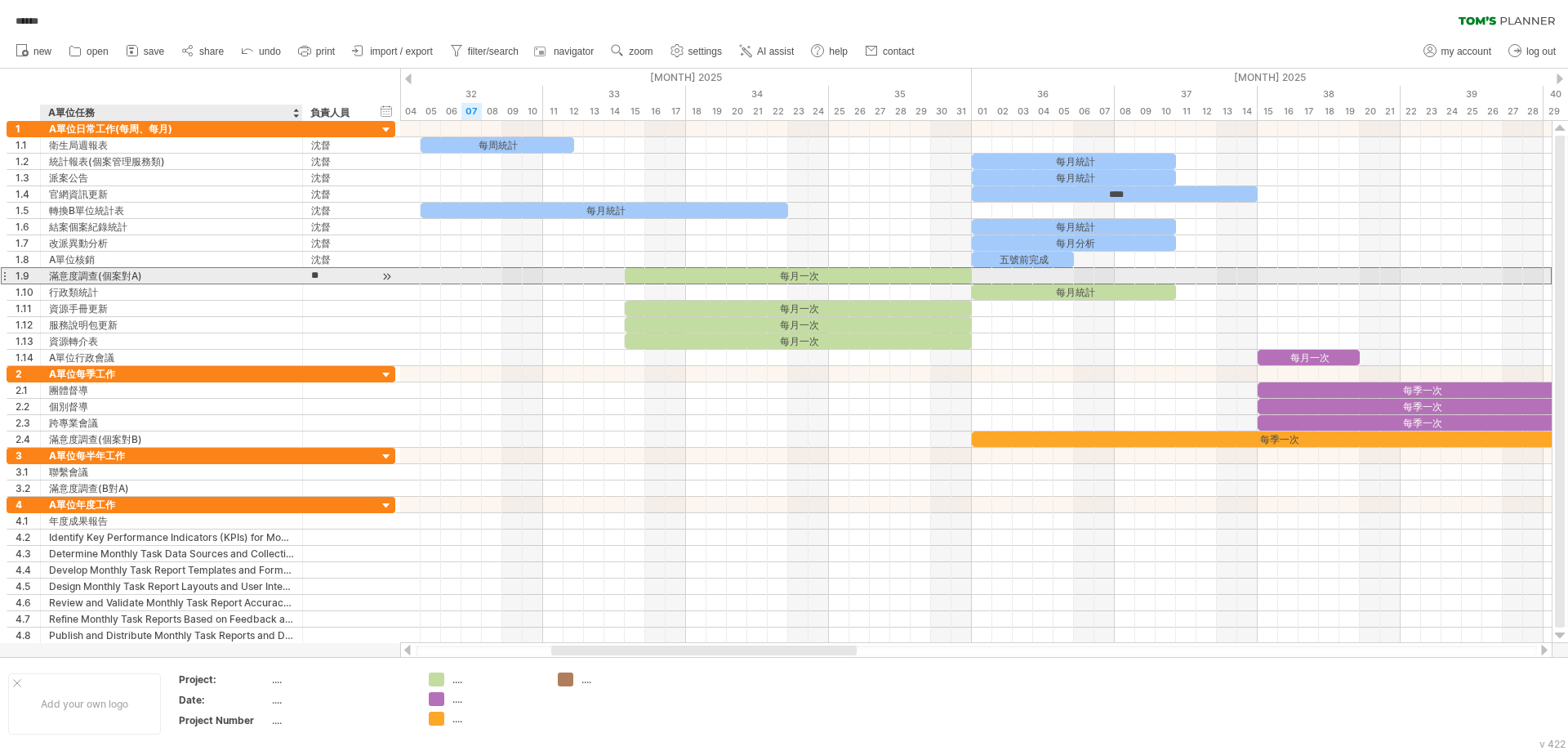 drag, startPoint x: 330, startPoint y: 276, endPoint x: 310, endPoint y: 275, distance: 20.024984 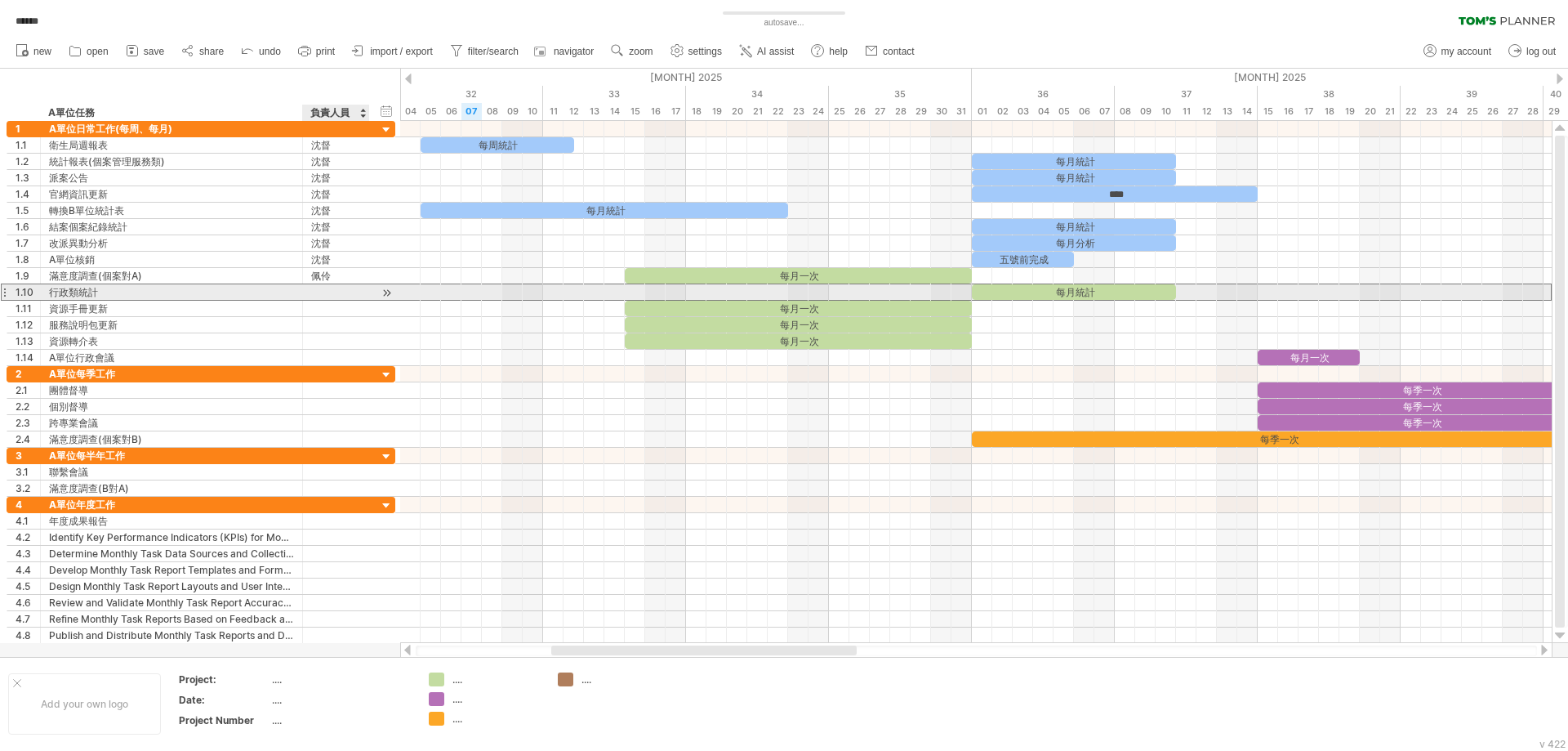 click at bounding box center [336, 292] 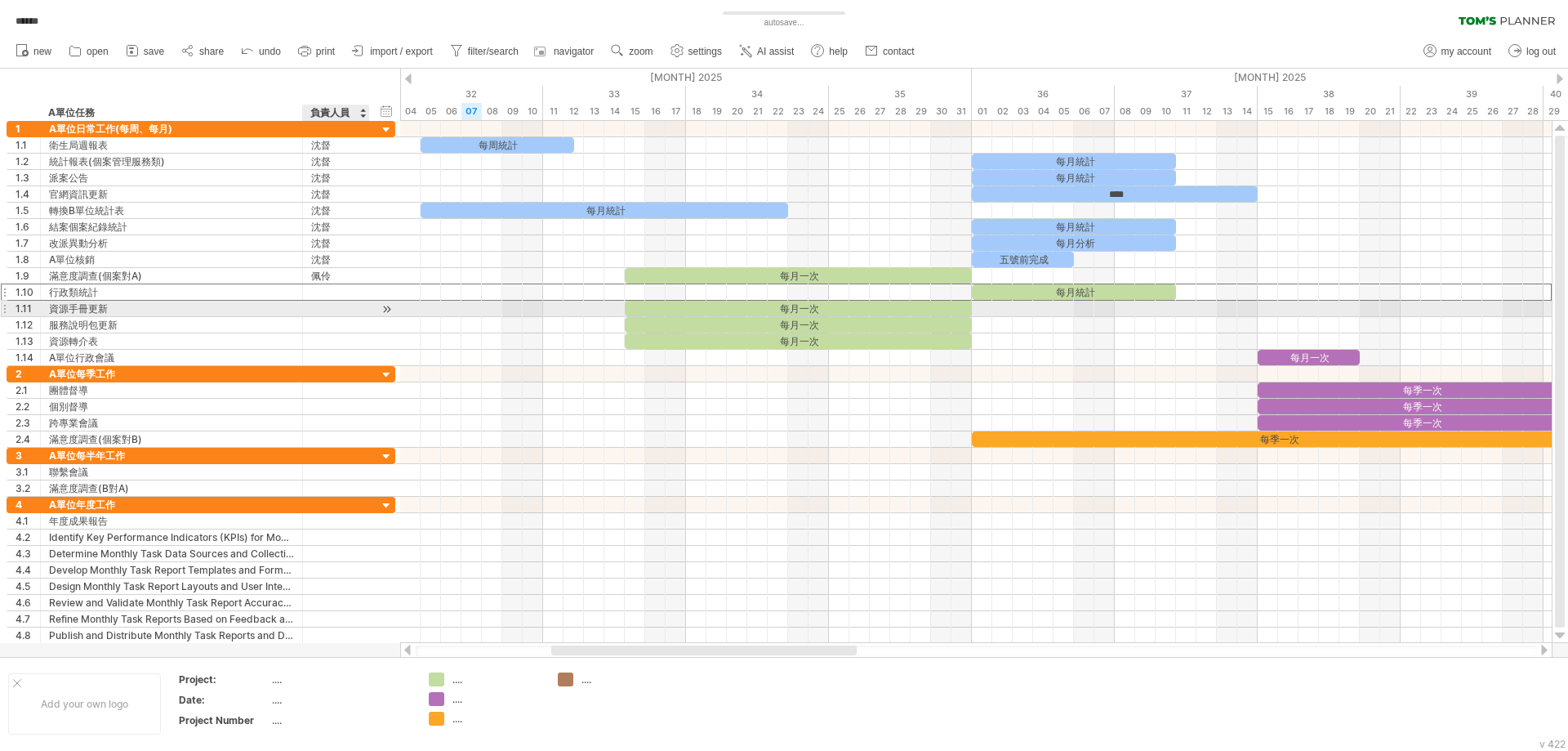 paste on "**" 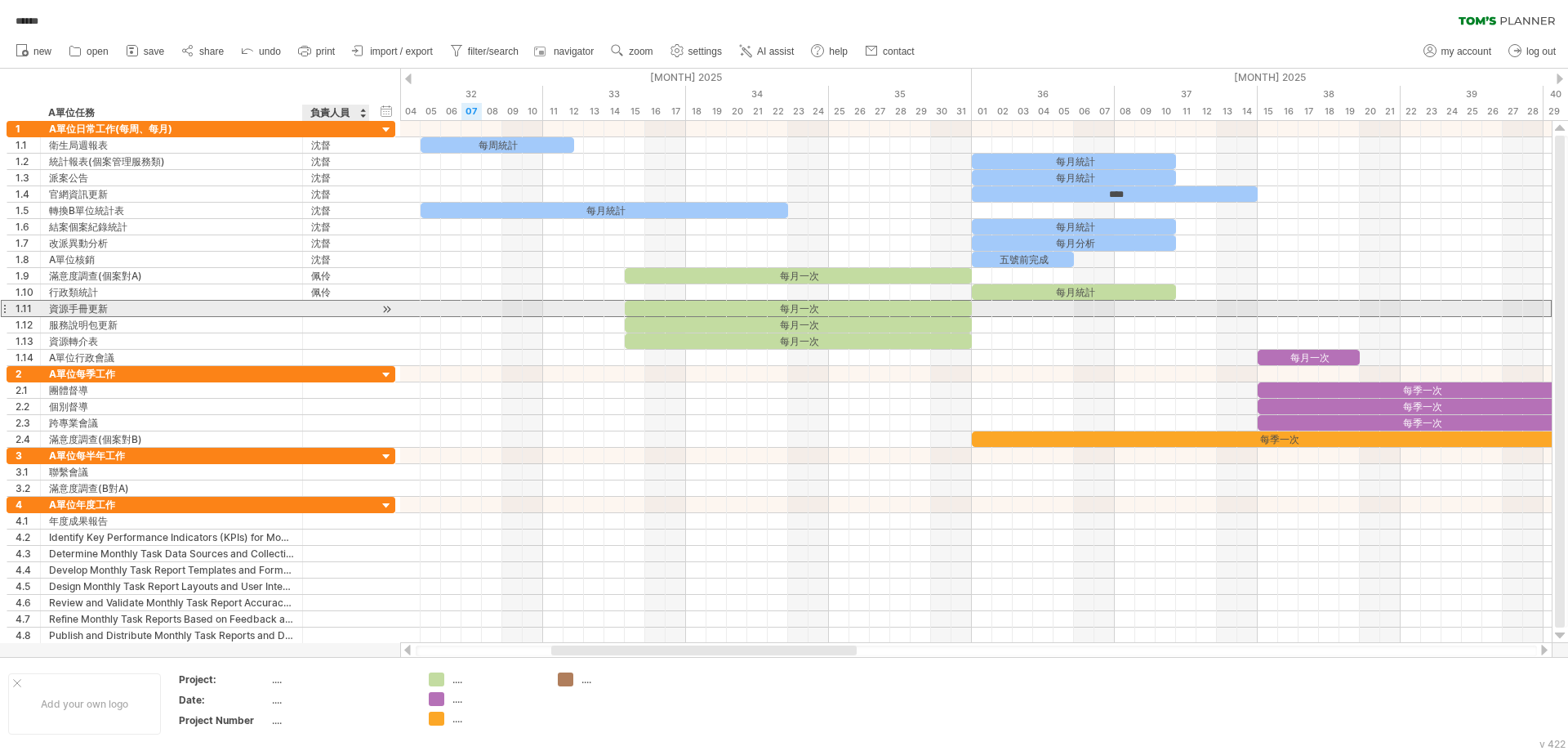 click at bounding box center (336, 308) 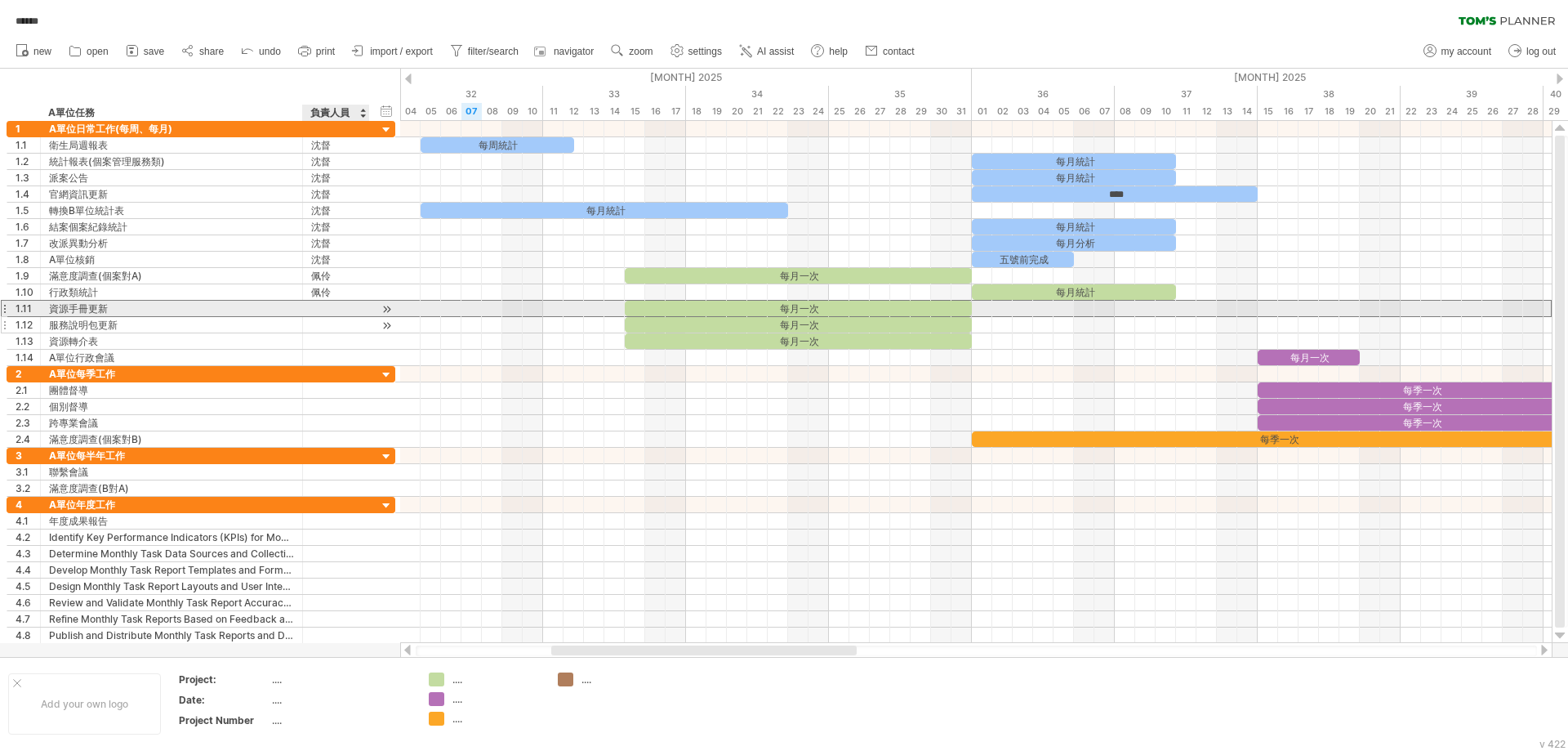 paste on "**" 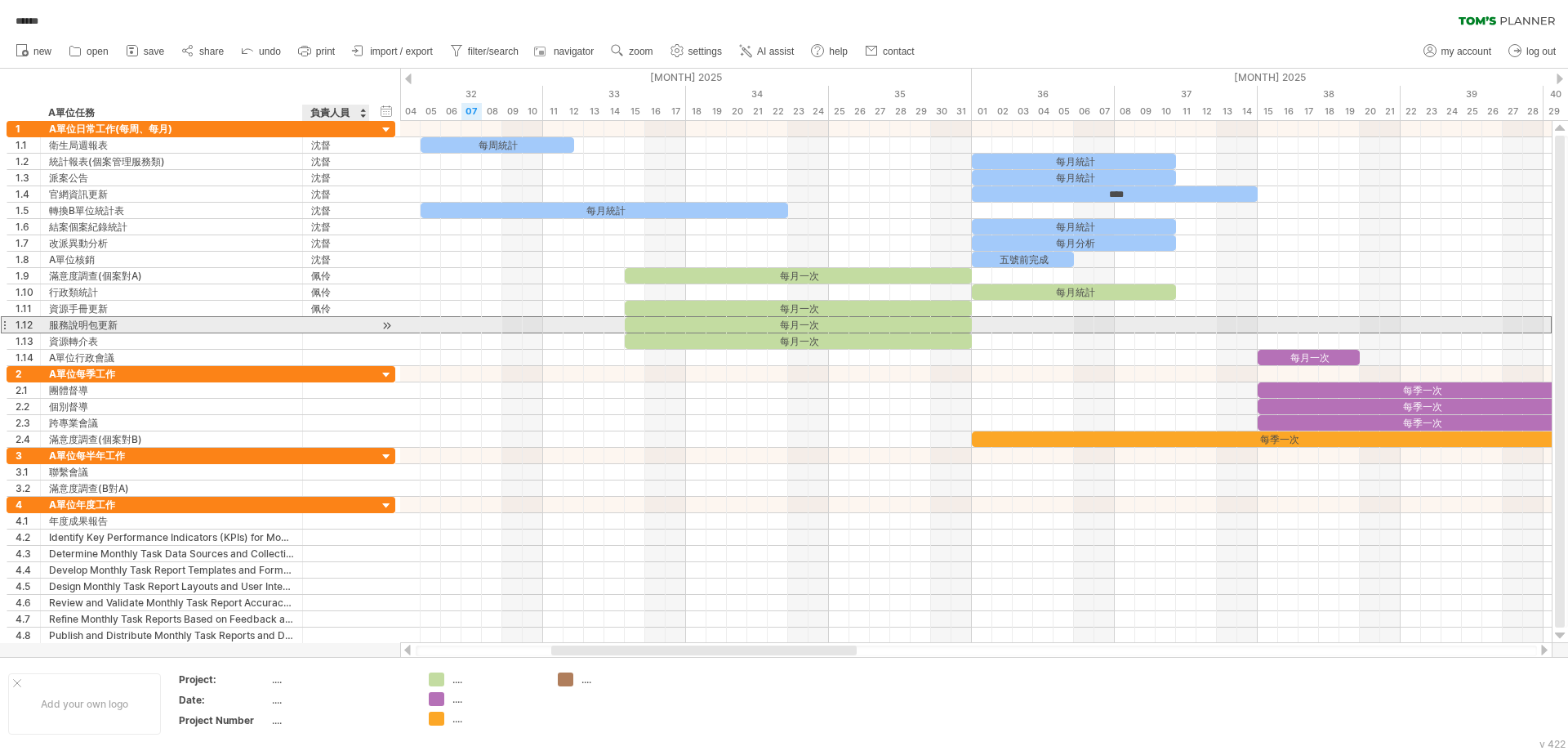 click at bounding box center (336, 324) 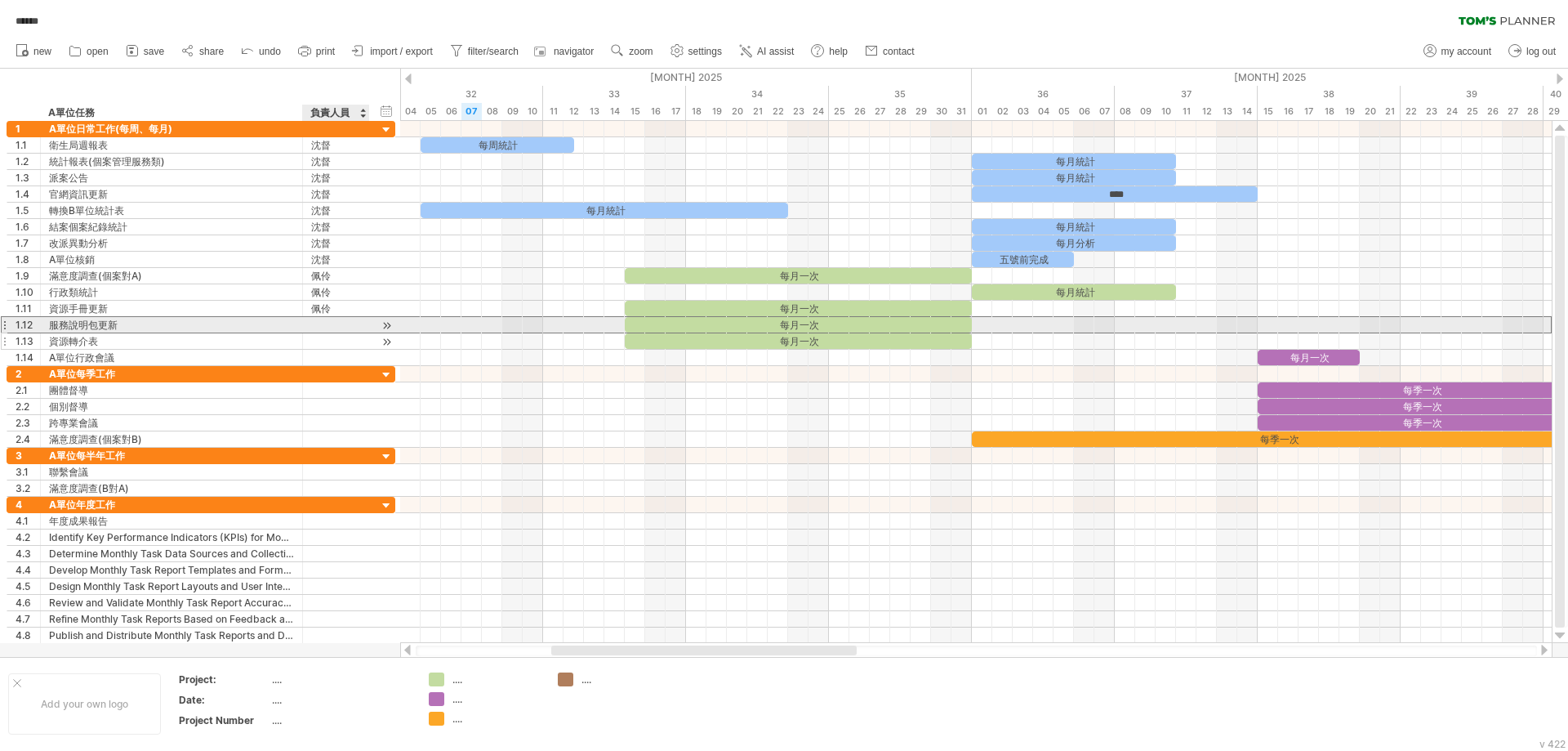 paste on "**" 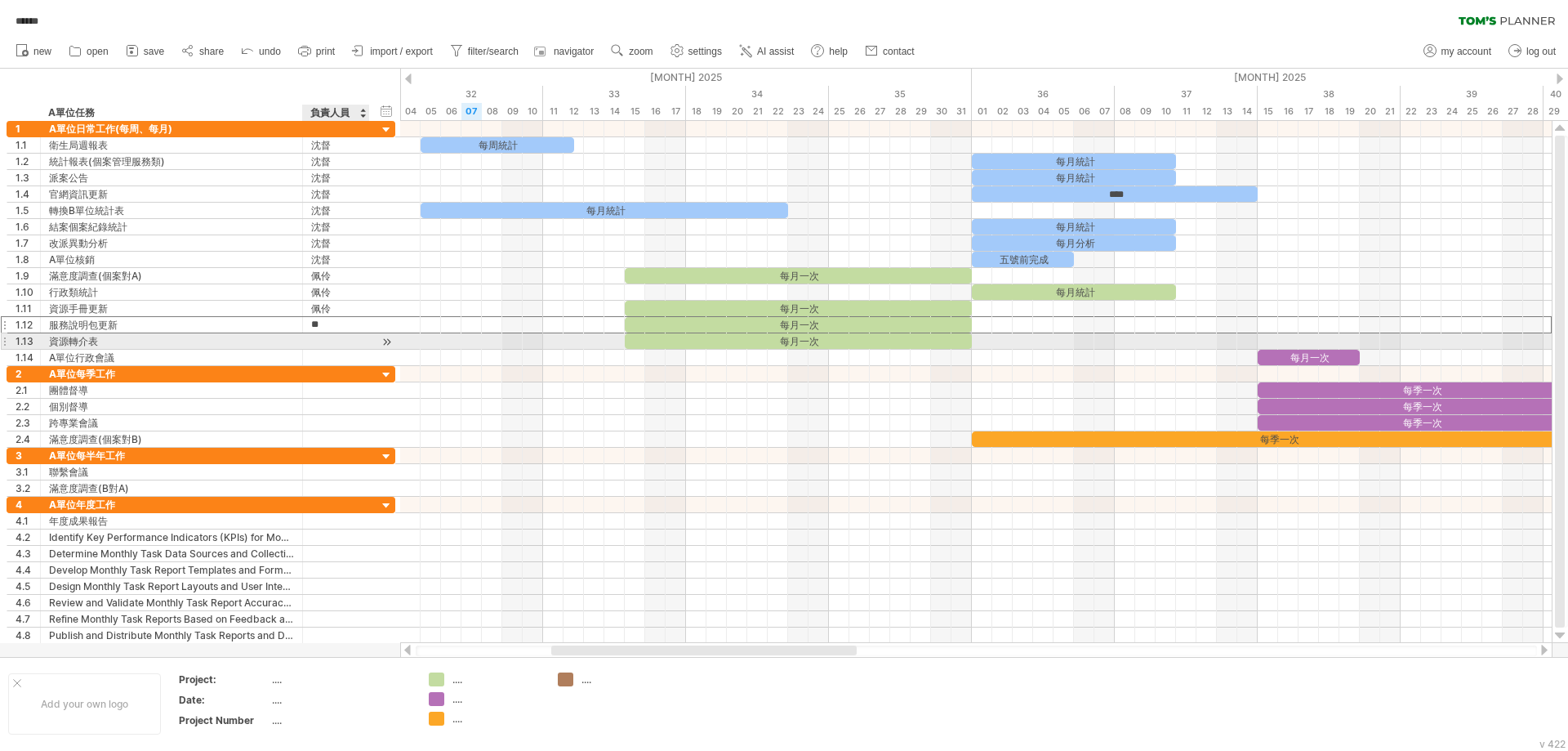 click at bounding box center (336, 341) 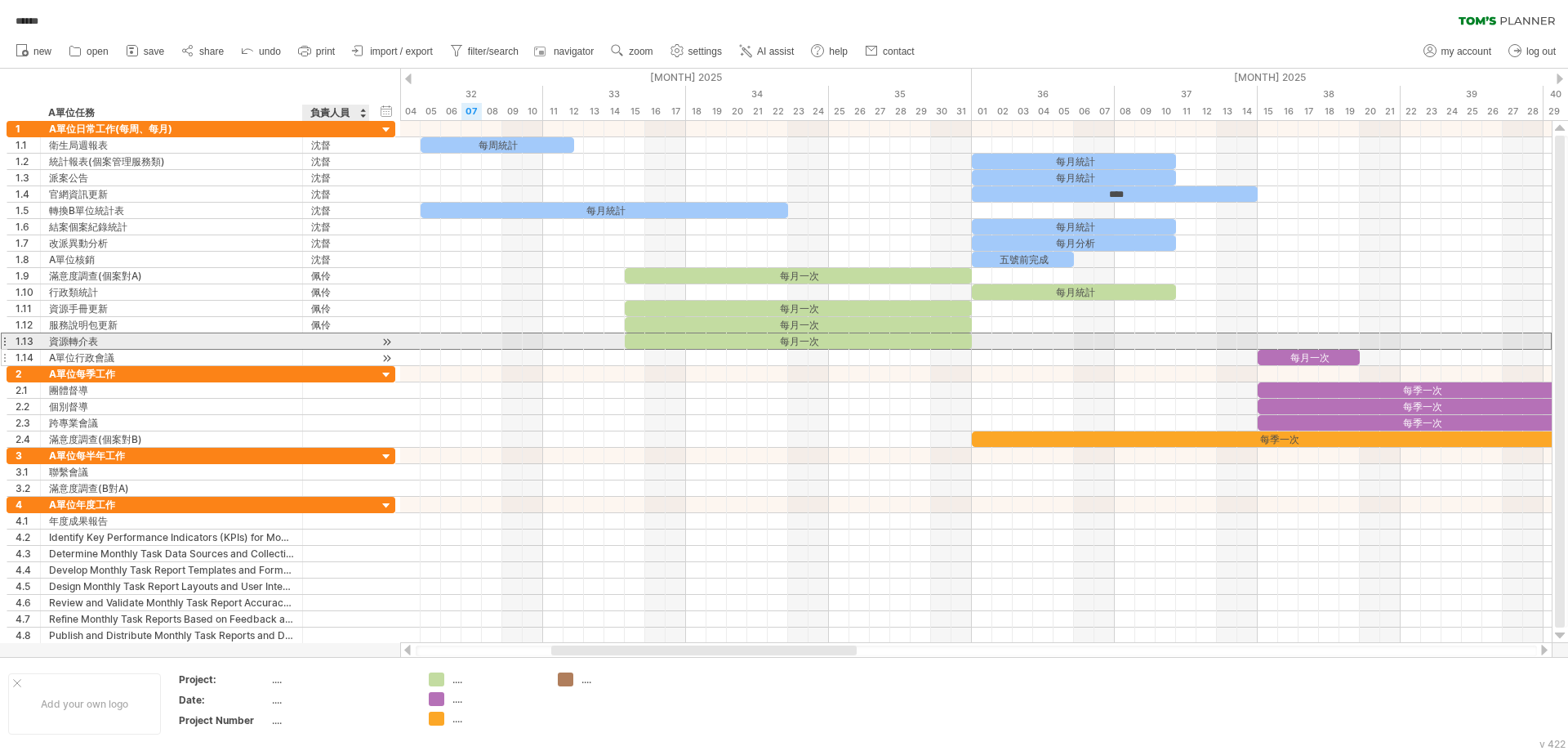 paste on "**" 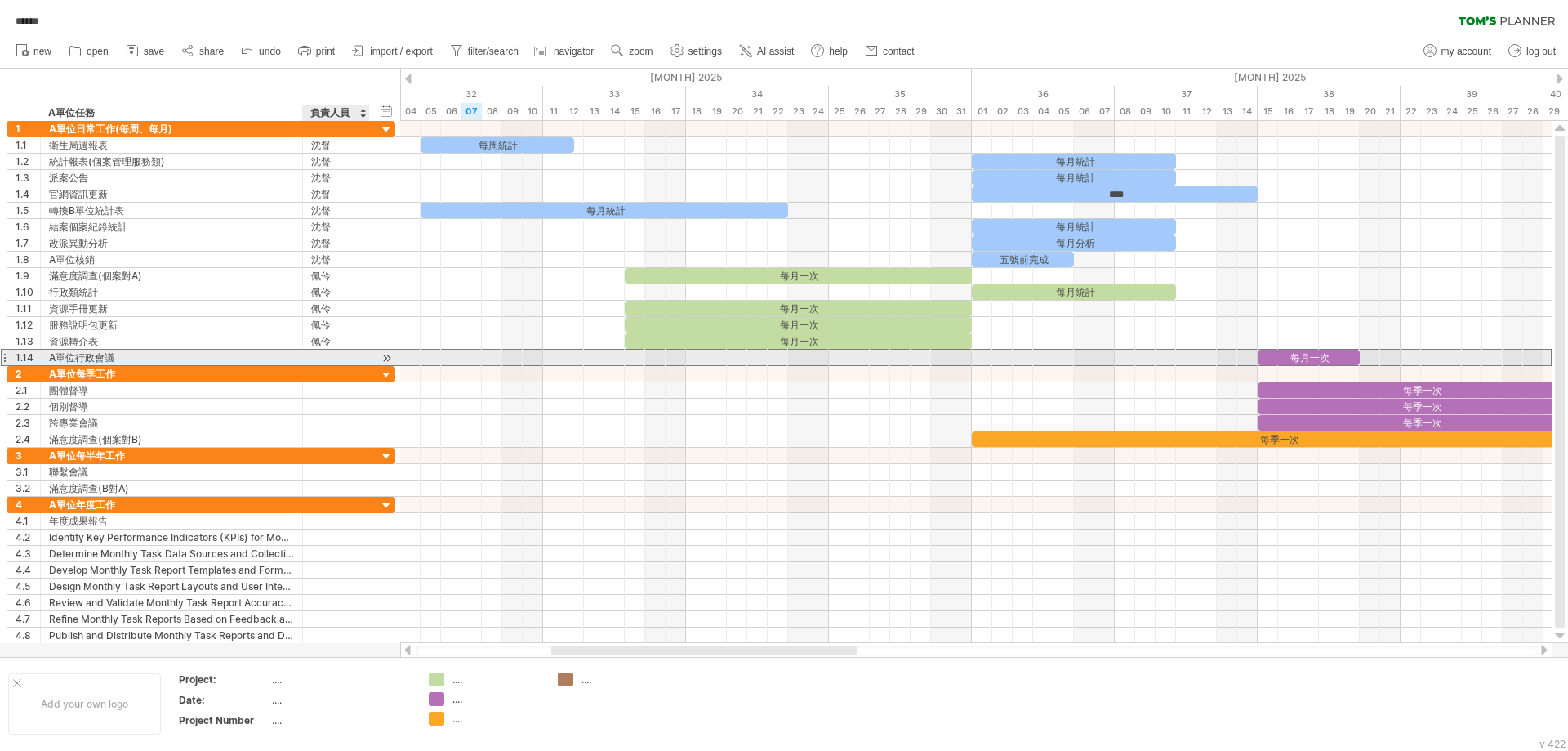 click at bounding box center (336, 357) 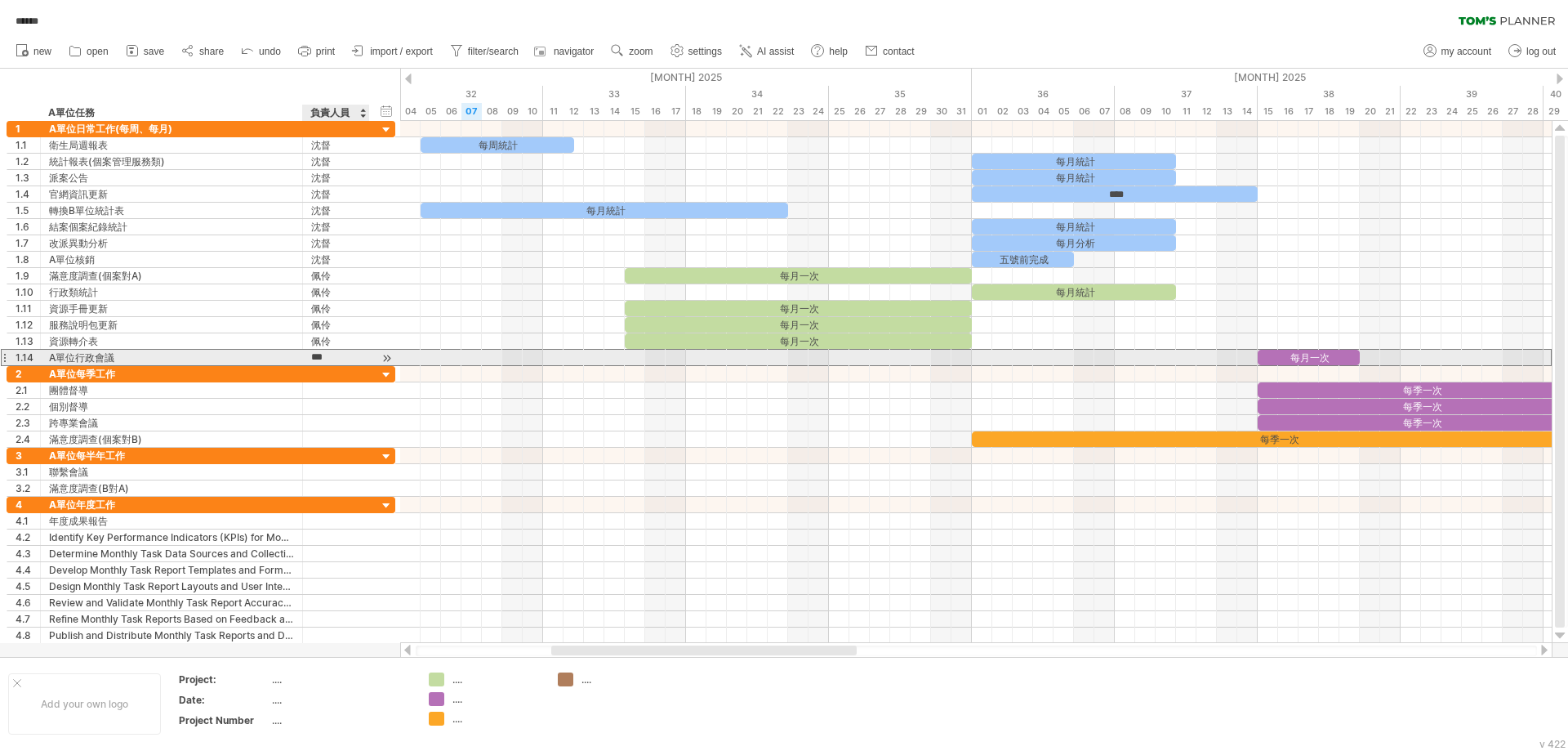 type on "**" 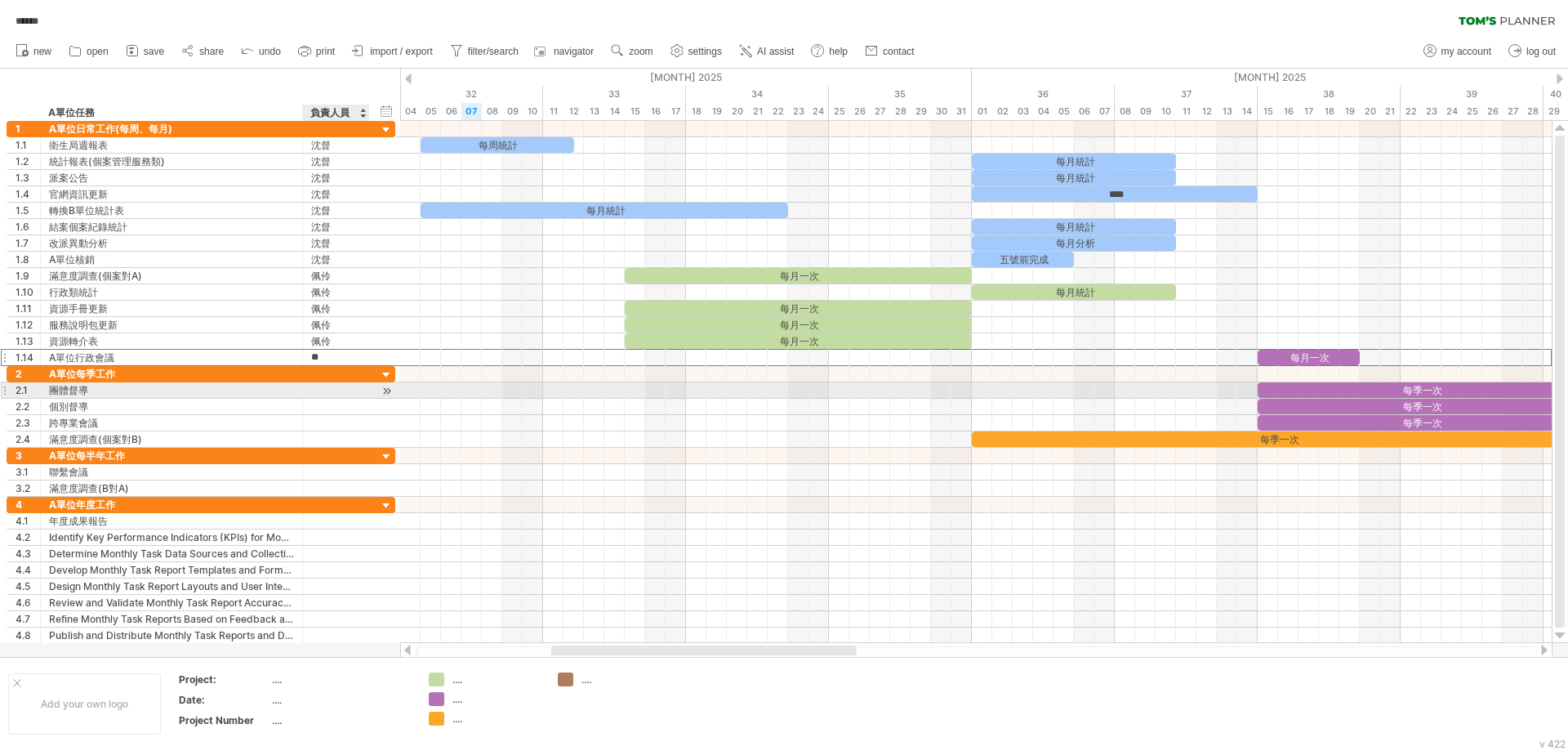 click at bounding box center [336, 390] 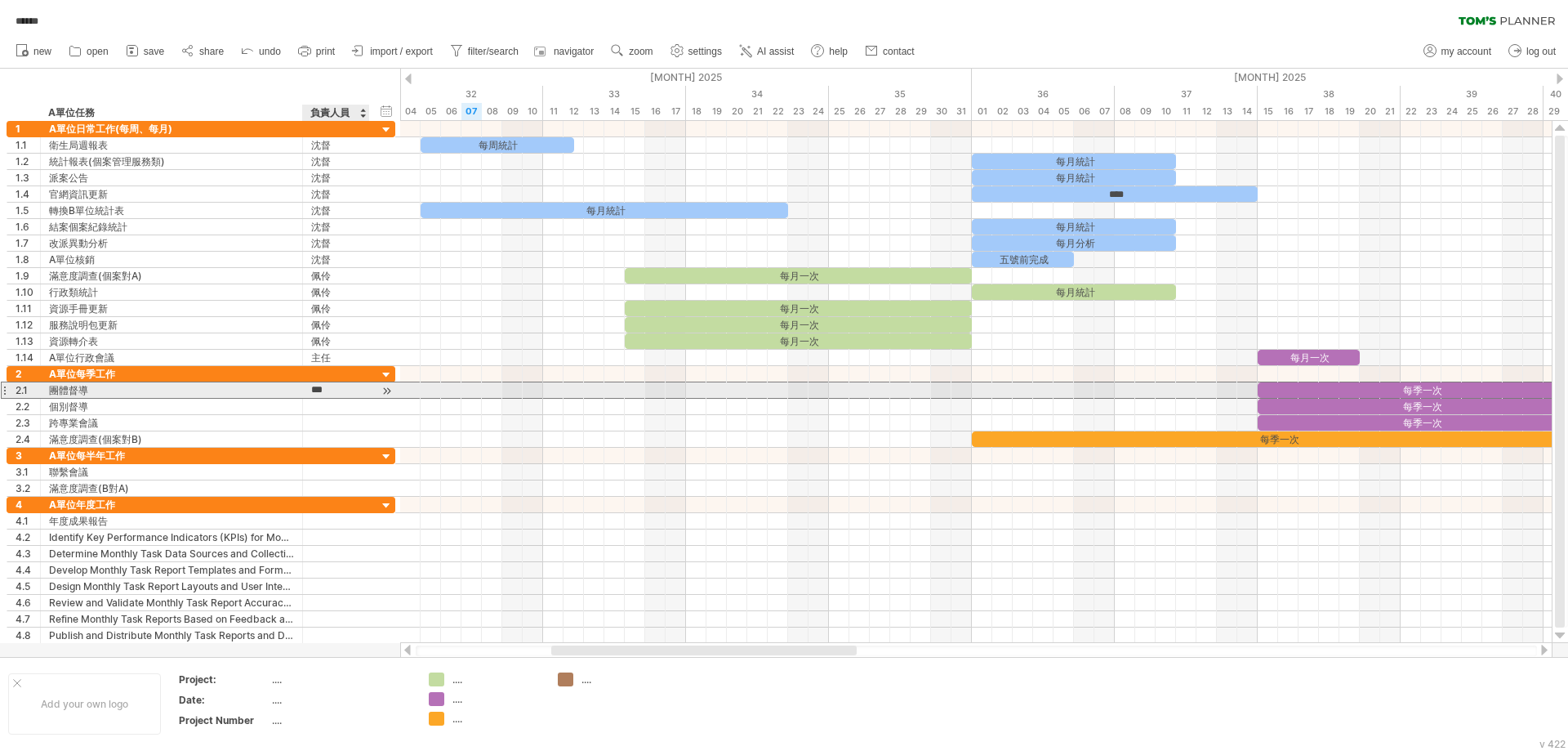 type on "**" 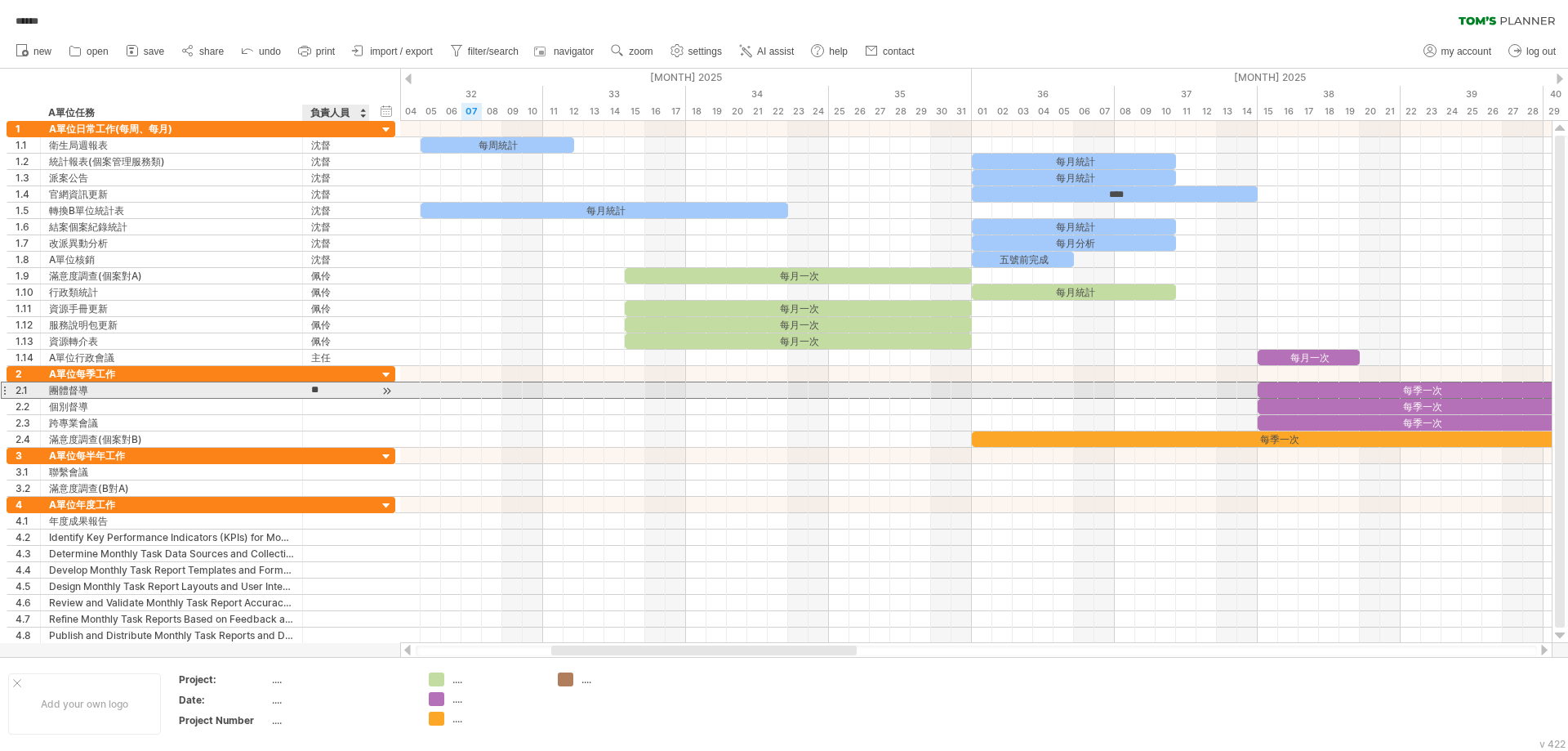 drag, startPoint x: 332, startPoint y: 390, endPoint x: 314, endPoint y: 395, distance: 18.681542 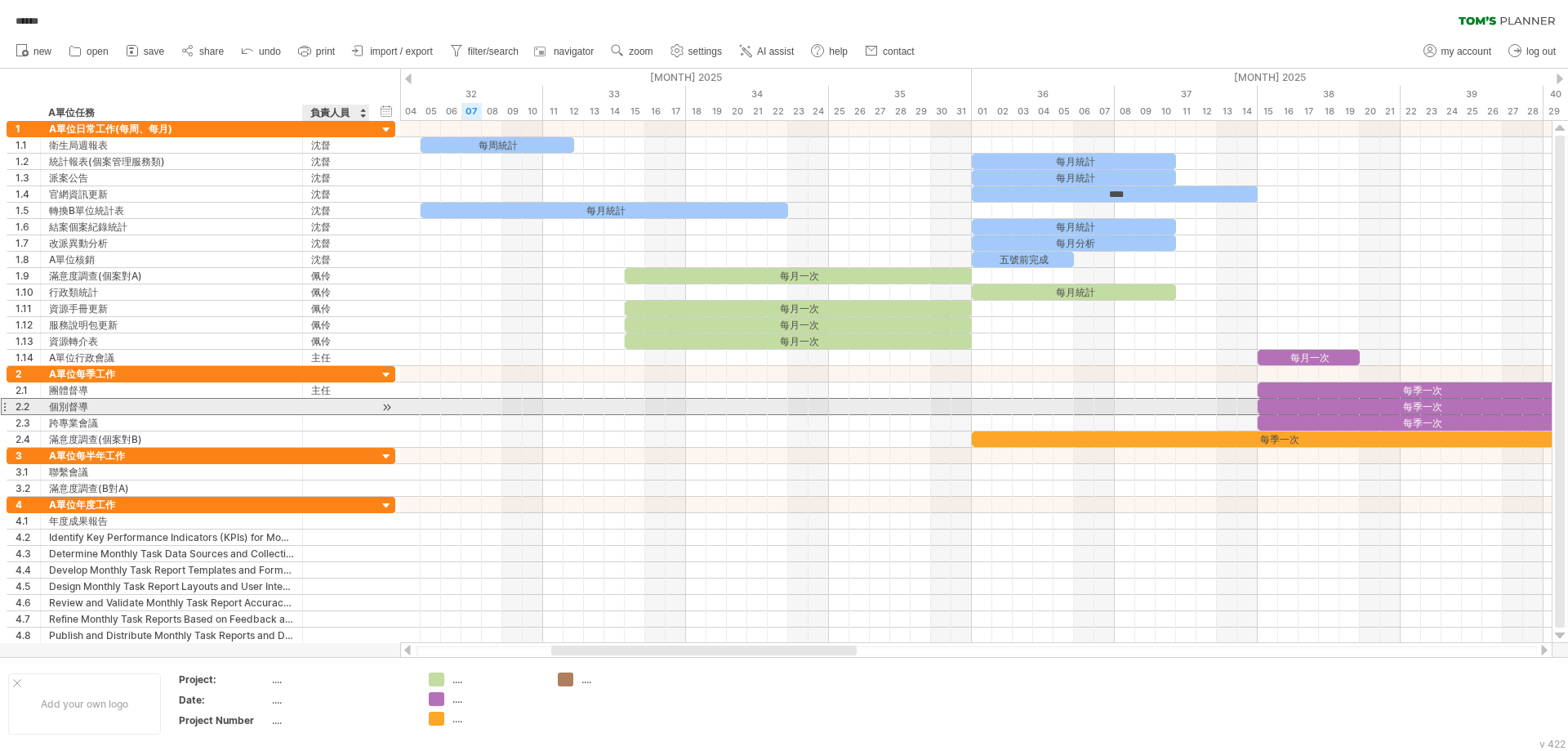 click at bounding box center [336, 406] 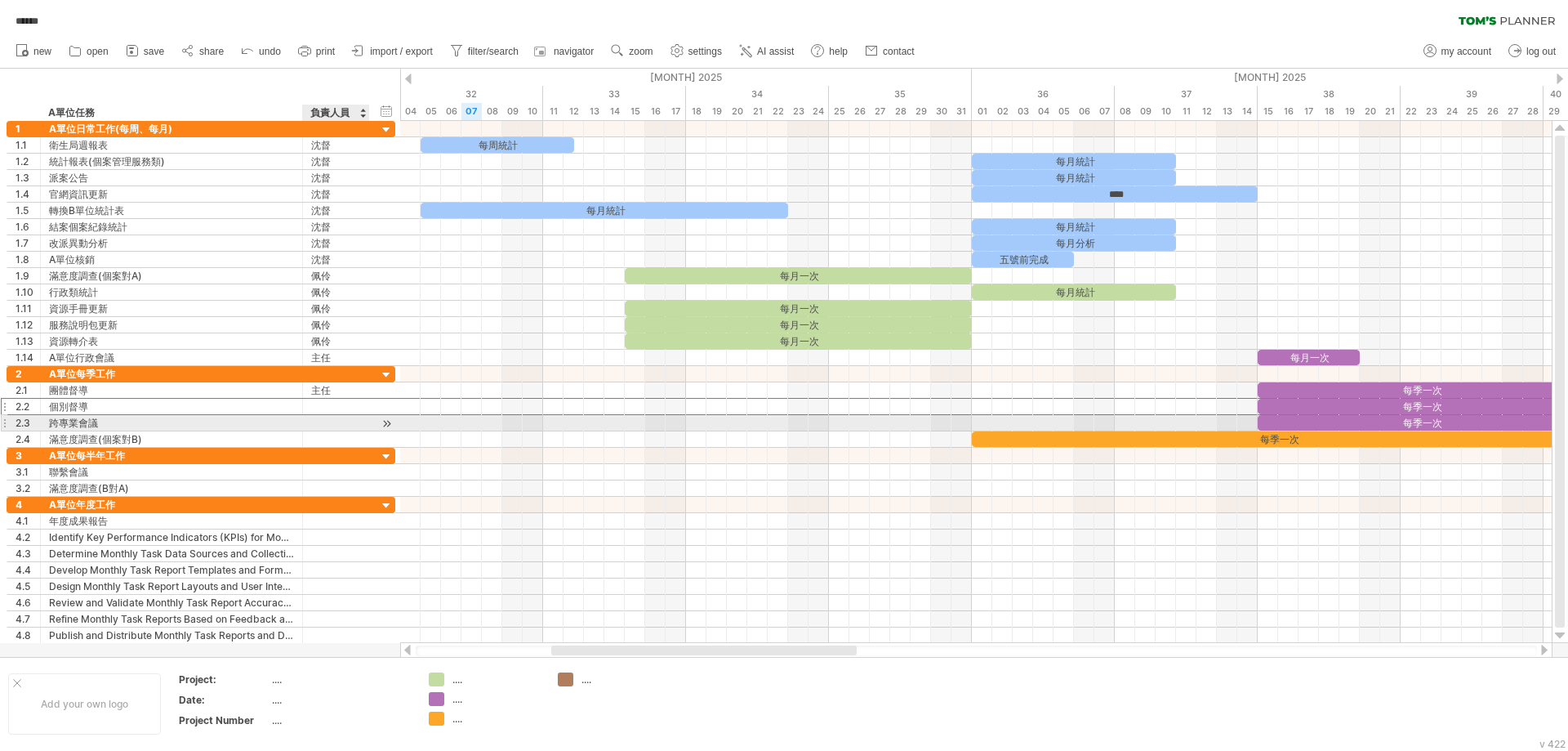 paste on "**" 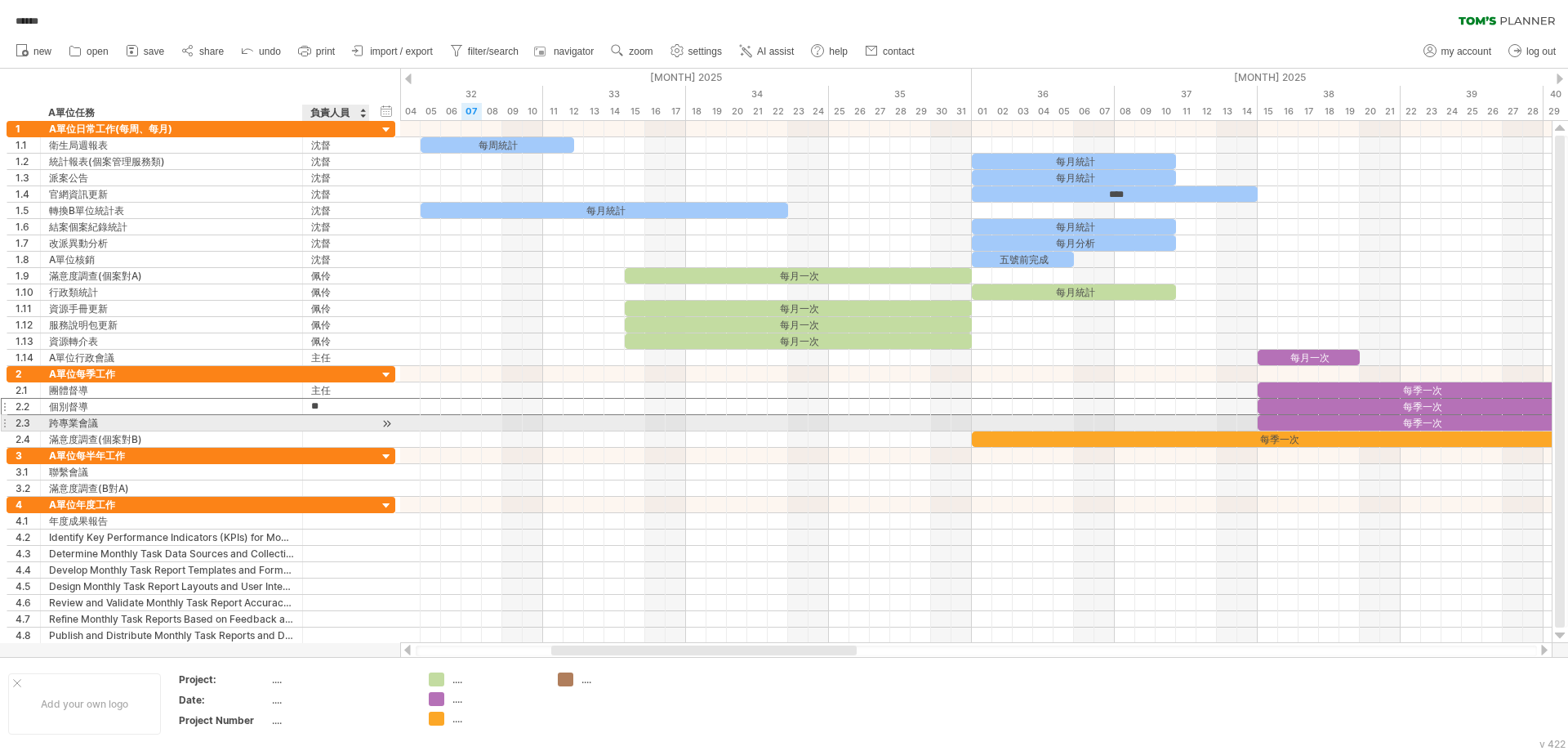 click at bounding box center [336, 422] 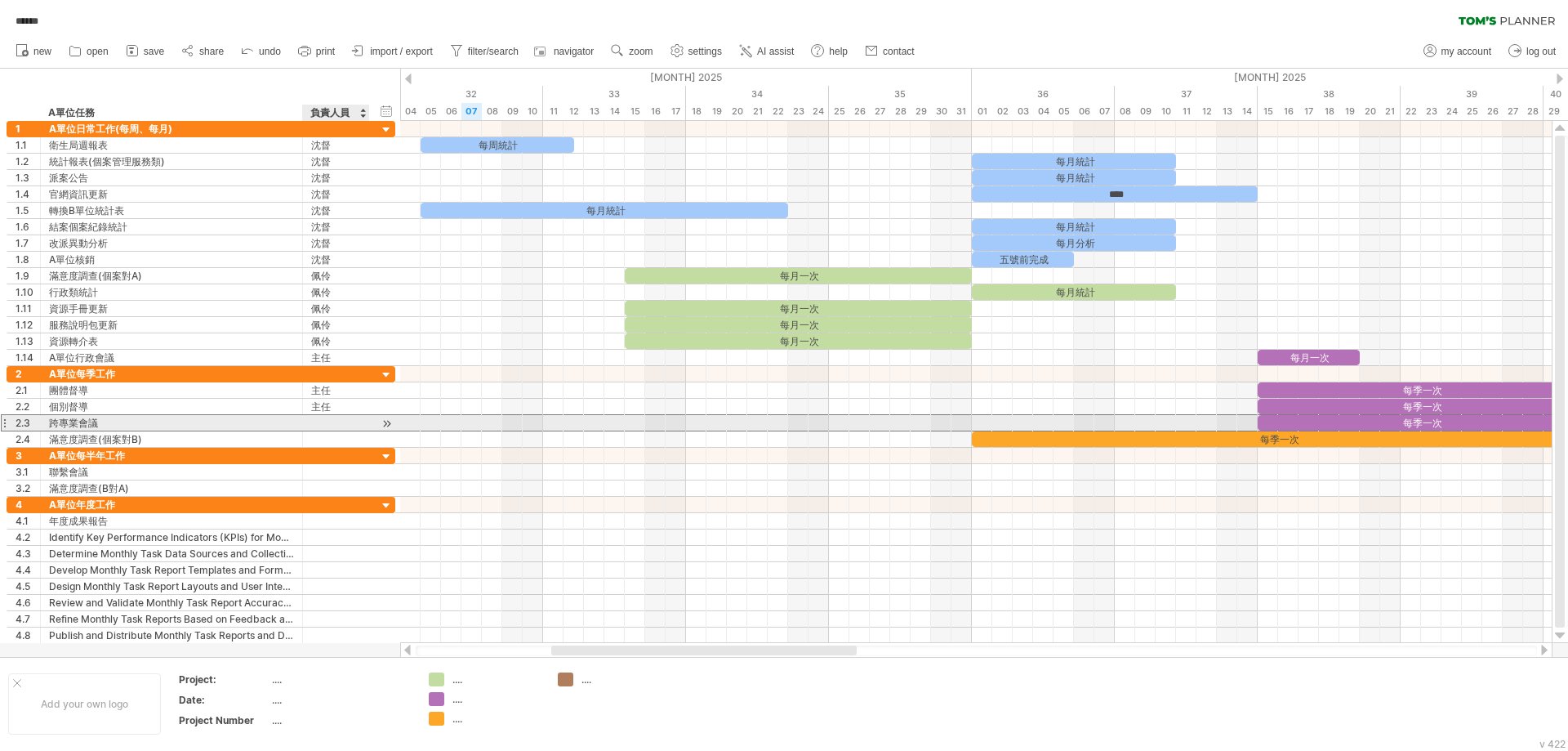 paste on "**" 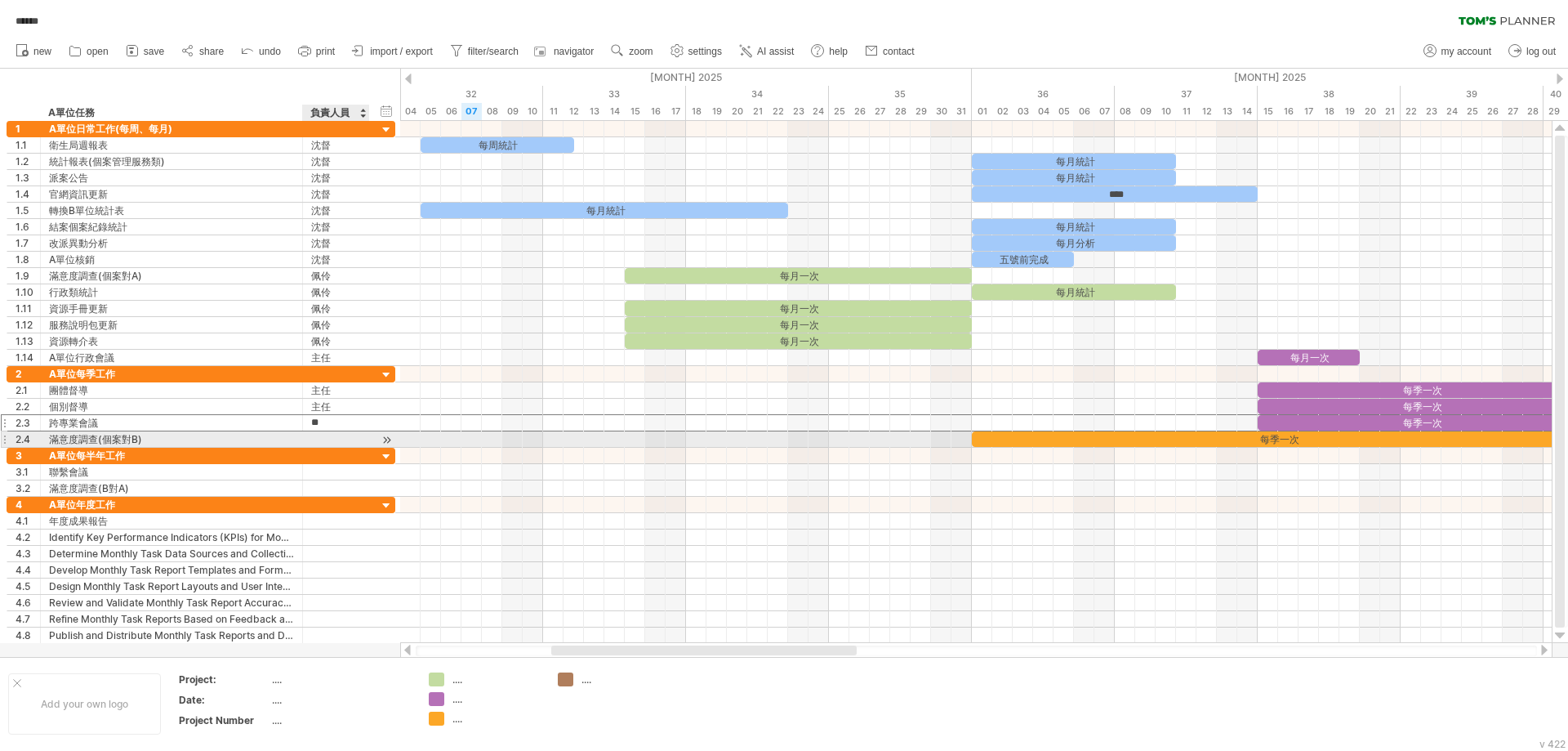 click at bounding box center [336, 439] 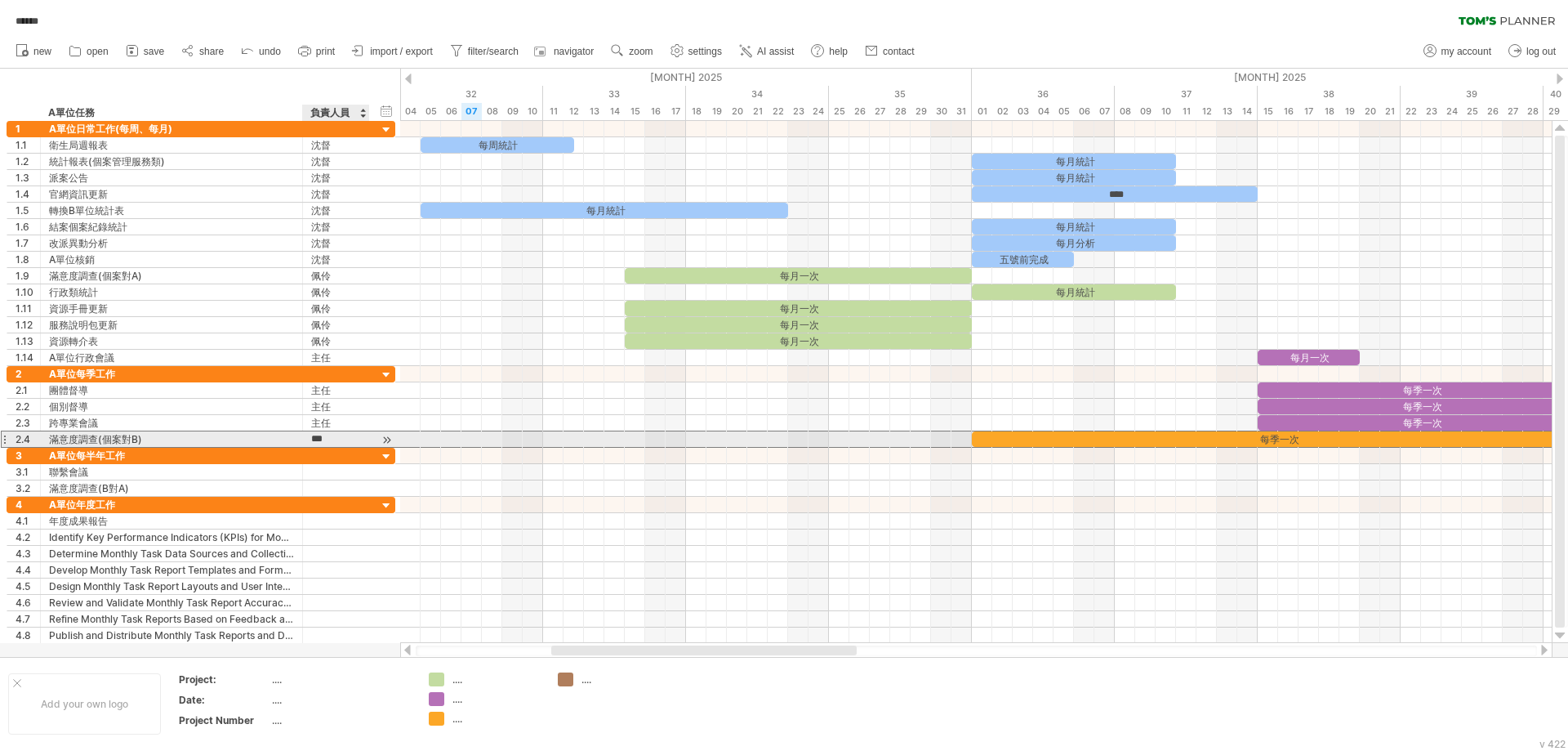 type on "***" 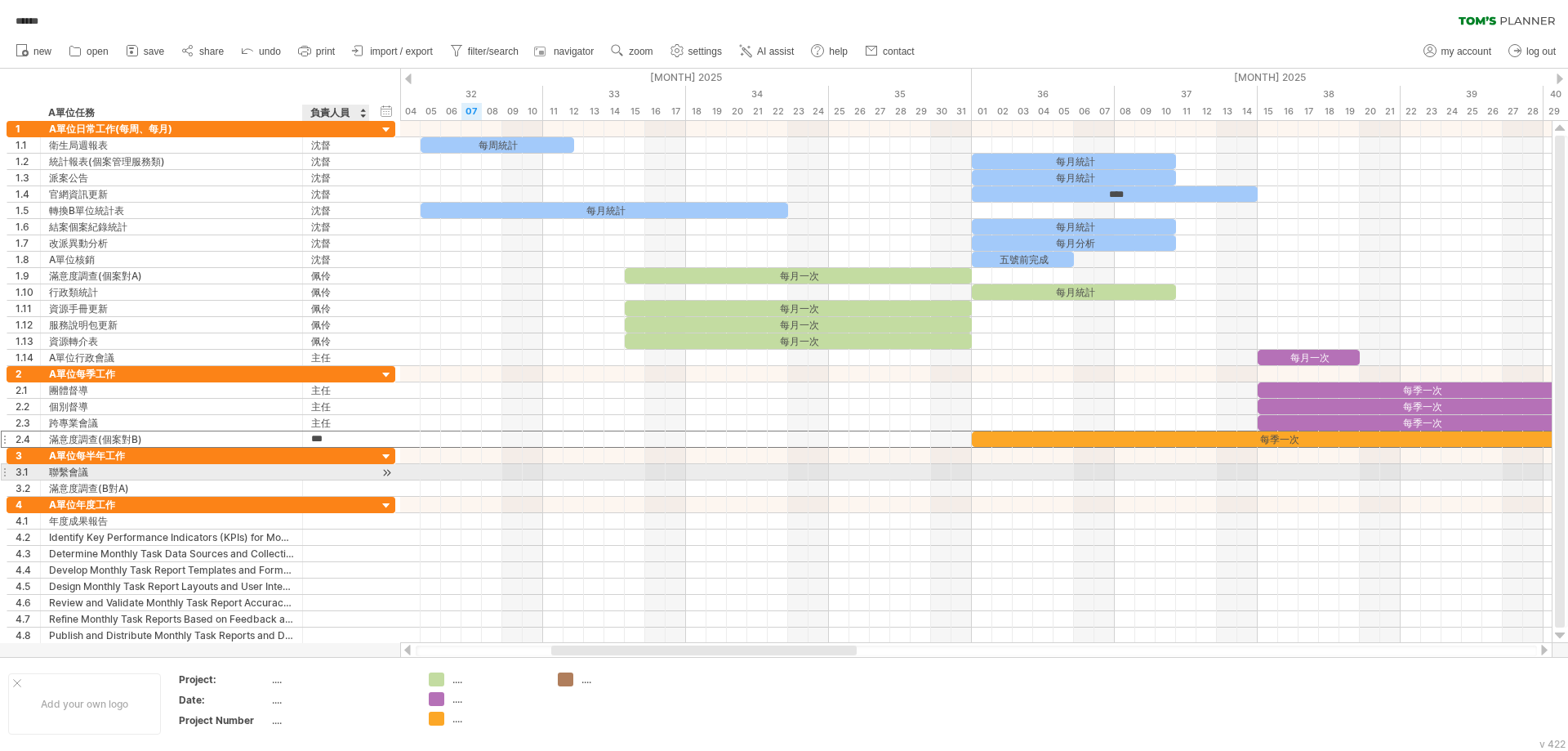 click at bounding box center (336, 472) 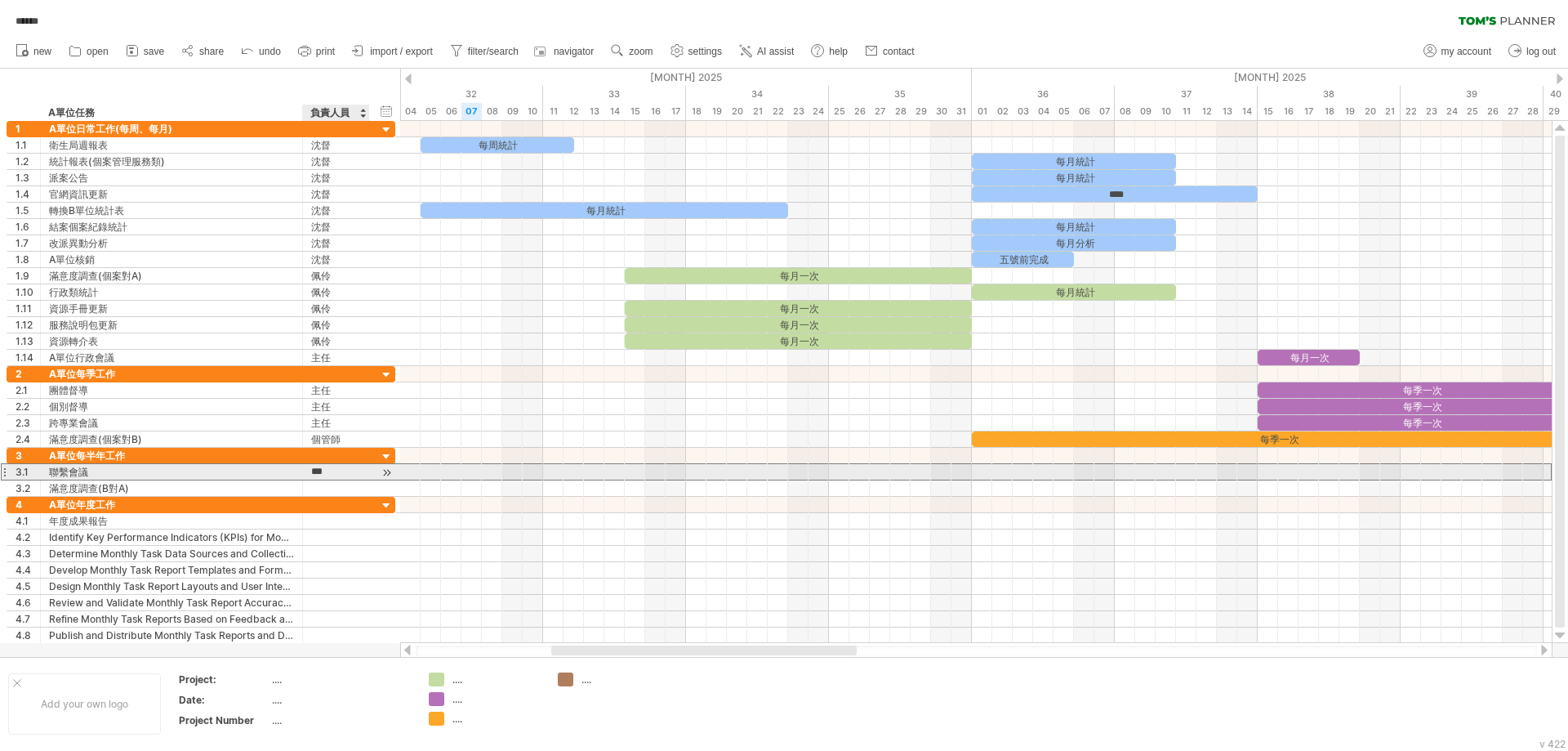 type on "*" 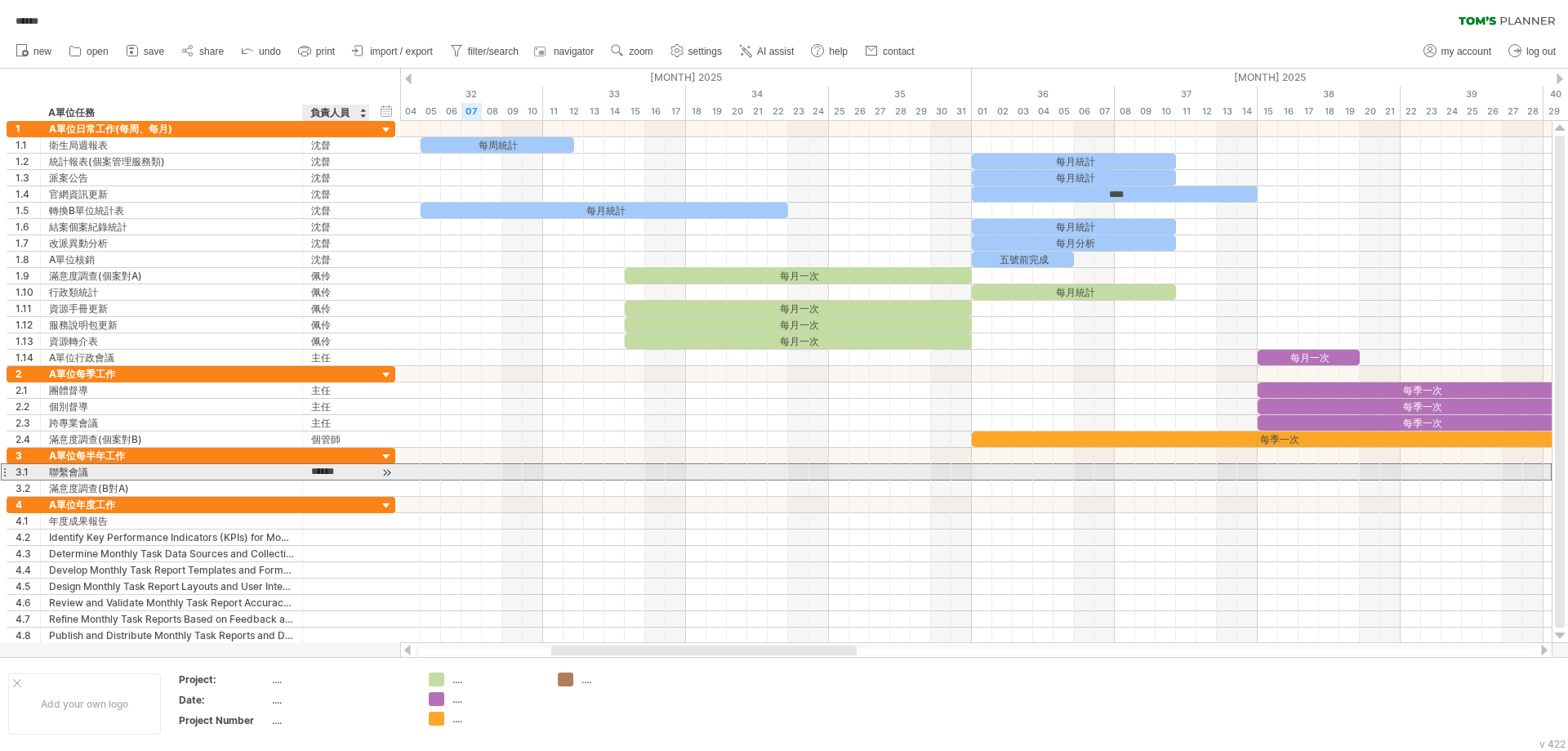 type on "*****" 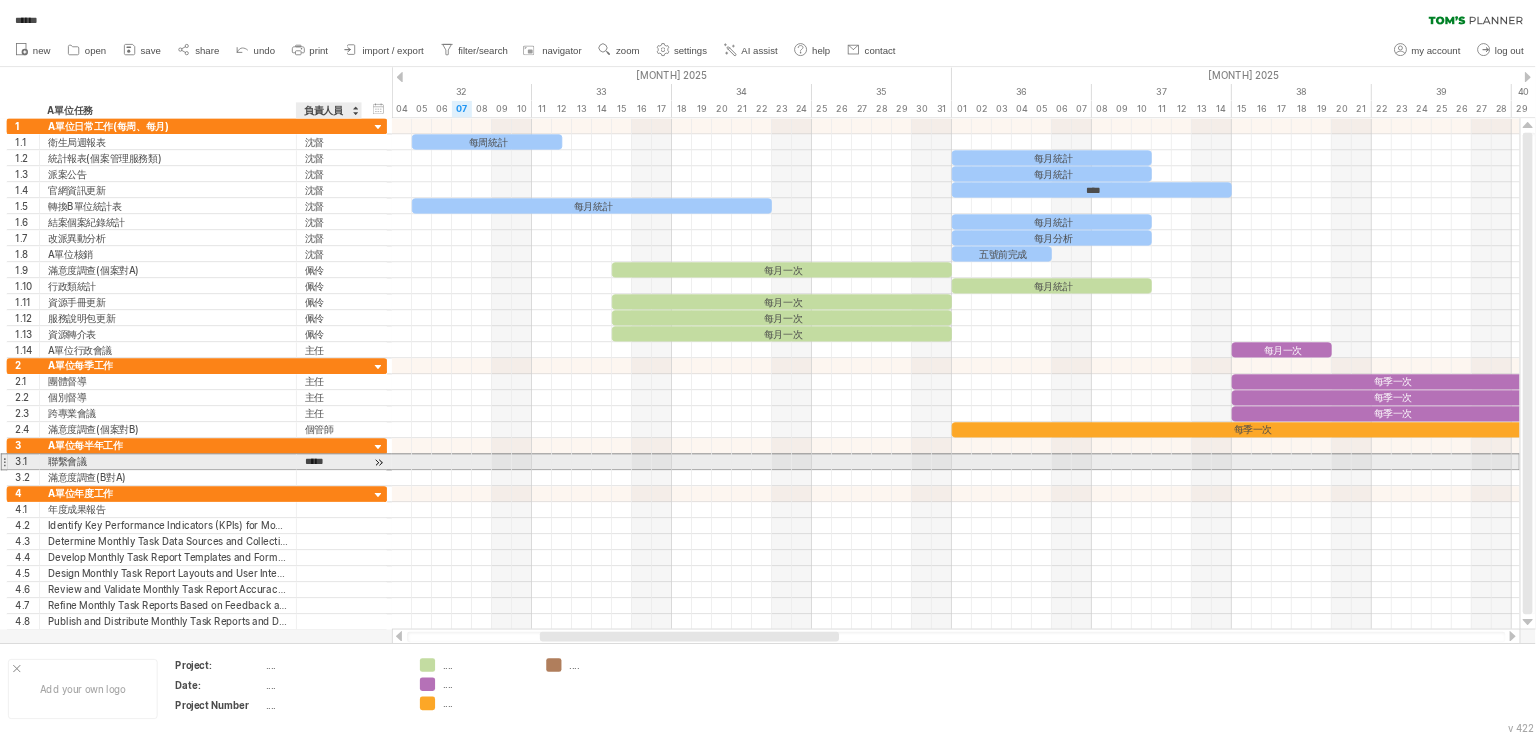 scroll, scrollTop: 0, scrollLeft: 0, axis: both 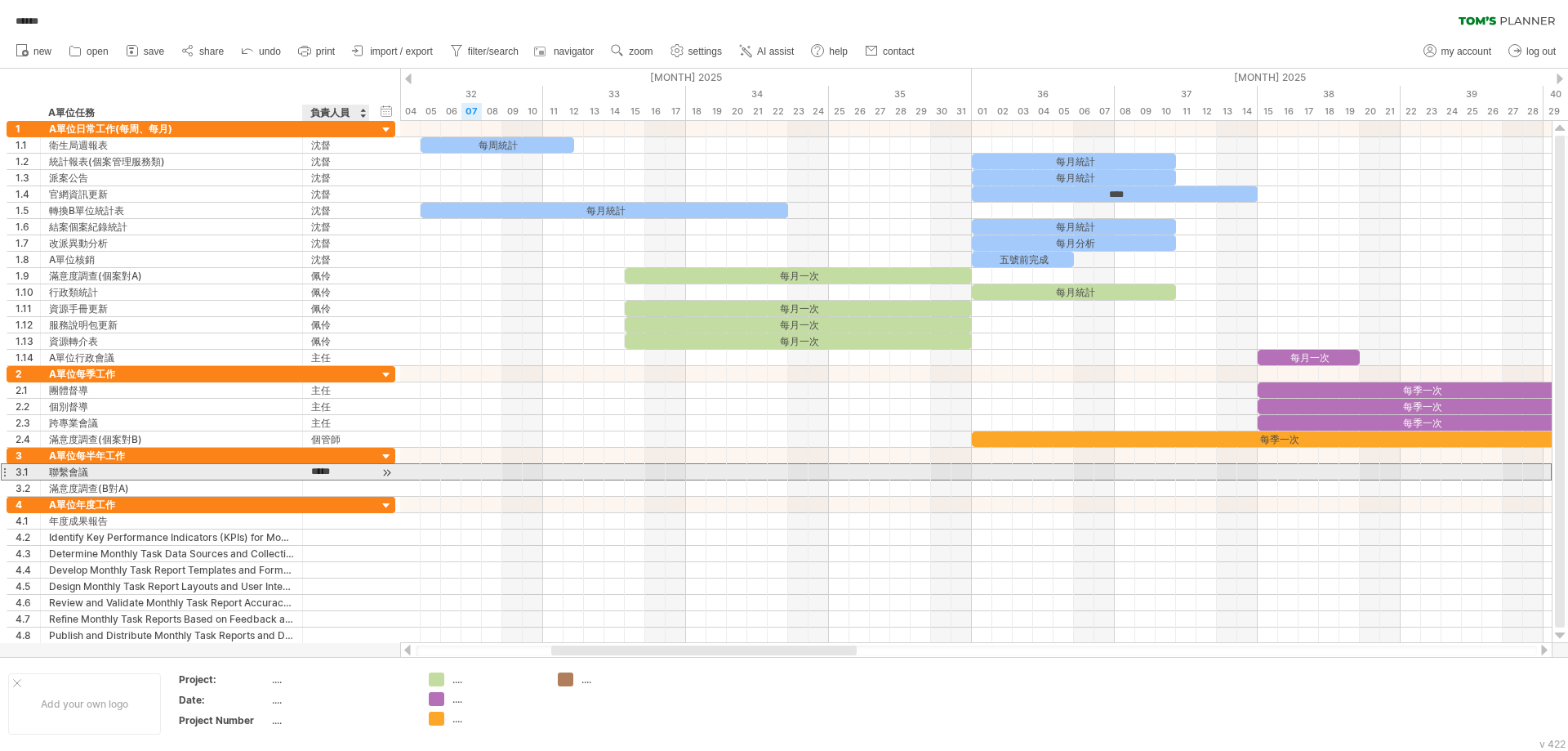 drag, startPoint x: 351, startPoint y: 468, endPoint x: 317, endPoint y: 469, distance: 34.0147 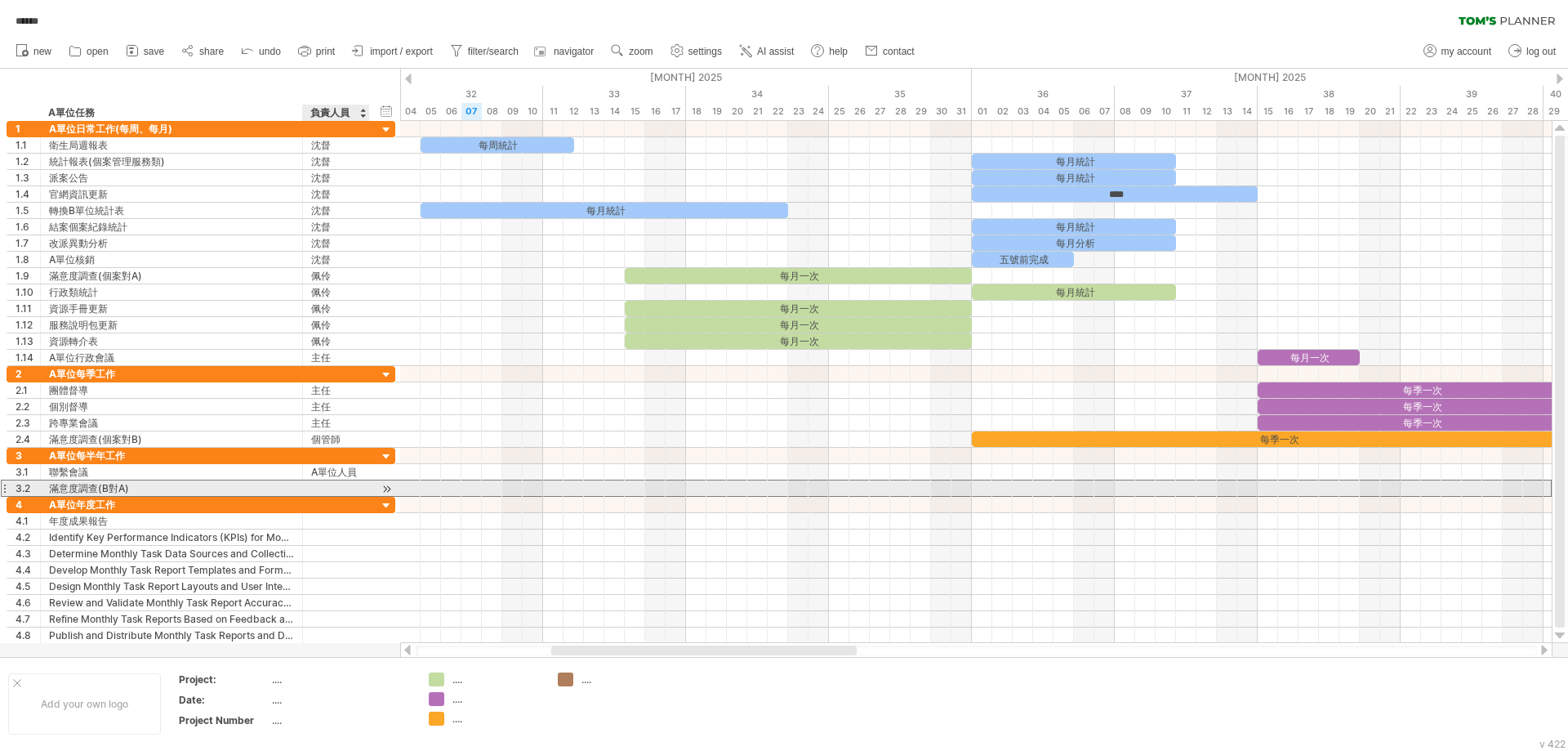 click at bounding box center [336, 488] 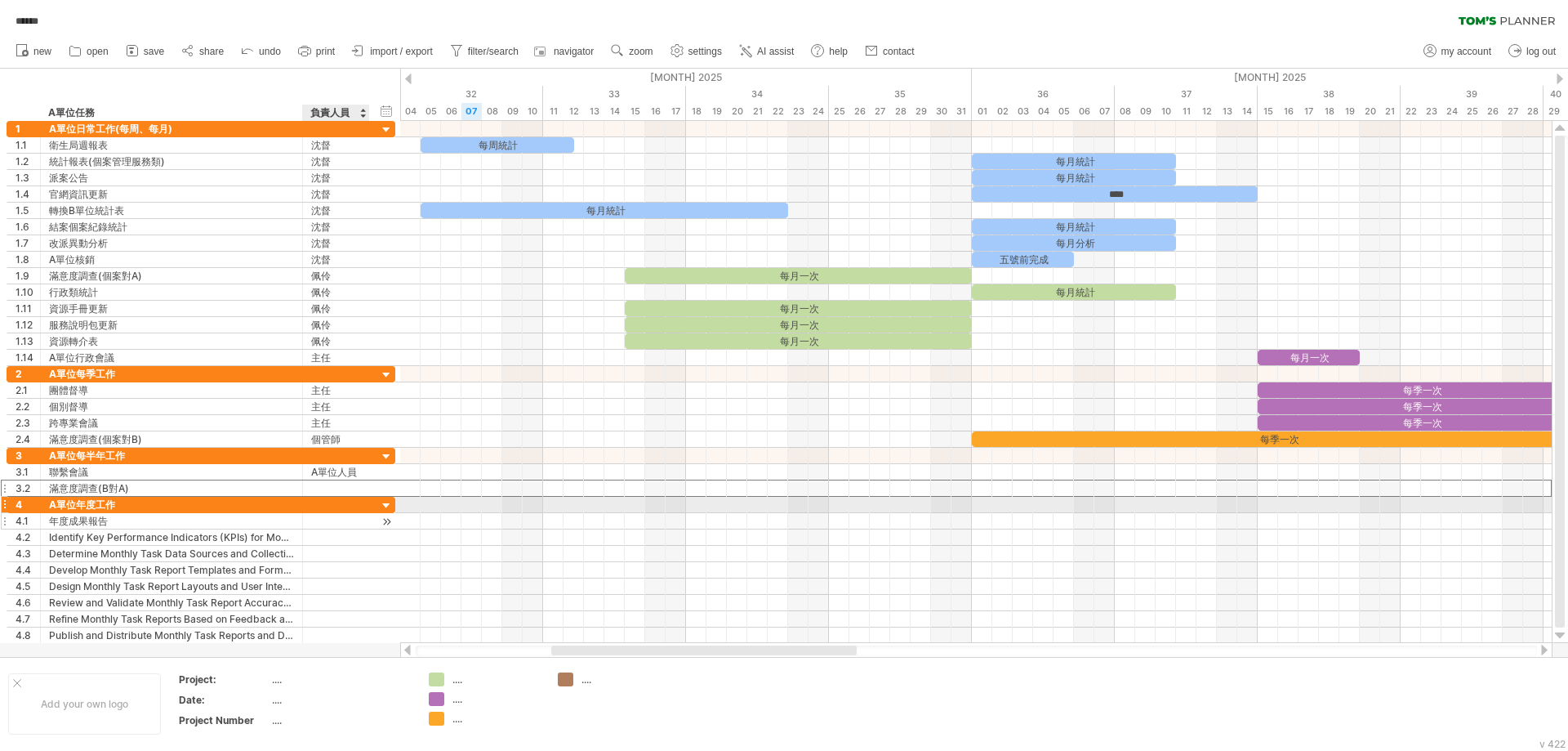 paste on "*****" 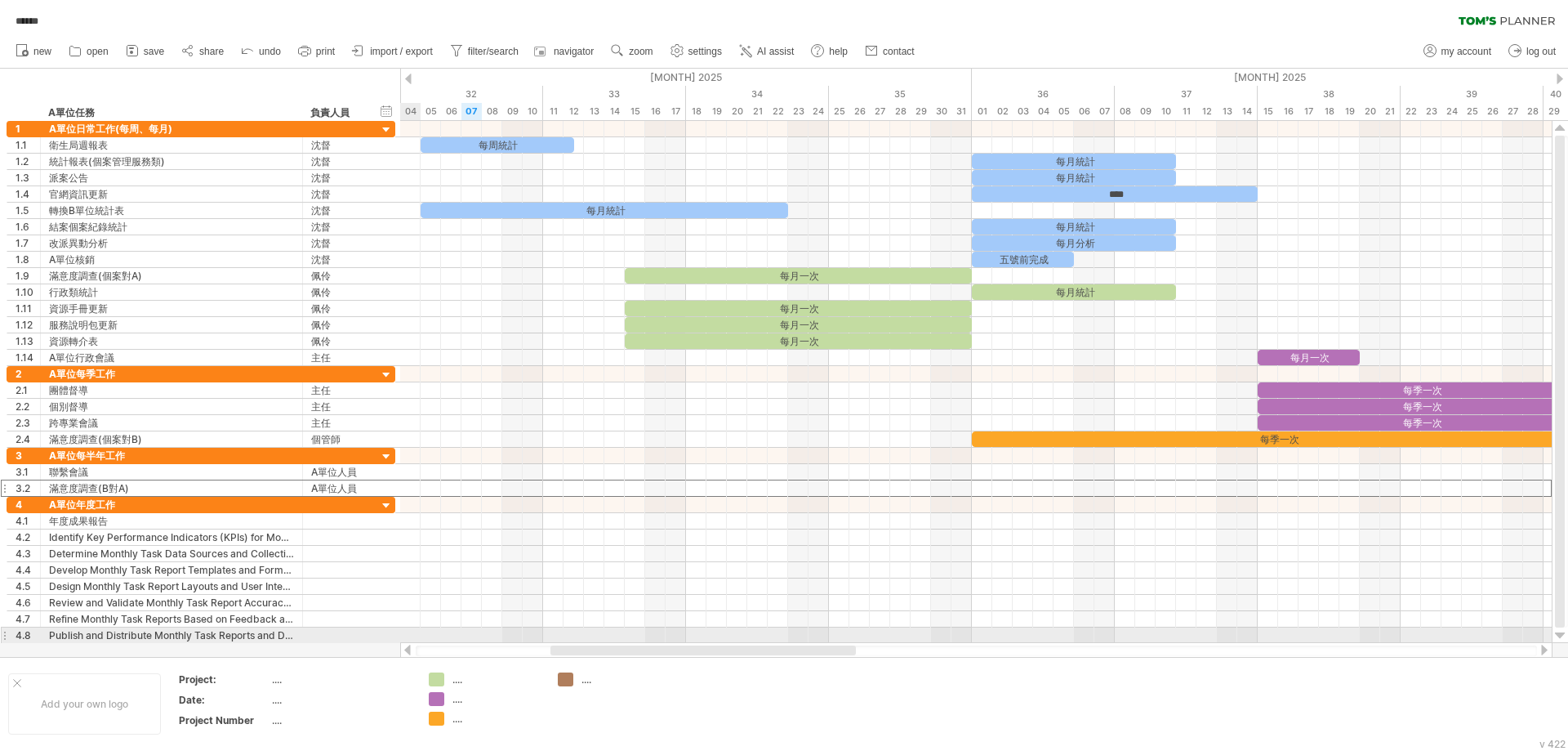 click at bounding box center [976, 650] 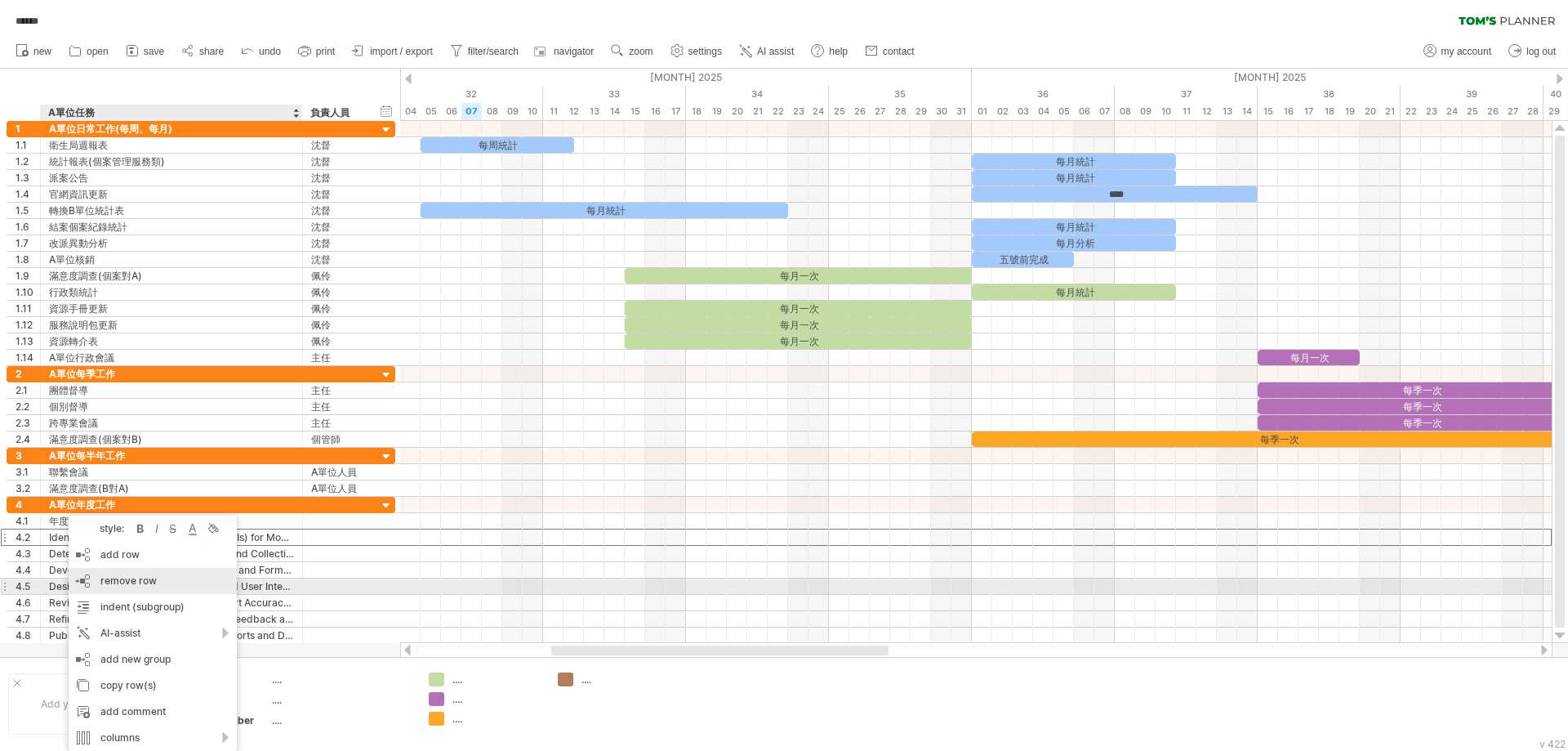 click on "remove row remove selected rows" at bounding box center (153, 581) 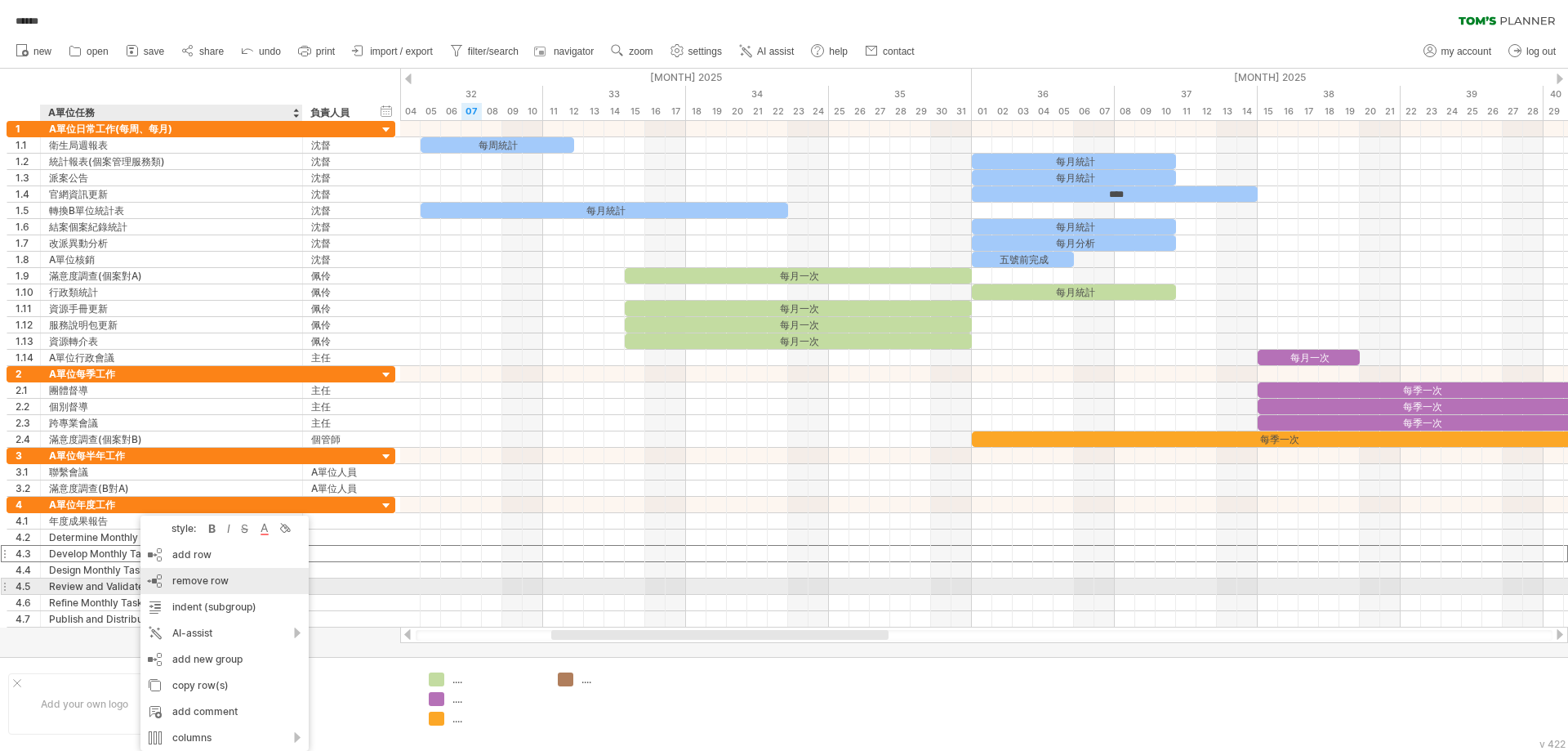 click on "remove row remove selected rows" at bounding box center (225, 581) 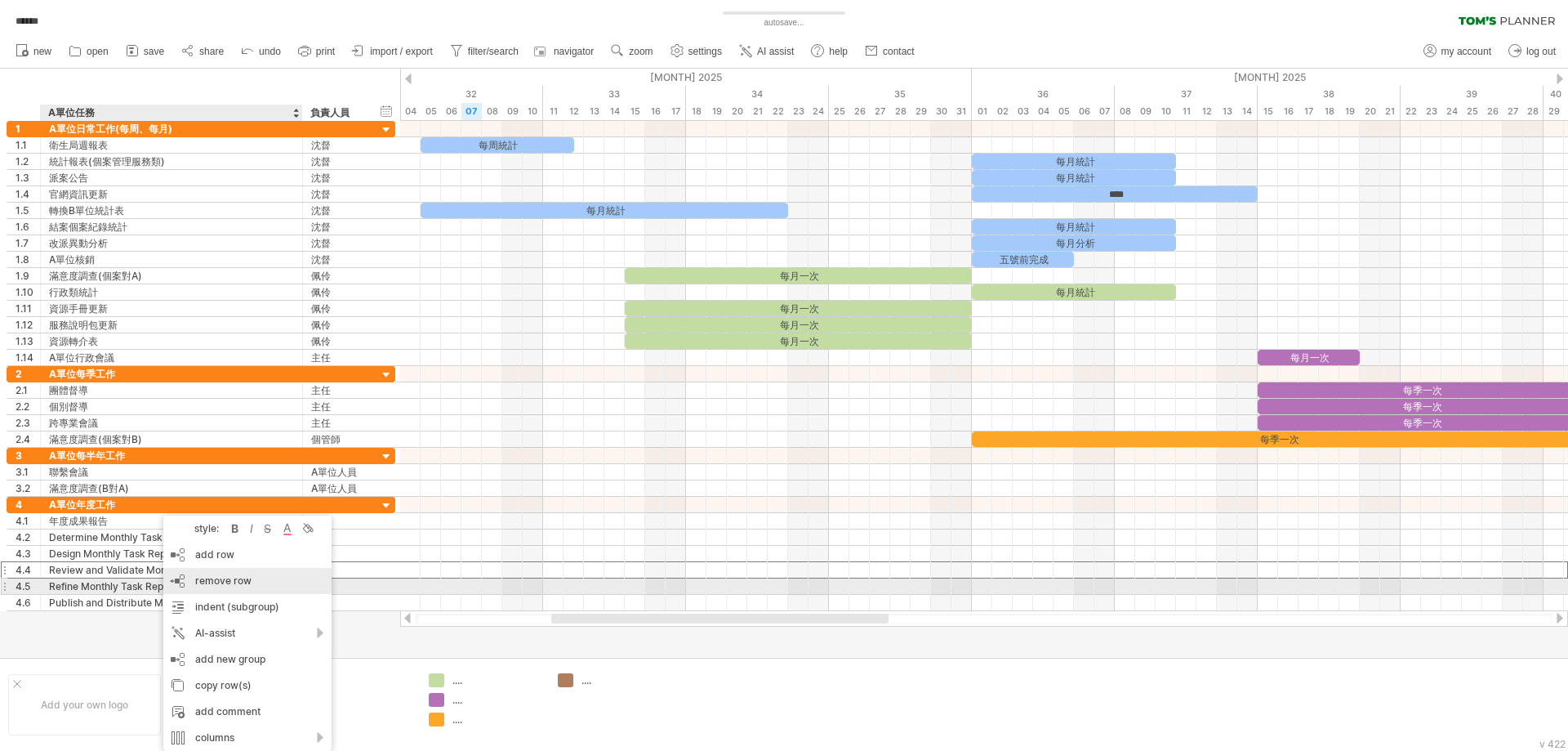 click on "remove row" at bounding box center (223, 580) 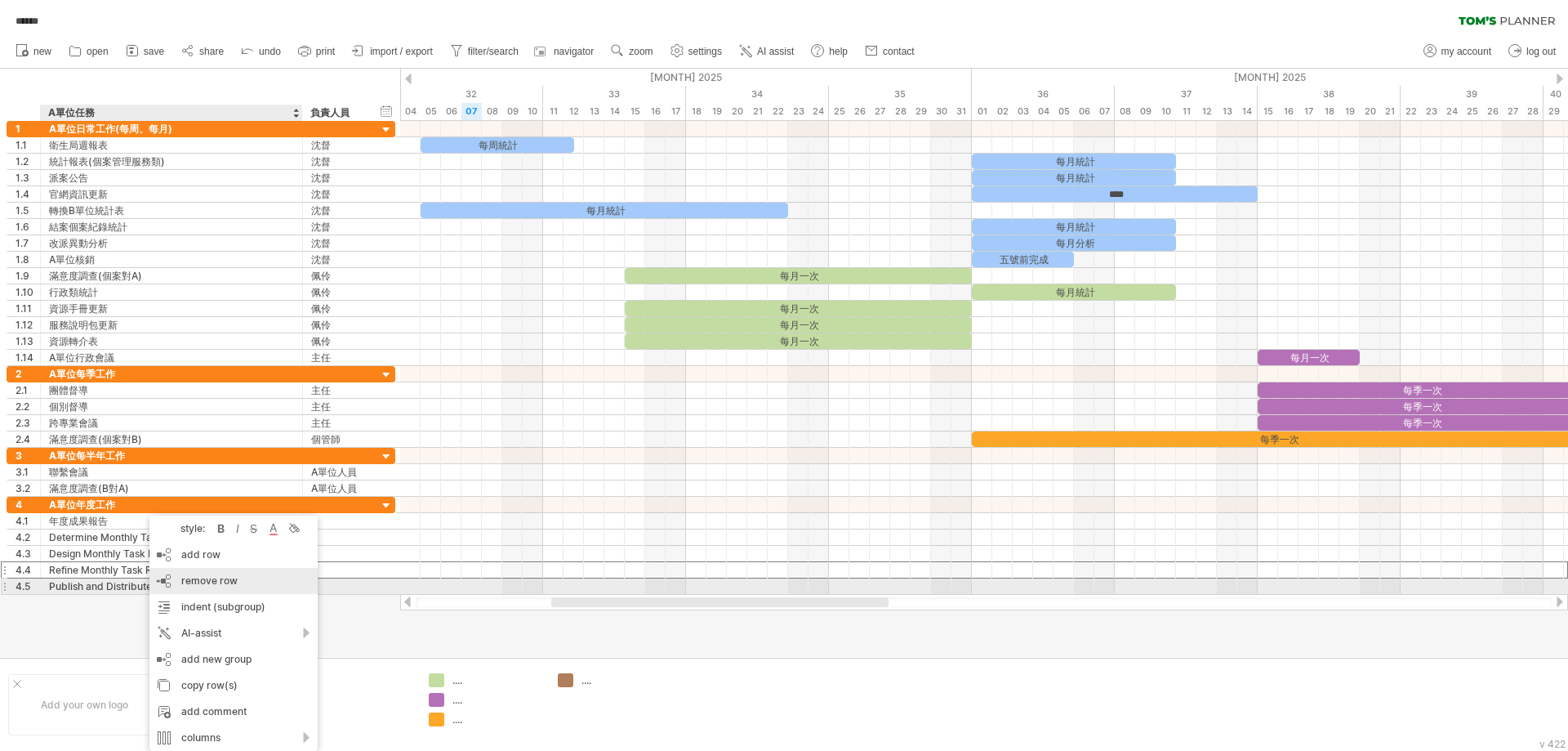 click on "remove row" at bounding box center [209, 580] 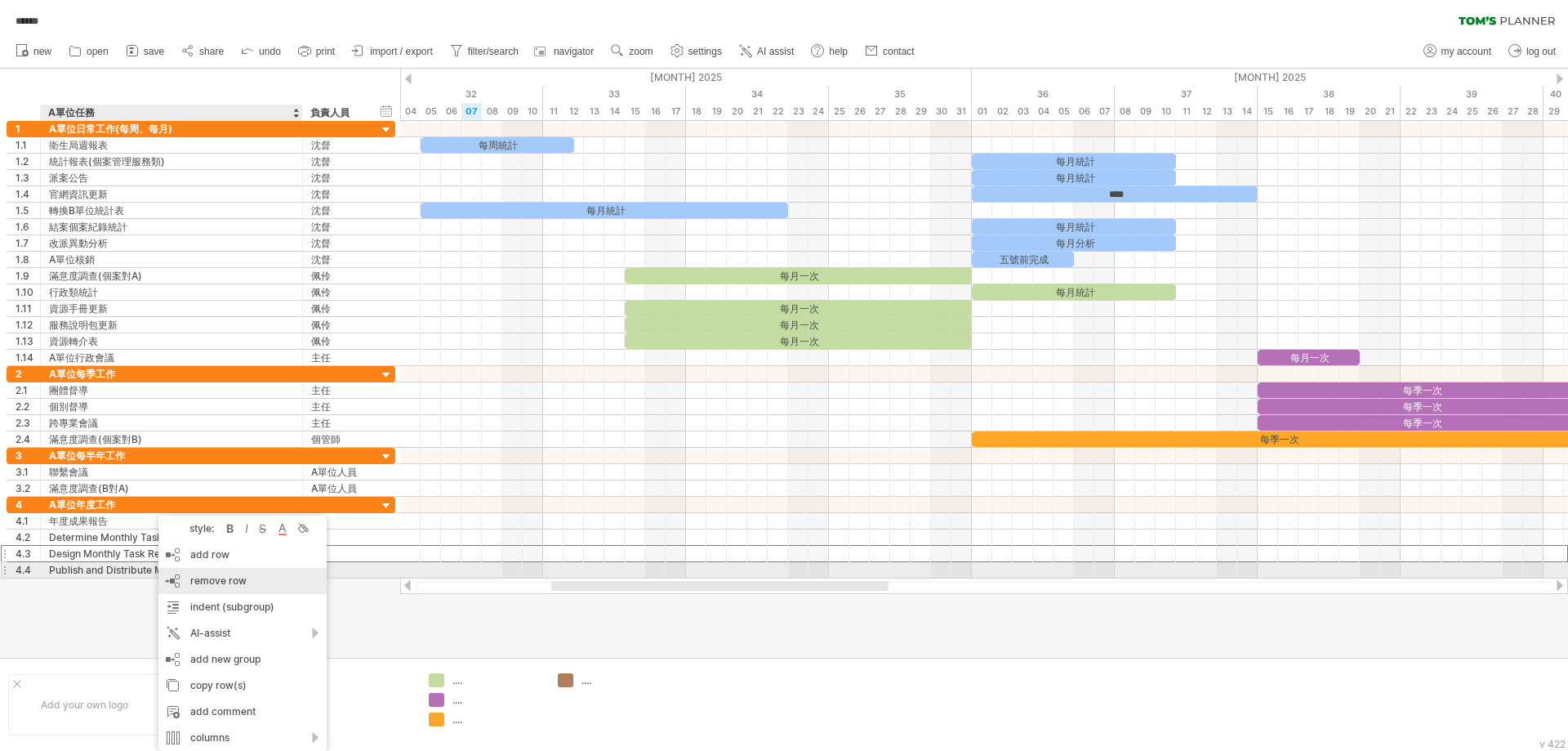 click on "remove row" at bounding box center [218, 580] 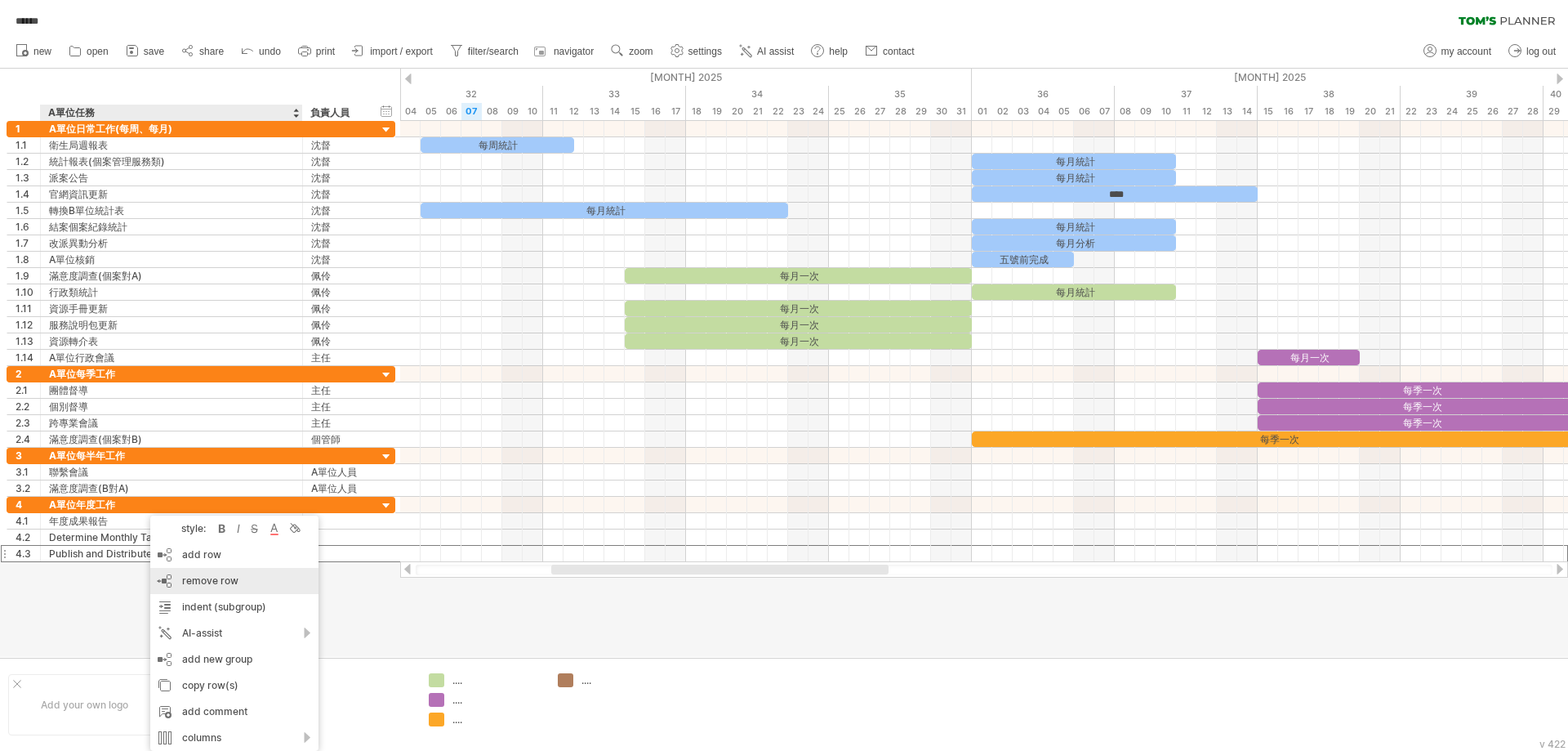 click on "remove row" at bounding box center (210, 580) 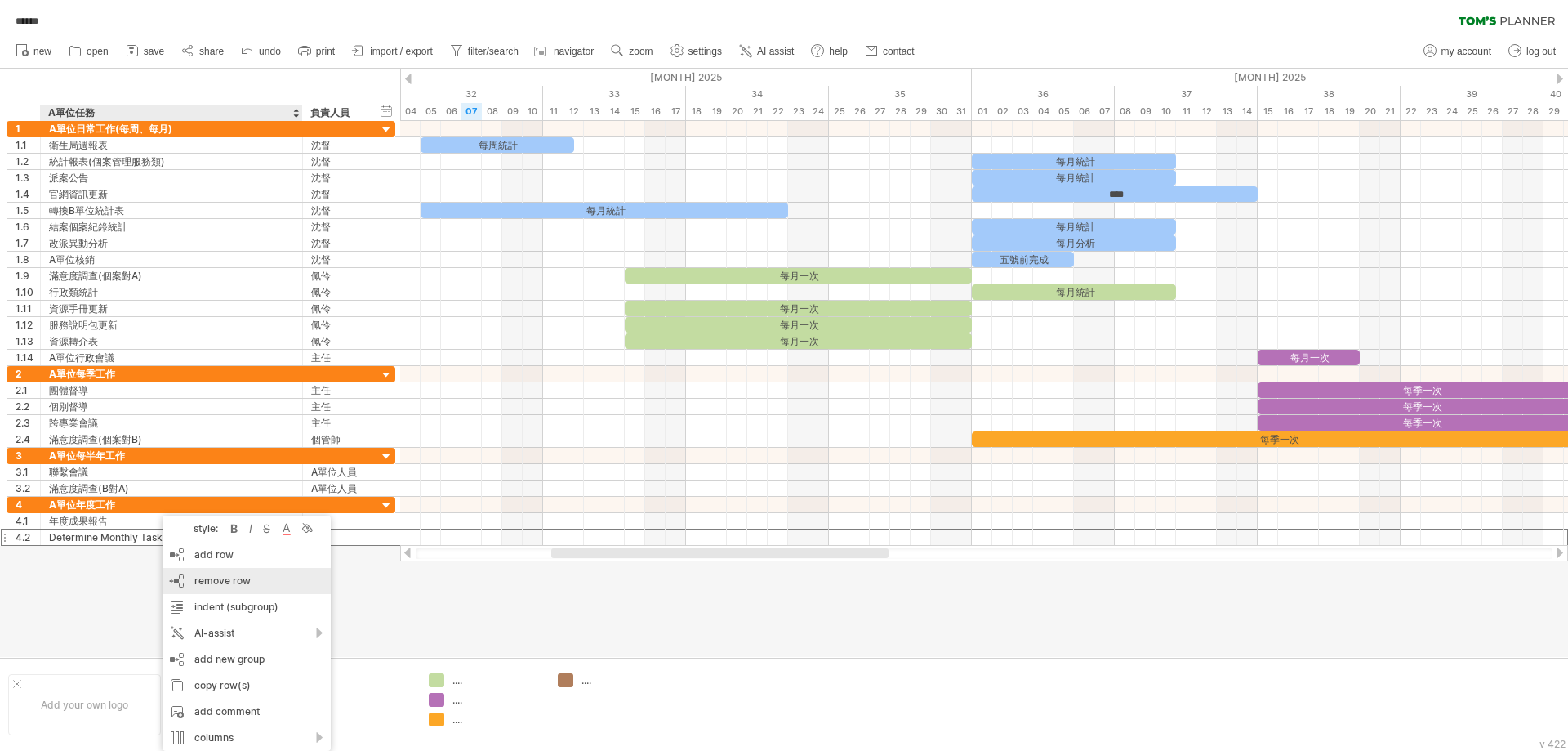 click on "remove row" at bounding box center (222, 580) 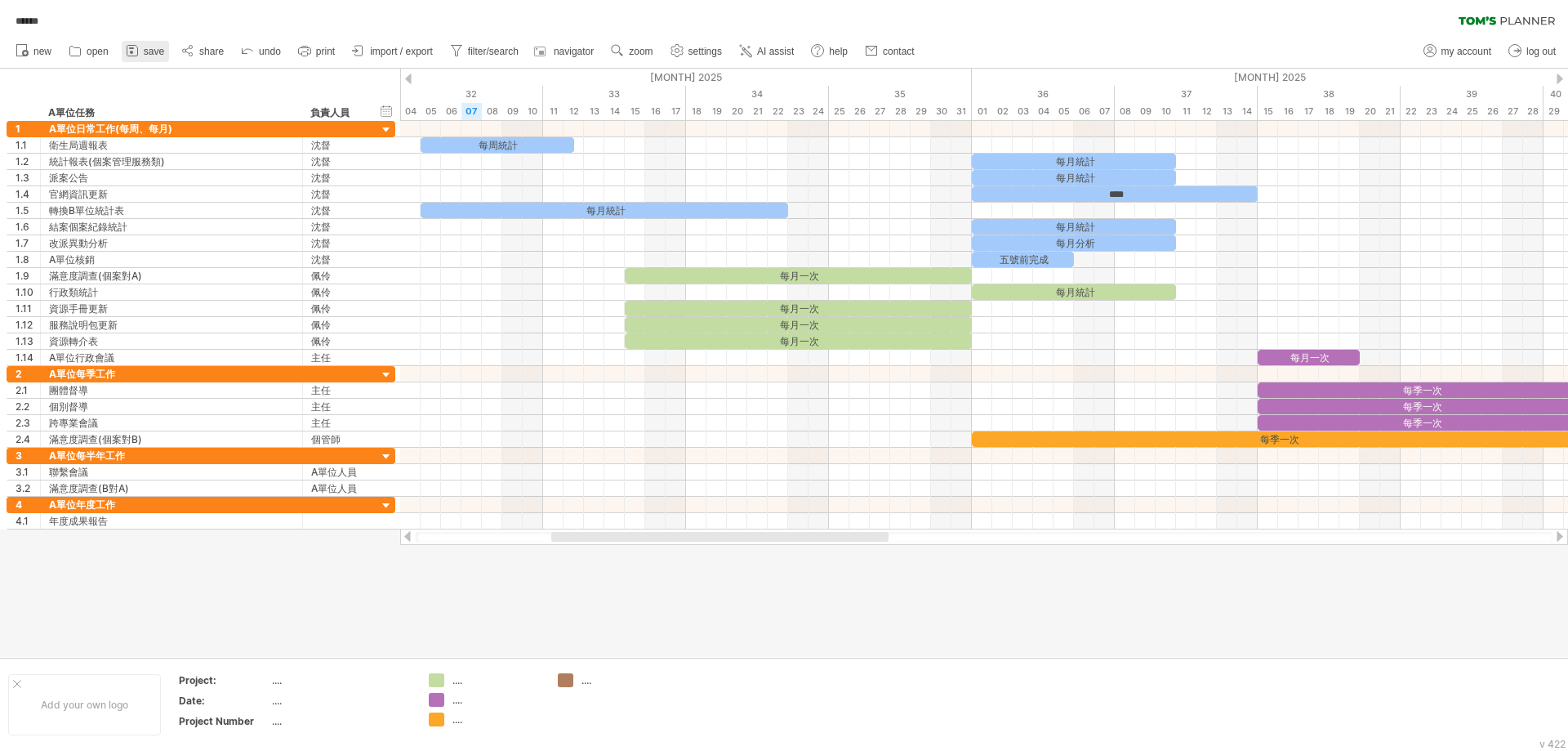 click on "save" at bounding box center (154, 51) 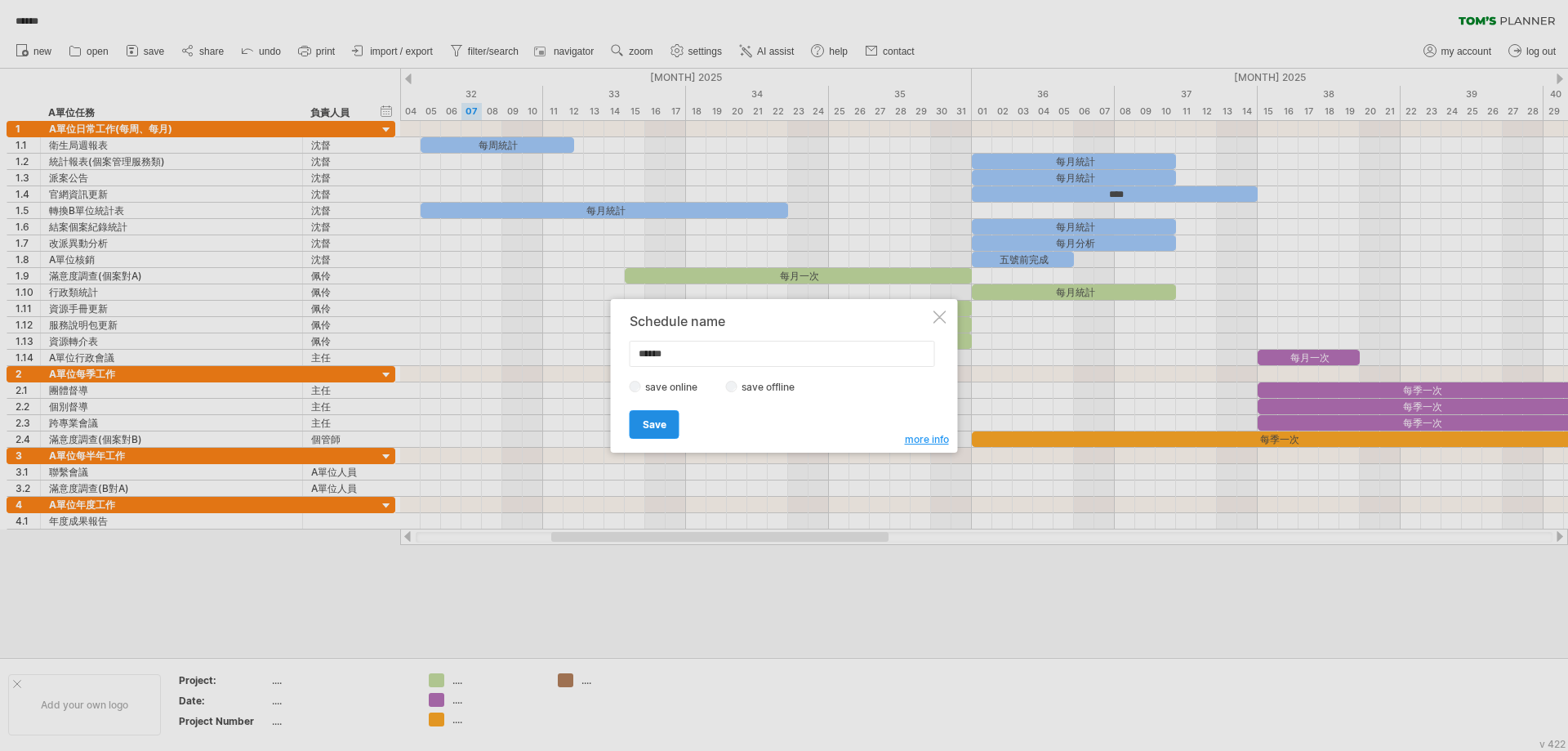 click on "Save" at bounding box center (654, 424) 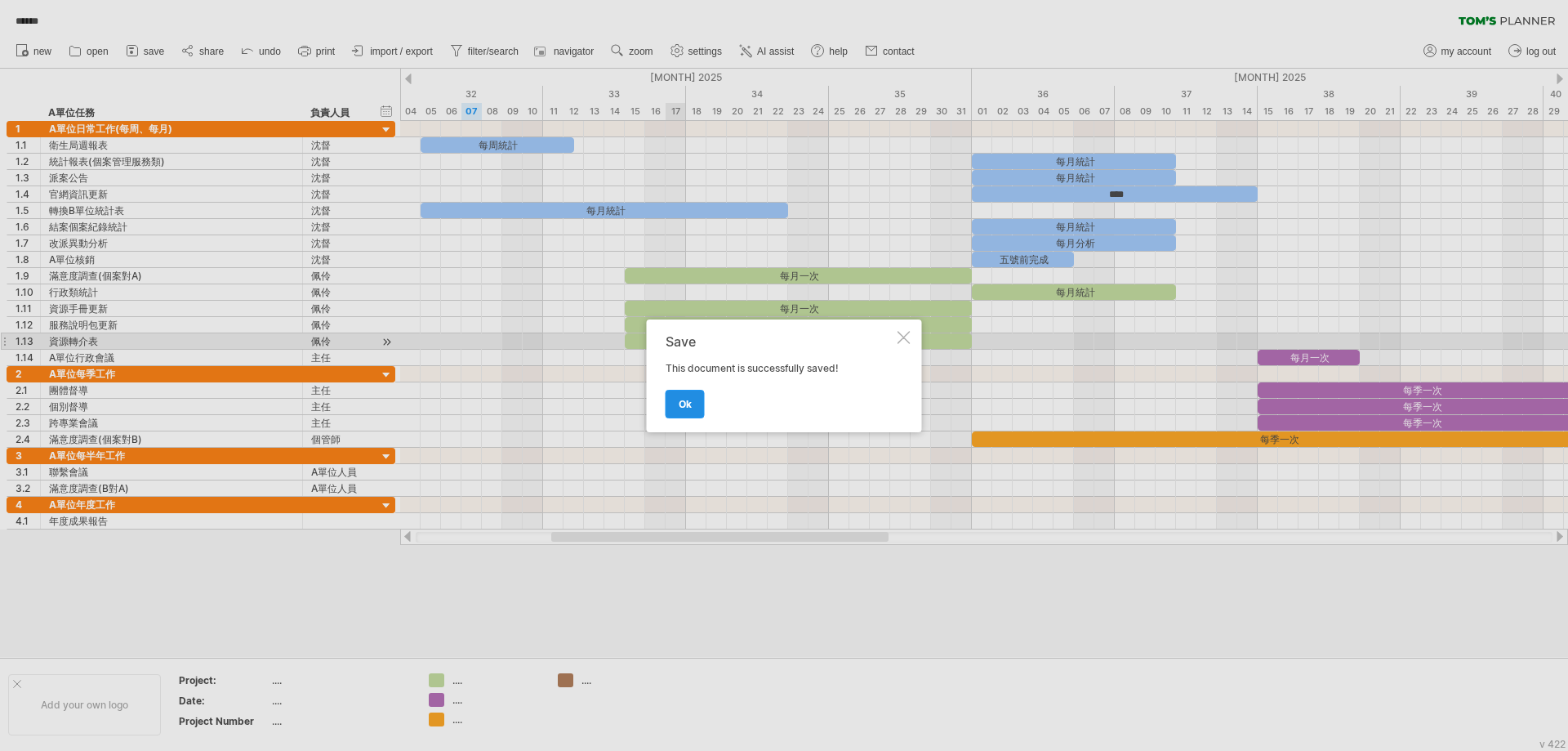 click on "ok" at bounding box center [685, 404] 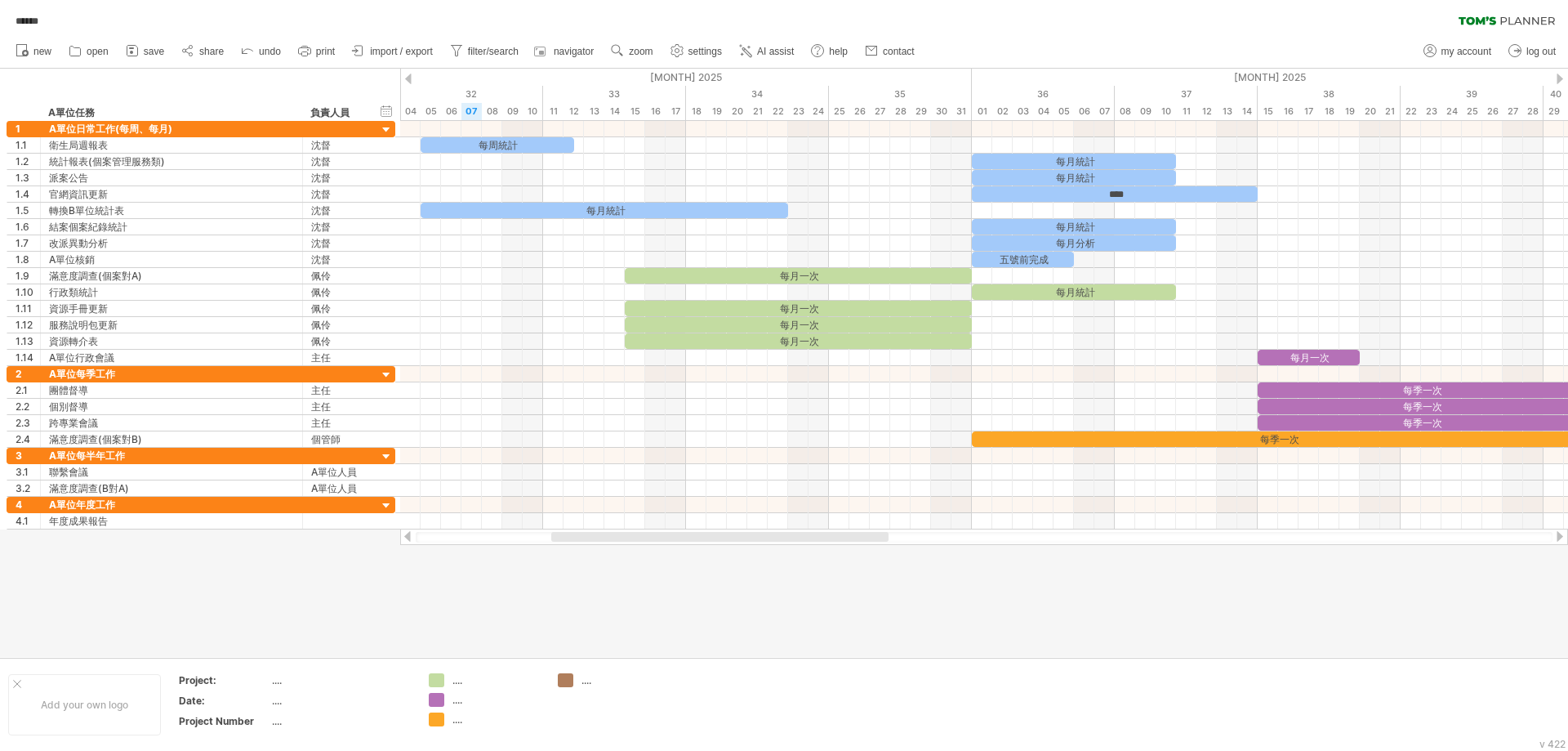 click on "save" at bounding box center [154, 51] 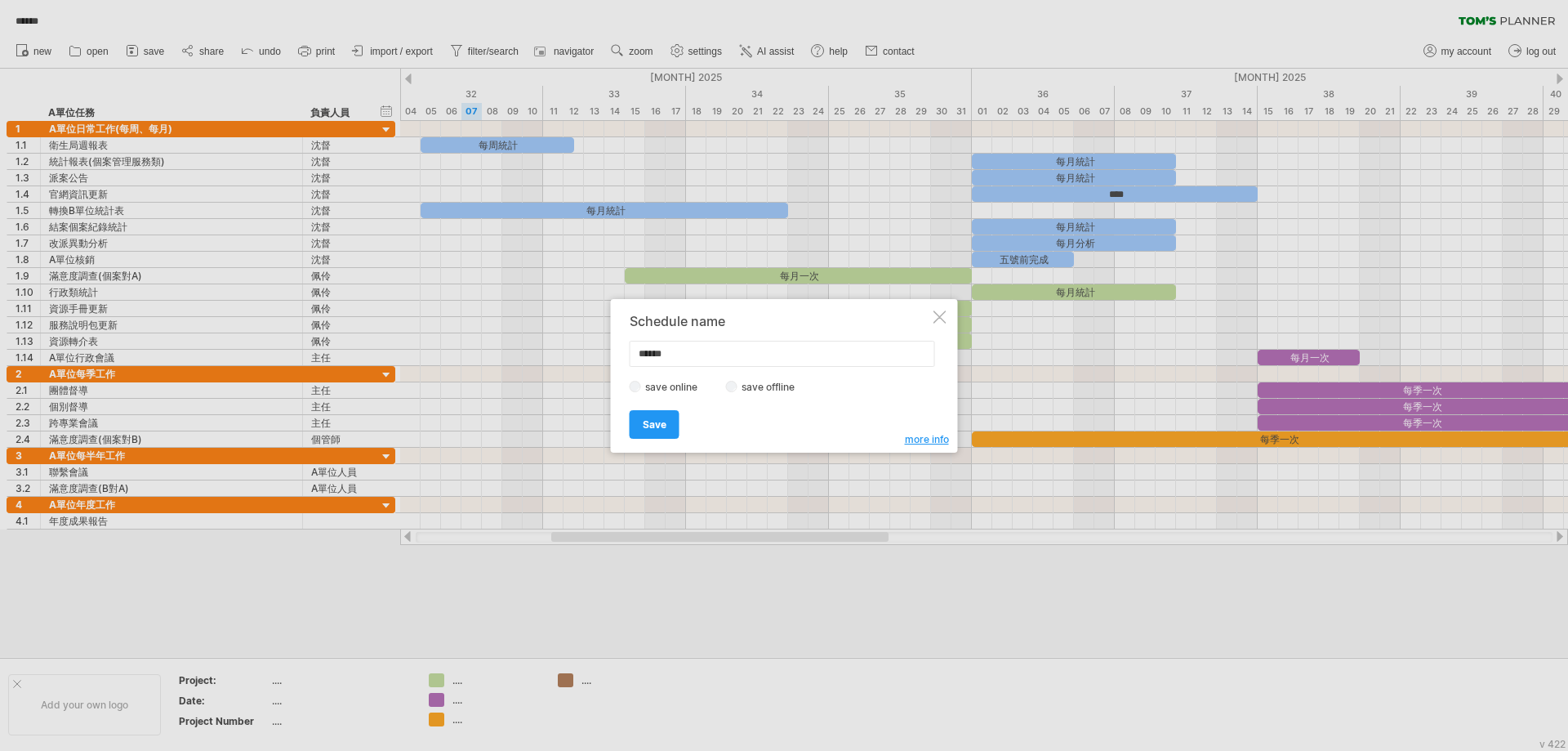 click on "save offline" at bounding box center (773, 387) 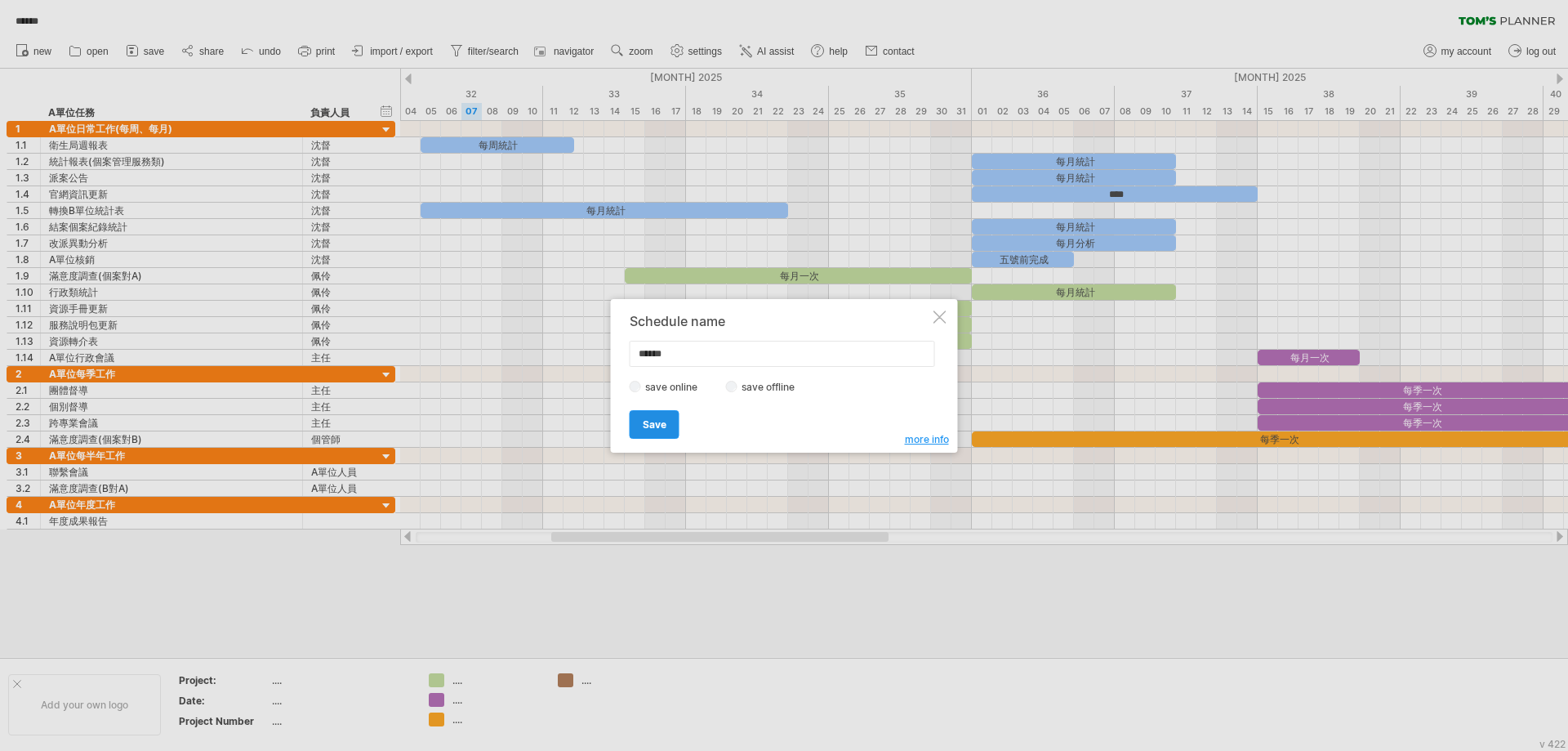 click on "Save" at bounding box center [654, 424] 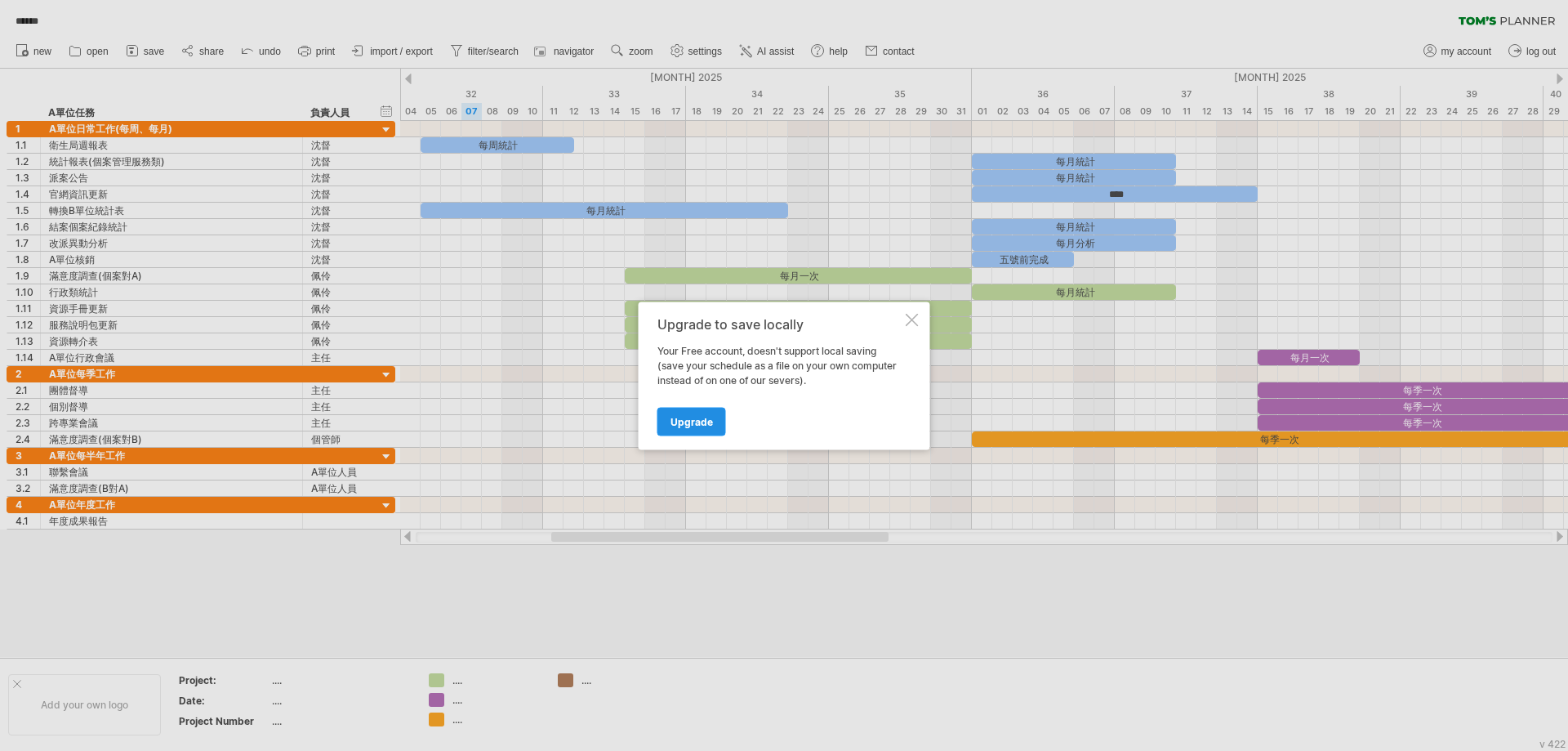 click on "Upgrade" at bounding box center [692, 421] 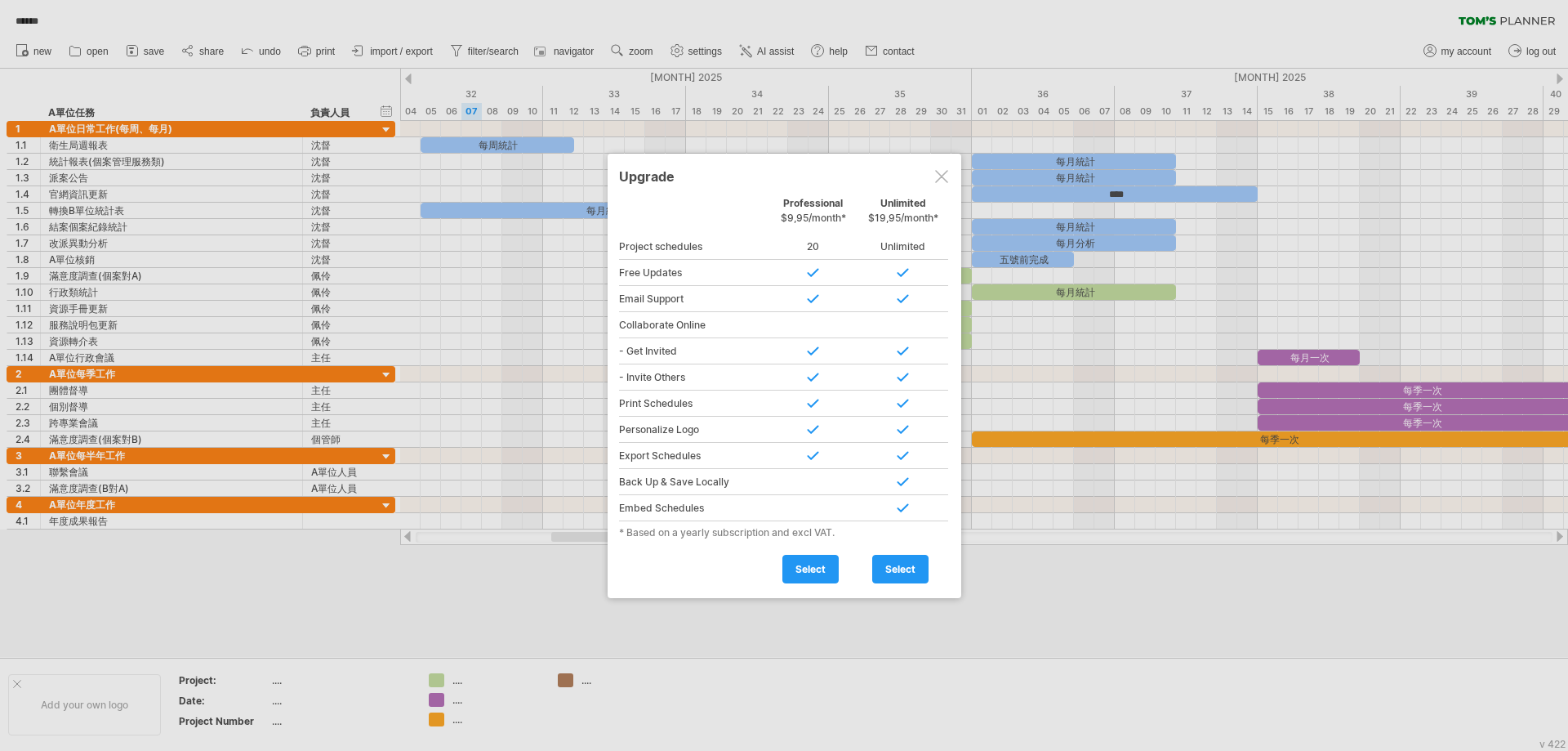 click at bounding box center [942, 177] 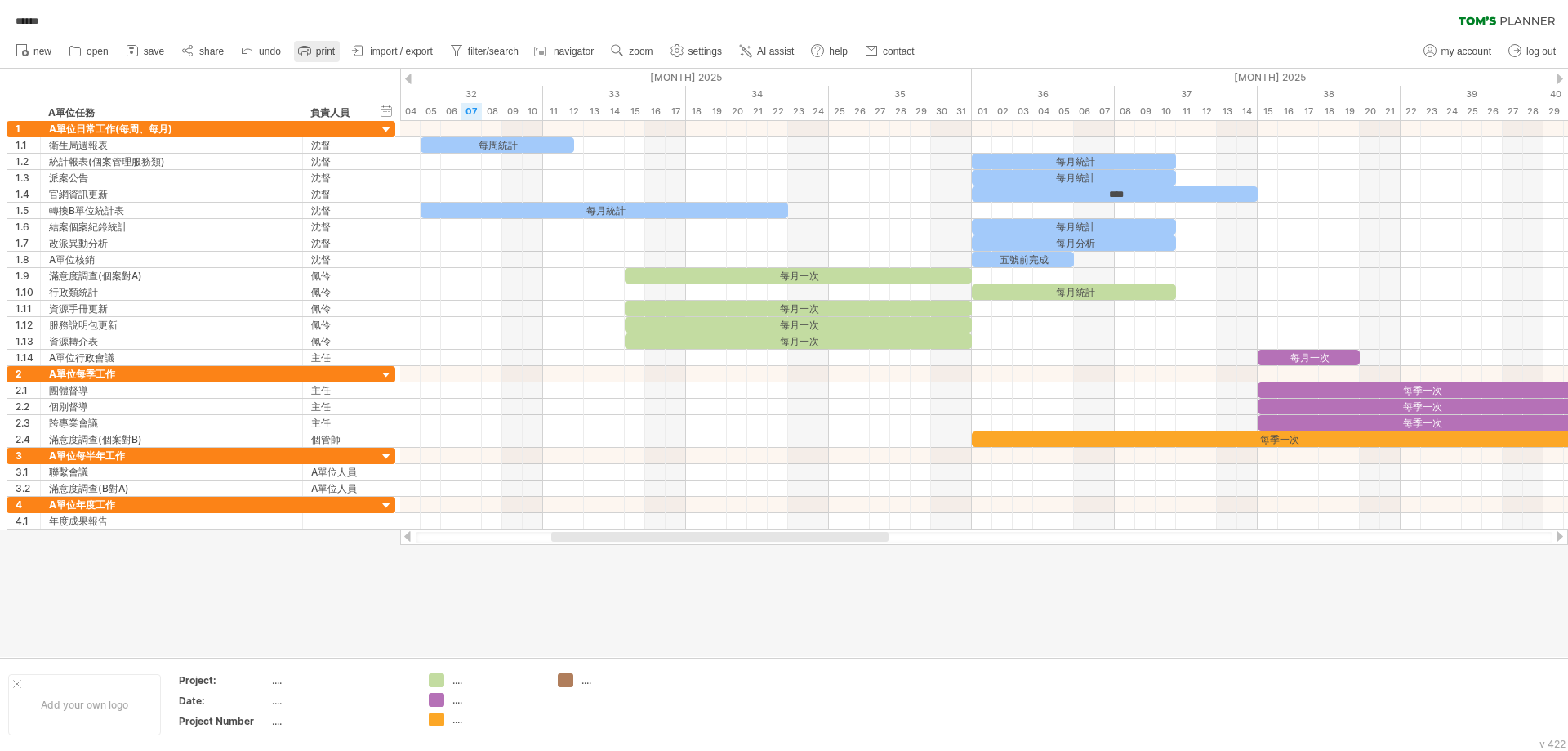 click on "print" at bounding box center [325, 51] 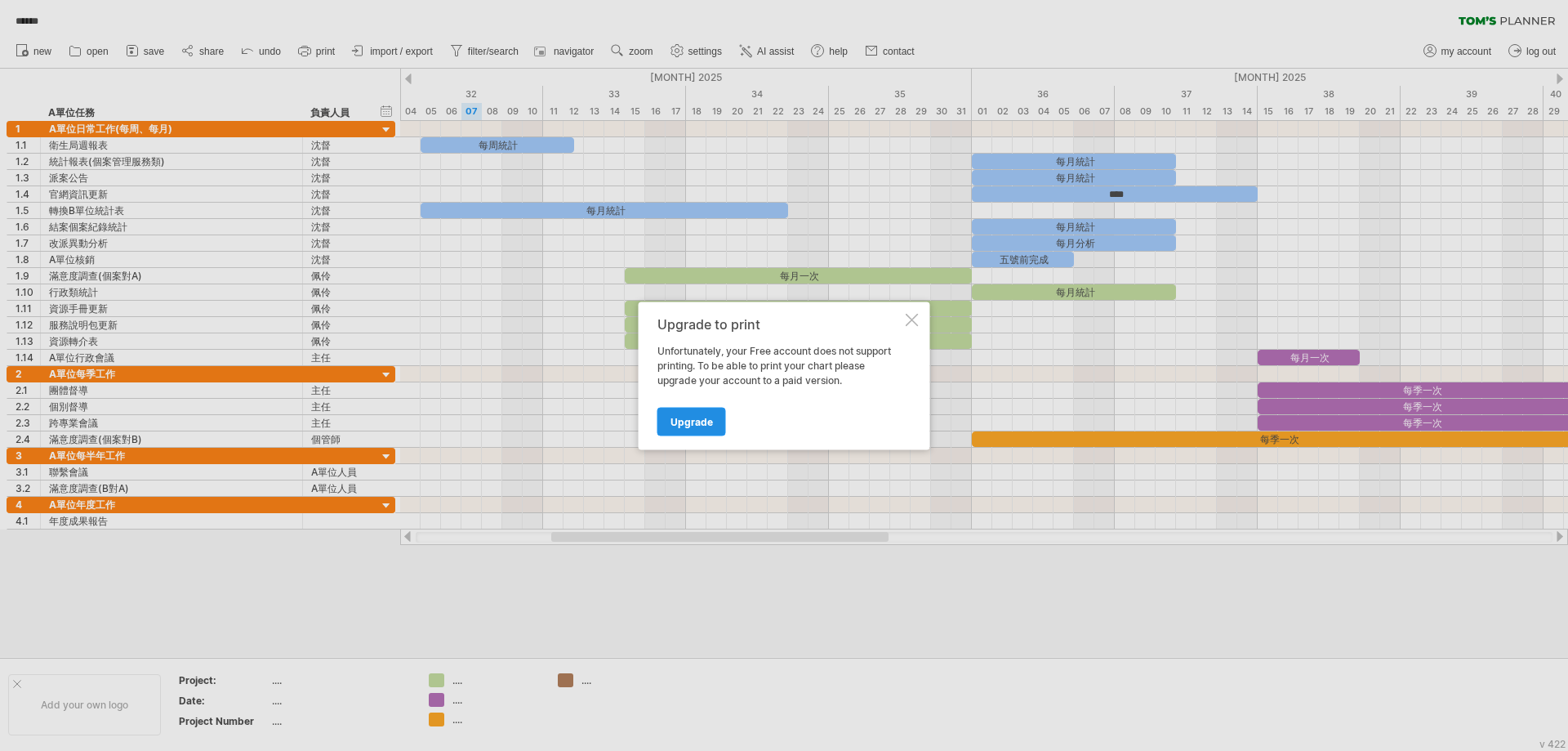 click on "Upgrade" at bounding box center (692, 421) 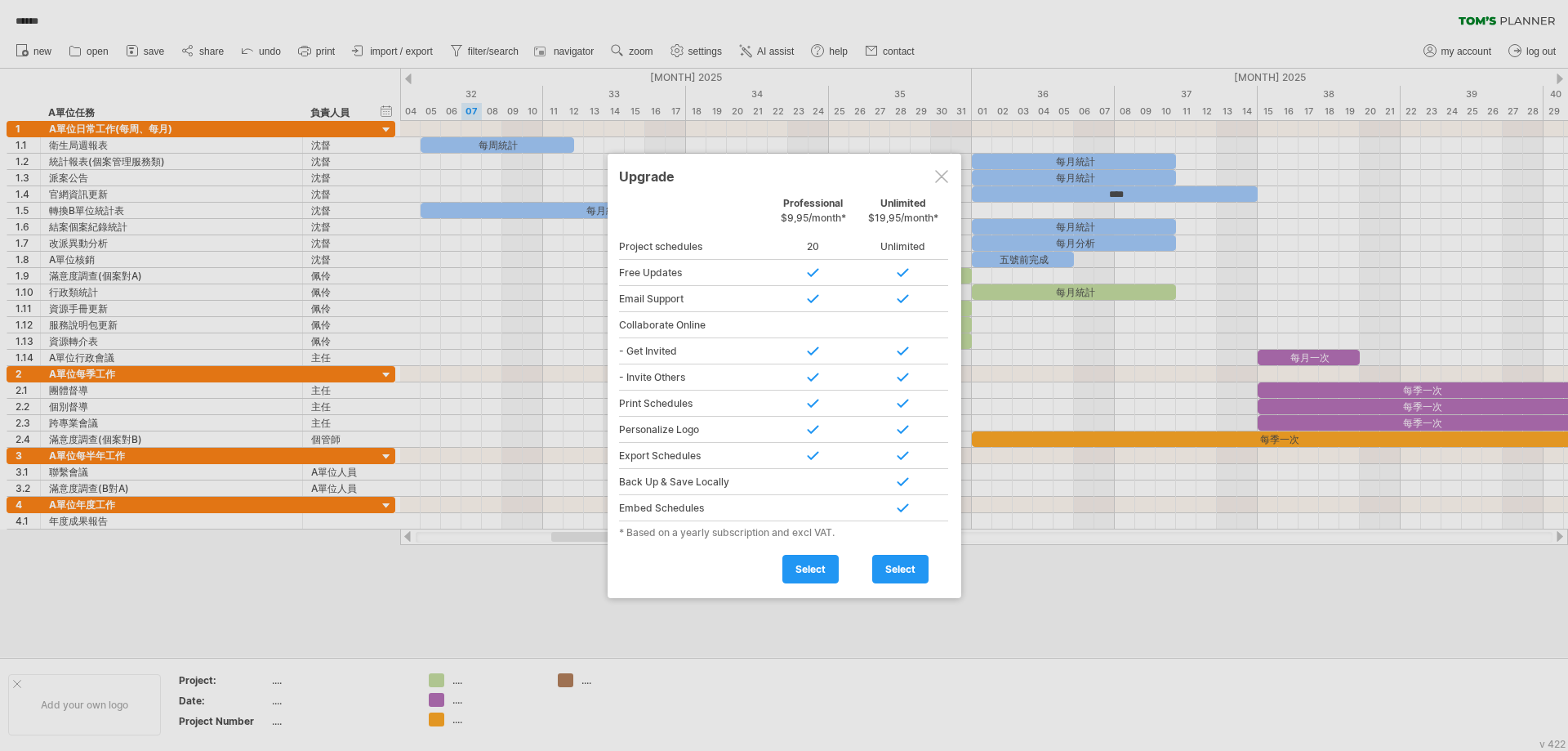 click at bounding box center [942, 177] 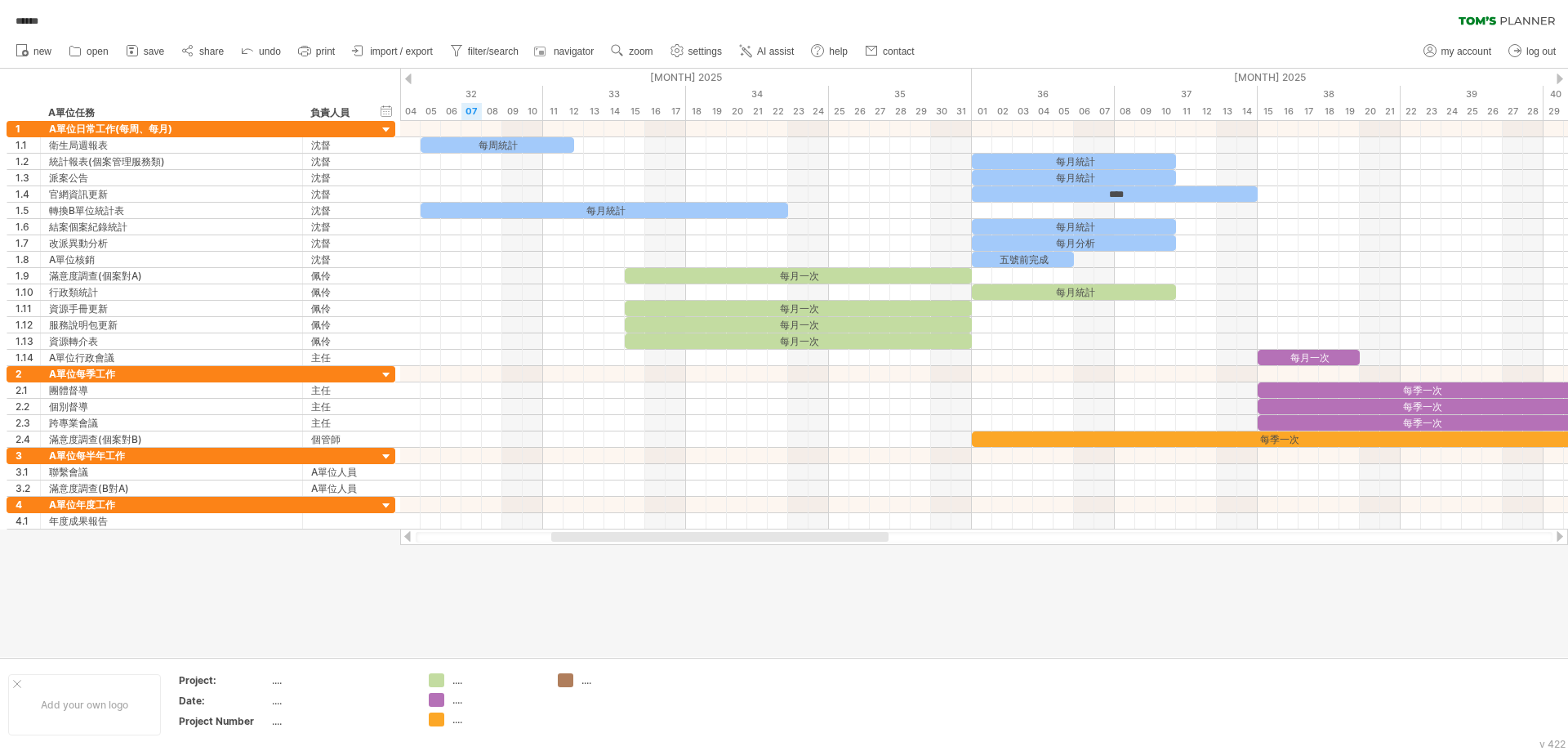 click at bounding box center [784, 363] 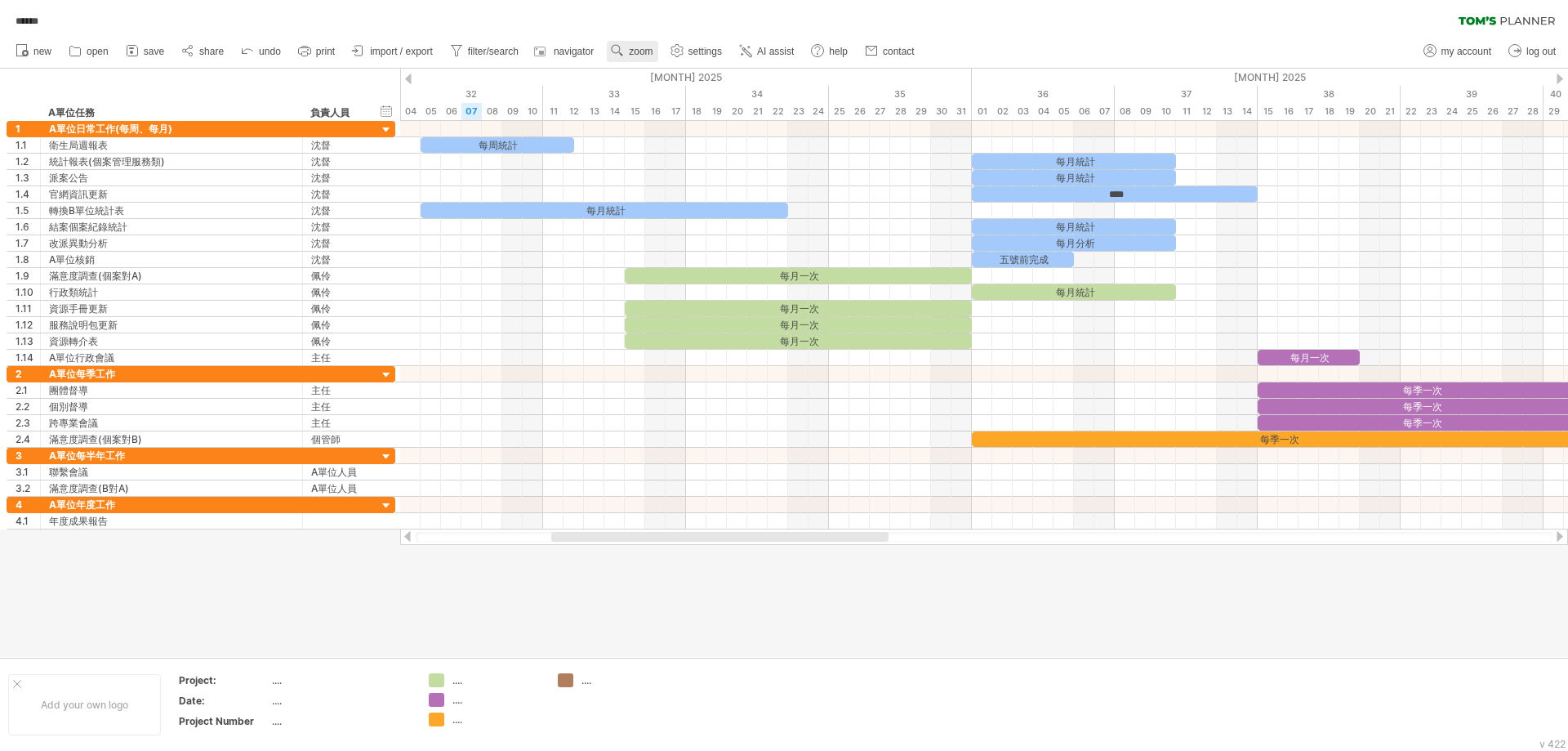 click on "zoom" at bounding box center [632, 51] 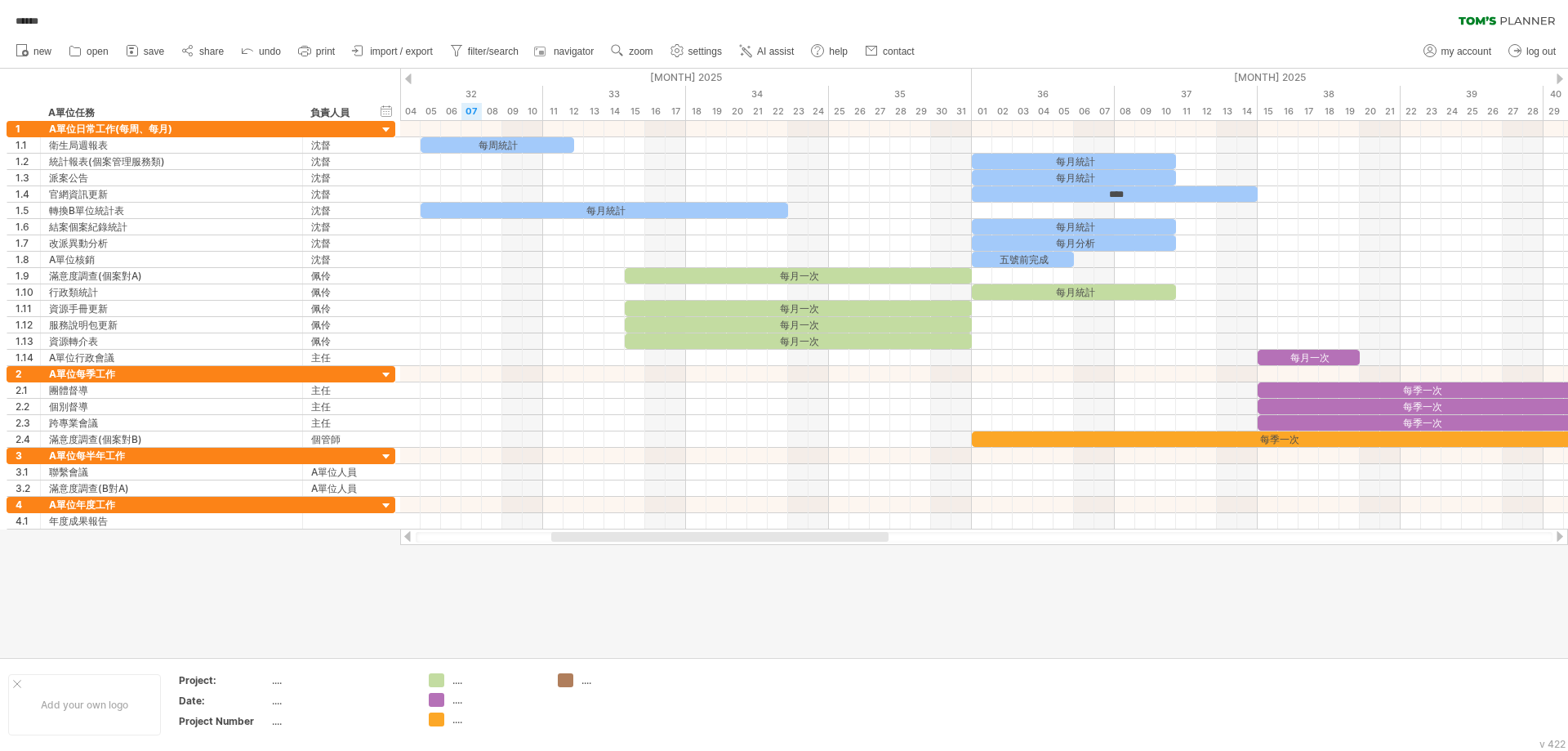 click at bounding box center (784, 363) 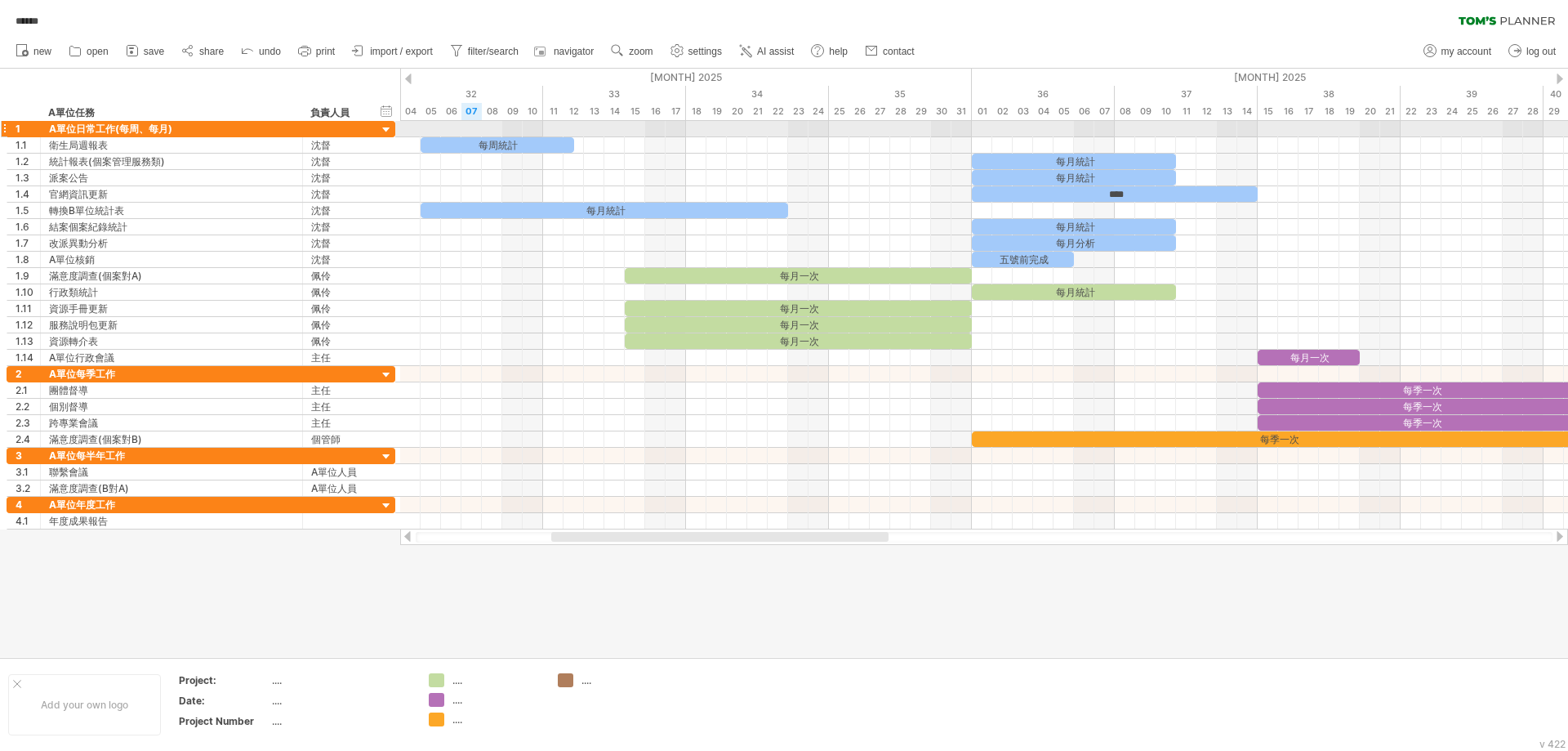 click at bounding box center [386, 130] 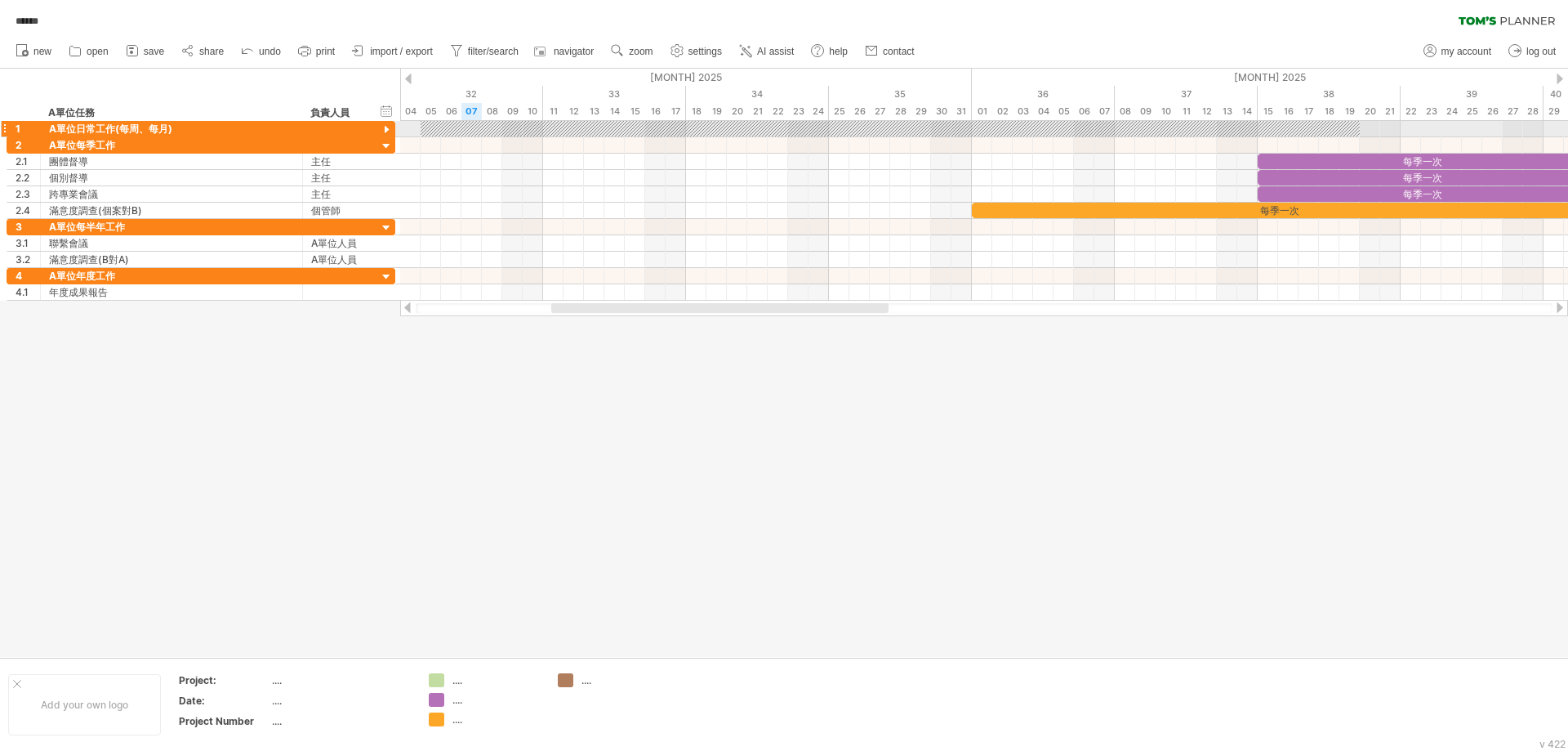click at bounding box center [386, 130] 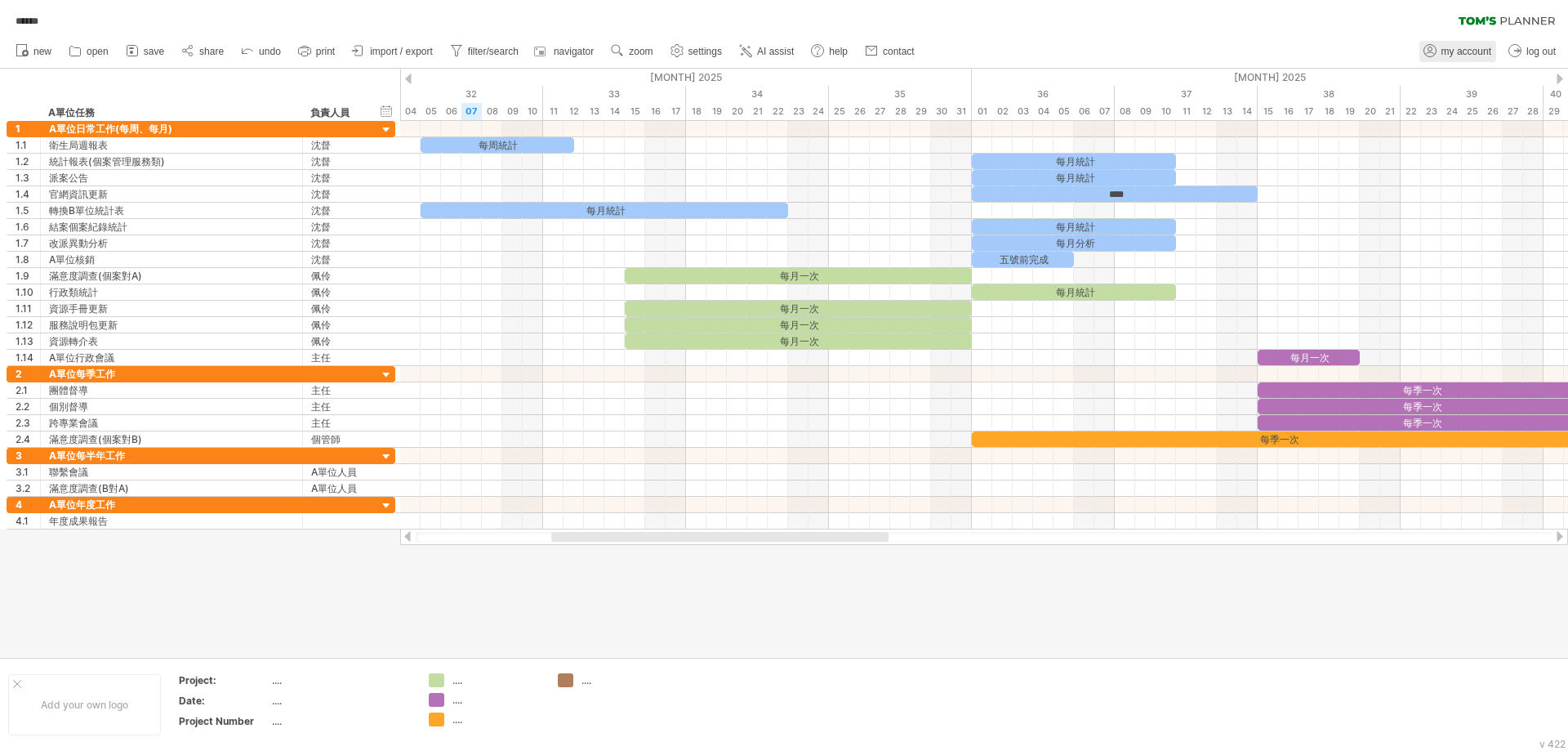 click on "my account" at bounding box center [1466, 51] 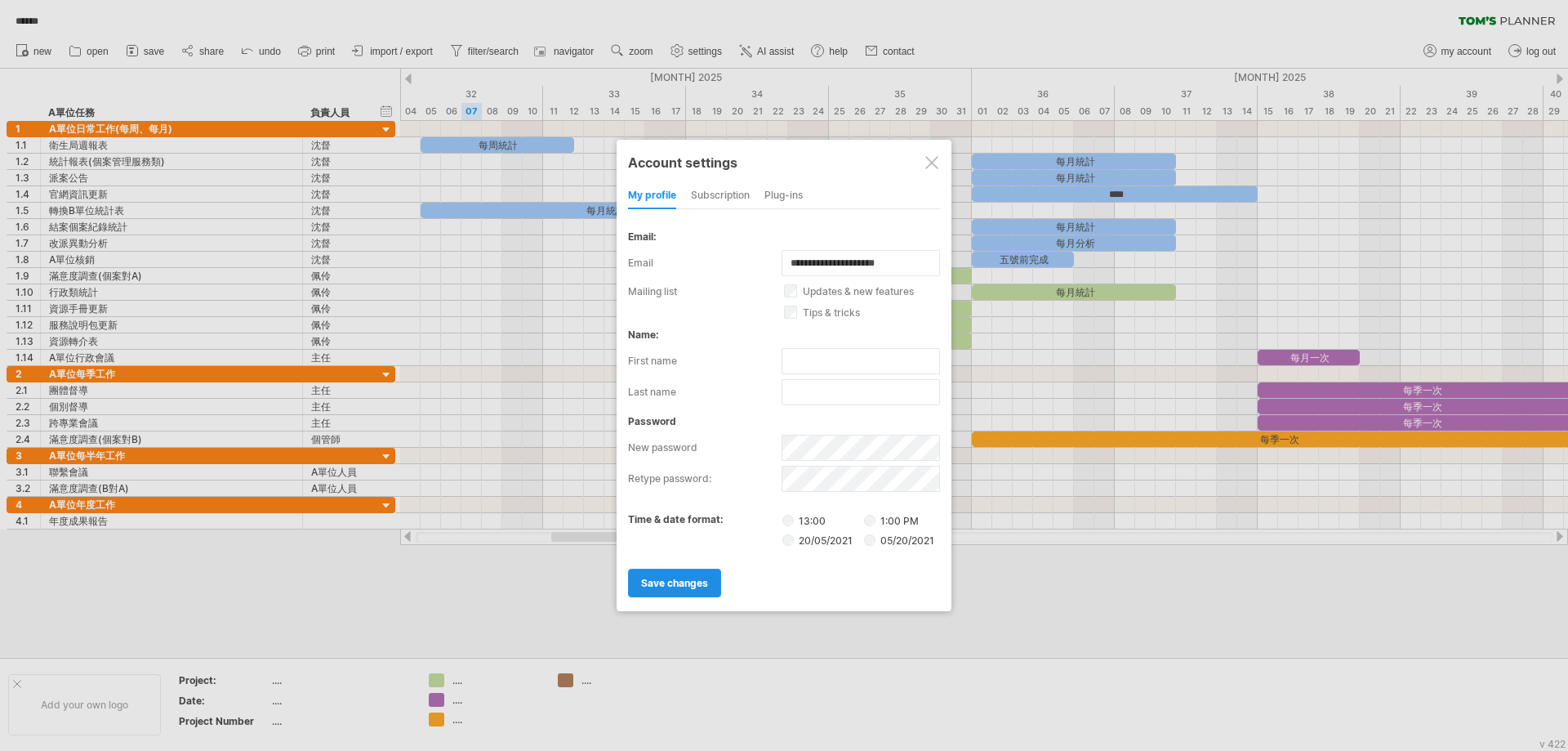 click on "save changes" at bounding box center (675, 583) 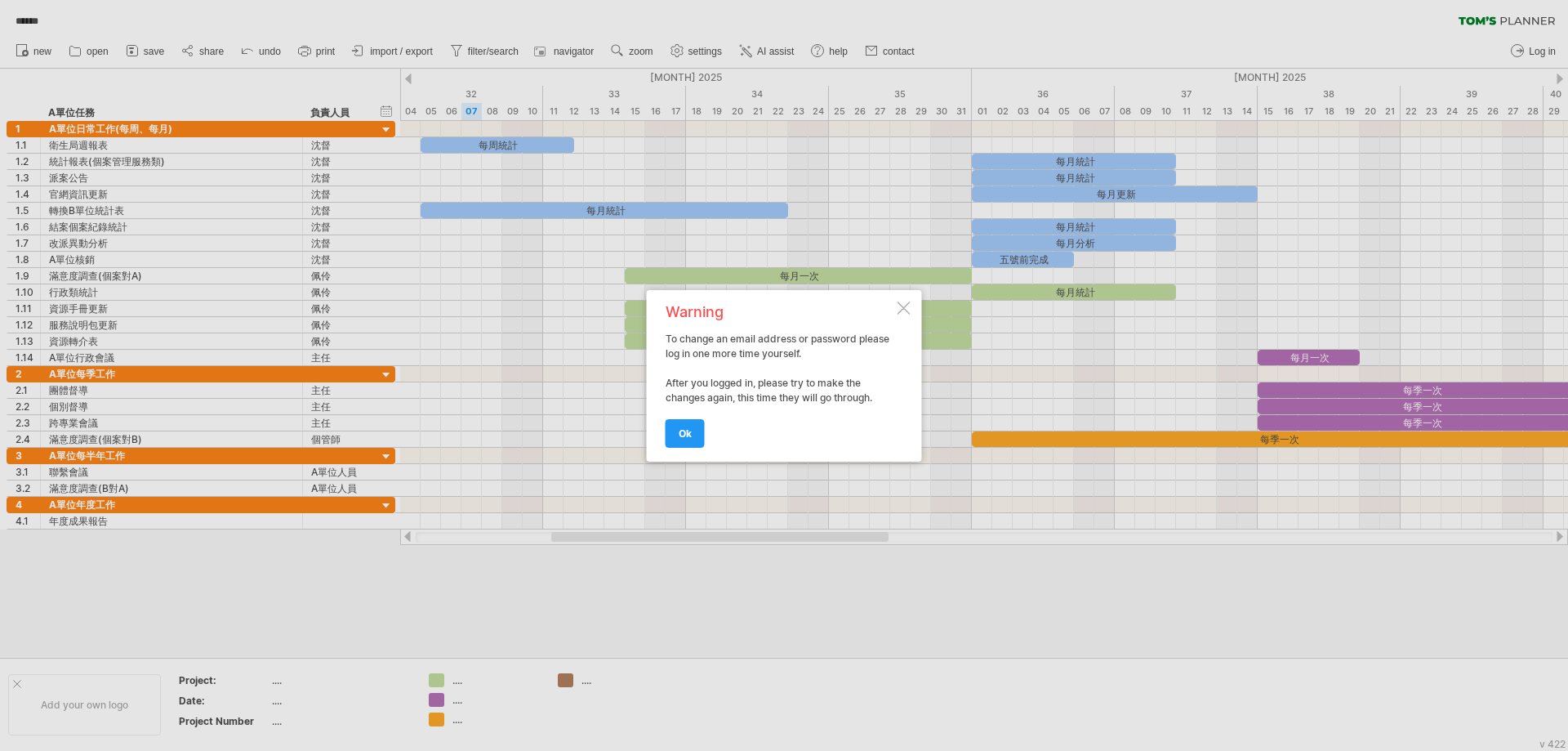 click at bounding box center [904, 308] 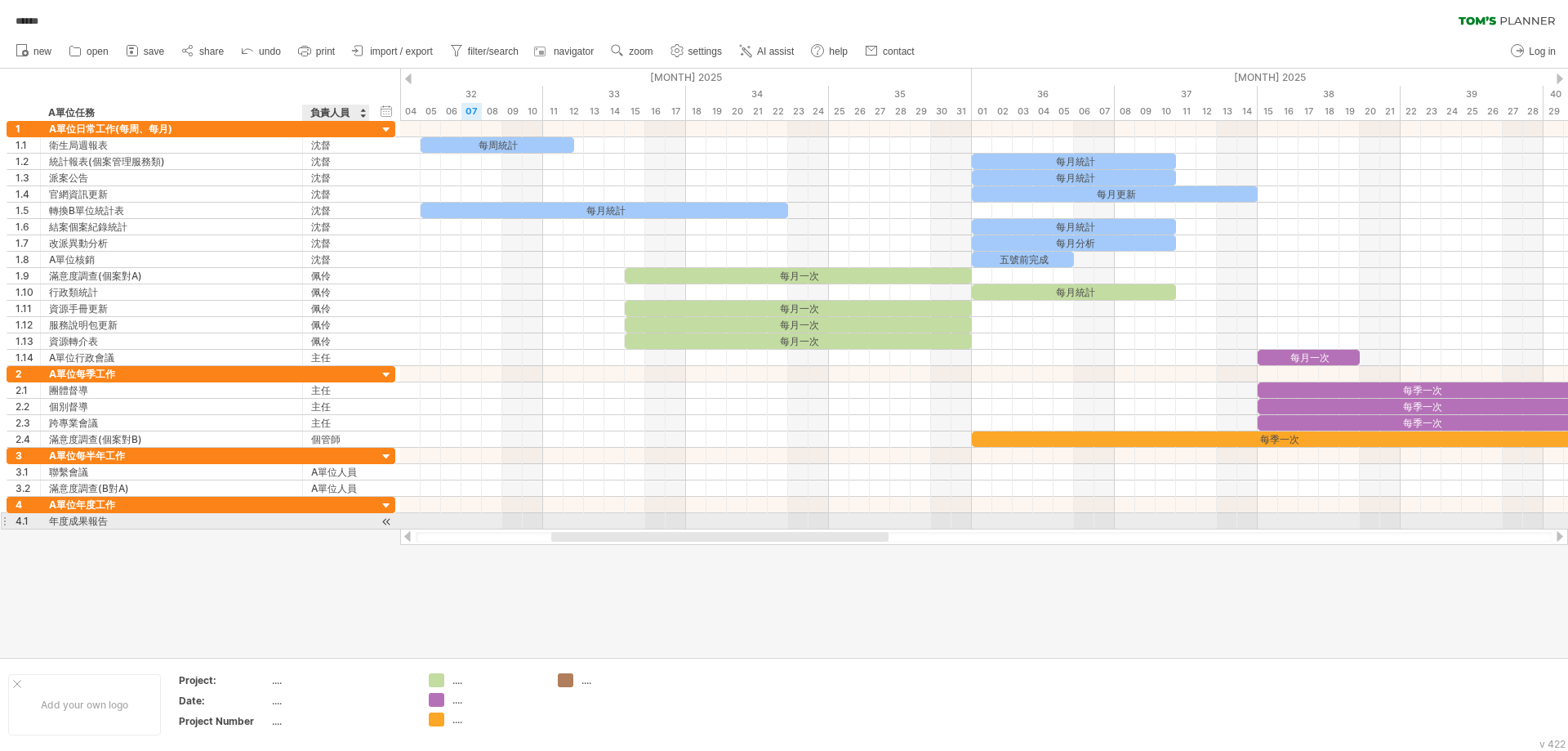 click at bounding box center [336, 521] 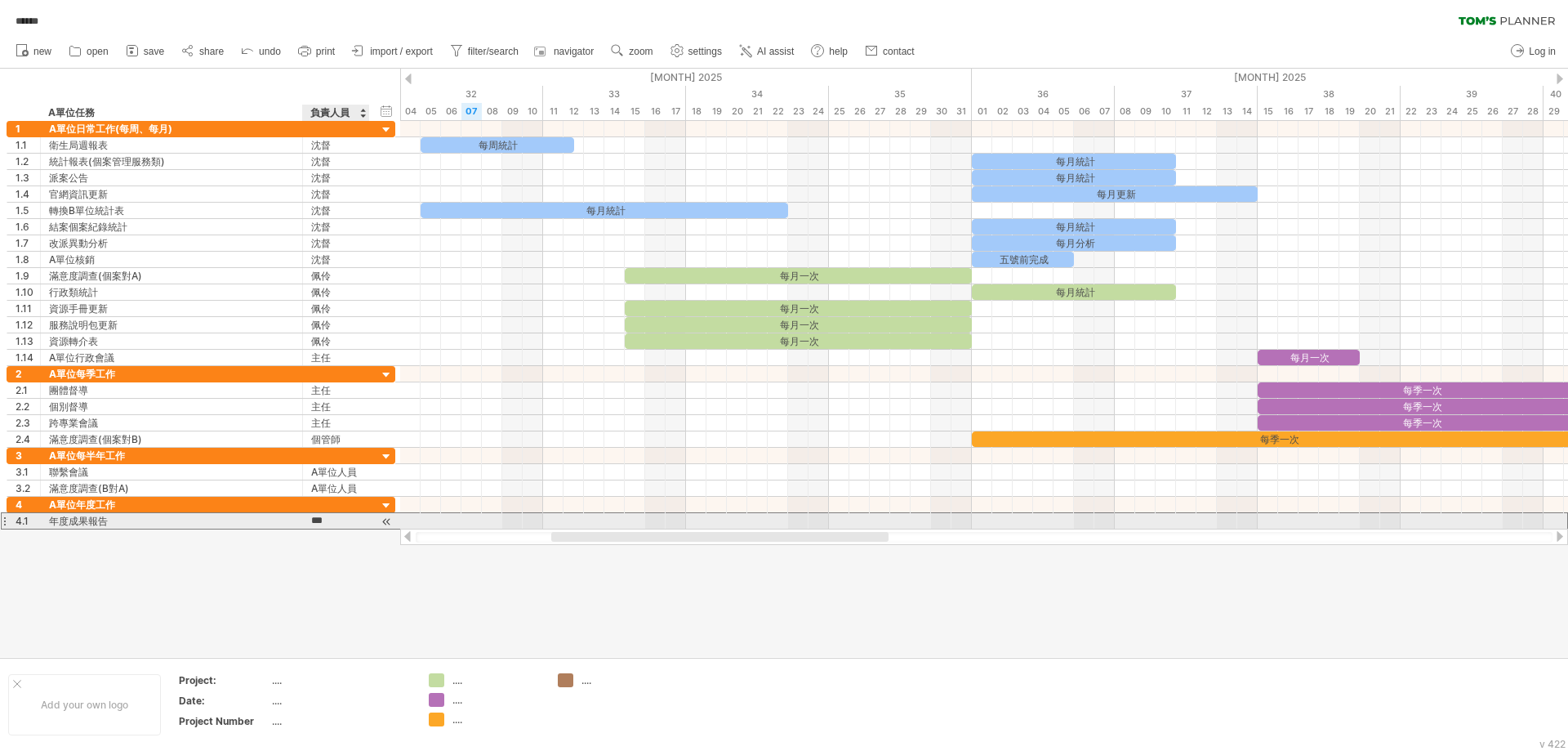 type on "**" 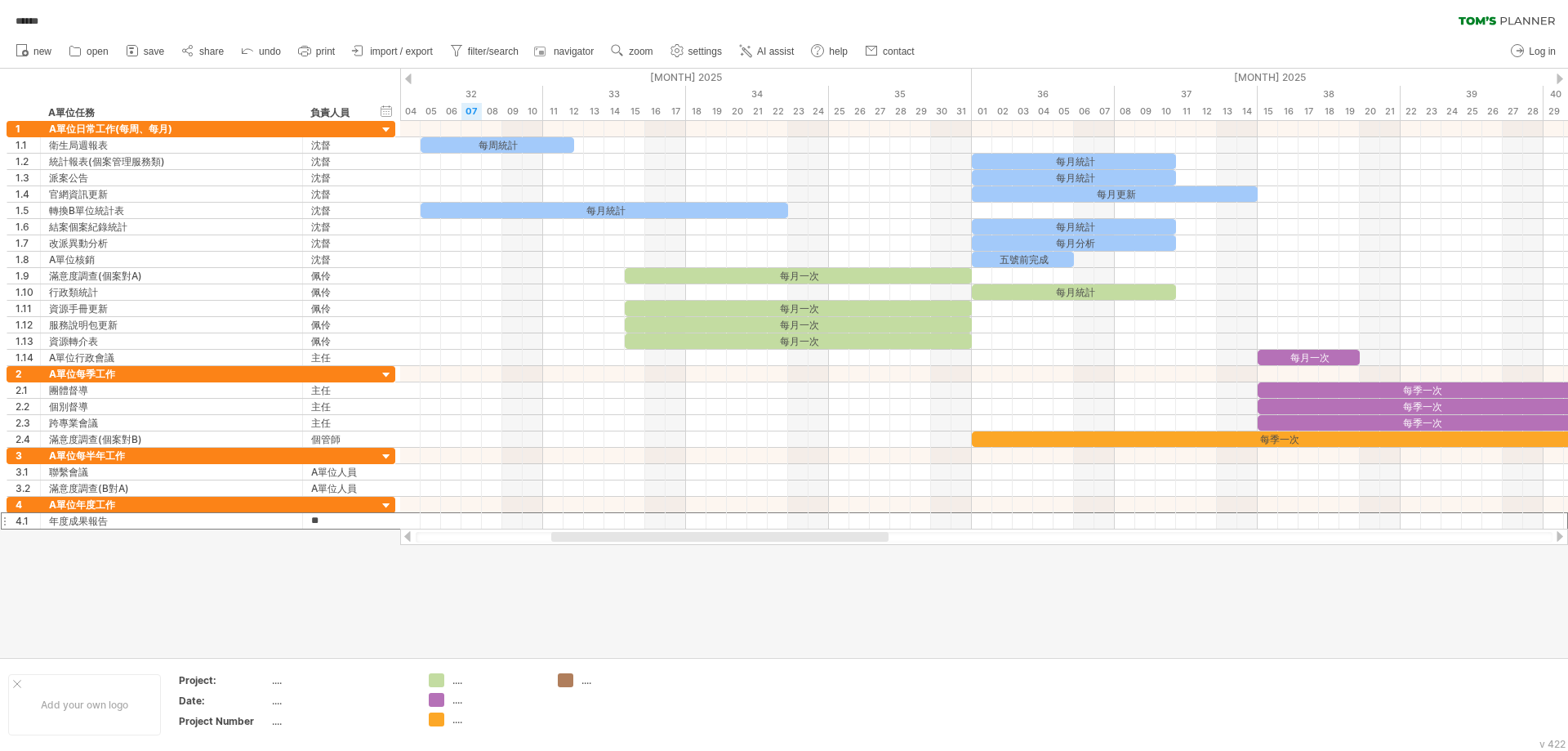 click at bounding box center [784, 363] 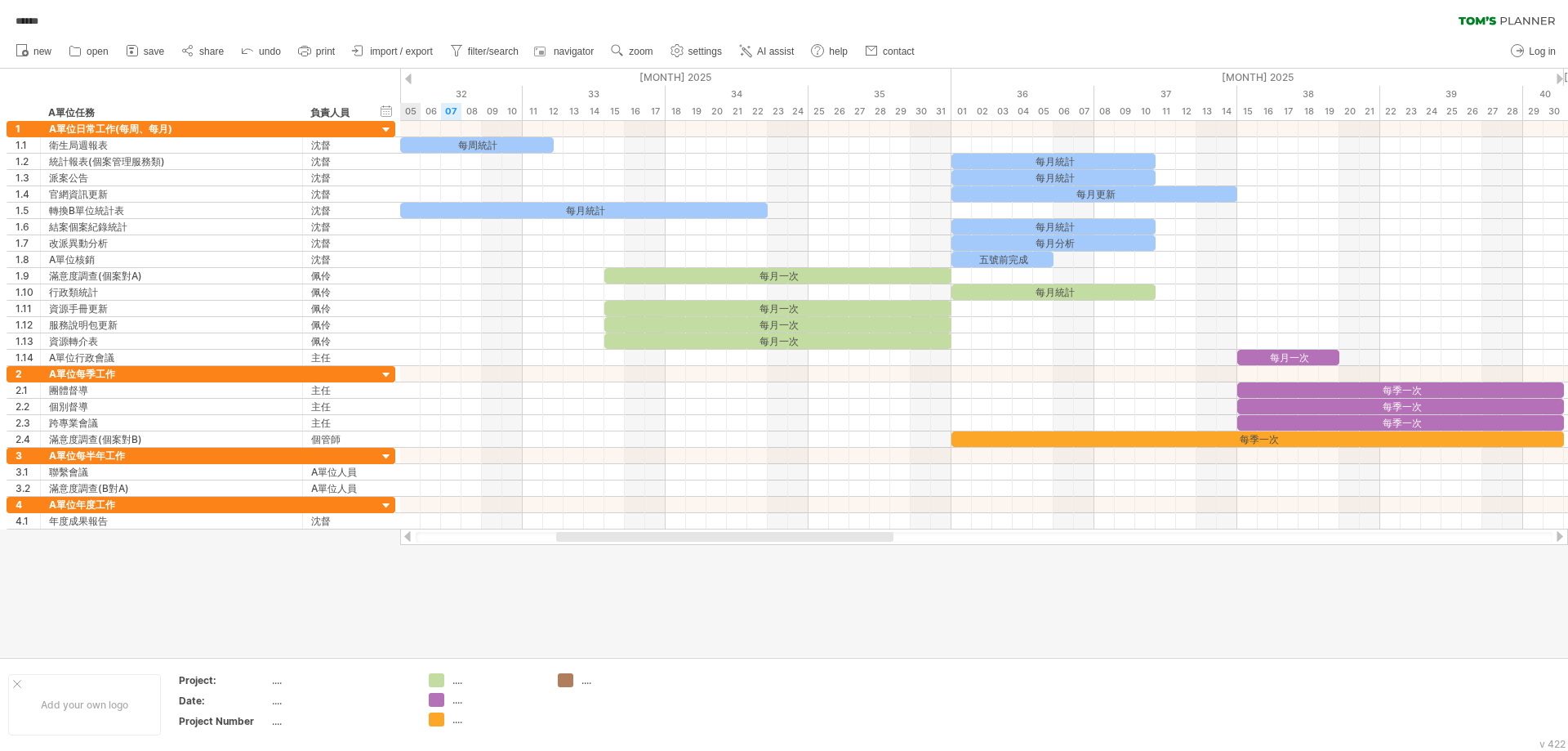 click at bounding box center [724, 537] 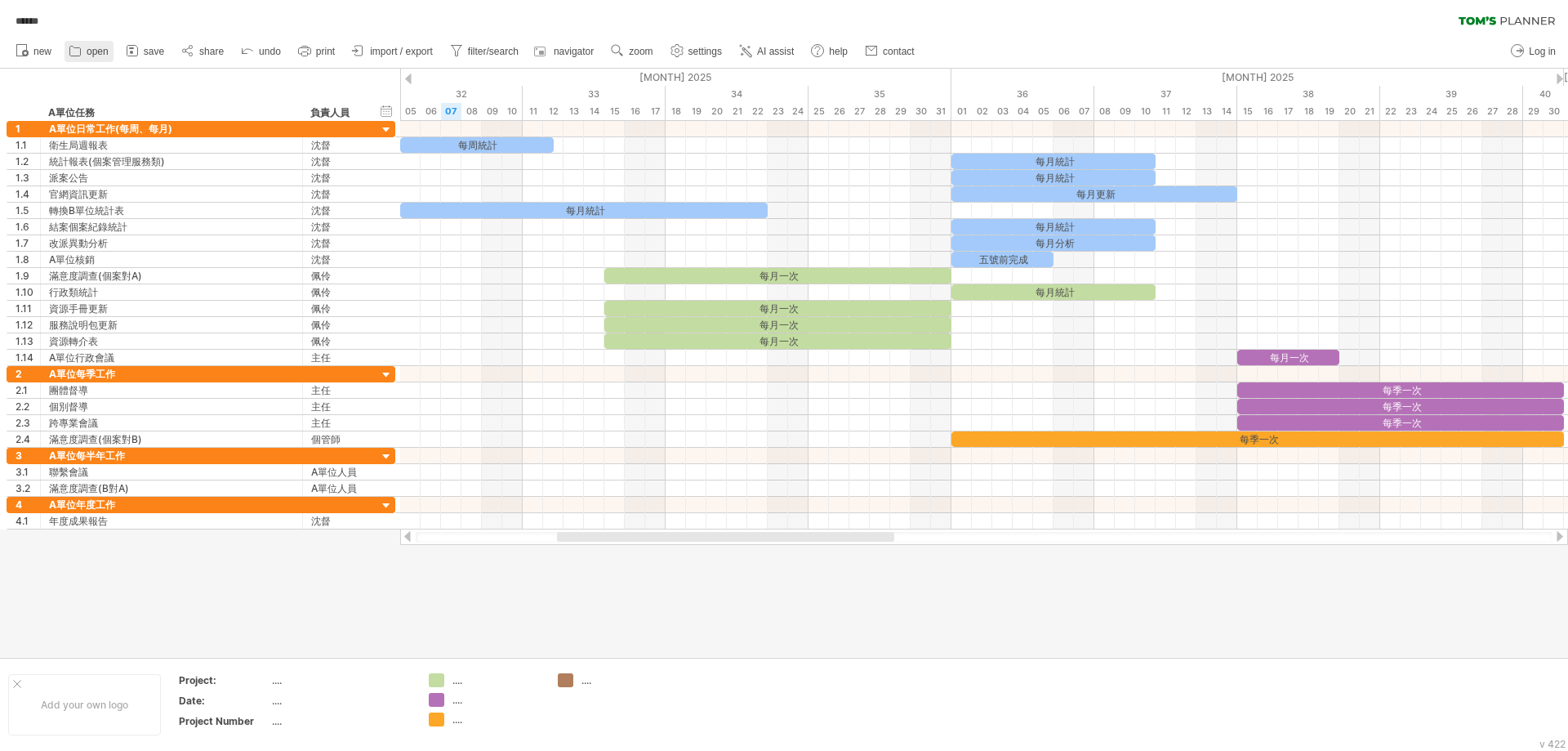 click 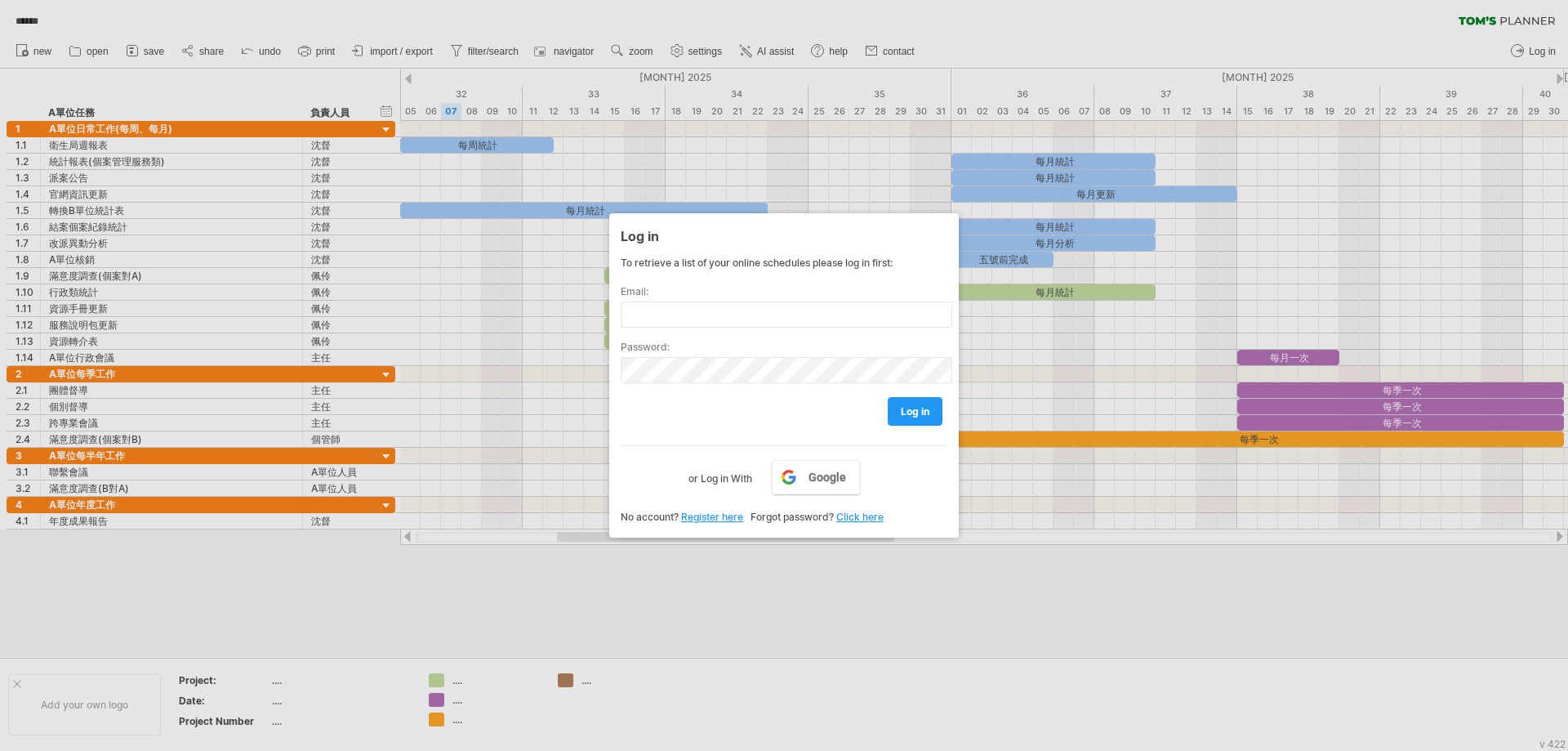 click at bounding box center [784, 375] 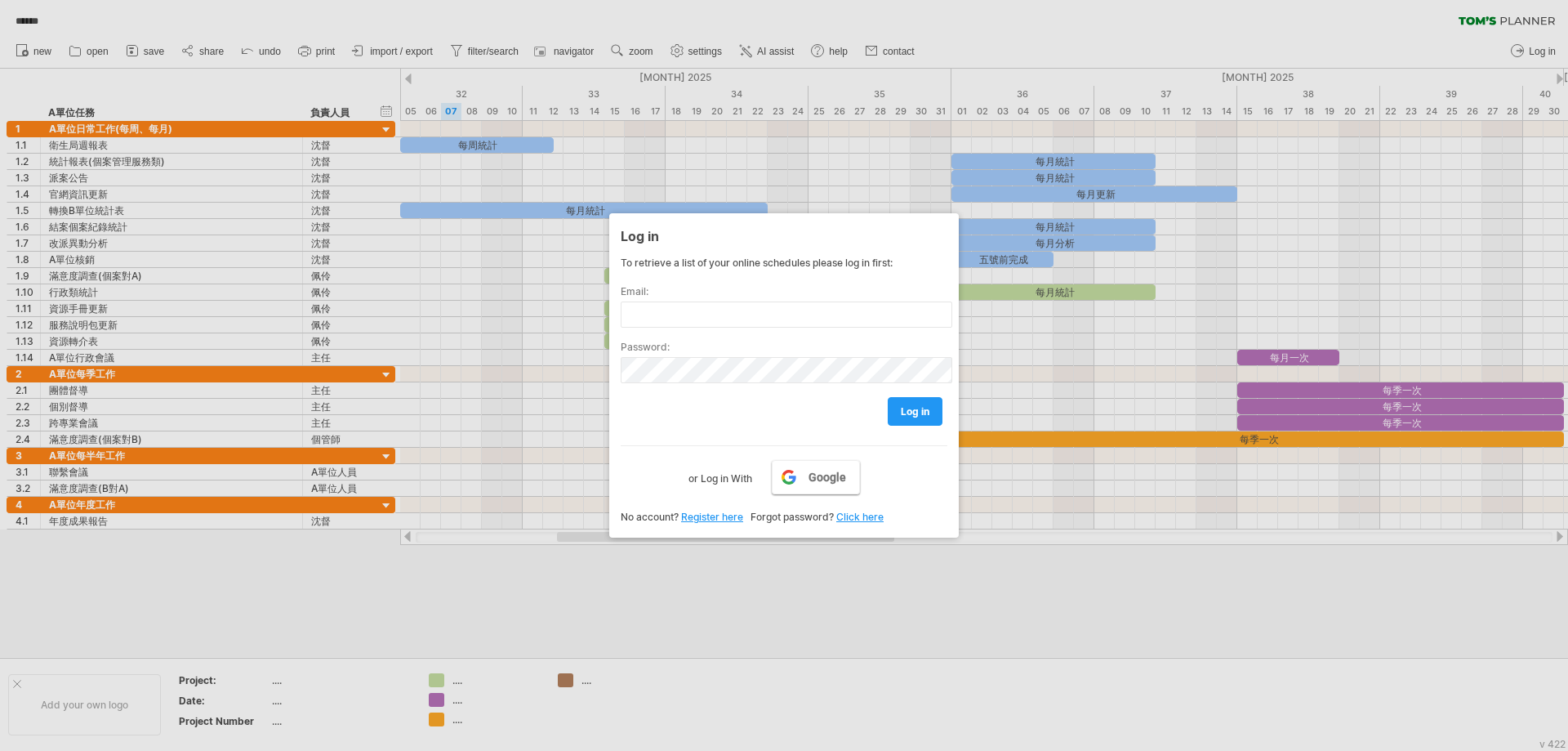 click on "Google" at bounding box center (827, 477) 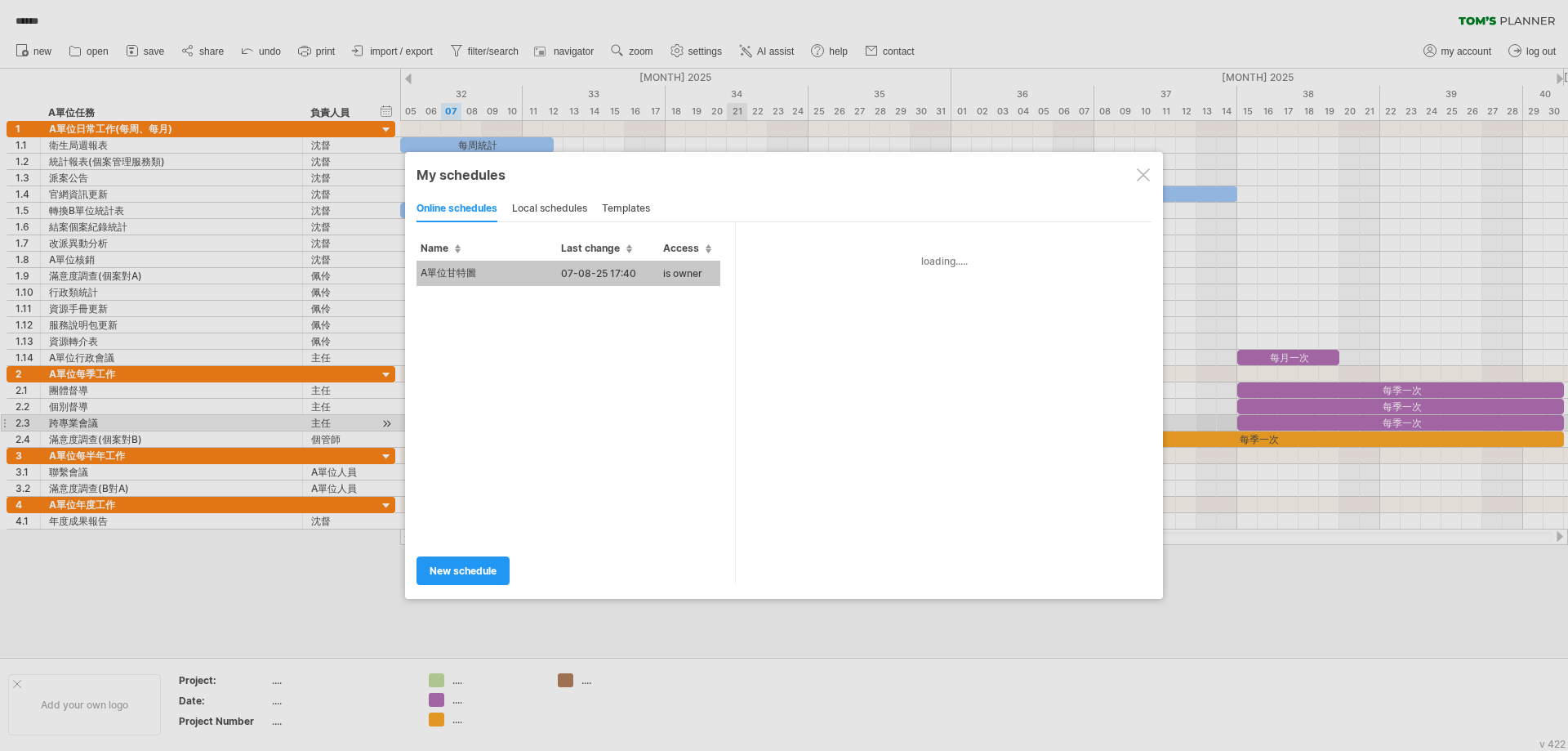 type on "******" 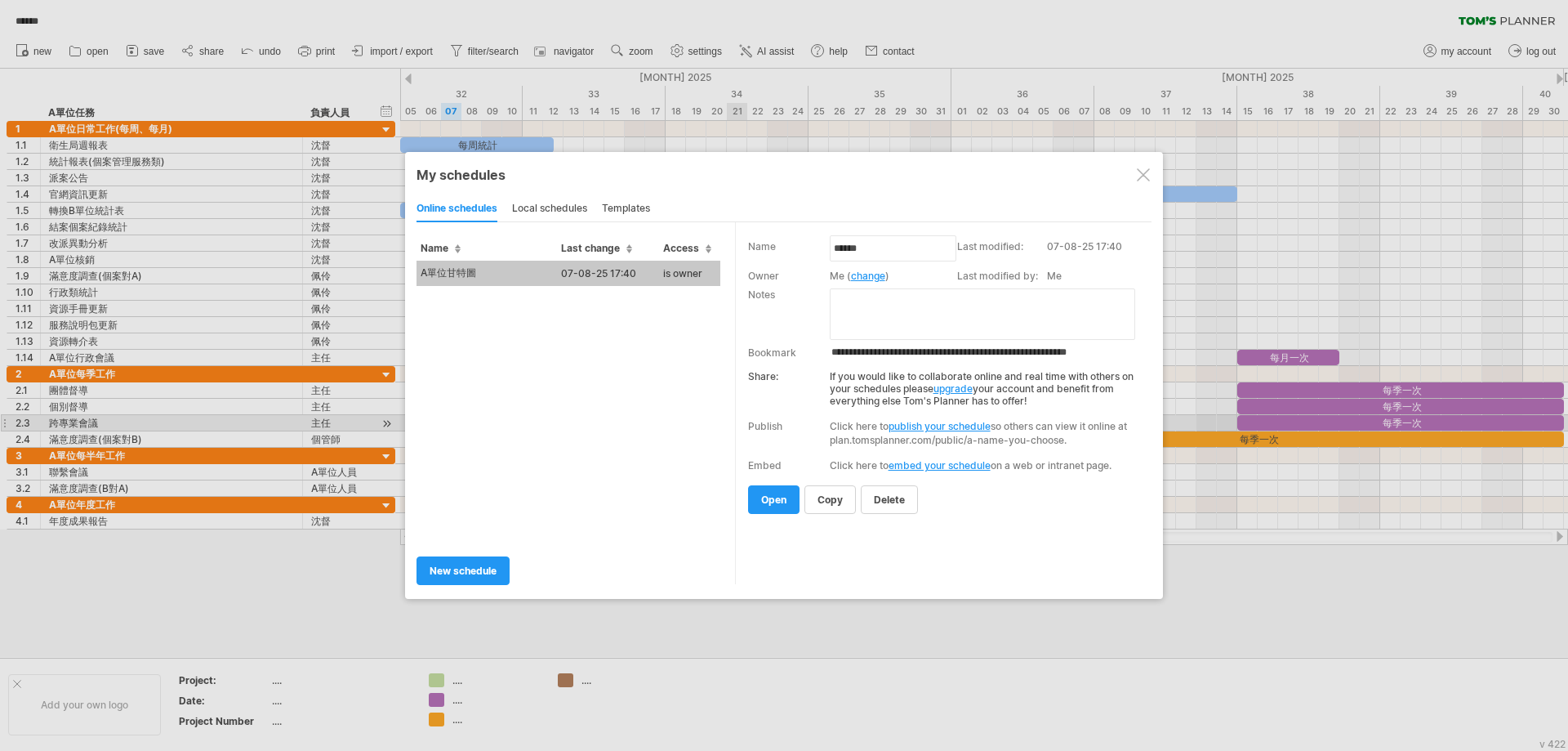click on "local schedules" at bounding box center [550, 209] 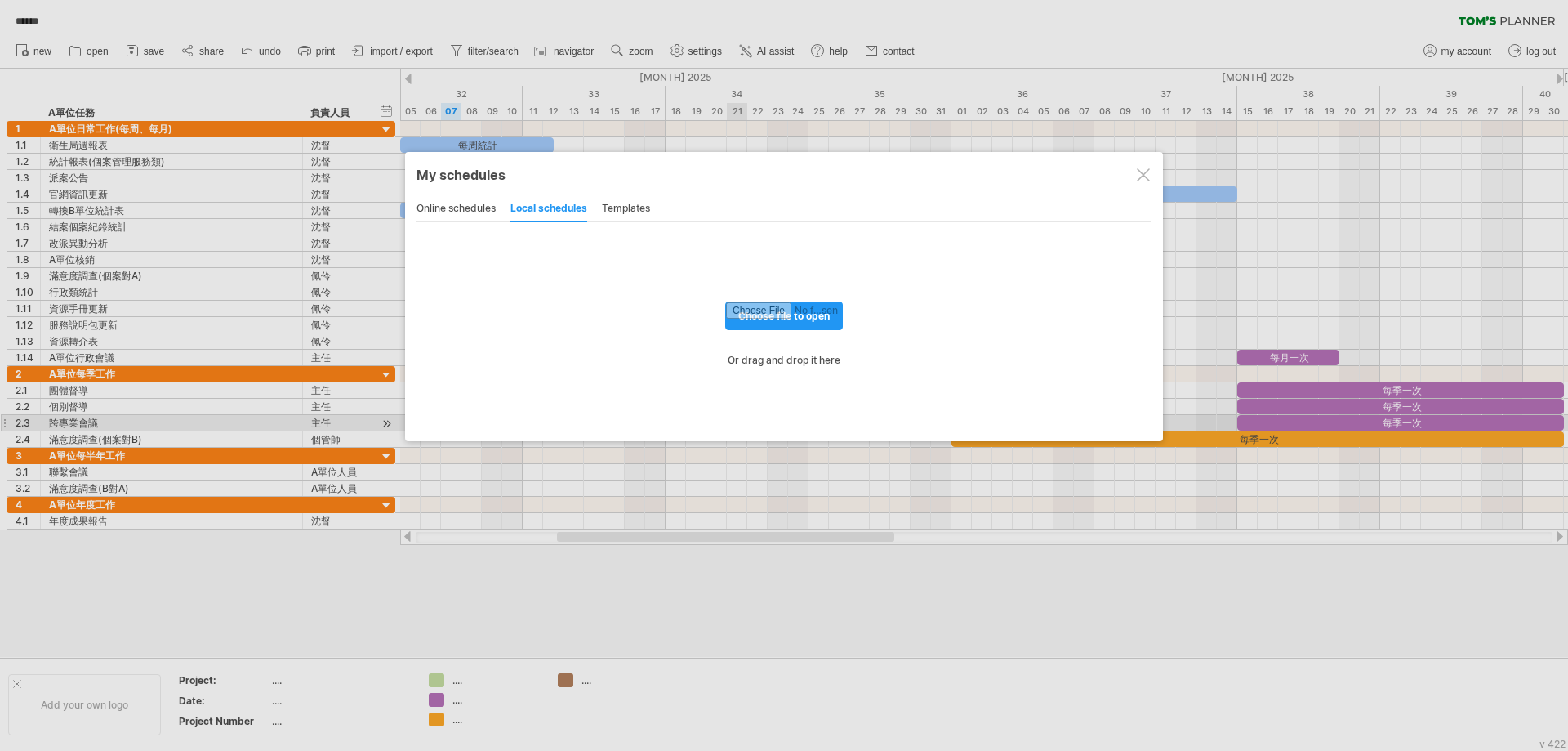 click on "online schedules
local schedules
templates" at bounding box center (784, 208) 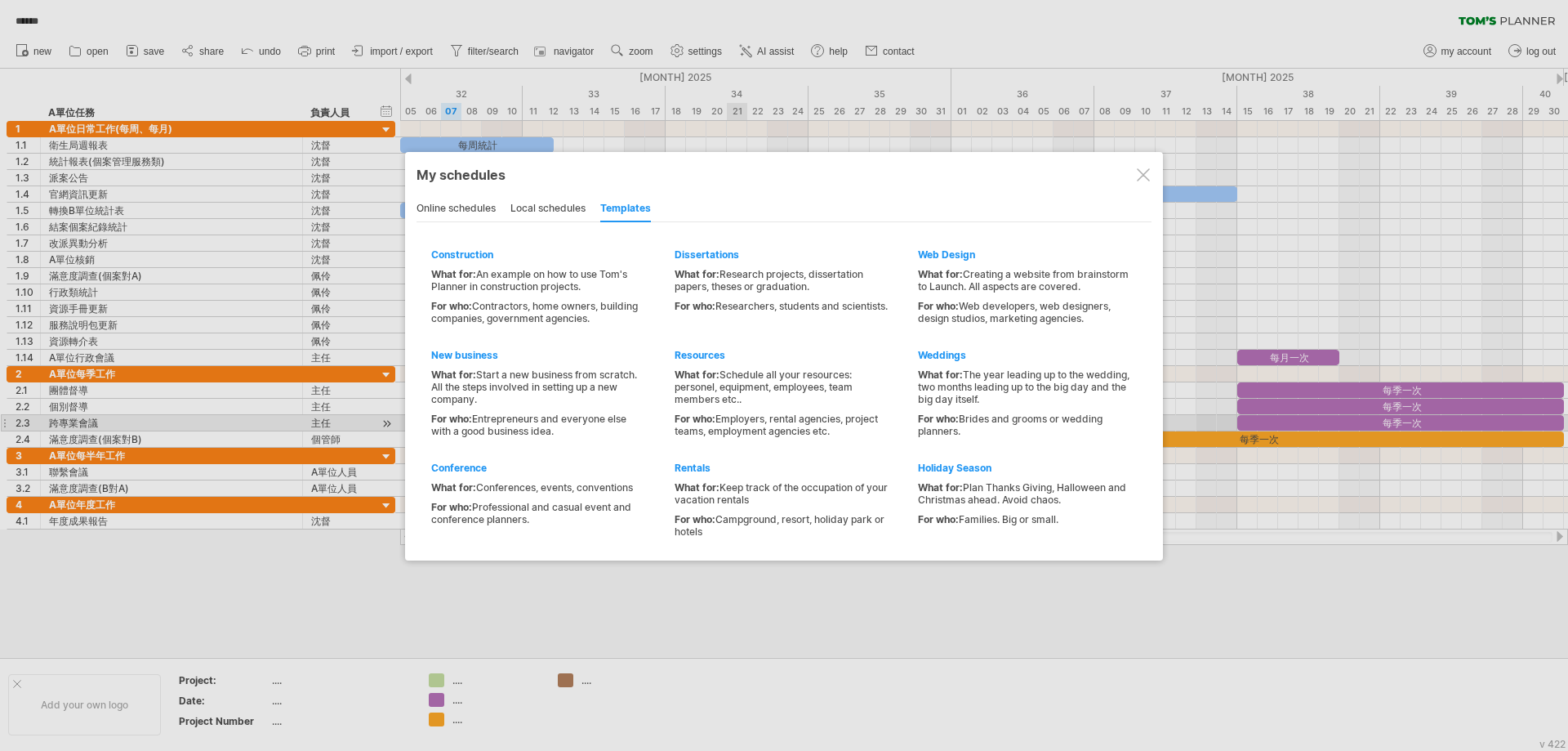 click on "online schedules" at bounding box center [456, 209] 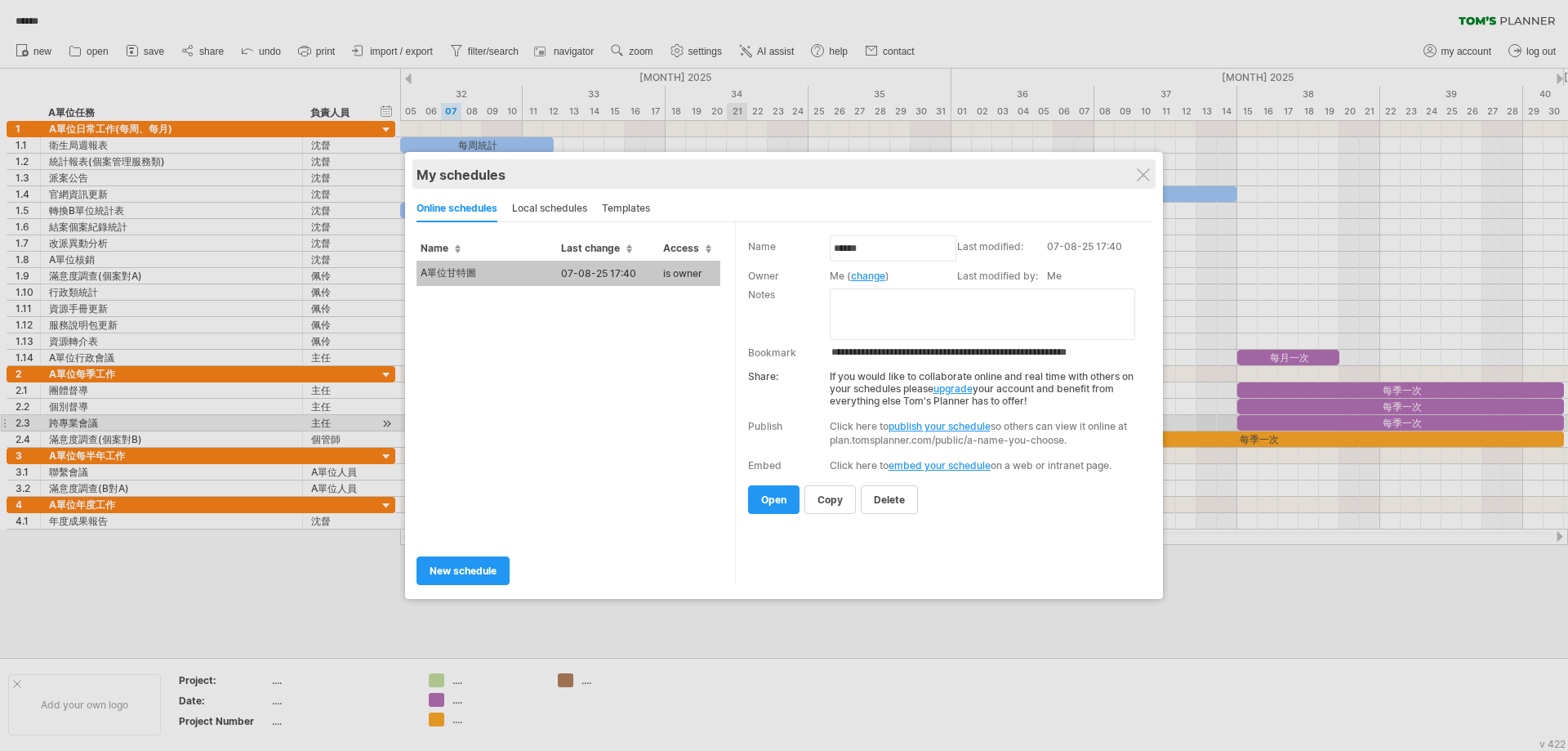 click on "My schedules" at bounding box center [784, 175] 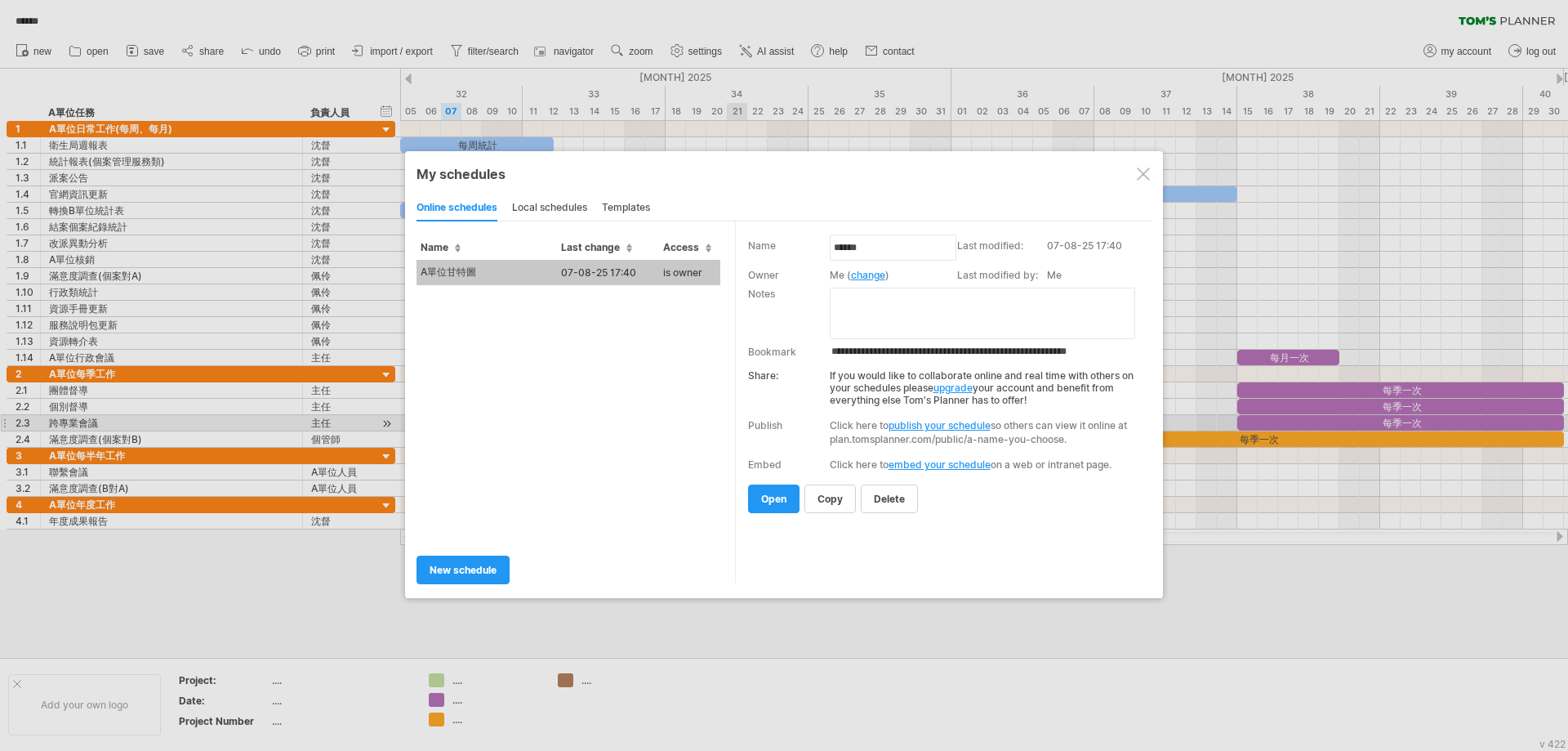 click at bounding box center [1143, 174] 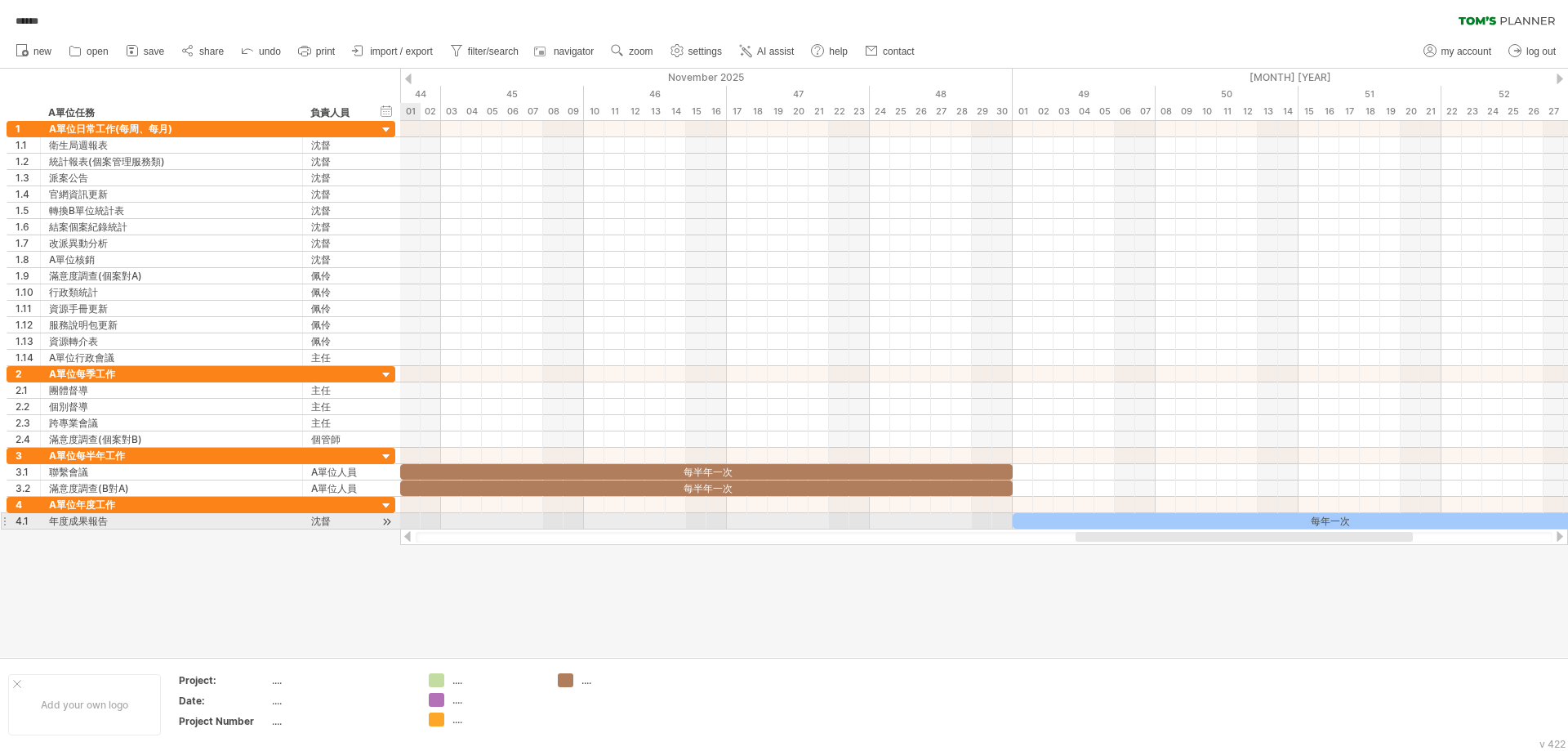 drag, startPoint x: 771, startPoint y: 535, endPoint x: 1156, endPoint y: 562, distance: 385.9456 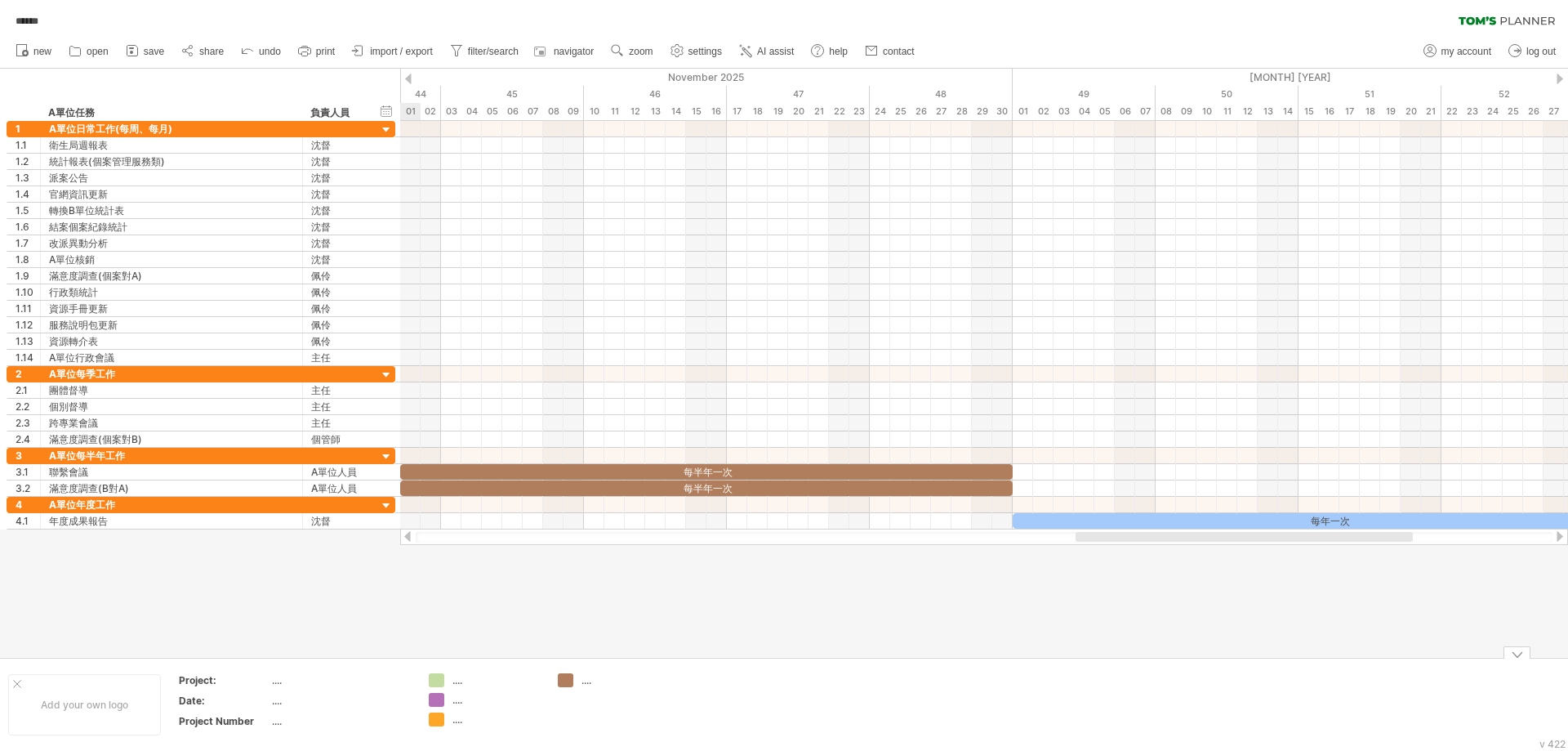 click at bounding box center [784, 363] 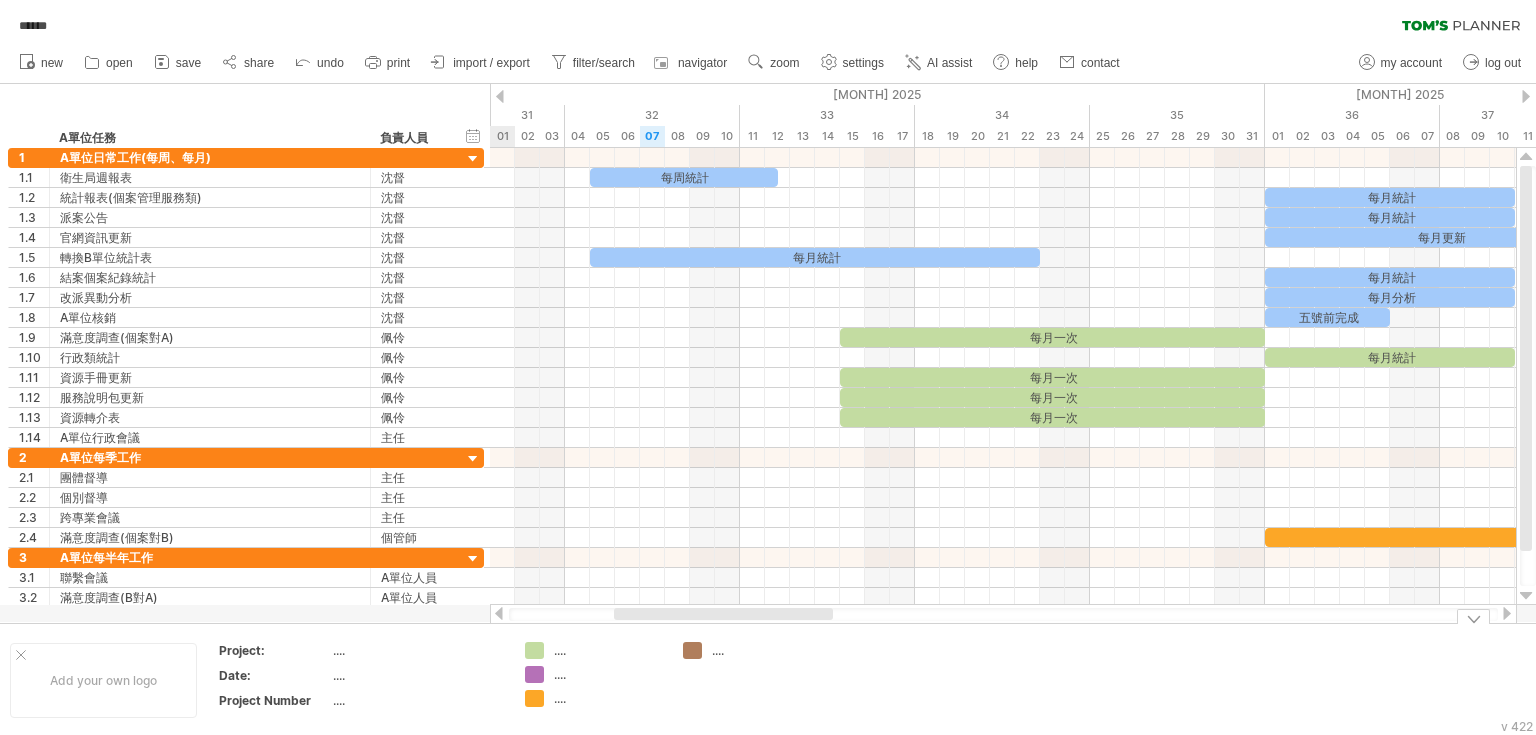 drag, startPoint x: 1132, startPoint y: 612, endPoint x: 652, endPoint y: 672, distance: 483.73547 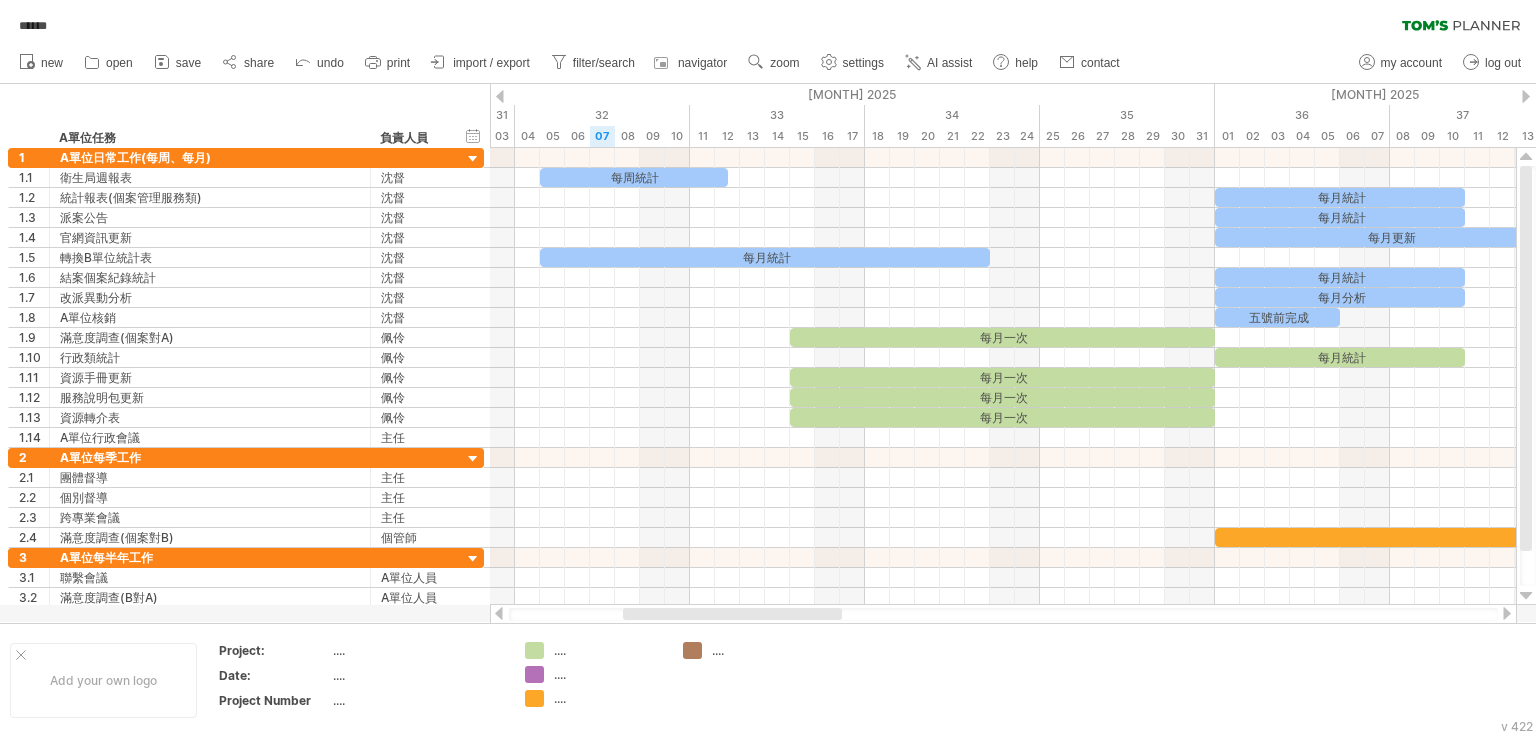 drag, startPoint x: 724, startPoint y: 616, endPoint x: 734, endPoint y: 619, distance: 10.440307 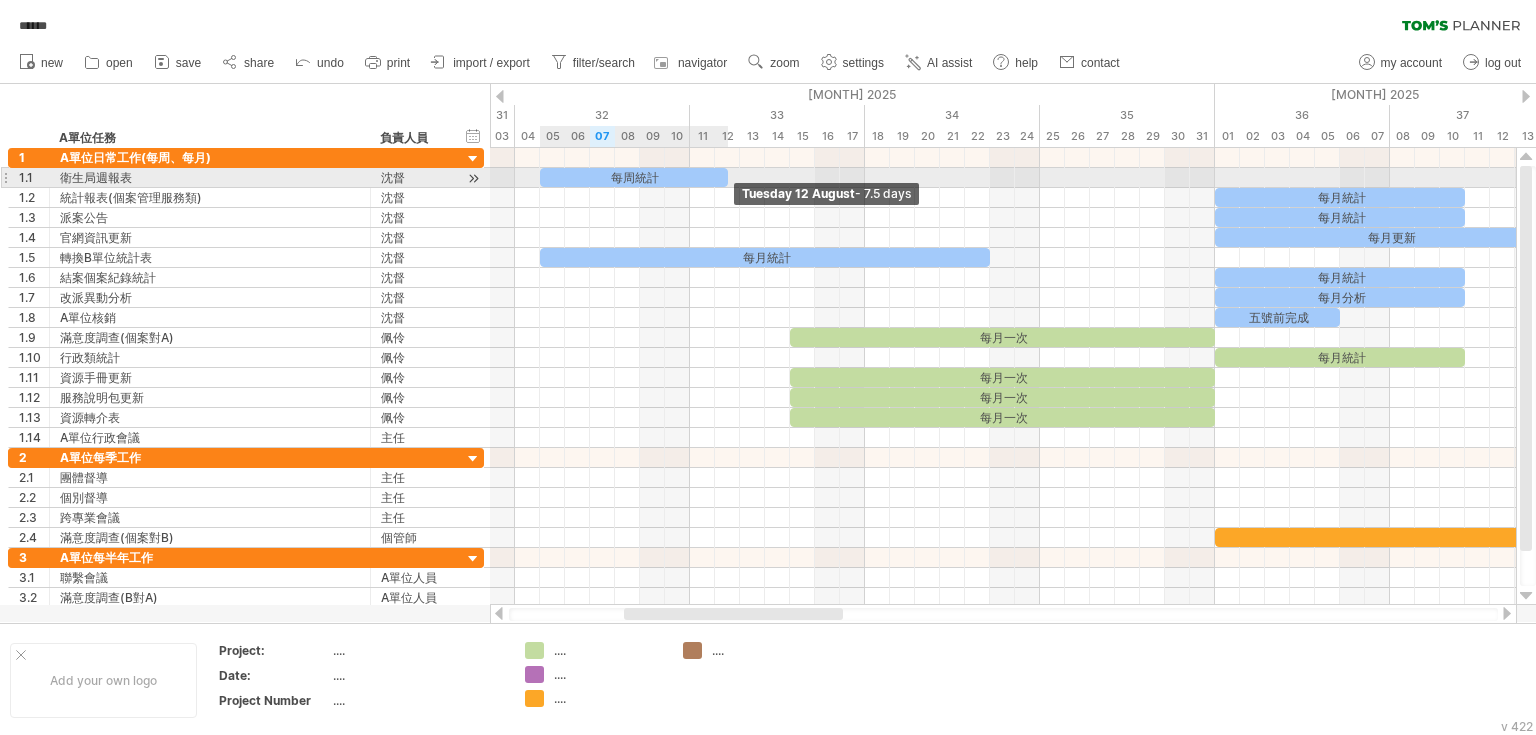 click at bounding box center [728, 177] 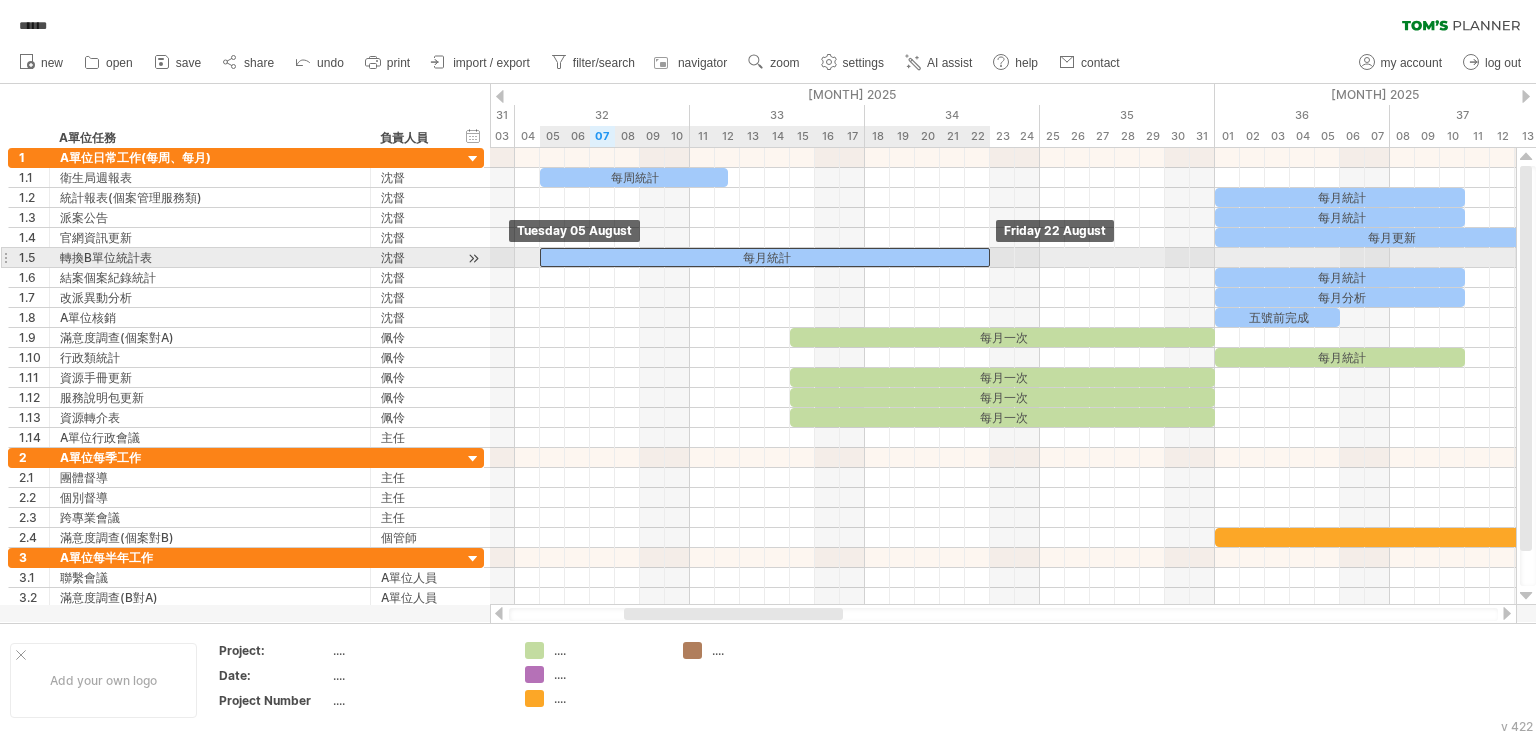 click on "每月統計" at bounding box center (765, 257) 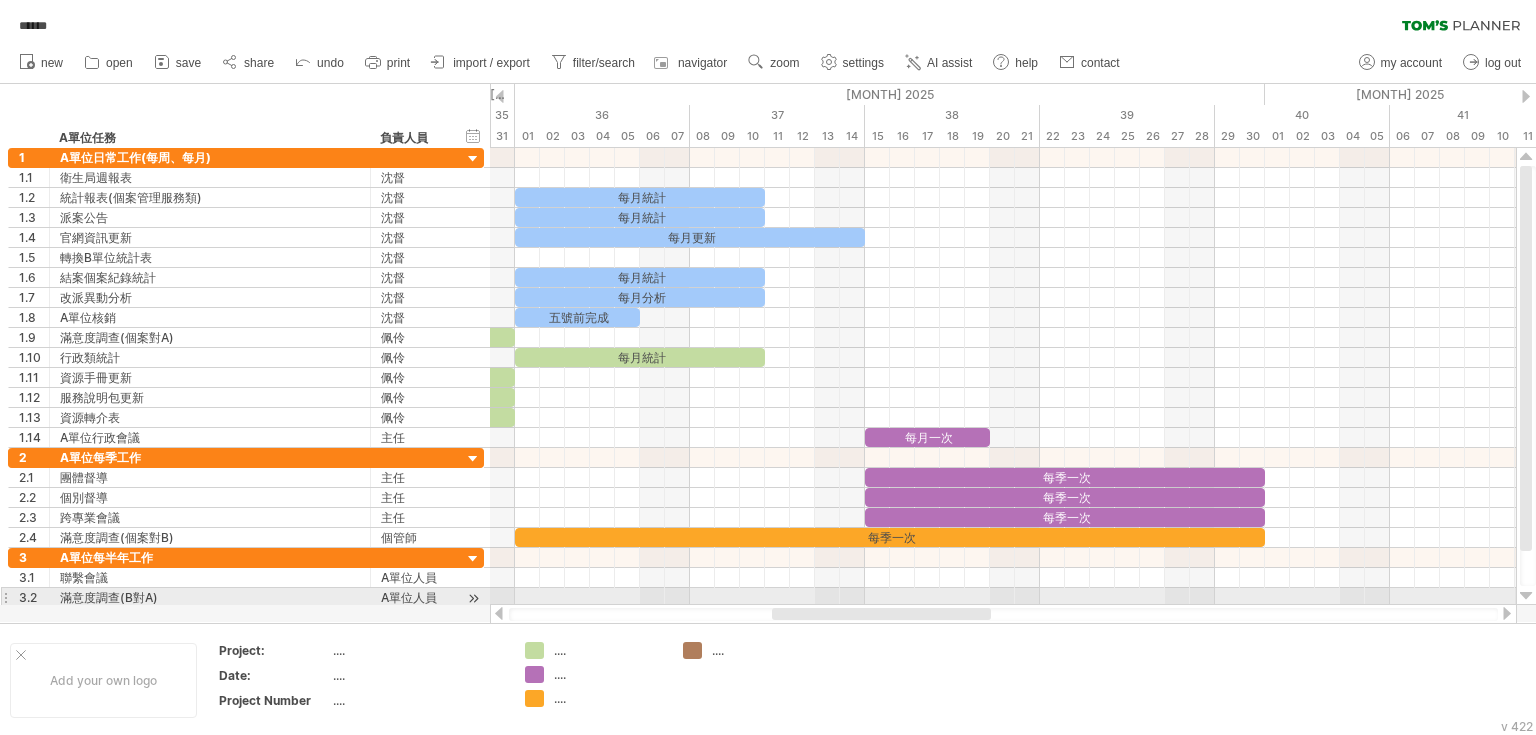 drag, startPoint x: 771, startPoint y: 616, endPoint x: 919, endPoint y: 605, distance: 148.40822 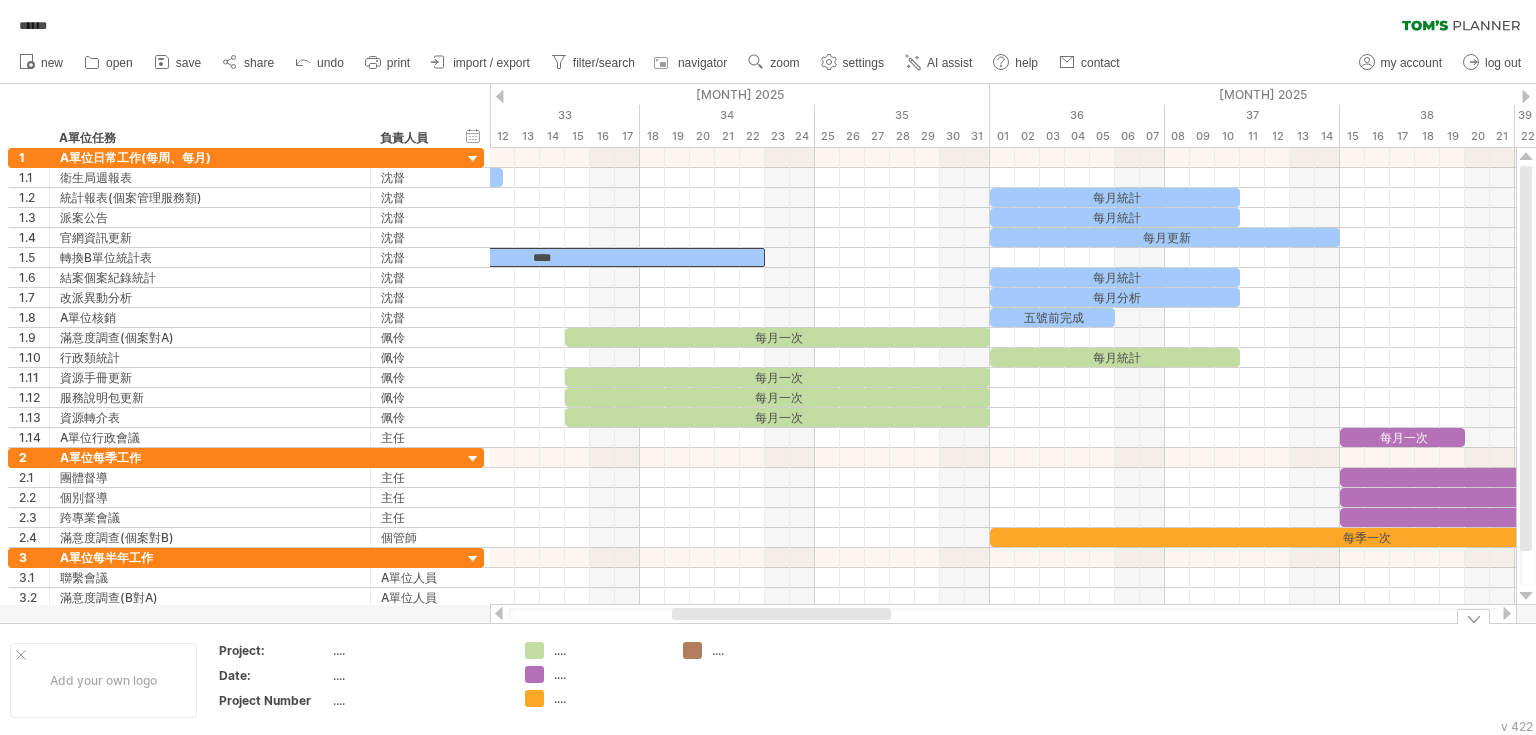drag, startPoint x: 899, startPoint y: 616, endPoint x: 801, endPoint y: 624, distance: 98.32599 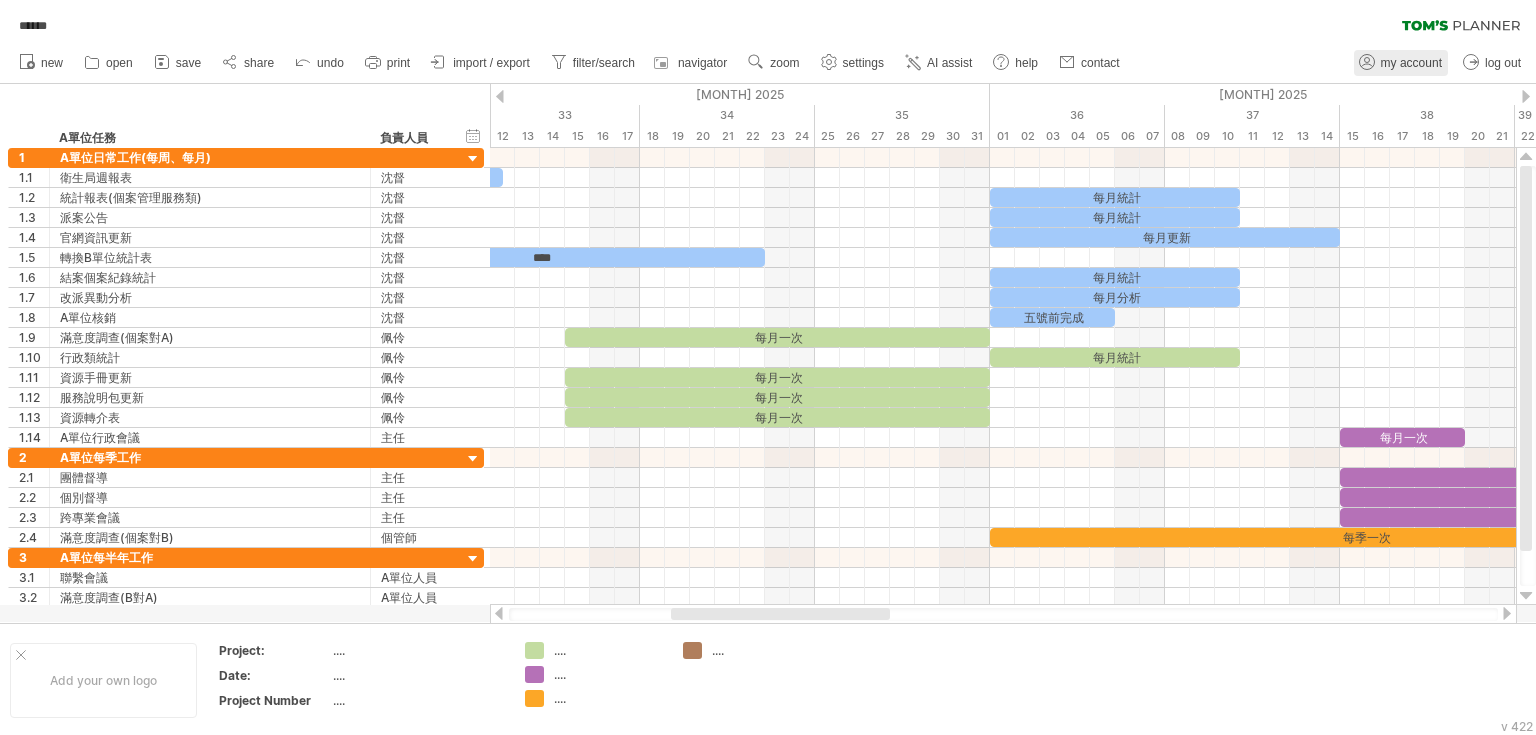 click on "my account" at bounding box center (1411, 63) 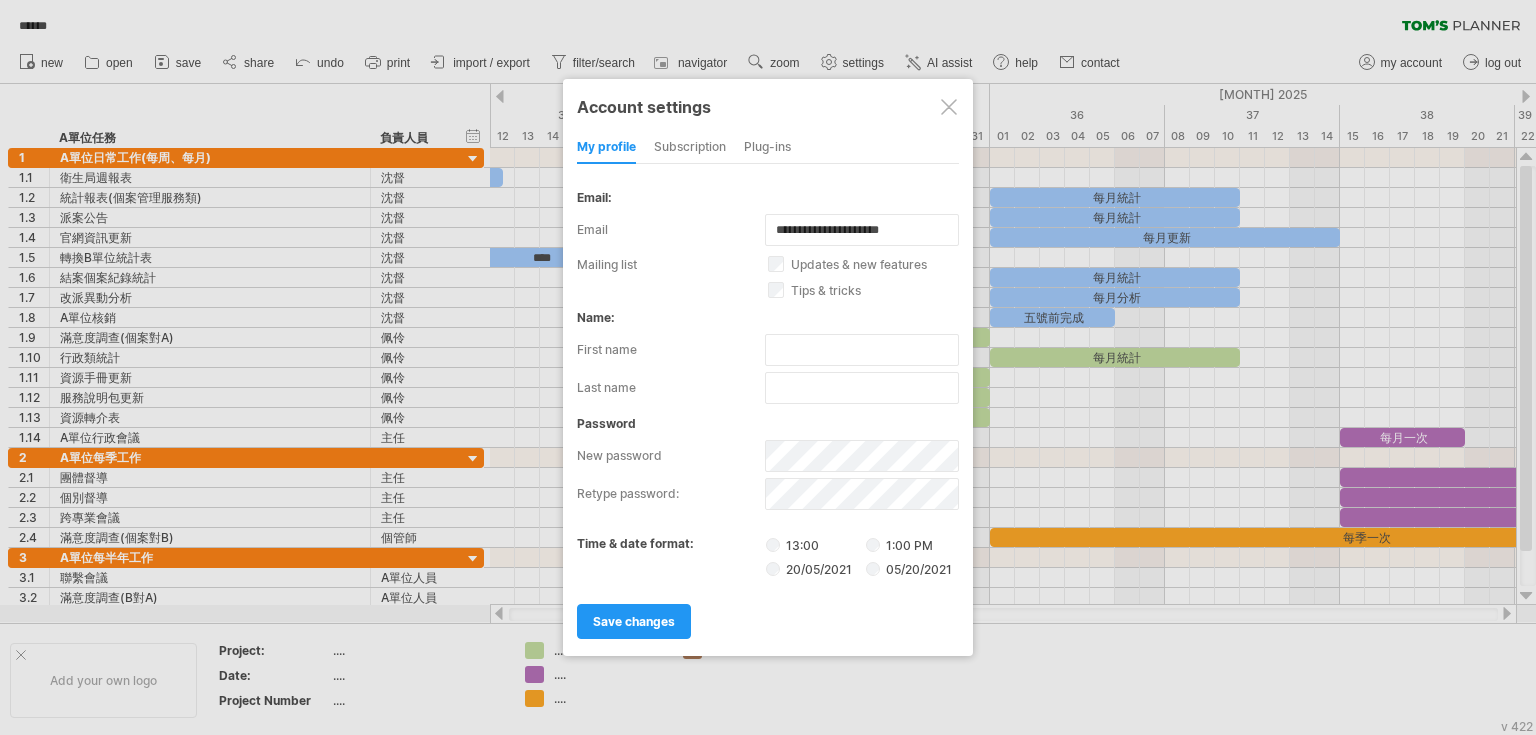 click on "subscription" at bounding box center [690, 148] 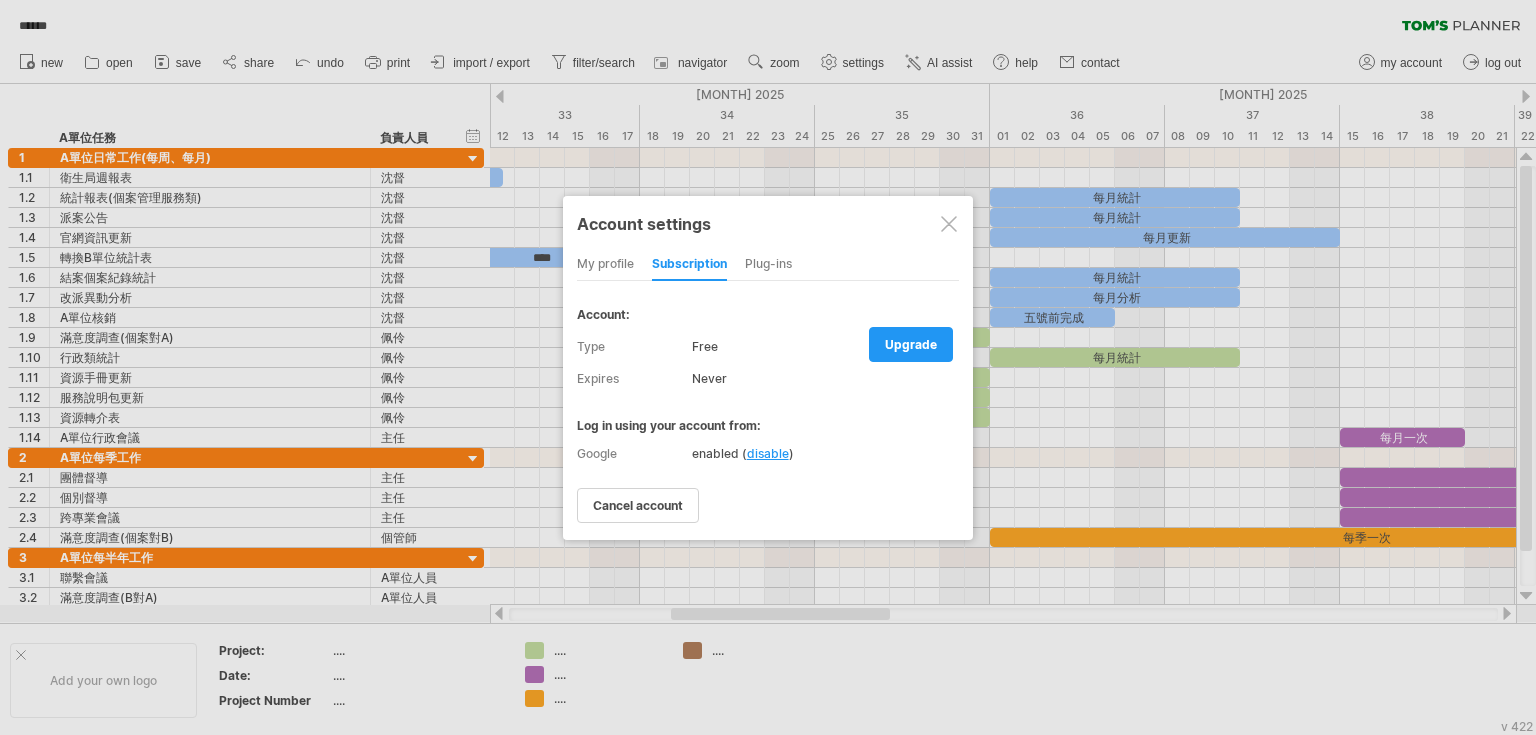 drag, startPoint x: 943, startPoint y: 225, endPoint x: 964, endPoint y: 195, distance: 36.619667 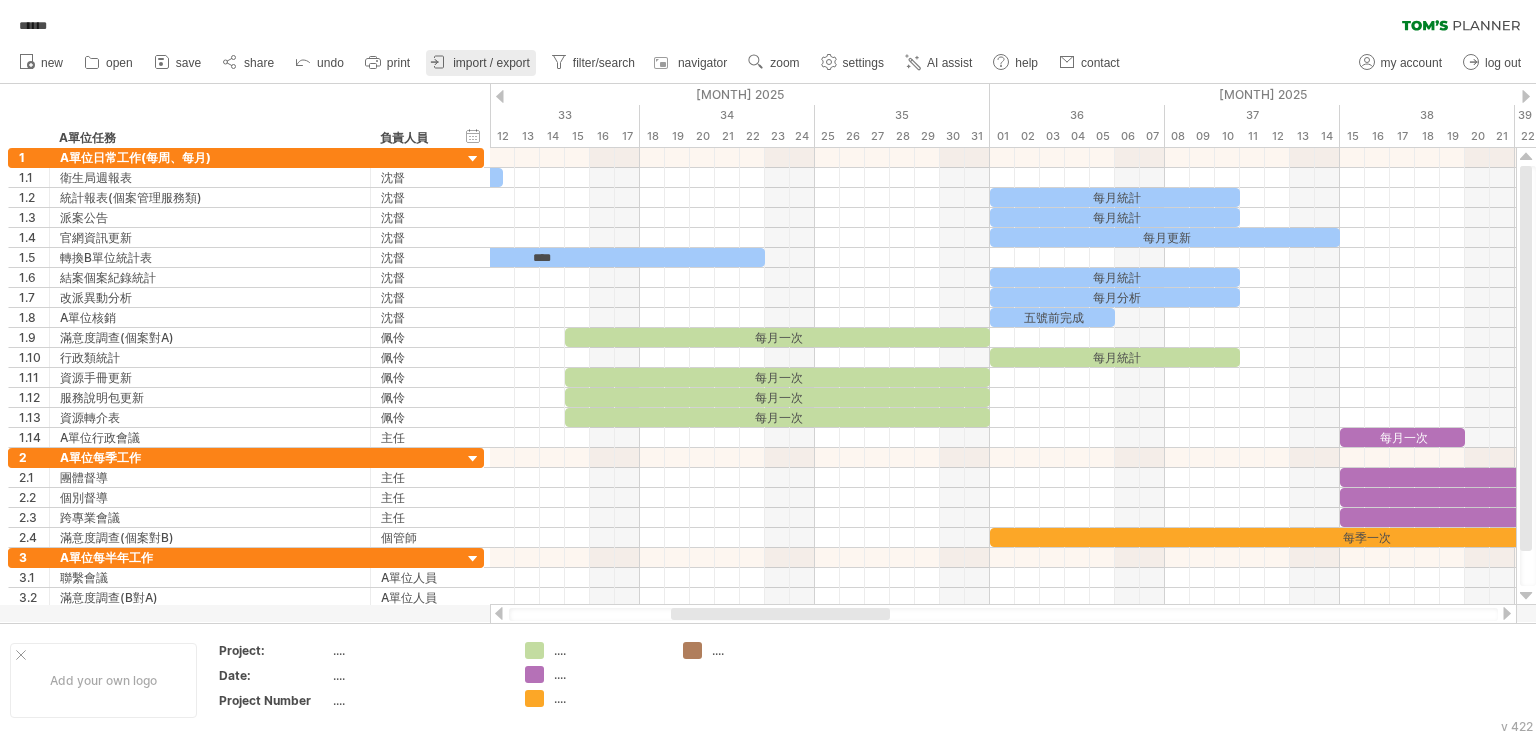 click on "import / export" at bounding box center (491, 63) 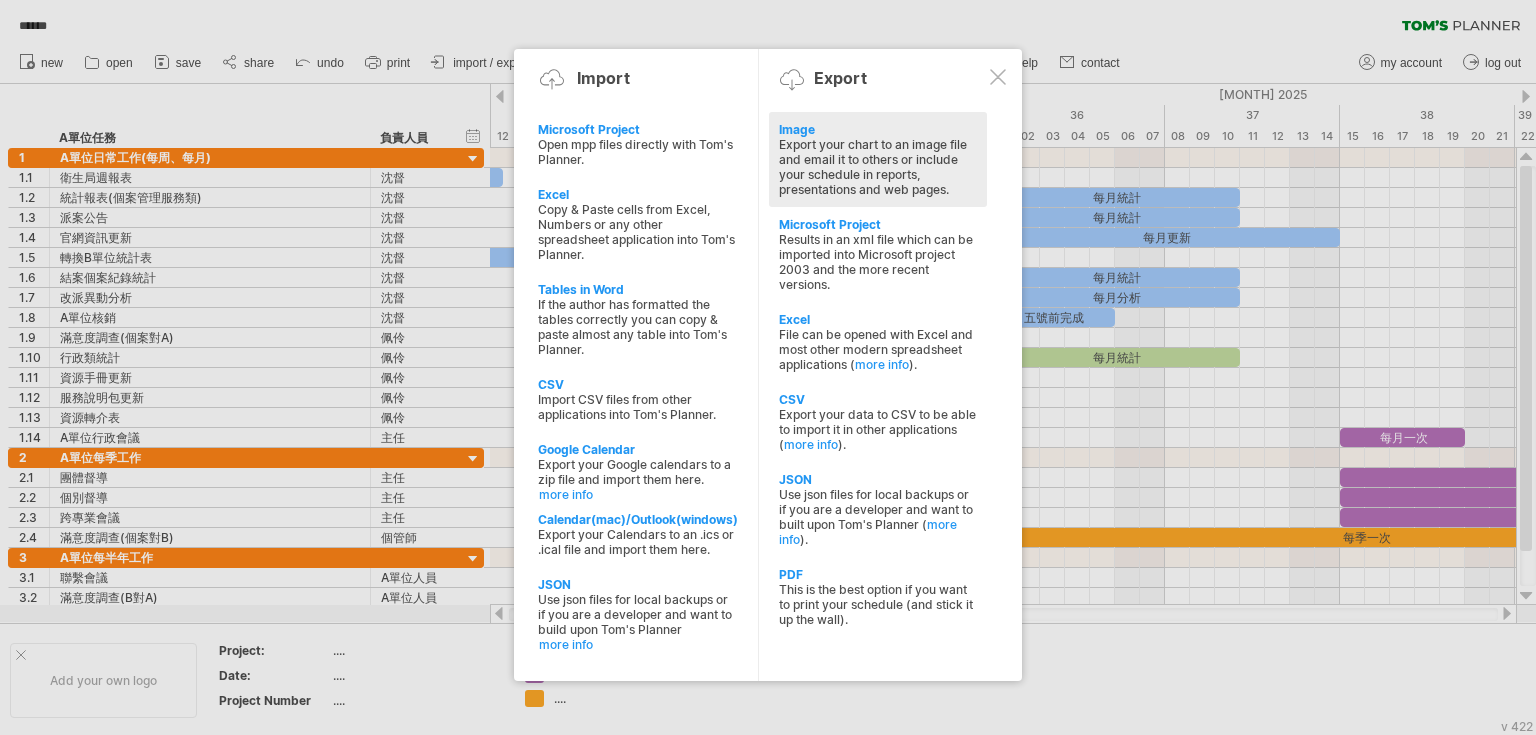 click on "Image" at bounding box center [878, 129] 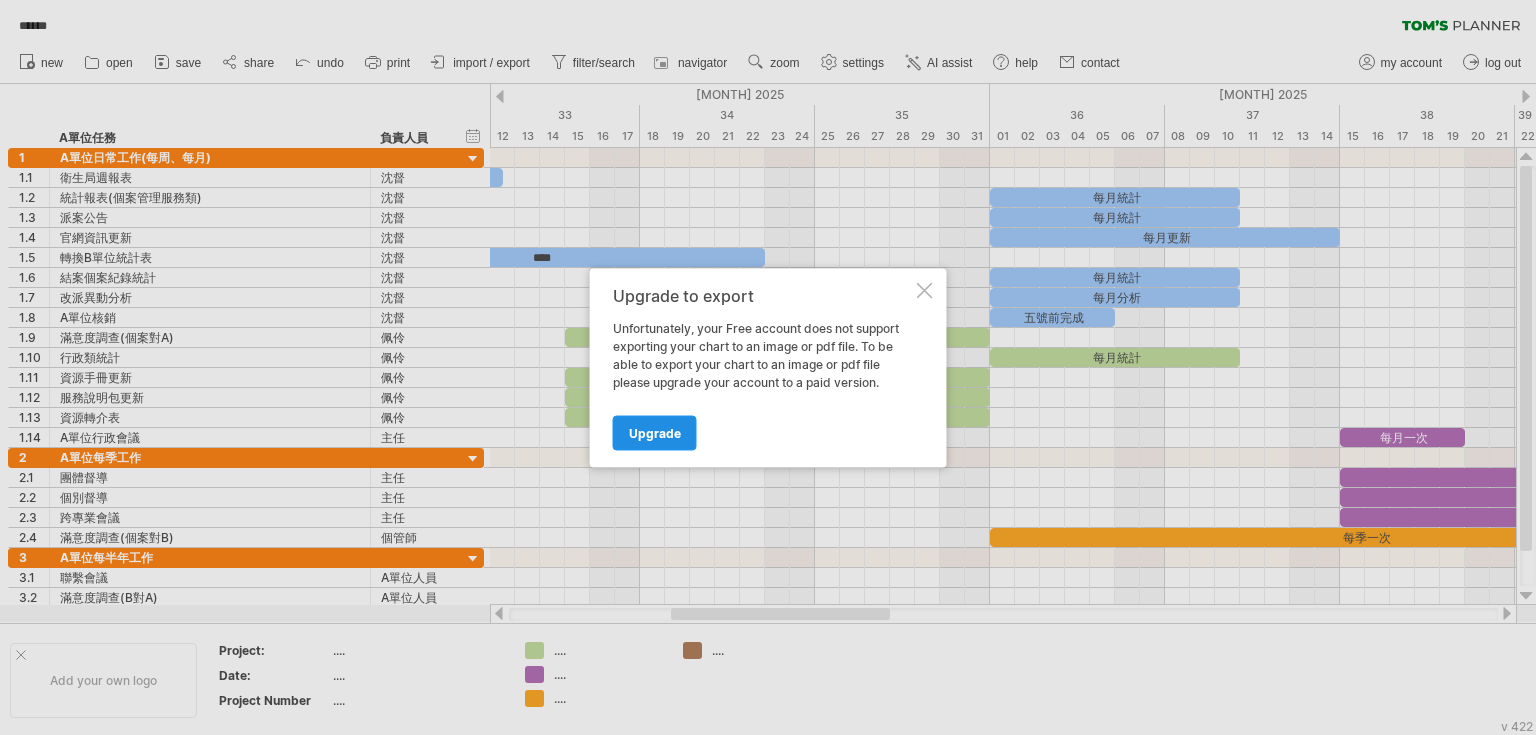 click on "Upgrade" at bounding box center [655, 432] 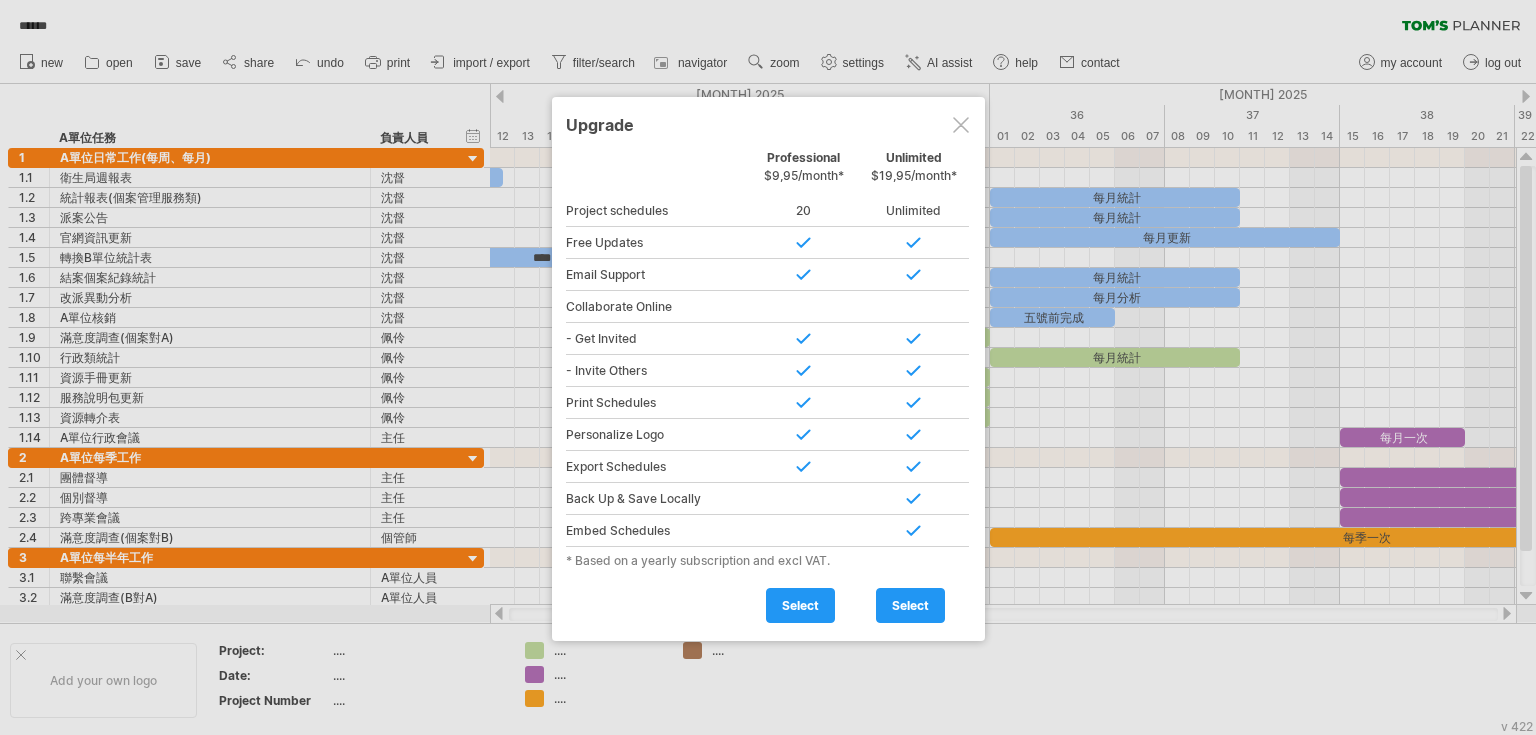 drag, startPoint x: 965, startPoint y: 126, endPoint x: 948, endPoint y: 126, distance: 17 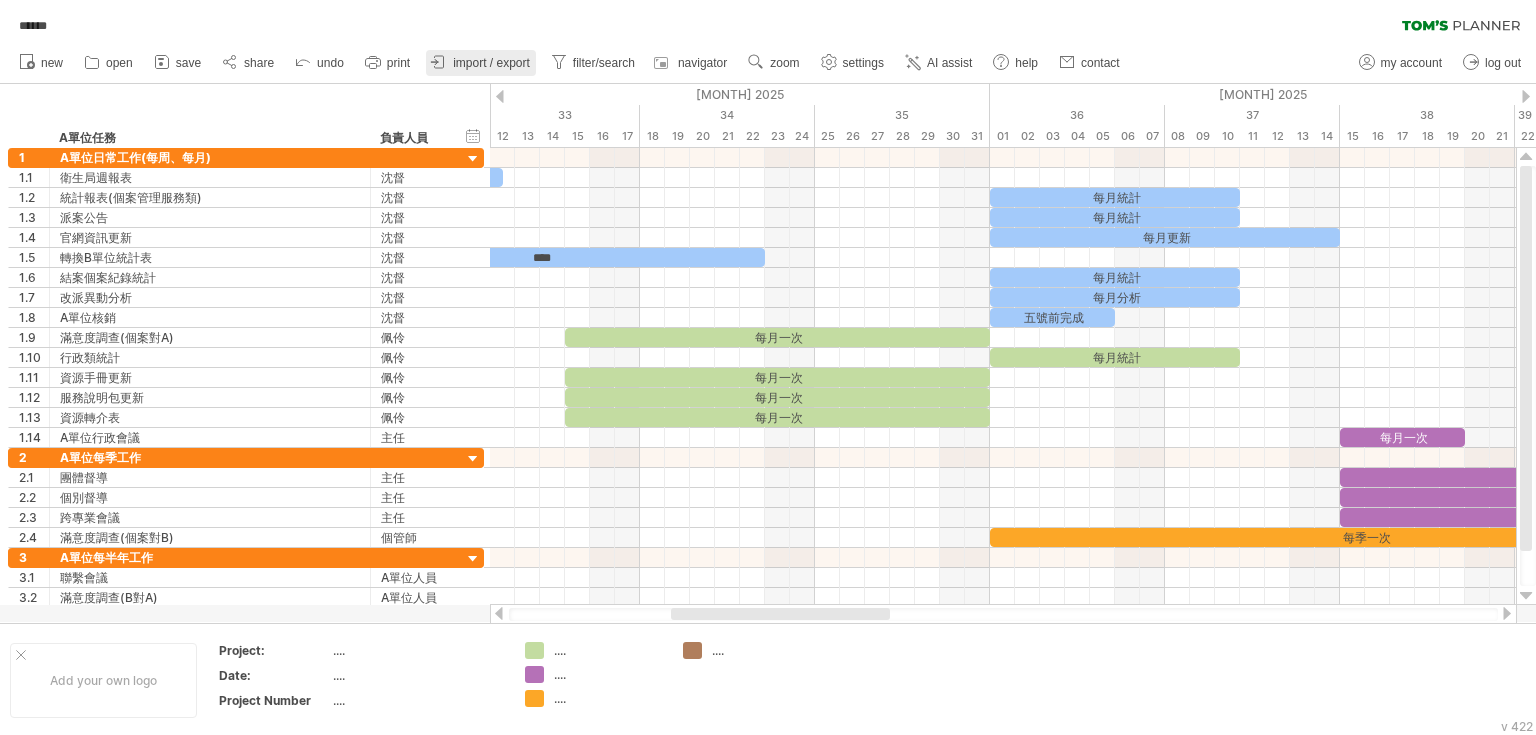 click on "import / export" at bounding box center (491, 63) 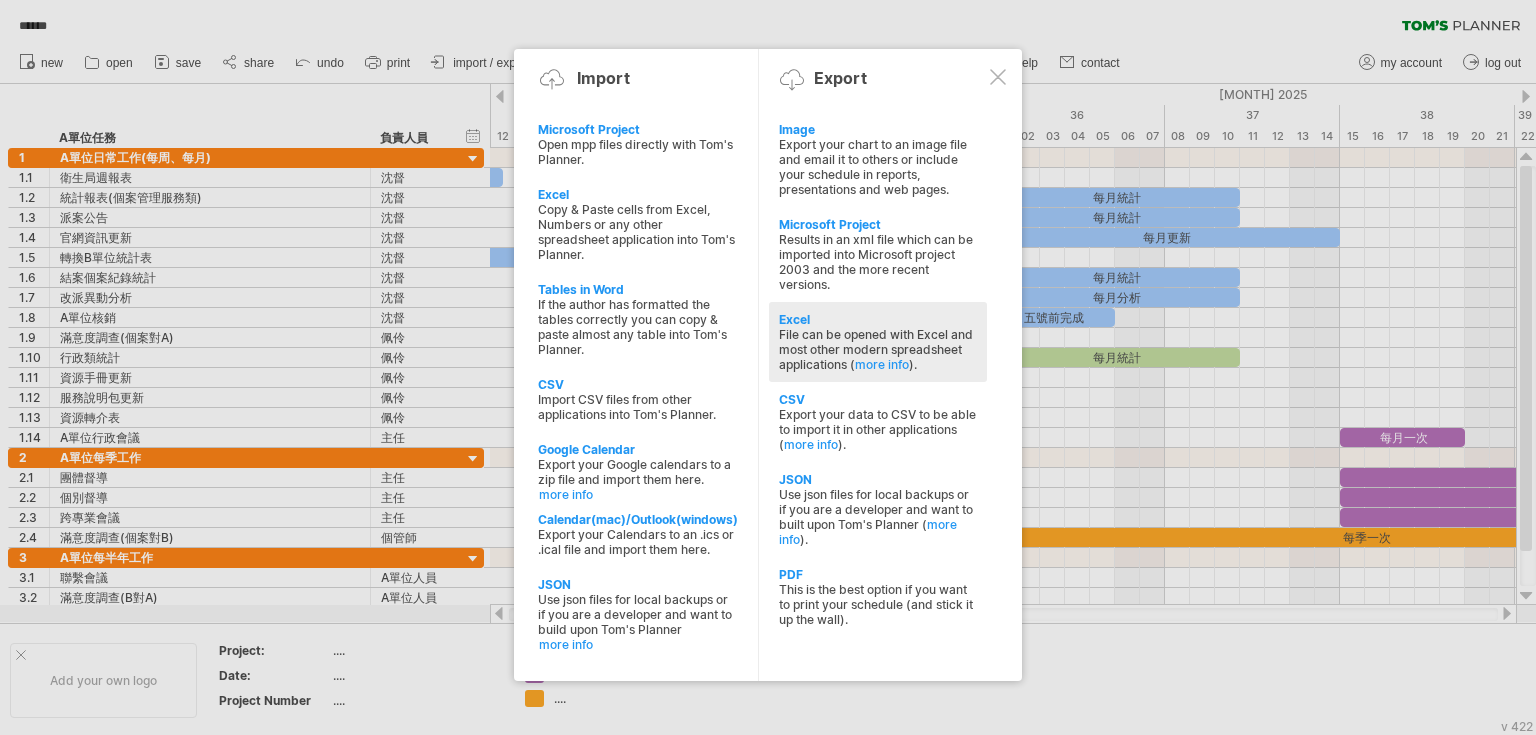 click on "Excel" at bounding box center (878, 319) 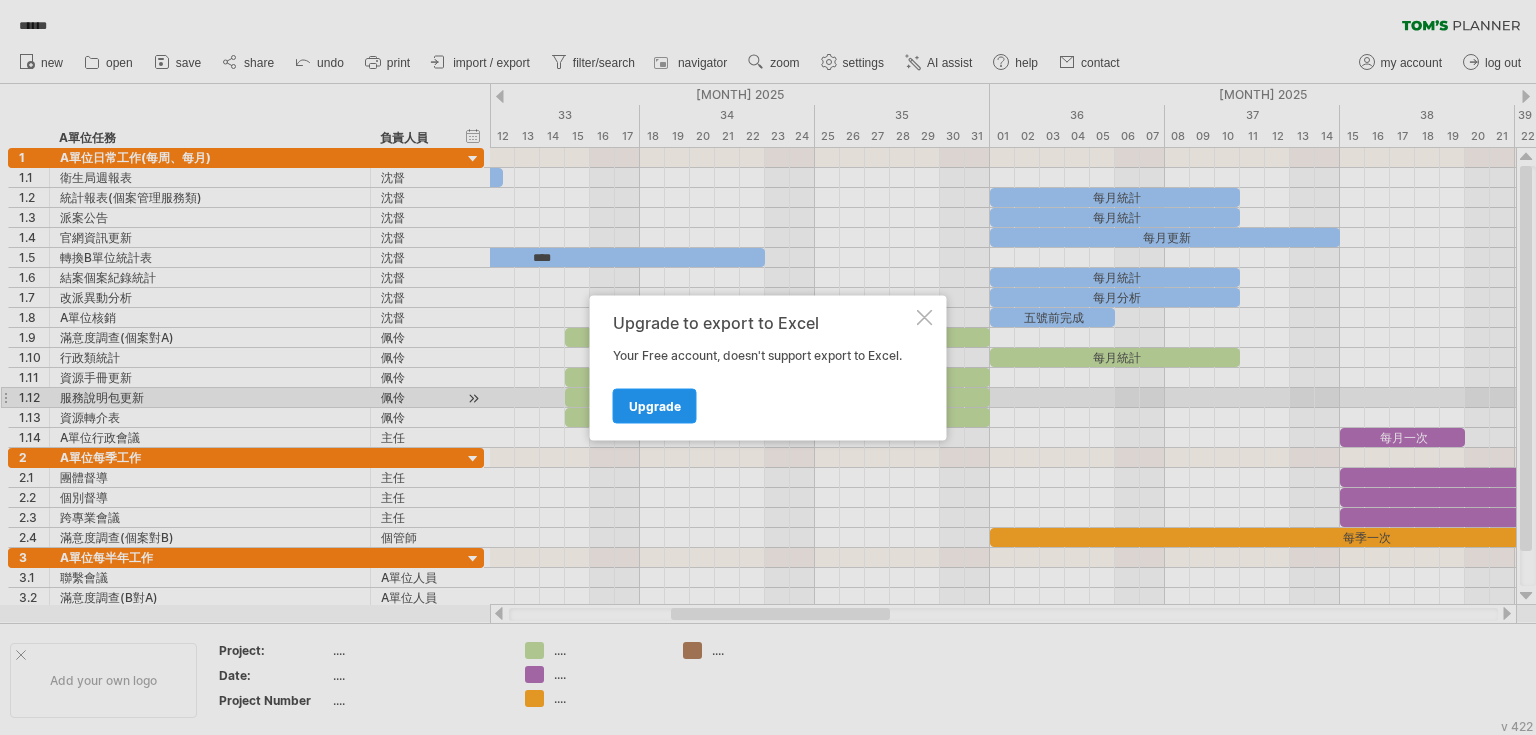 click on "Upgrade" at bounding box center (655, 405) 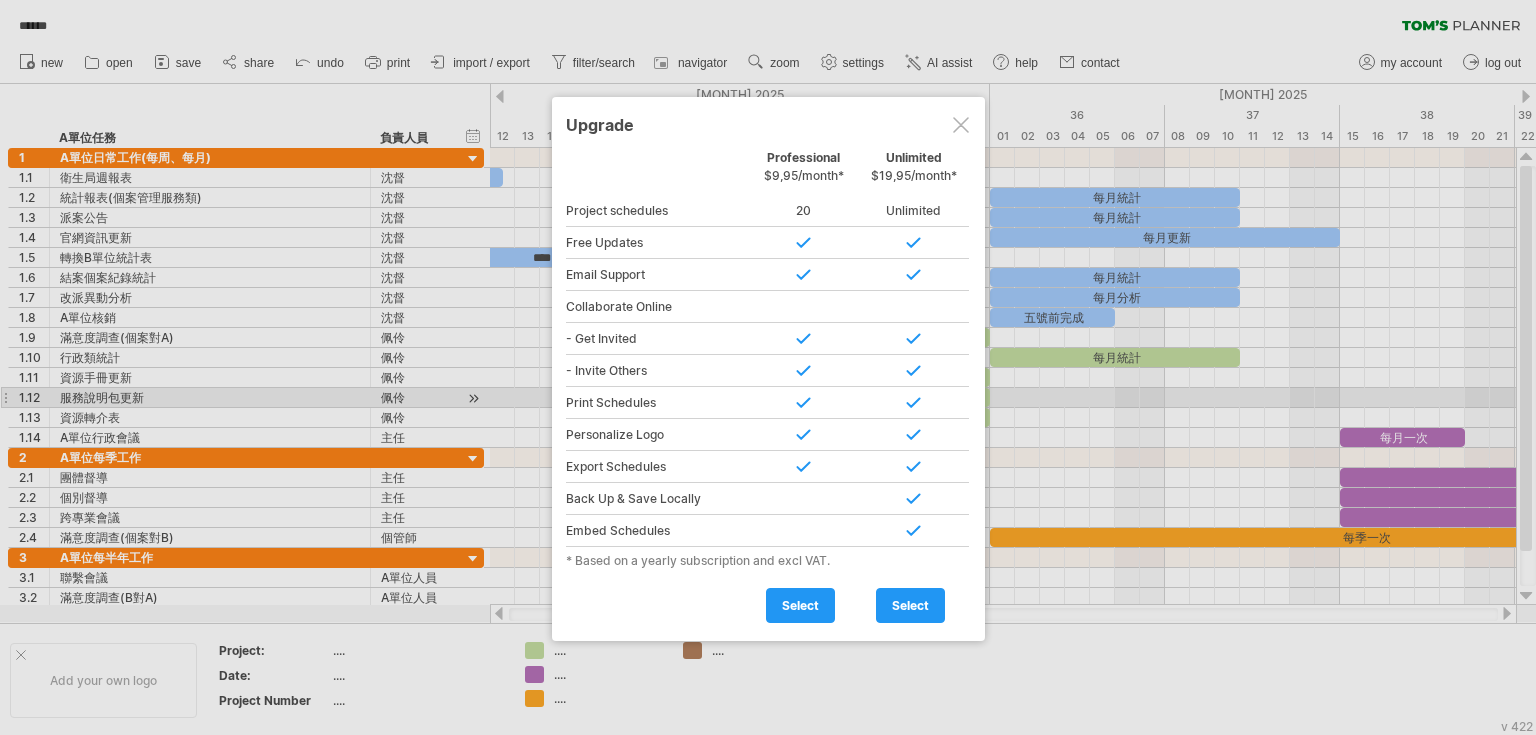 click on "select" at bounding box center [910, 605] 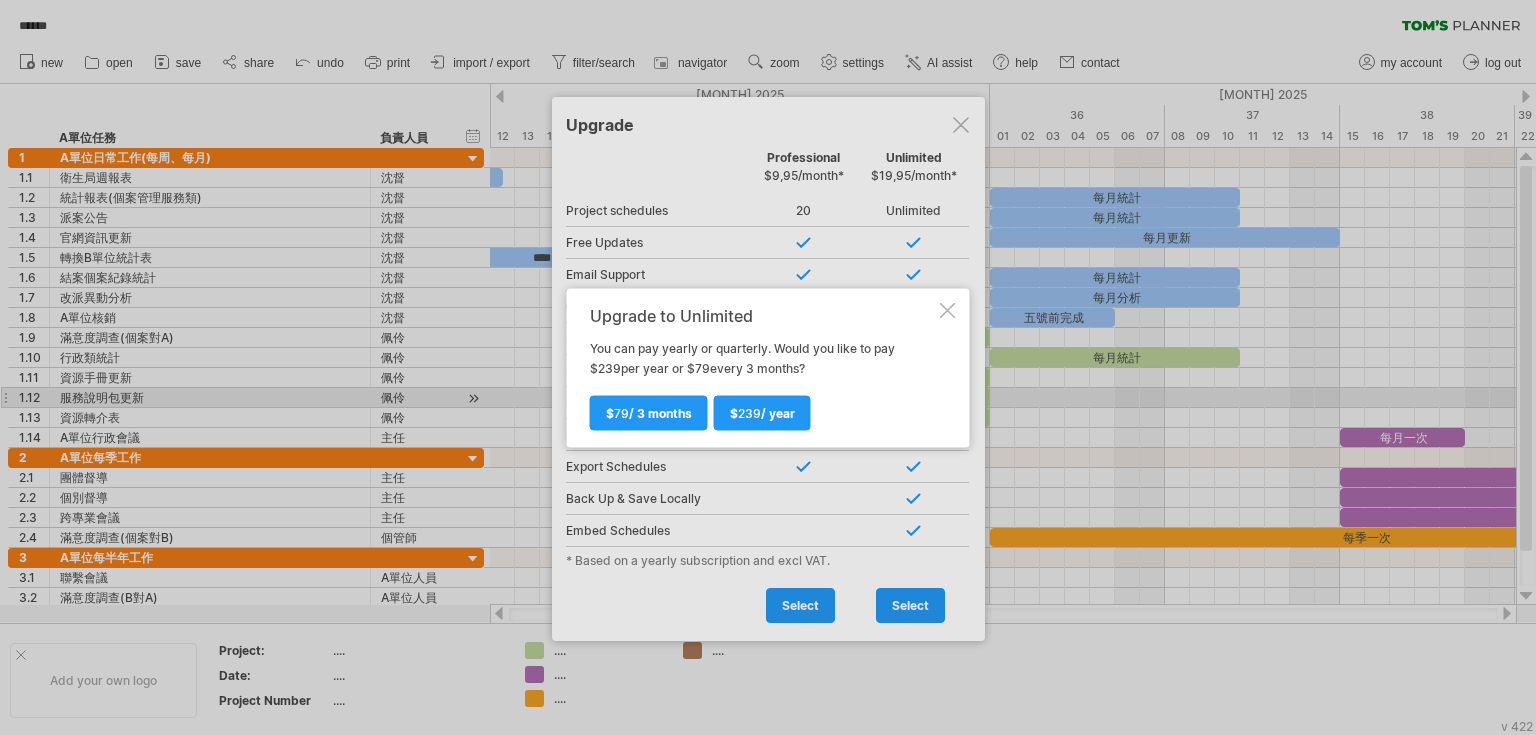 click at bounding box center [948, 310] 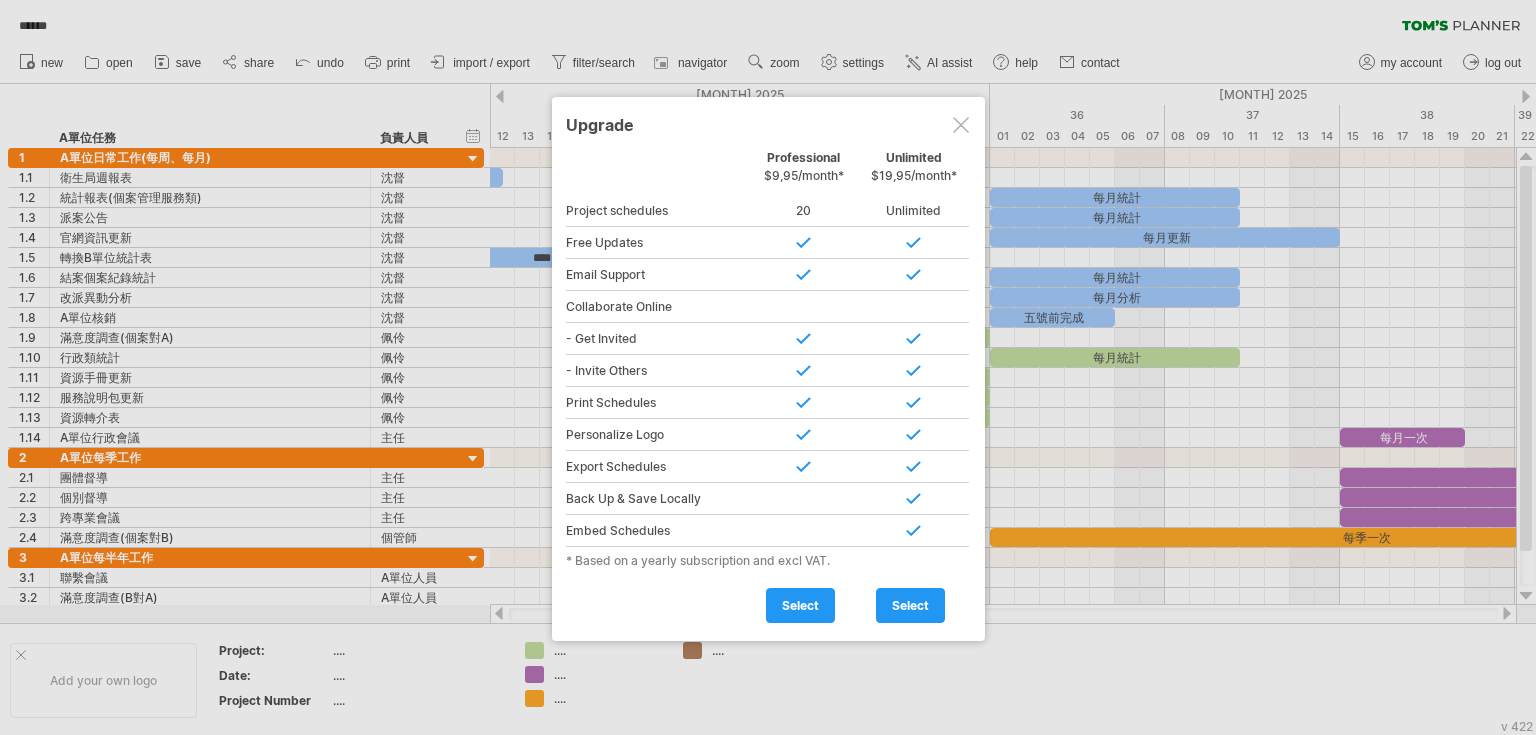 click at bounding box center [961, 125] 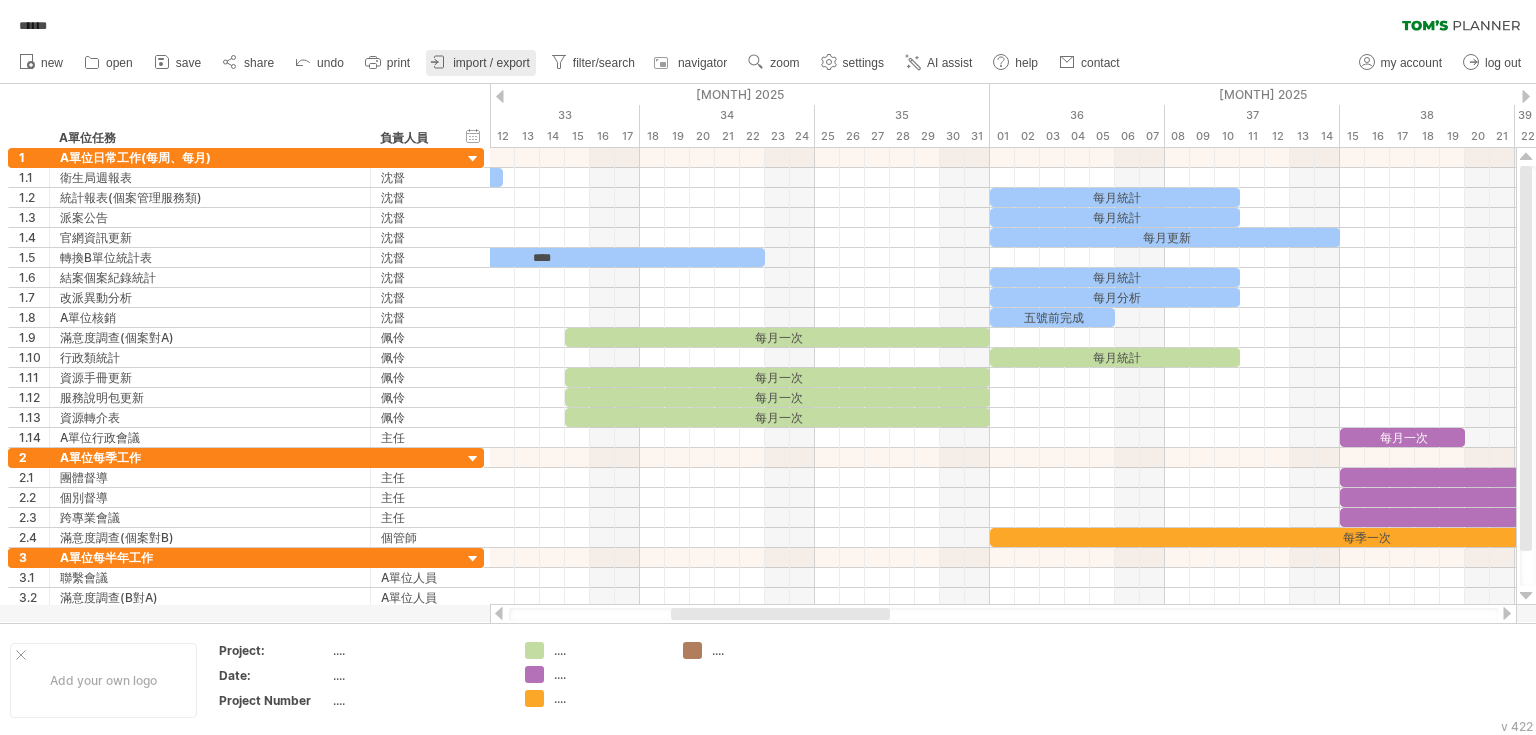 click on "import / export" at bounding box center (491, 63) 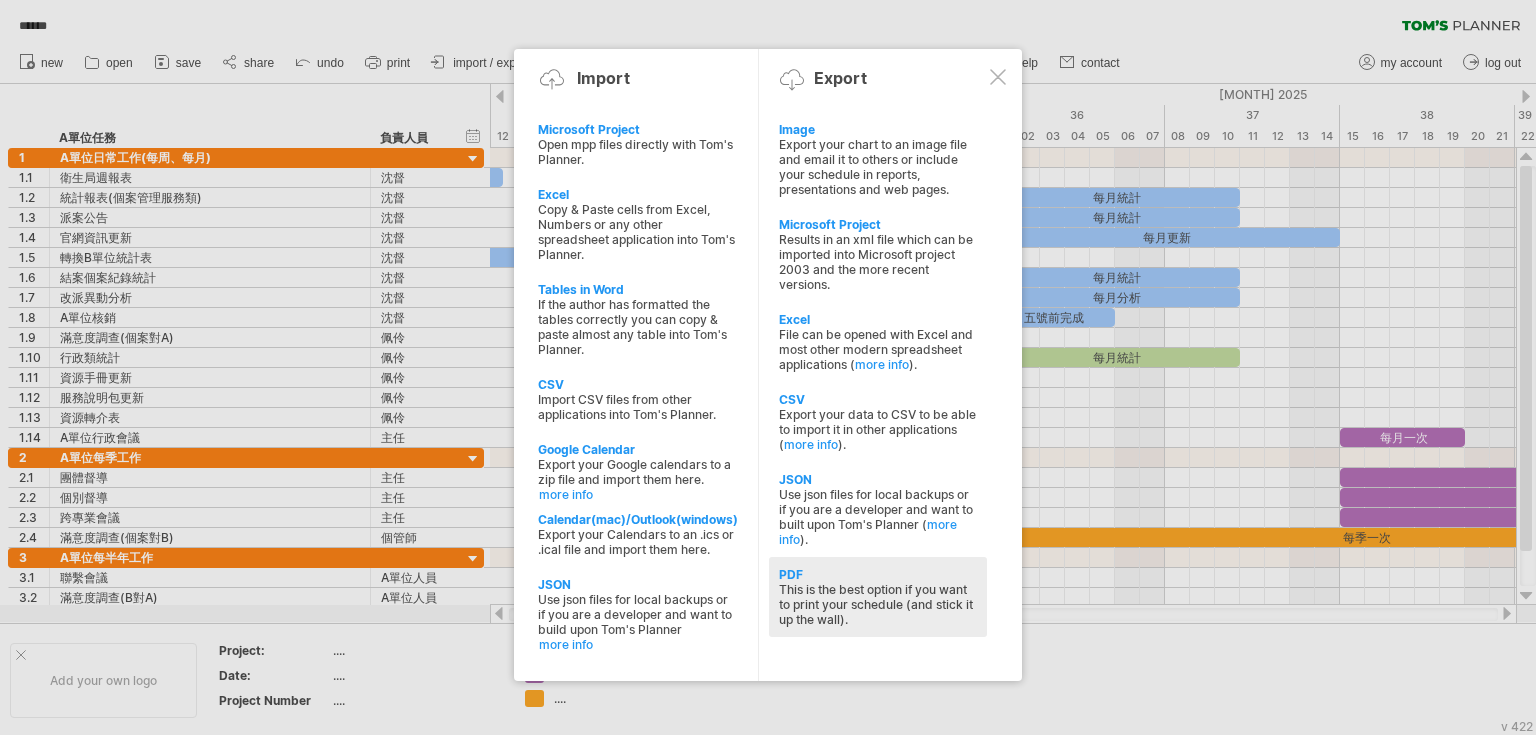 click on "PDF" at bounding box center (878, 574) 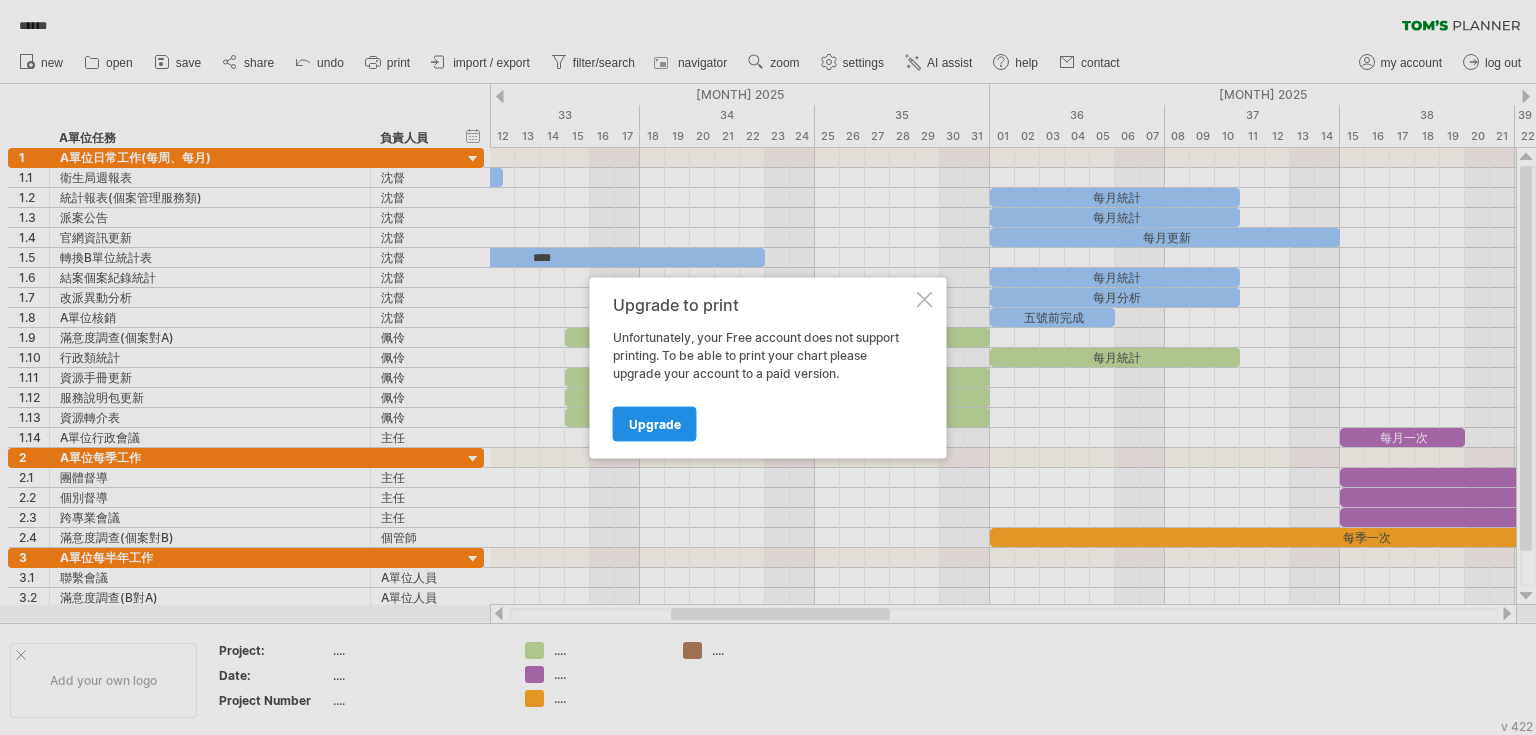 click on "Upgrade" at bounding box center [655, 423] 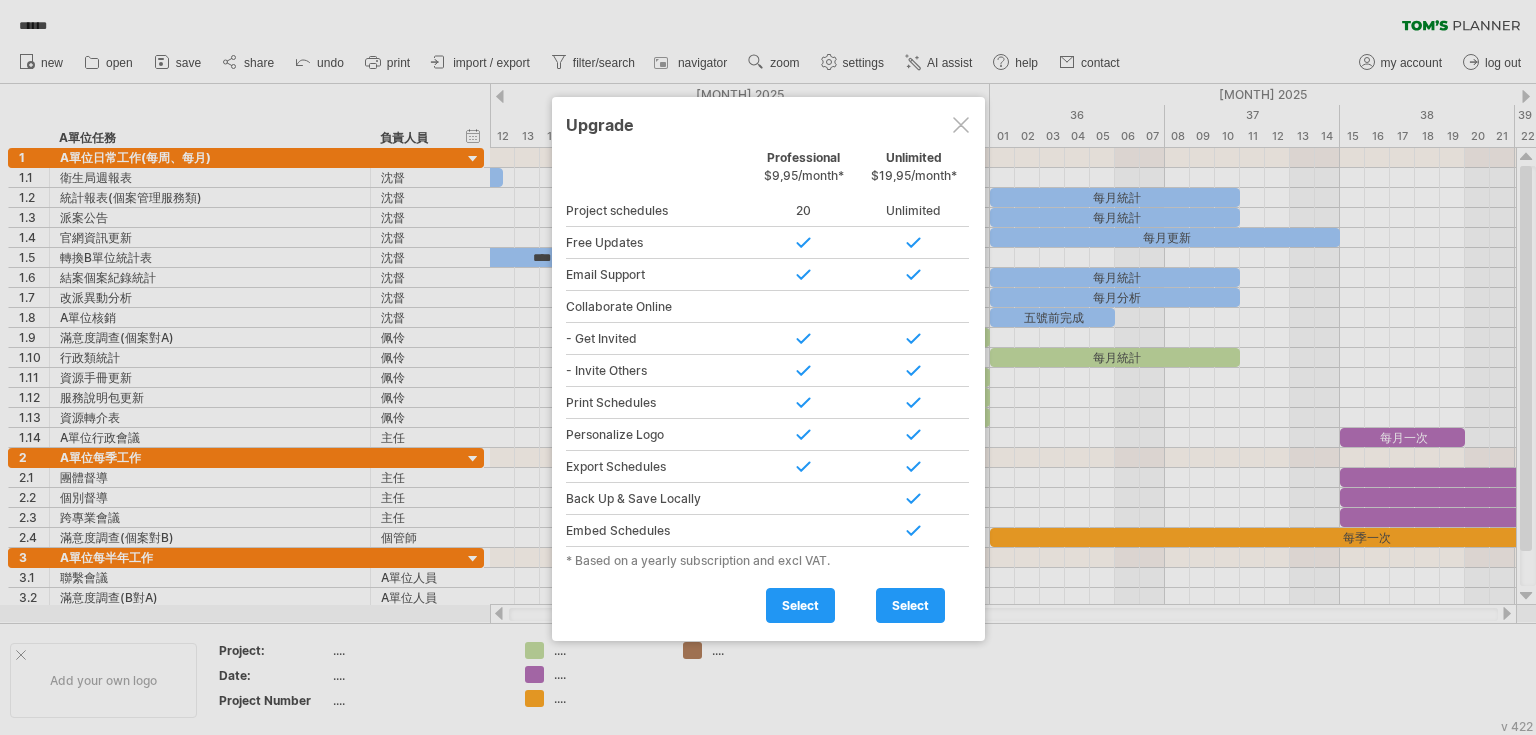 drag, startPoint x: 960, startPoint y: 119, endPoint x: 952, endPoint y: 128, distance: 12.0415945 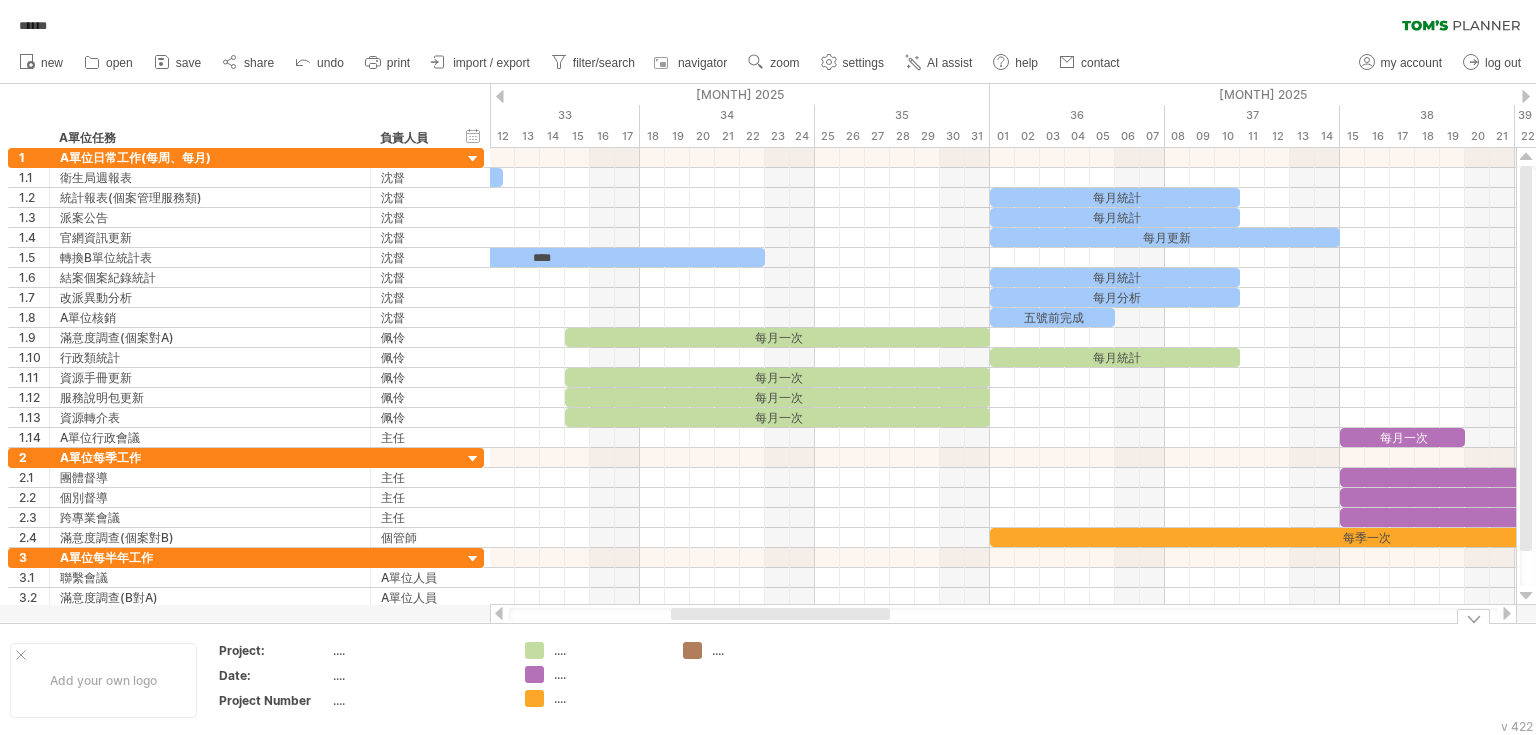 click at bounding box center (910, 680) 